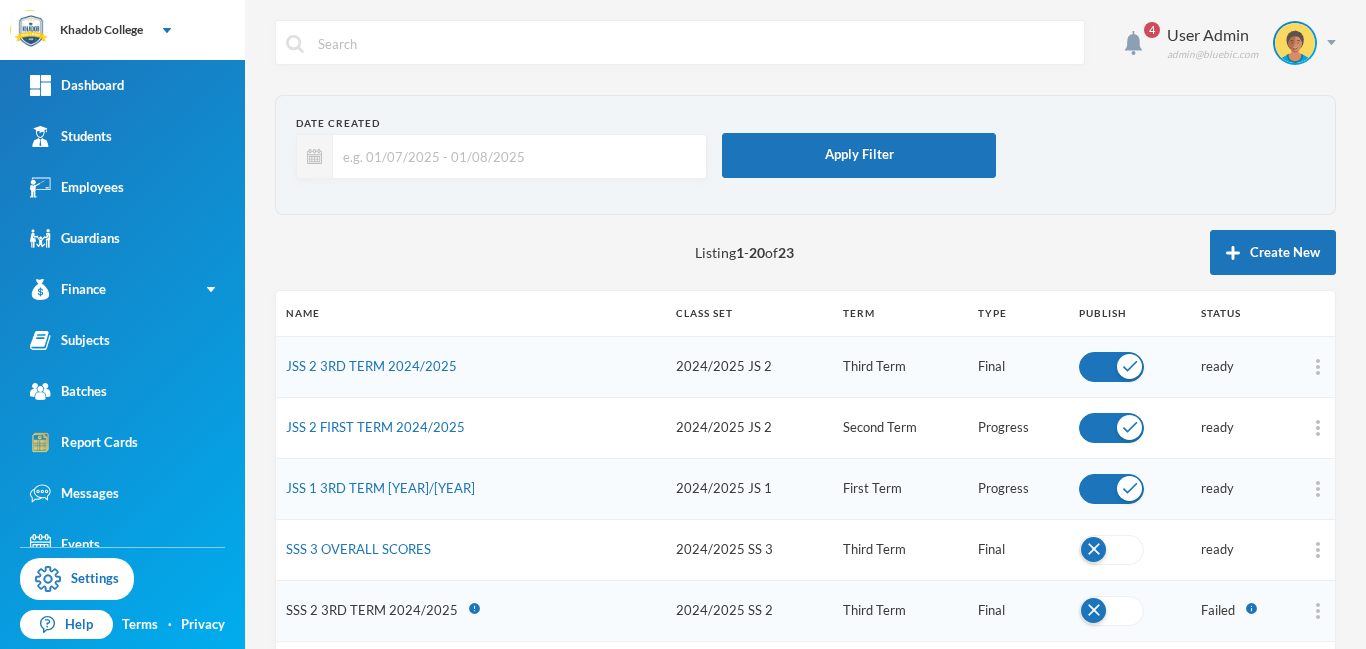 scroll, scrollTop: 0, scrollLeft: 0, axis: both 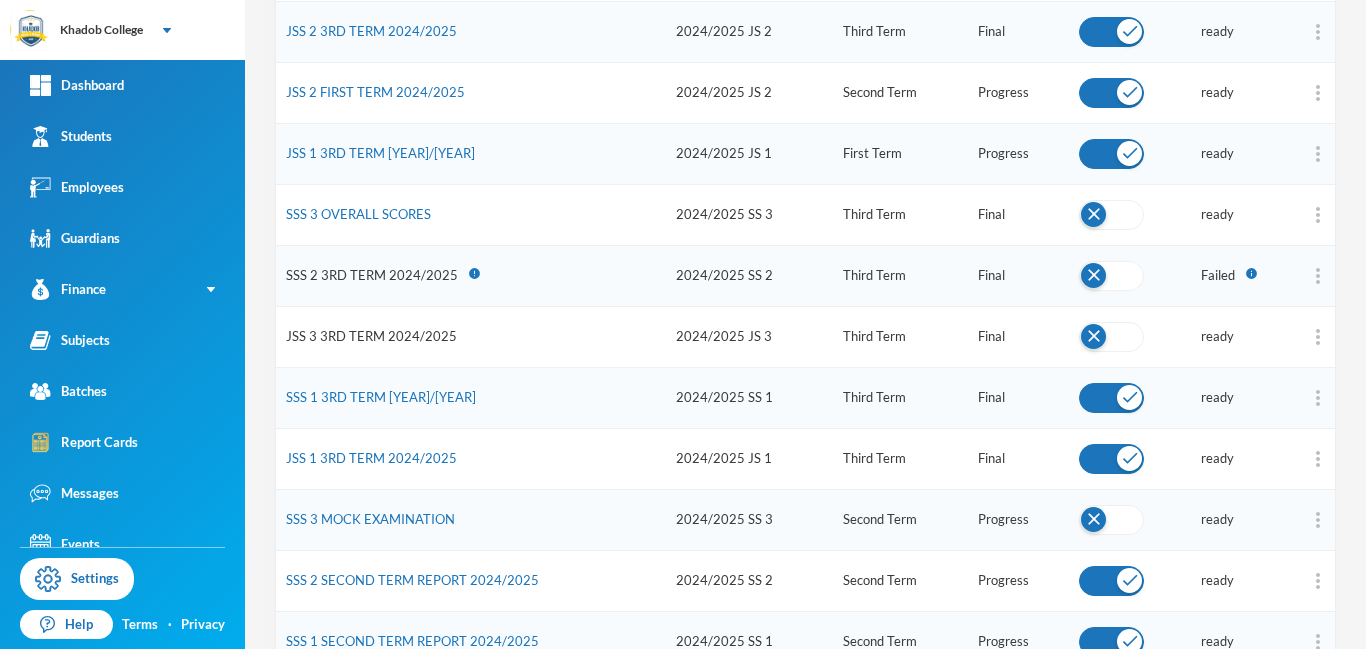 click on "JSS 3  3RD TERM 2024/2025" at bounding box center [371, 336] 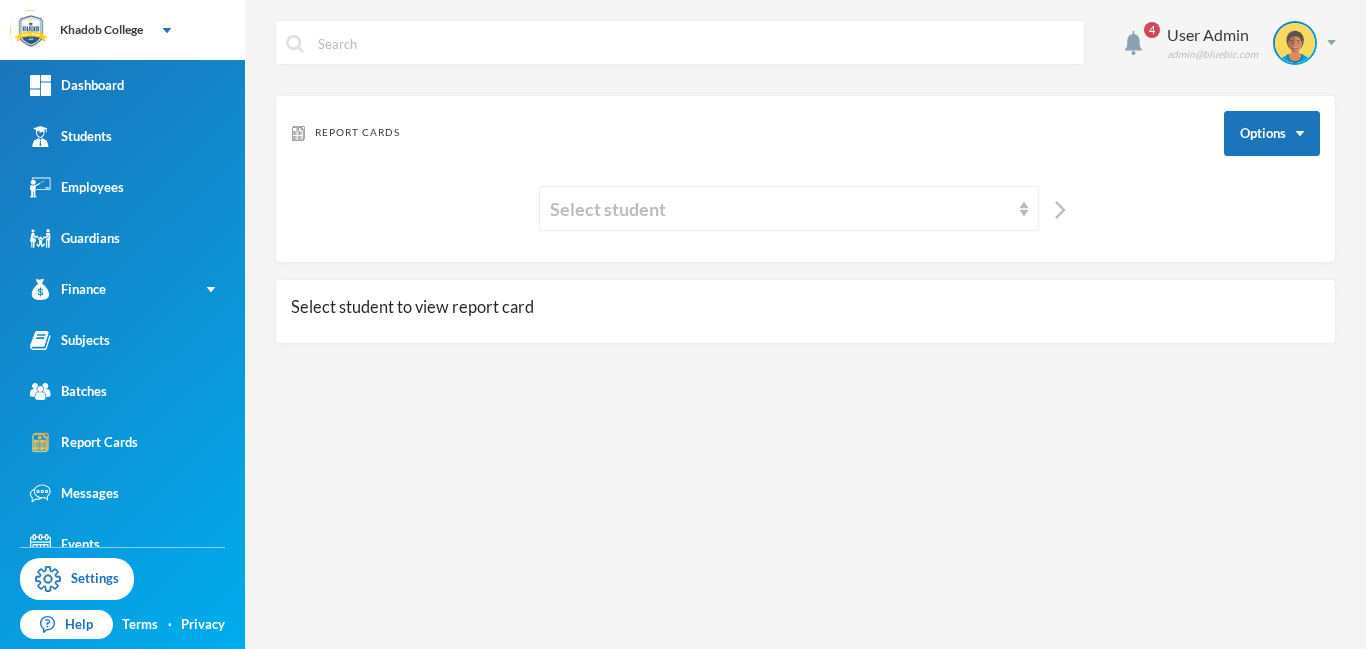 scroll, scrollTop: 0, scrollLeft: 0, axis: both 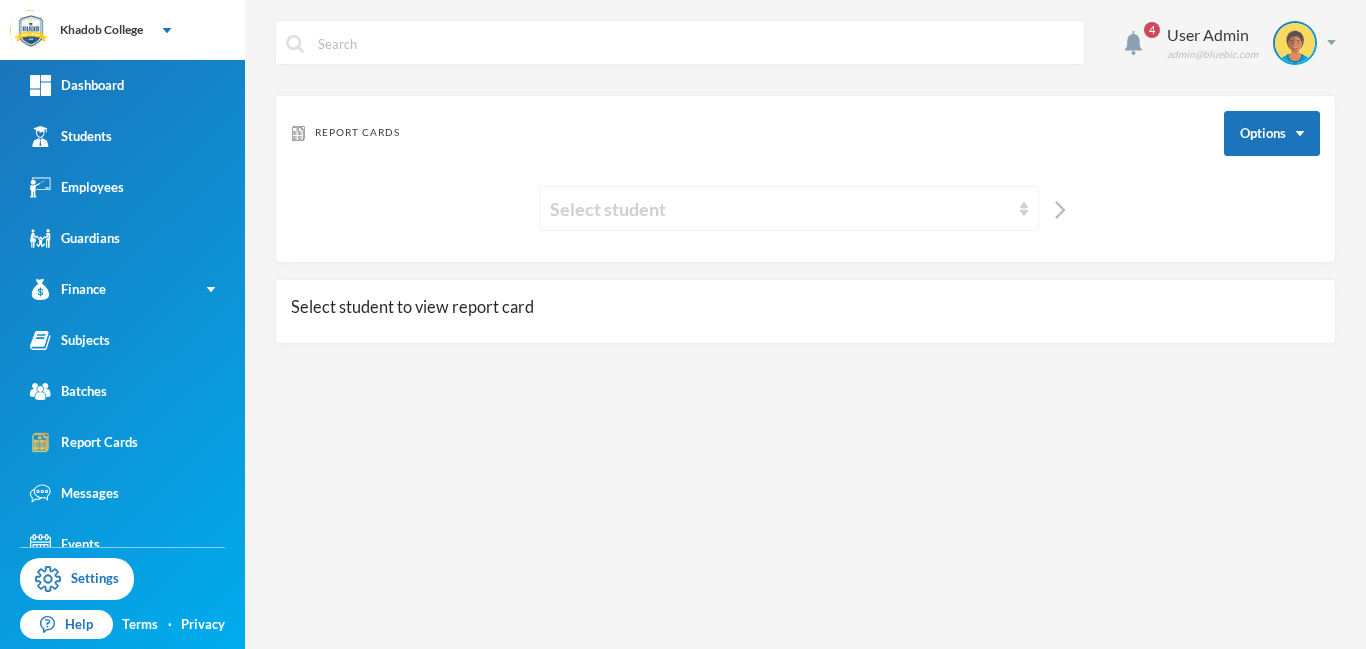 click on "Select student" at bounding box center (780, 209) 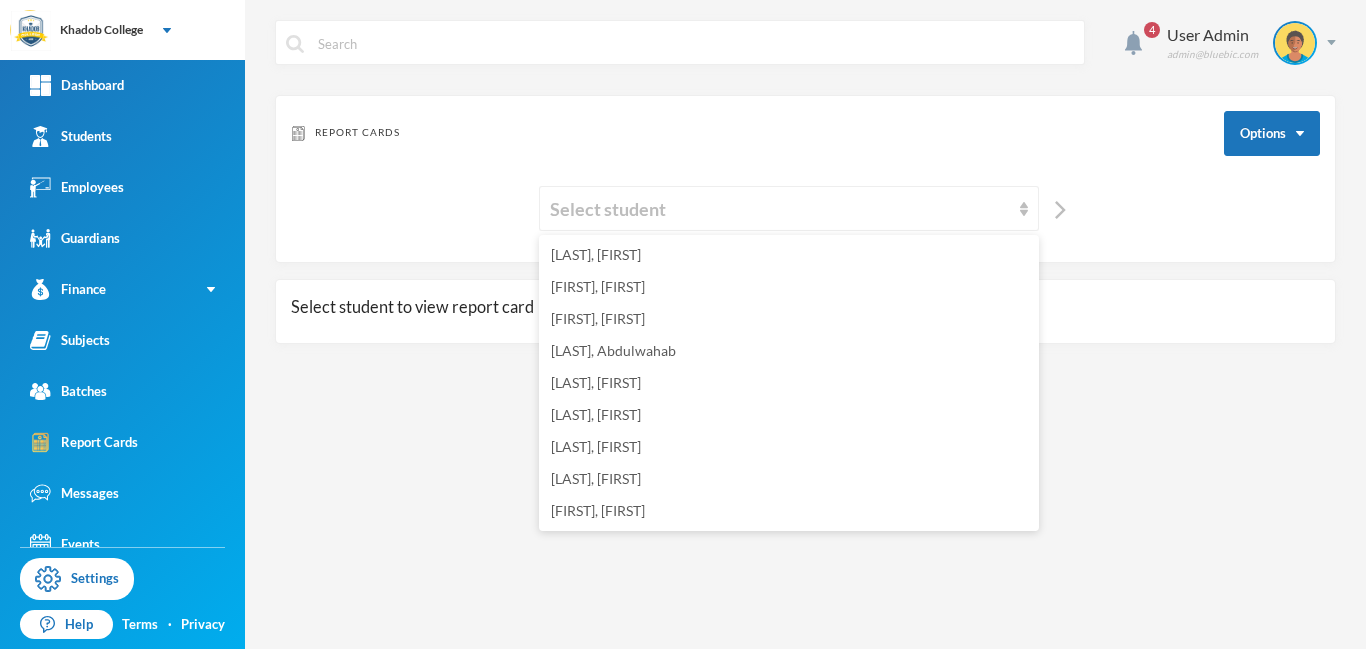 click on "4 User Admin admin@bluebic.com Report Cards Options Select student Select student to view report card" at bounding box center [805, 324] 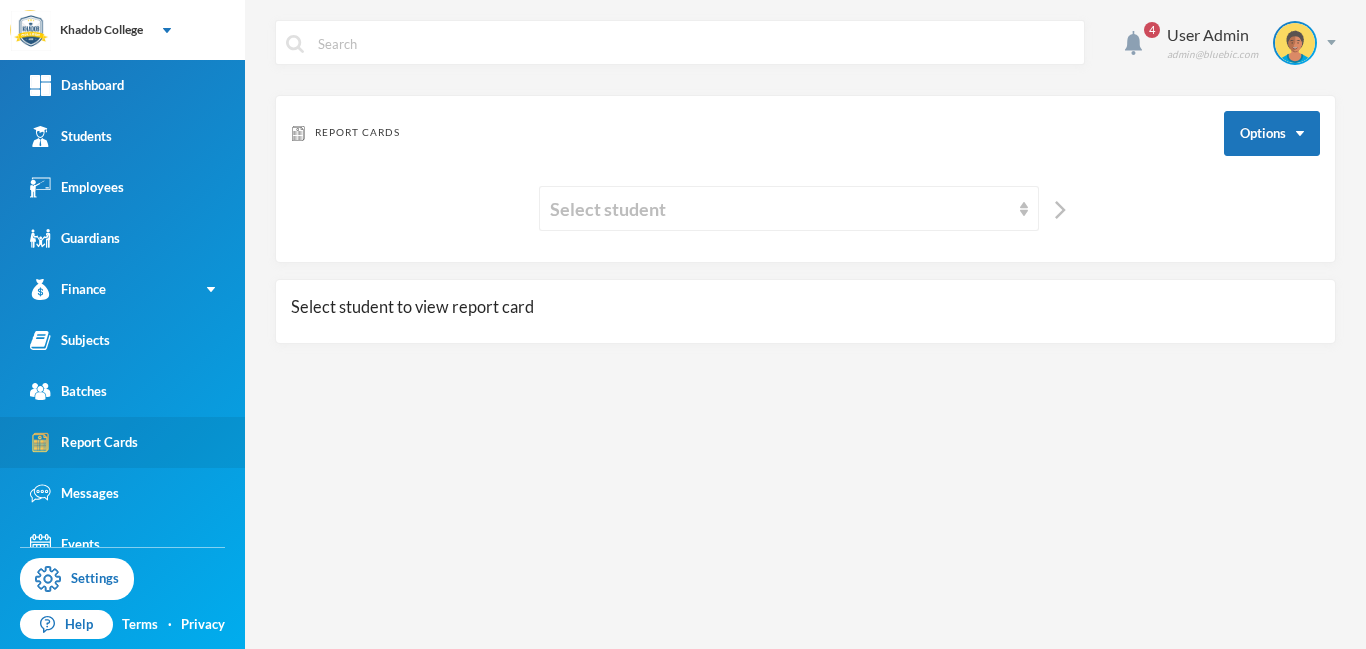 click on "Report Cards" at bounding box center (84, 442) 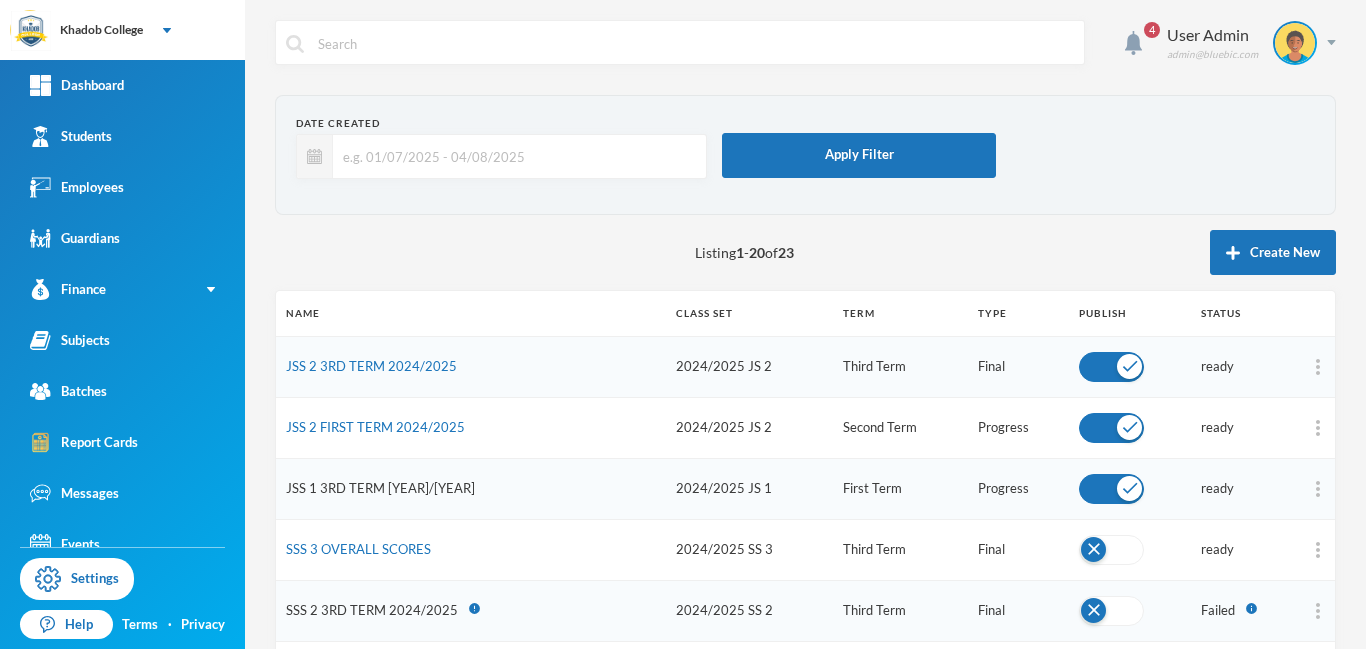 click on "JSS 1 3RD TERM [YEAR]/[YEAR]" at bounding box center [380, 488] 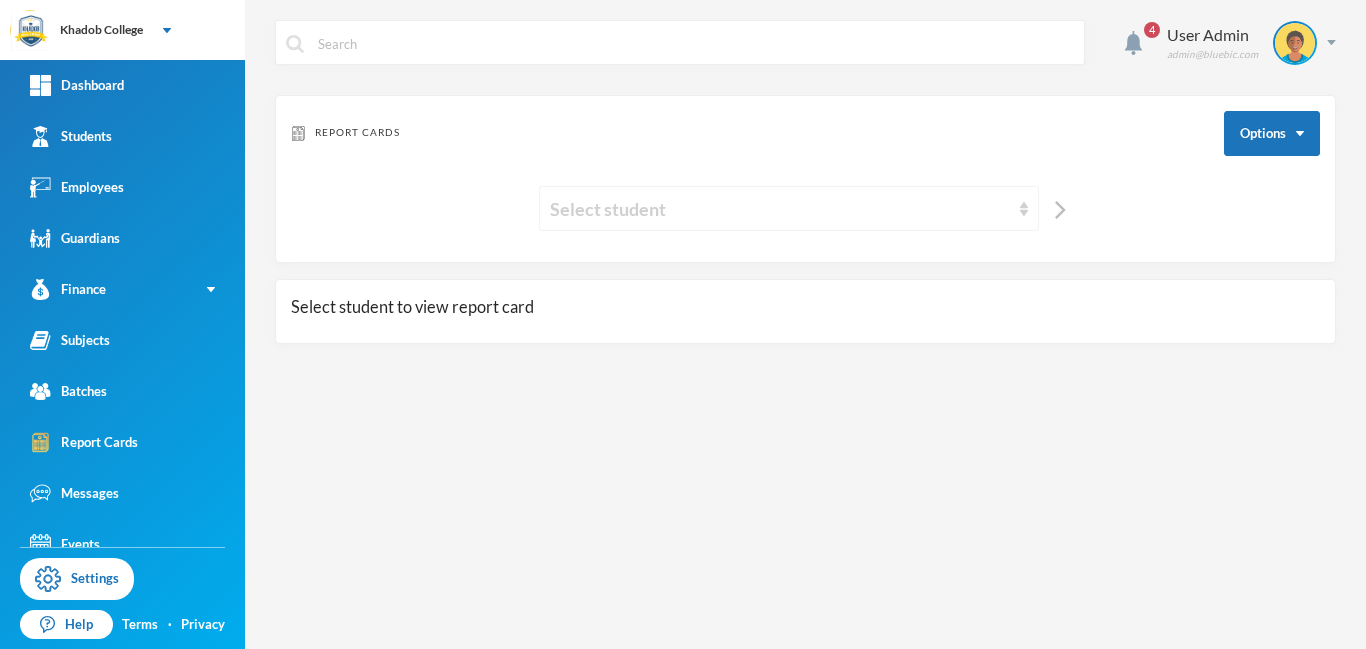 click on "Select student" at bounding box center (780, 209) 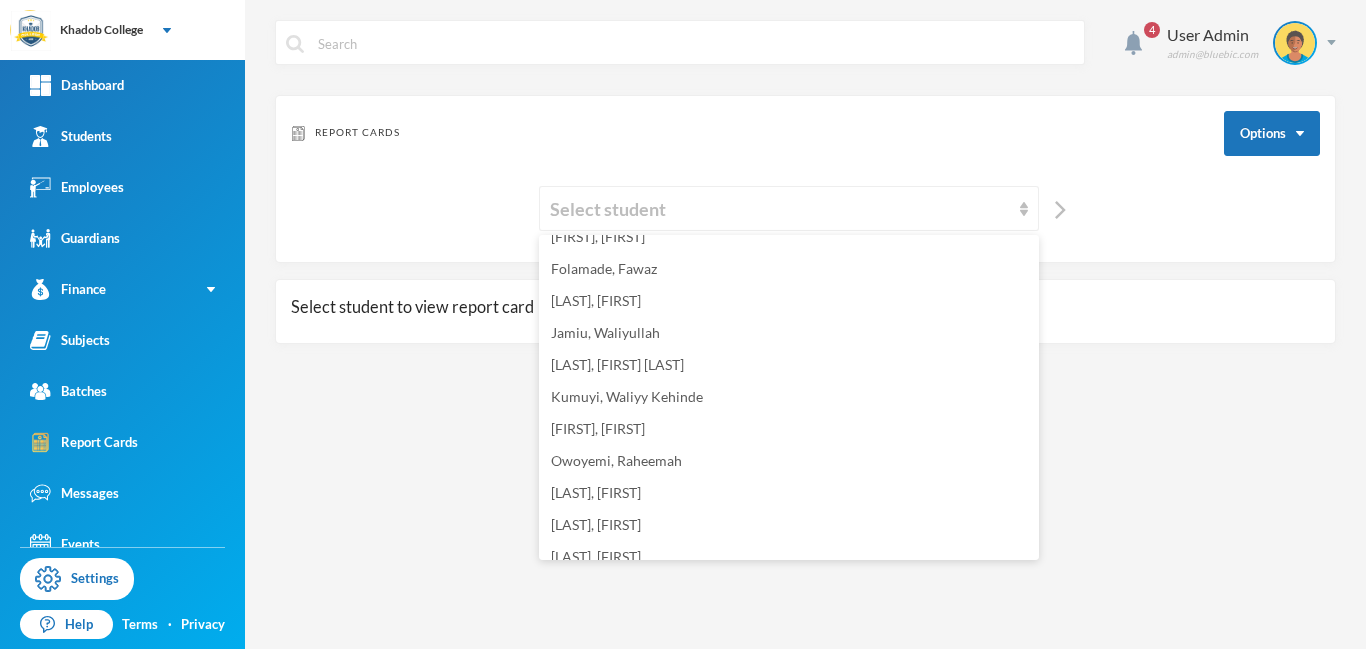 scroll, scrollTop: 163, scrollLeft: 0, axis: vertical 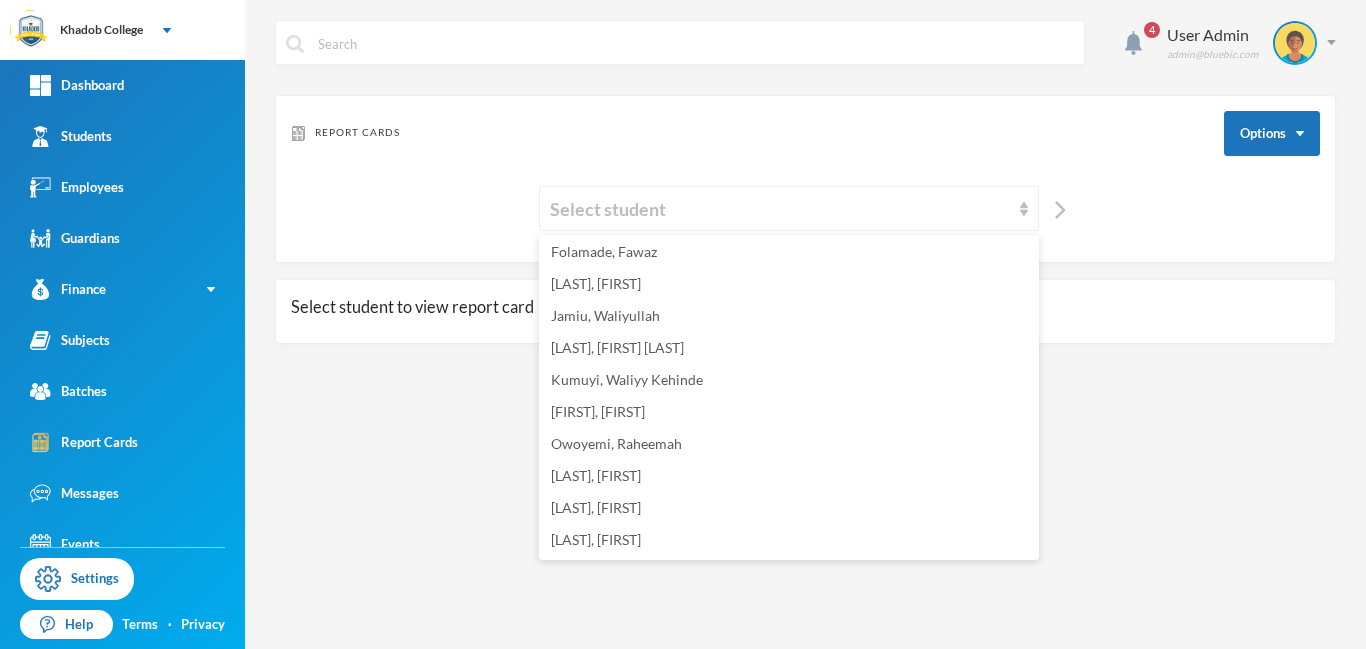 drag, startPoint x: 1036, startPoint y: 333, endPoint x: 1028, endPoint y: 462, distance: 129.24782 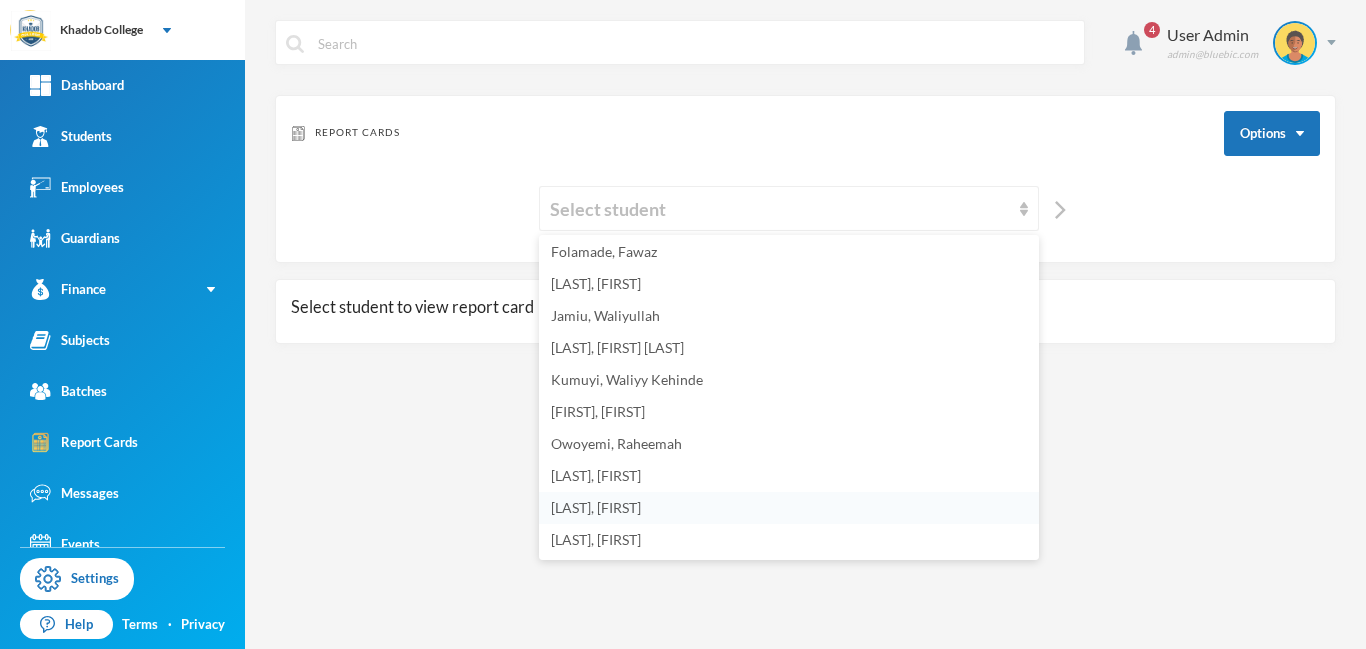 click on "[LAST], [FIRST]" at bounding box center (596, 507) 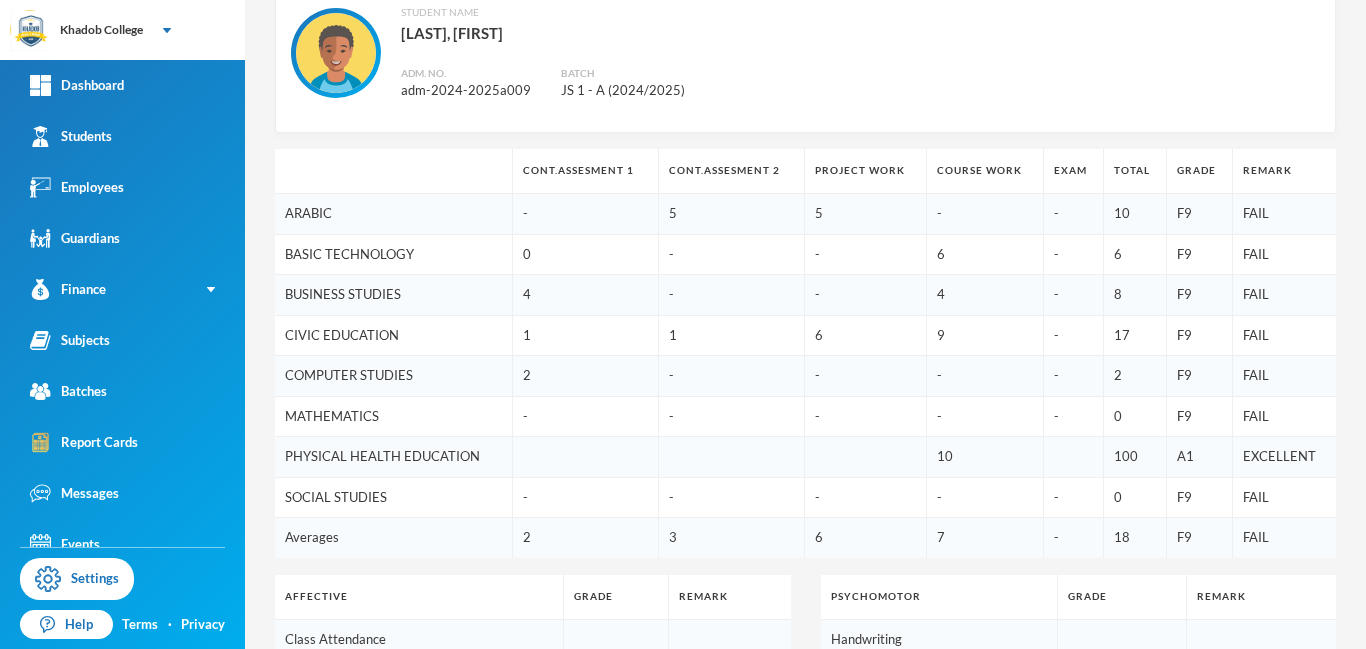 scroll, scrollTop: 324, scrollLeft: 0, axis: vertical 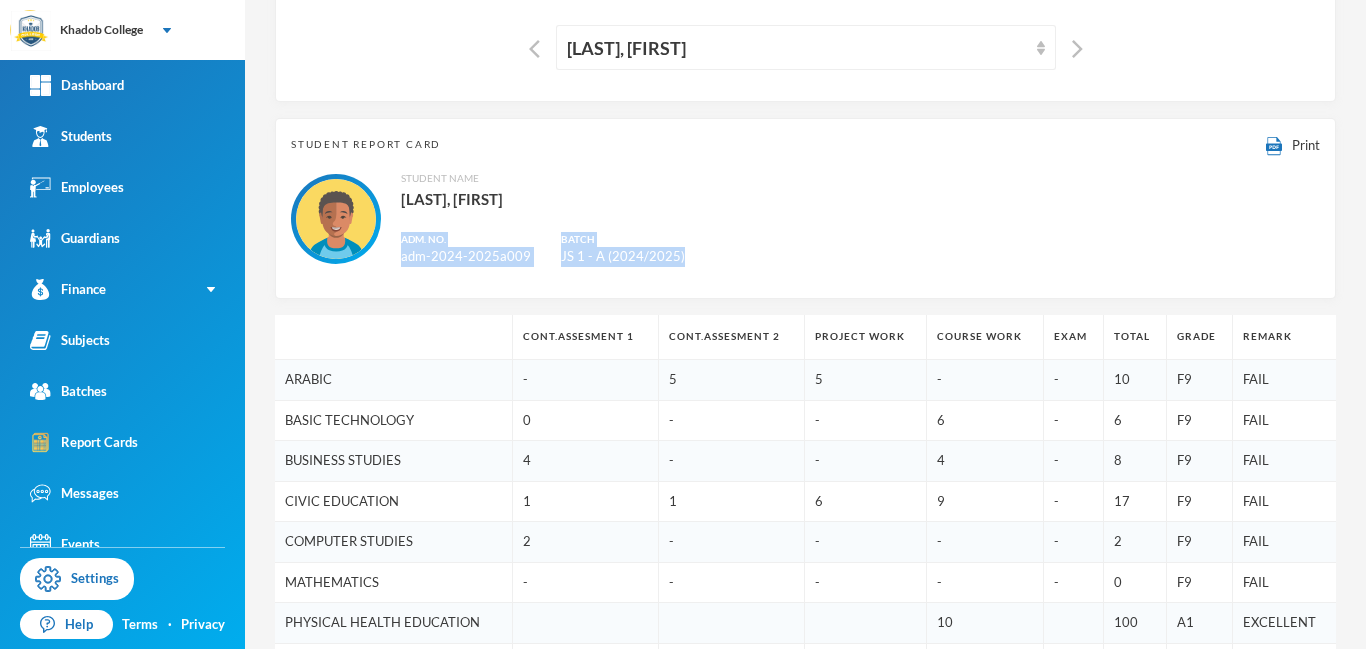 drag, startPoint x: 1365, startPoint y: 325, endPoint x: 1365, endPoint y: 265, distance: 60 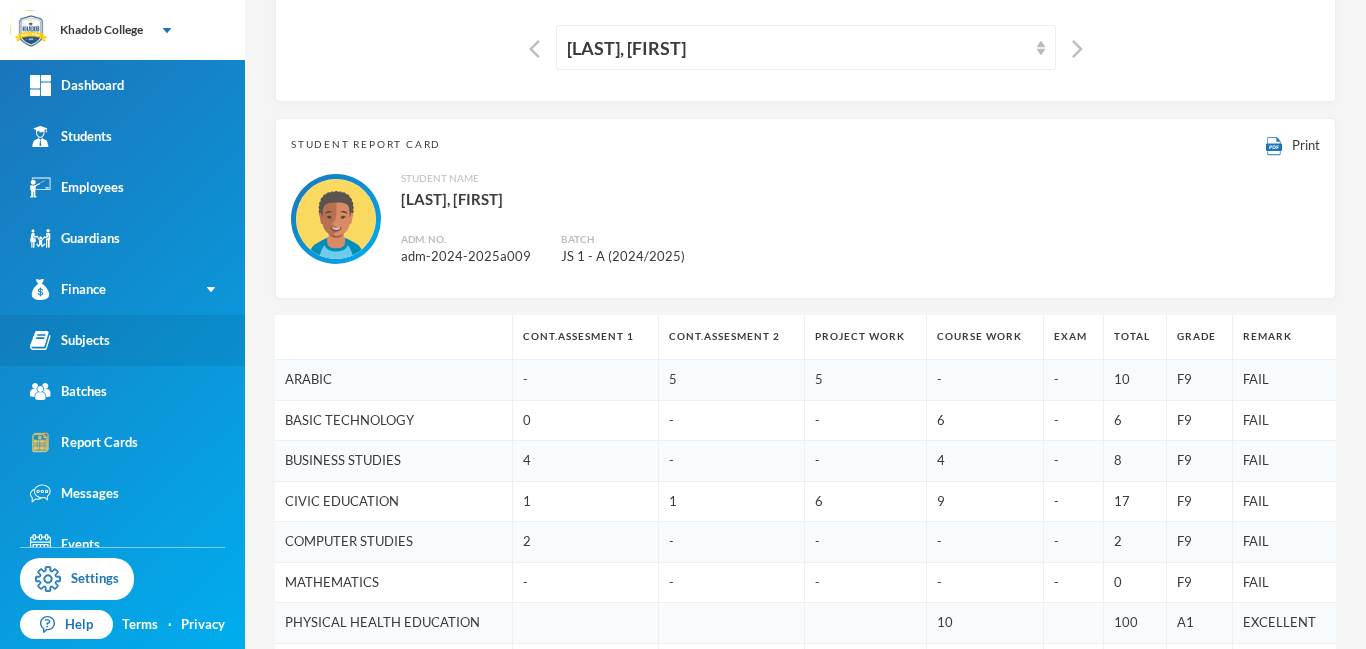 click on "Subjects" at bounding box center [70, 340] 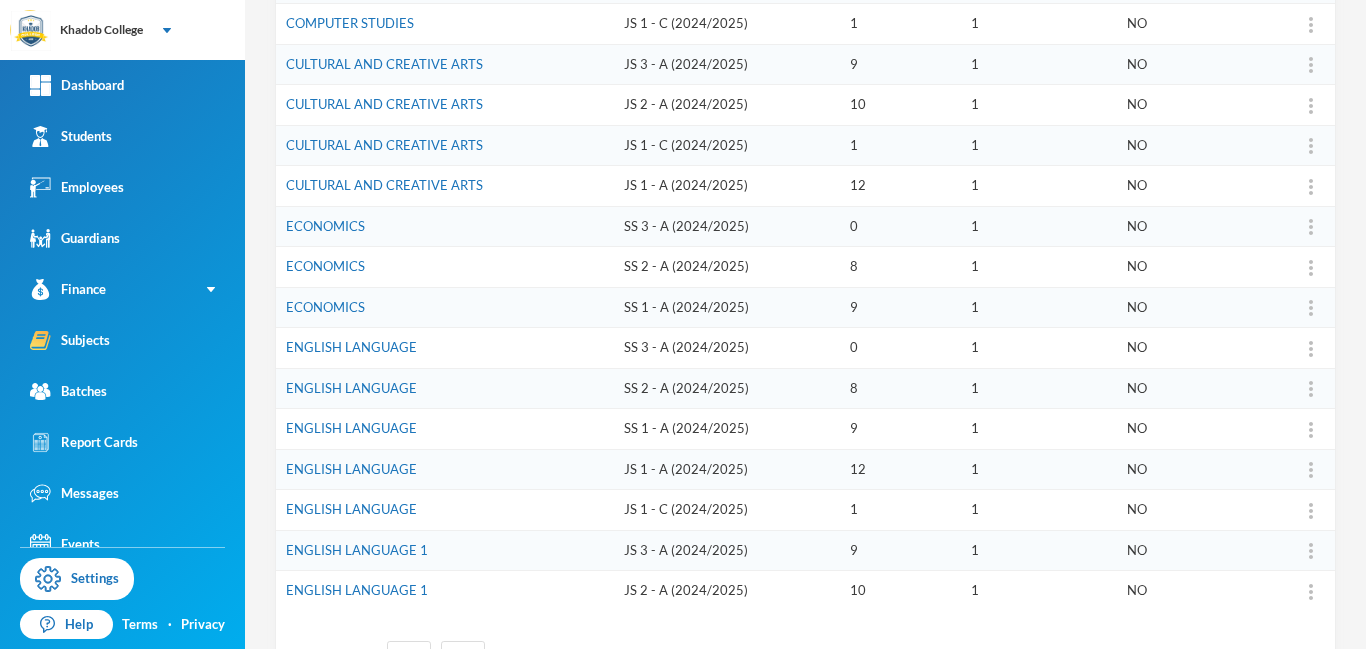 scroll, scrollTop: 527, scrollLeft: 0, axis: vertical 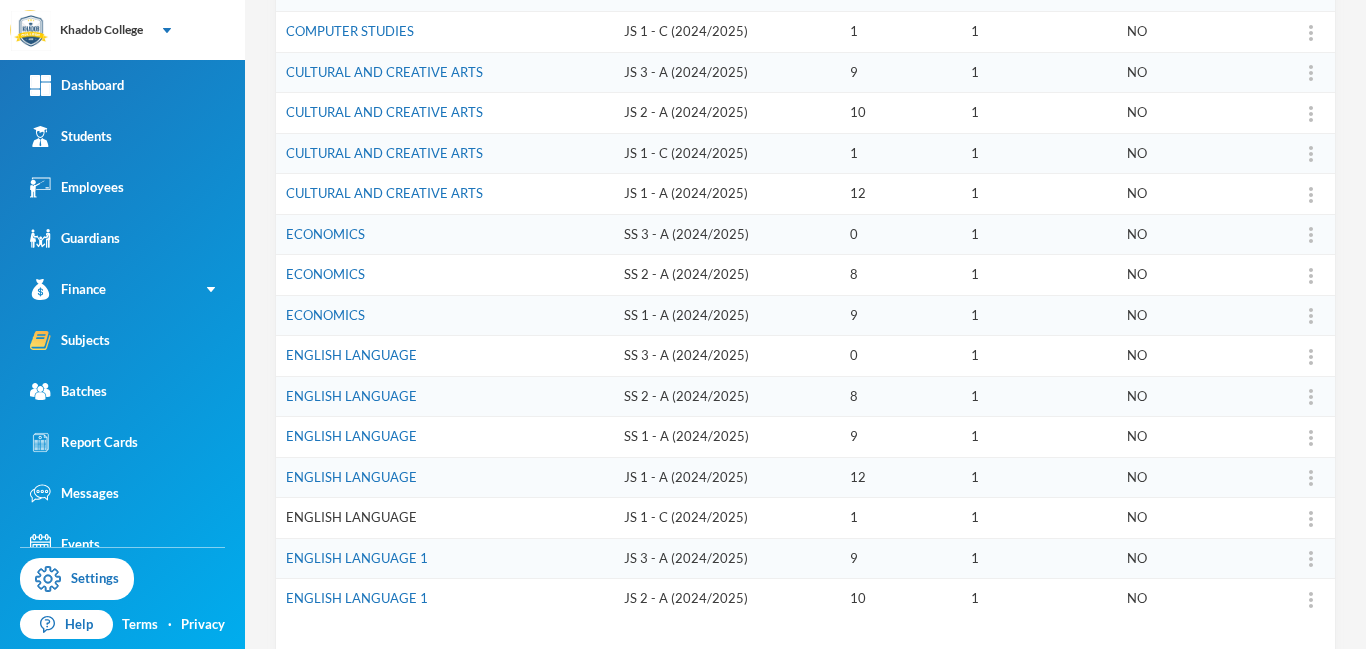 click on "ENGLISH LANGUAGE" at bounding box center (351, 517) 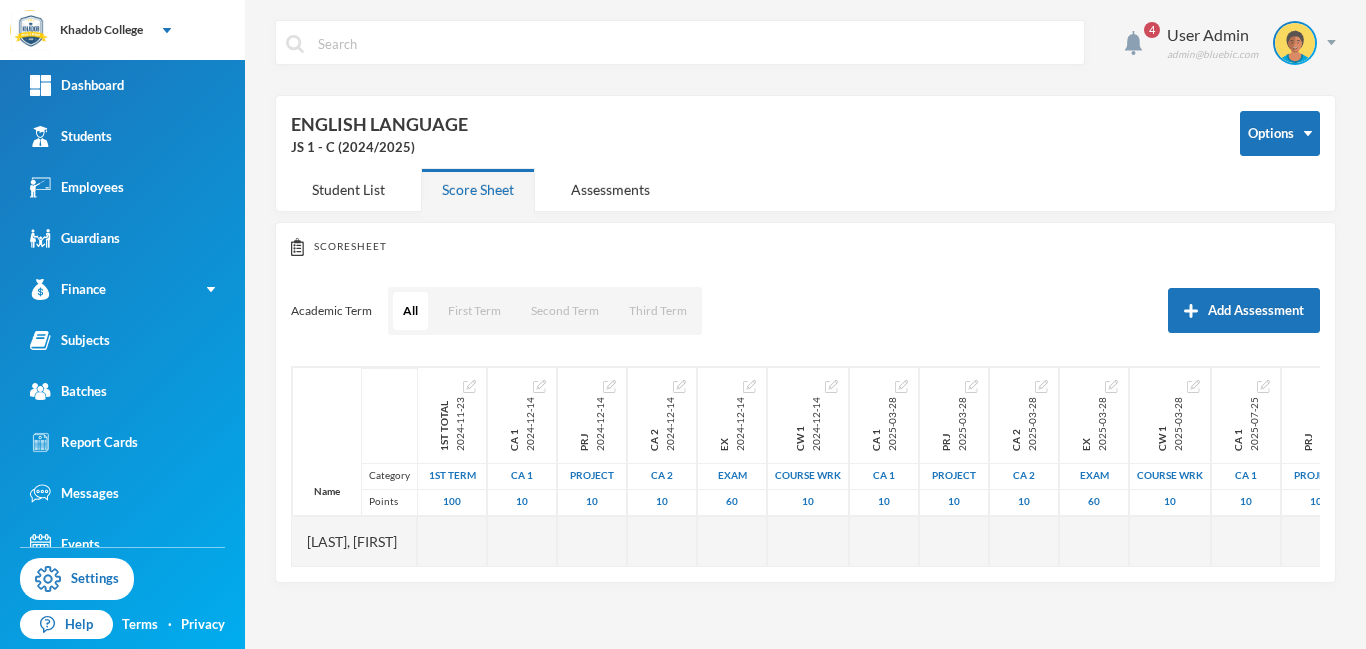 scroll, scrollTop: 0, scrollLeft: 0, axis: both 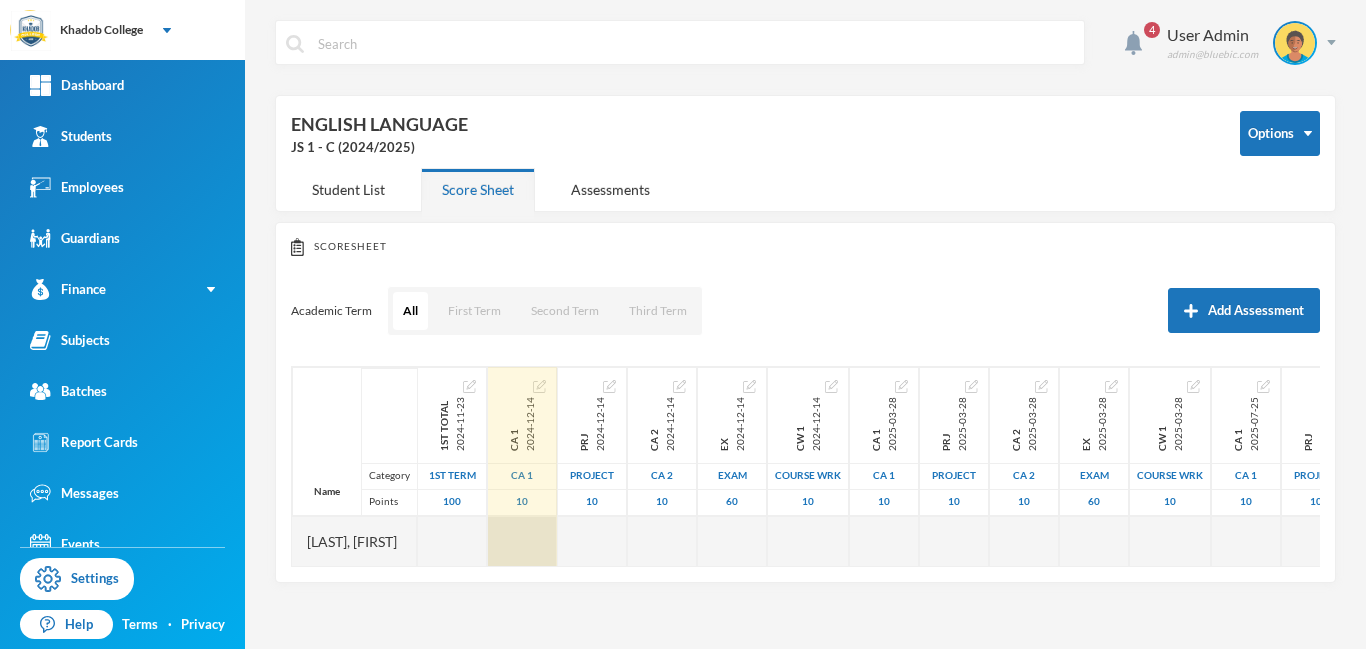 click at bounding box center [522, 541] 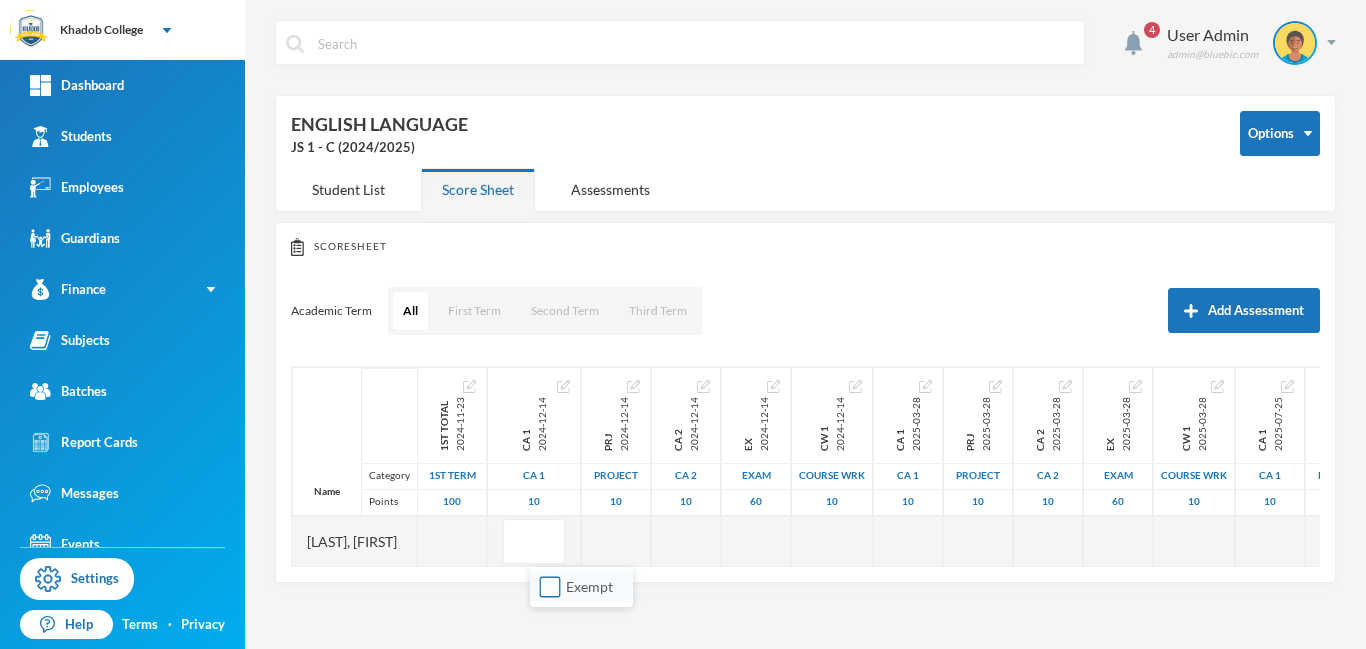 click on "Exempt" at bounding box center (550, 587) 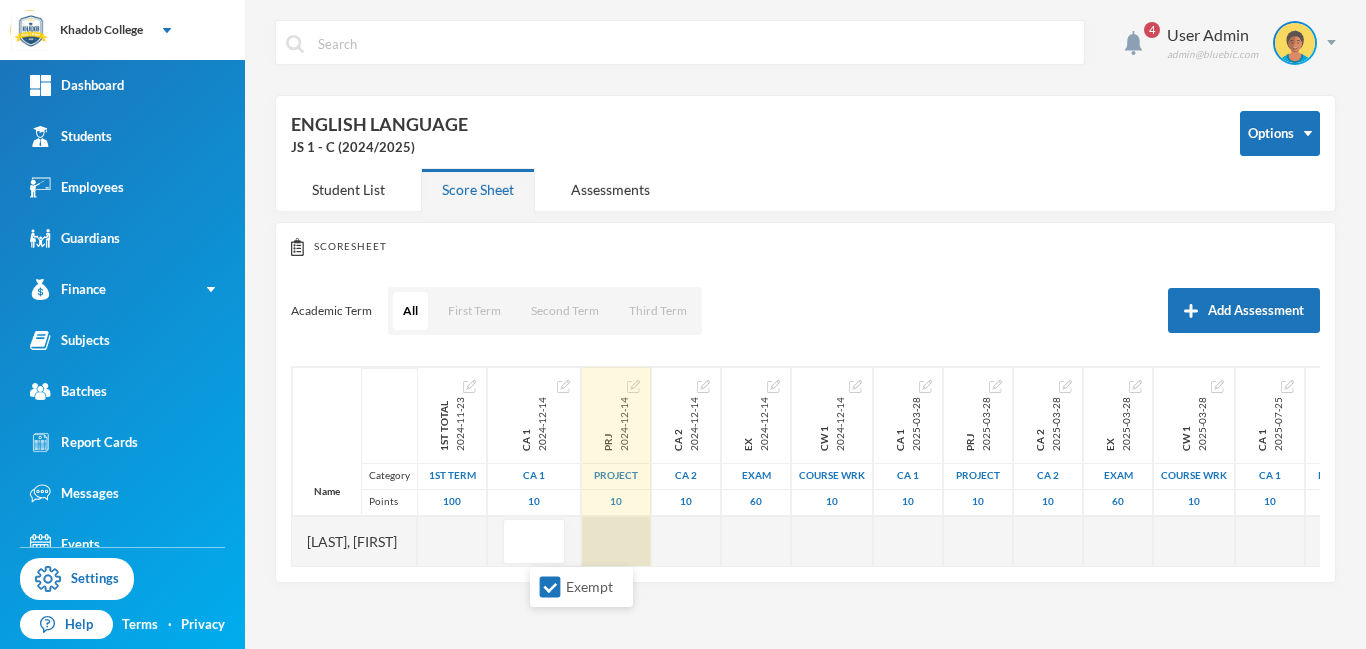 click at bounding box center (616, 541) 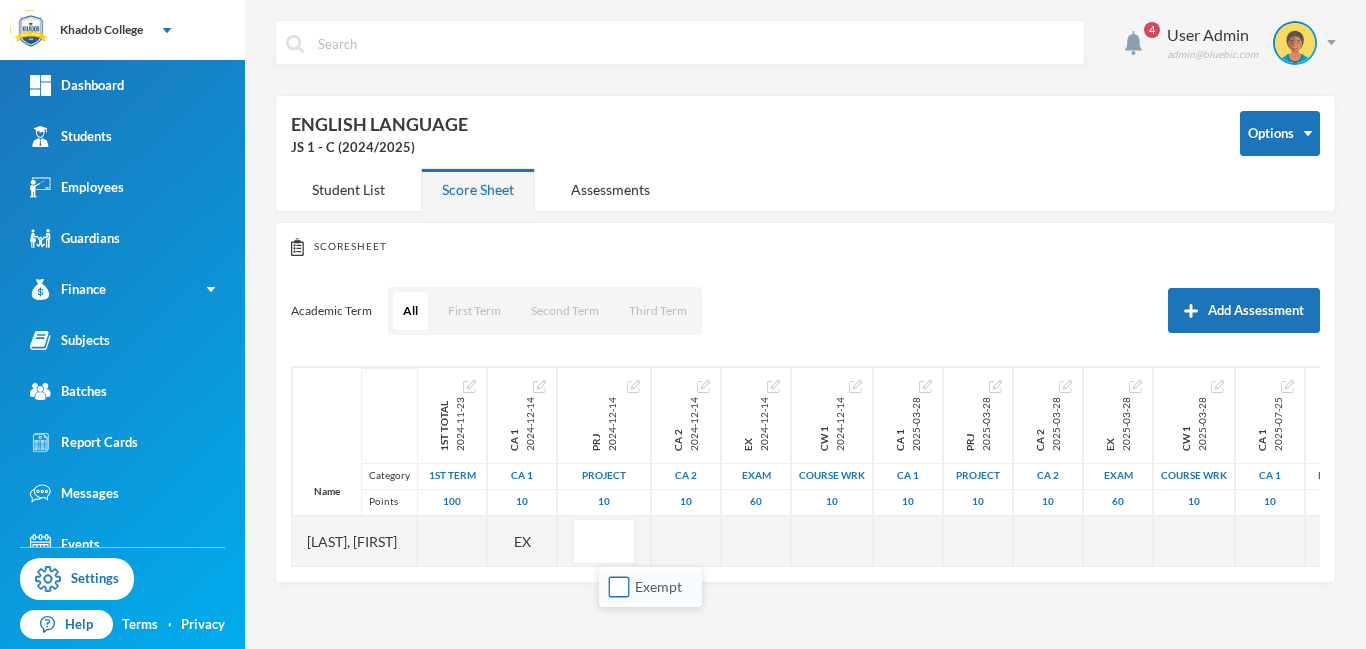 click on "Exempt" at bounding box center [619, 587] 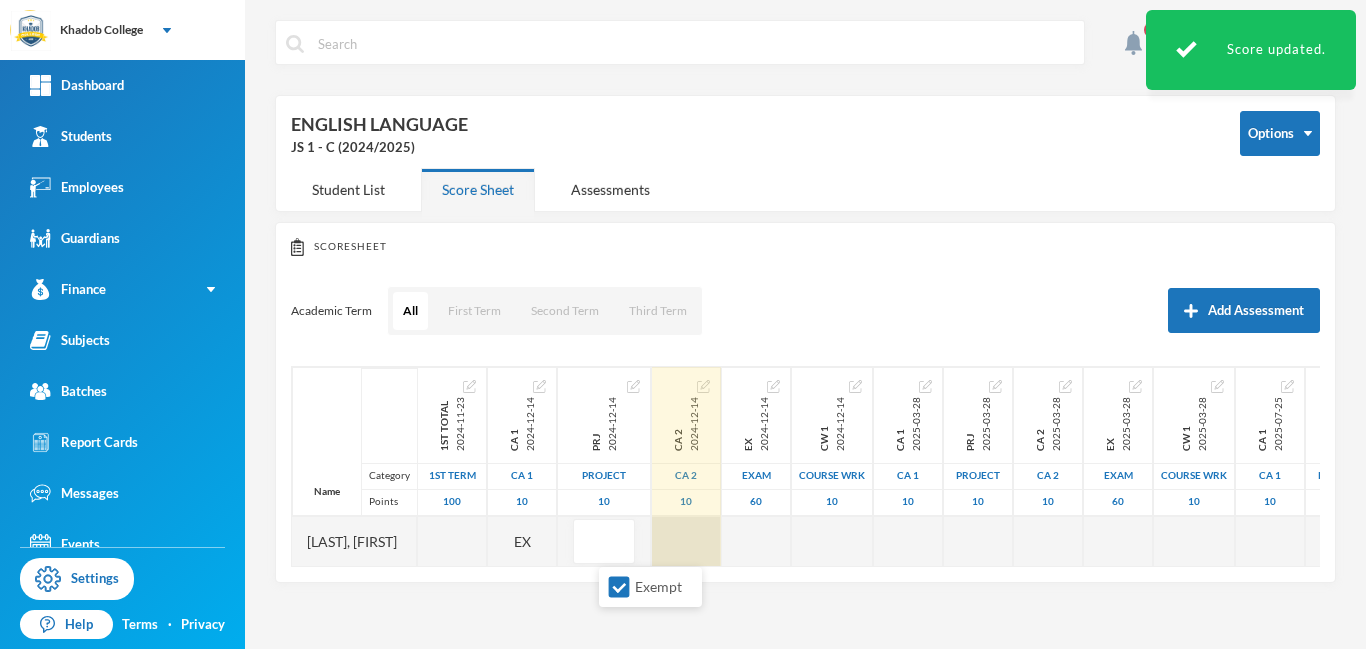 click at bounding box center (686, 541) 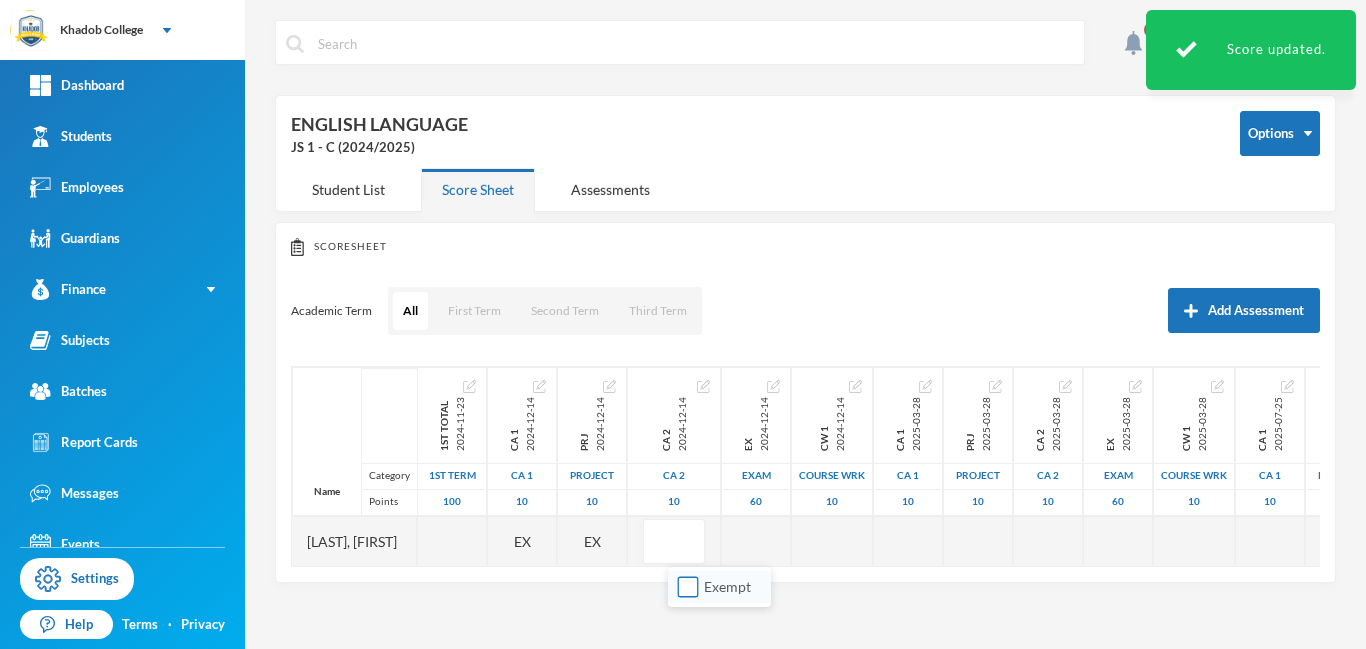 click on "Exempt" at bounding box center (688, 587) 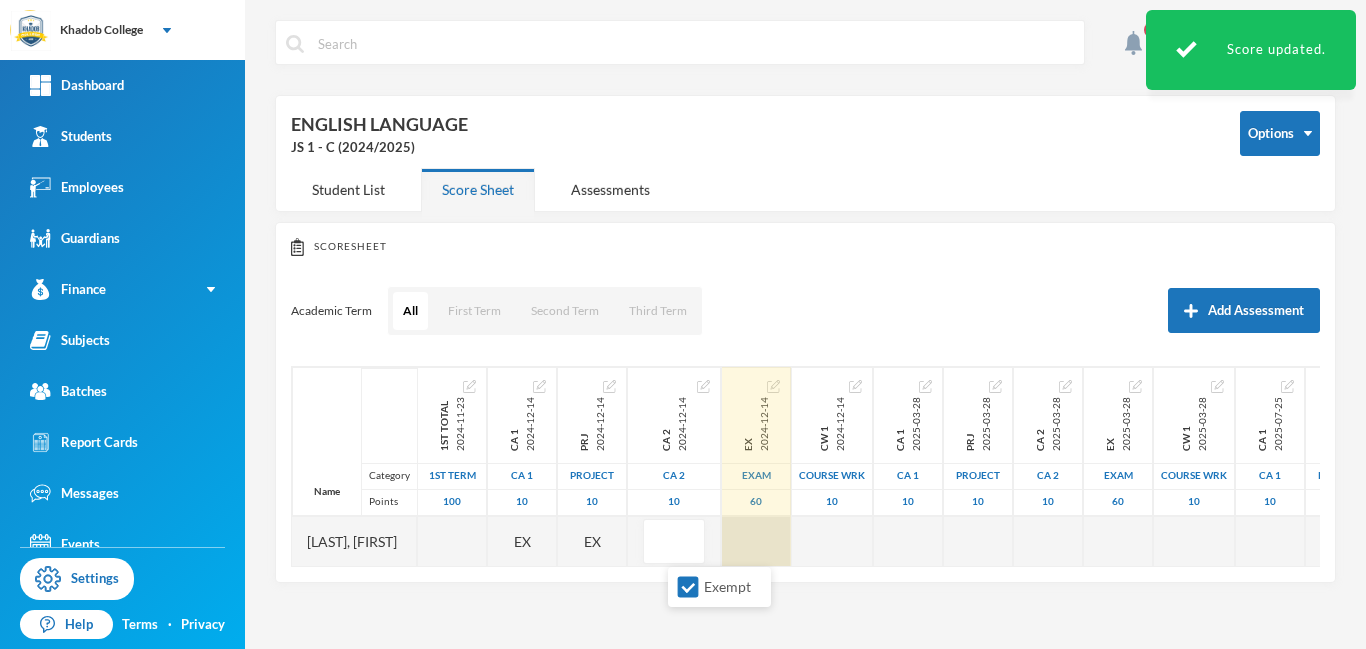 click at bounding box center [756, 541] 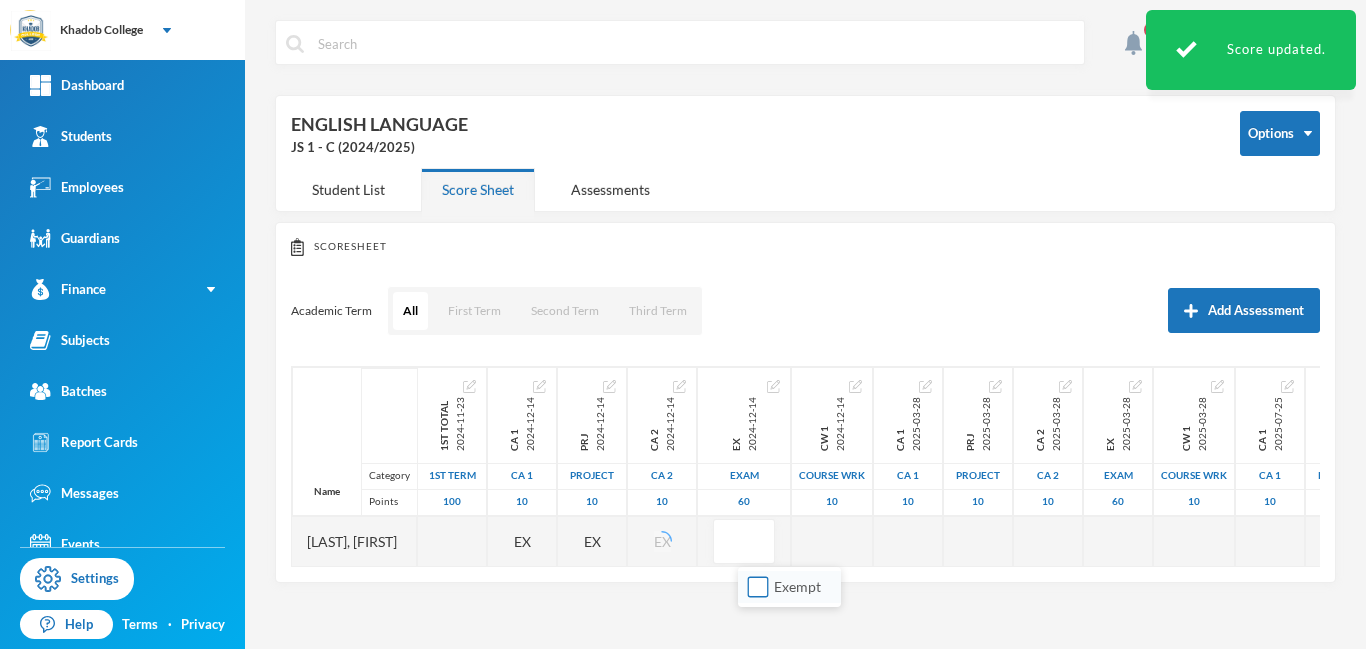 click on "Exempt" at bounding box center (758, 587) 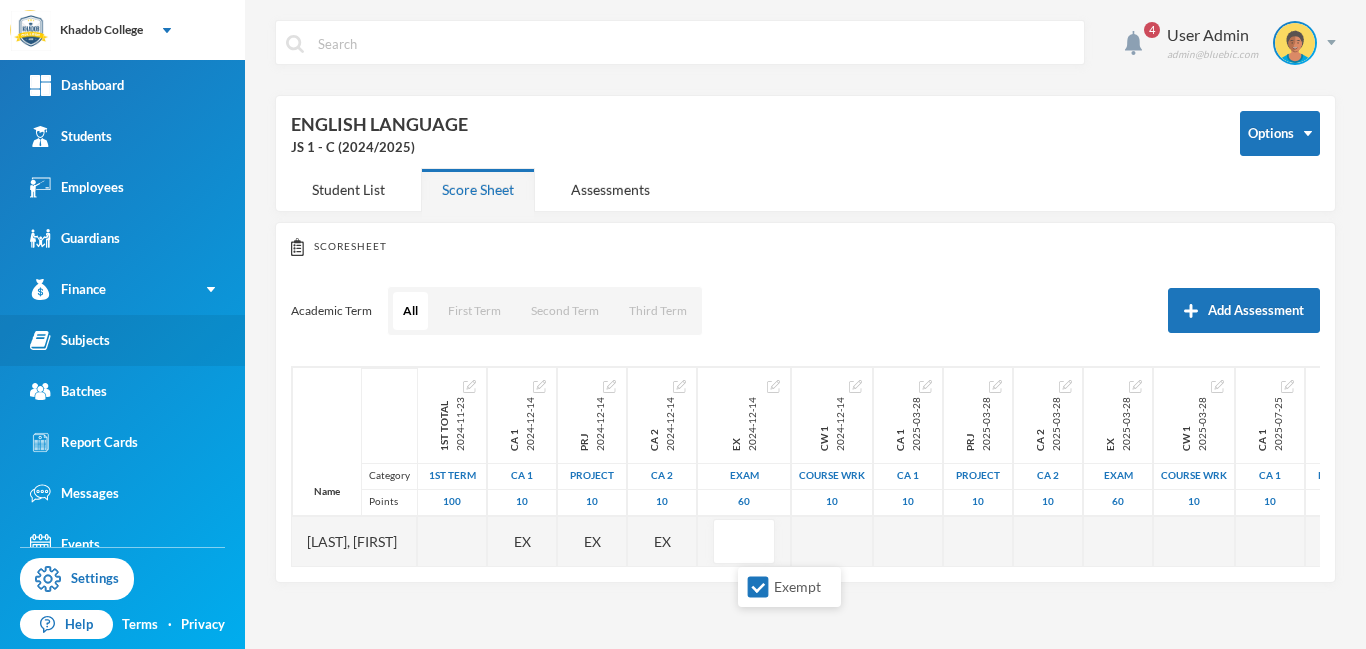 click on "Subjects" at bounding box center [70, 340] 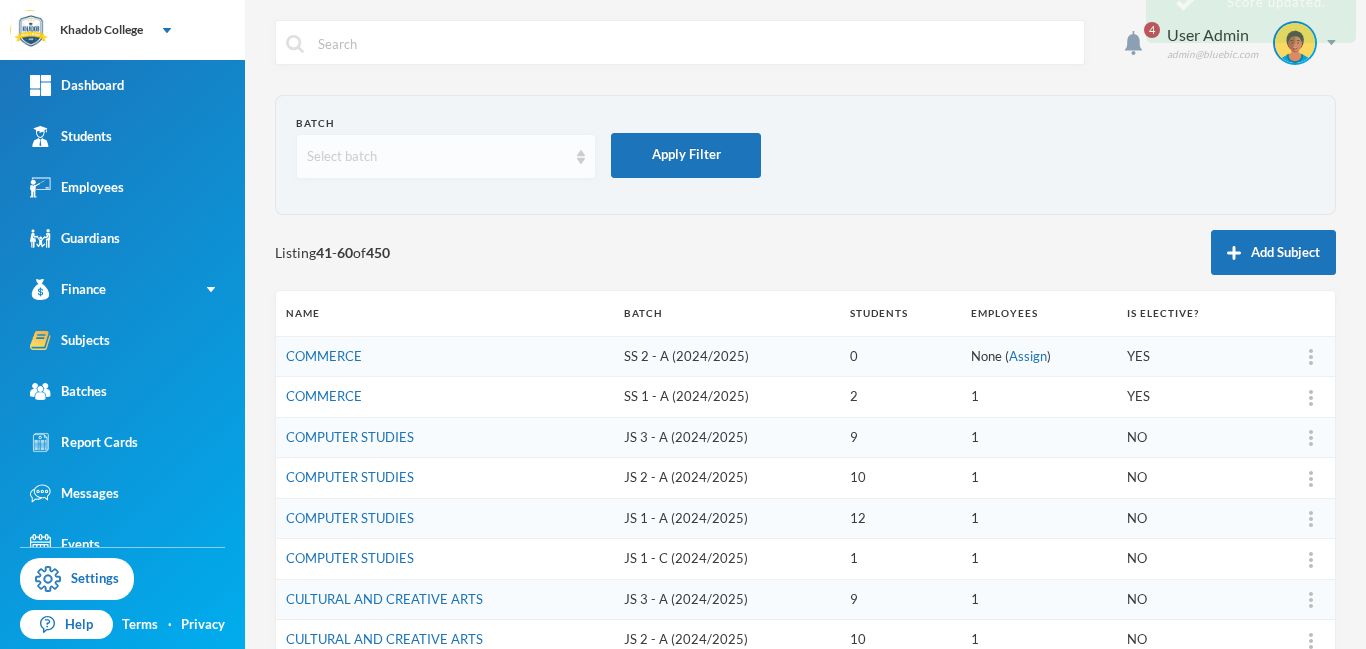 click on "Select batch" at bounding box center [437, 157] 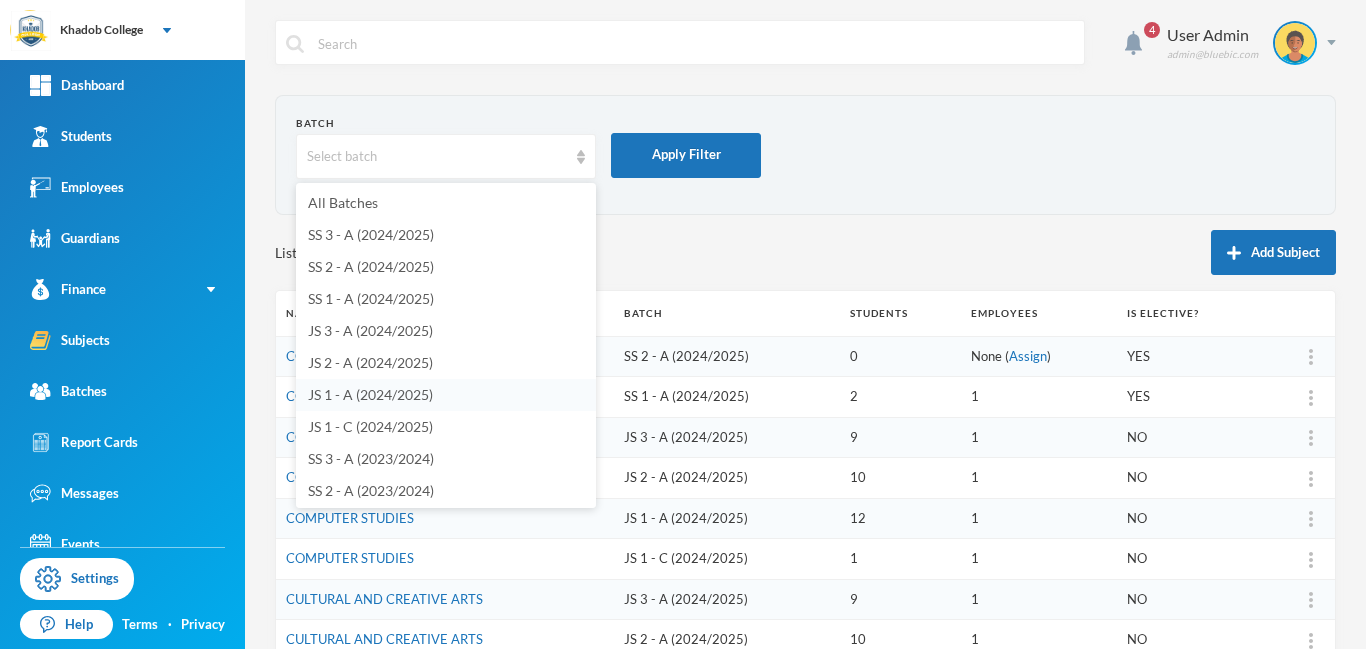 click on "JS 1 - A (2024/2025)" at bounding box center (370, 394) 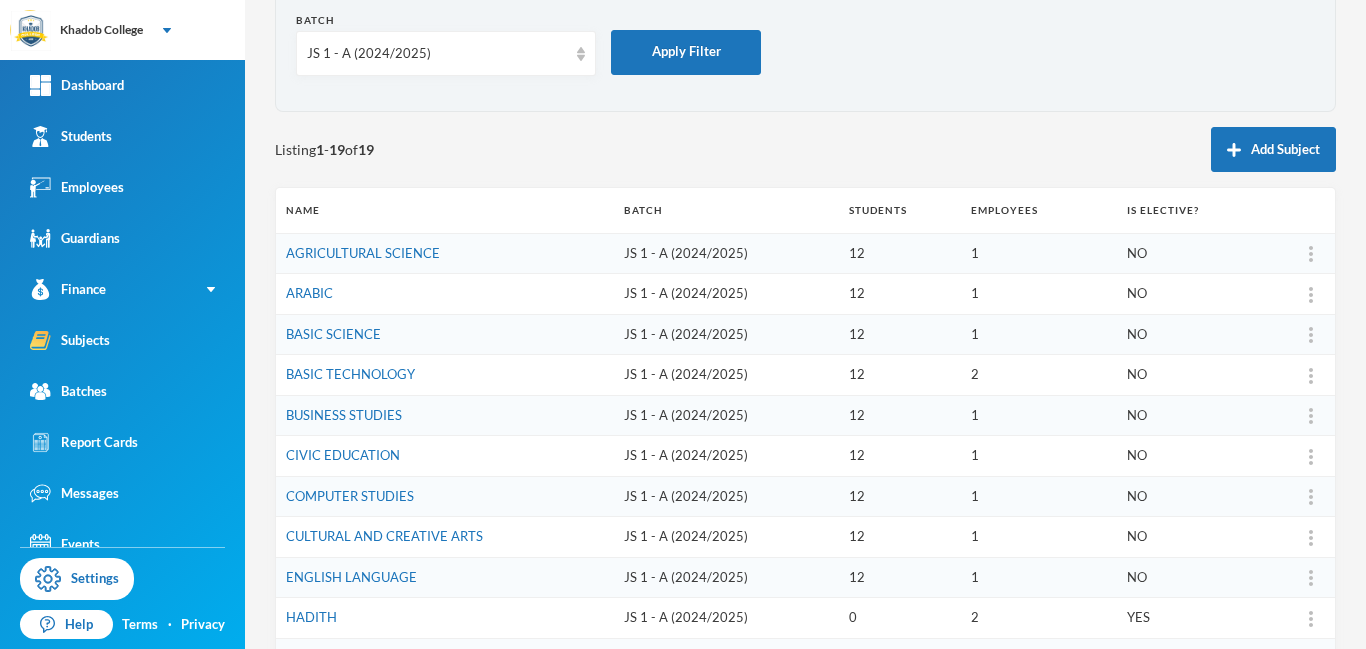 scroll, scrollTop: 81, scrollLeft: 0, axis: vertical 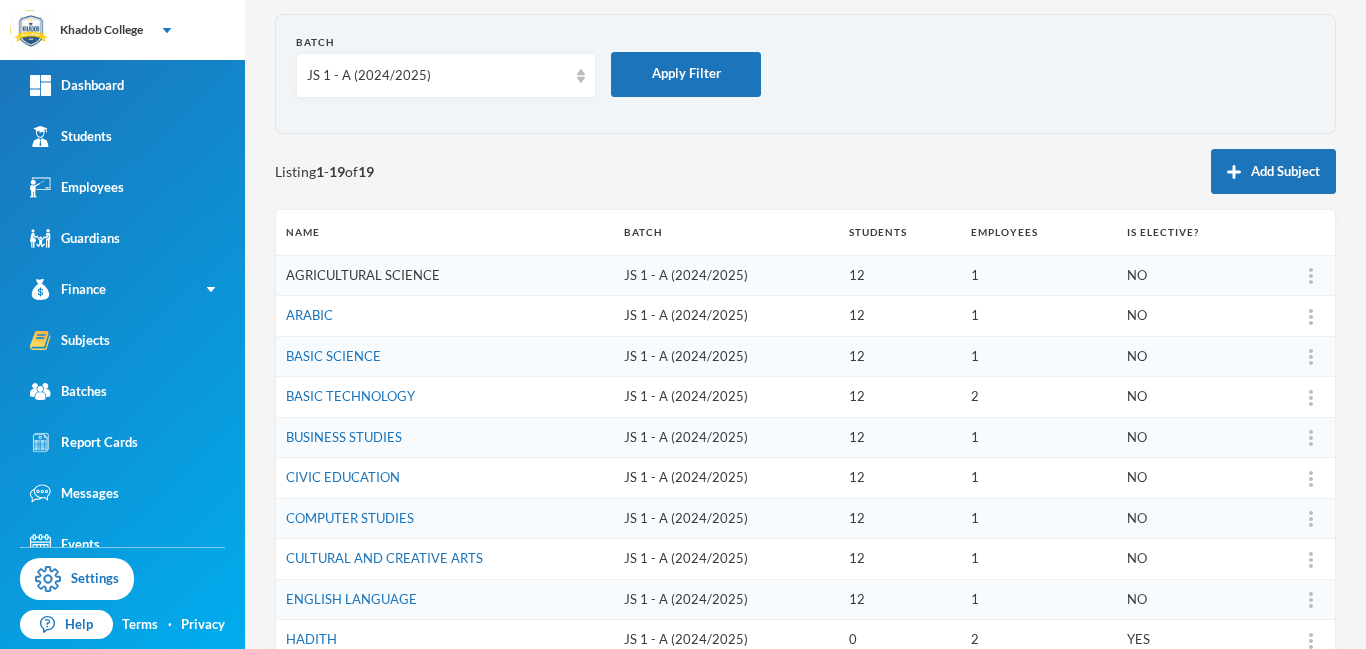 click on "AGRICULTURAL SCIENCE" at bounding box center (363, 275) 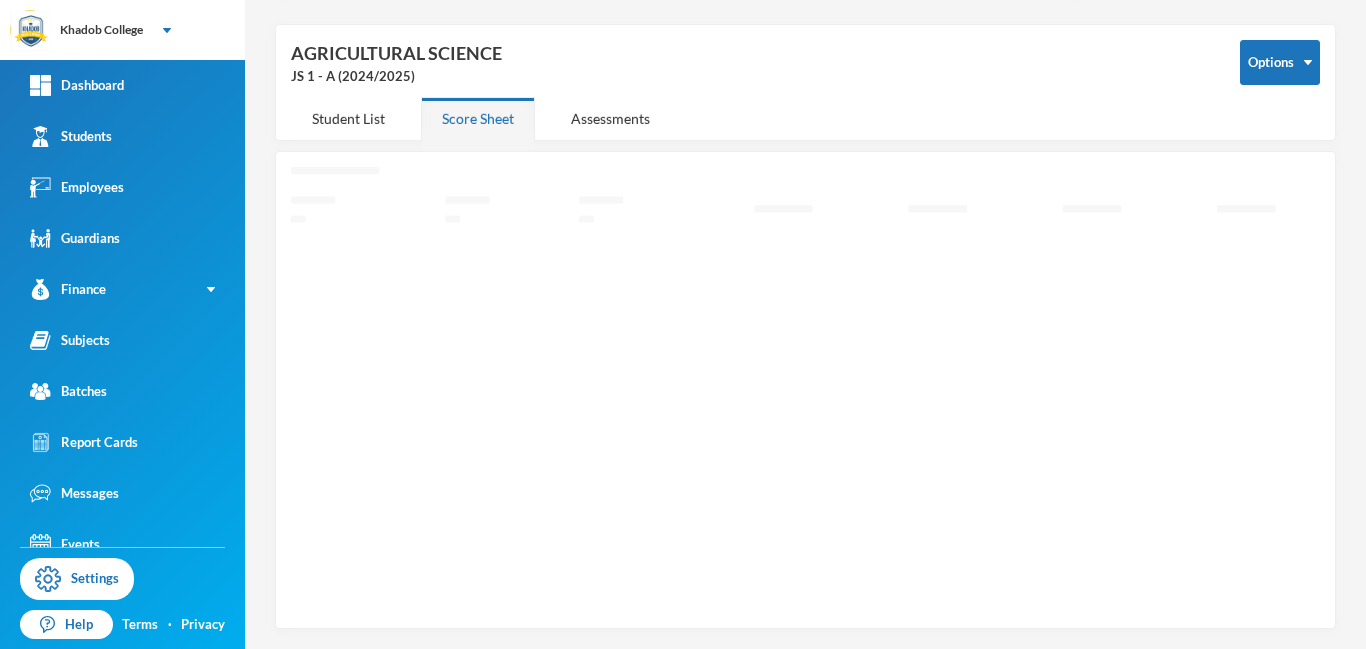 scroll, scrollTop: 71, scrollLeft: 0, axis: vertical 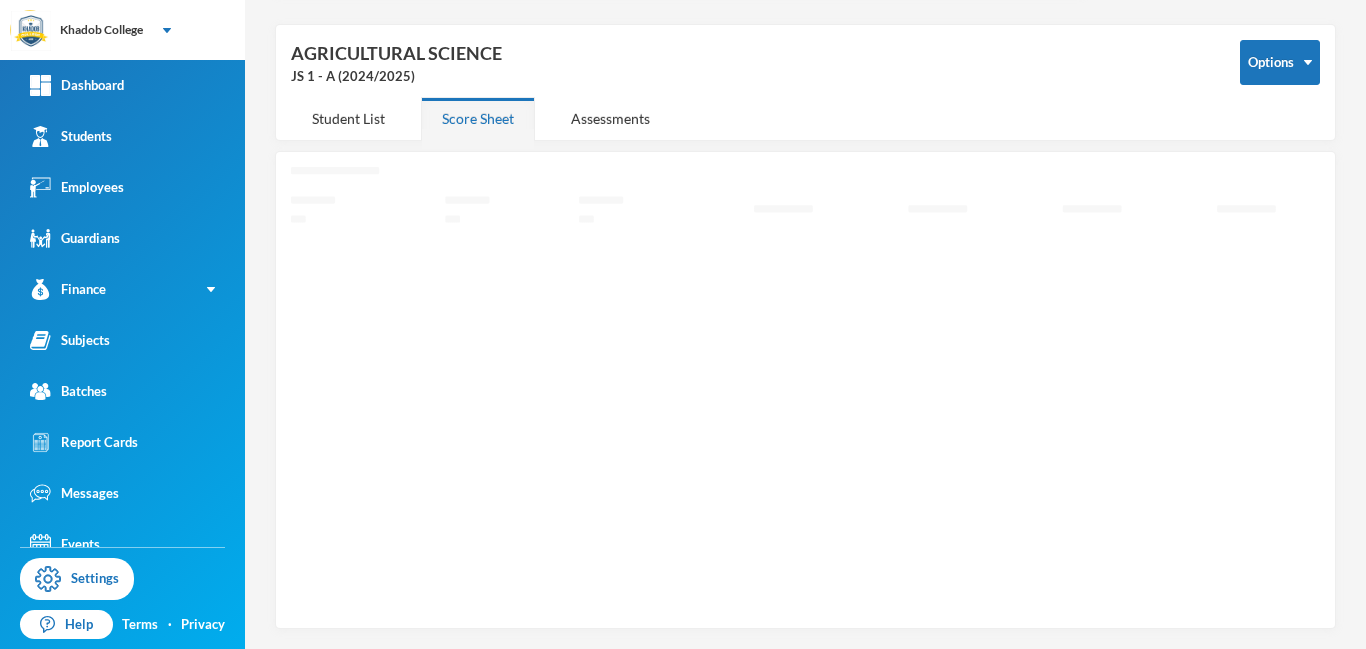 click on "Loading interface..." 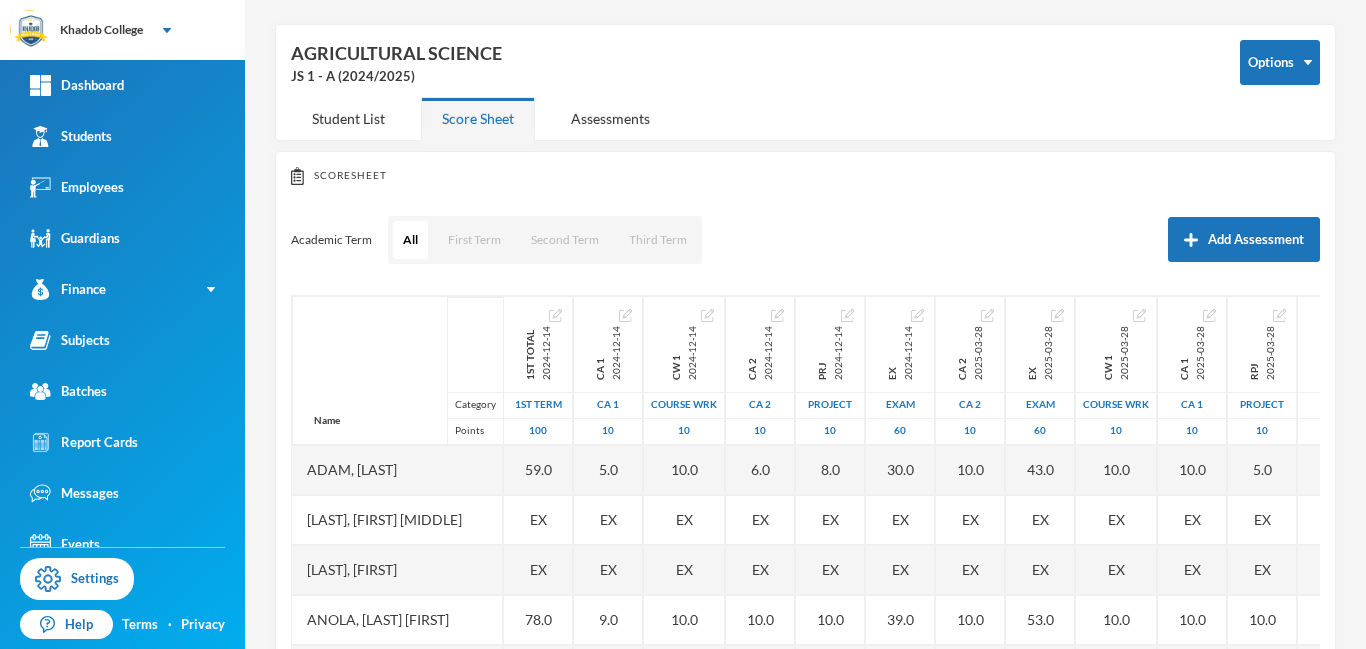 scroll, scrollTop: 81, scrollLeft: 0, axis: vertical 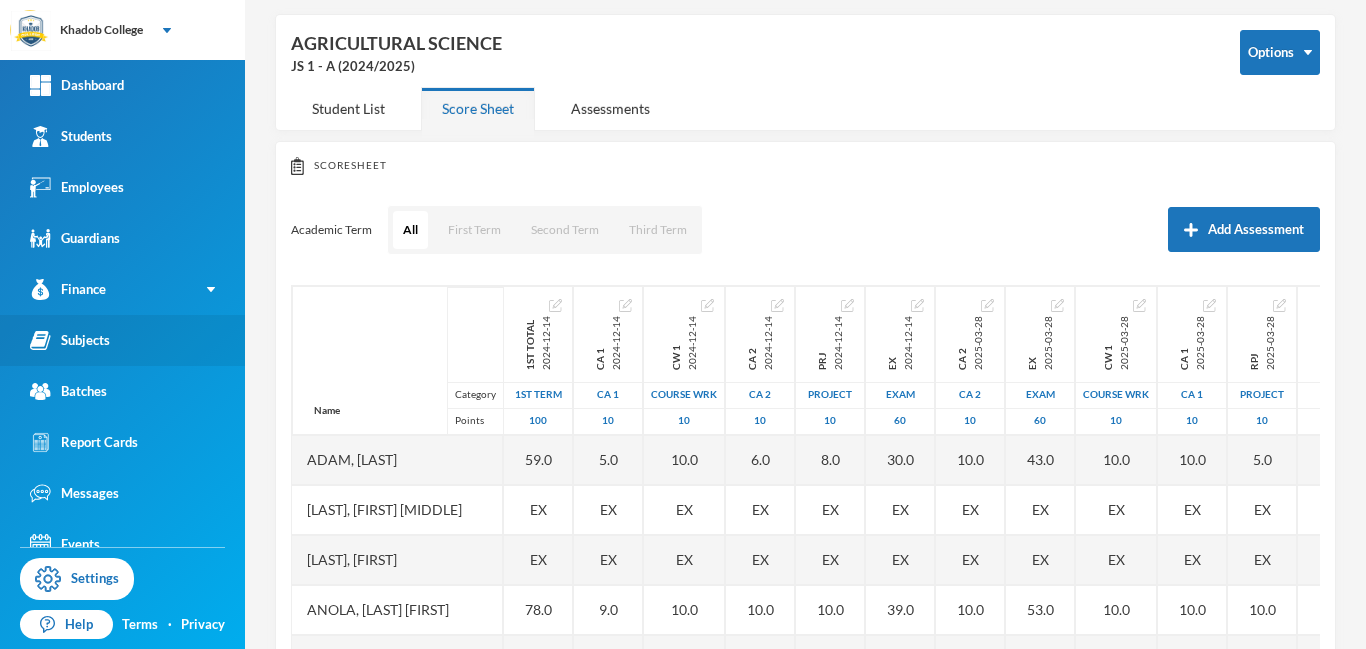 click on "Subjects" at bounding box center [70, 340] 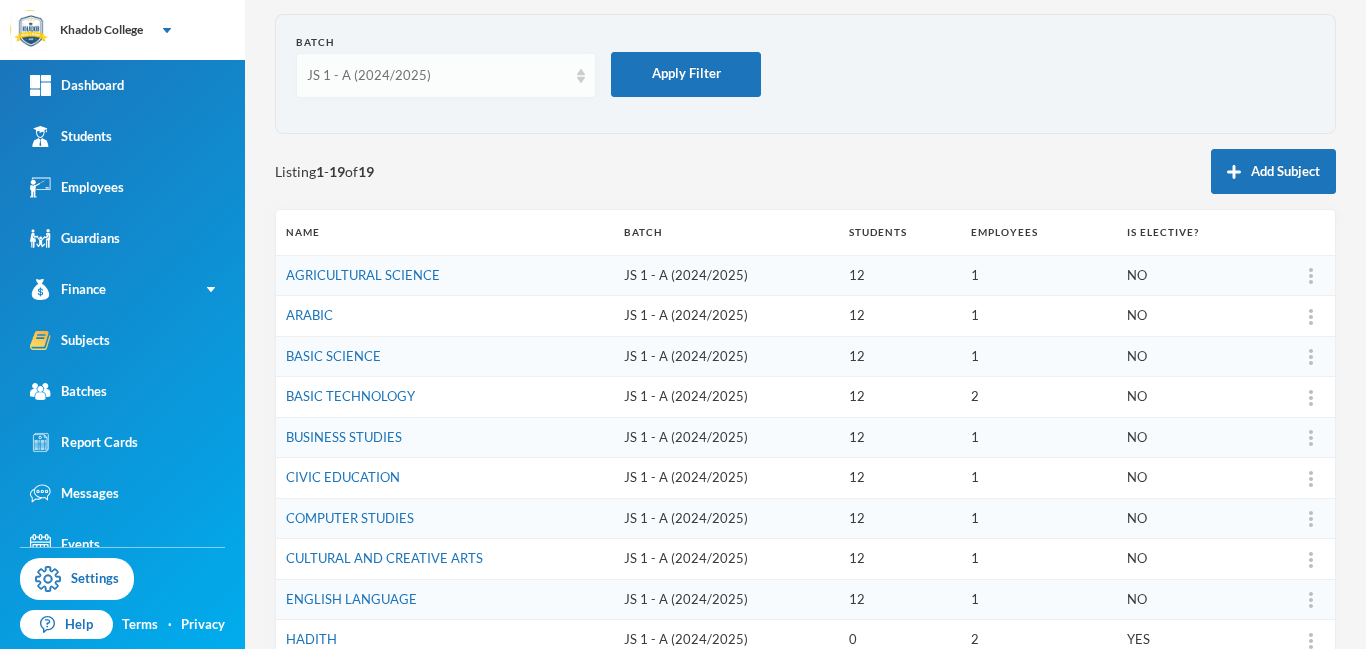 click on "JS 1 - A (2024/2025)" at bounding box center [446, 75] 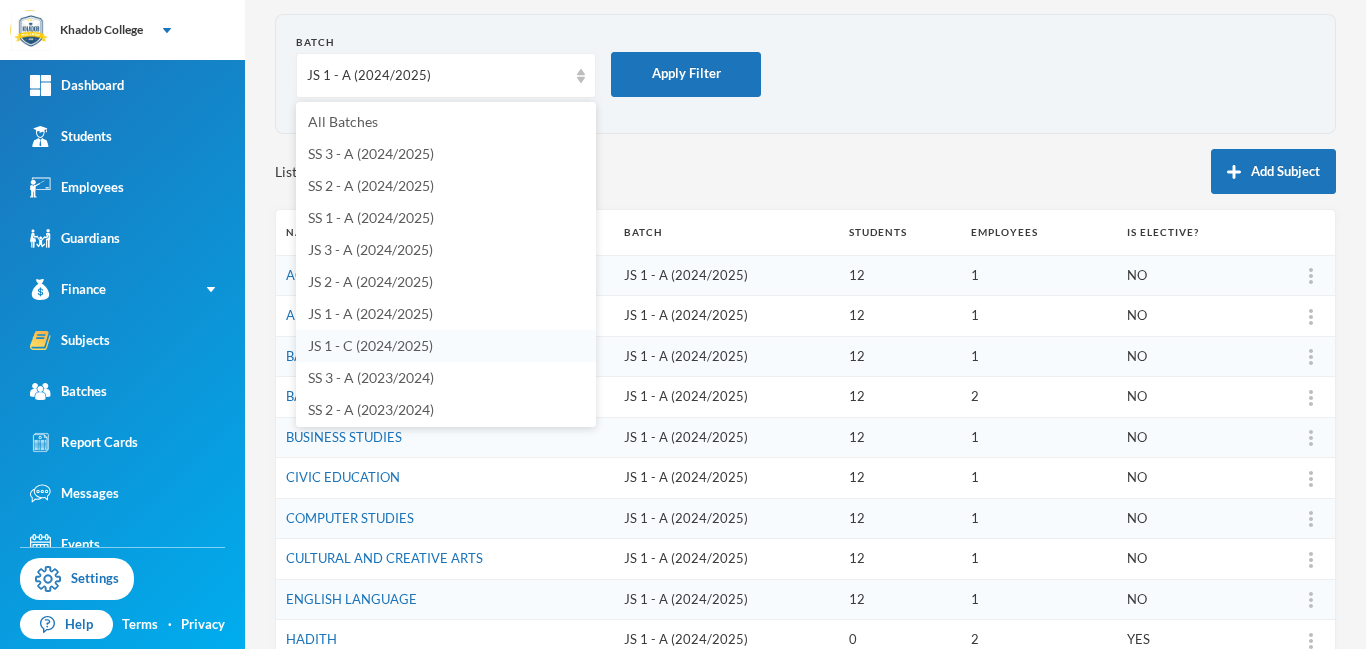 click on "JS 1 - C (2024/2025)" at bounding box center [370, 345] 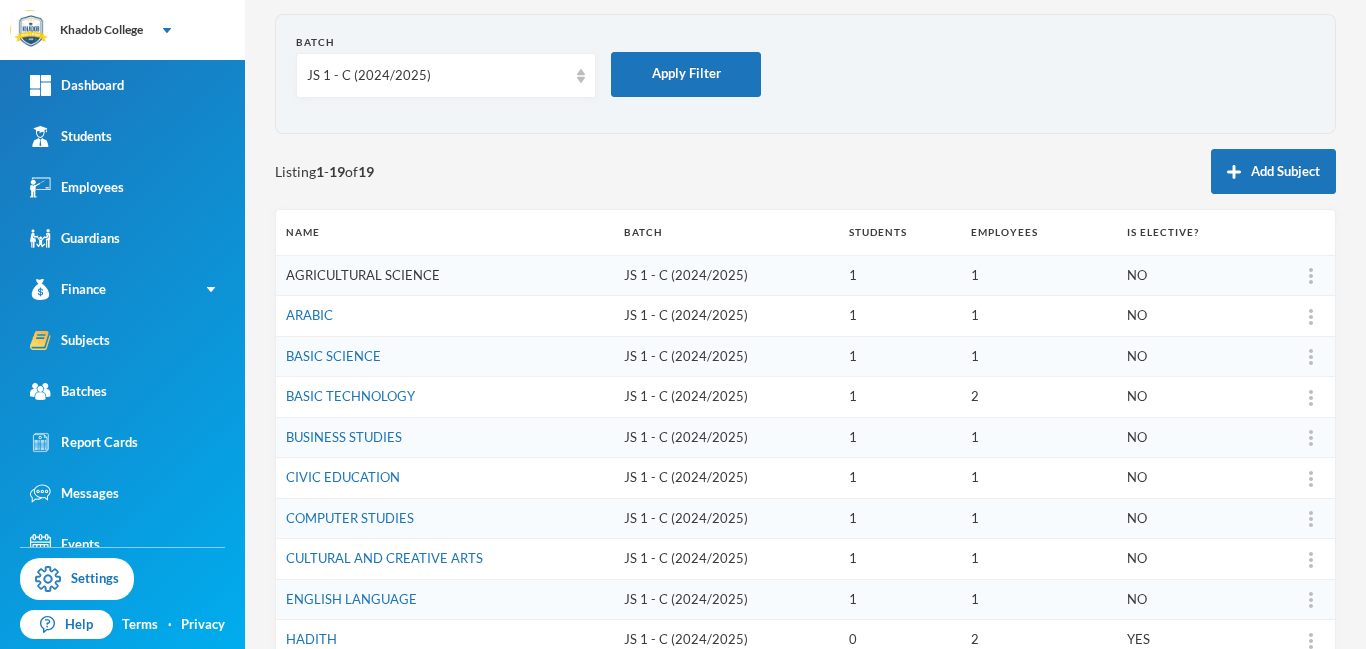 click on "AGRICULTURAL SCIENCE" at bounding box center [363, 275] 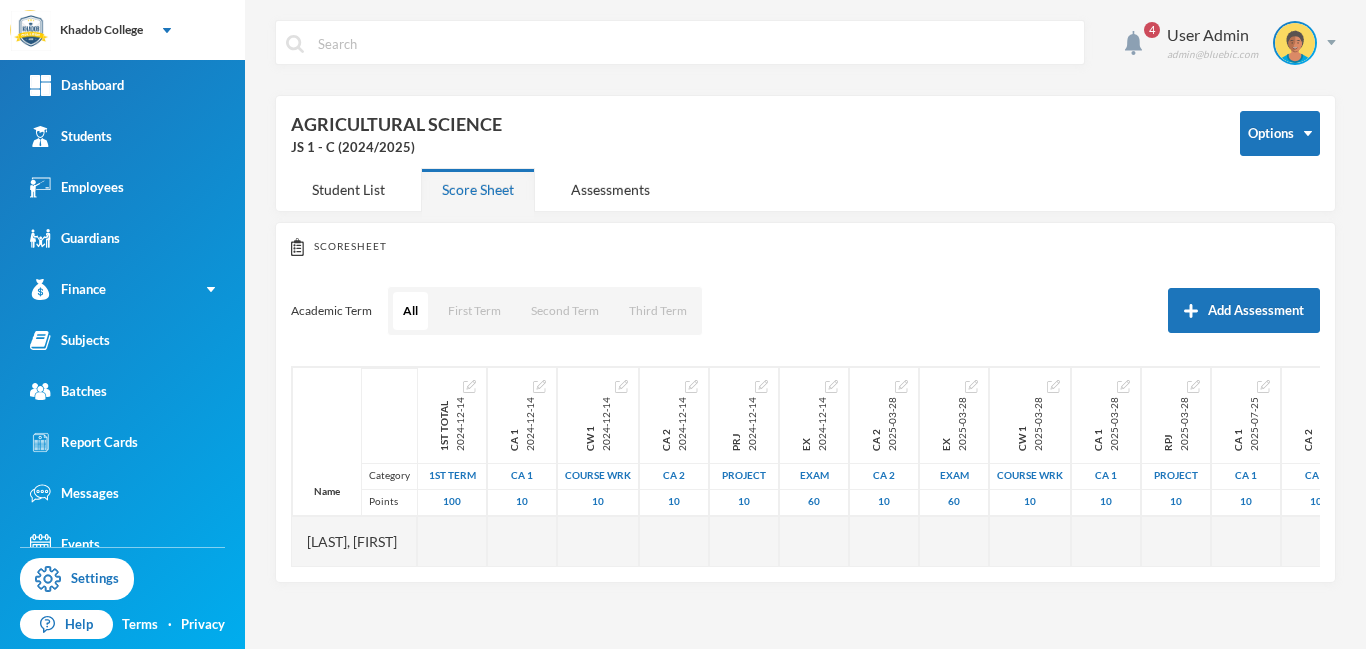 scroll, scrollTop: 0, scrollLeft: 0, axis: both 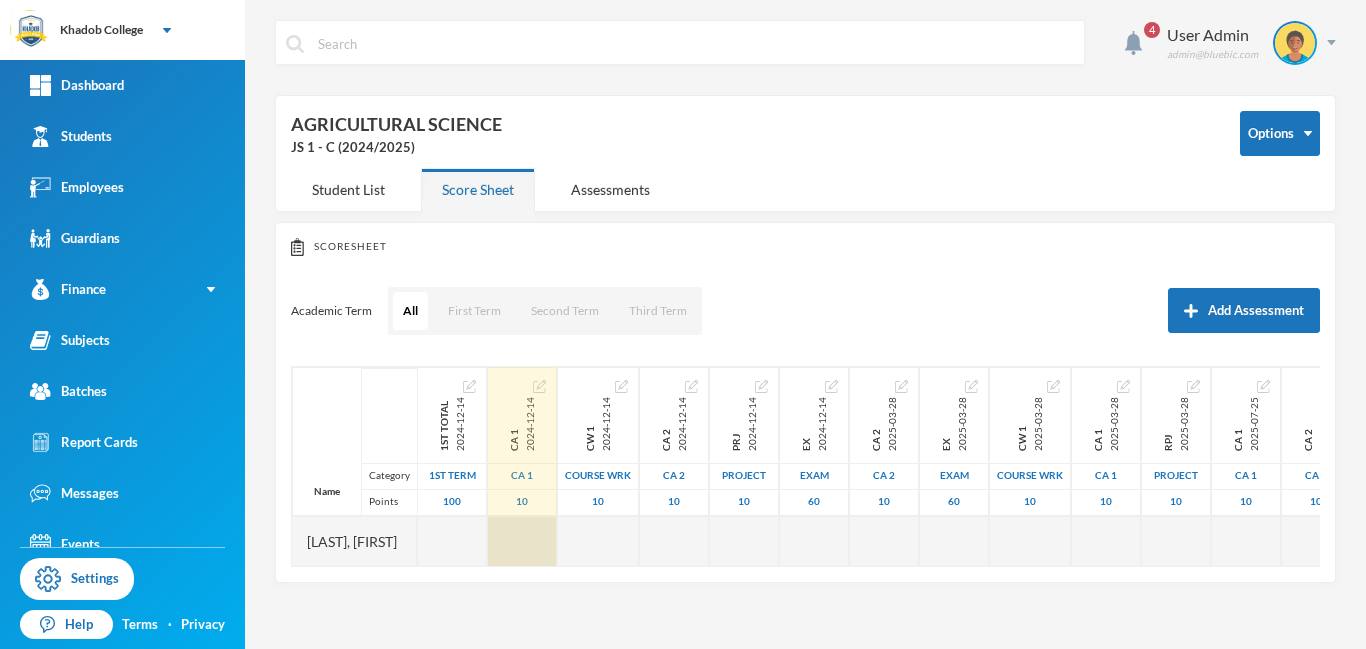 click at bounding box center [522, 541] 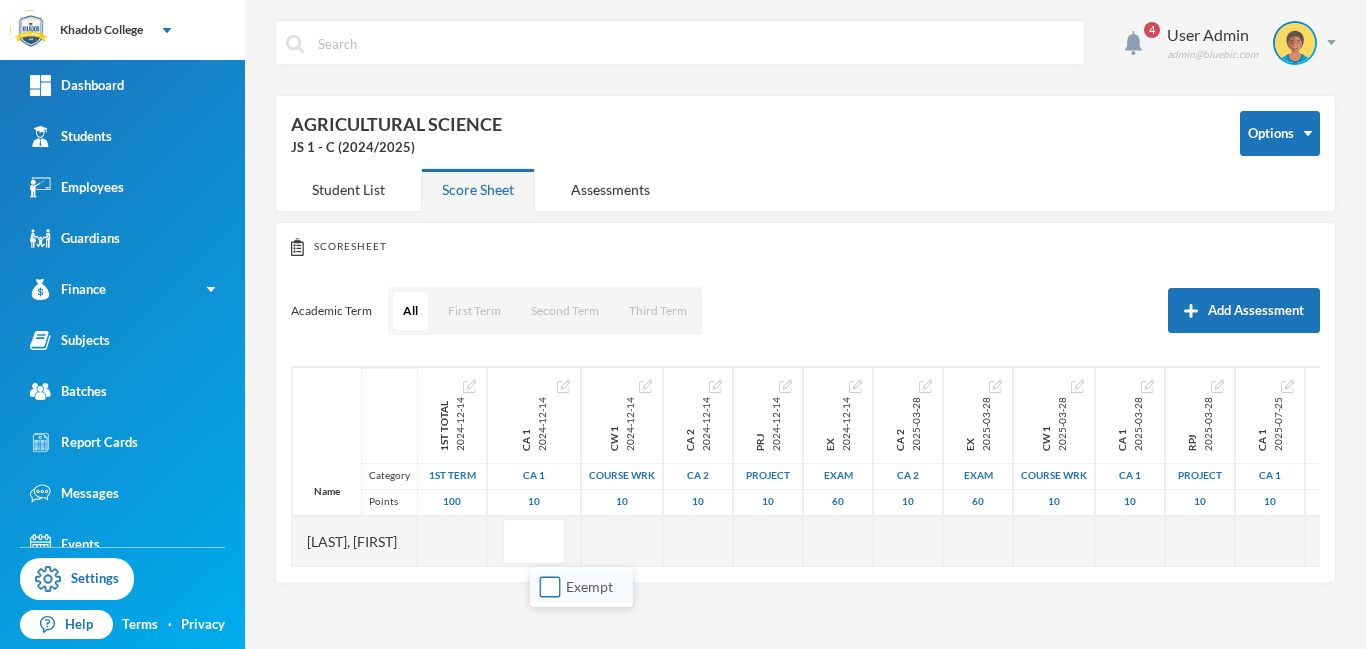 click on "Exempt" at bounding box center [550, 587] 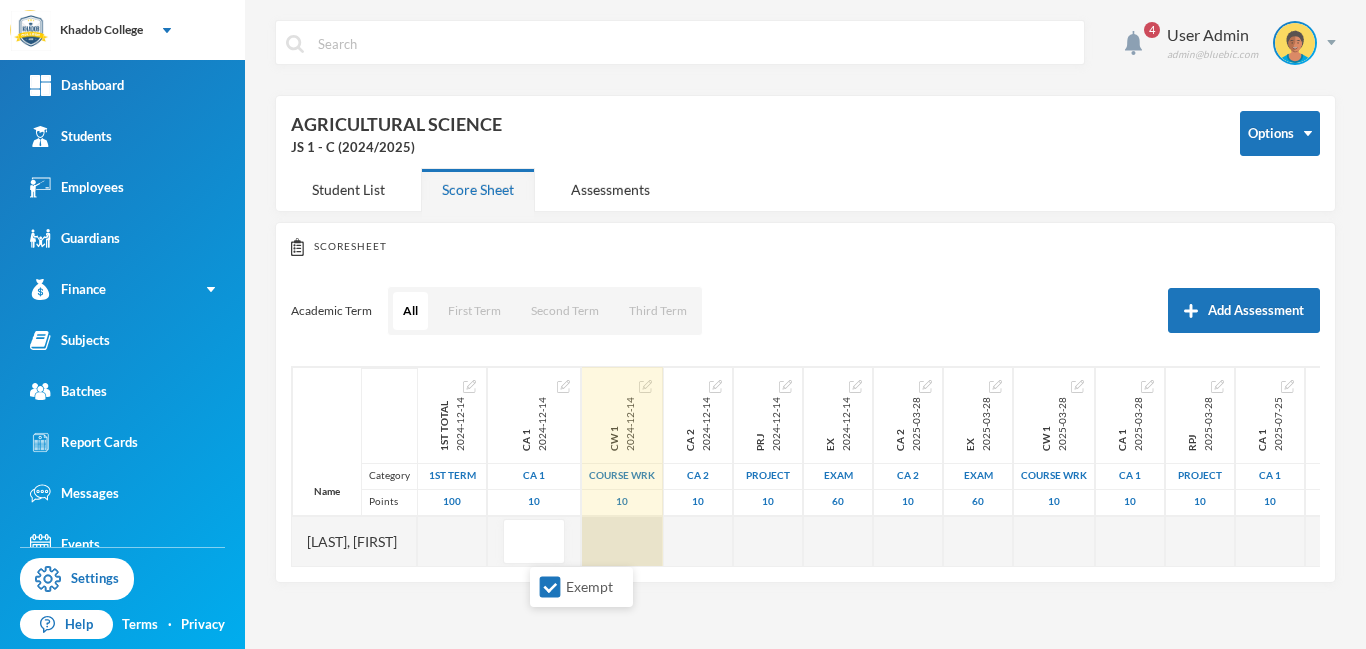 click at bounding box center [622, 541] 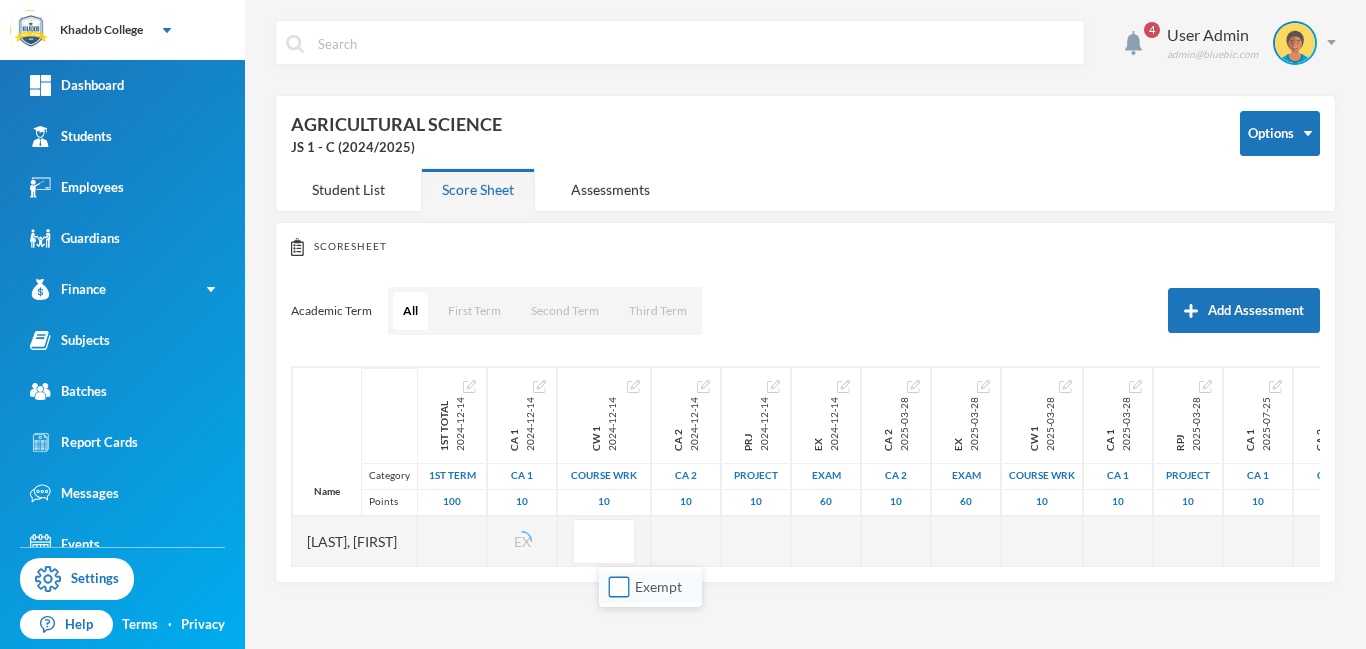 click on "Exempt" at bounding box center (619, 587) 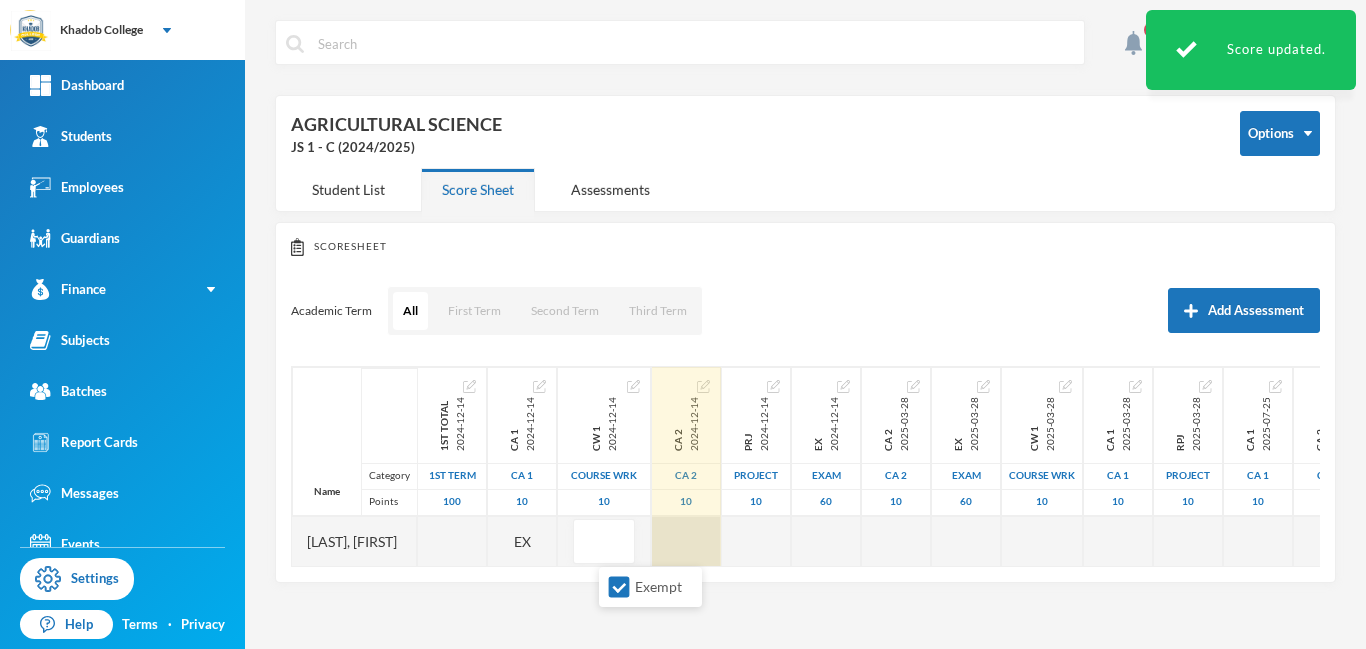 click at bounding box center [686, 541] 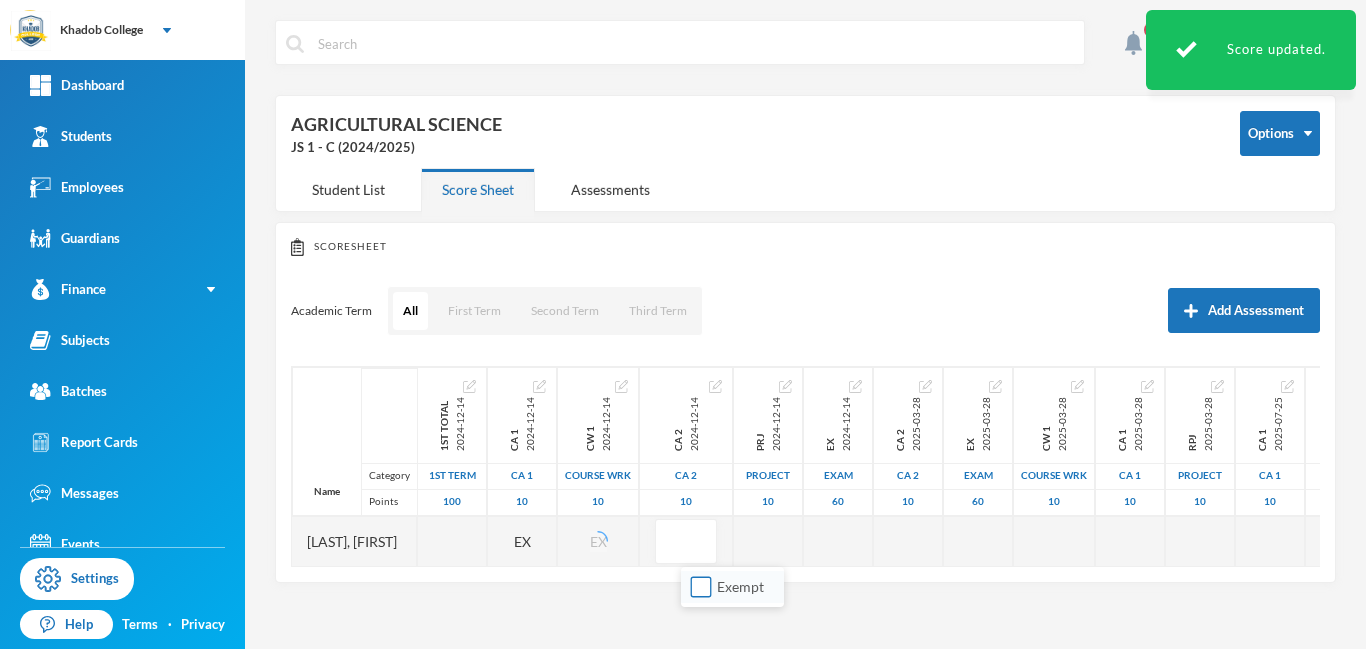 click on "Exempt" at bounding box center (701, 587) 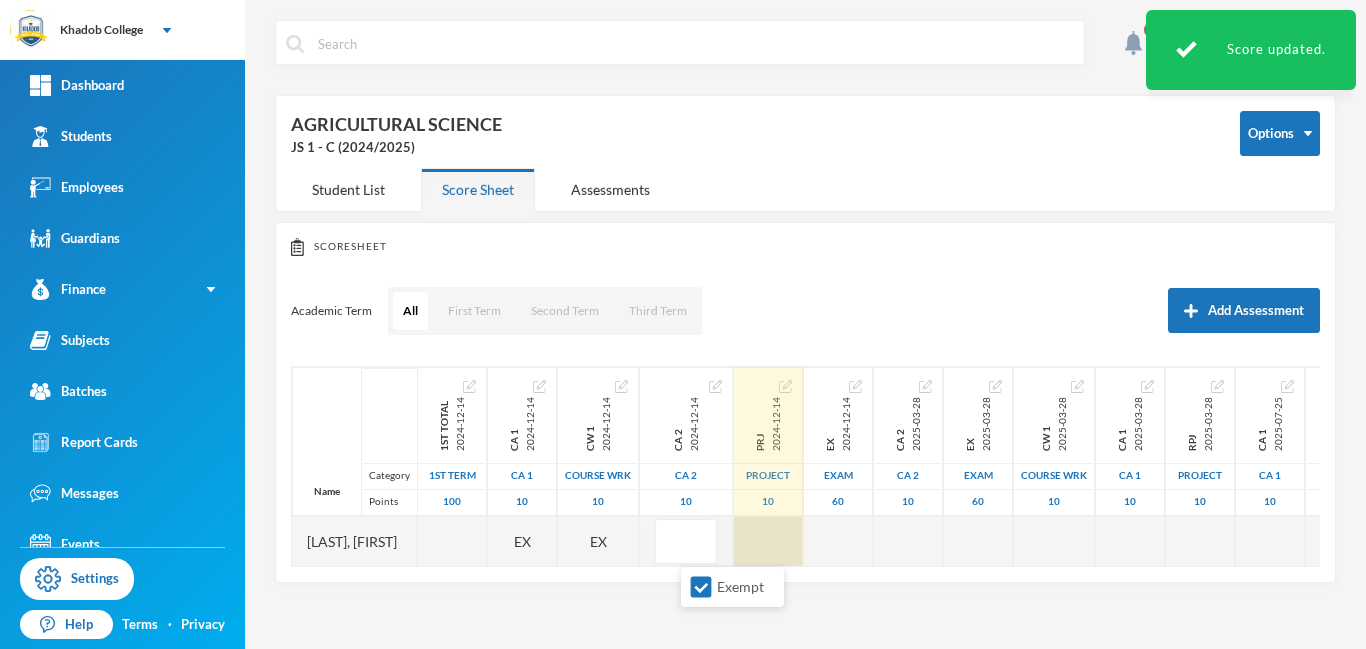 click at bounding box center [768, 541] 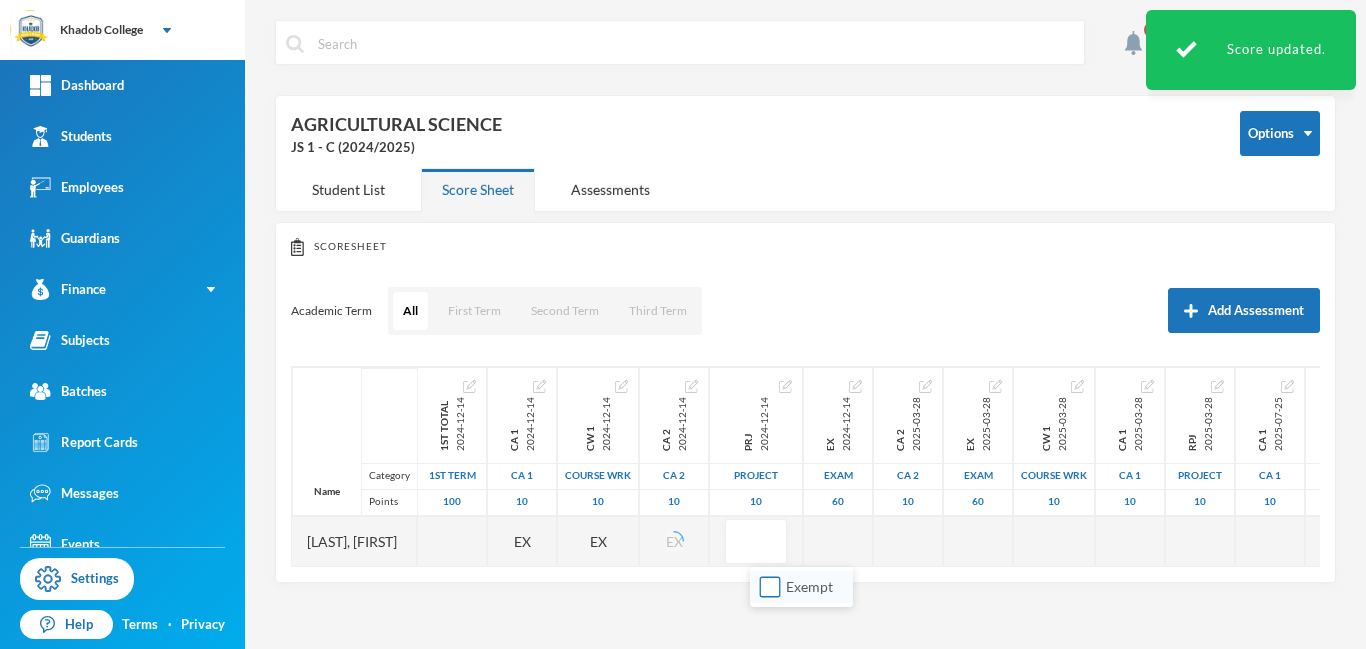 click on "Exempt" at bounding box center (770, 587) 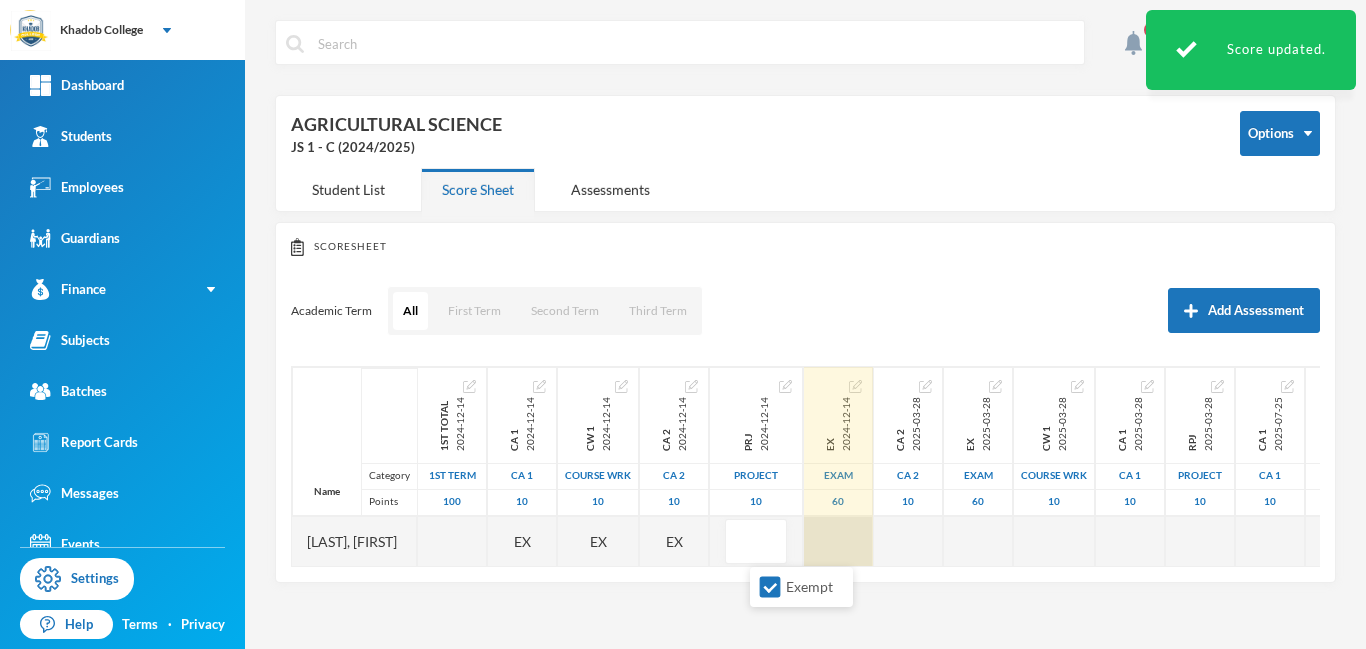 click at bounding box center [838, 541] 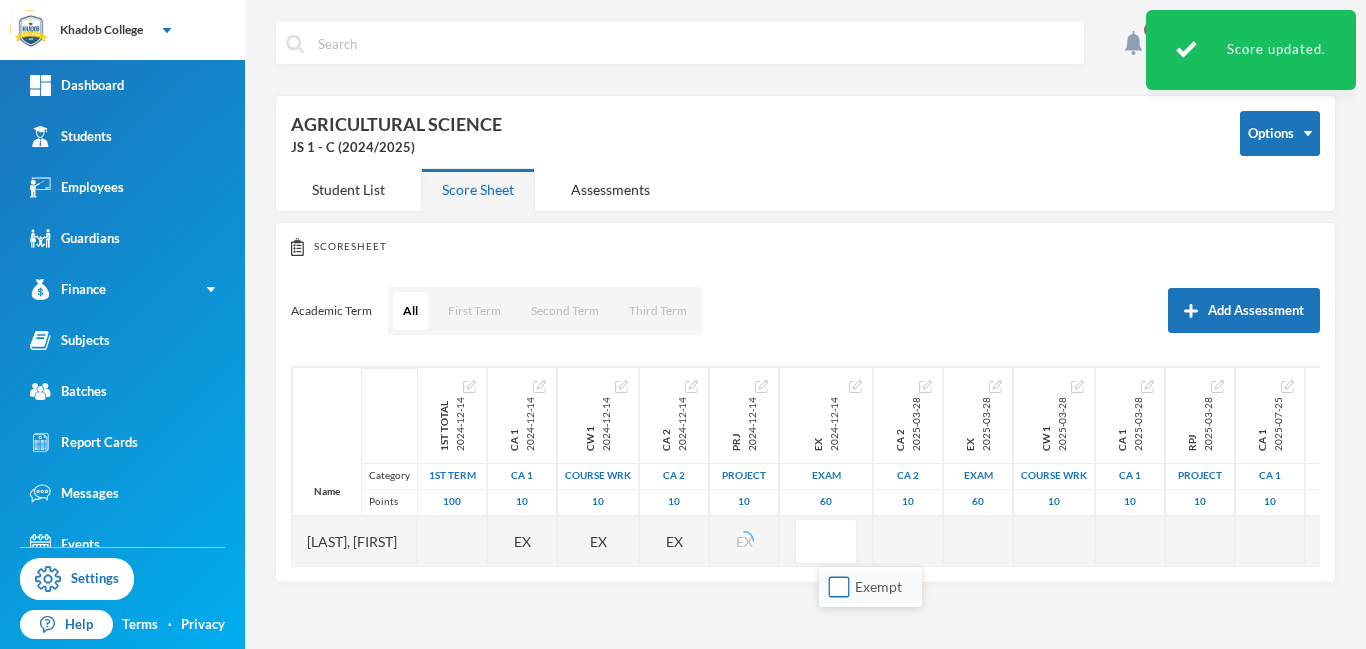 click on "Exempt" at bounding box center [839, 587] 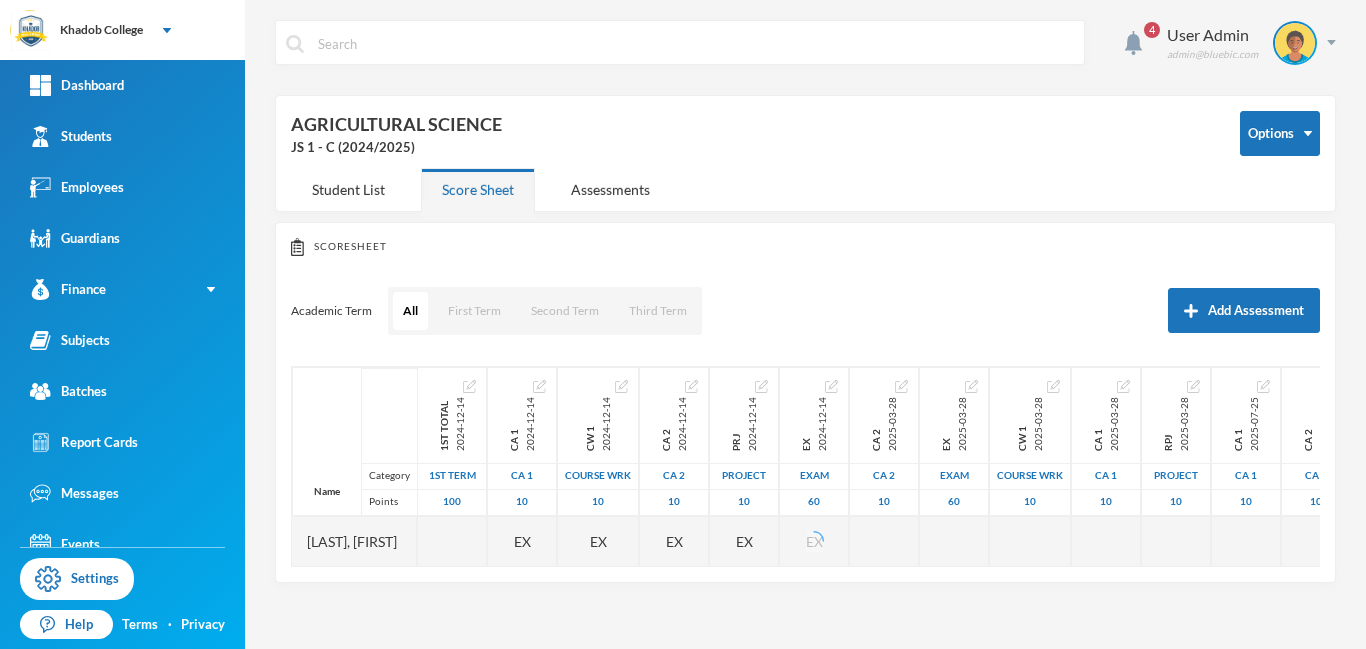 drag, startPoint x: 1365, startPoint y: 45, endPoint x: 1357, endPoint y: 128, distance: 83.38465 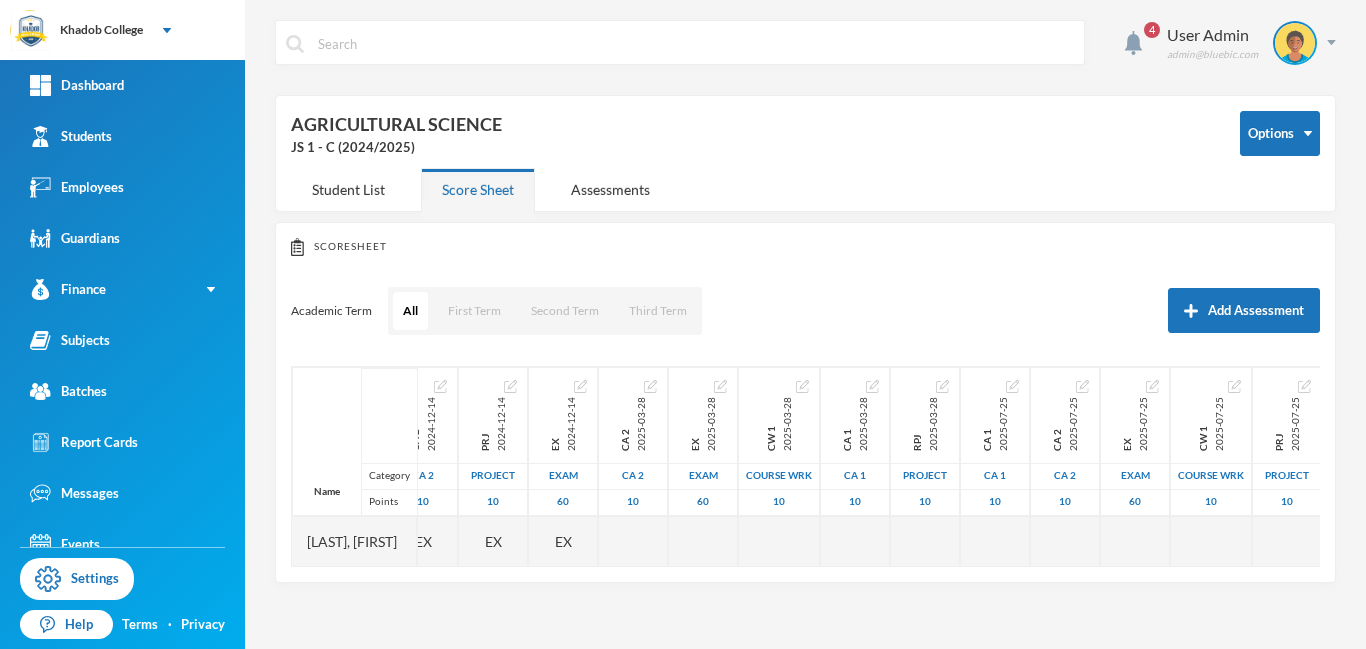 scroll, scrollTop: 0, scrollLeft: 272, axis: horizontal 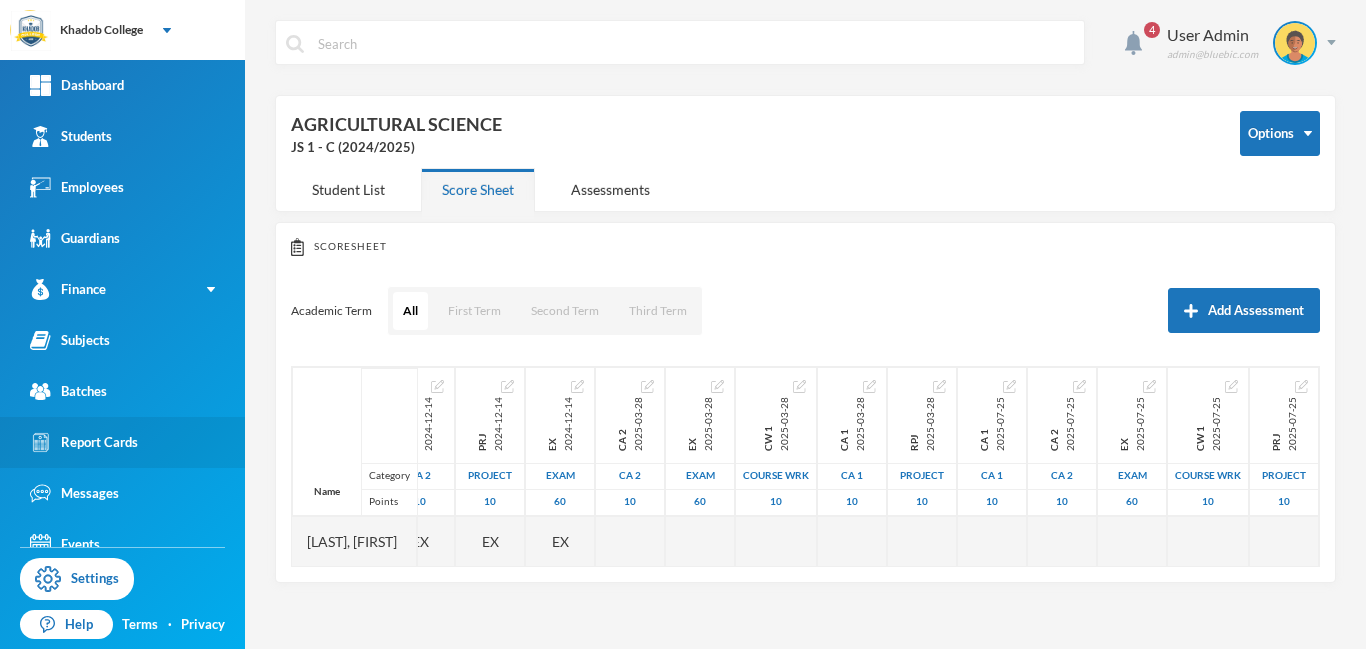 click on "Report Cards" at bounding box center [84, 442] 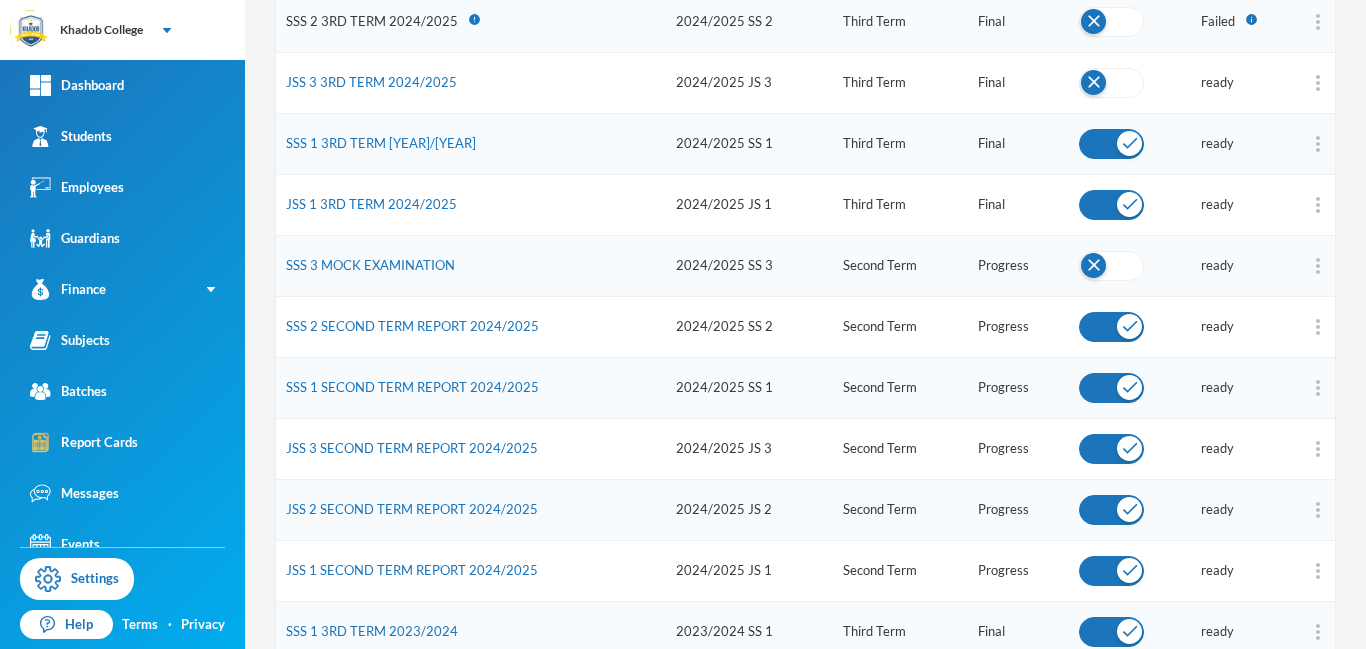 scroll, scrollTop: 602, scrollLeft: 0, axis: vertical 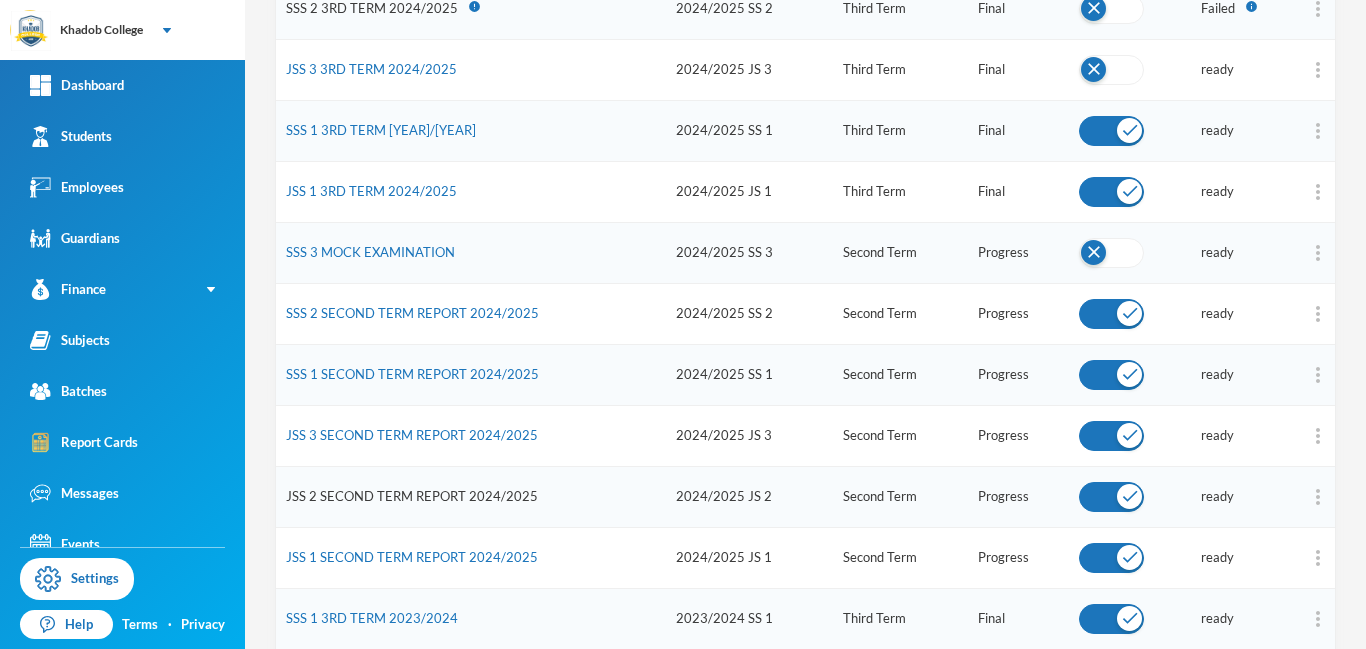 click on "JSS 2 SECOND TERM REPORT 2024/2025" at bounding box center (412, 496) 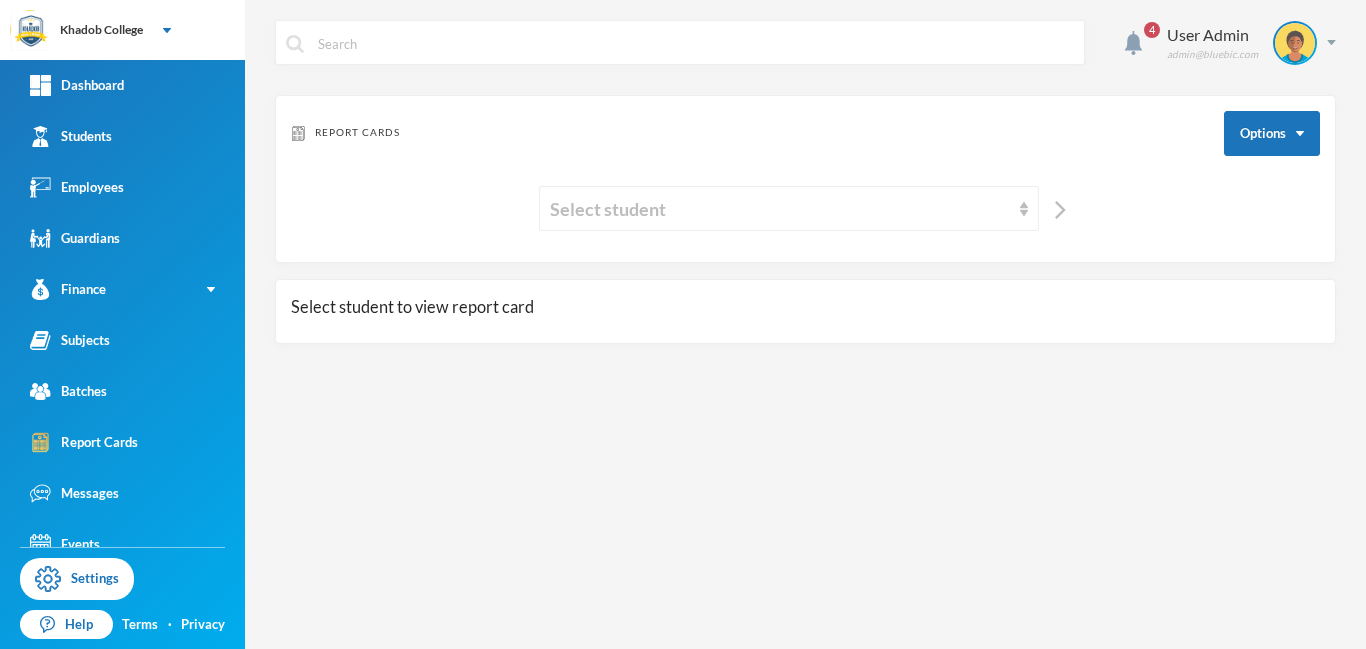 scroll, scrollTop: 0, scrollLeft: 0, axis: both 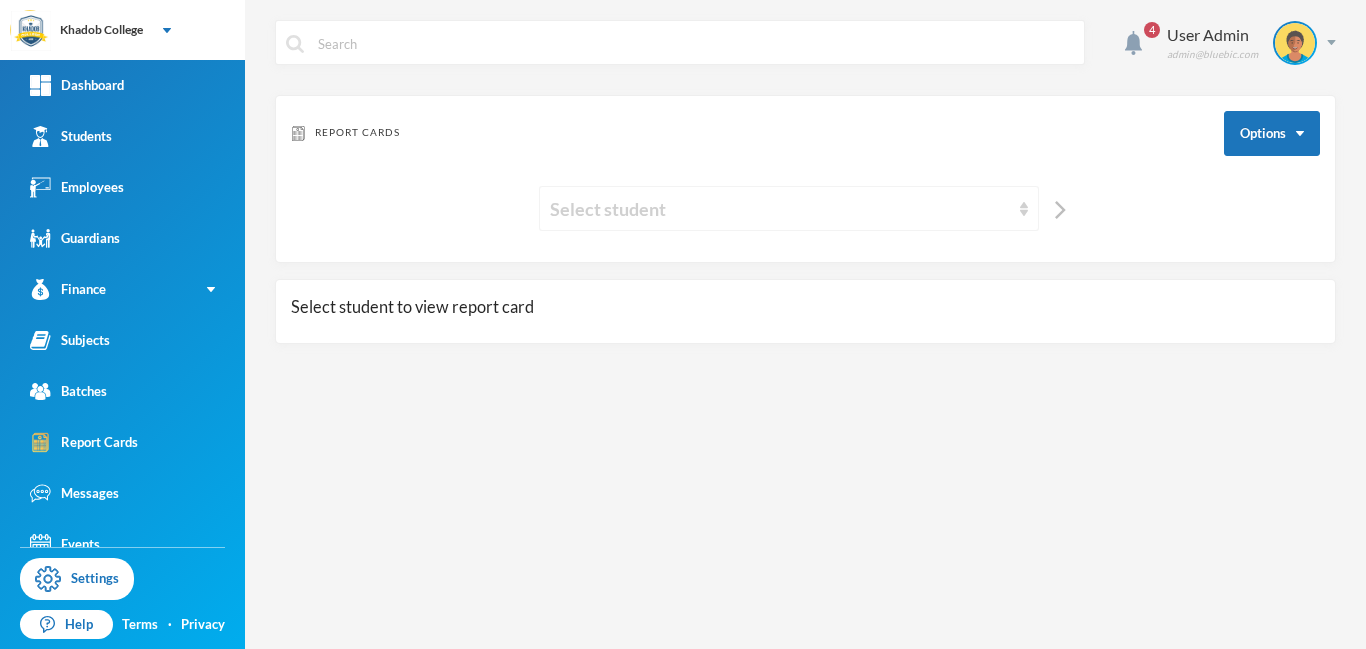 click on "Select student" at bounding box center [780, 209] 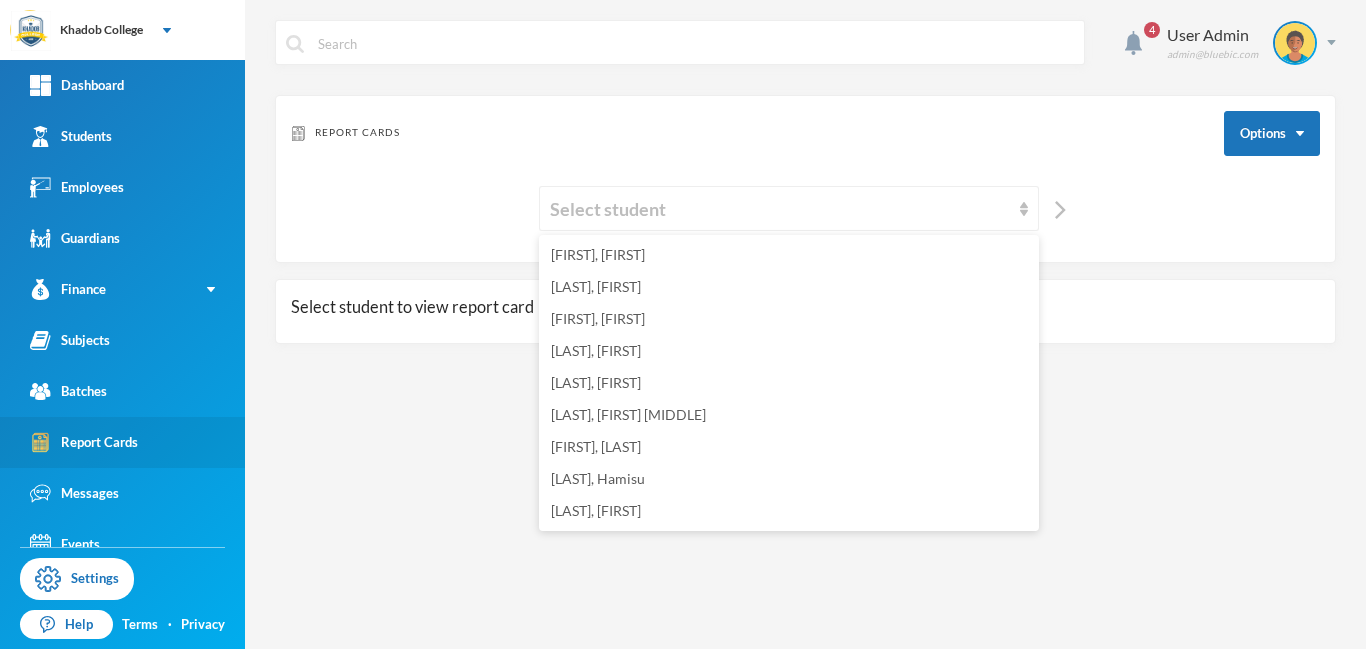 click on "Report Cards" at bounding box center (84, 442) 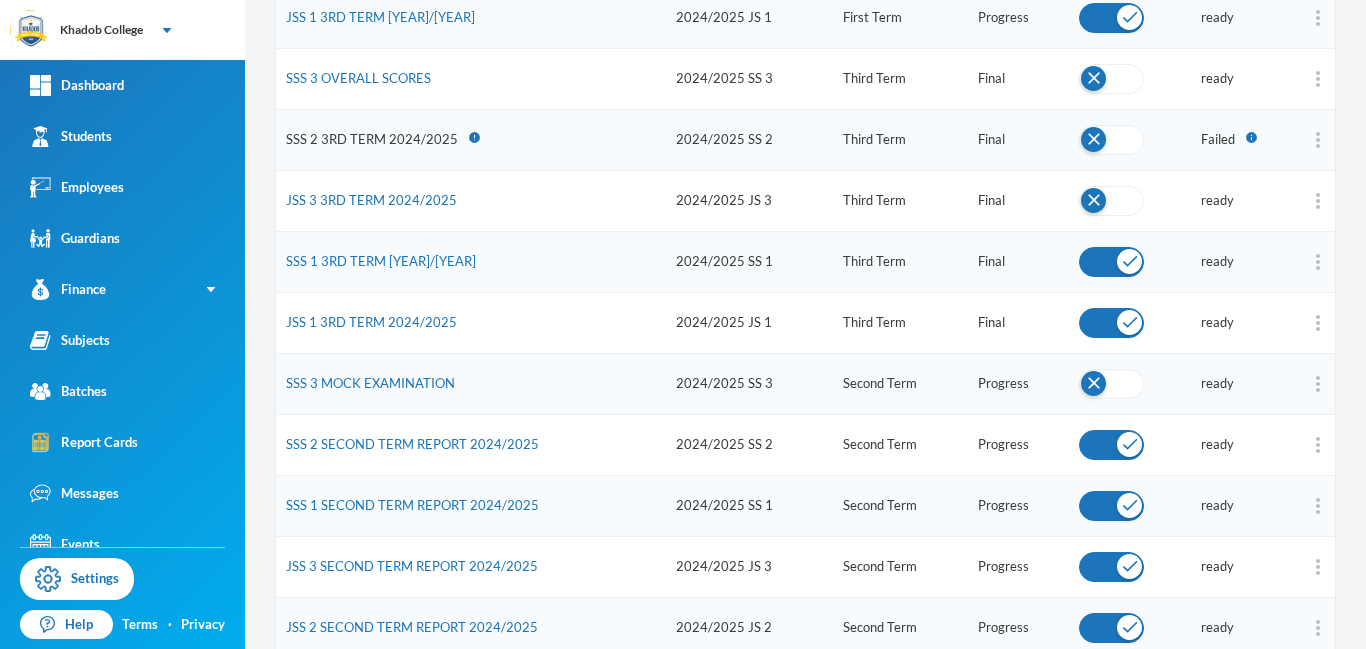 drag, startPoint x: 1364, startPoint y: 144, endPoint x: 1365, endPoint y: 327, distance: 183.00273 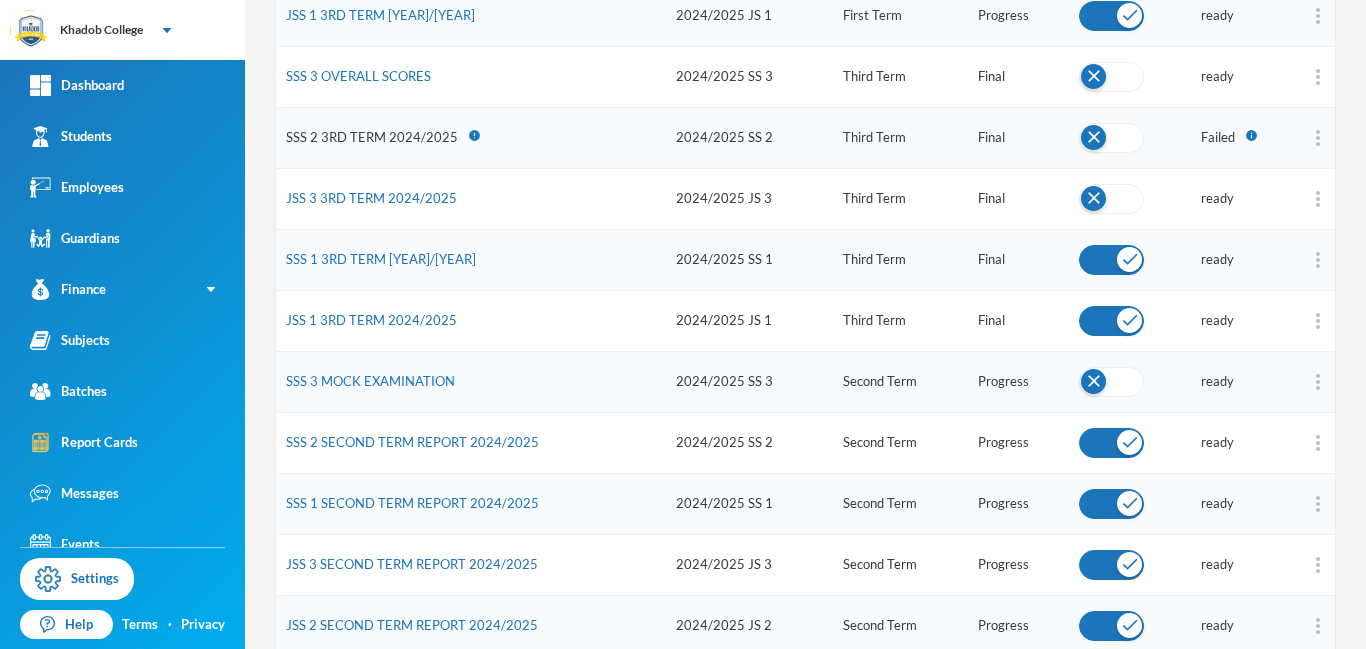 click on "SSS 1 3RD TERM [YEAR]/[YEAR]" at bounding box center (471, 259) 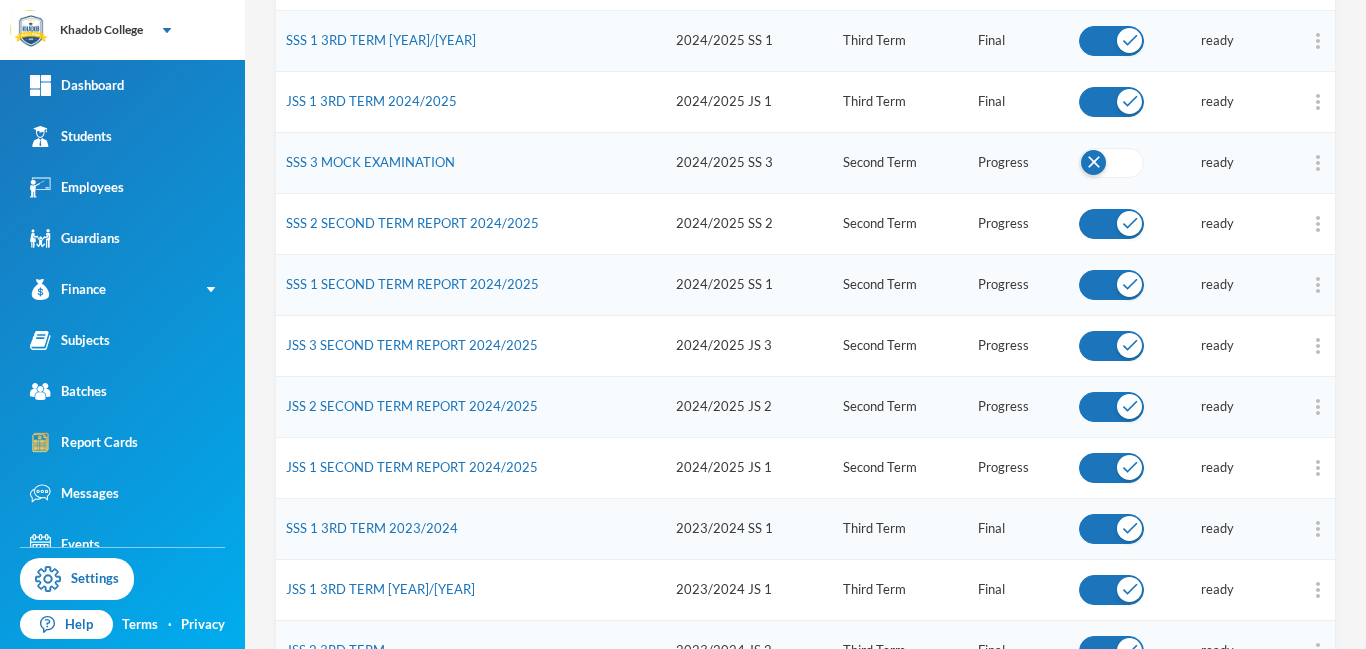 drag, startPoint x: 1364, startPoint y: 313, endPoint x: 1365, endPoint y: 401, distance: 88.005684 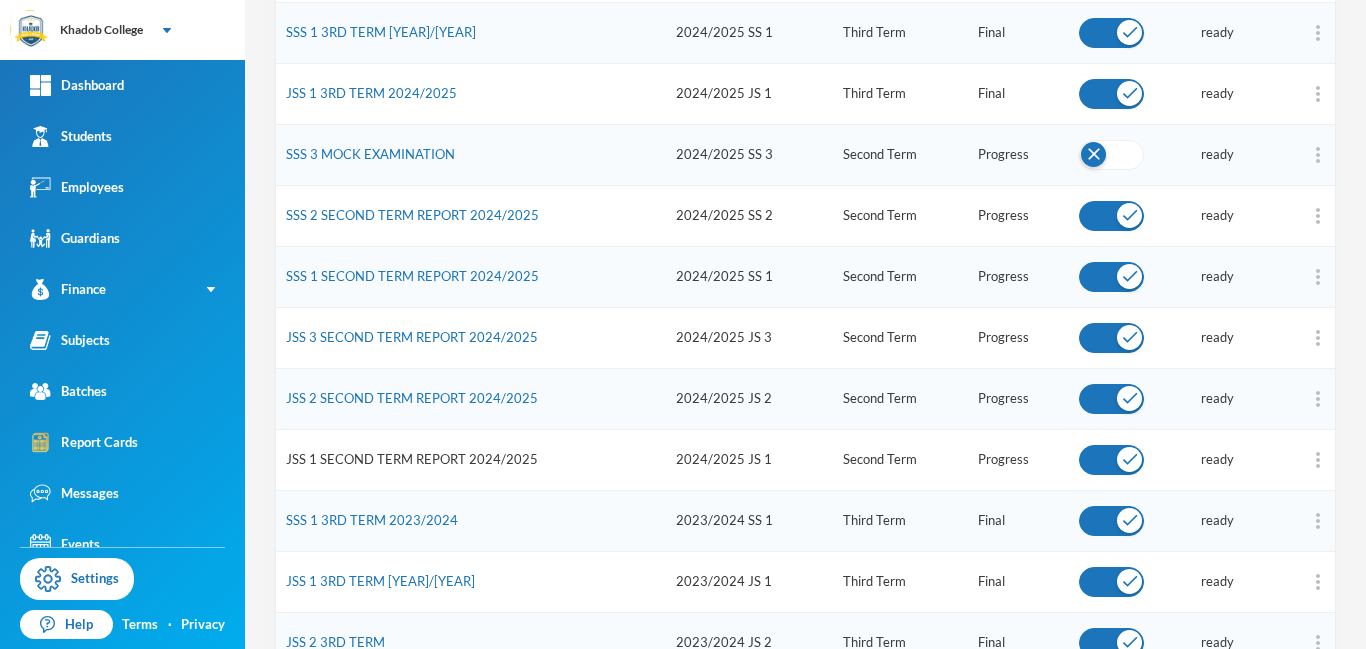 click on "JSS 1 SECOND TERM REPORT 2024/2025" at bounding box center [412, 459] 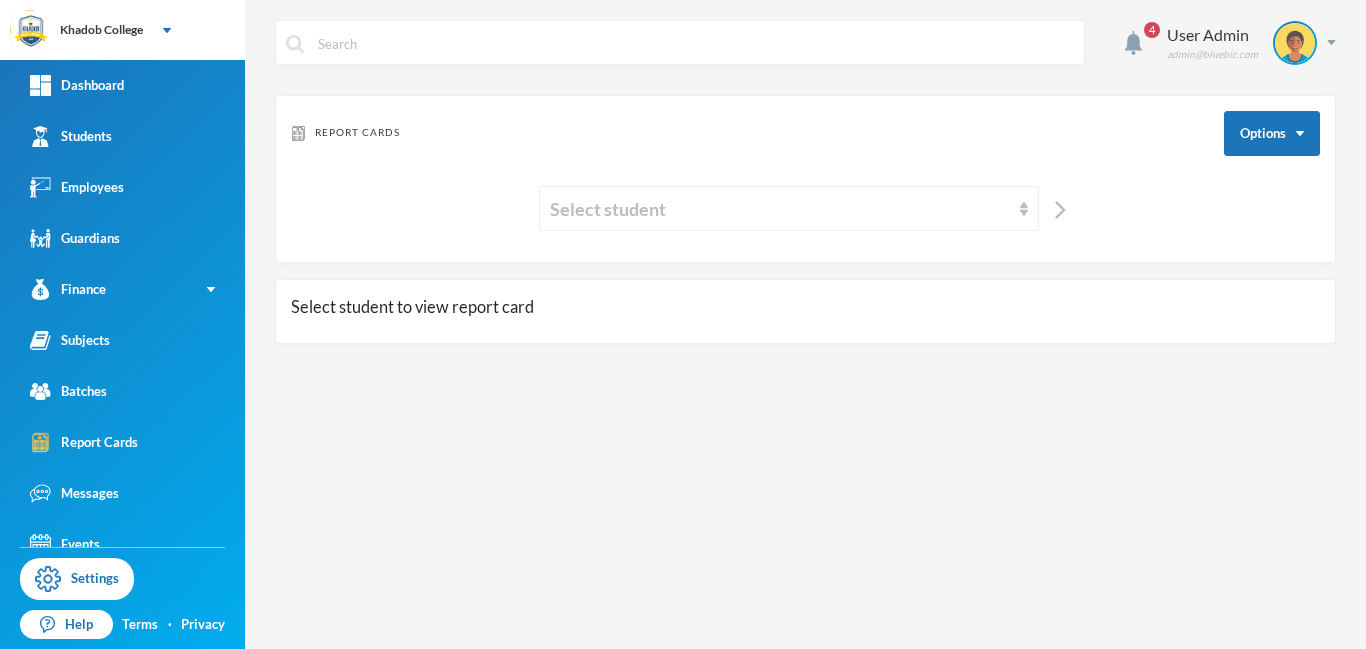 scroll, scrollTop: 0, scrollLeft: 0, axis: both 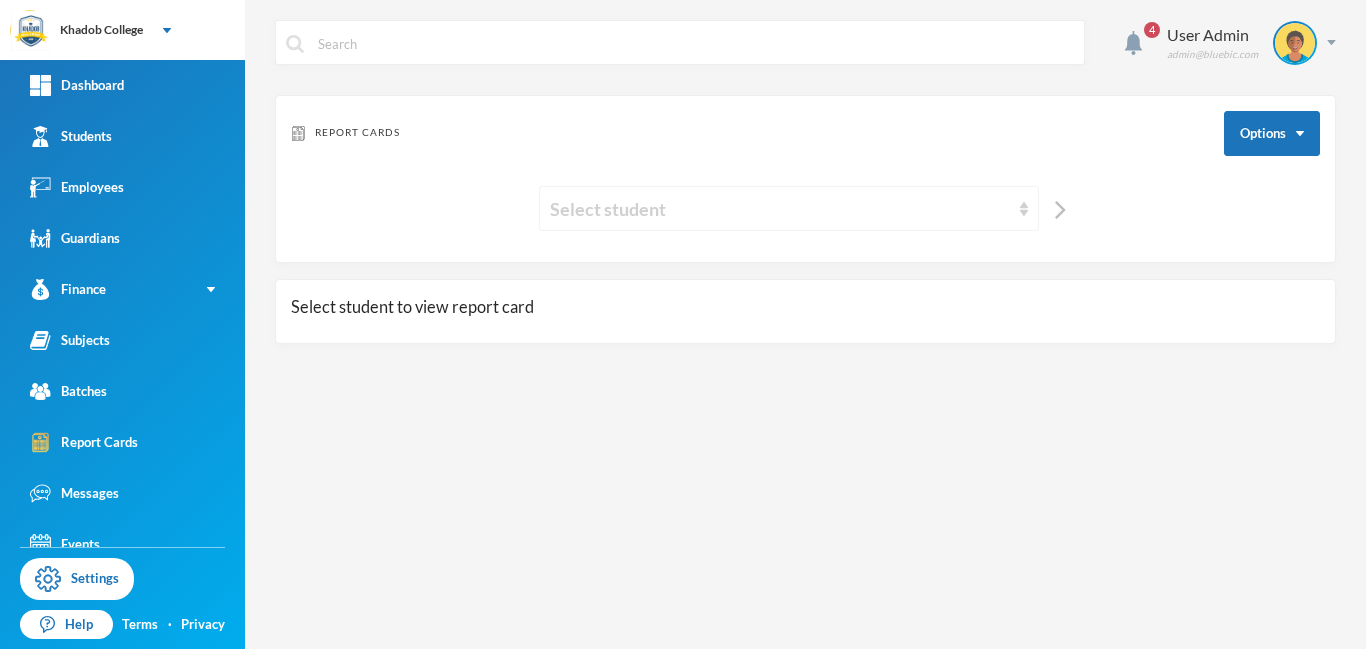 click on "Select student" at bounding box center [789, 208] 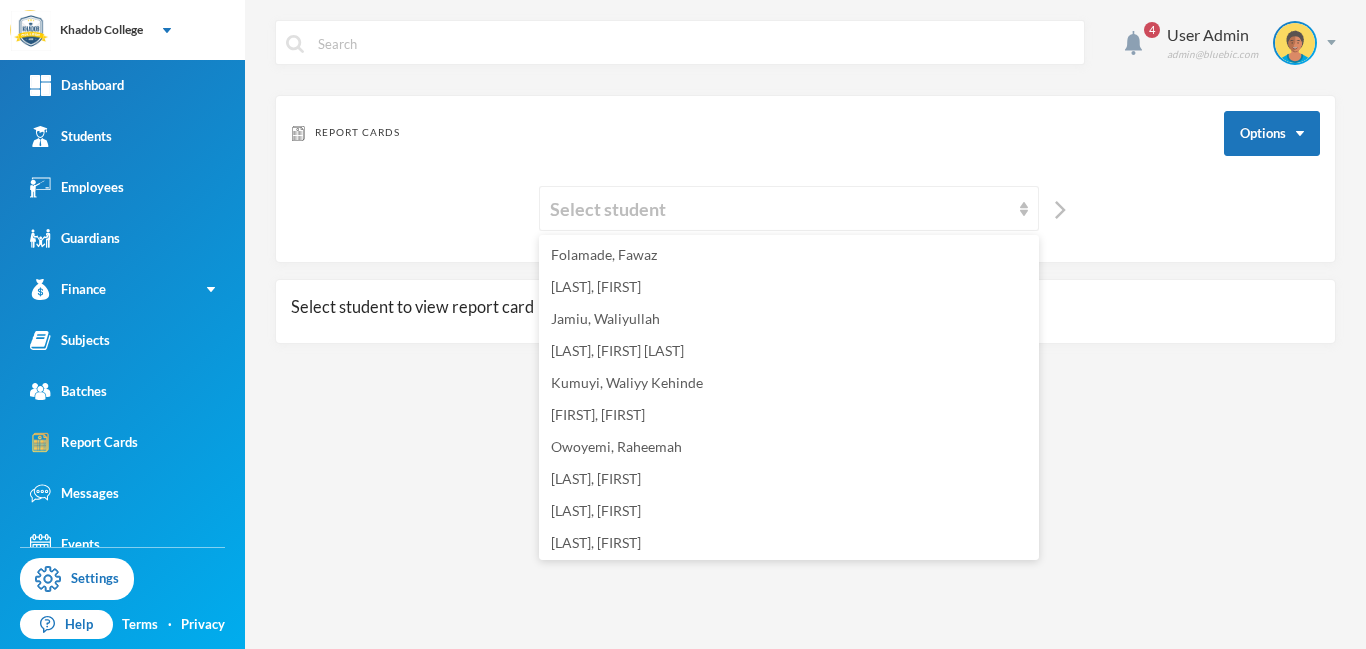 scroll, scrollTop: 163, scrollLeft: 0, axis: vertical 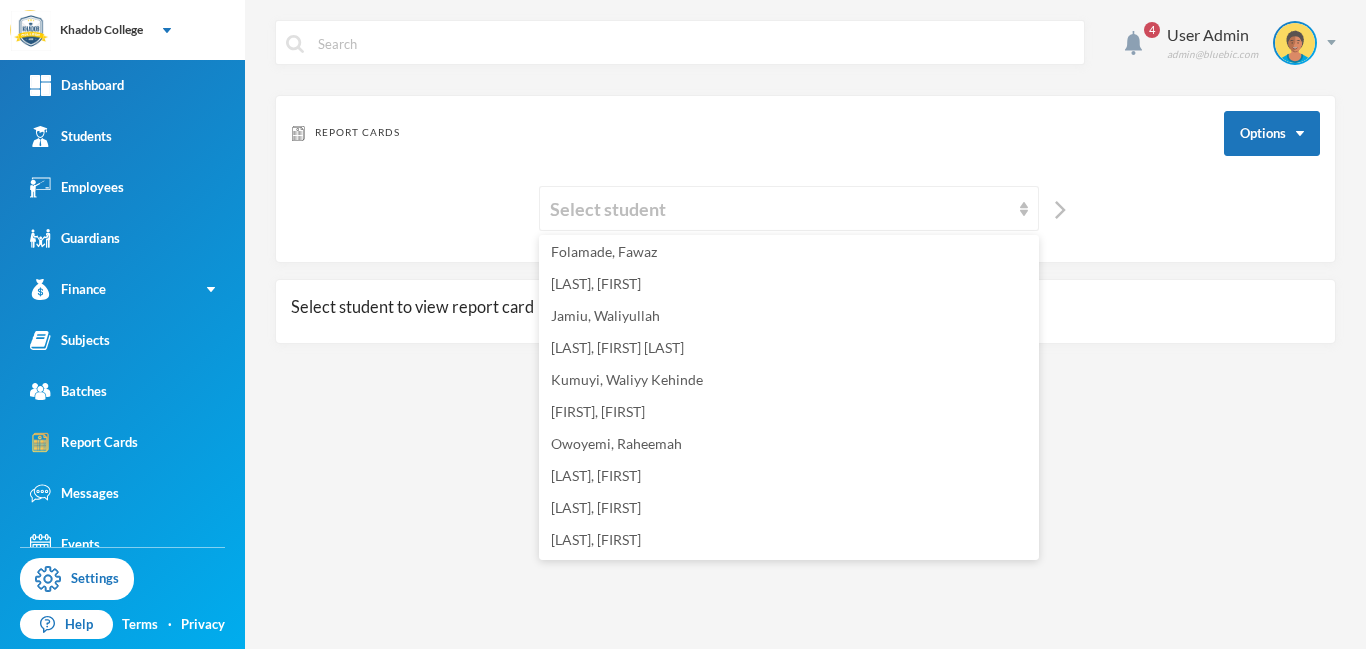 drag, startPoint x: 1034, startPoint y: 377, endPoint x: 1035, endPoint y: 512, distance: 135.00371 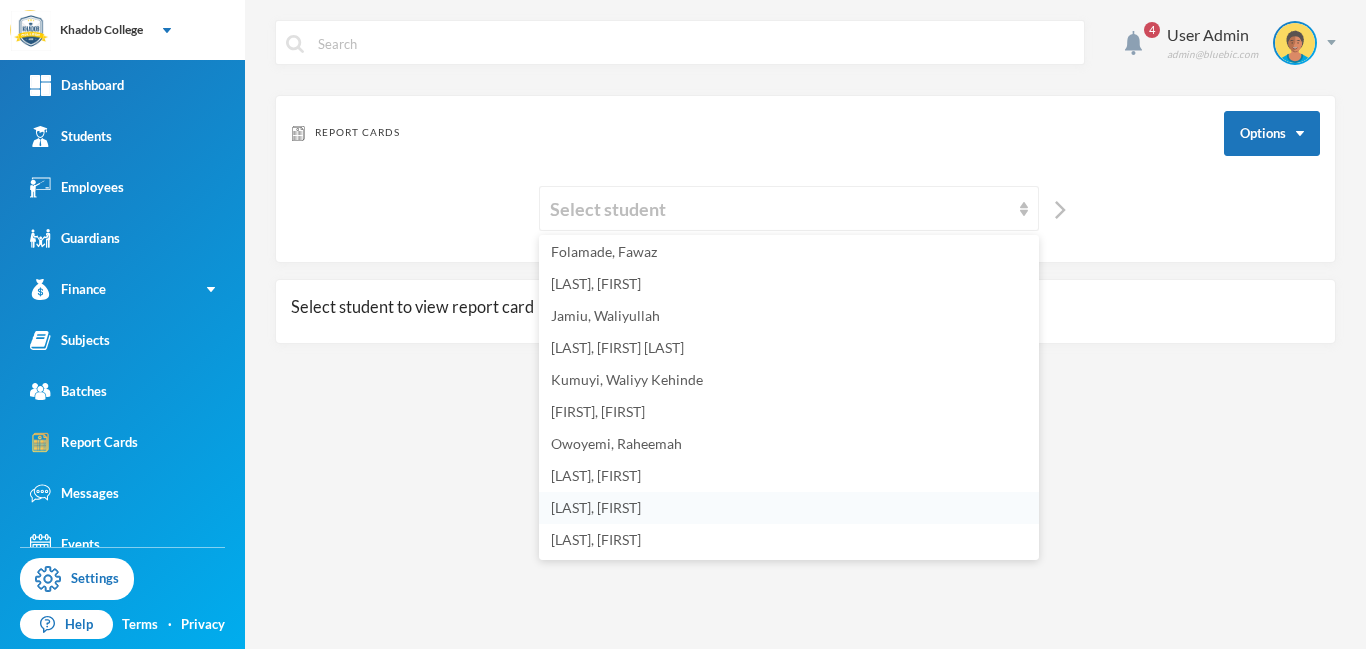 click on "[LAST], [FIRST]" at bounding box center (596, 507) 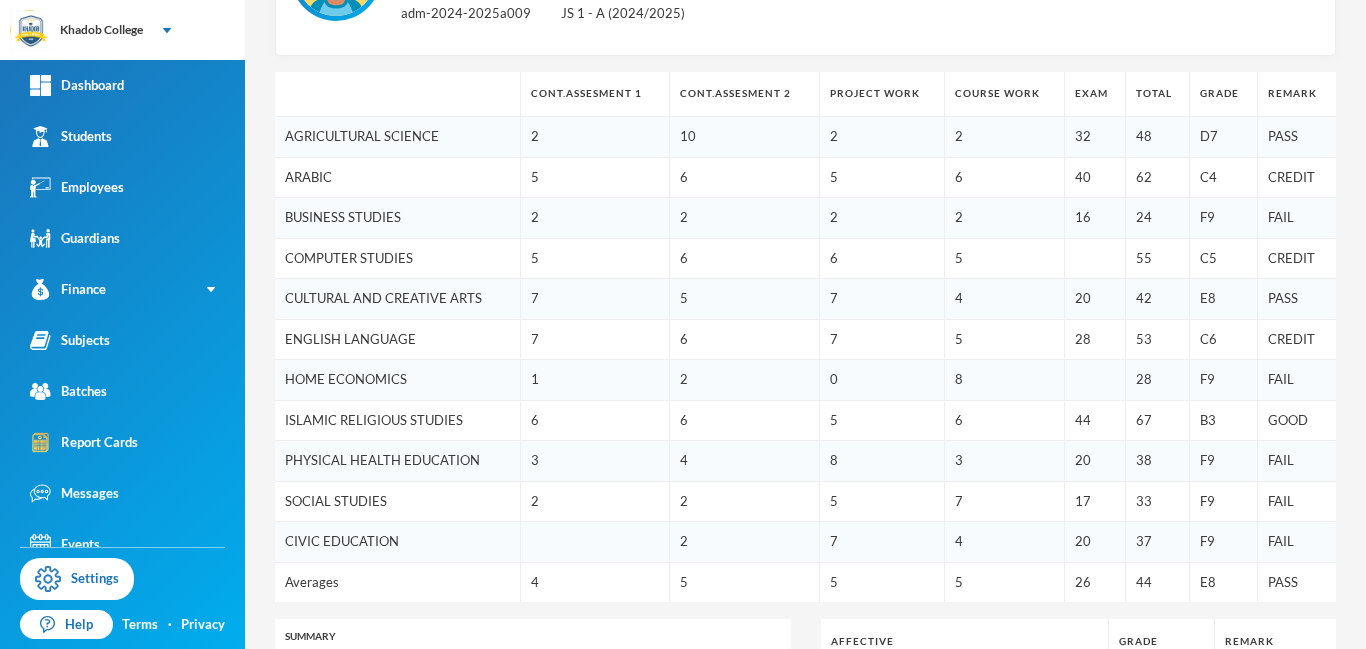 scroll, scrollTop: 407, scrollLeft: 0, axis: vertical 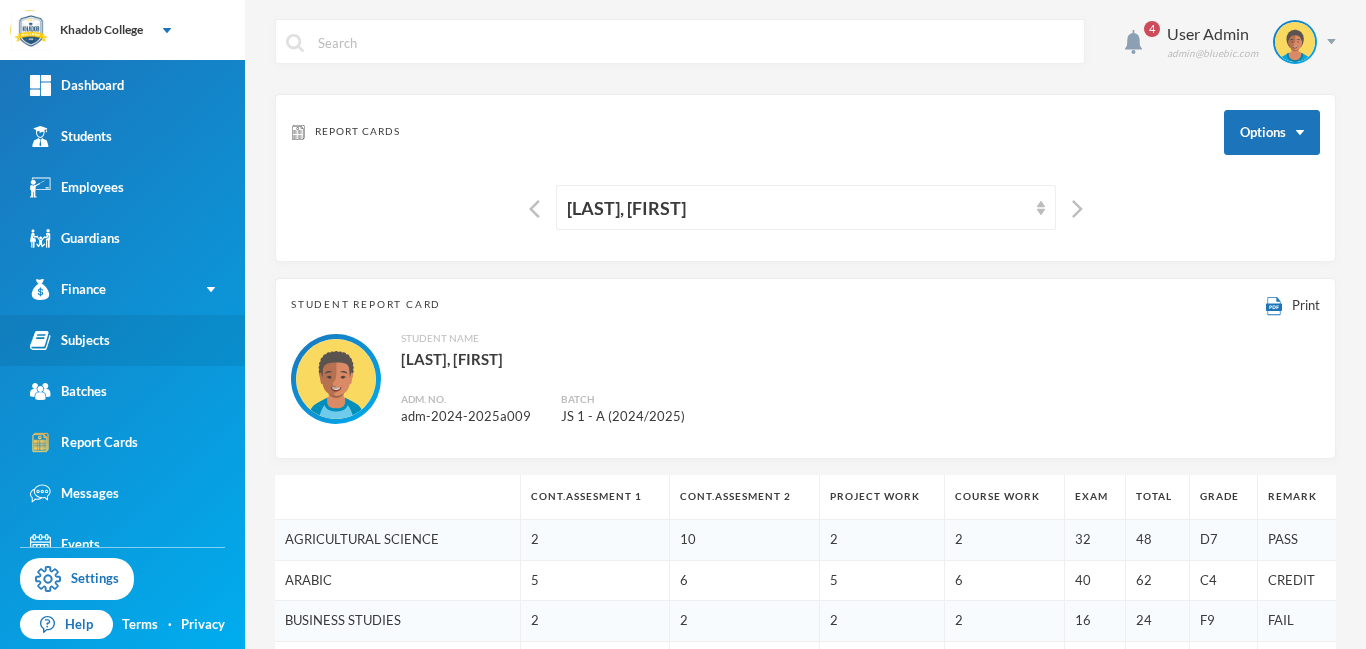 click on "Subjects" at bounding box center [70, 340] 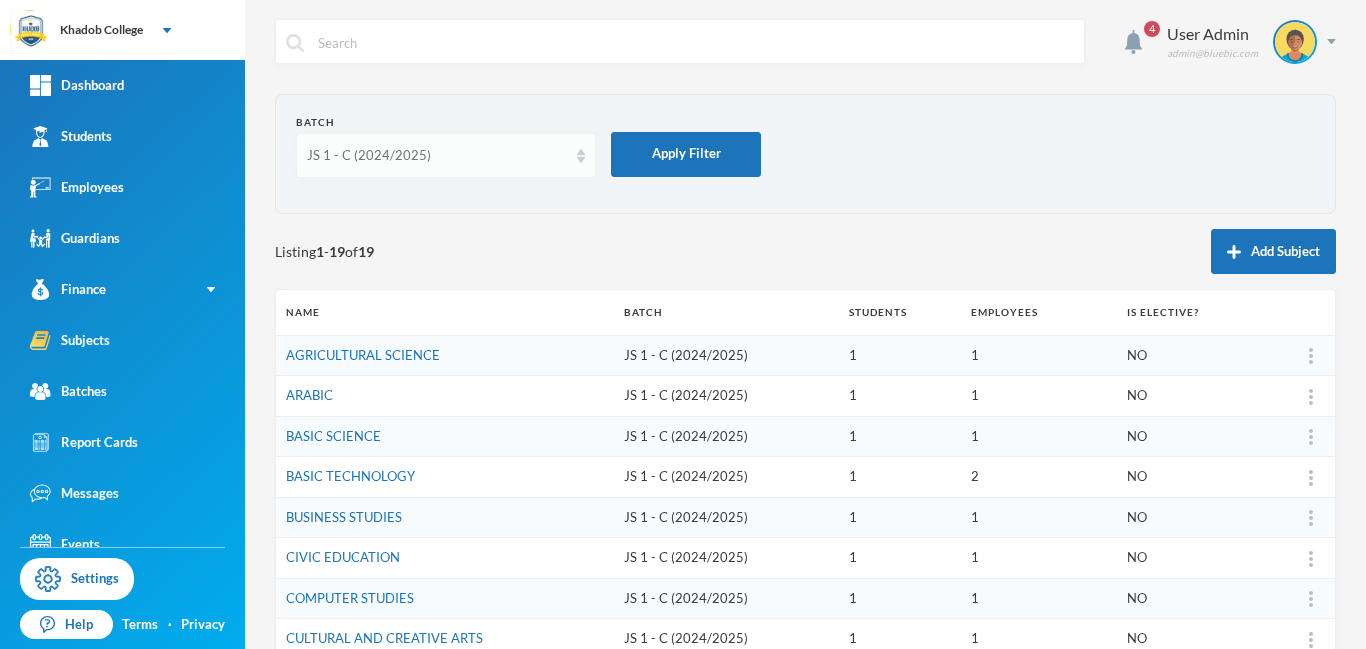 click on "JS 1 - C (2024/2025)" at bounding box center (446, 155) 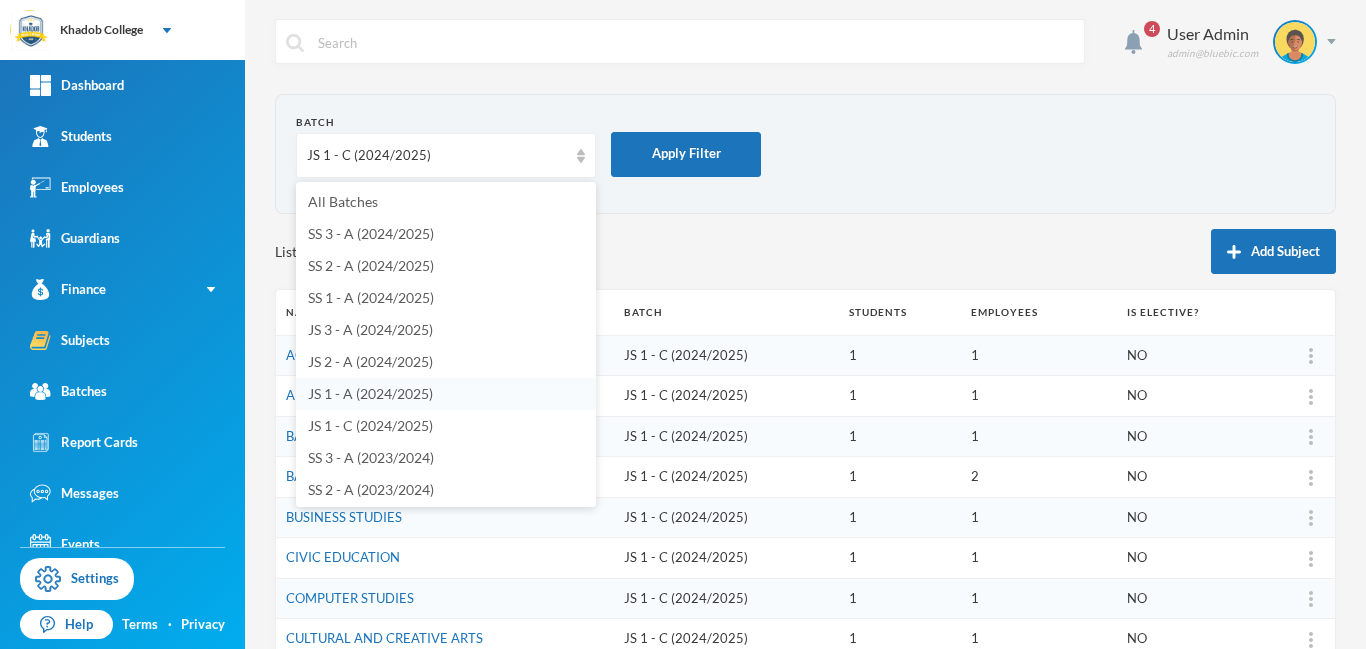 click on "JS 1 - A (2024/2025)" at bounding box center [370, 393] 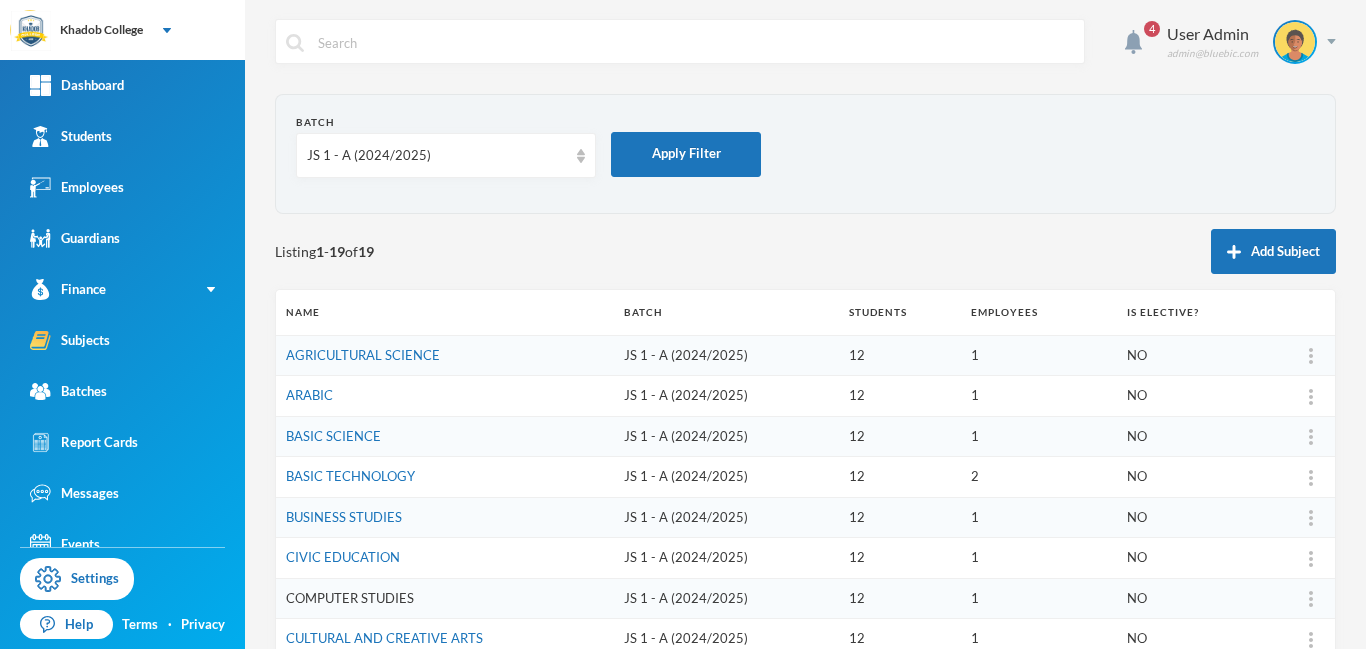 click on "COMPUTER STUDIES" at bounding box center (350, 598) 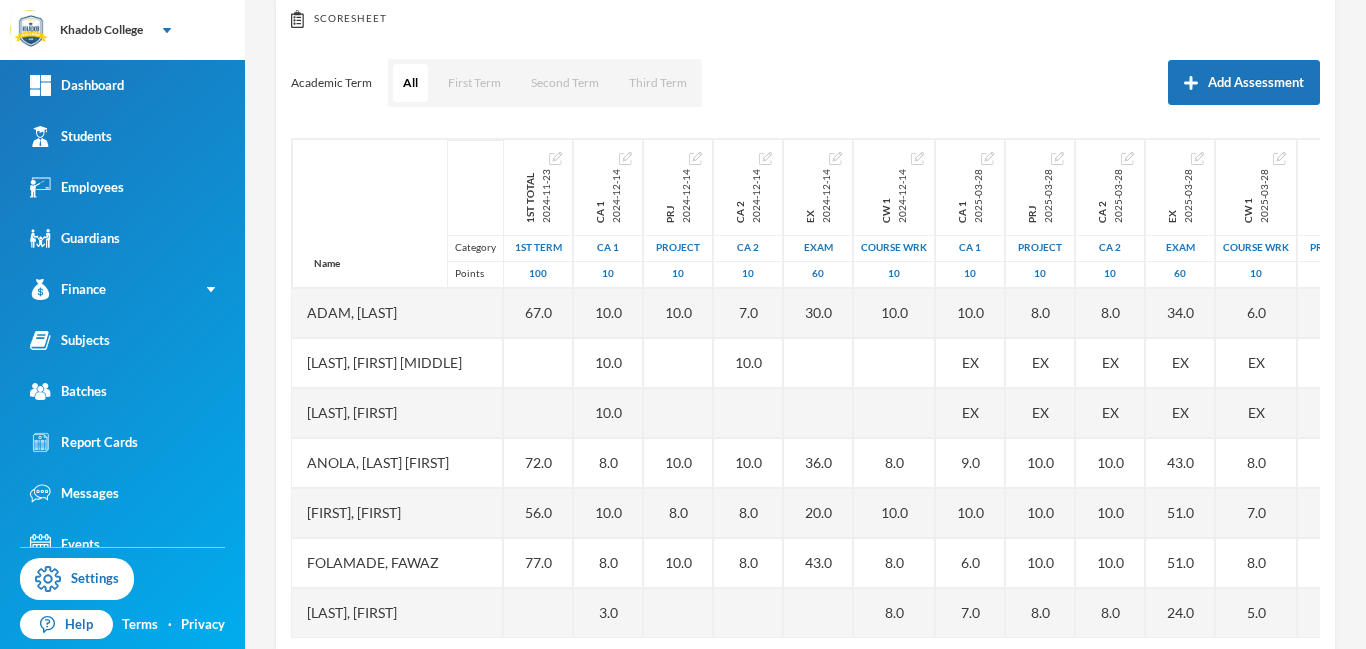 scroll, scrollTop: 263, scrollLeft: 0, axis: vertical 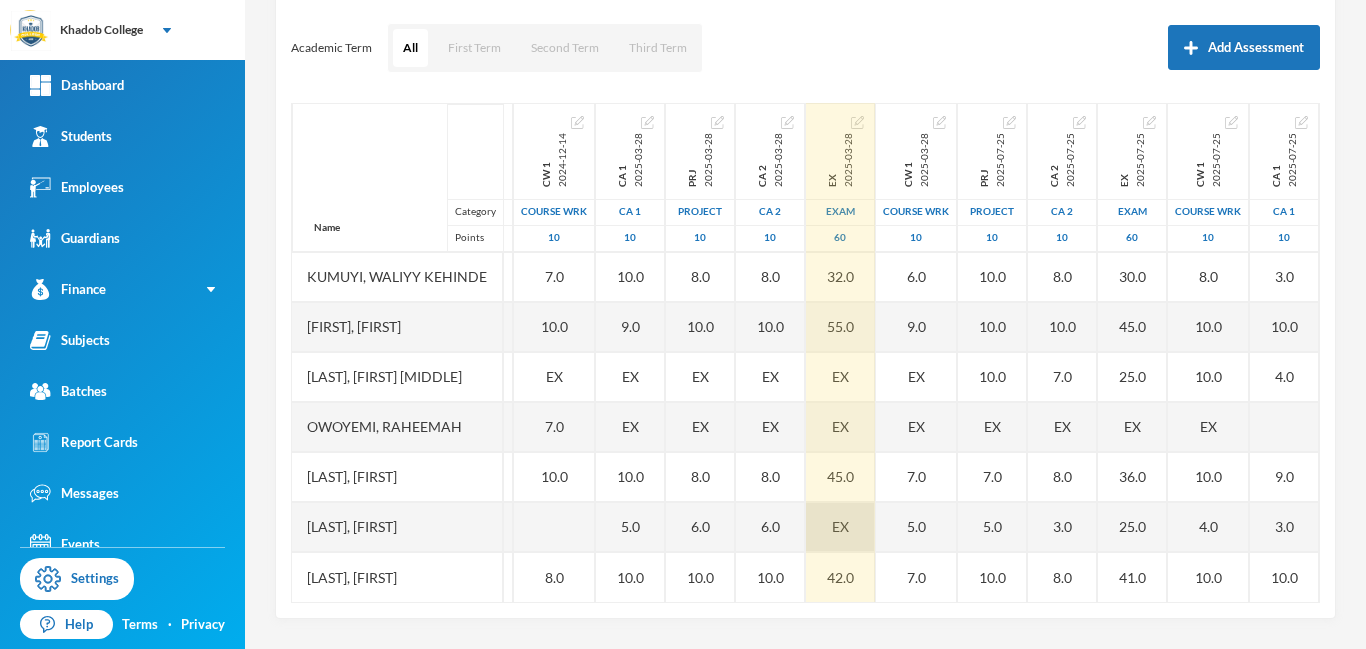 click on "EX" at bounding box center (840, 526) 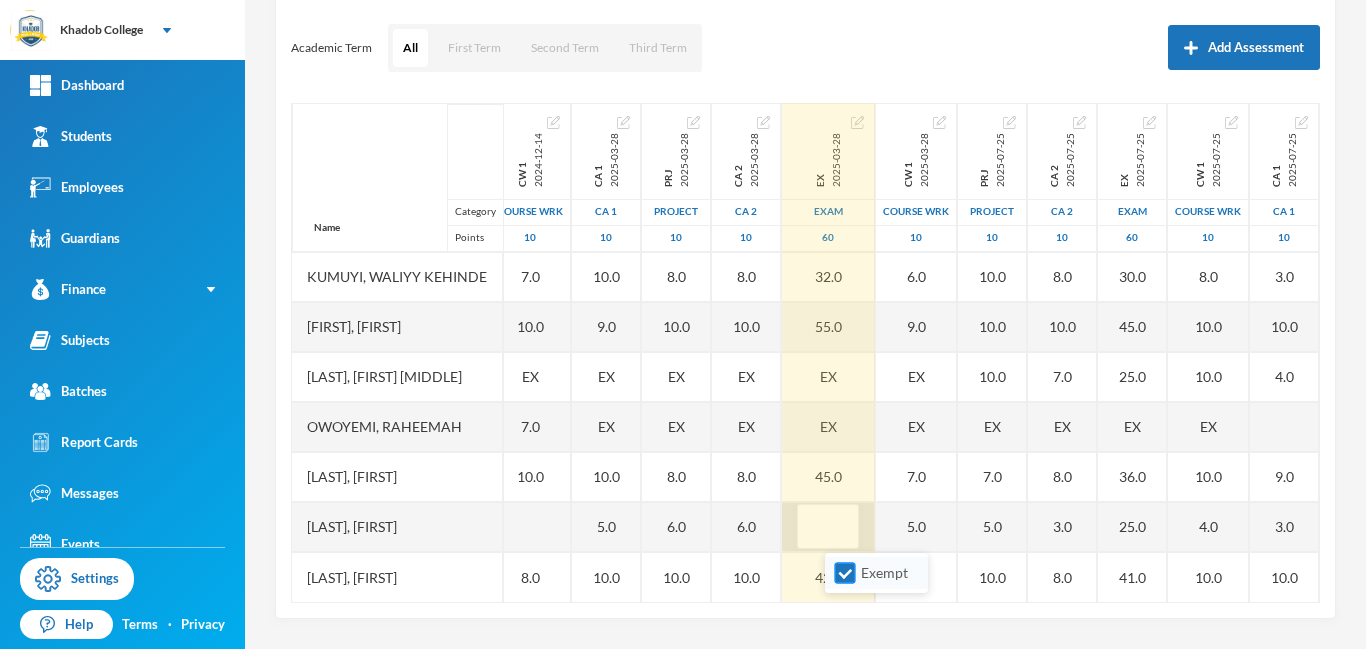 click on "Exempt" at bounding box center (845, 573) 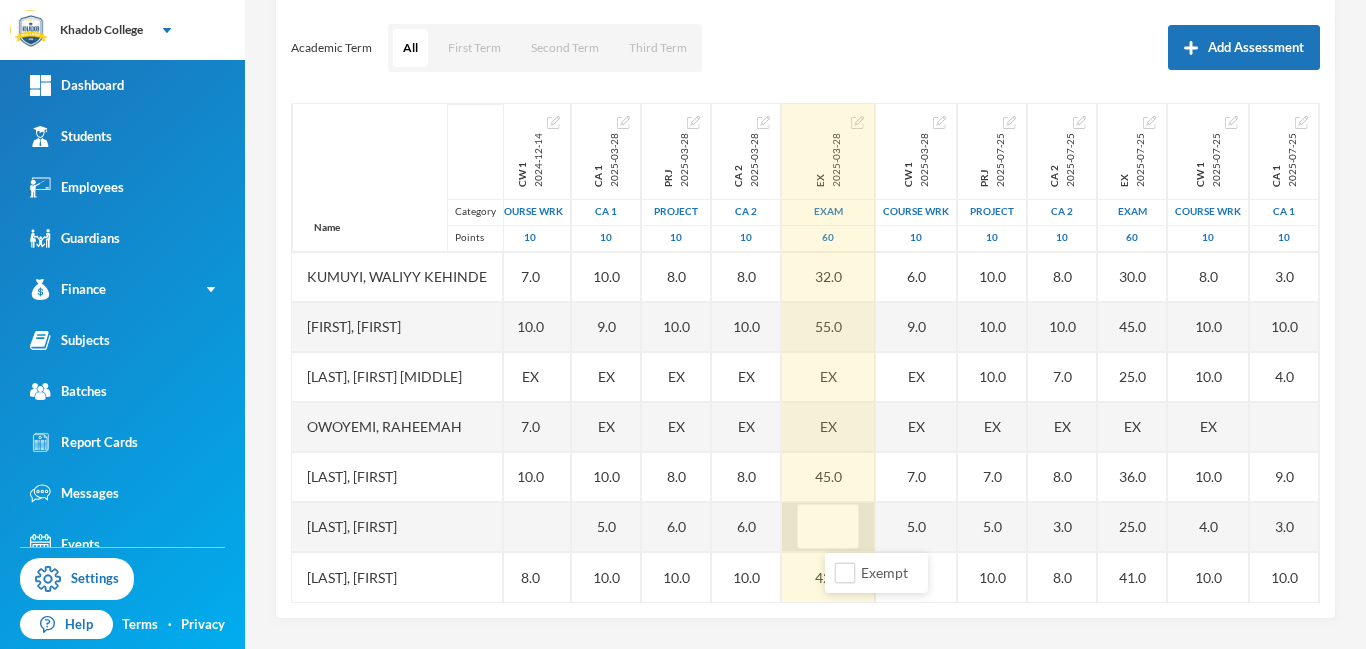 click at bounding box center [828, 527] 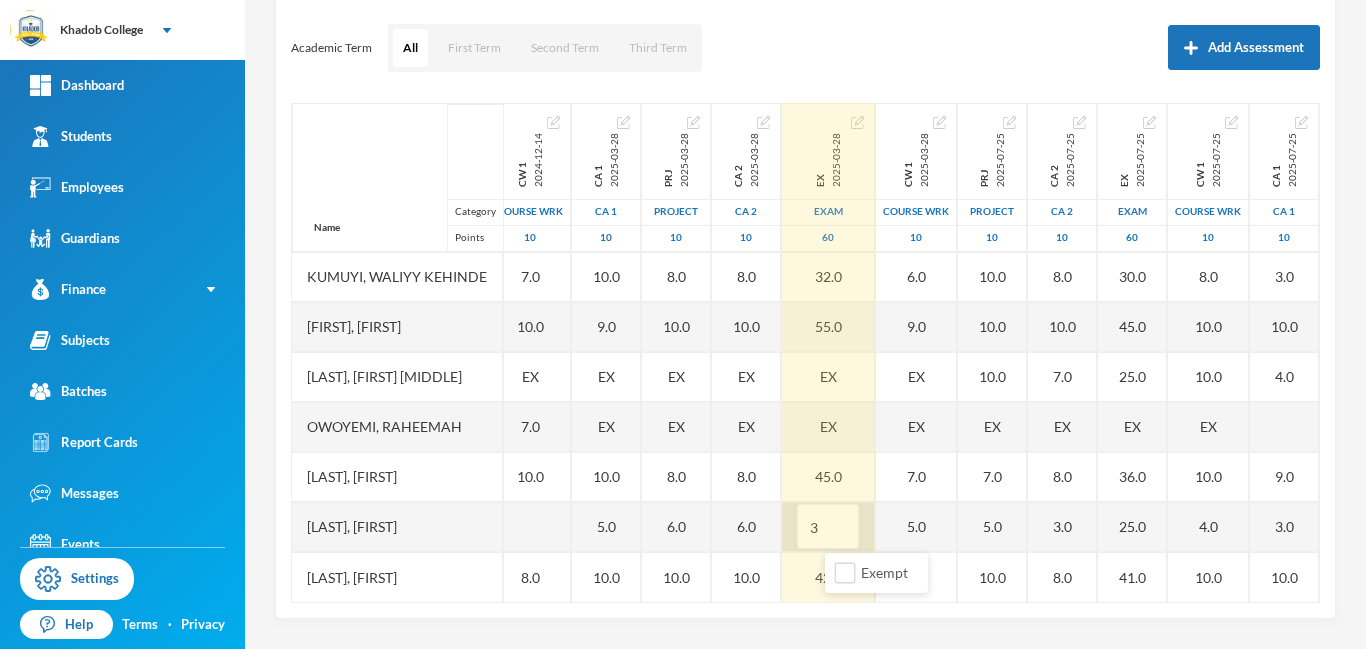 type on "30" 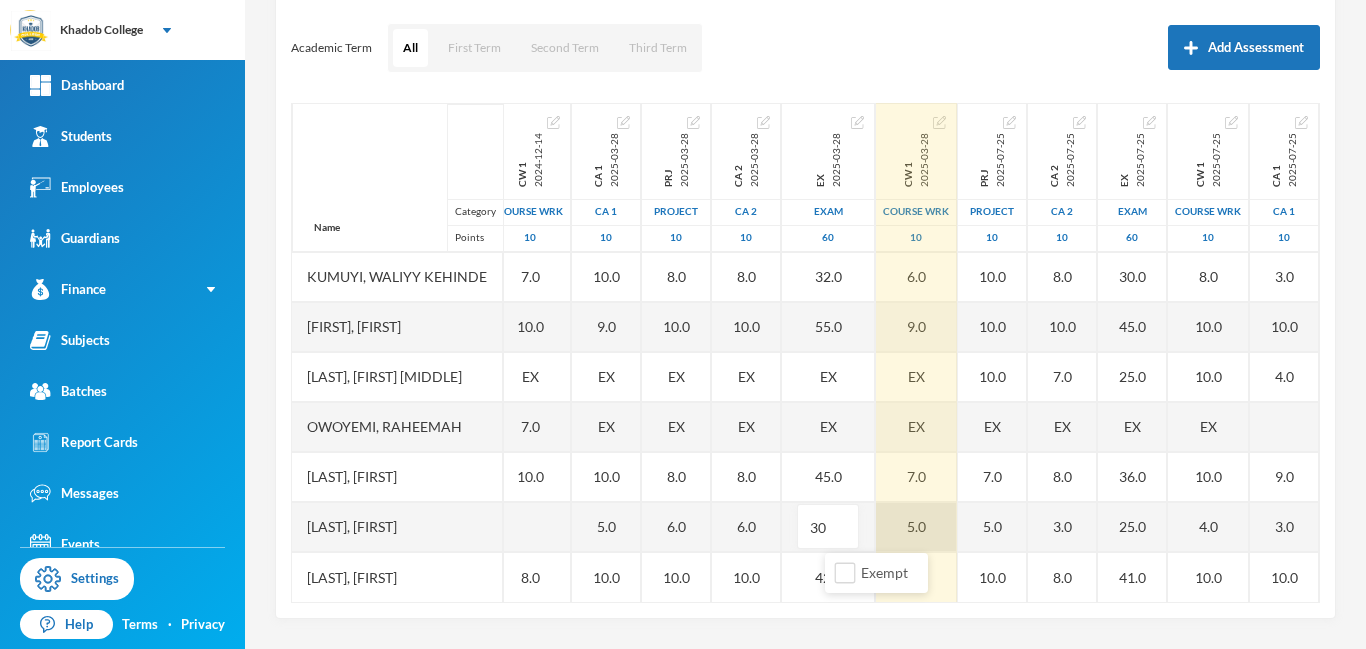 click on "5.0" at bounding box center [916, 527] 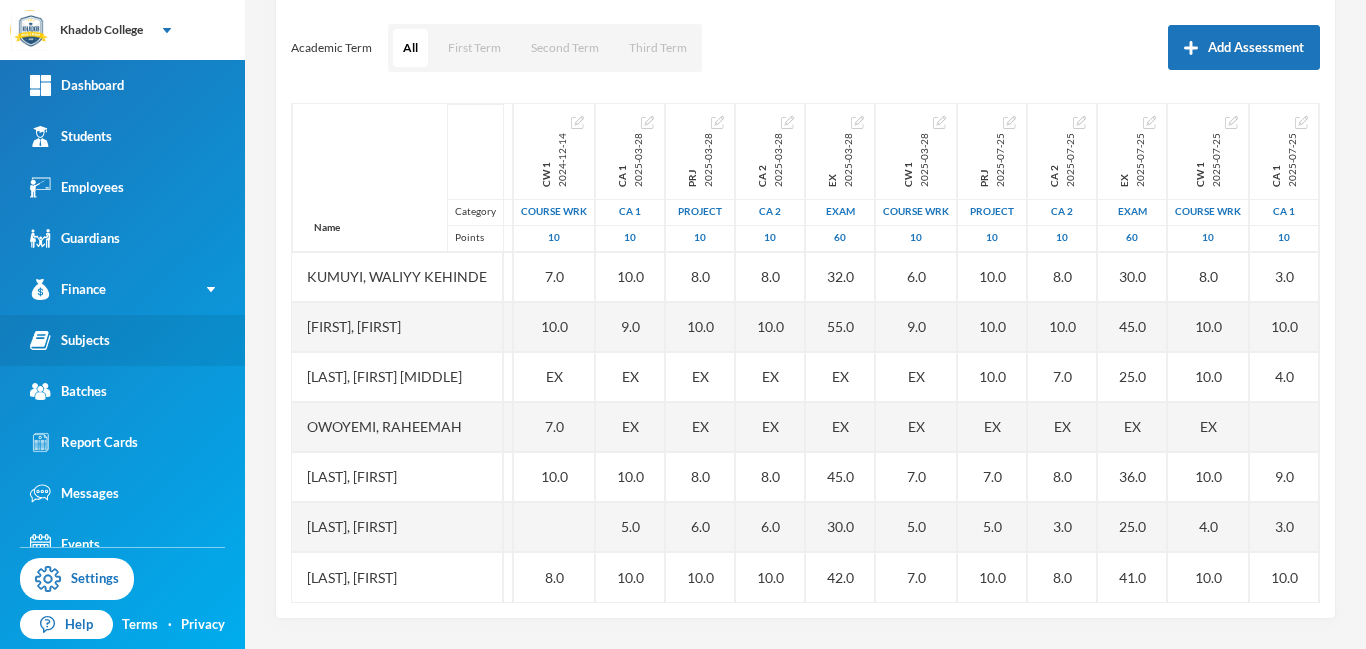 click on "Subjects" at bounding box center (70, 340) 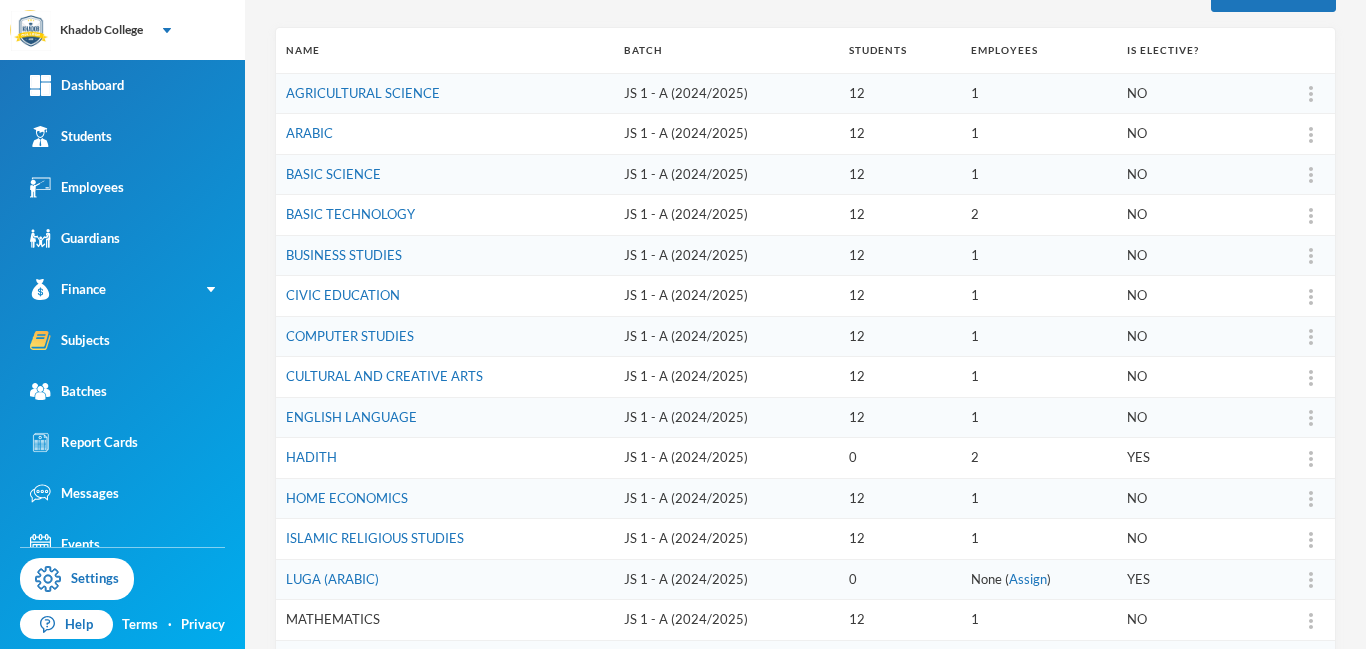 click on "MATHEMATICS" at bounding box center [333, 619] 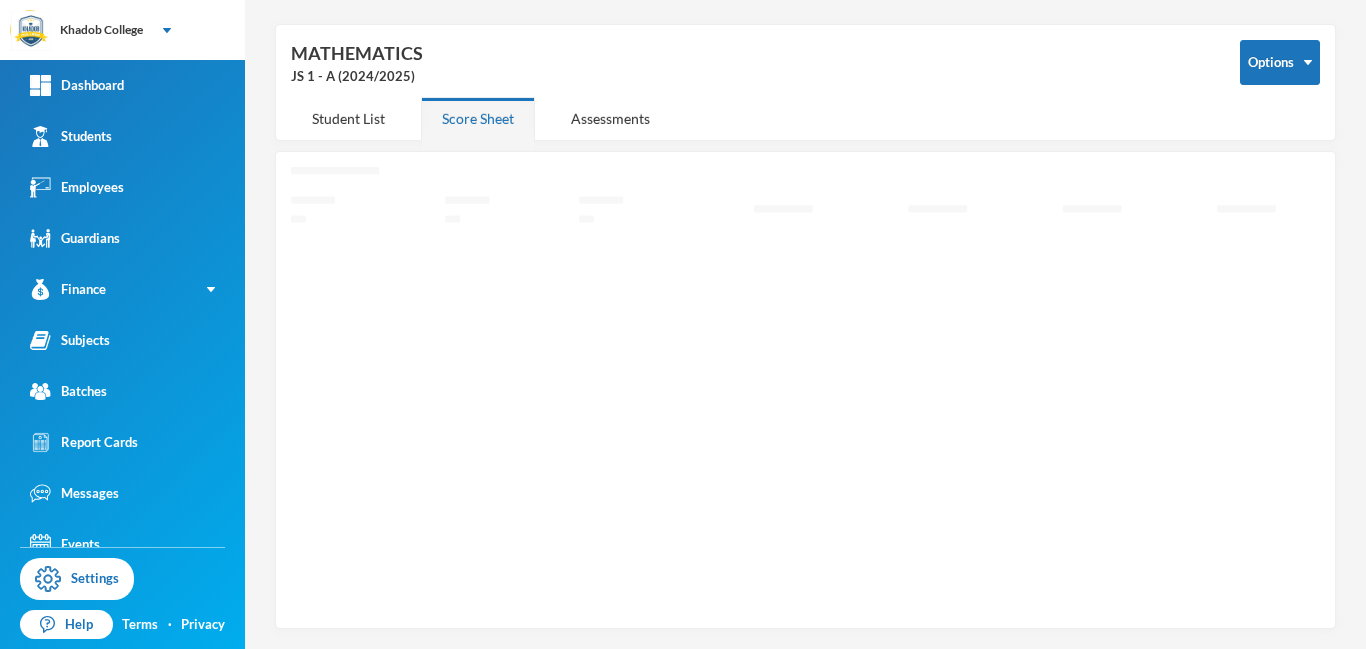 scroll, scrollTop: 71, scrollLeft: 0, axis: vertical 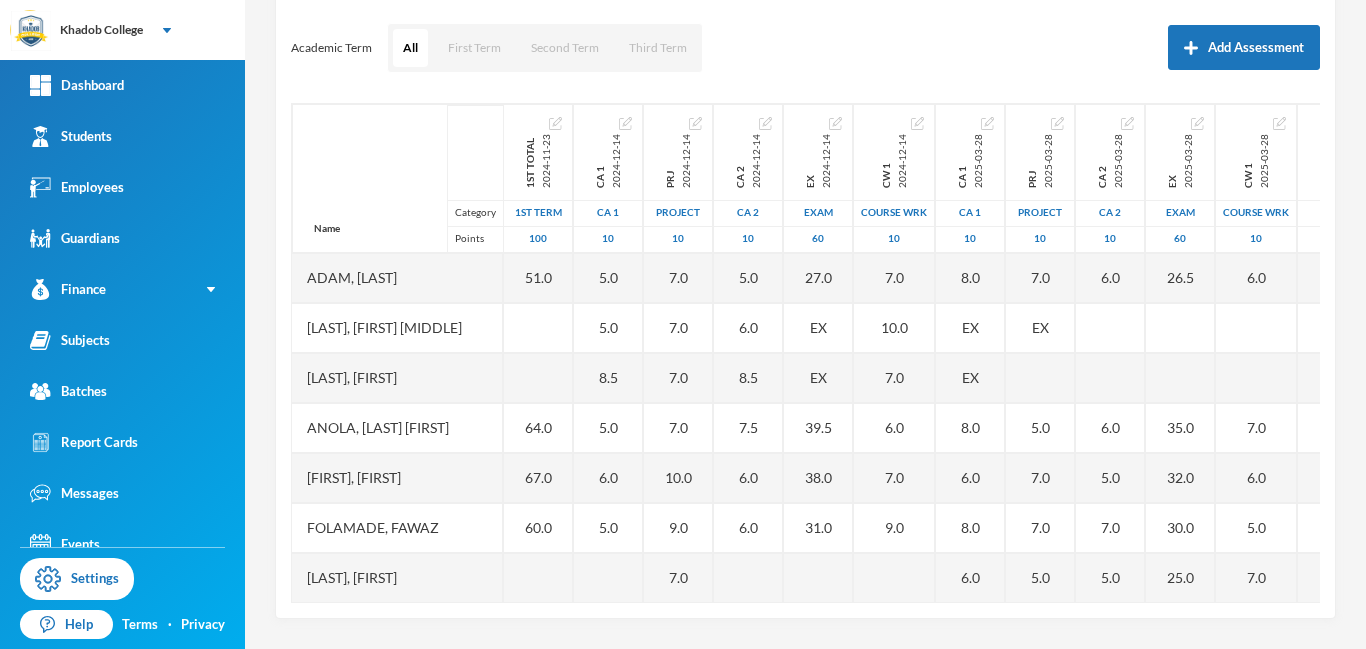 drag, startPoint x: 1365, startPoint y: 231, endPoint x: 1365, endPoint y: 536, distance: 305 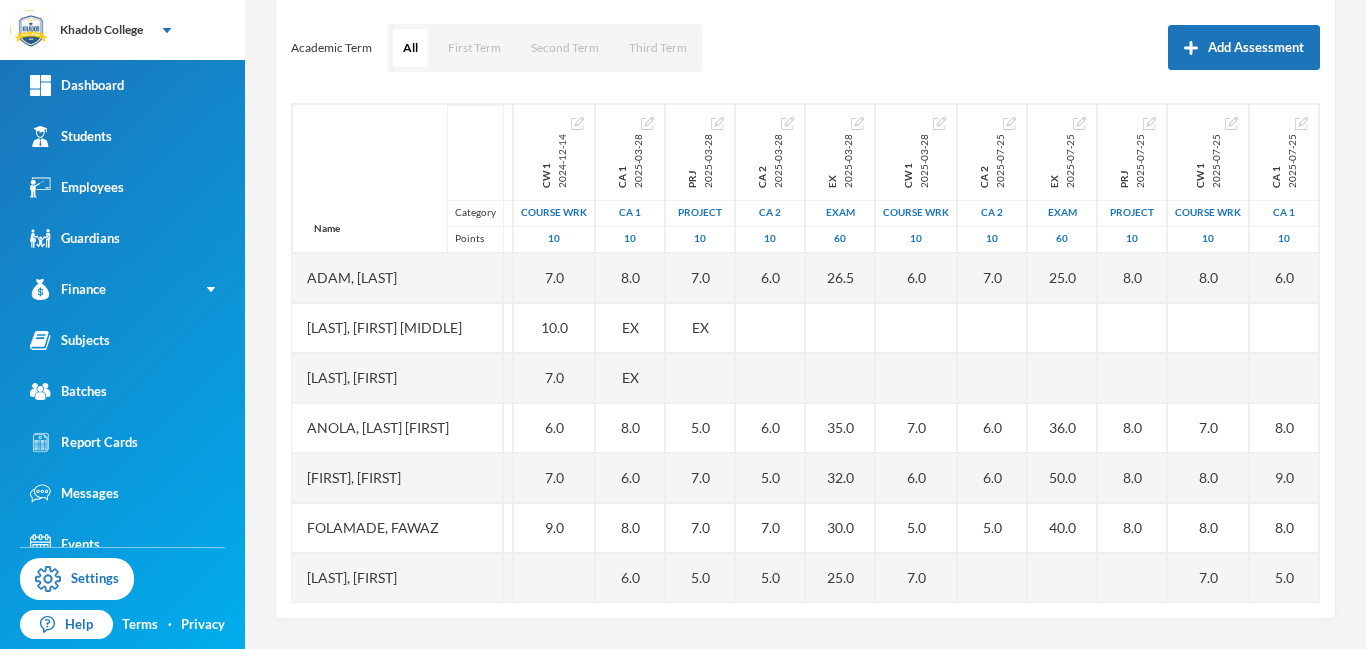 scroll, scrollTop: 0, scrollLeft: 358, axis: horizontal 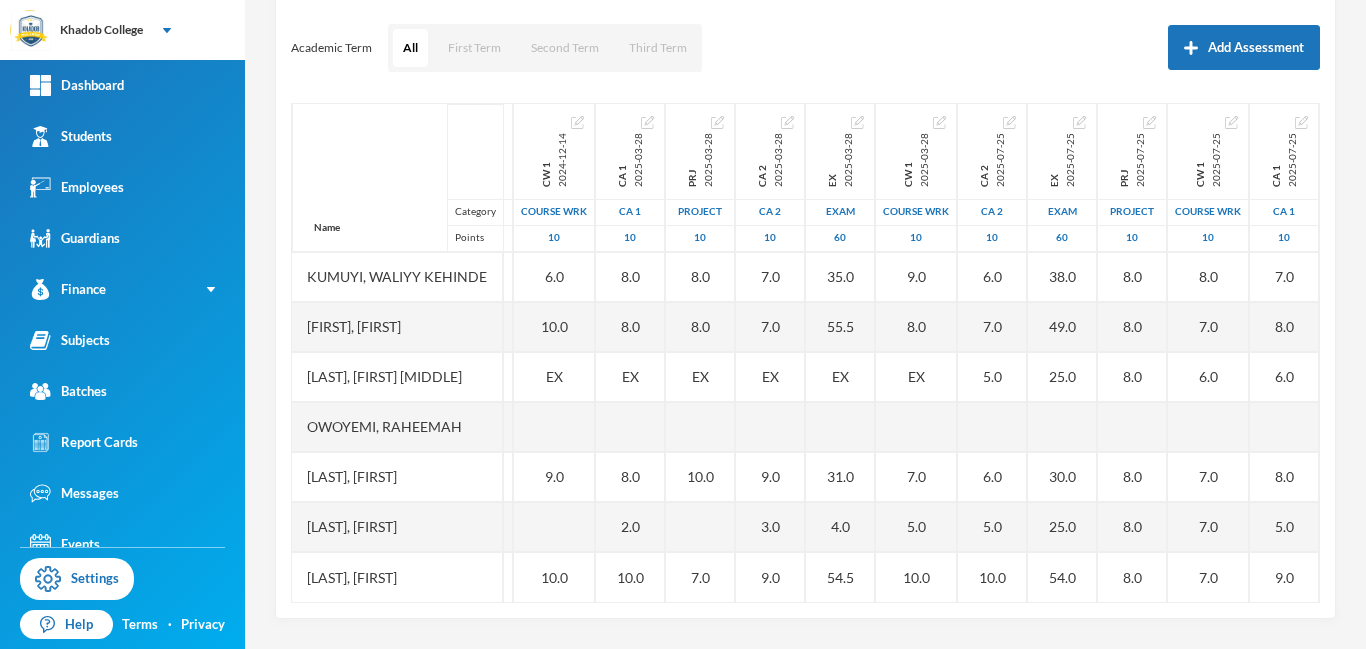 drag, startPoint x: 626, startPoint y: 599, endPoint x: 636, endPoint y: 621, distance: 24.166092 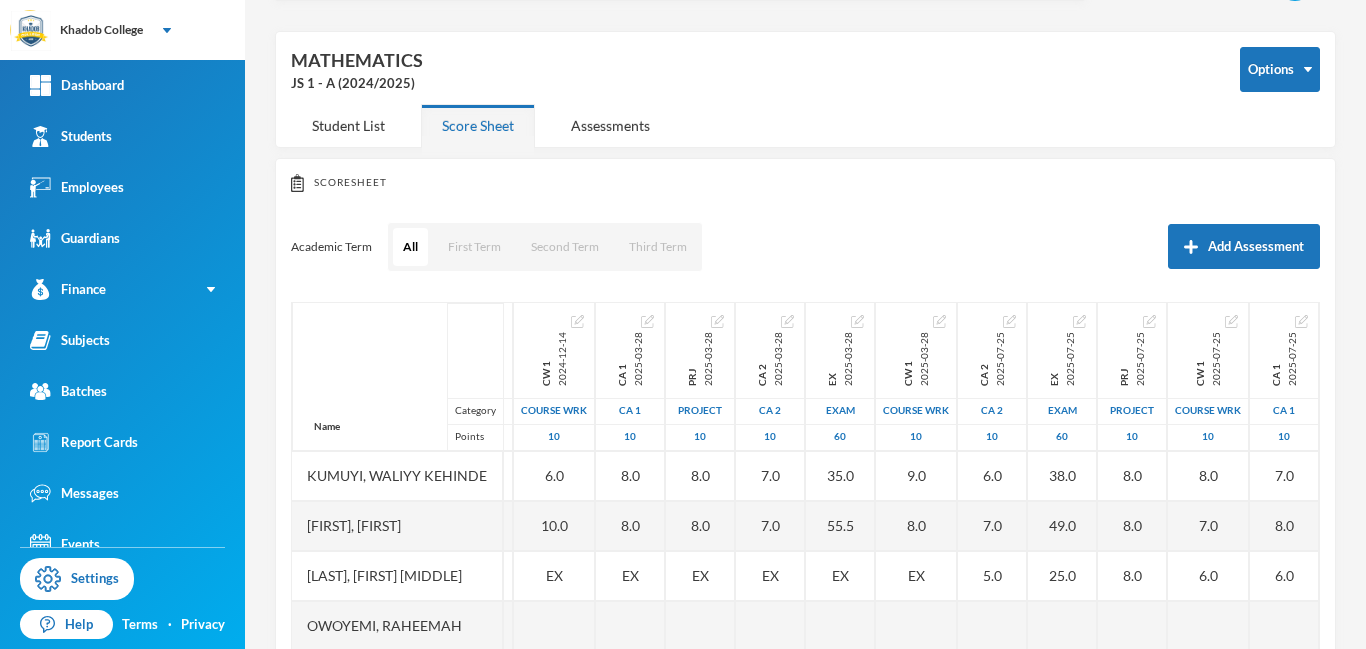 scroll, scrollTop: 66, scrollLeft: 0, axis: vertical 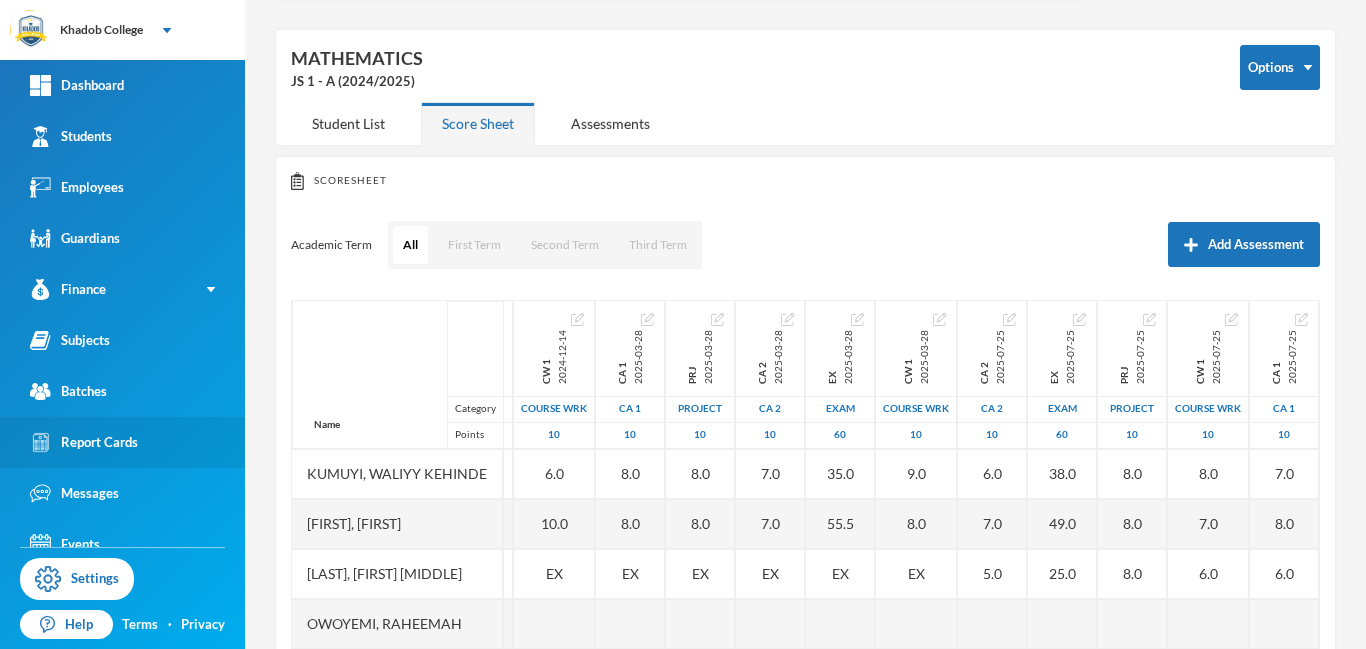 click on "Report Cards" at bounding box center [84, 442] 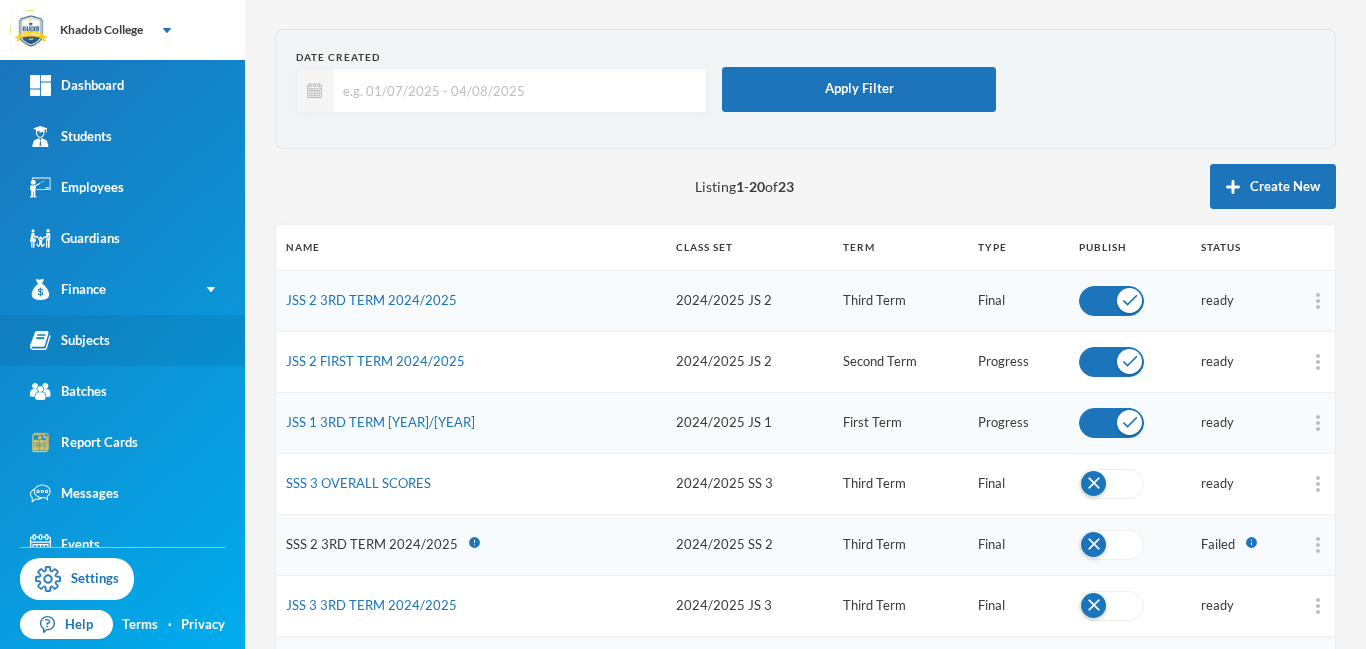 click on "Subjects" at bounding box center [70, 340] 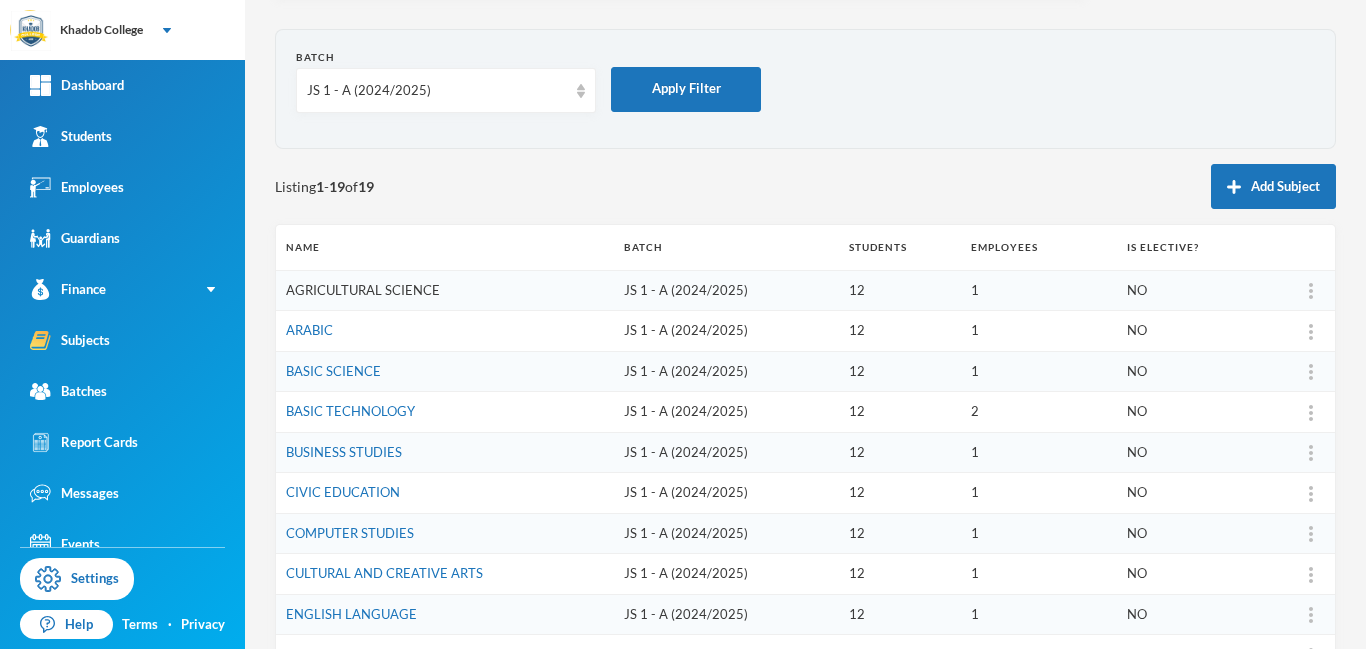 click on "AGRICULTURAL SCIENCE" at bounding box center [363, 290] 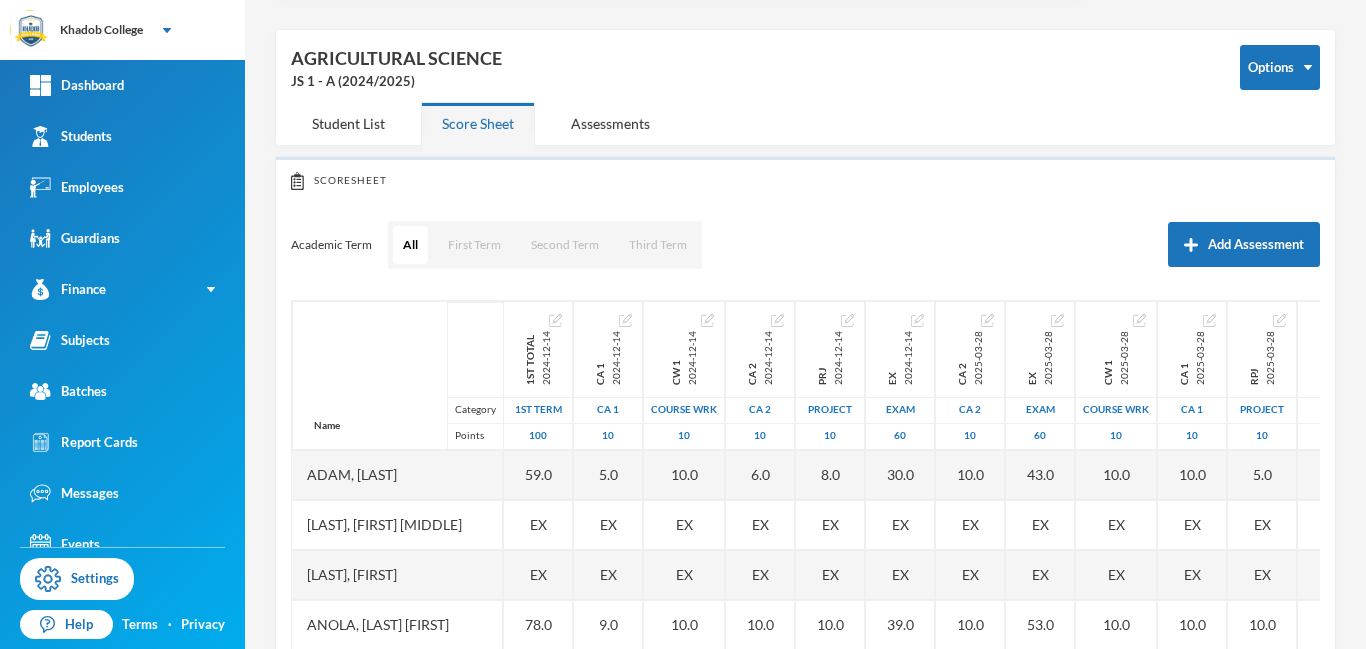 scroll, scrollTop: 263, scrollLeft: 0, axis: vertical 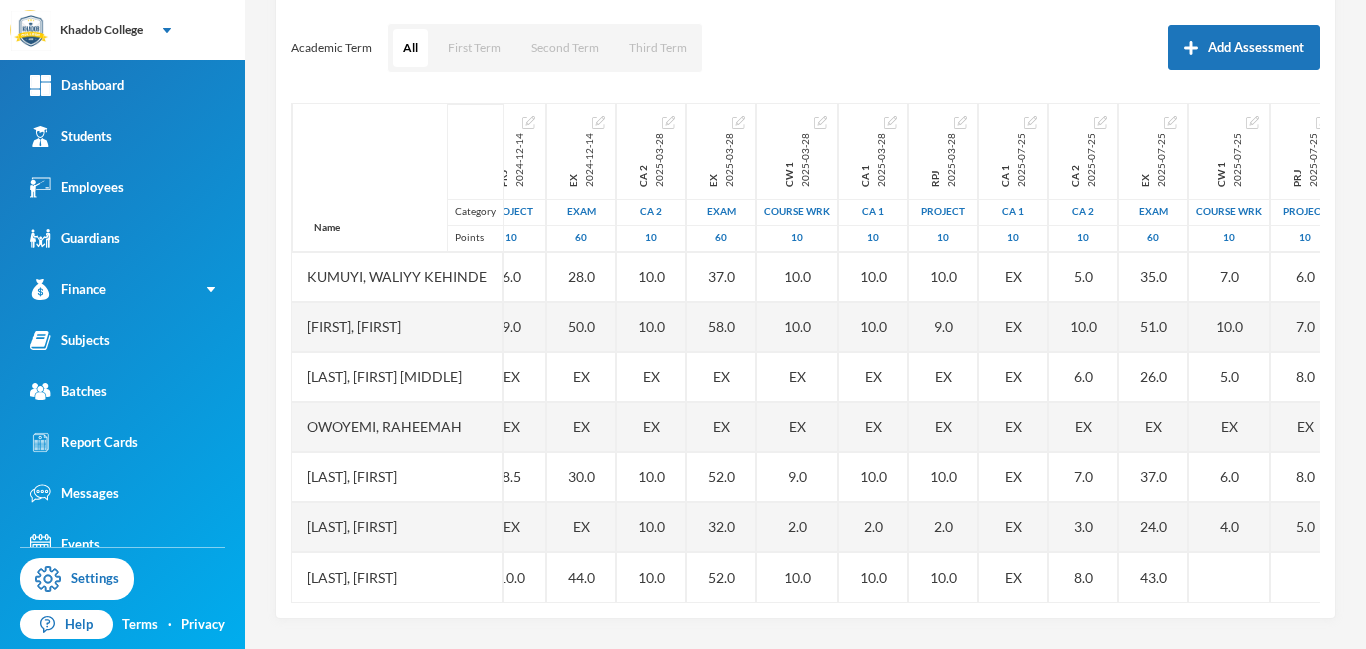 drag, startPoint x: 1315, startPoint y: 291, endPoint x: 1312, endPoint y: 555, distance: 264.01706 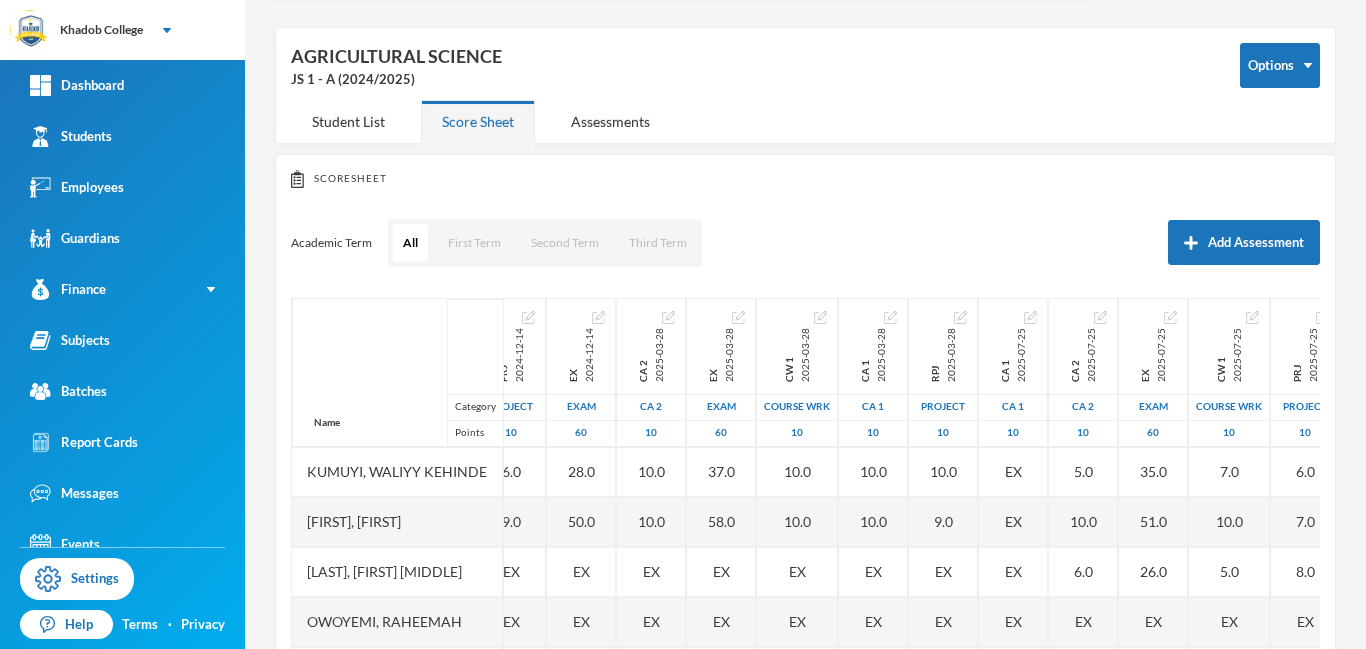 scroll, scrollTop: 67, scrollLeft: 0, axis: vertical 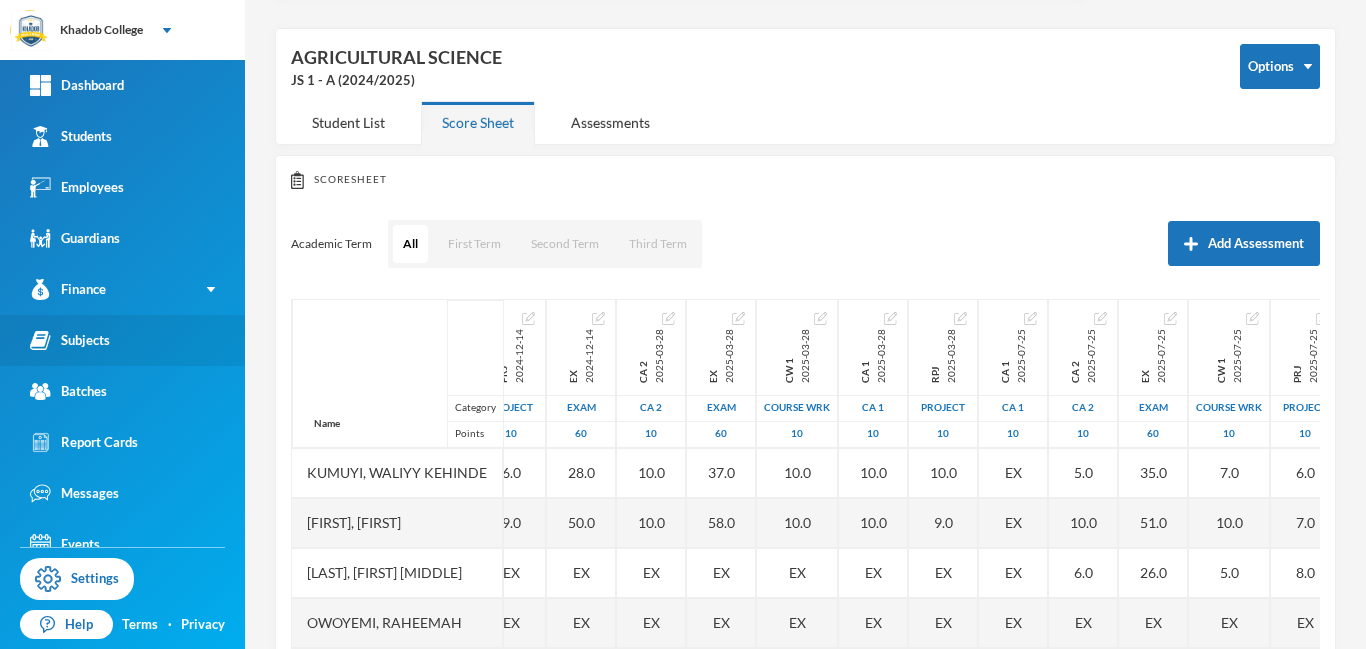 click on "Subjects" at bounding box center (70, 340) 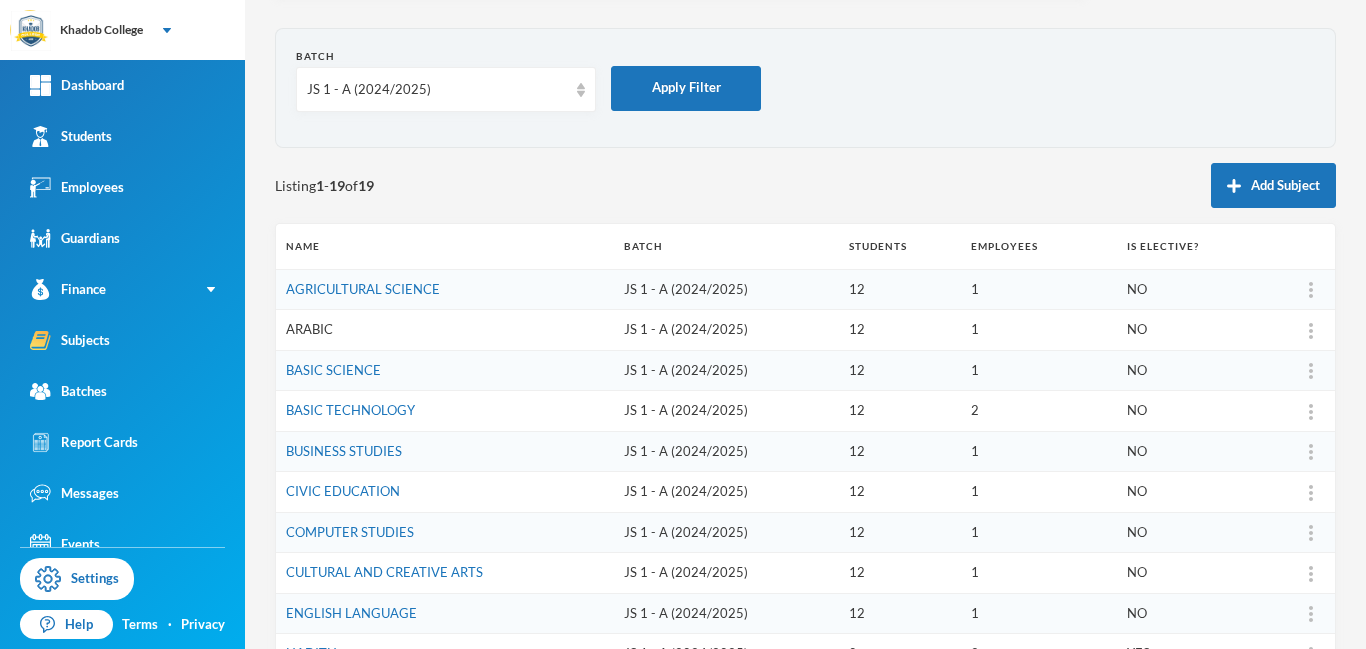 click on "ARABIC" at bounding box center (309, 329) 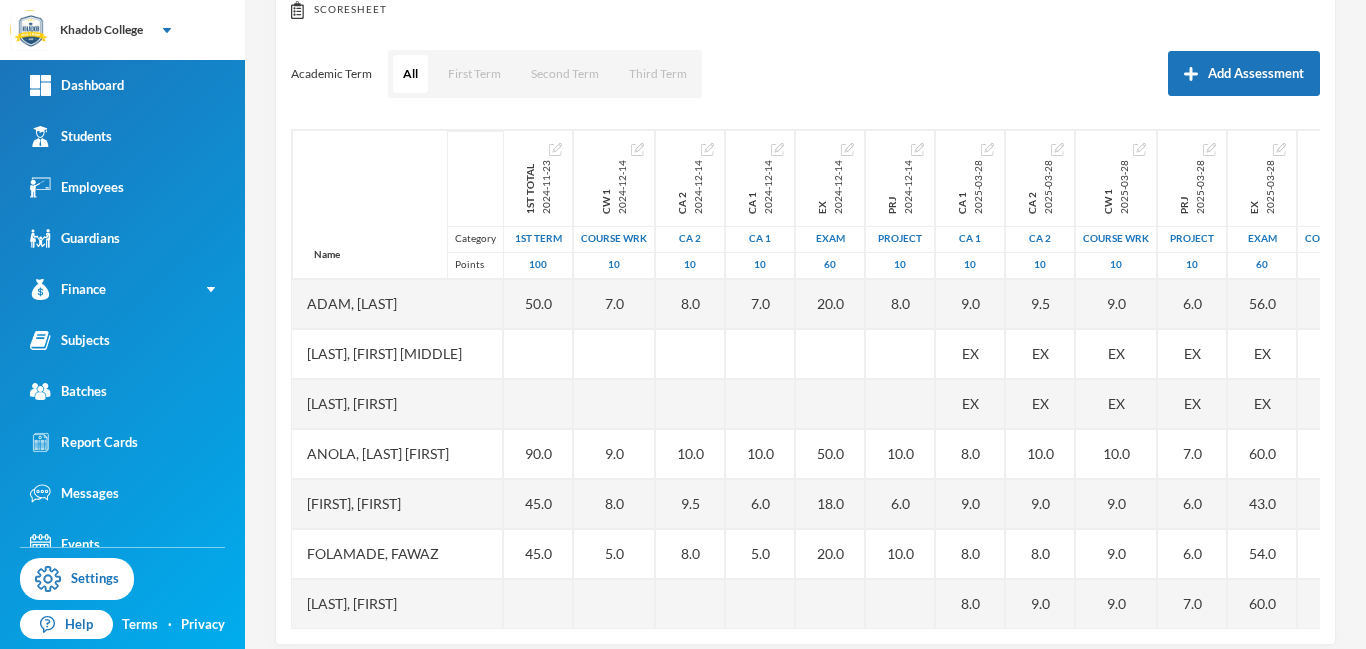 scroll, scrollTop: 263, scrollLeft: 0, axis: vertical 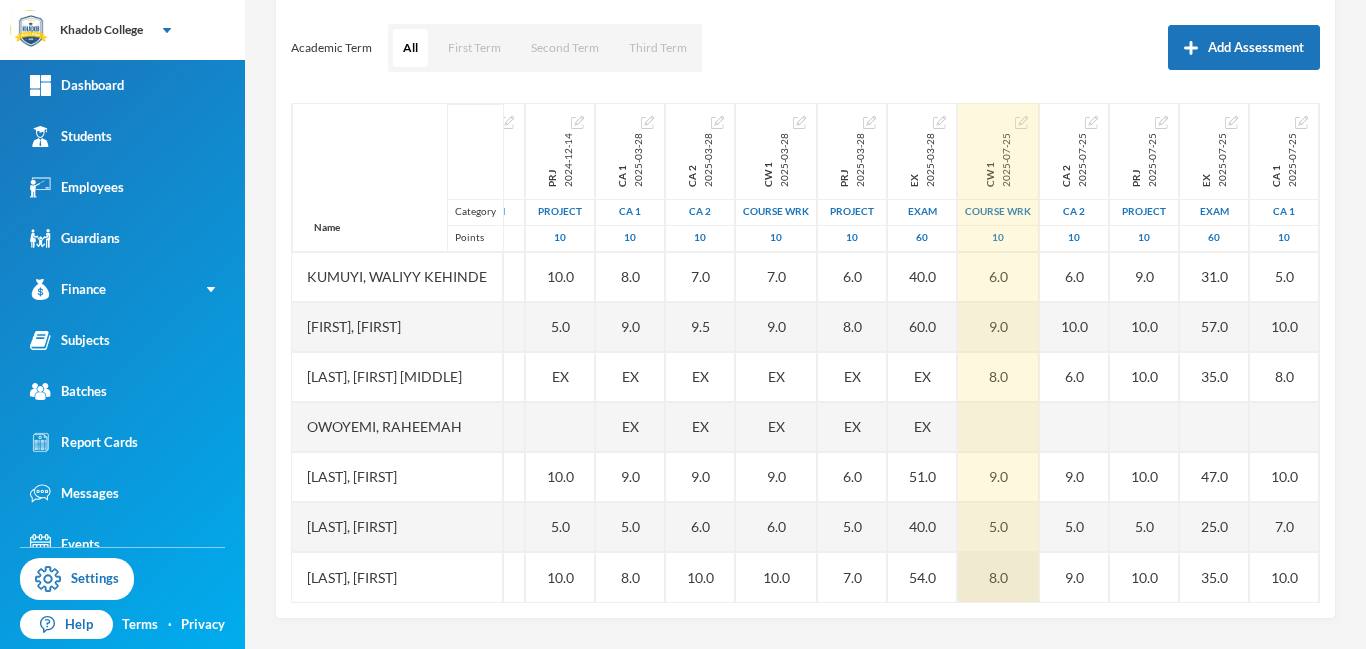 drag, startPoint x: 646, startPoint y: 601, endPoint x: 973, endPoint y: 590, distance: 327.18497 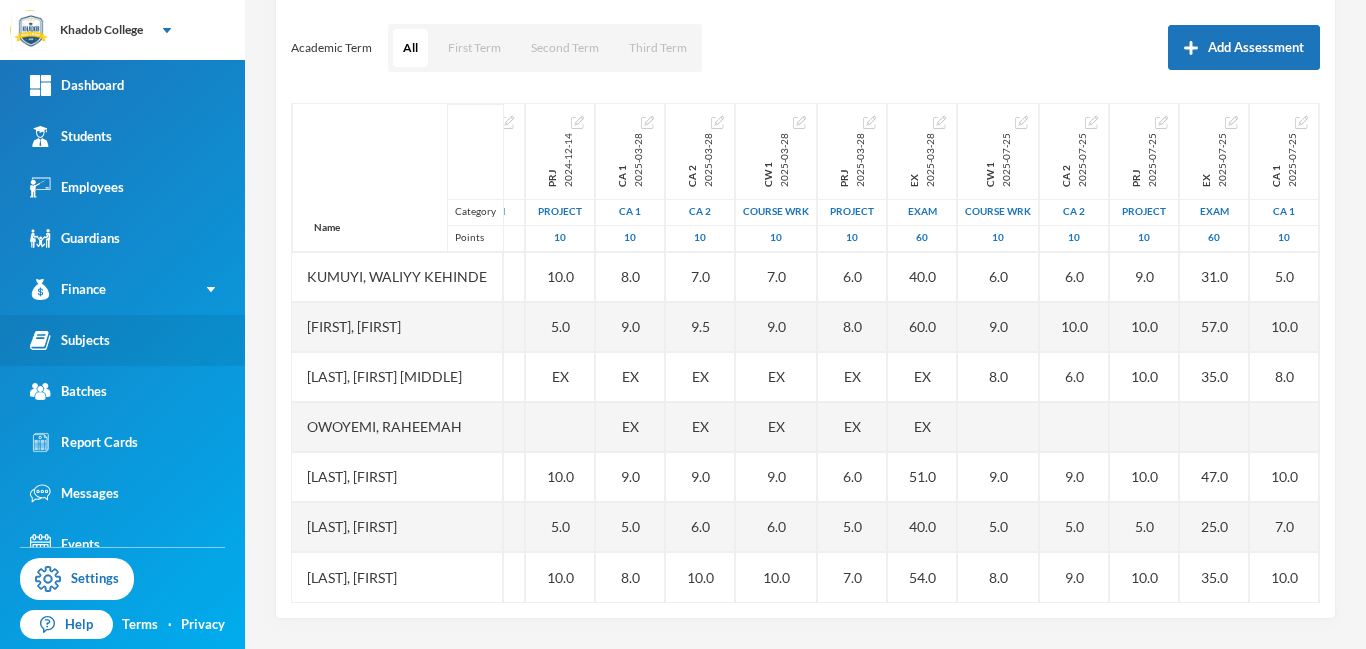 click on "Subjects" at bounding box center [70, 340] 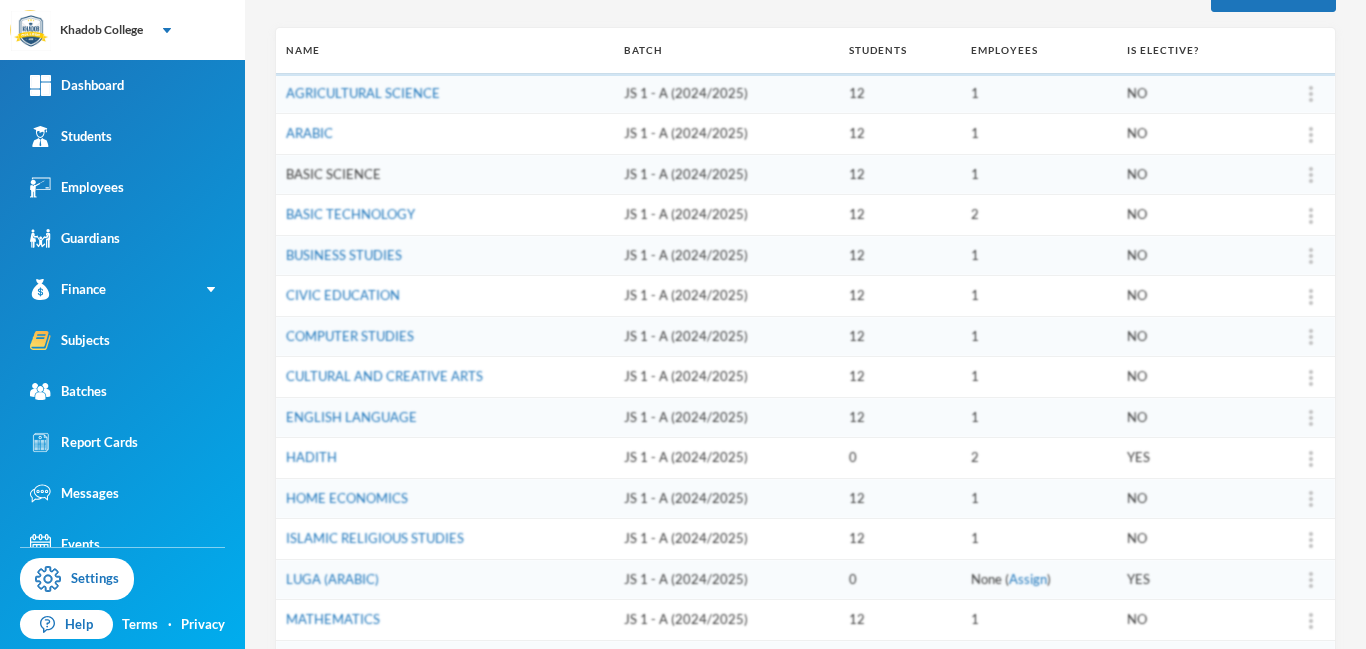 click on "BASIC SCIENCE" at bounding box center [333, 174] 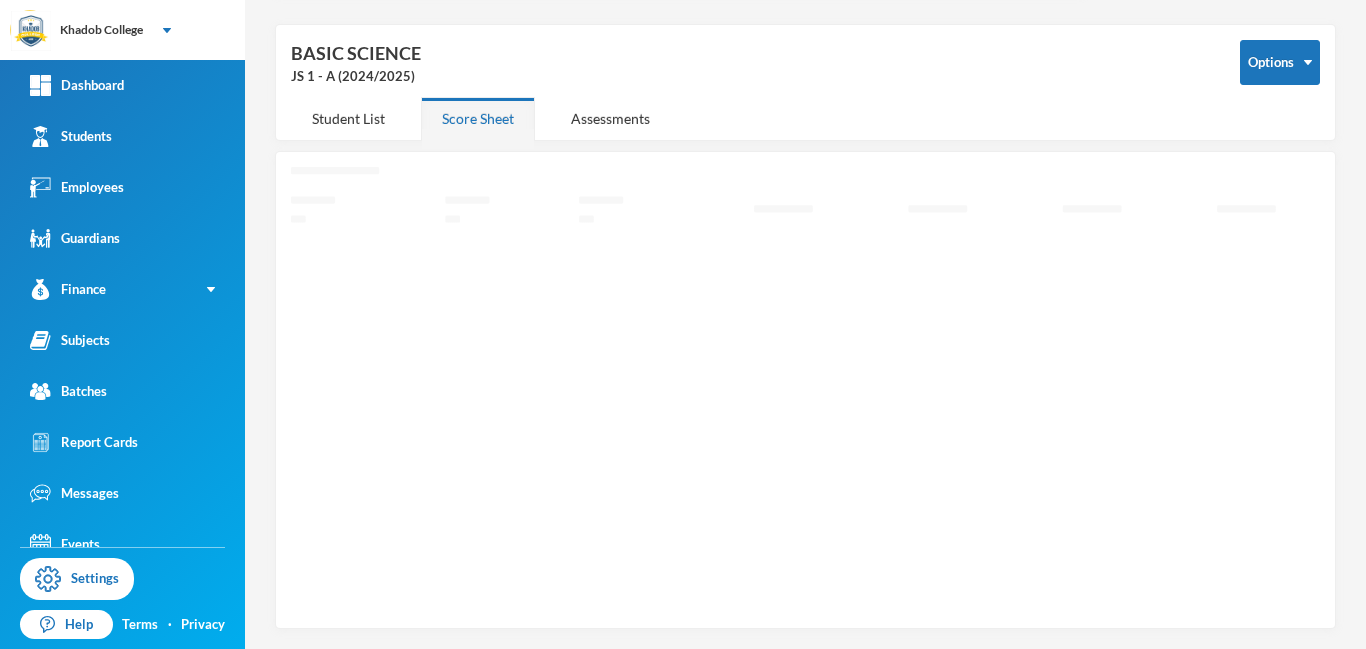 scroll, scrollTop: 71, scrollLeft: 0, axis: vertical 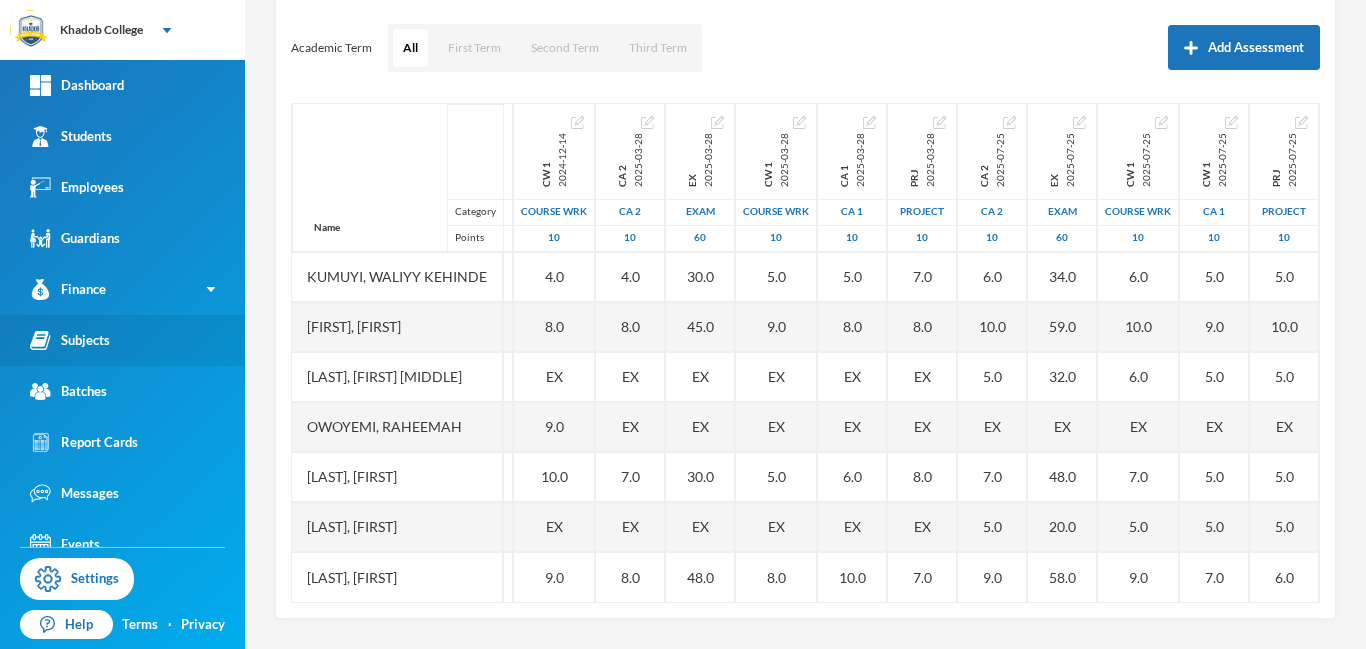 click on "Subjects" at bounding box center [122, 340] 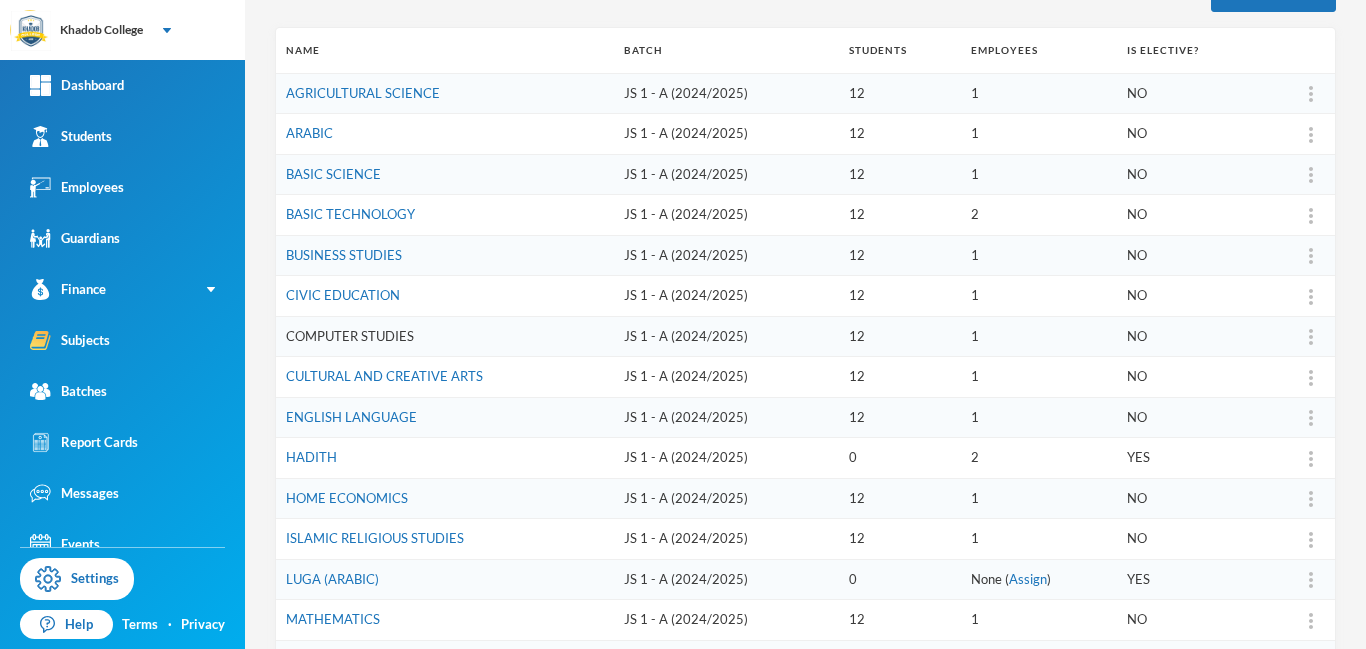 click on "COMPUTER STUDIES" at bounding box center [350, 336] 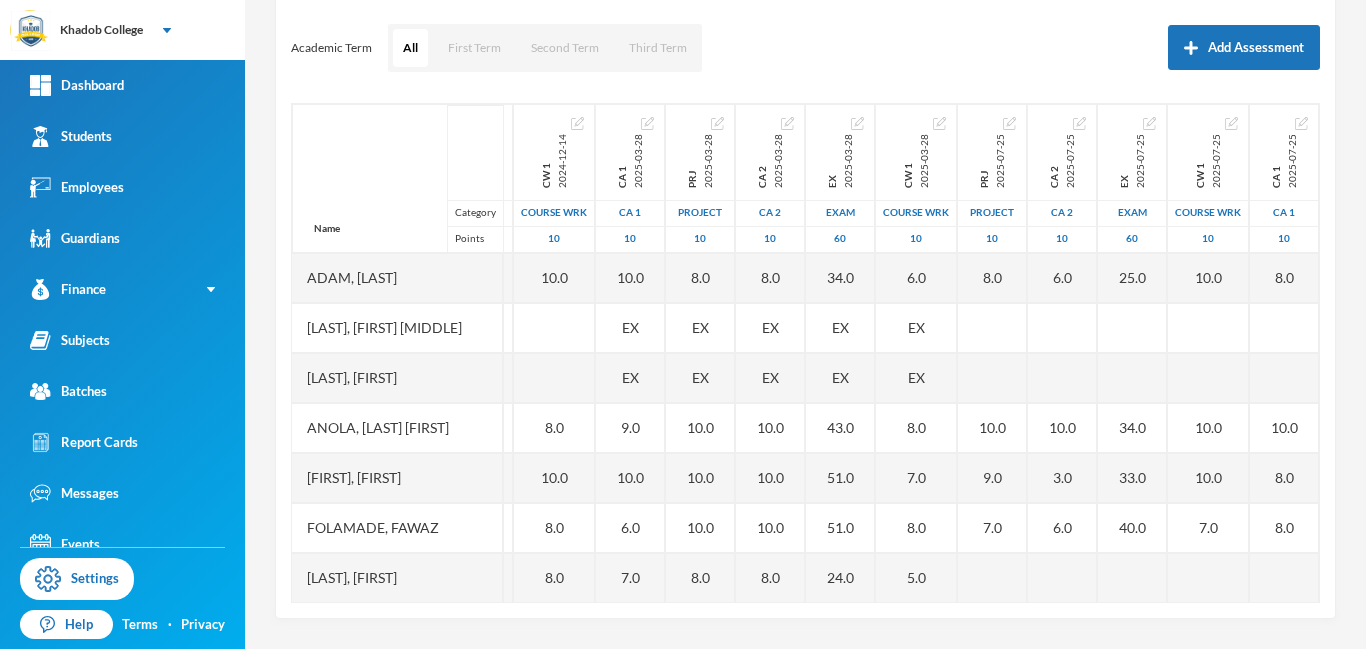 scroll, scrollTop: 0, scrollLeft: 387, axis: horizontal 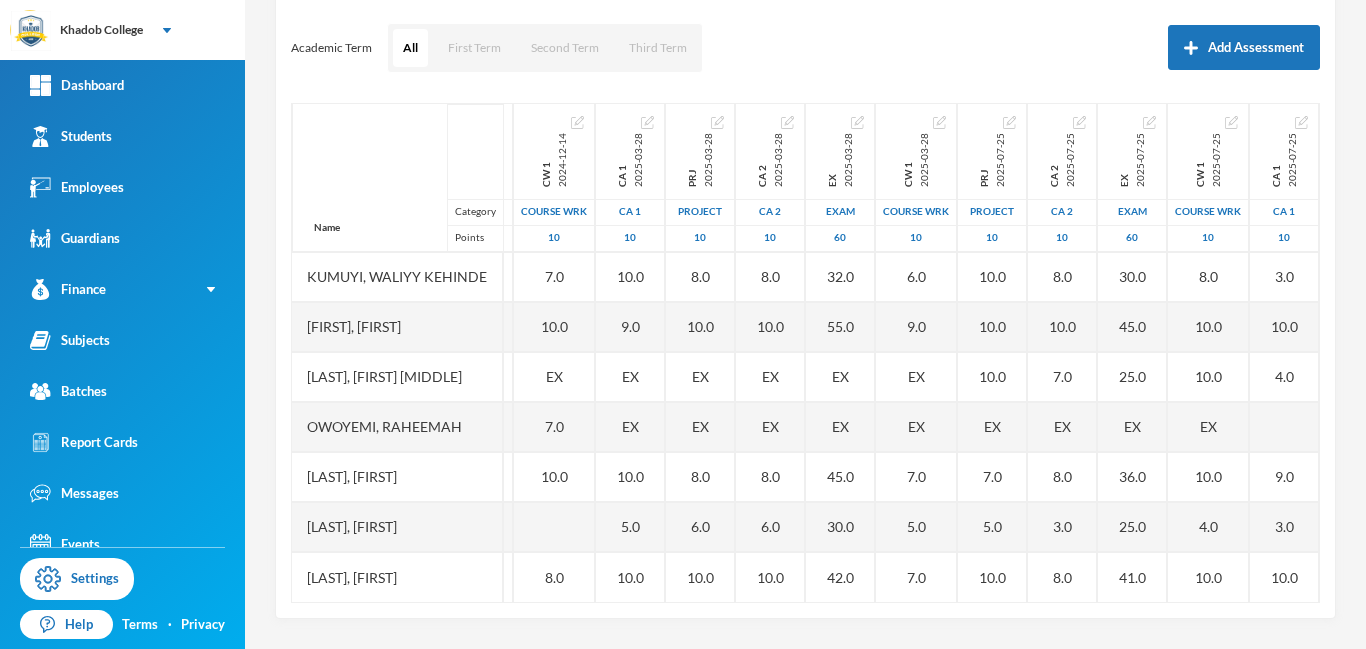 drag, startPoint x: 1314, startPoint y: 340, endPoint x: 1339, endPoint y: 598, distance: 259.2084 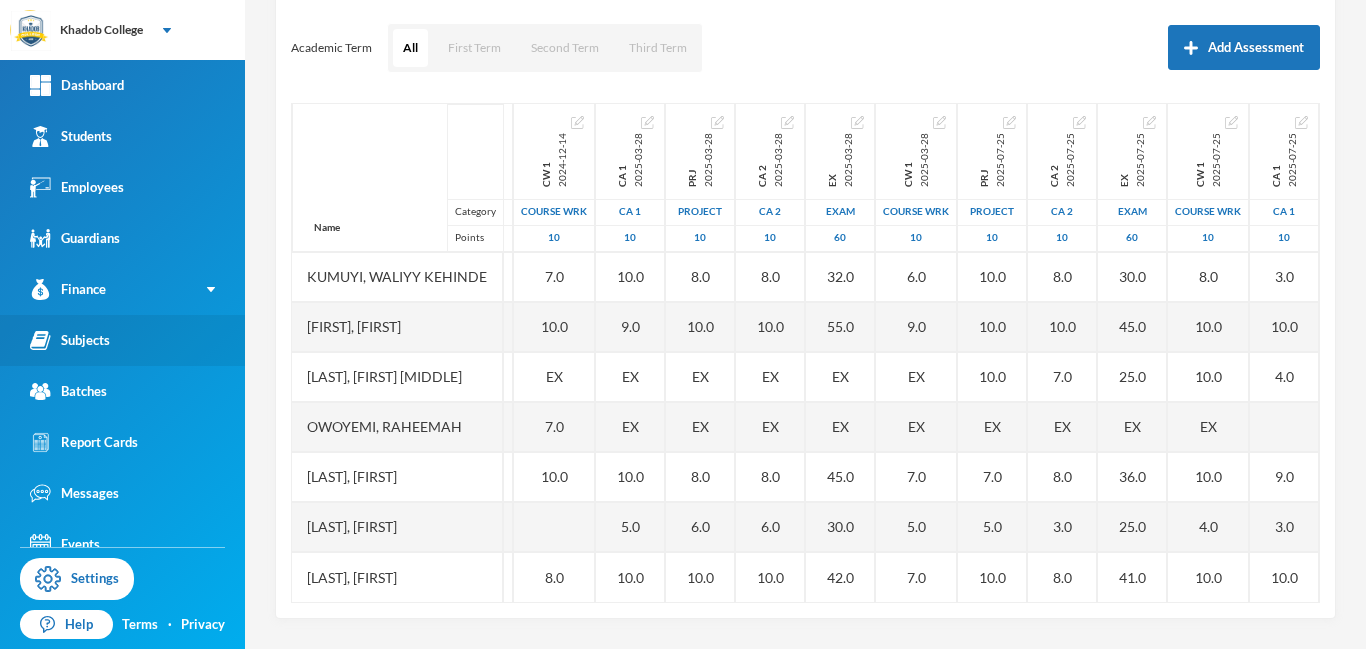 click on "Subjects" at bounding box center [70, 340] 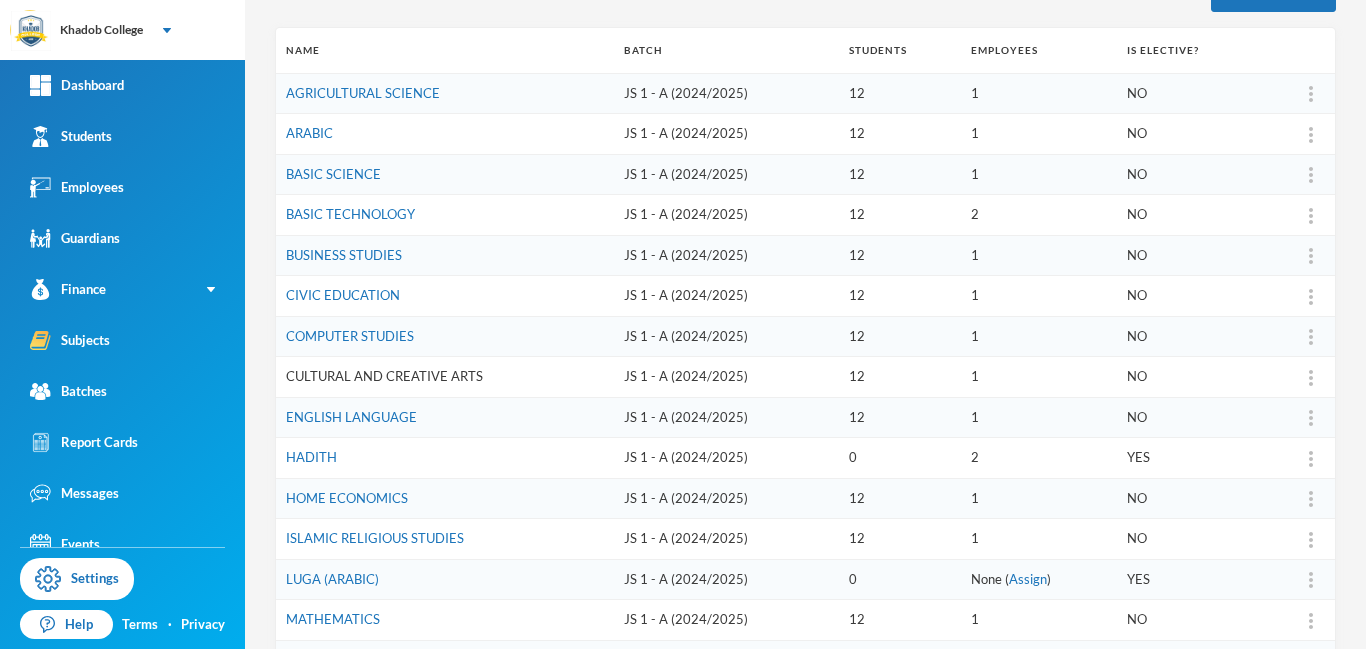 click on "CULTURAL AND CREATIVE ARTS" at bounding box center (384, 376) 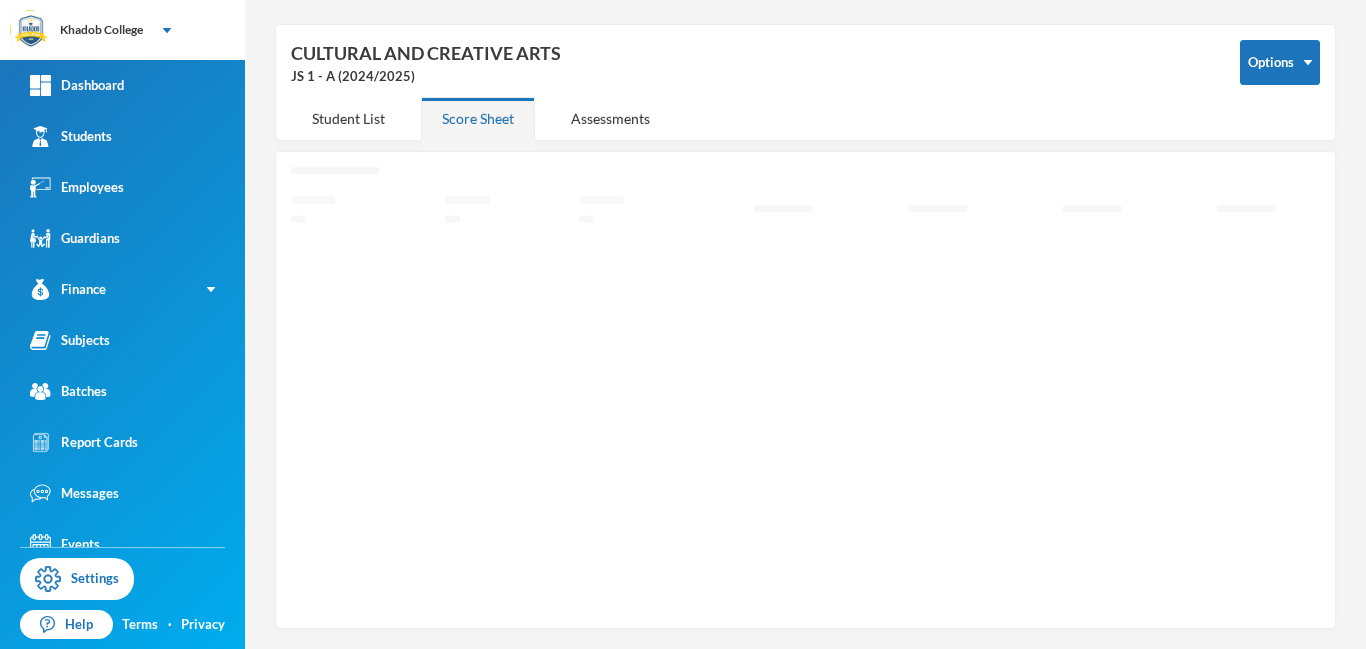scroll, scrollTop: 71, scrollLeft: 0, axis: vertical 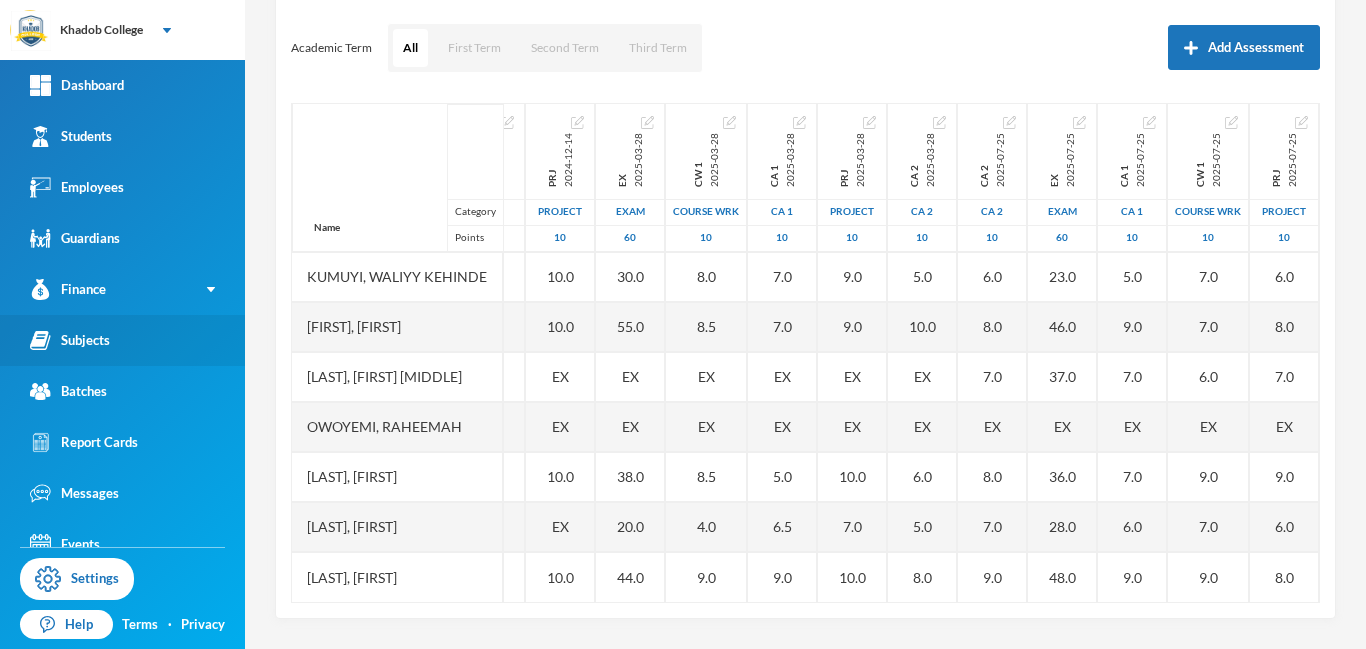 click on "Subjects" at bounding box center (70, 340) 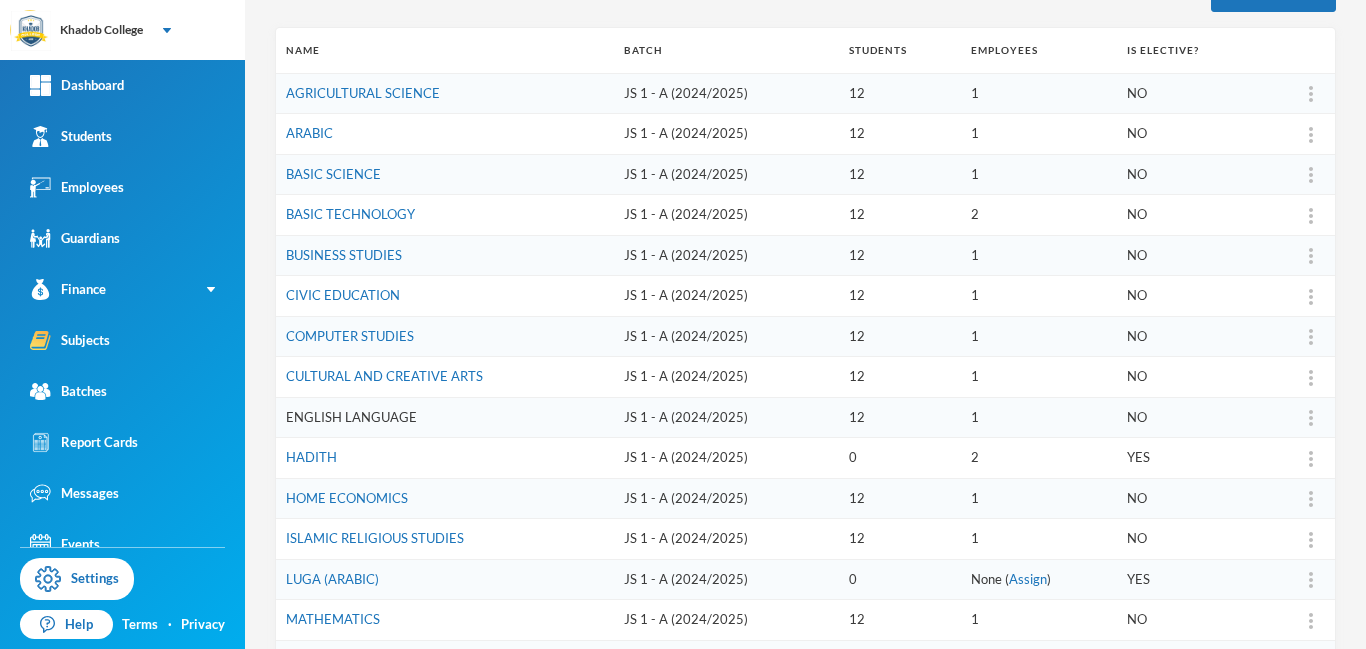 click on "ENGLISH LANGUAGE" at bounding box center [351, 417] 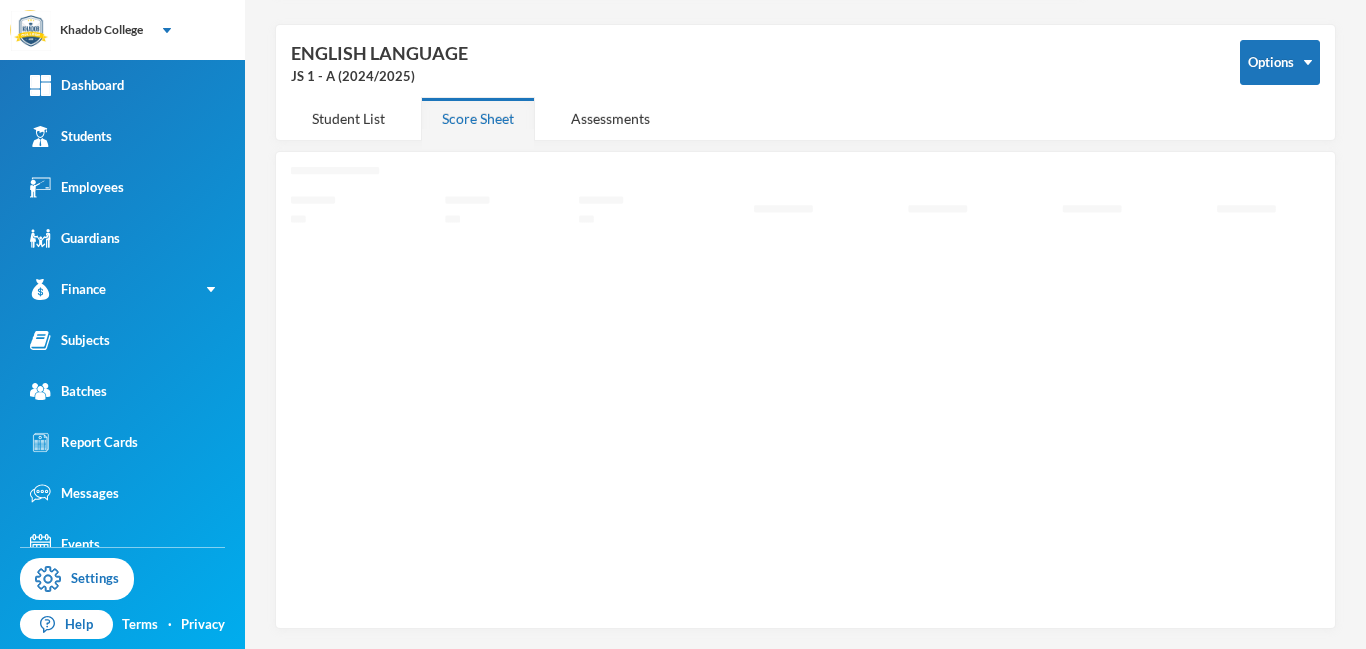 scroll, scrollTop: 71, scrollLeft: 0, axis: vertical 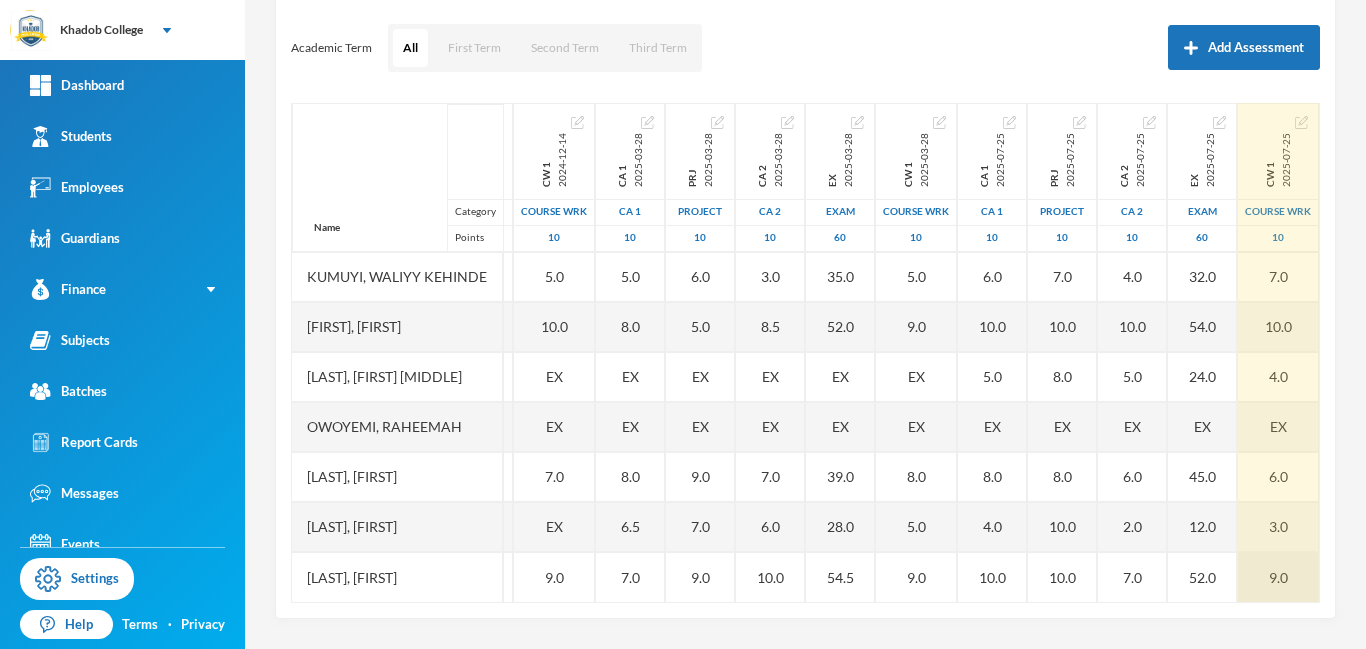 drag, startPoint x: 956, startPoint y: 595, endPoint x: 1303, endPoint y: 580, distance: 347.32407 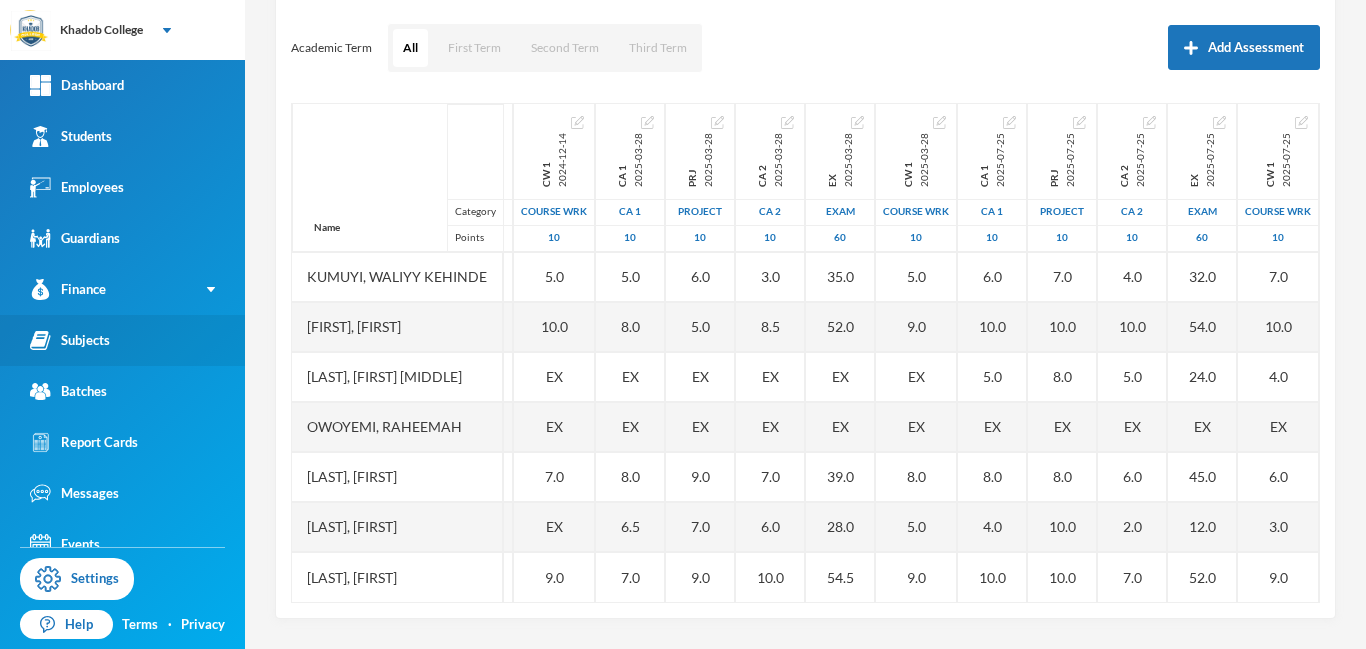 click on "Subjects" at bounding box center (70, 340) 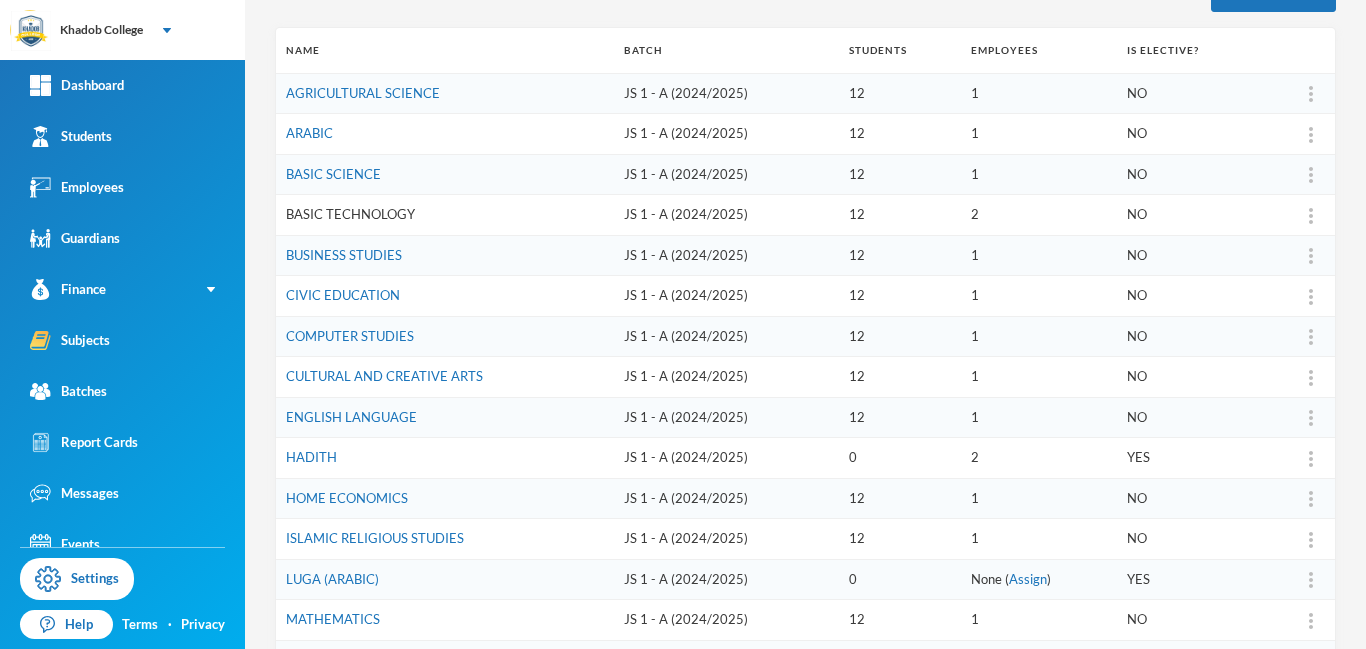 click on "BASIC TECHNOLOGY" at bounding box center (350, 214) 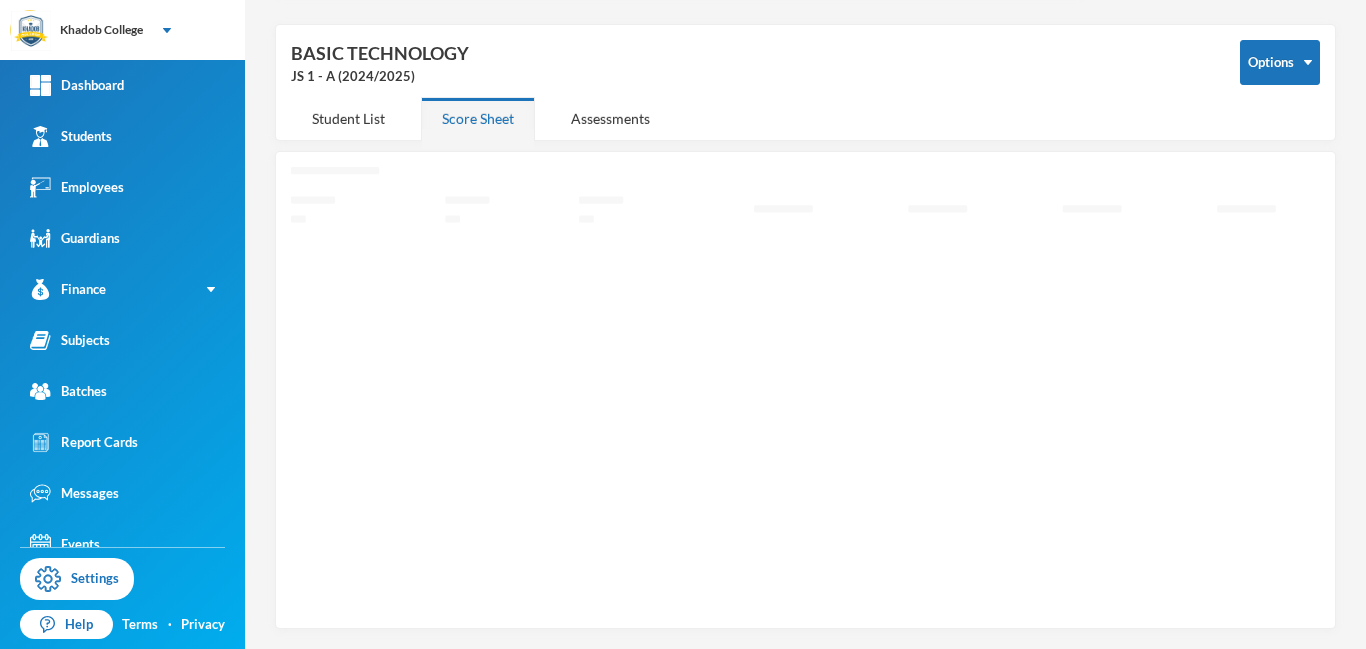 scroll, scrollTop: 71, scrollLeft: 0, axis: vertical 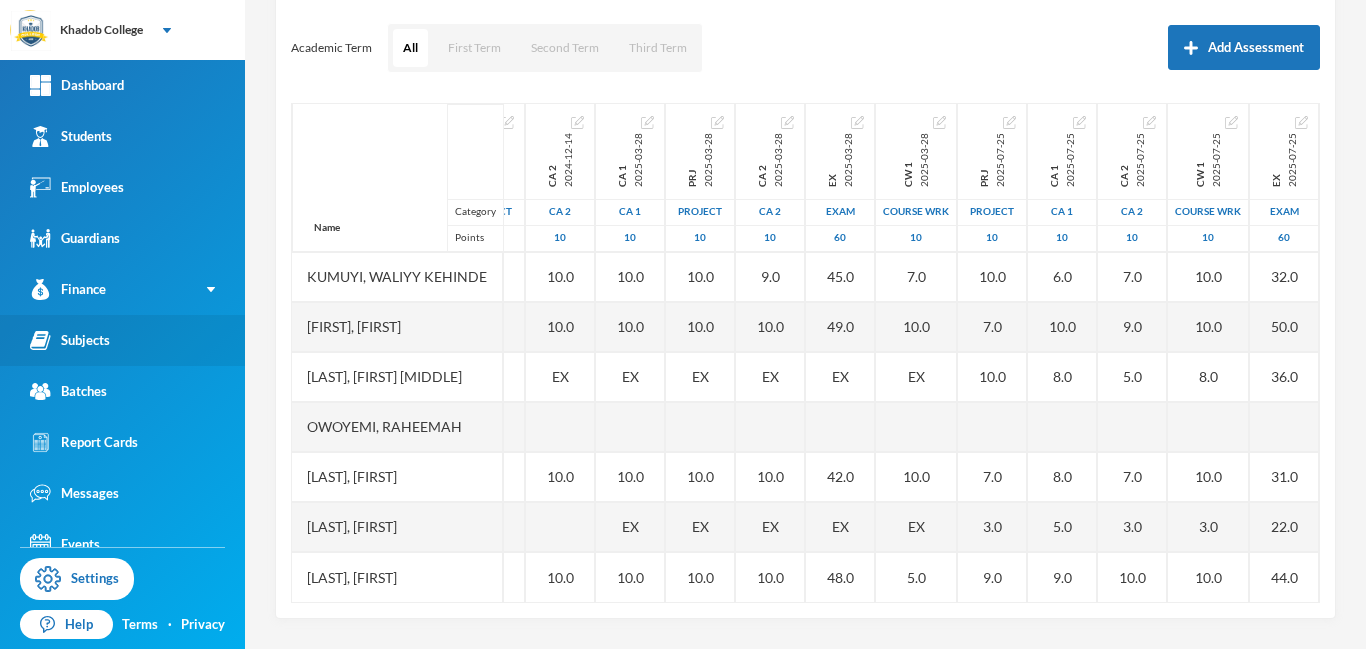click on "Subjects" at bounding box center (70, 340) 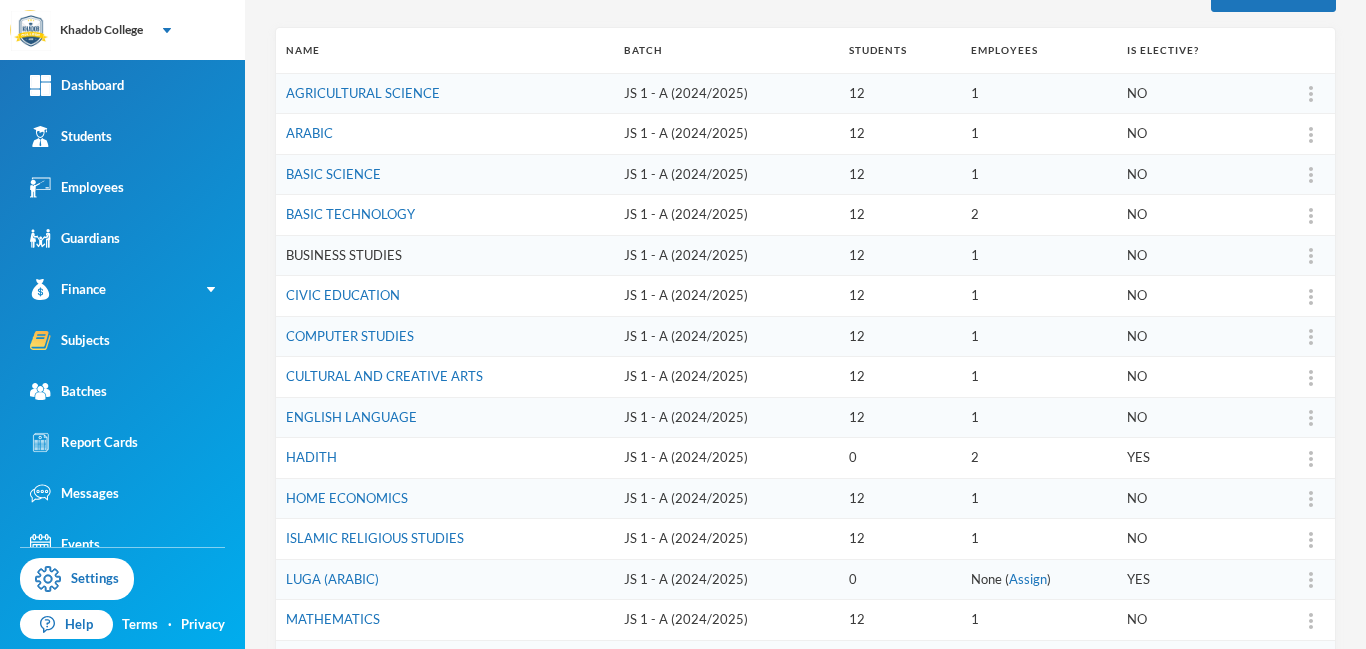 click on "BUSINESS STUDIES" at bounding box center [344, 255] 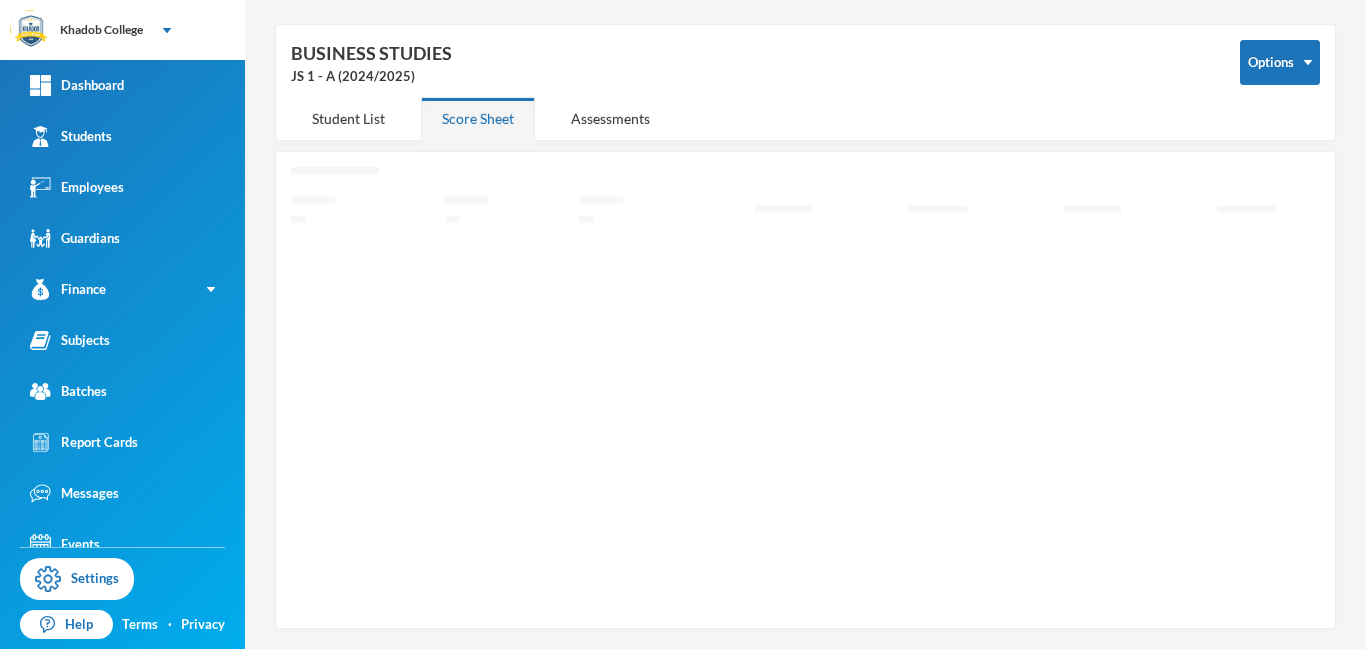 scroll, scrollTop: 71, scrollLeft: 0, axis: vertical 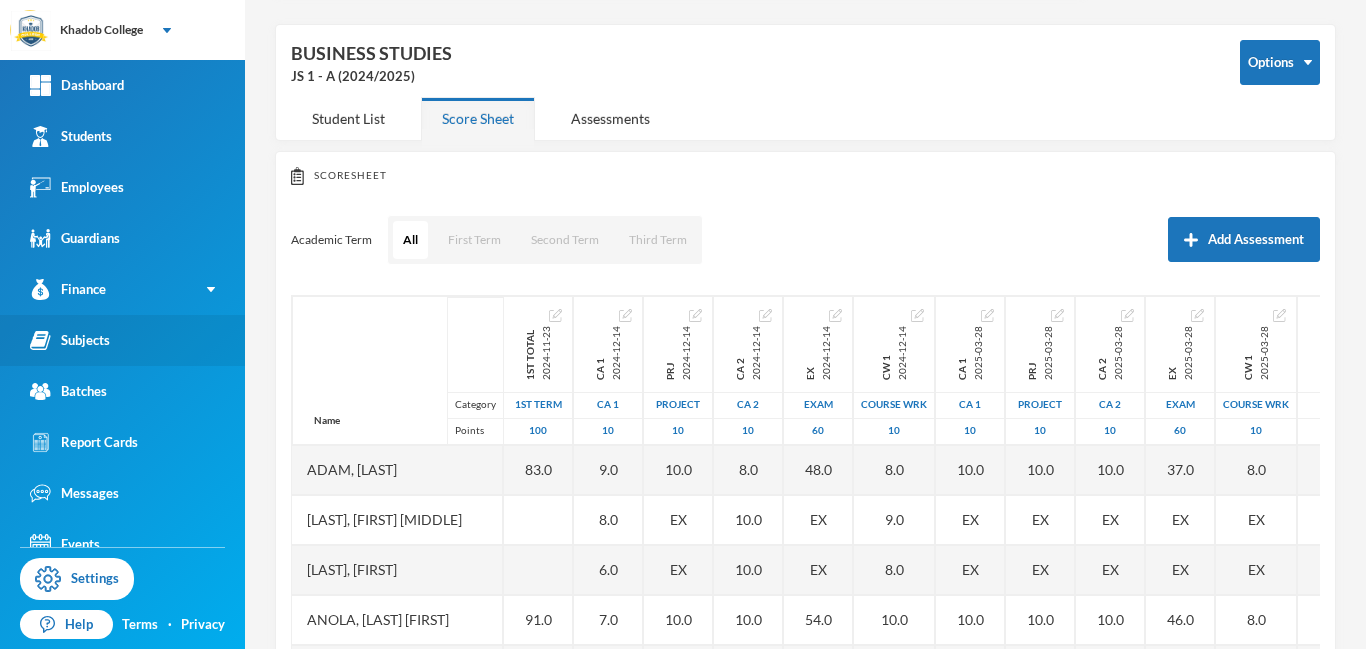 click on "Subjects" at bounding box center [70, 340] 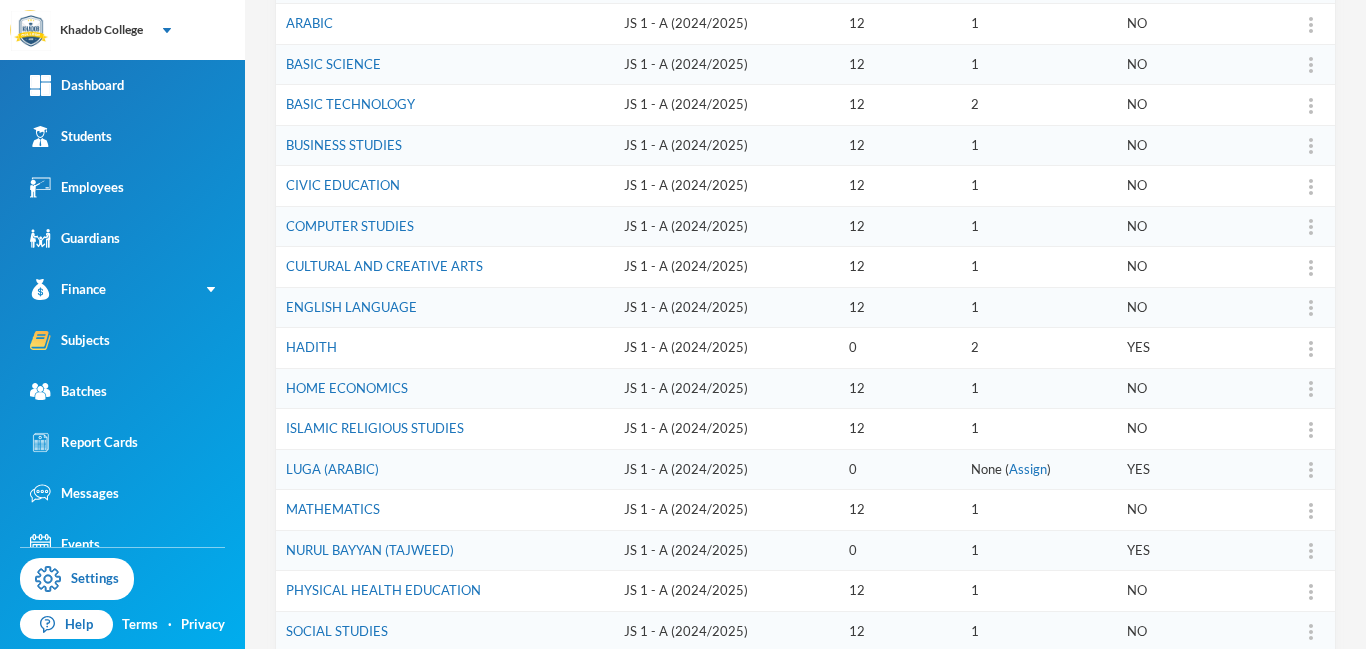 scroll, scrollTop: 399, scrollLeft: 0, axis: vertical 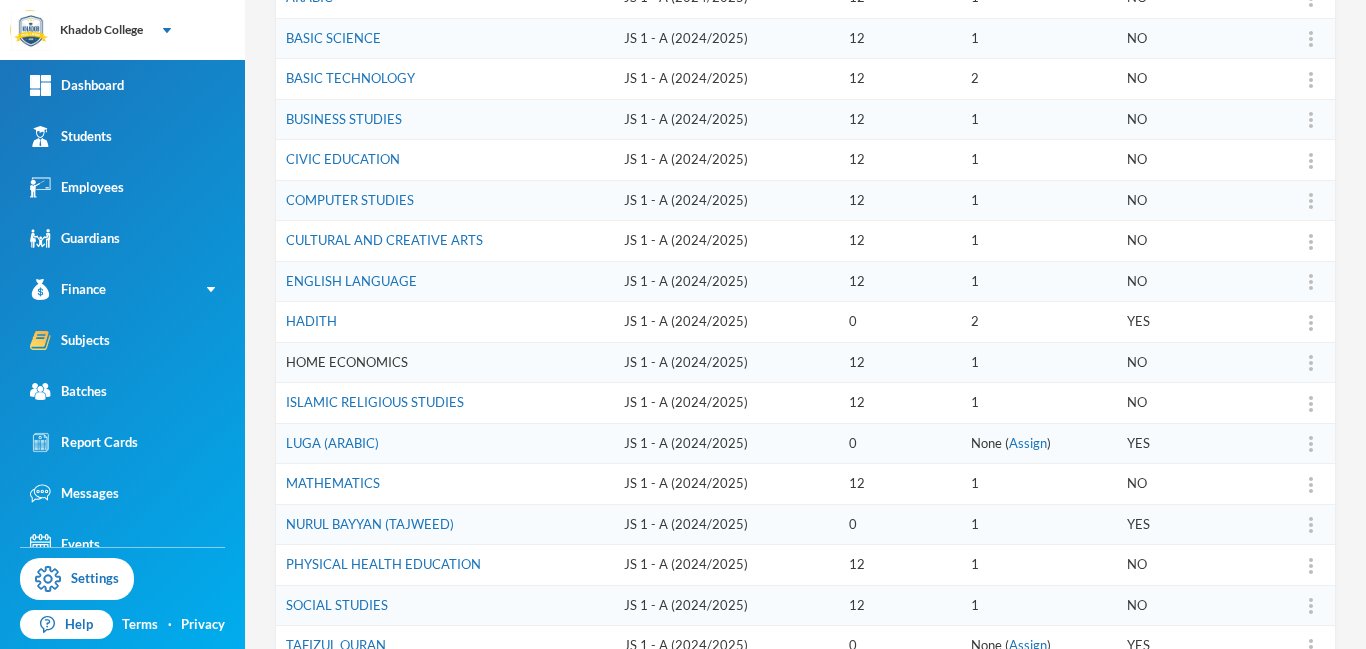 click on "HOME ECONOMICS" at bounding box center (347, 362) 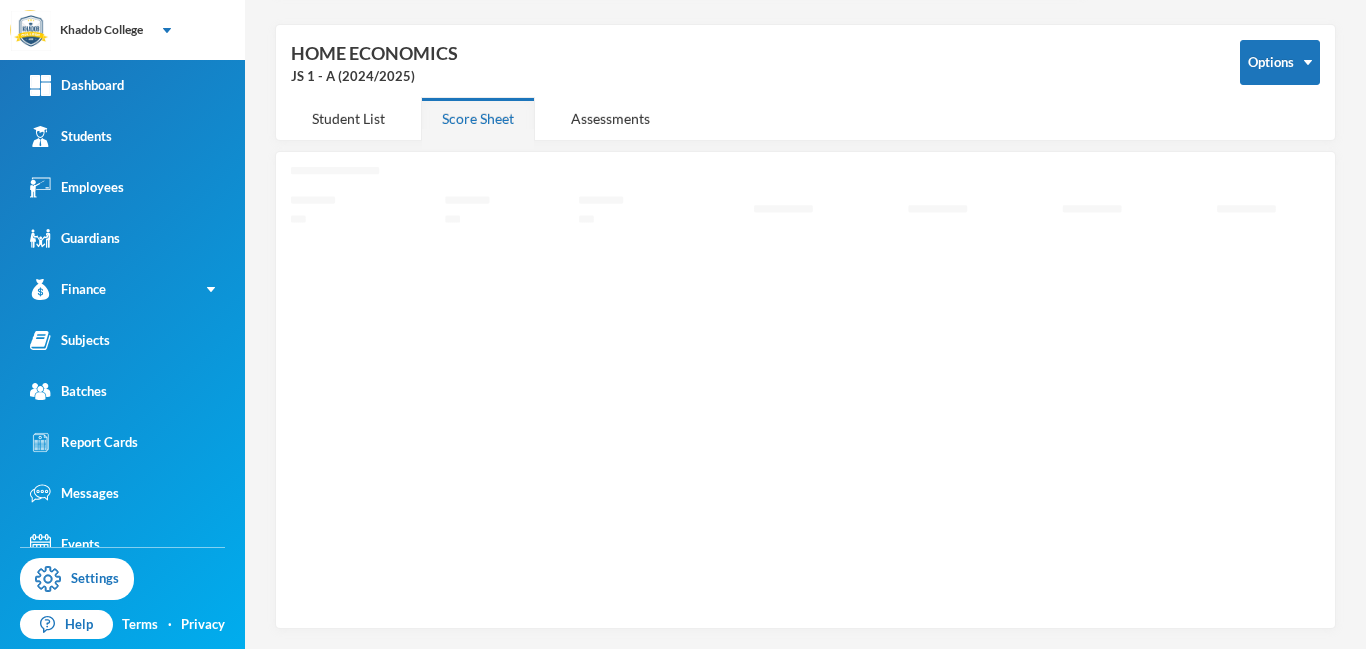 scroll, scrollTop: 71, scrollLeft: 0, axis: vertical 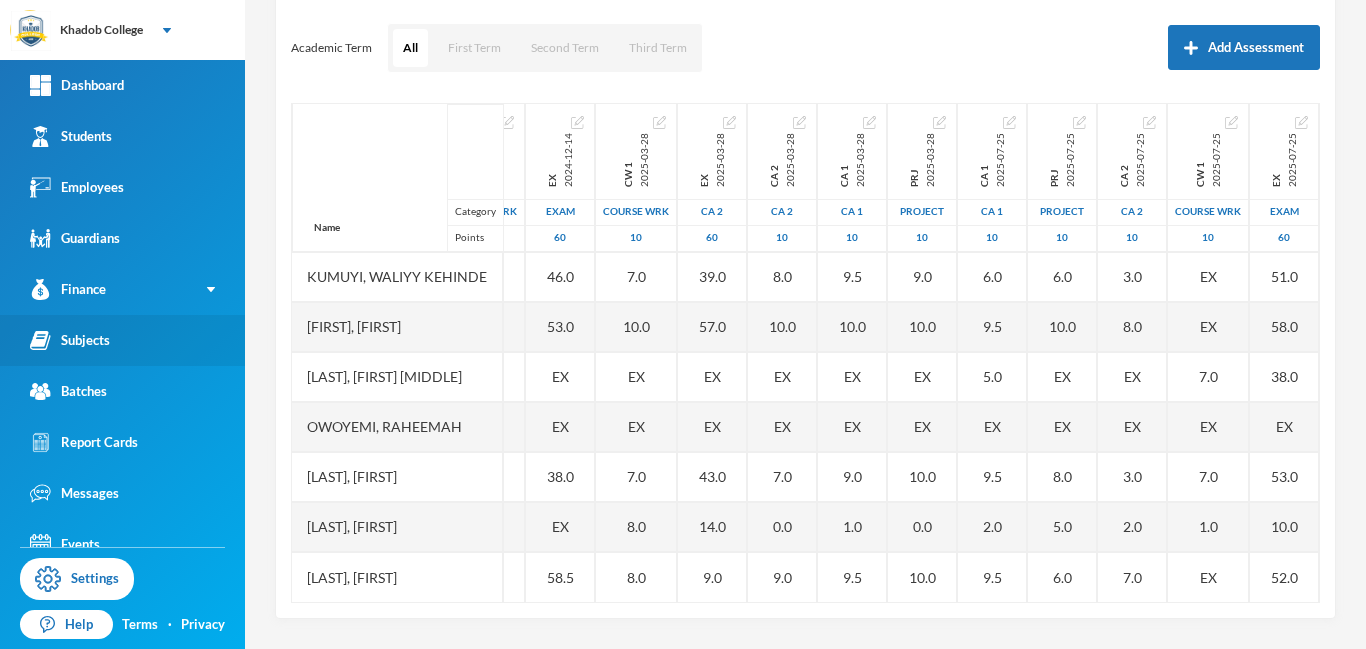 click on "Subjects" at bounding box center (70, 340) 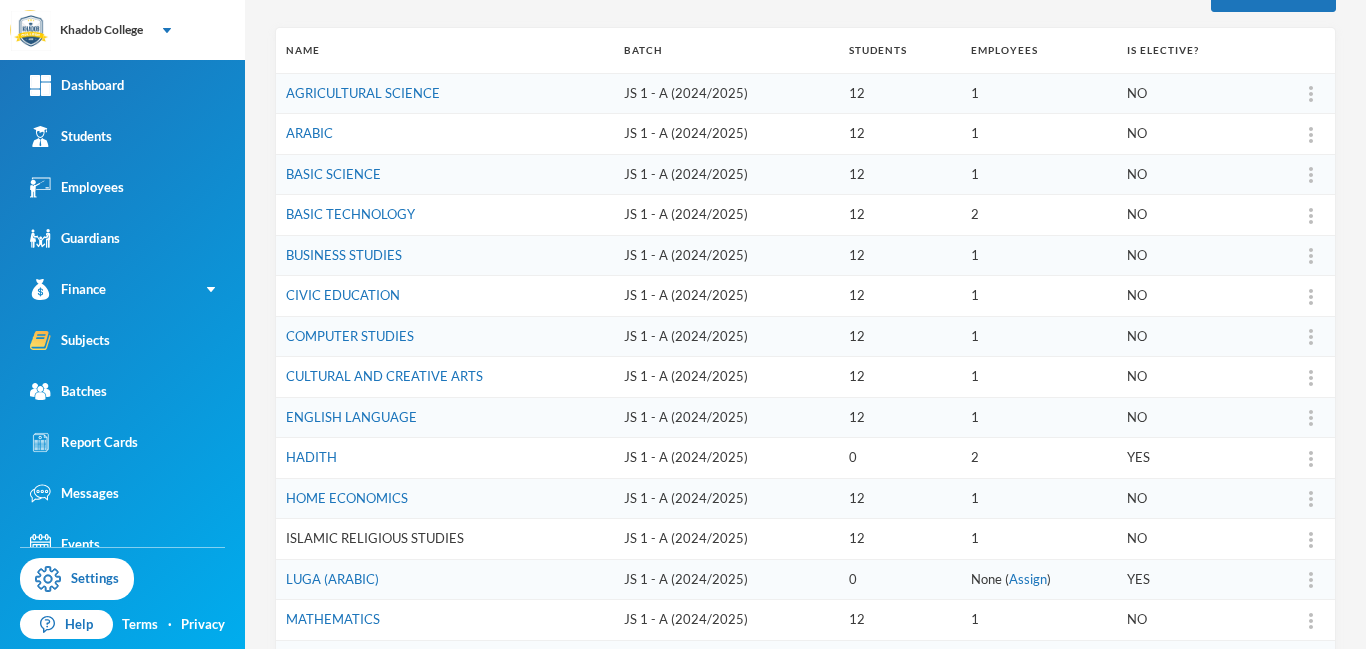 click on "ISLAMIC RELIGIOUS STUDIES" at bounding box center (375, 538) 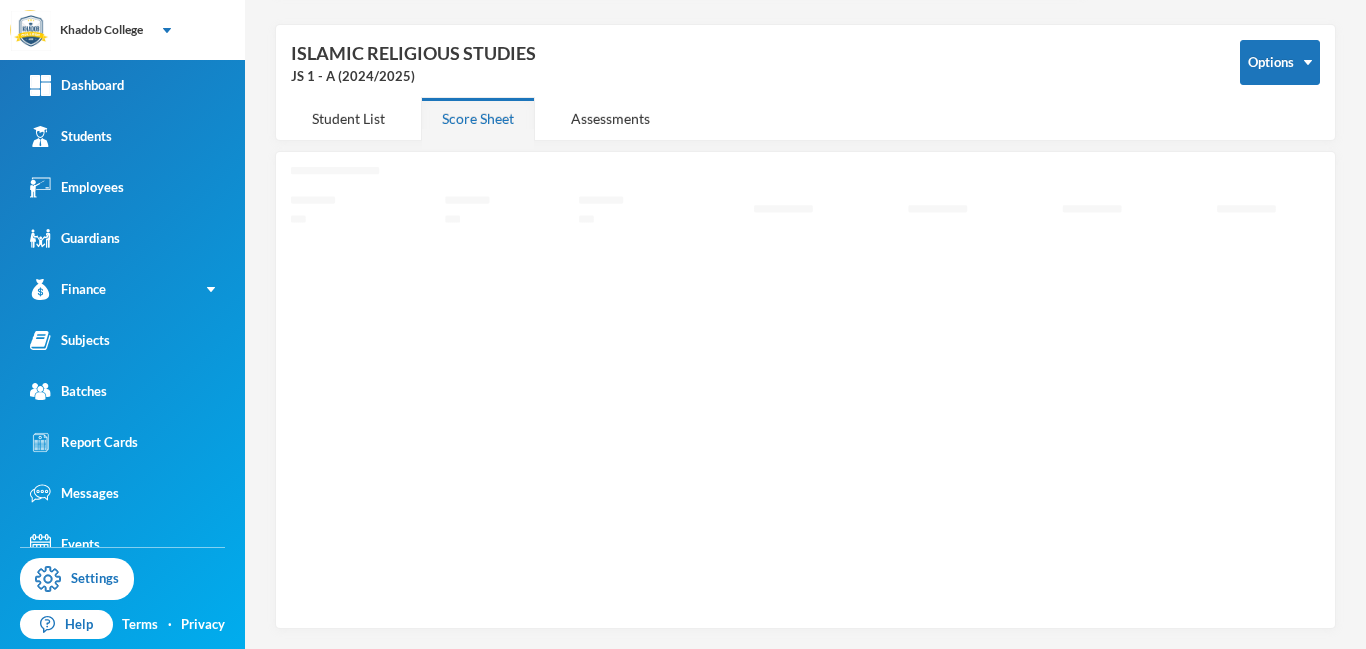 scroll, scrollTop: 71, scrollLeft: 0, axis: vertical 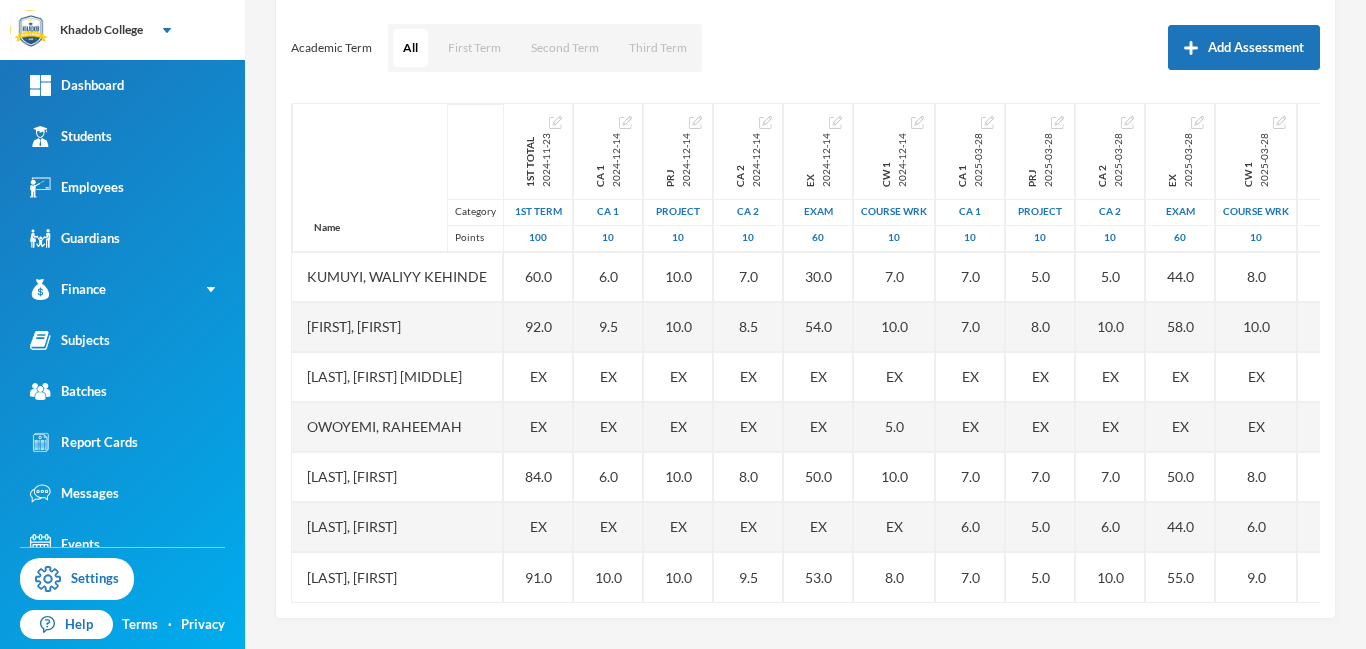 drag, startPoint x: 1365, startPoint y: 479, endPoint x: 1365, endPoint y: 696, distance: 217 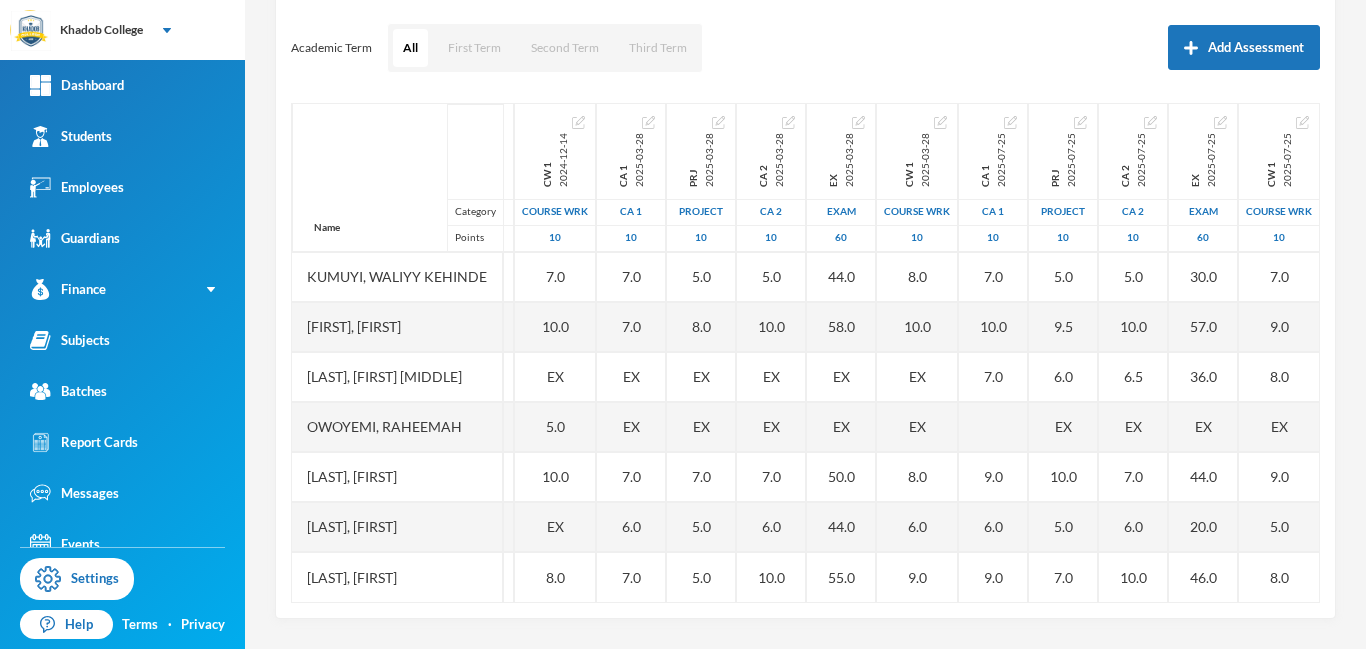 scroll, scrollTop: 451, scrollLeft: 387, axis: both 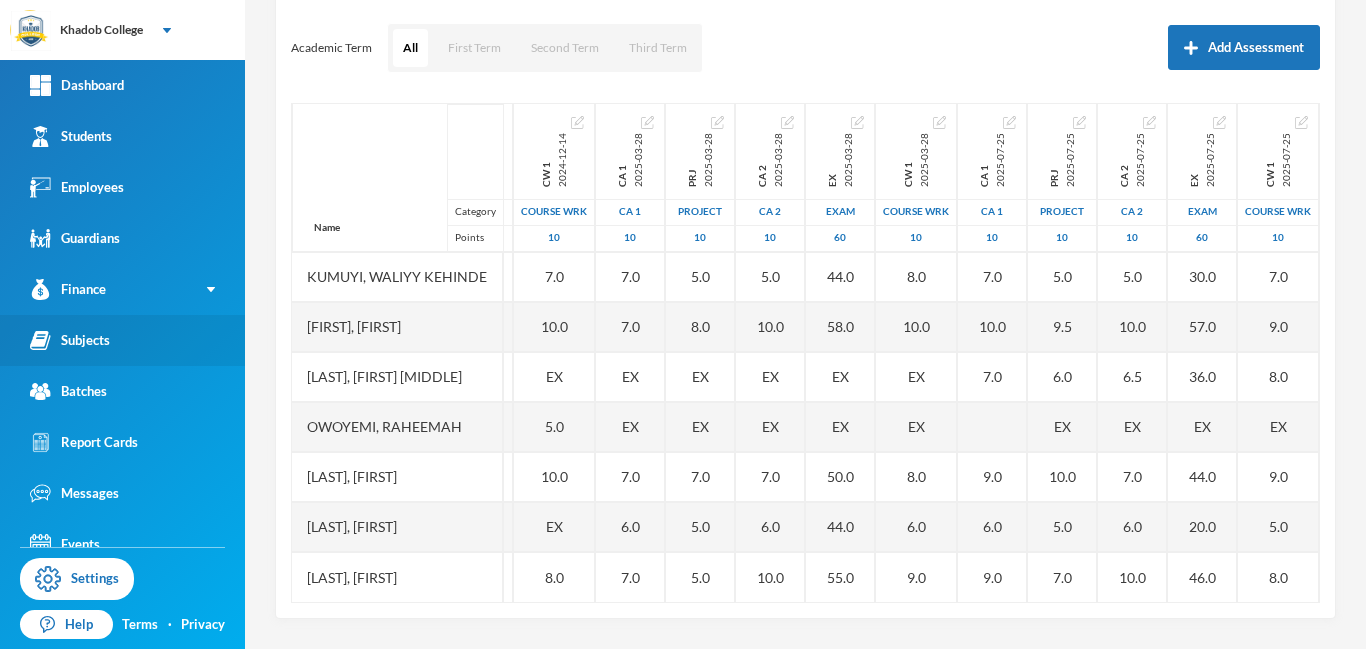 click on "Subjects" at bounding box center [70, 340] 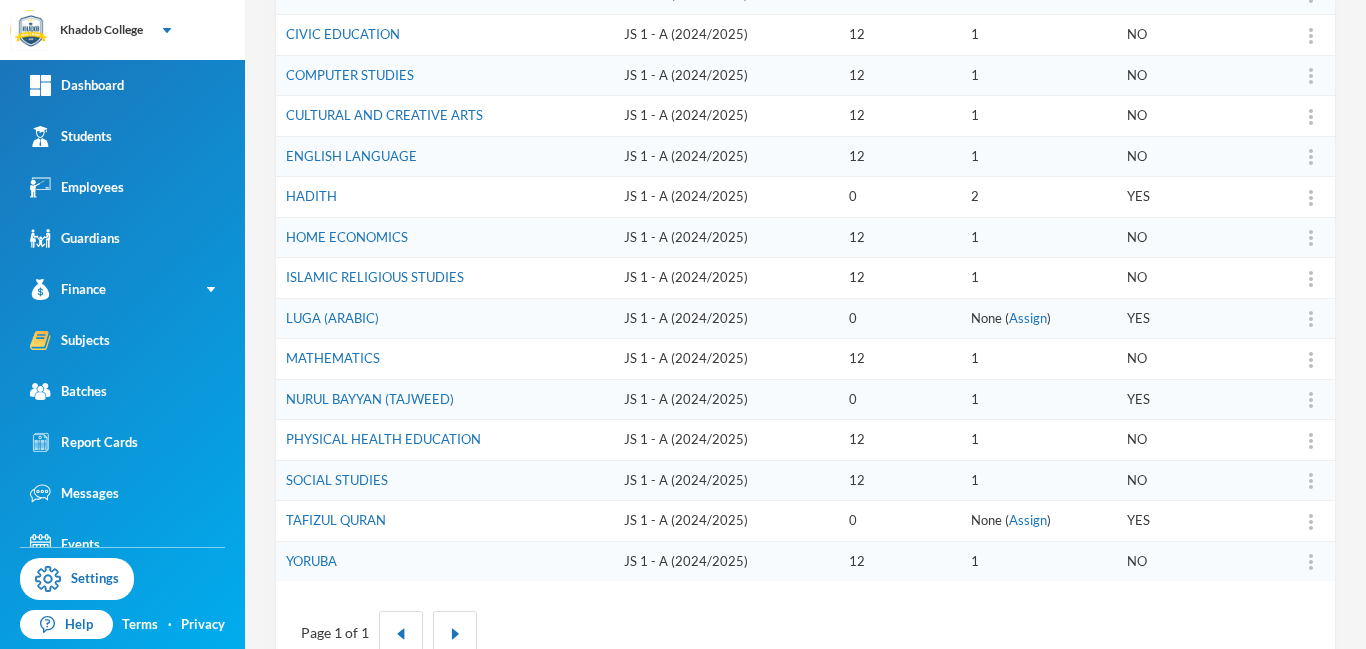 scroll, scrollTop: 544, scrollLeft: 0, axis: vertical 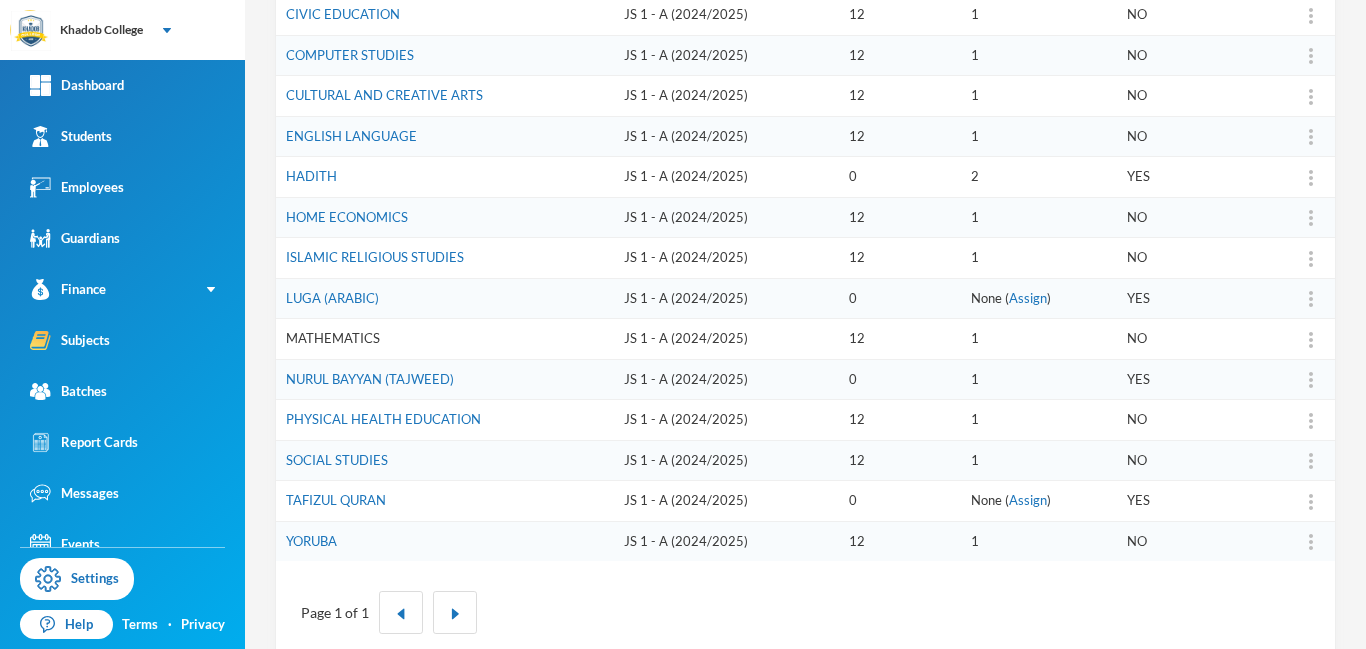 click on "MATHEMATICS" at bounding box center [333, 338] 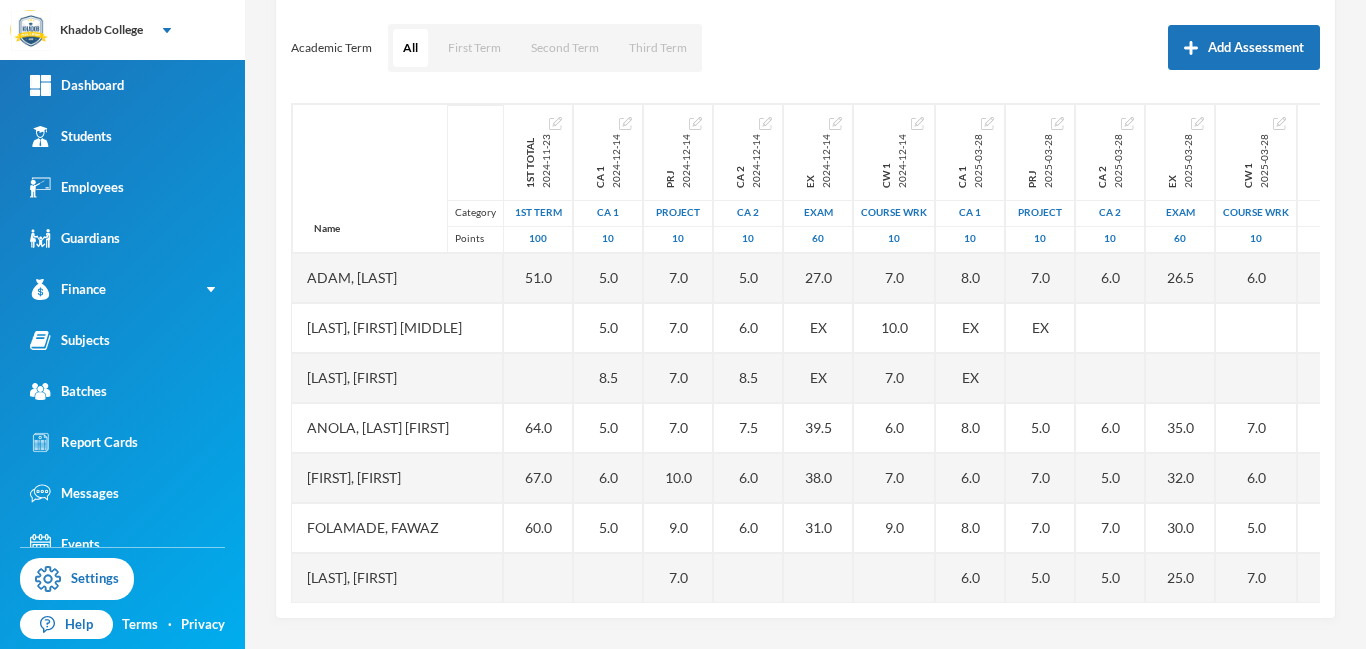 scroll, scrollTop: 263, scrollLeft: 0, axis: vertical 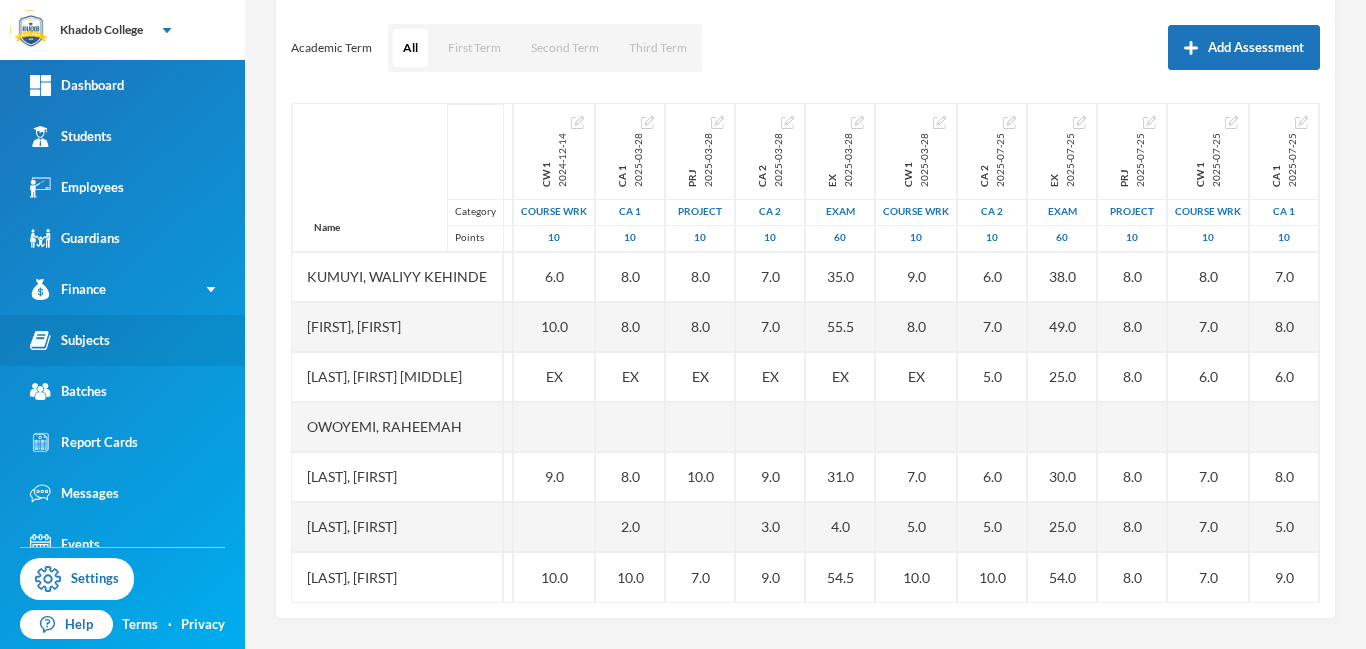 click on "Subjects" at bounding box center (70, 340) 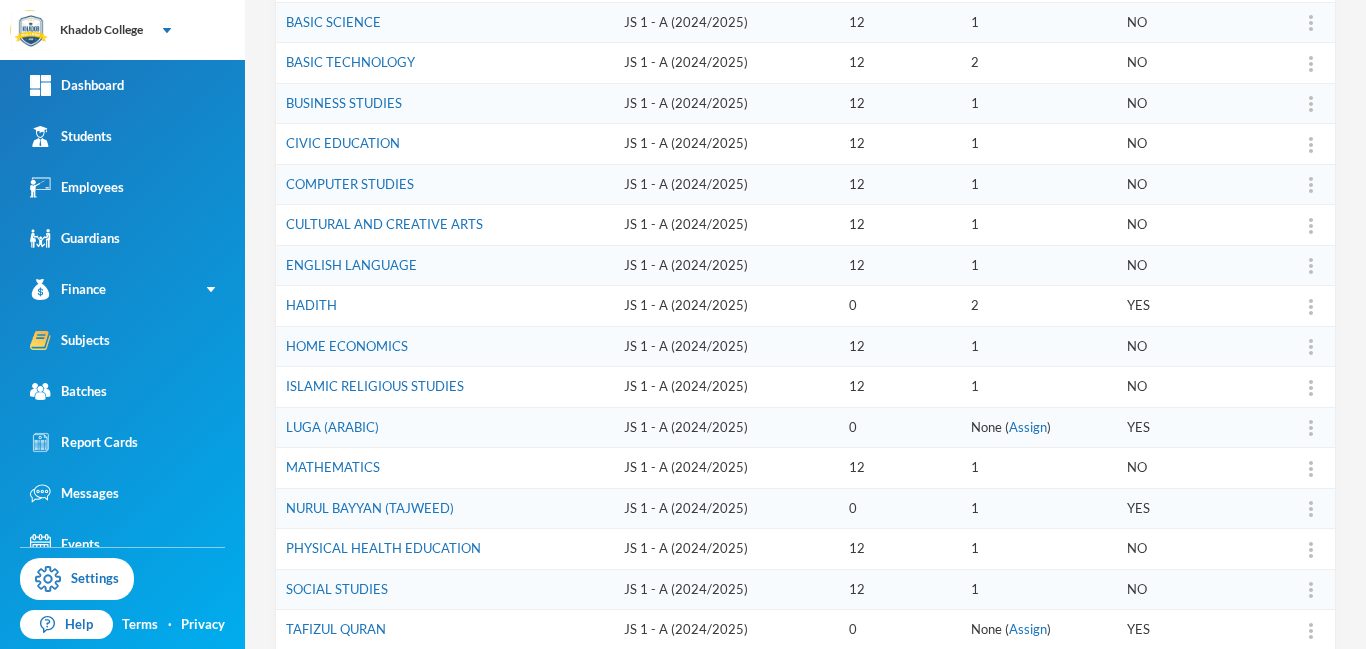 scroll, scrollTop: 580, scrollLeft: 0, axis: vertical 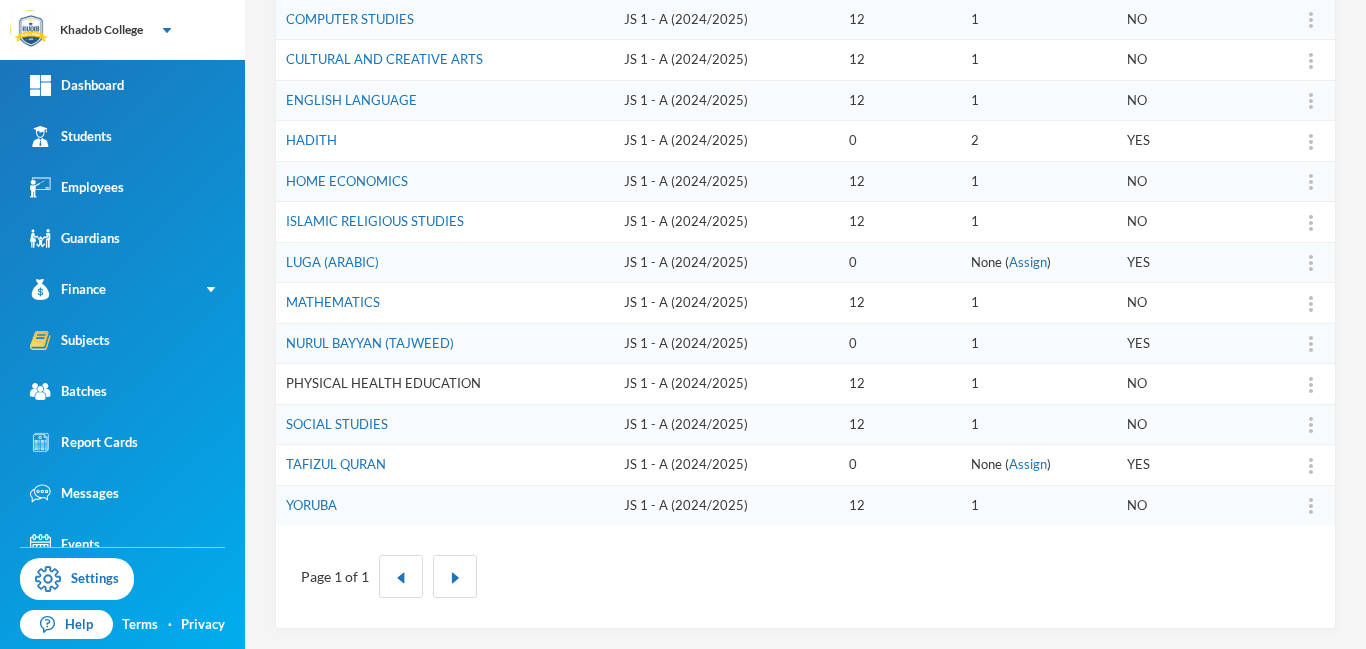 click on "PHYSICAL HEALTH EDUCATION" at bounding box center (383, 383) 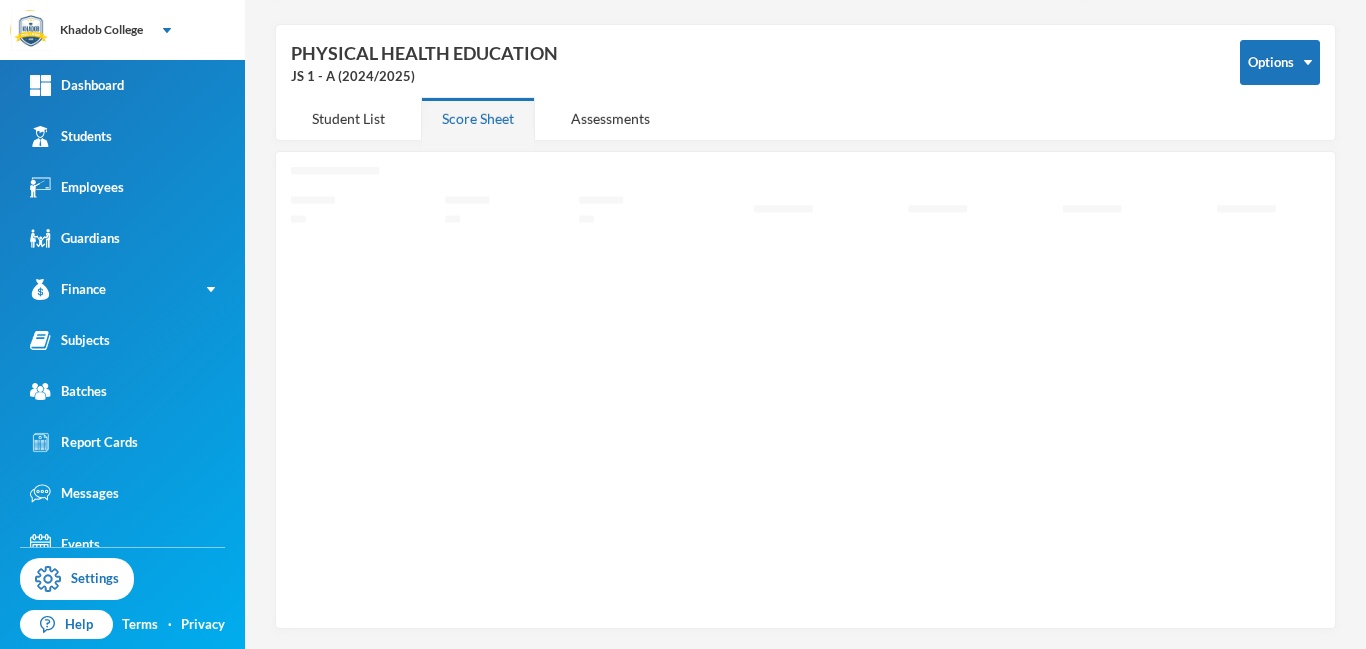 scroll, scrollTop: 71, scrollLeft: 0, axis: vertical 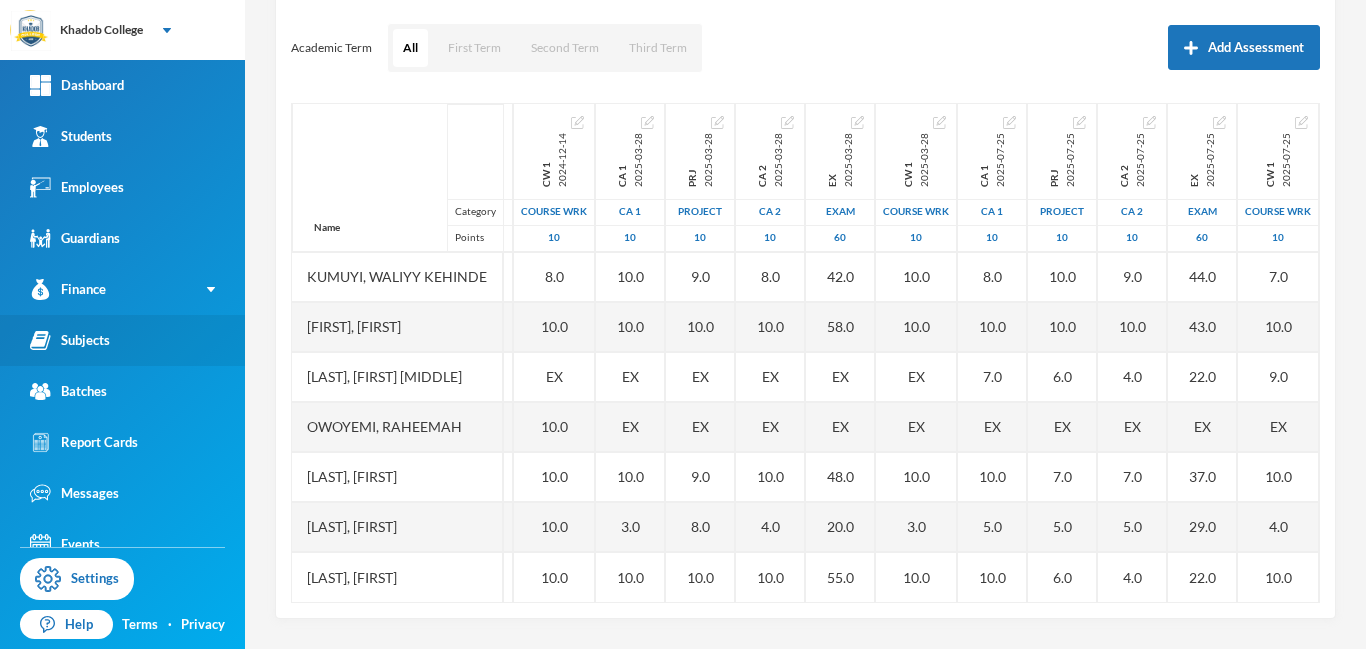 click on "Subjects" at bounding box center (122, 340) 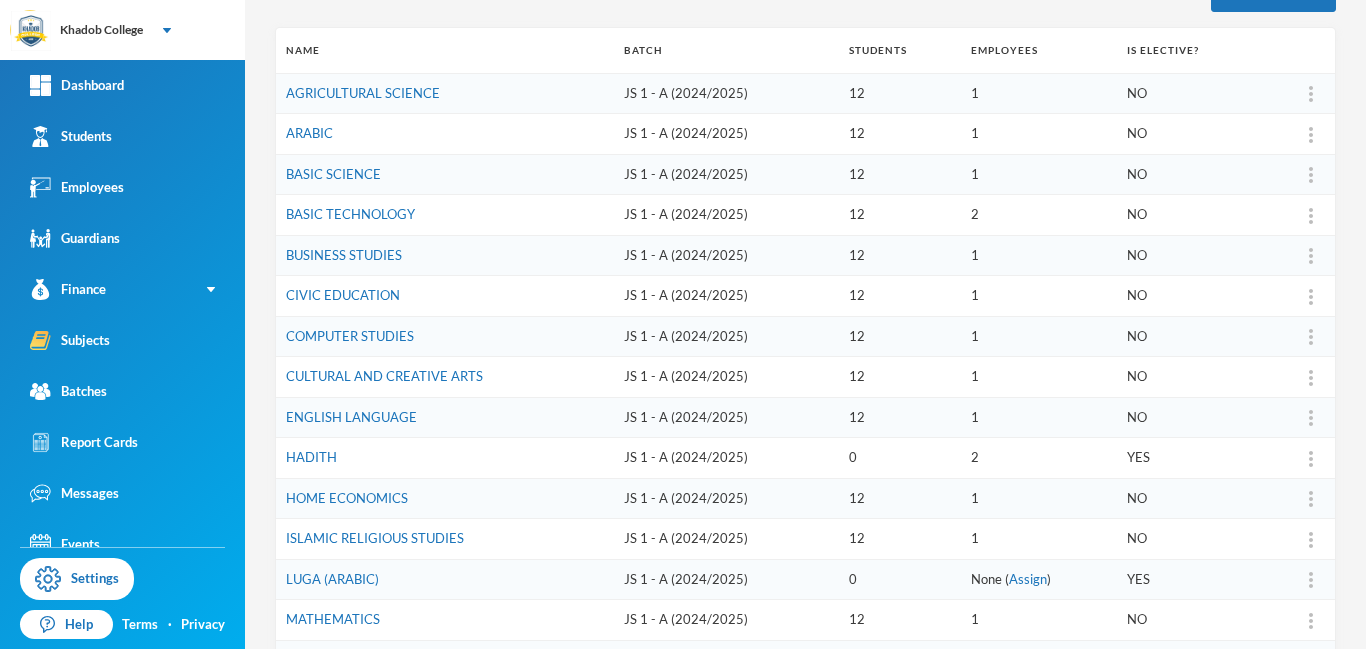 scroll, scrollTop: 580, scrollLeft: 0, axis: vertical 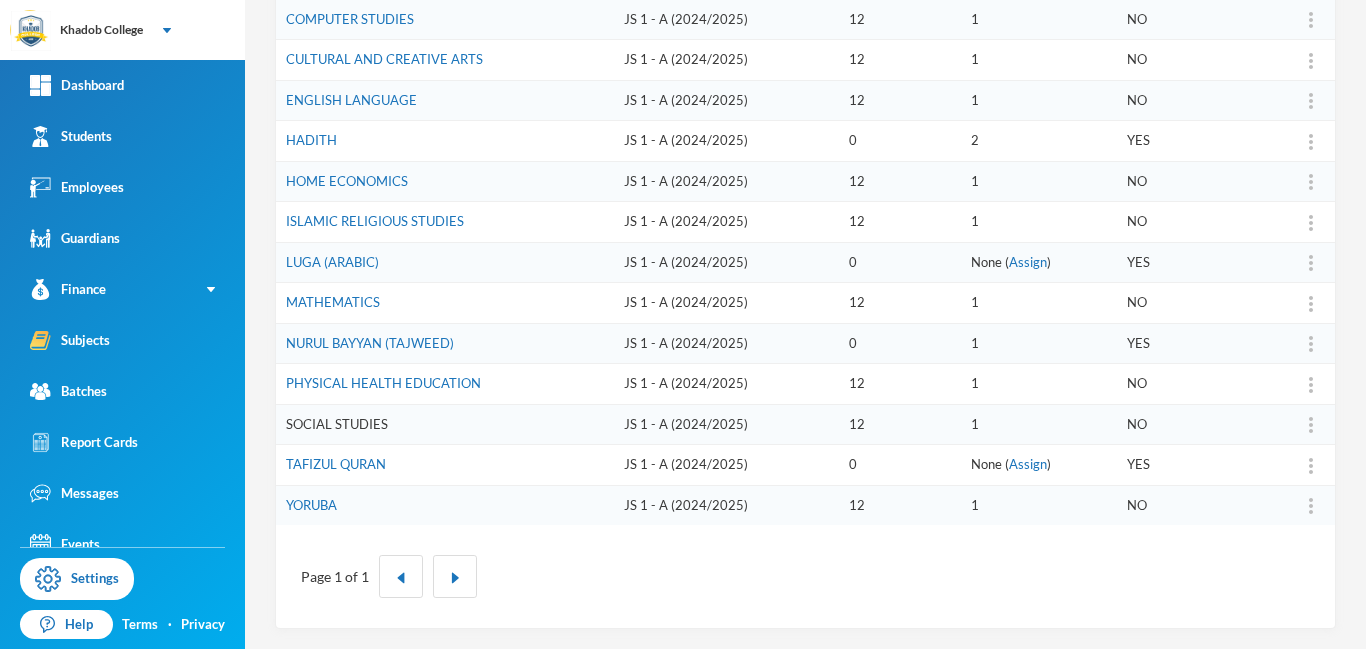 click on "SOCIAL STUDIES" at bounding box center [337, 424] 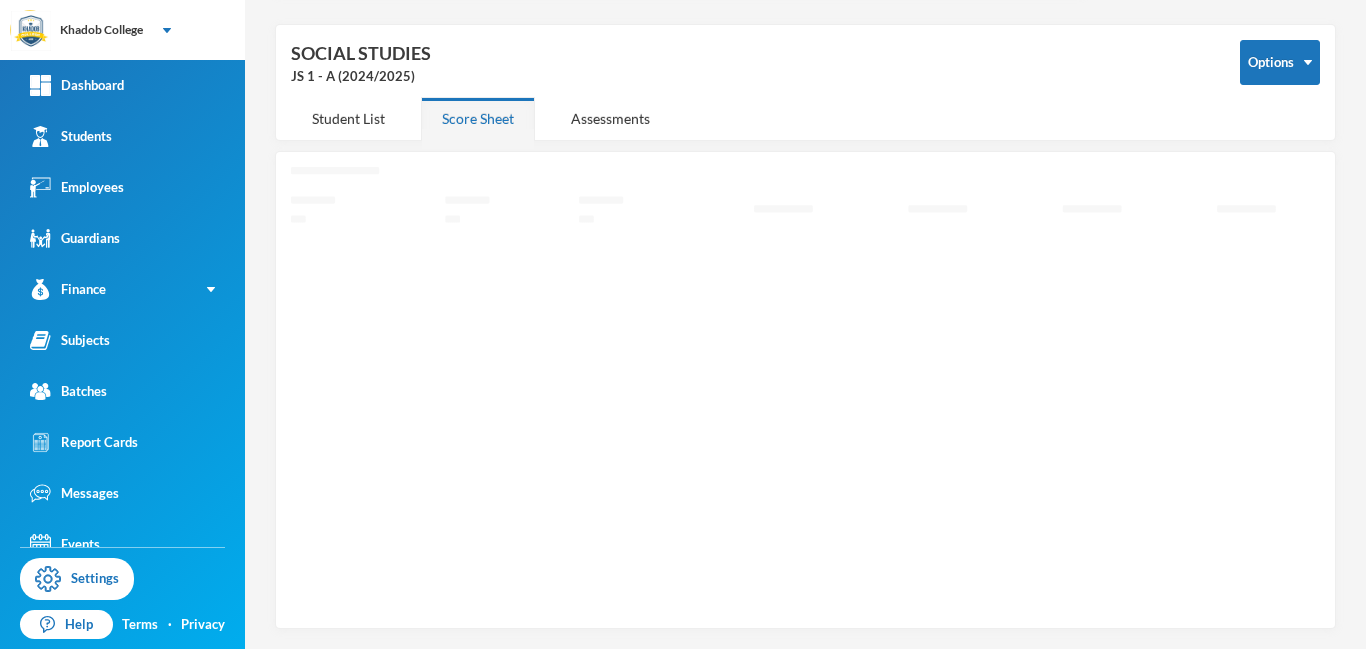 scroll, scrollTop: 71, scrollLeft: 0, axis: vertical 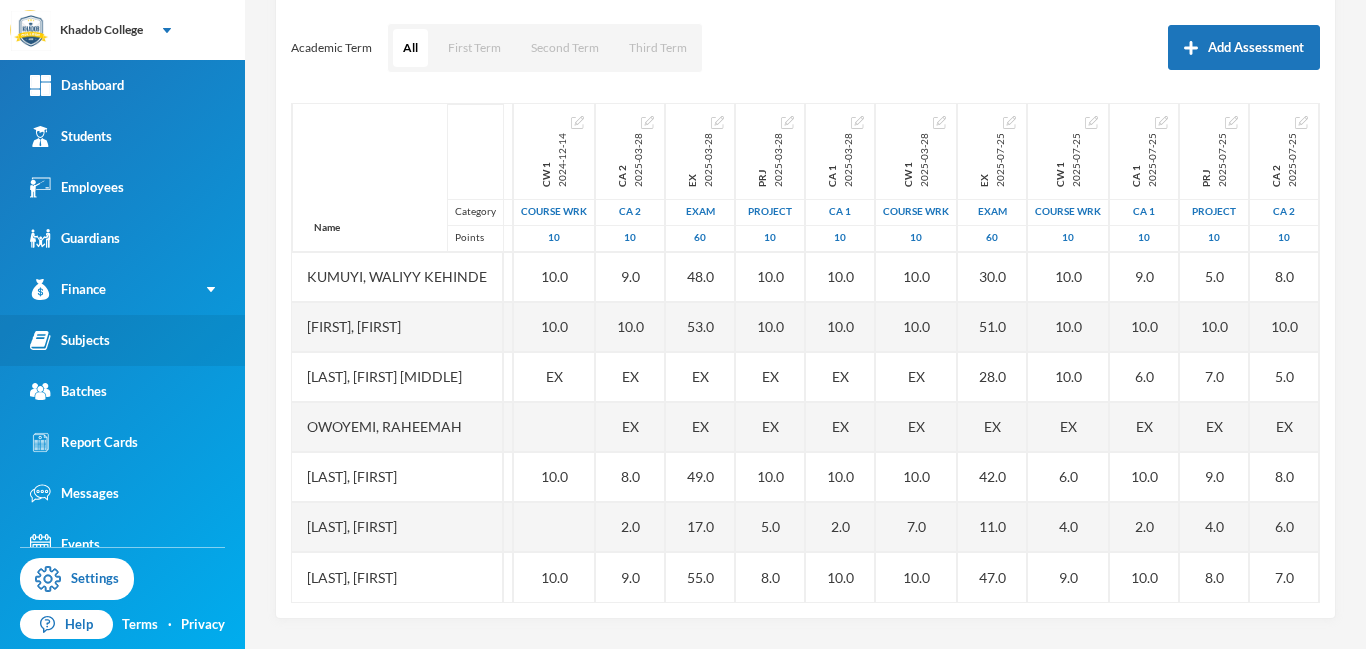 click on "Subjects" at bounding box center [70, 340] 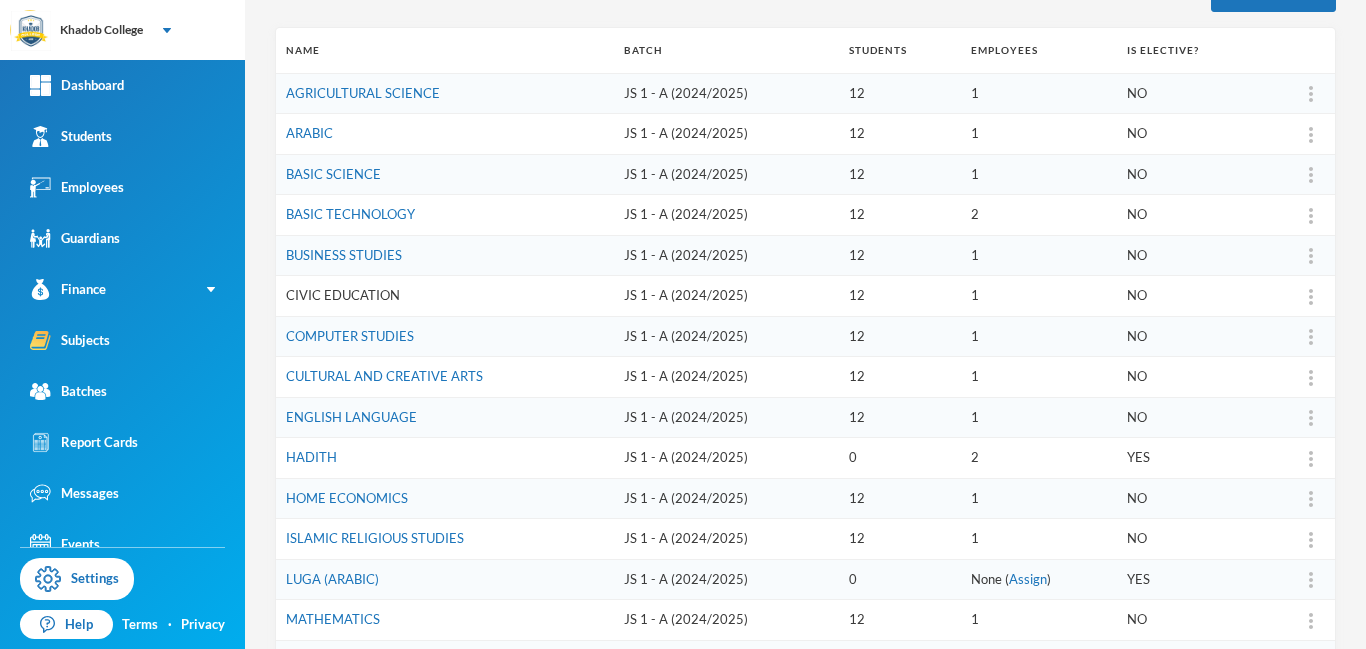 click on "CIVIC EDUCATION" at bounding box center [343, 295] 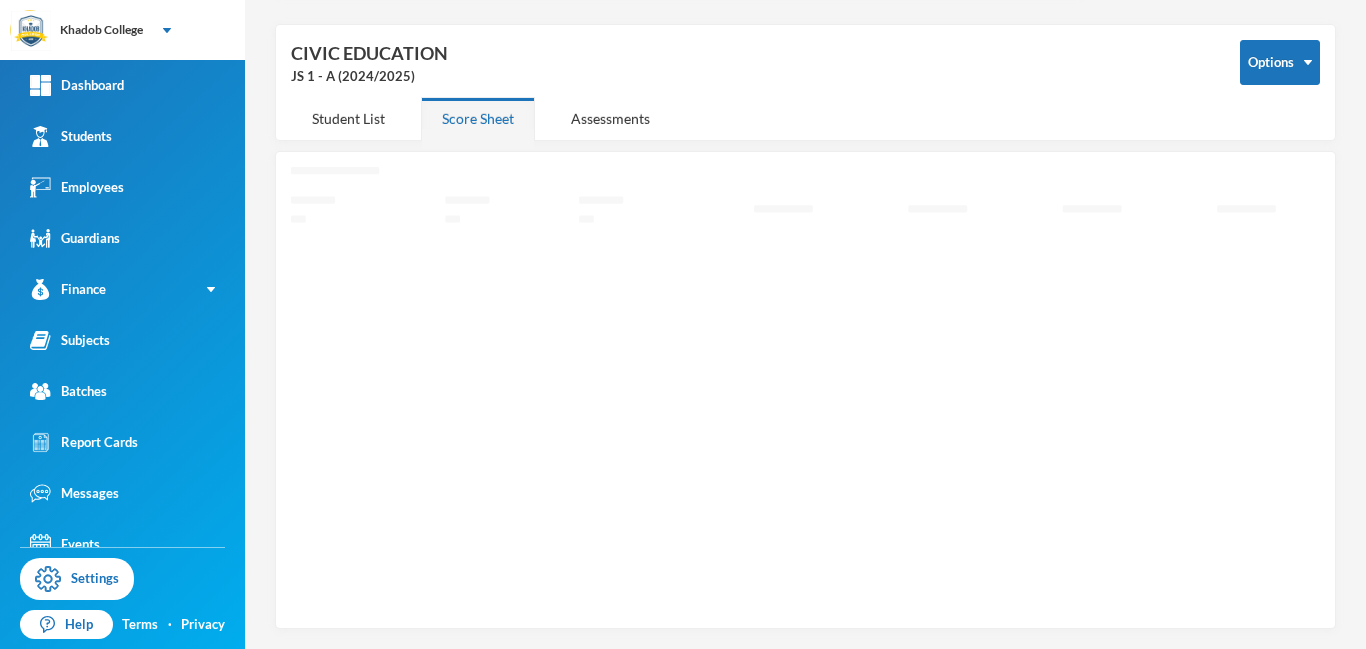 scroll, scrollTop: 71, scrollLeft: 0, axis: vertical 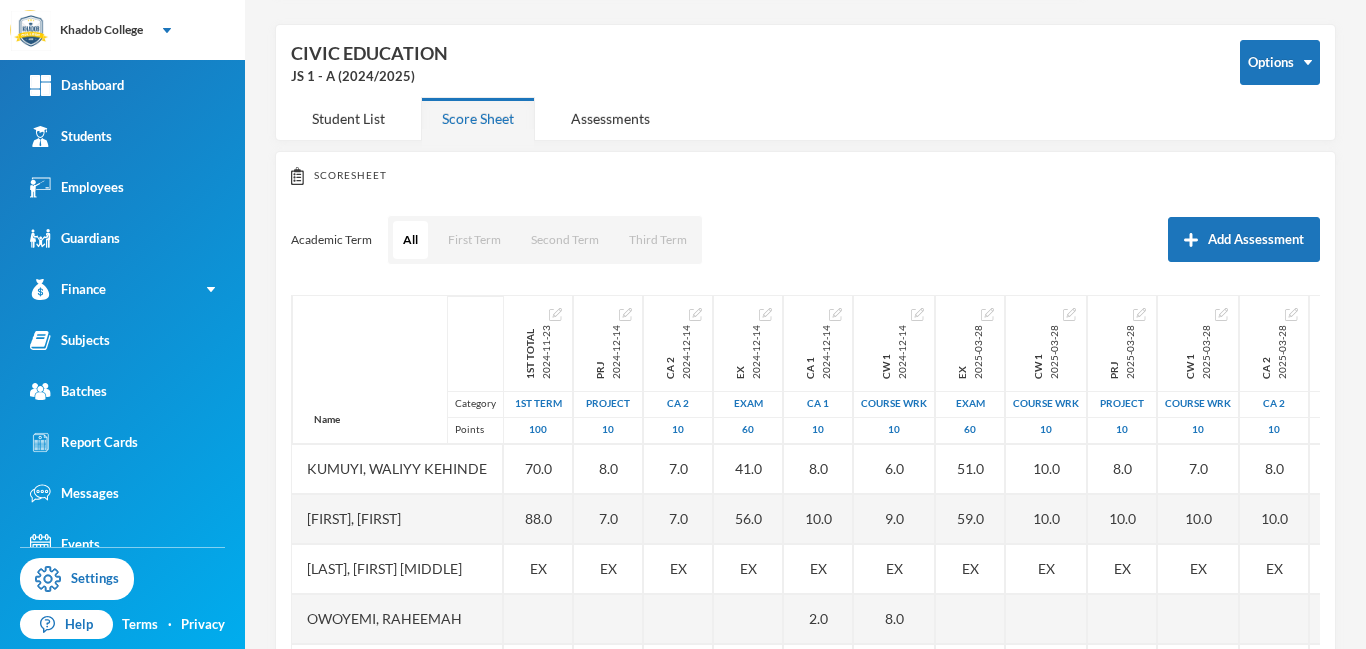 drag, startPoint x: 1319, startPoint y: 321, endPoint x: 1298, endPoint y: 696, distance: 375.58755 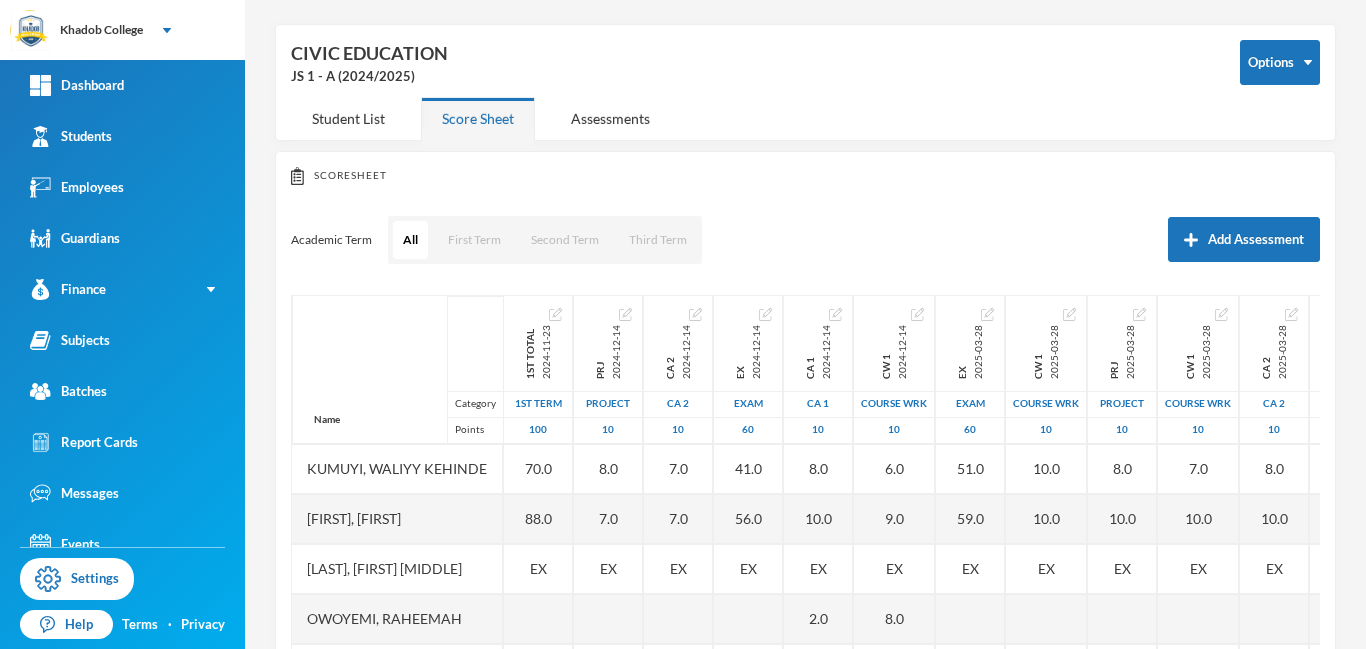 scroll, scrollTop: 263, scrollLeft: 0, axis: vertical 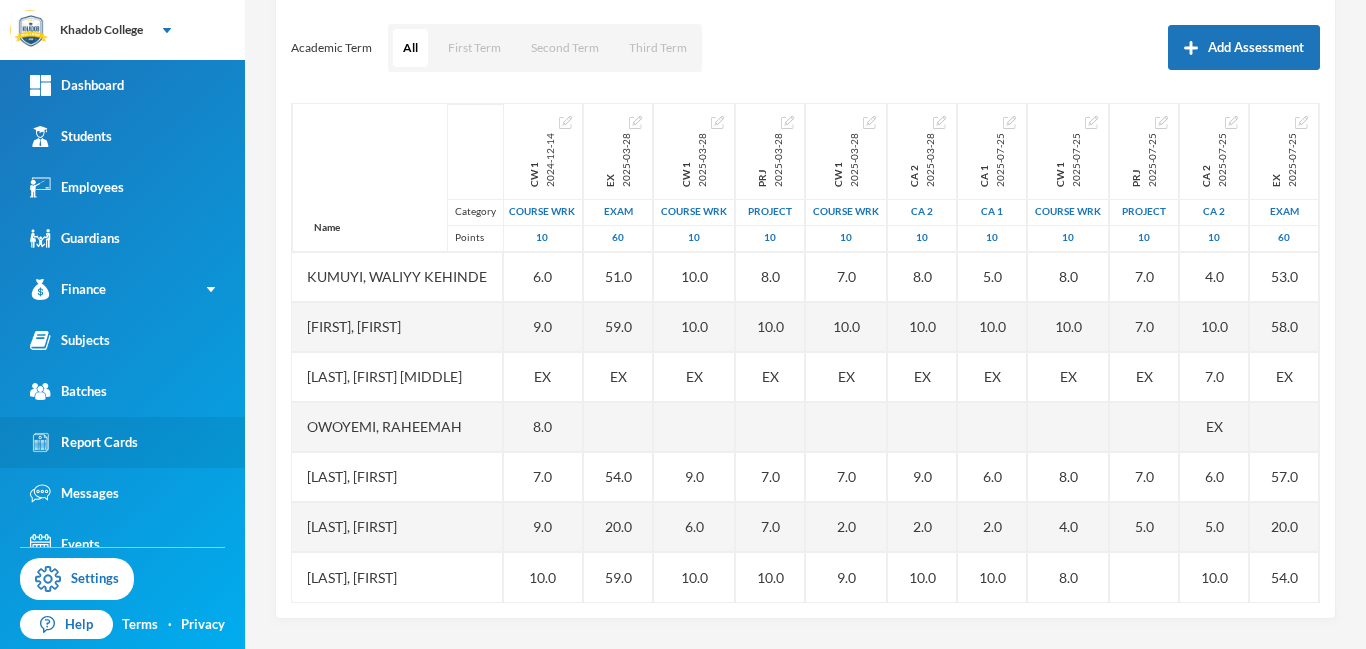 click on "Report Cards" at bounding box center [84, 442] 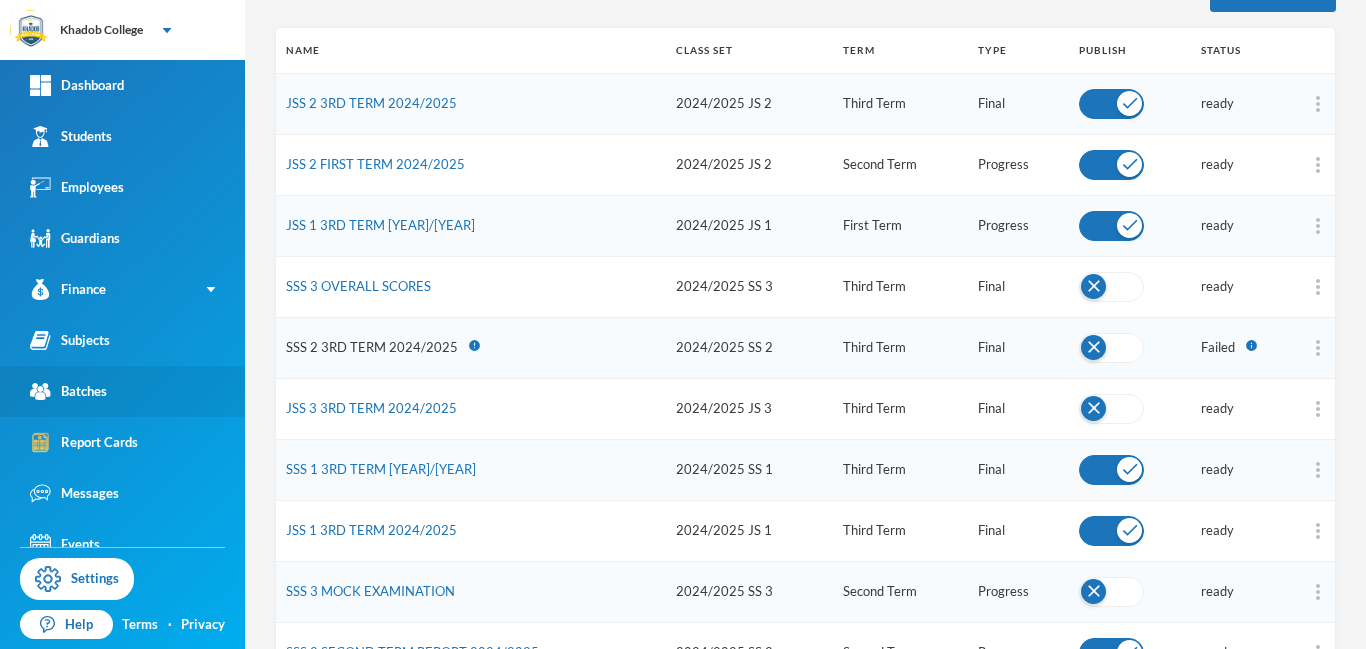 click on "Batches" at bounding box center (68, 391) 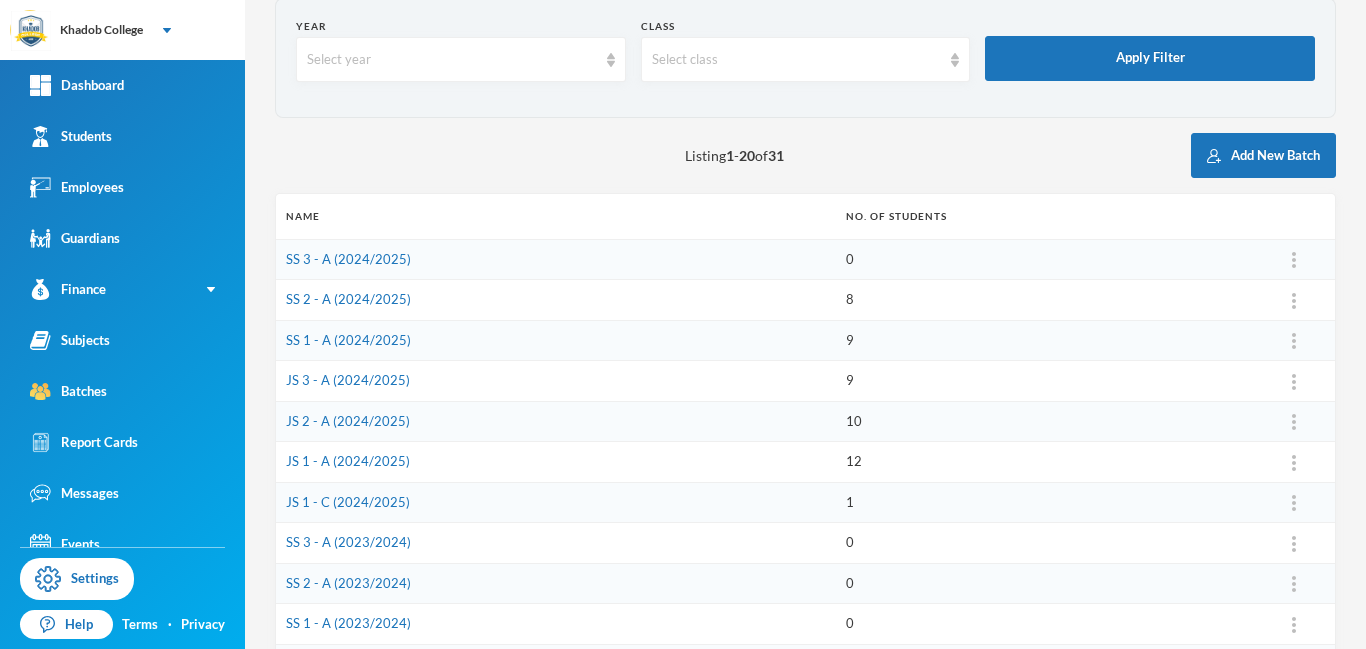scroll, scrollTop: 263, scrollLeft: 0, axis: vertical 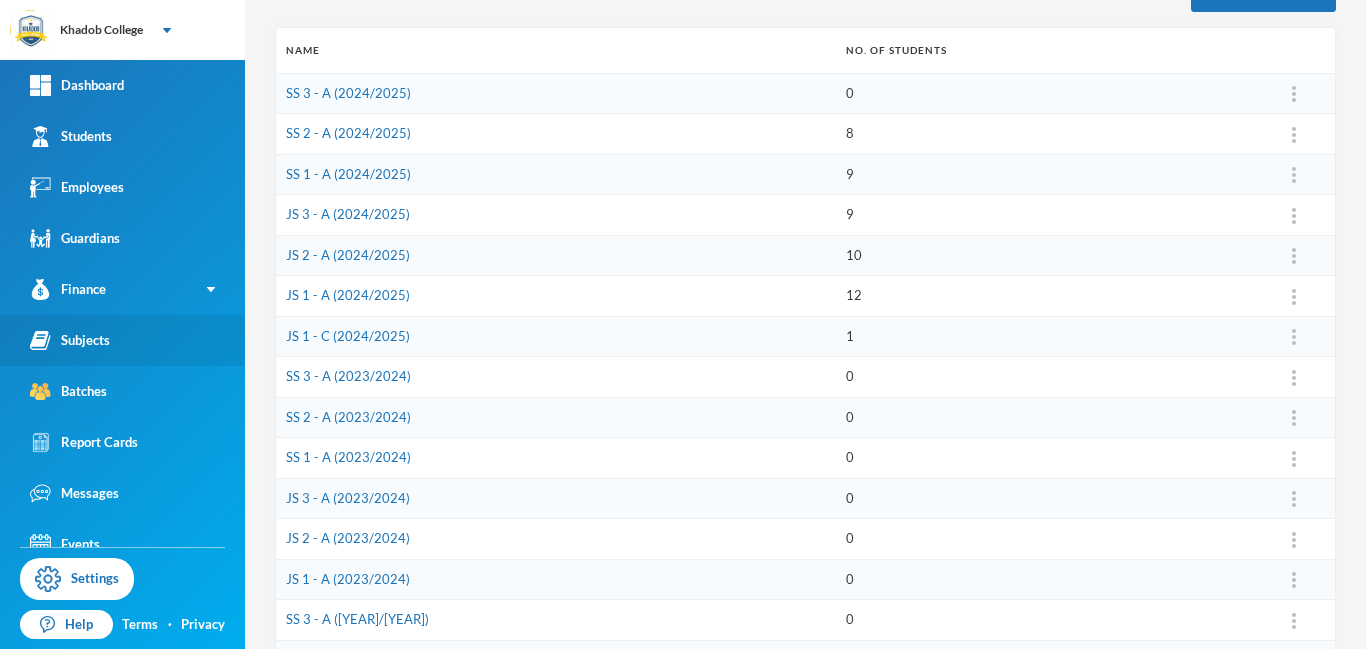 click on "Subjects" at bounding box center [70, 340] 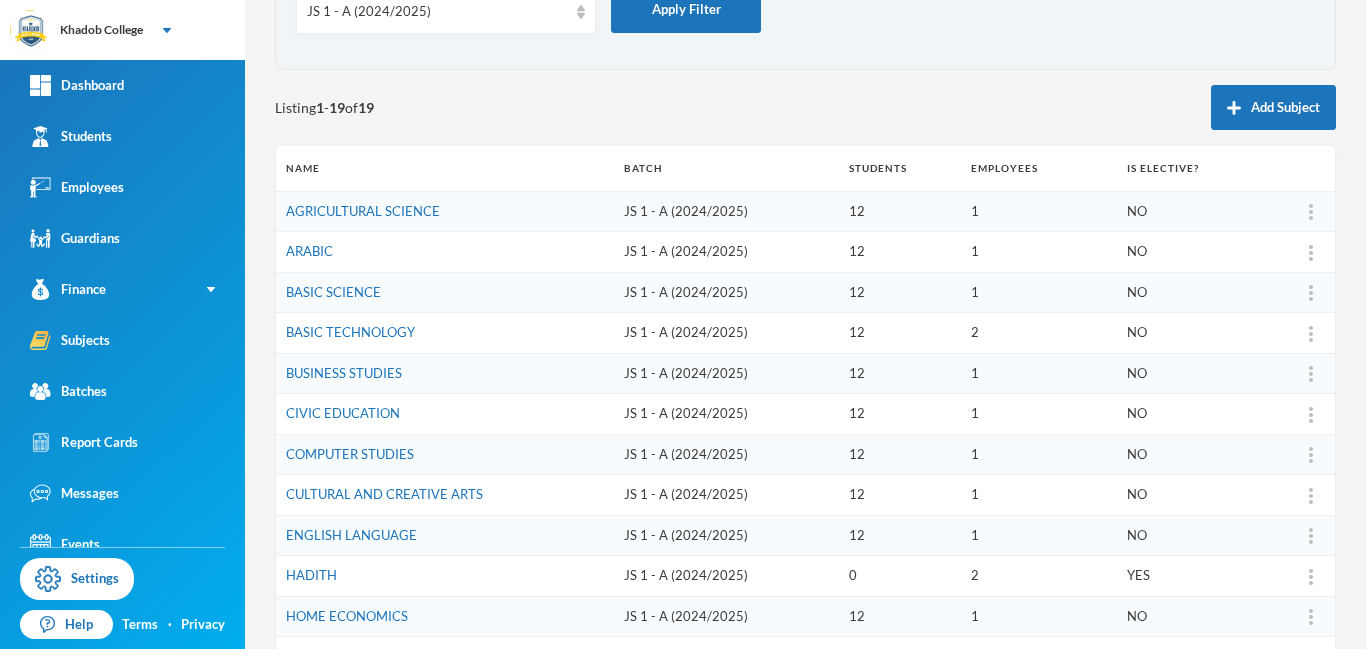 scroll, scrollTop: 0, scrollLeft: 0, axis: both 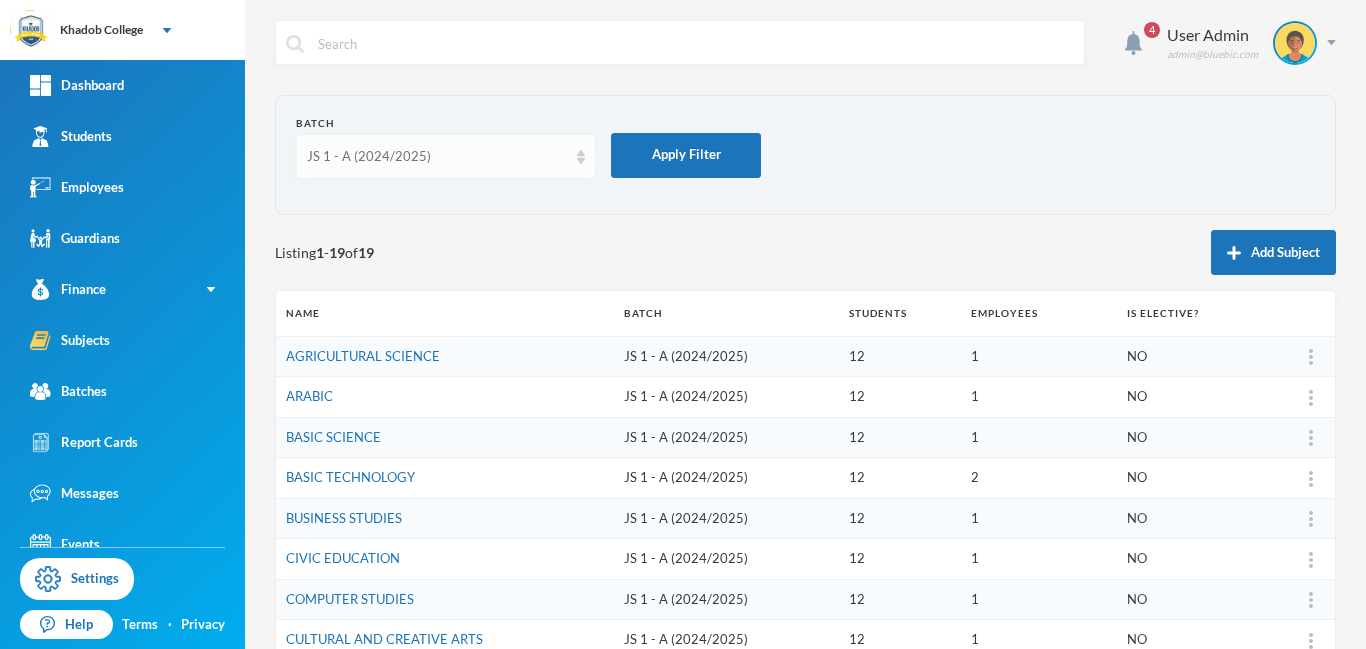 click at bounding box center [581, 157] 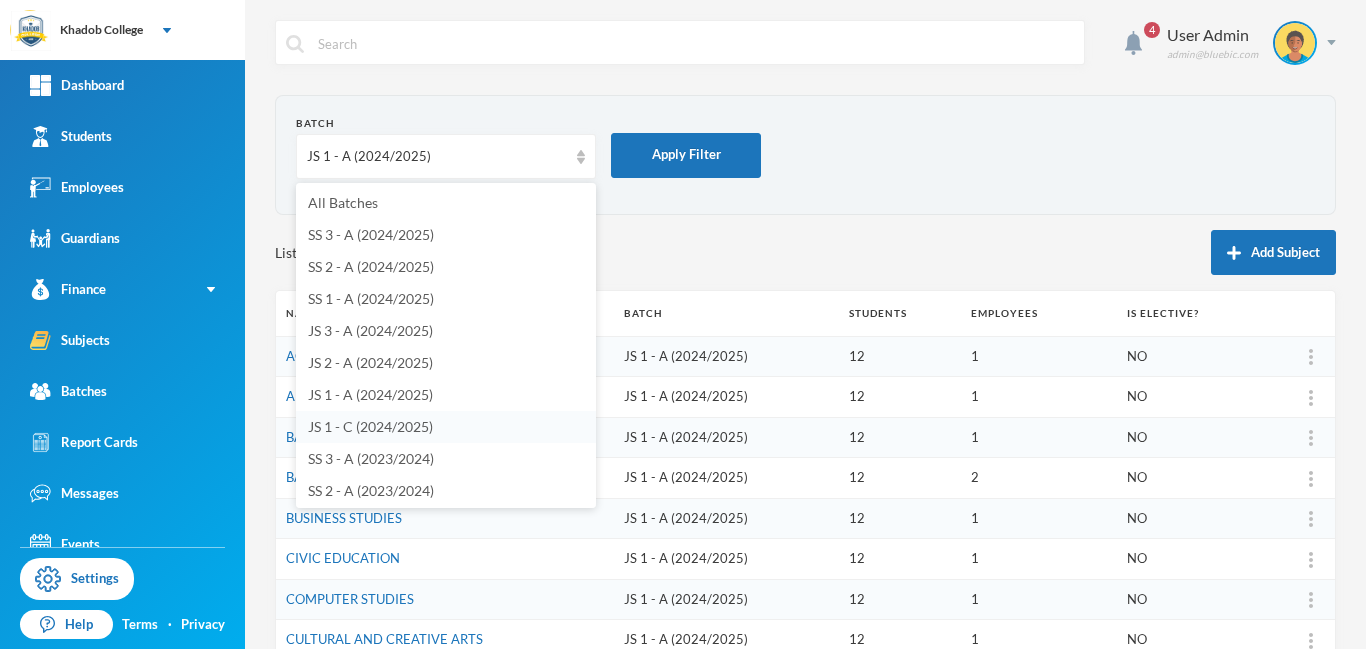click on "JS 1 - C (2024/2025)" at bounding box center (370, 426) 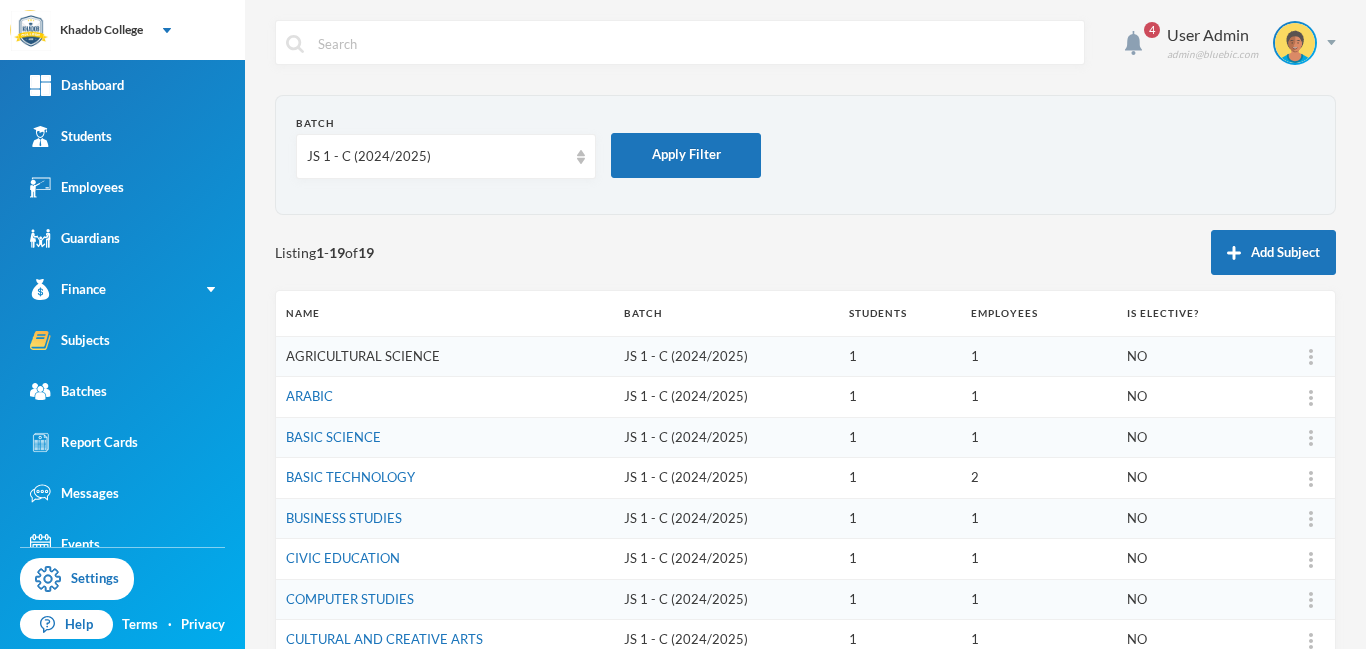 click on "AGRICULTURAL SCIENCE" at bounding box center [363, 356] 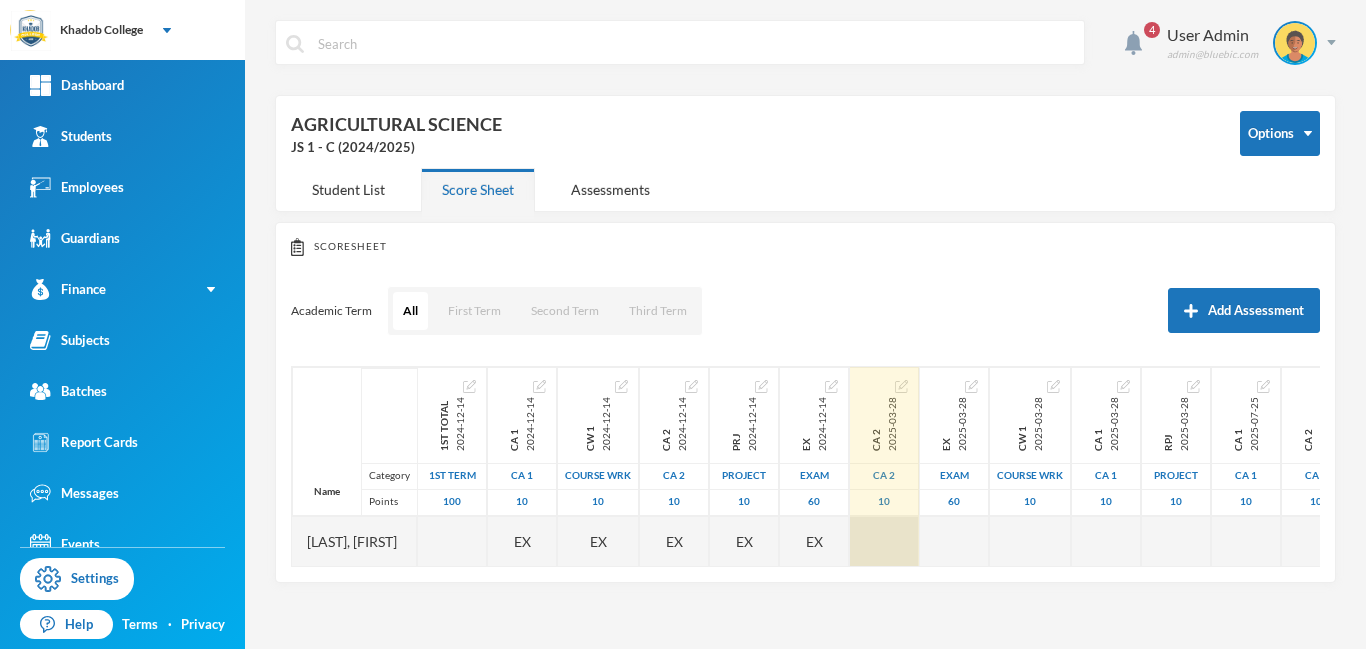 click at bounding box center (884, 541) 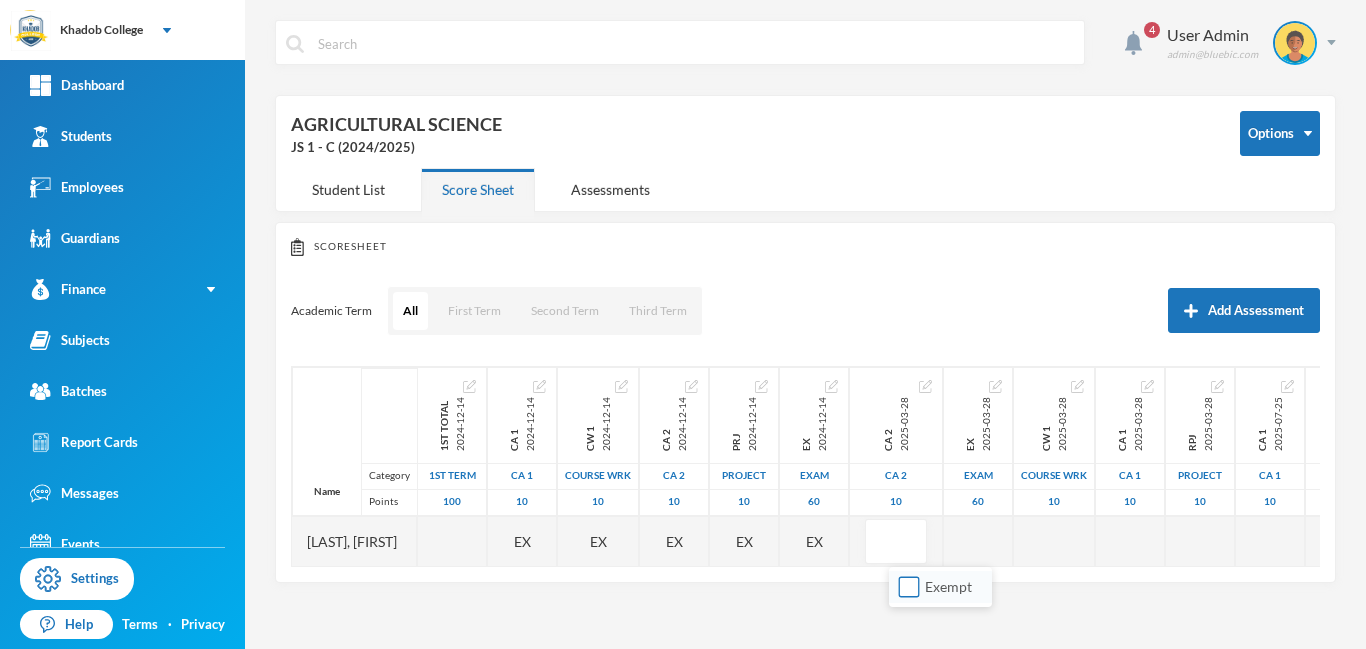 click on "Exempt" at bounding box center [909, 587] 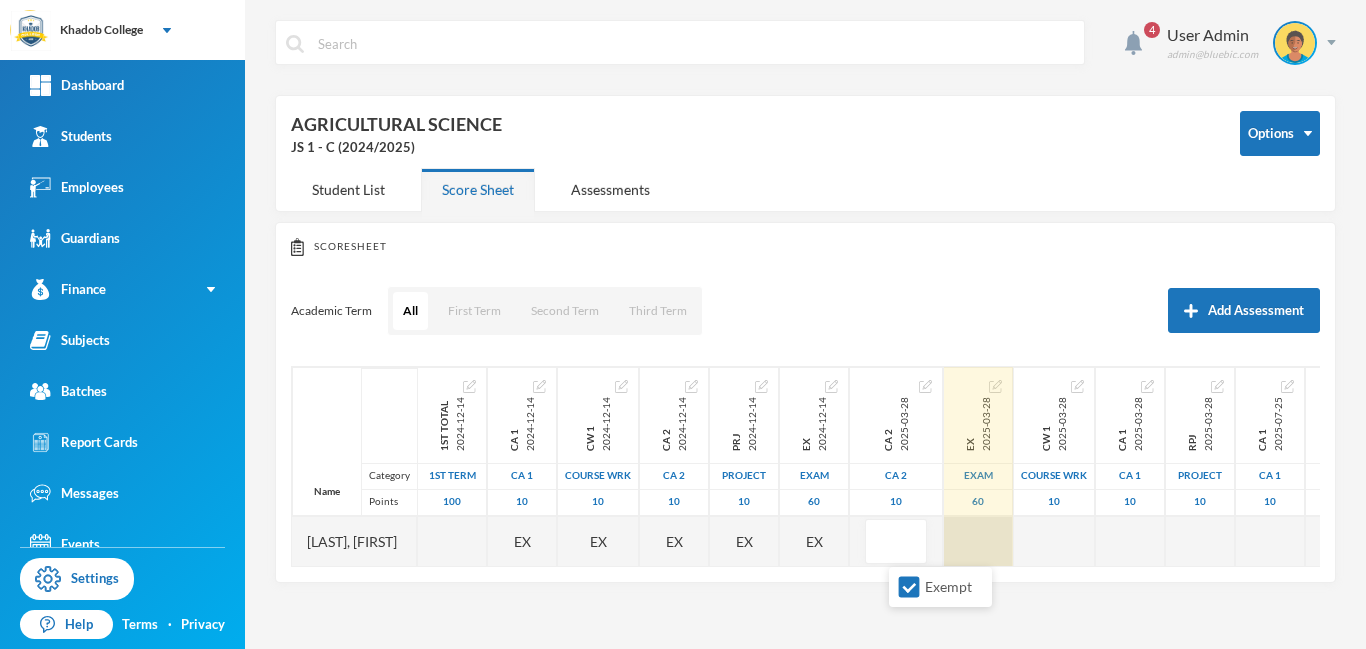 click at bounding box center (978, 541) 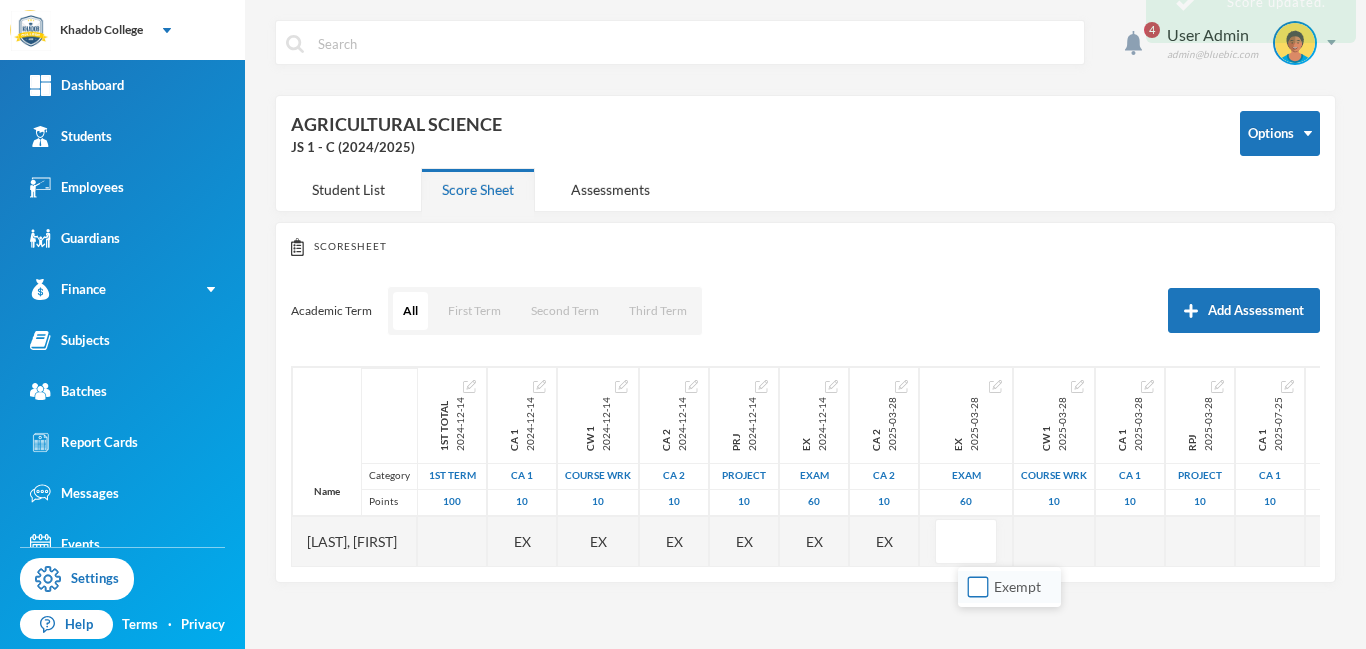 click on "Exempt" at bounding box center [978, 587] 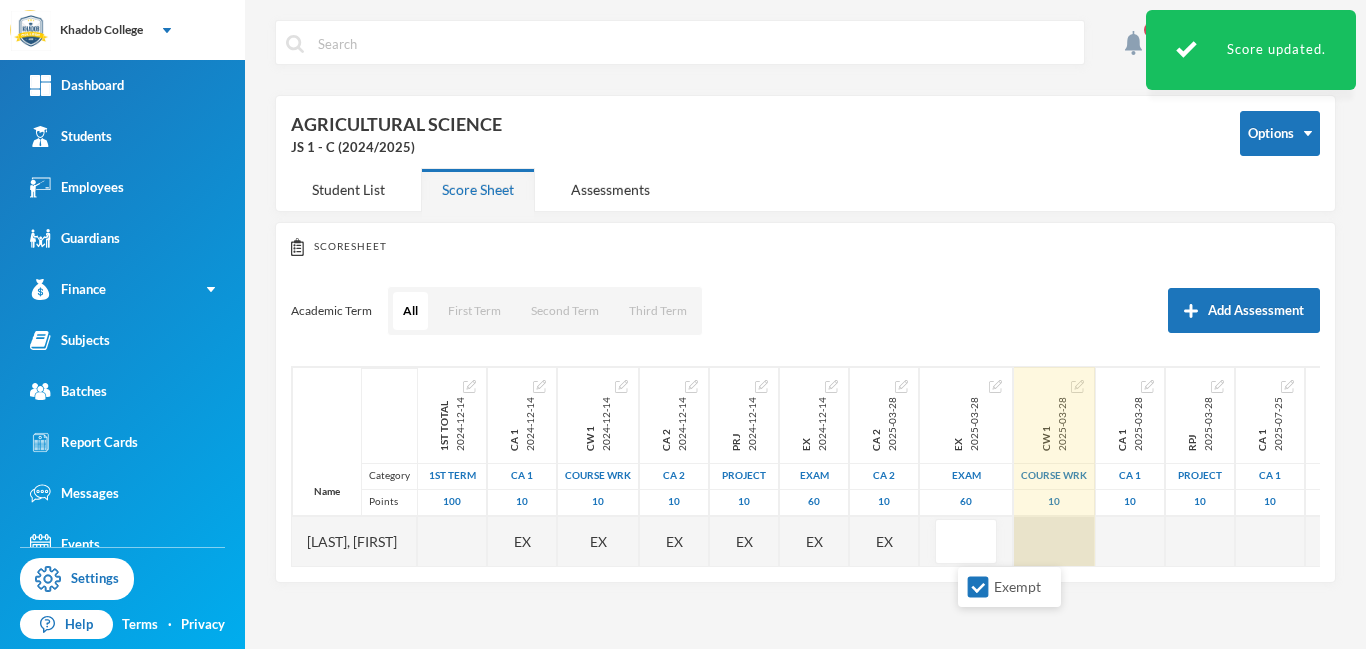 click at bounding box center (1054, 541) 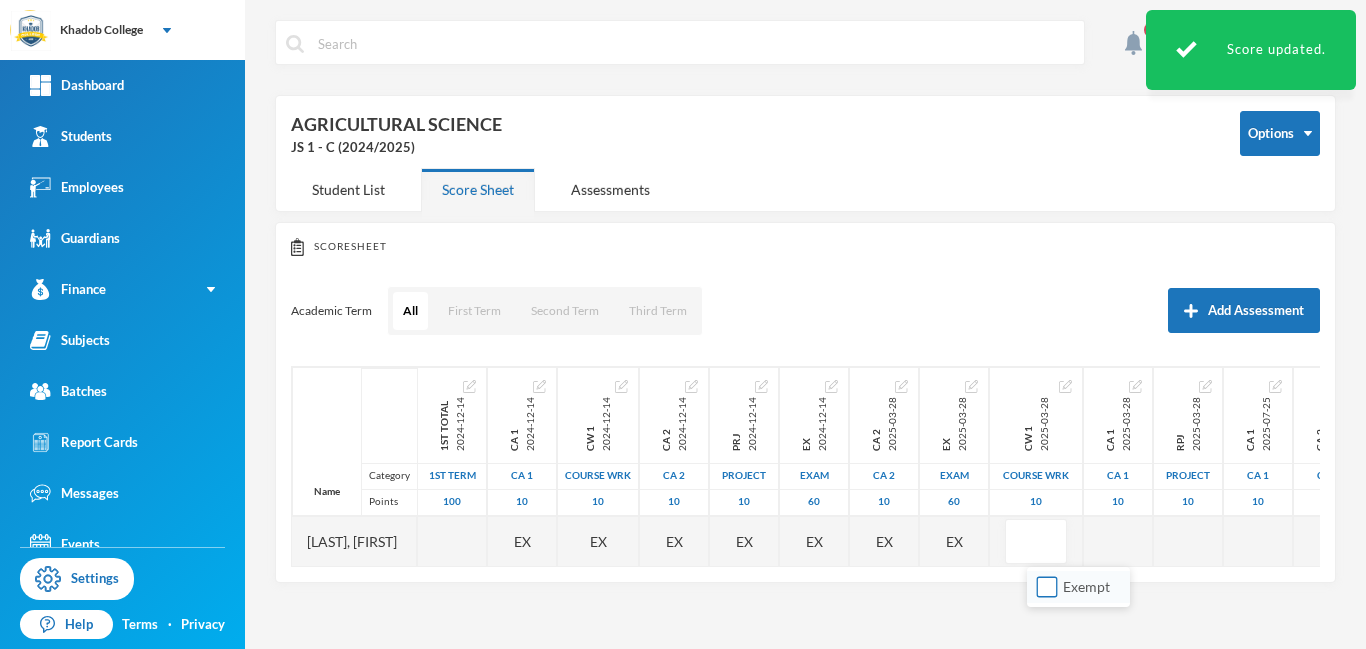 click on "Exempt" at bounding box center (1047, 587) 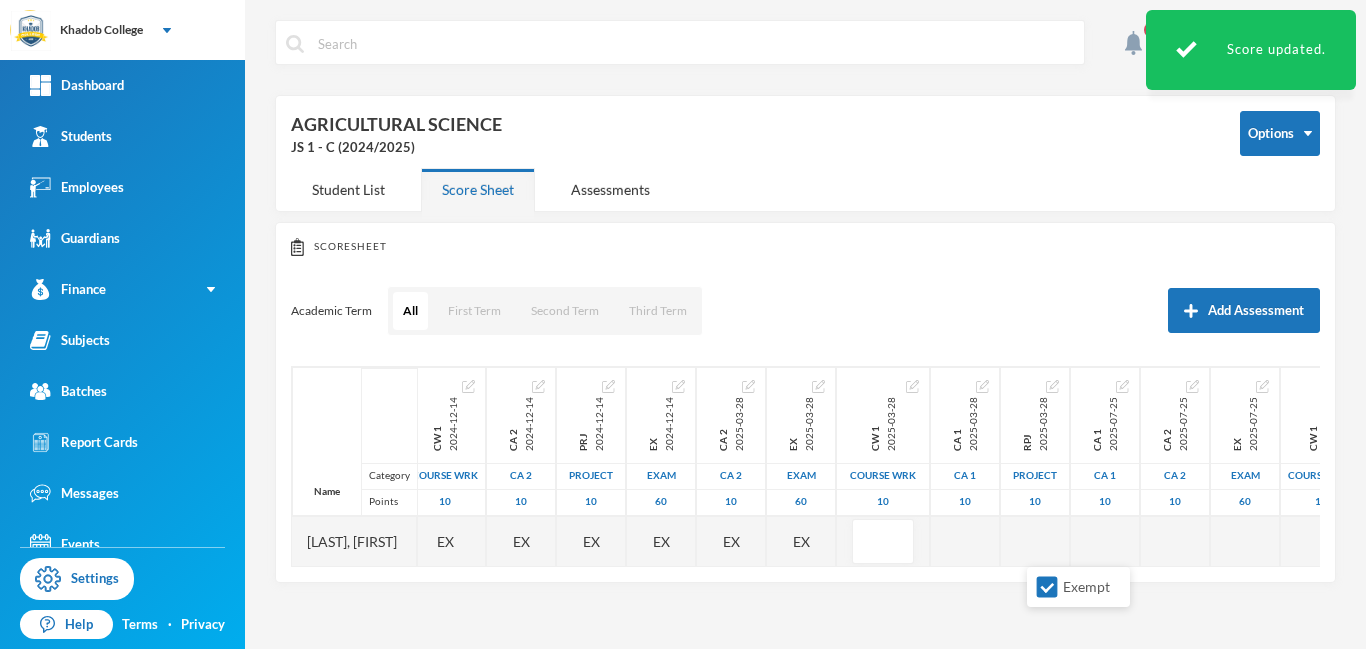 scroll, scrollTop: 0, scrollLeft: 284, axis: horizontal 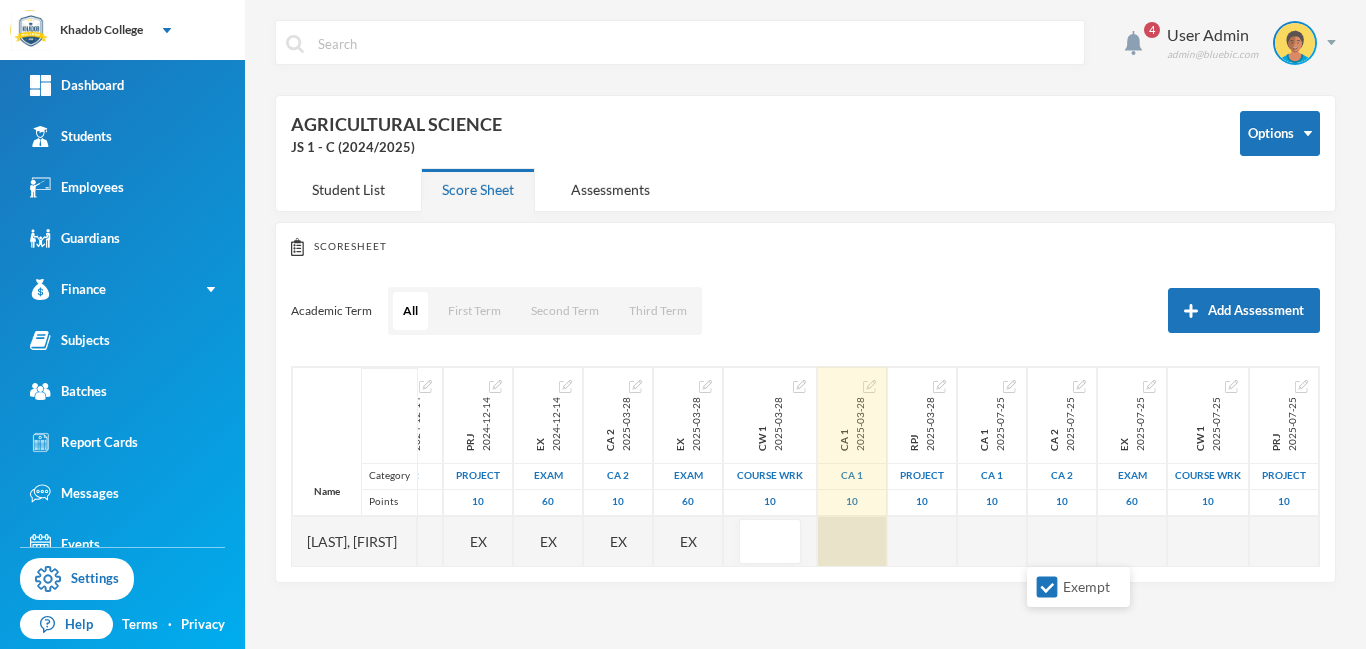 click at bounding box center (852, 541) 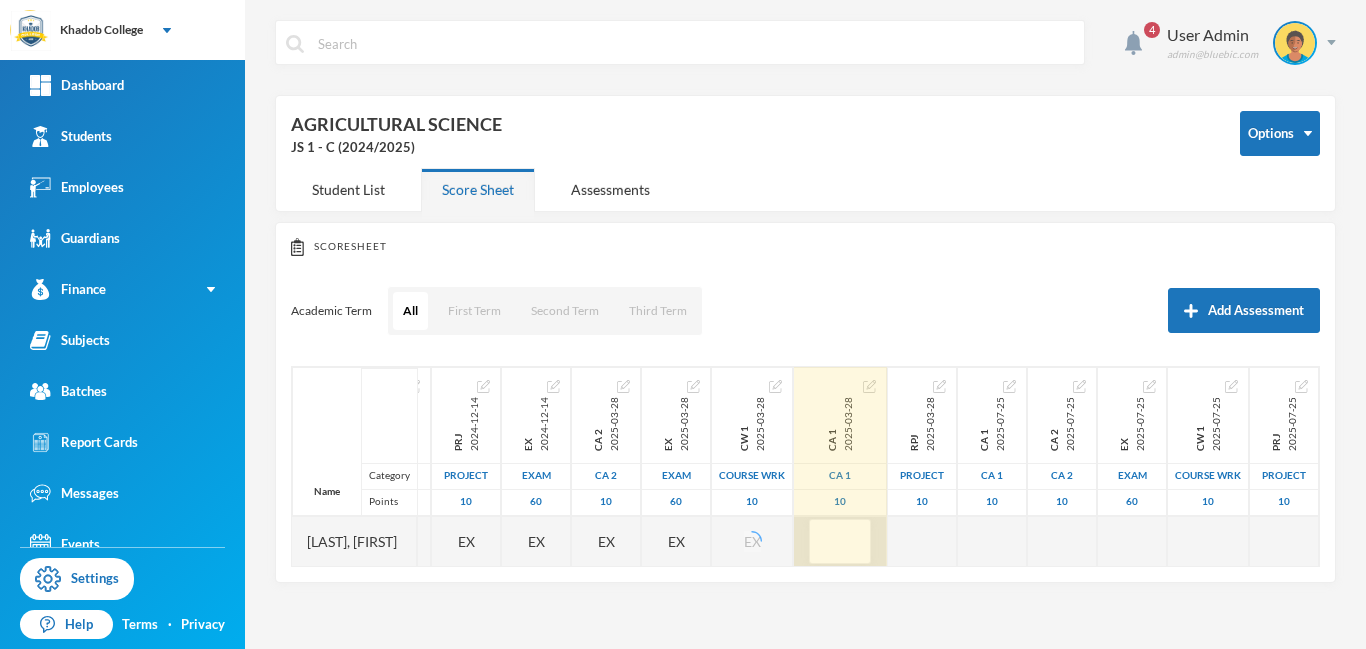 scroll, scrollTop: 0, scrollLeft: 272, axis: horizontal 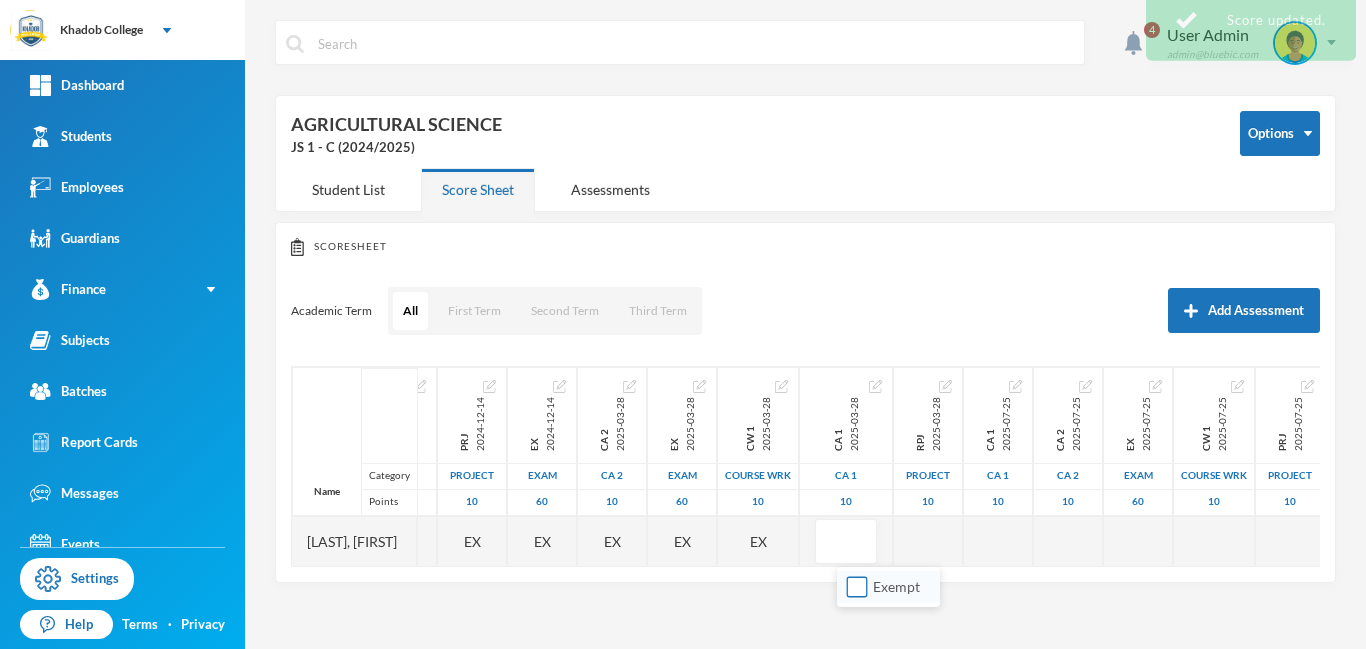 click on "Exempt" at bounding box center (857, 587) 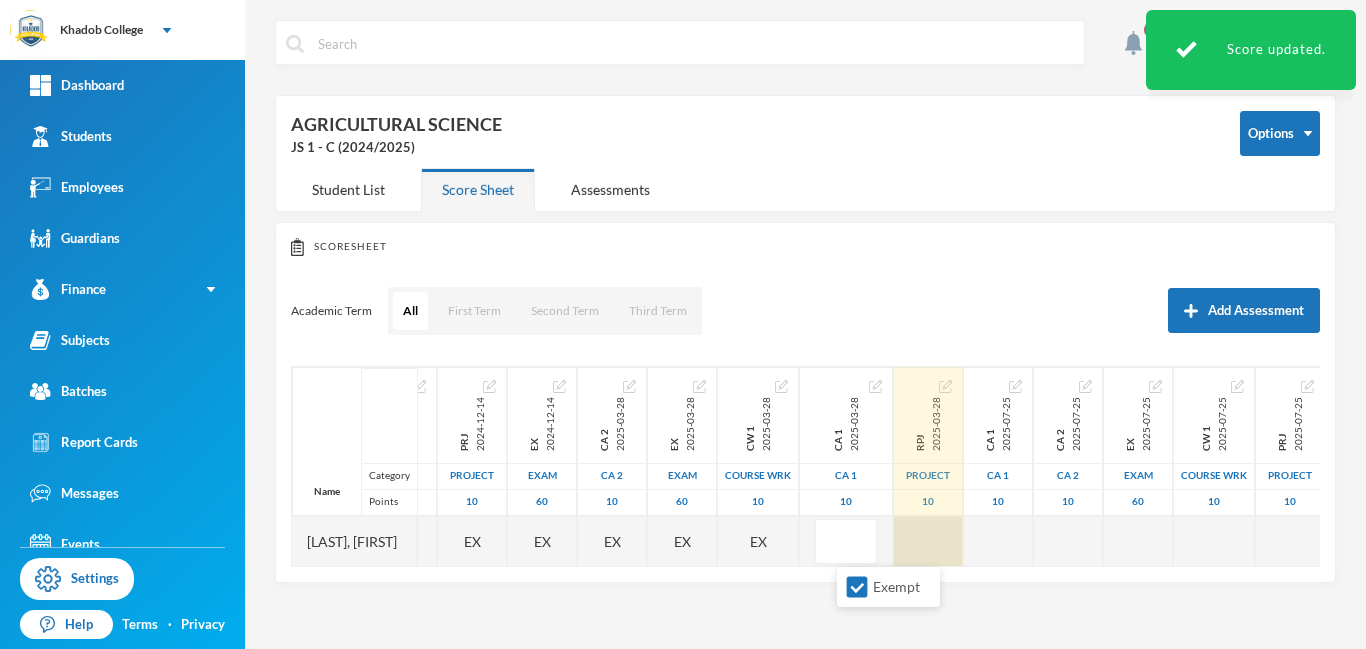 click at bounding box center [928, 541] 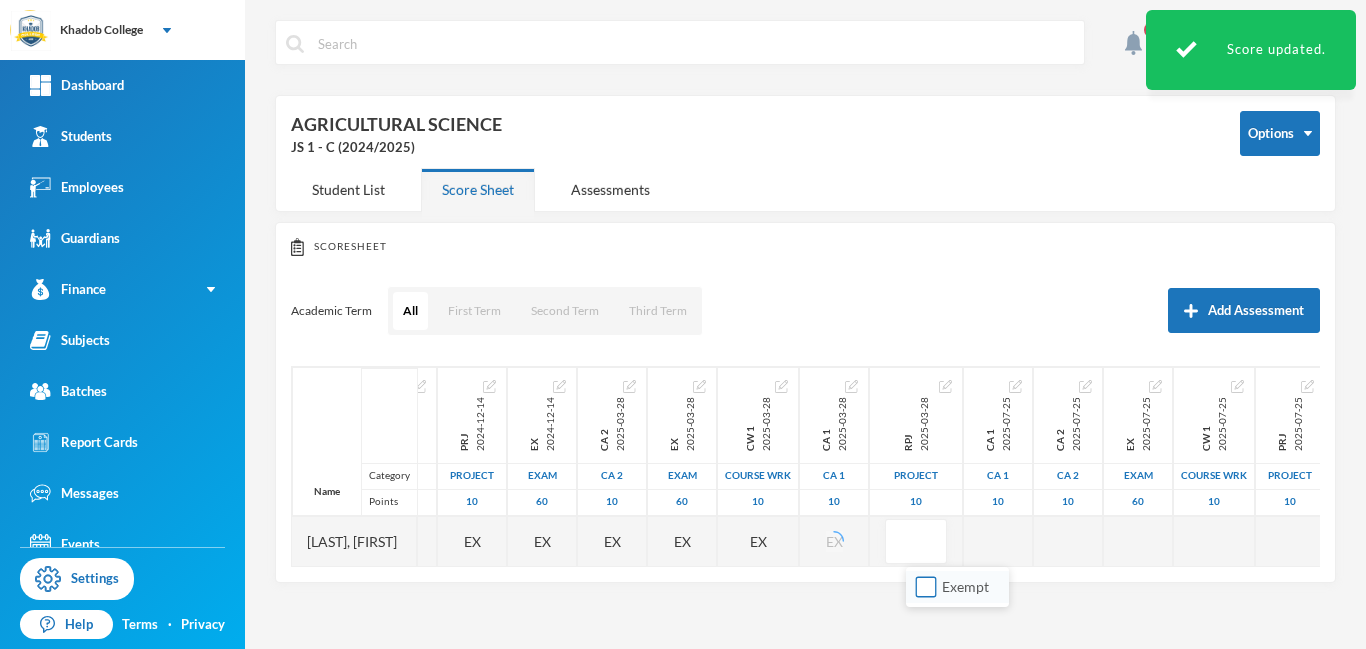 click on "Exempt" at bounding box center (926, 587) 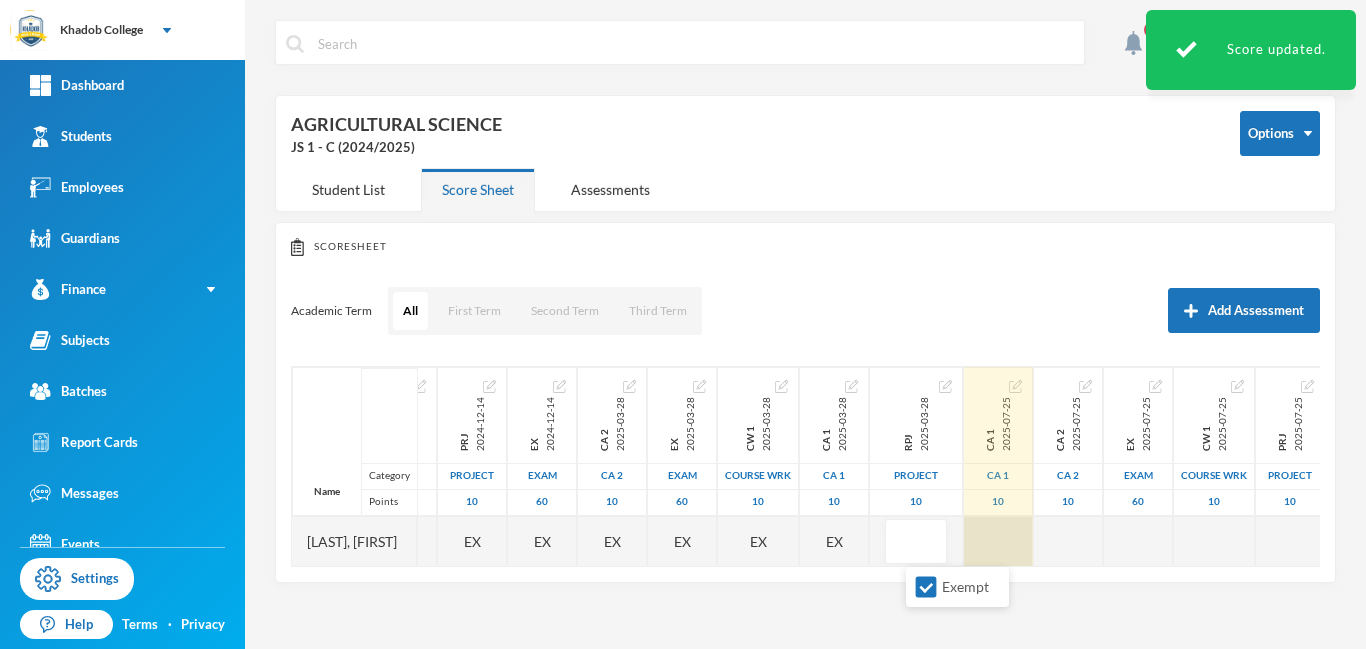 click at bounding box center [998, 541] 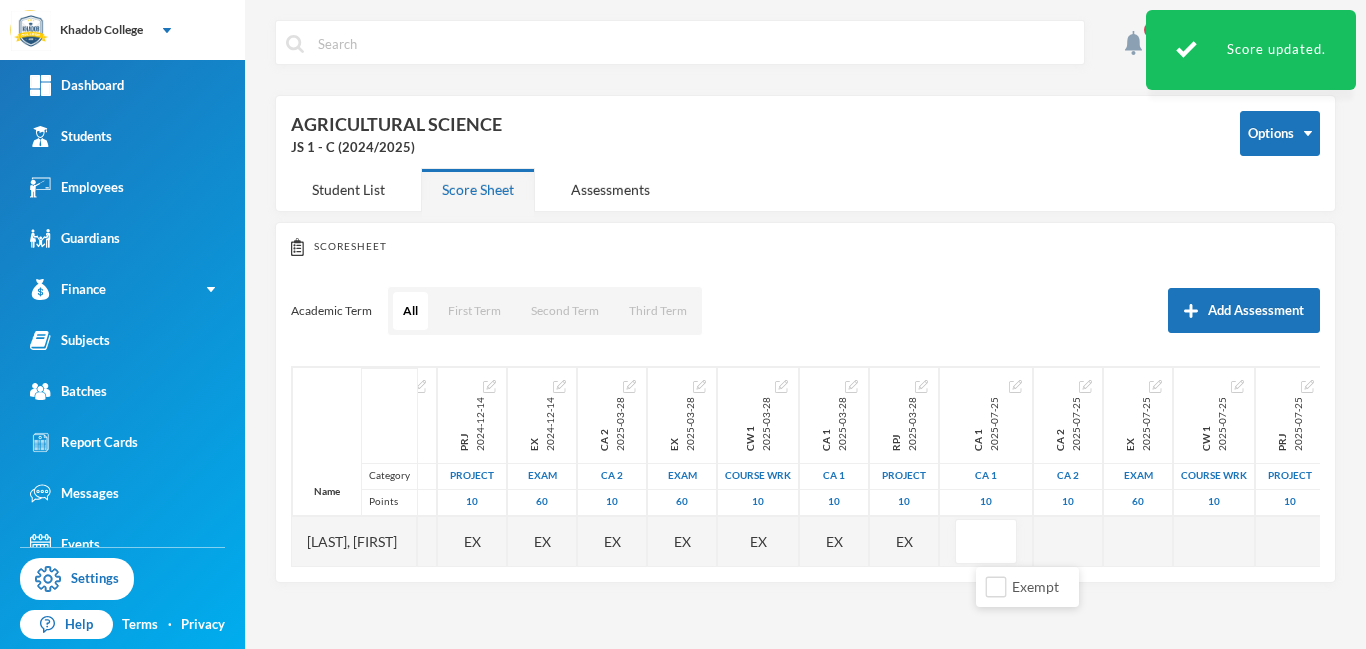 scroll, scrollTop: 0, scrollLeft: 297, axis: horizontal 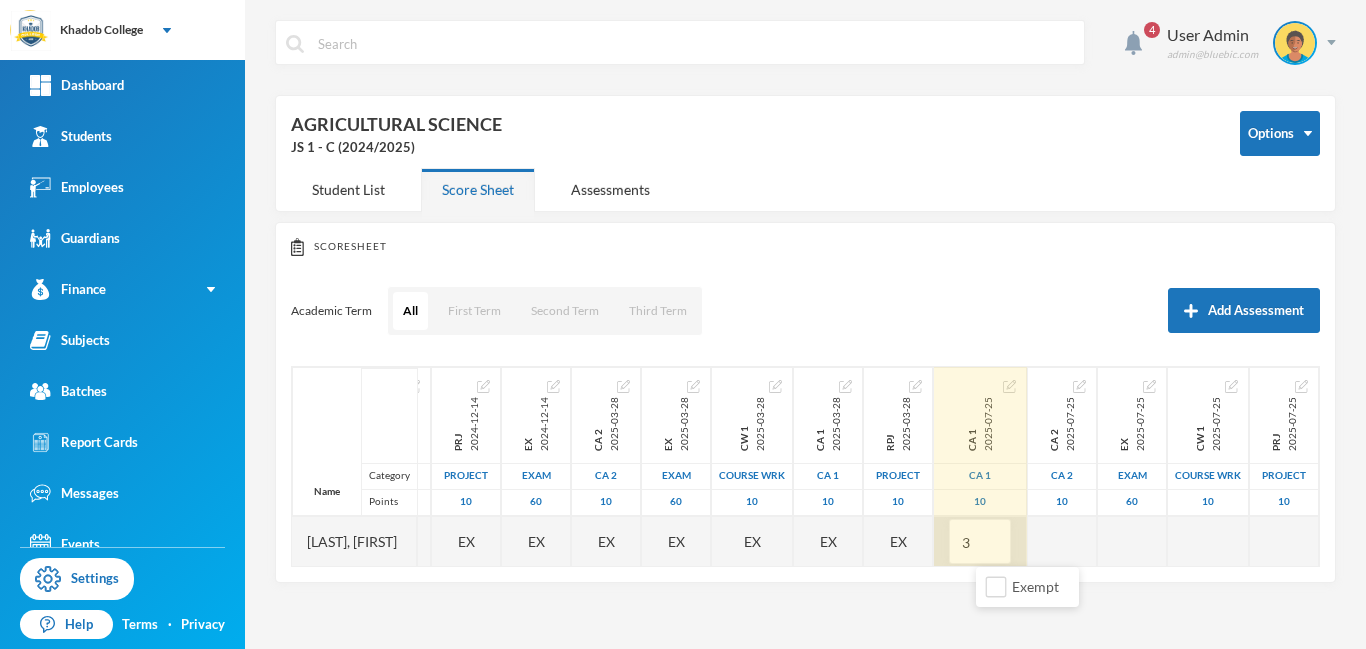 type on "3" 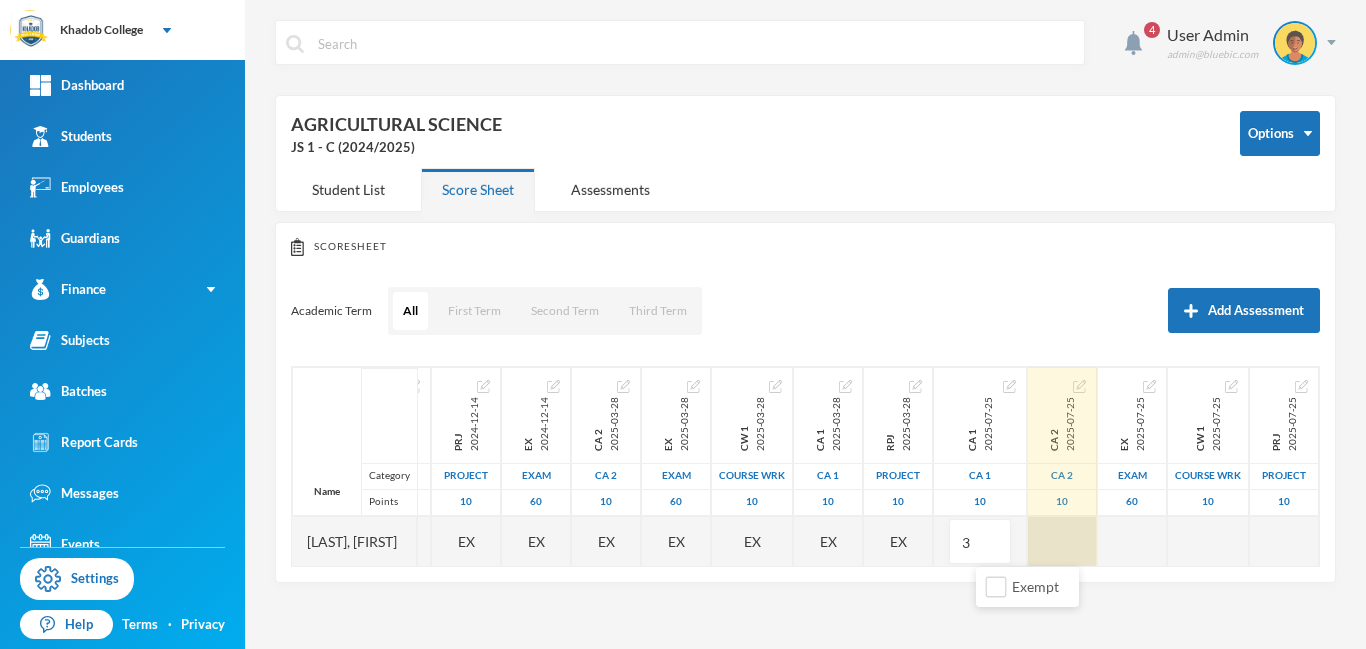 click at bounding box center [1062, 541] 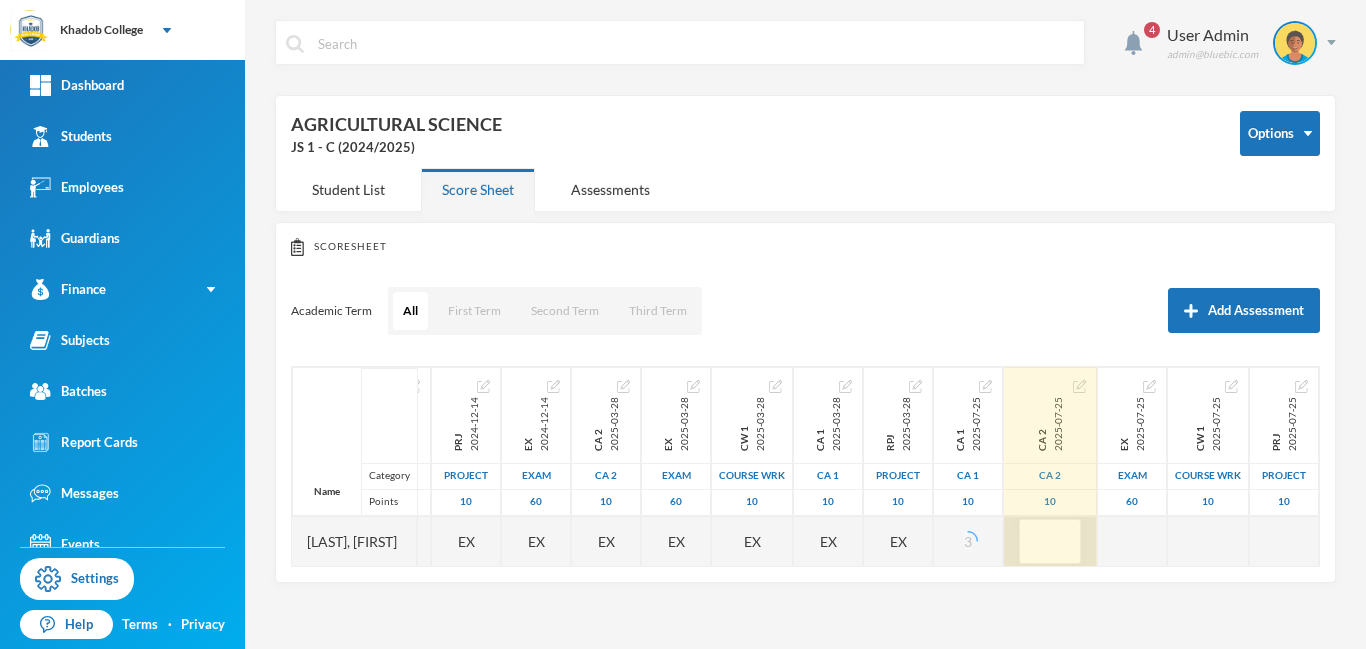 scroll, scrollTop: 0, scrollLeft: 272, axis: horizontal 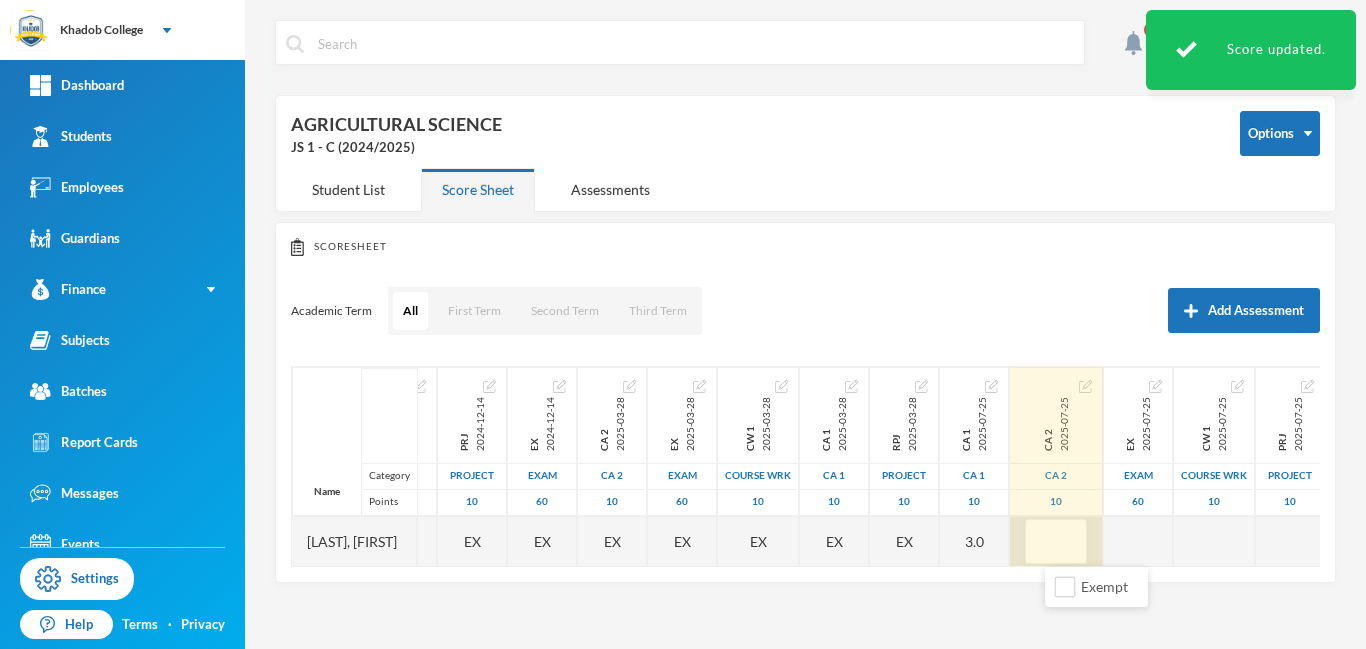 type on "2" 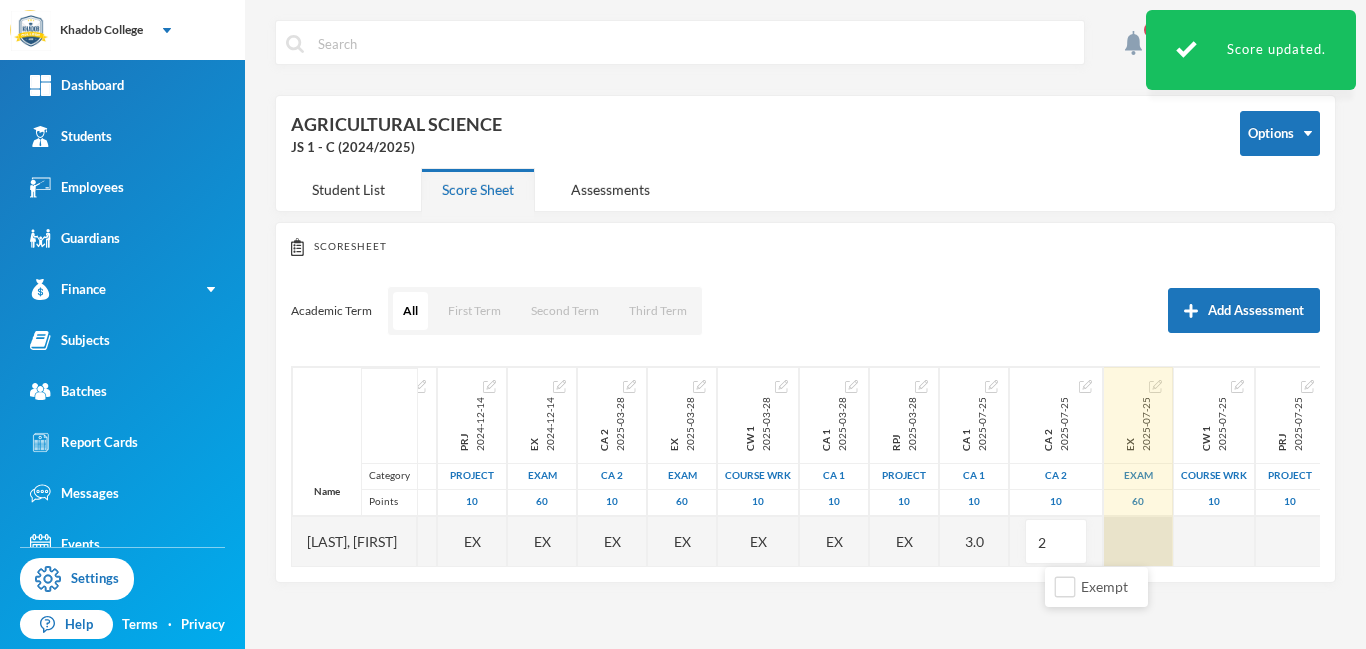 click at bounding box center (1138, 541) 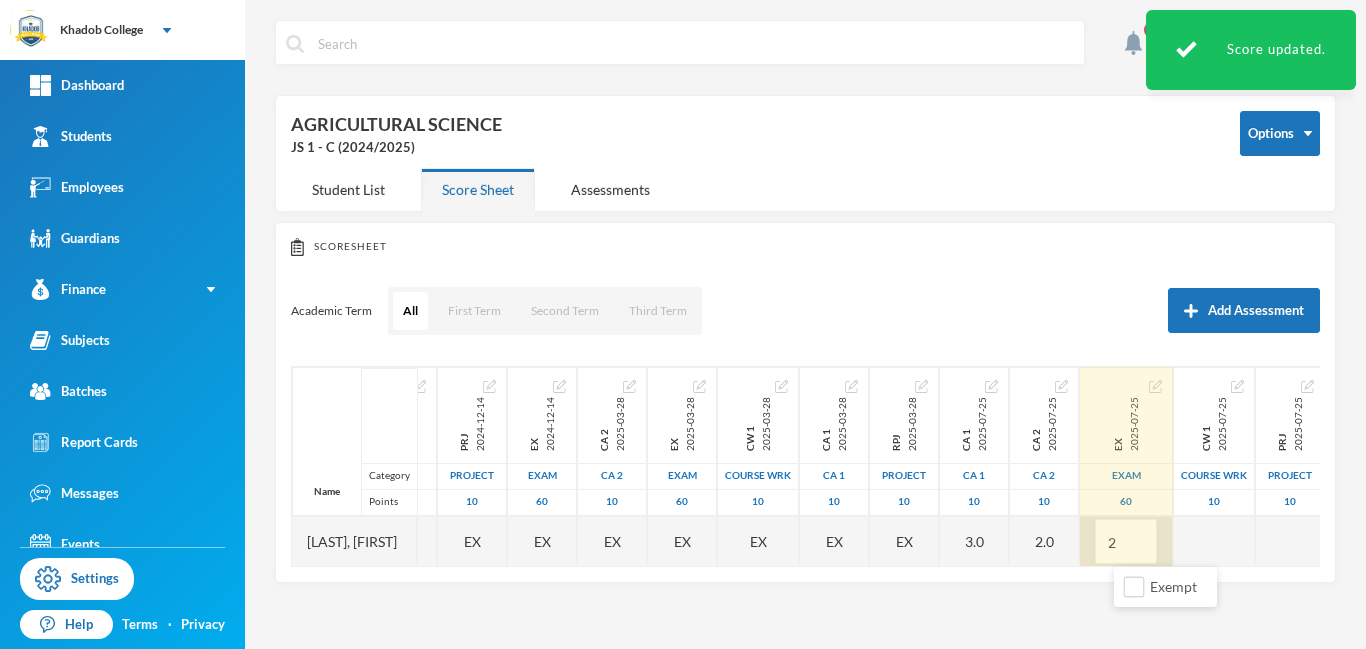 type on "24" 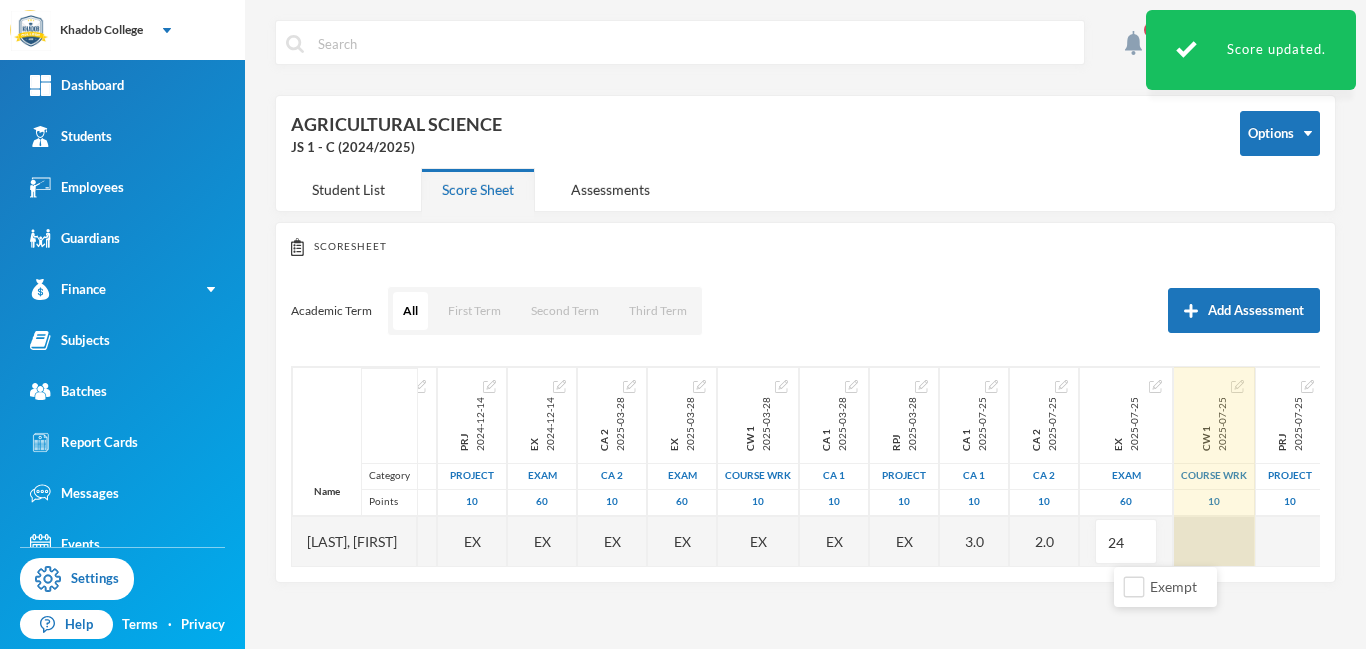 click at bounding box center (1214, 541) 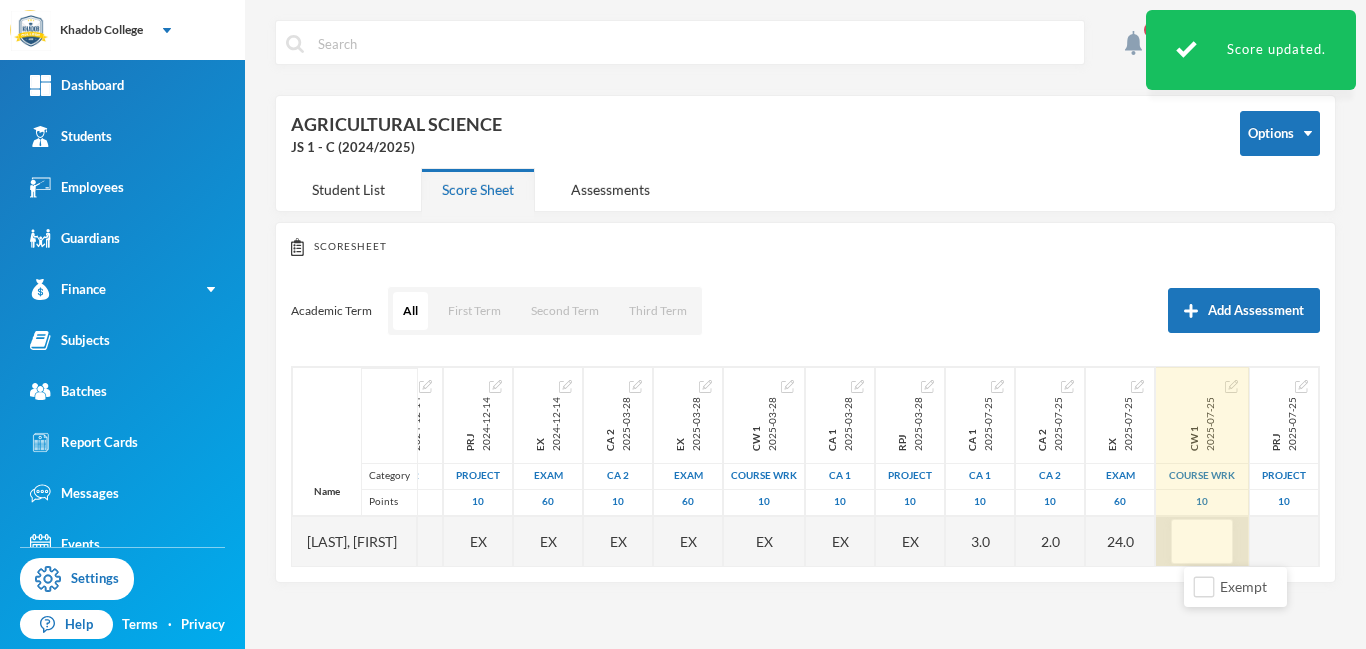 type on "4" 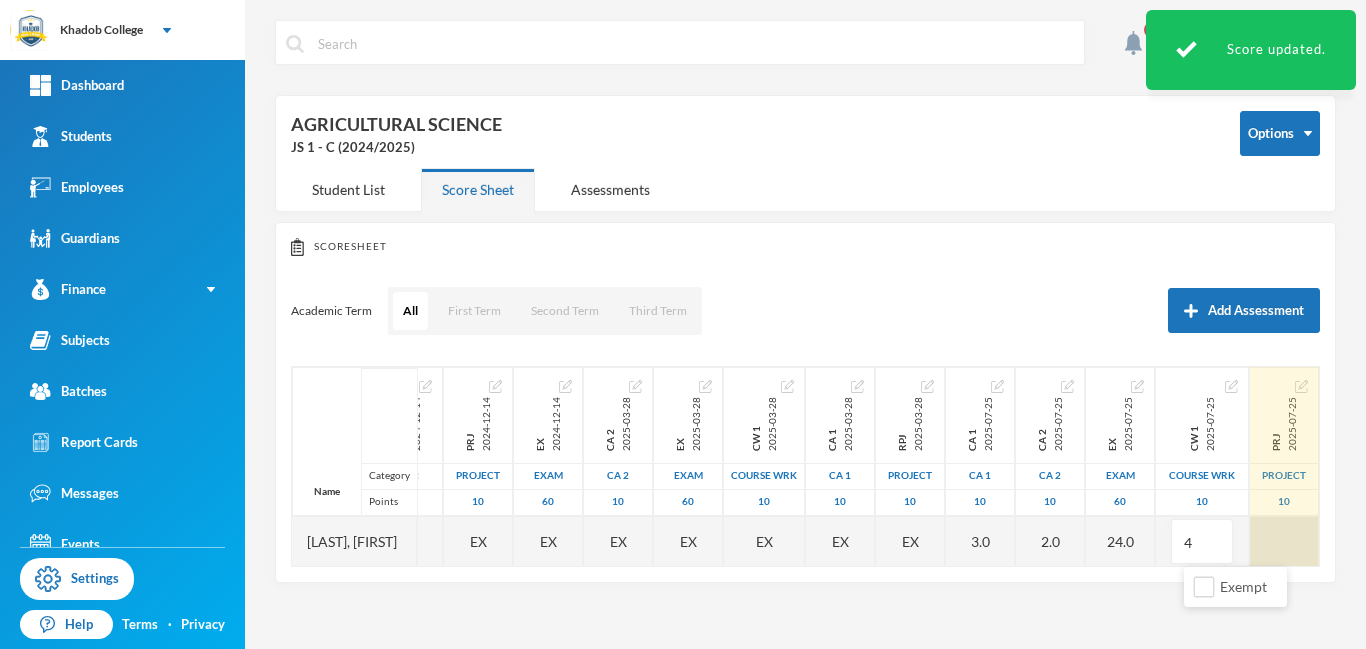 click at bounding box center [1284, 541] 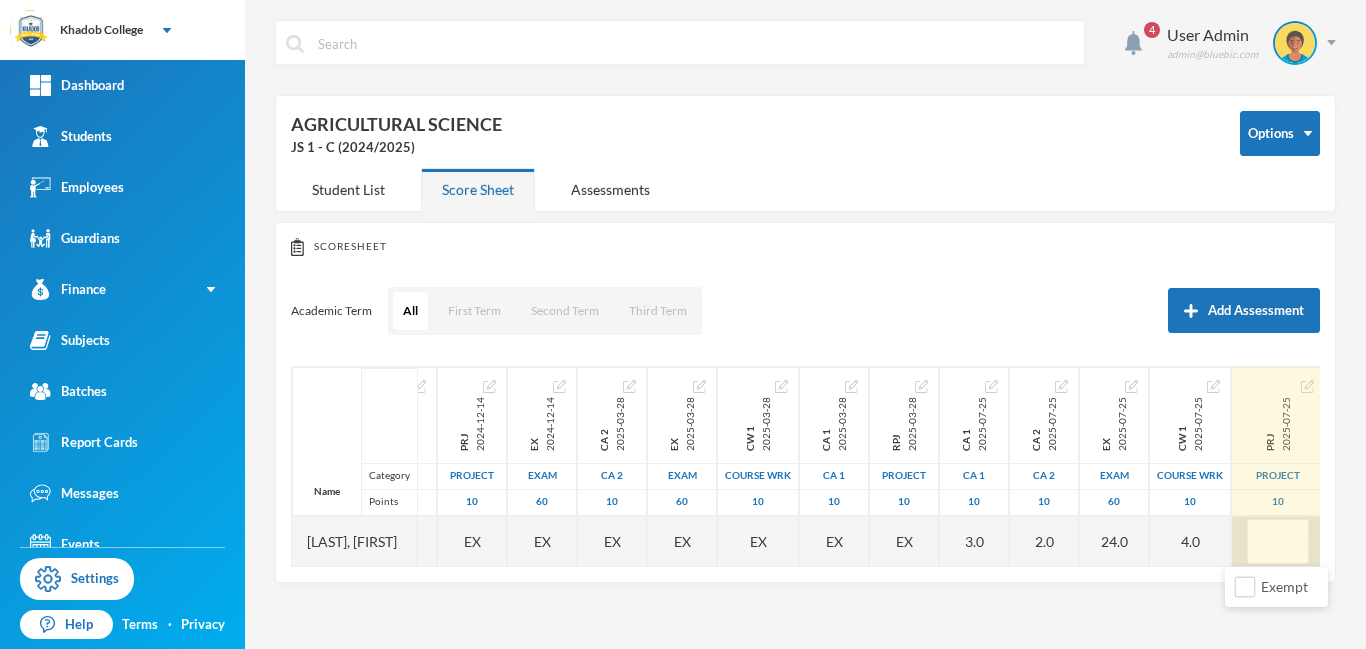 type on "2" 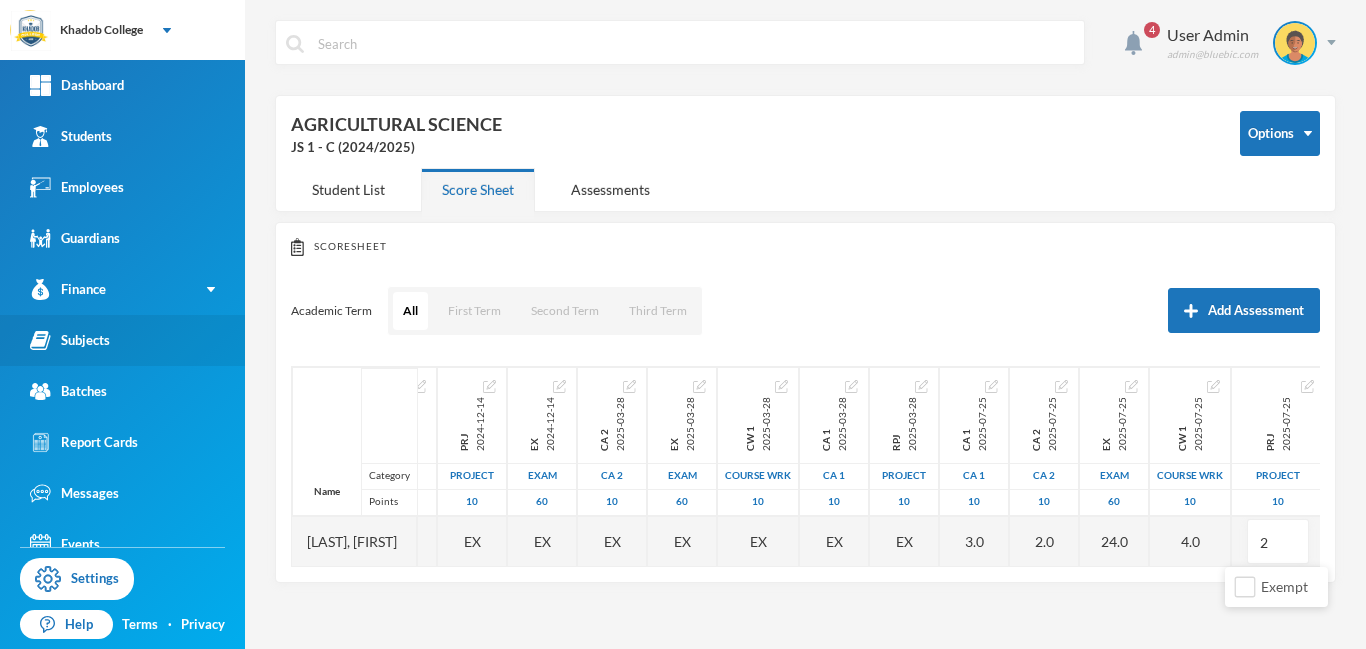 click on "Subjects" at bounding box center [70, 340] 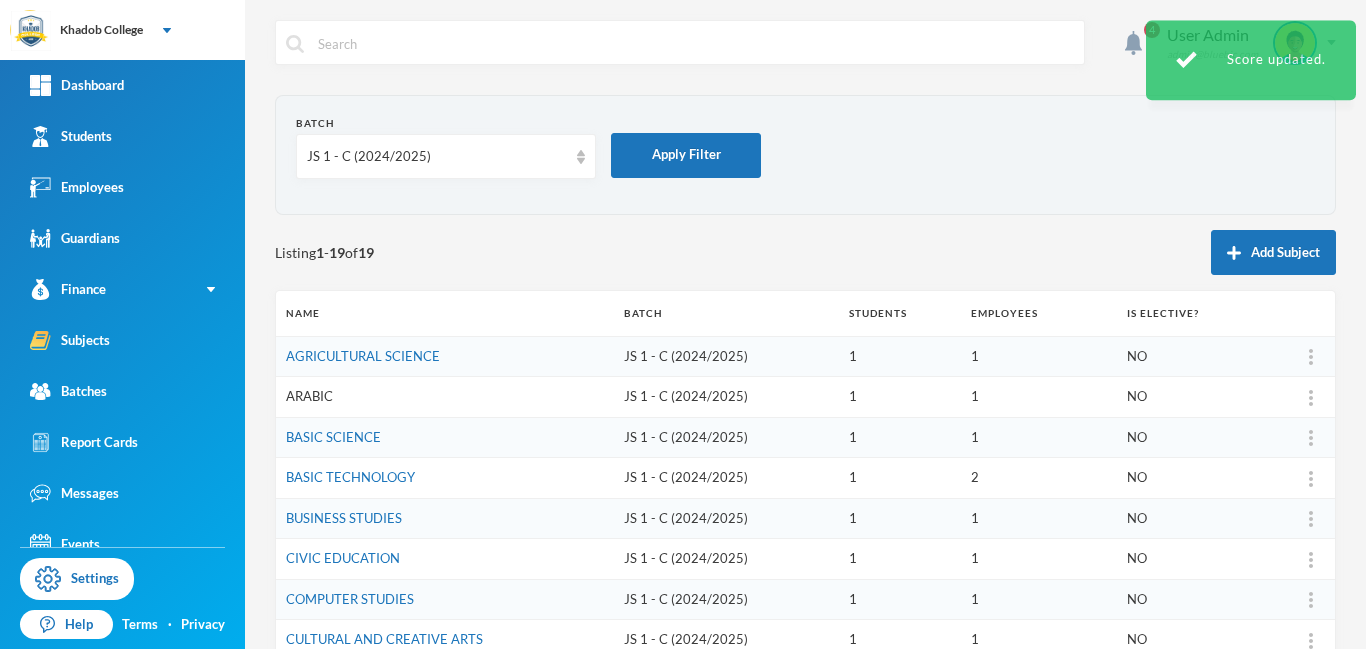 click on "ARABIC" at bounding box center [309, 396] 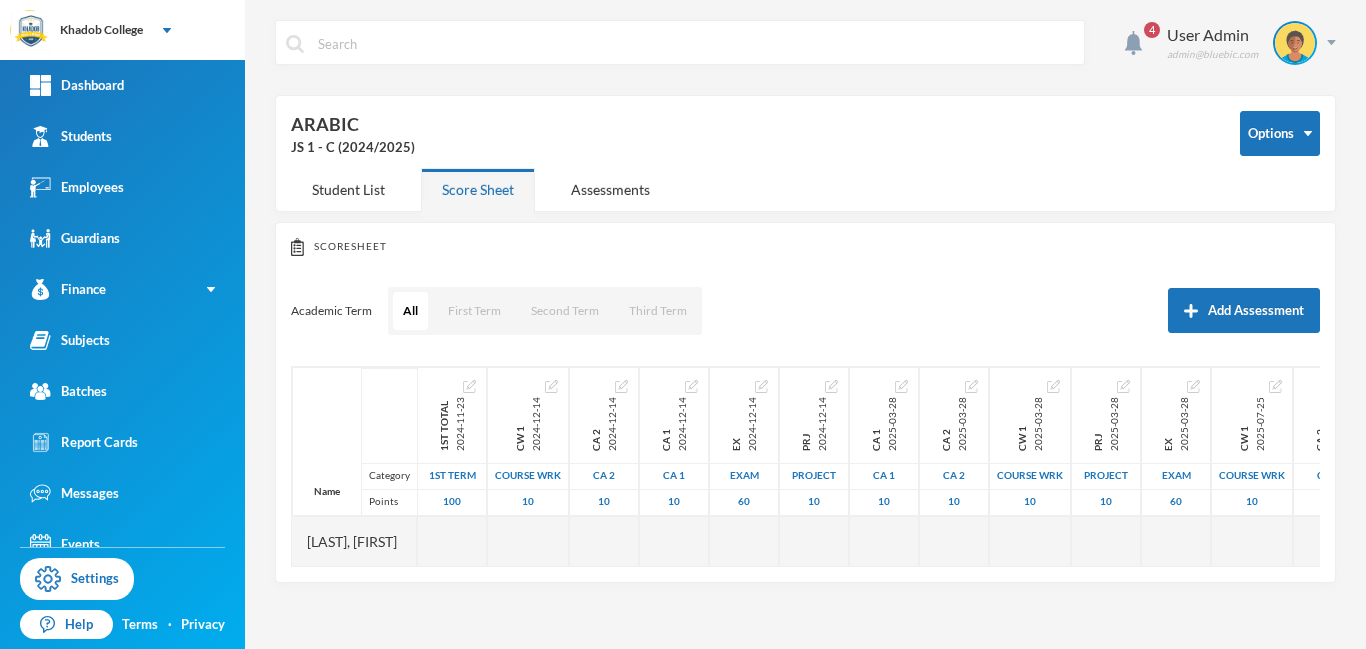 scroll, scrollTop: 0, scrollLeft: 272, axis: horizontal 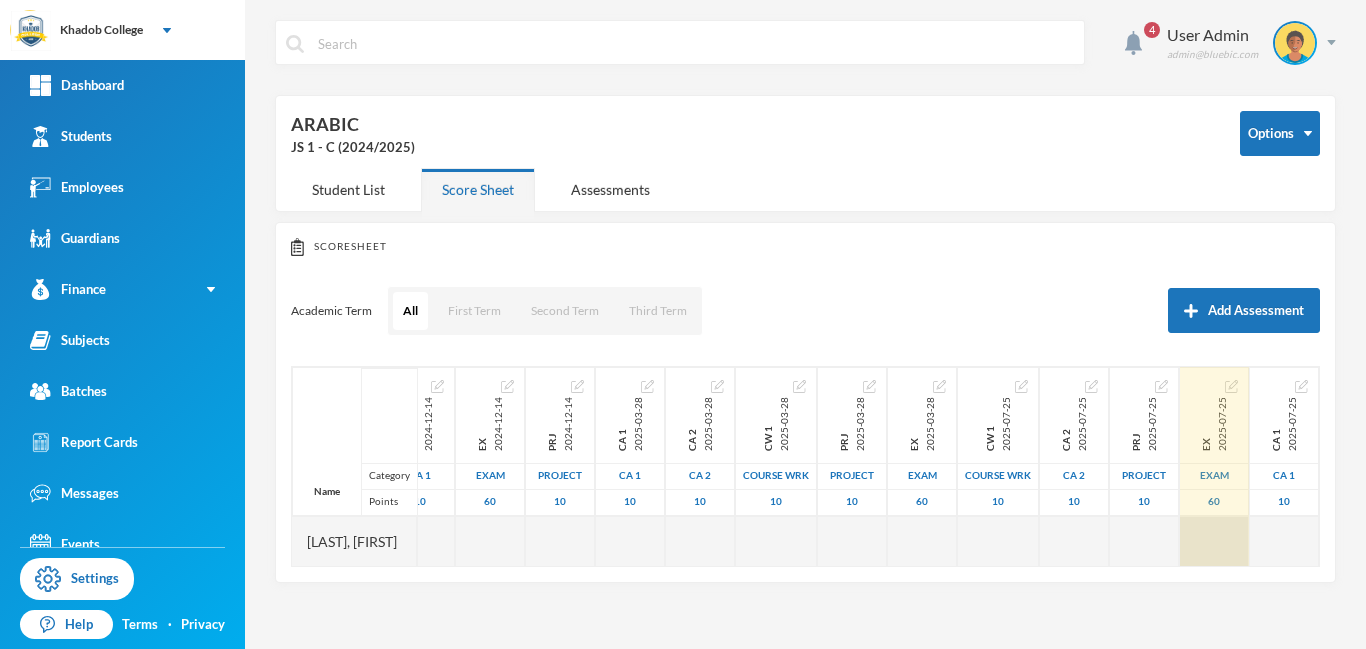 click at bounding box center [1214, 541] 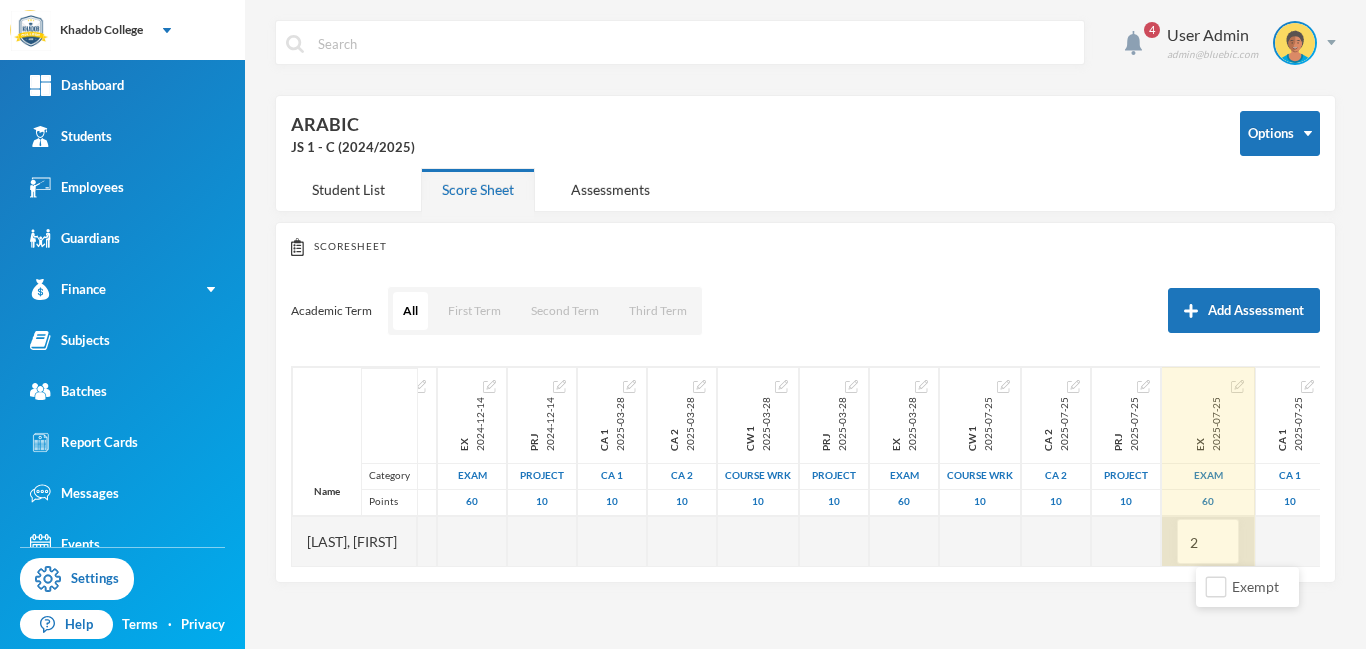type on "25" 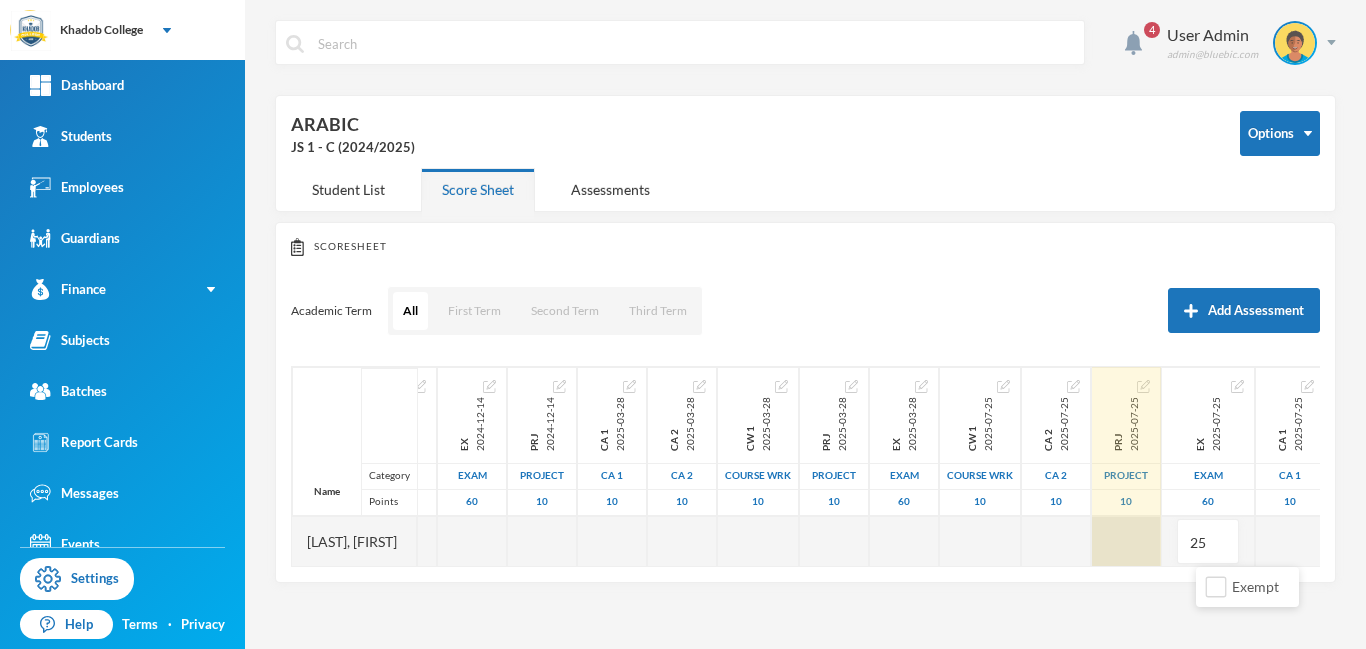 click at bounding box center (1126, 541) 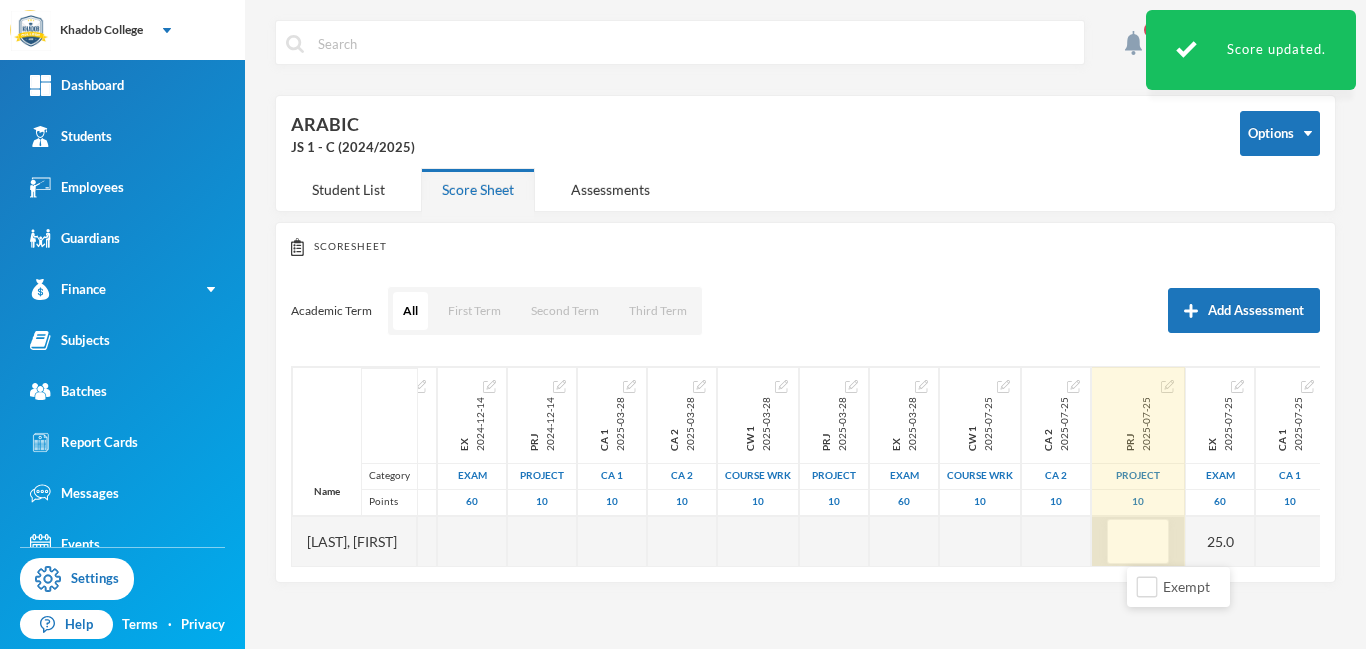 type on "5" 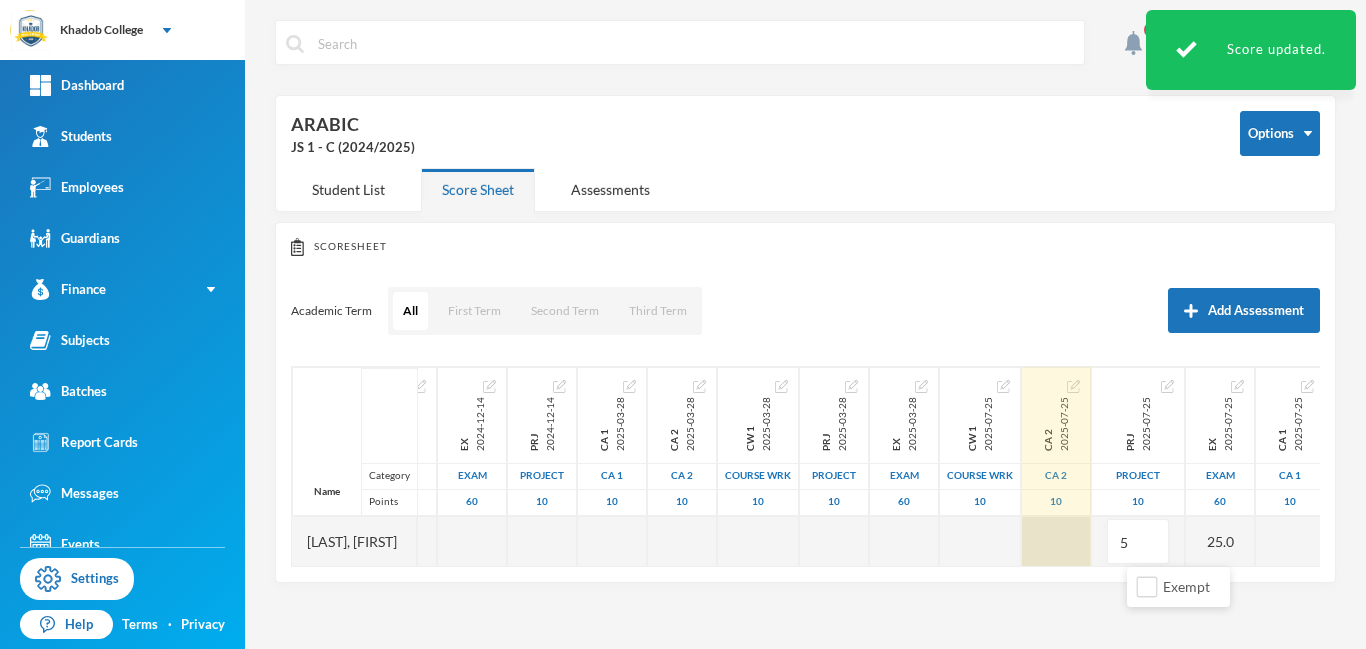 click at bounding box center (1056, 541) 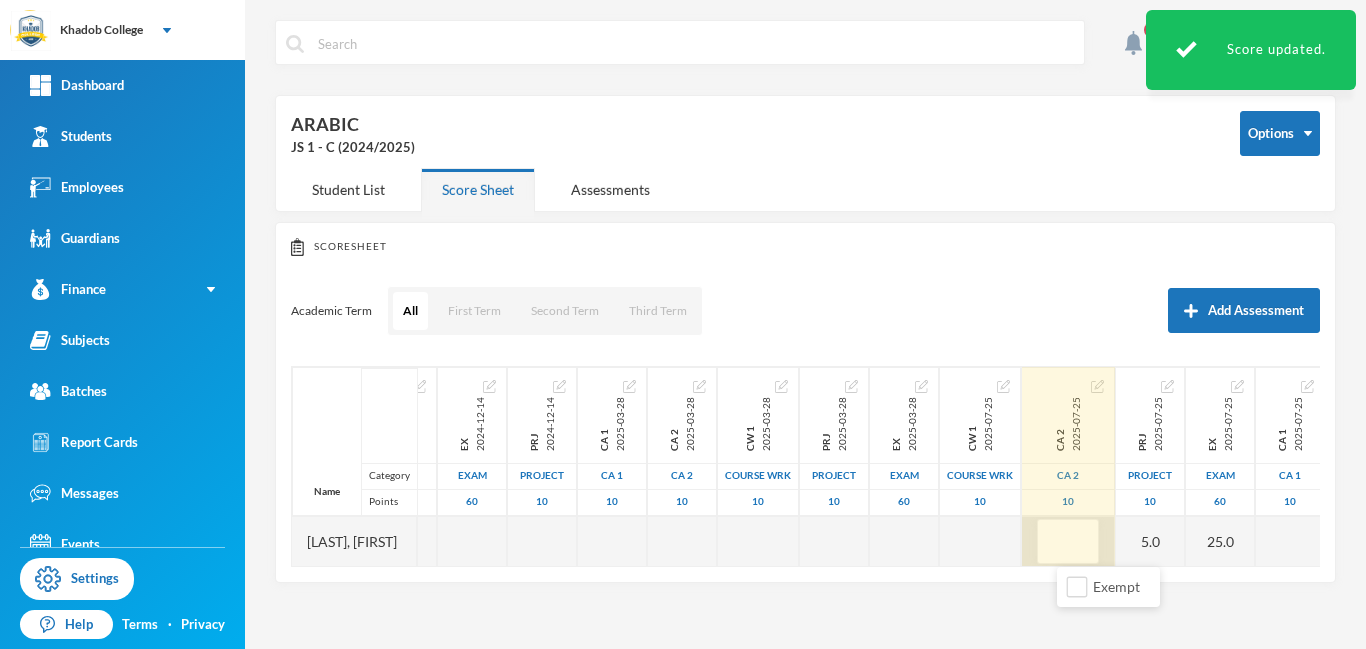 type on "5" 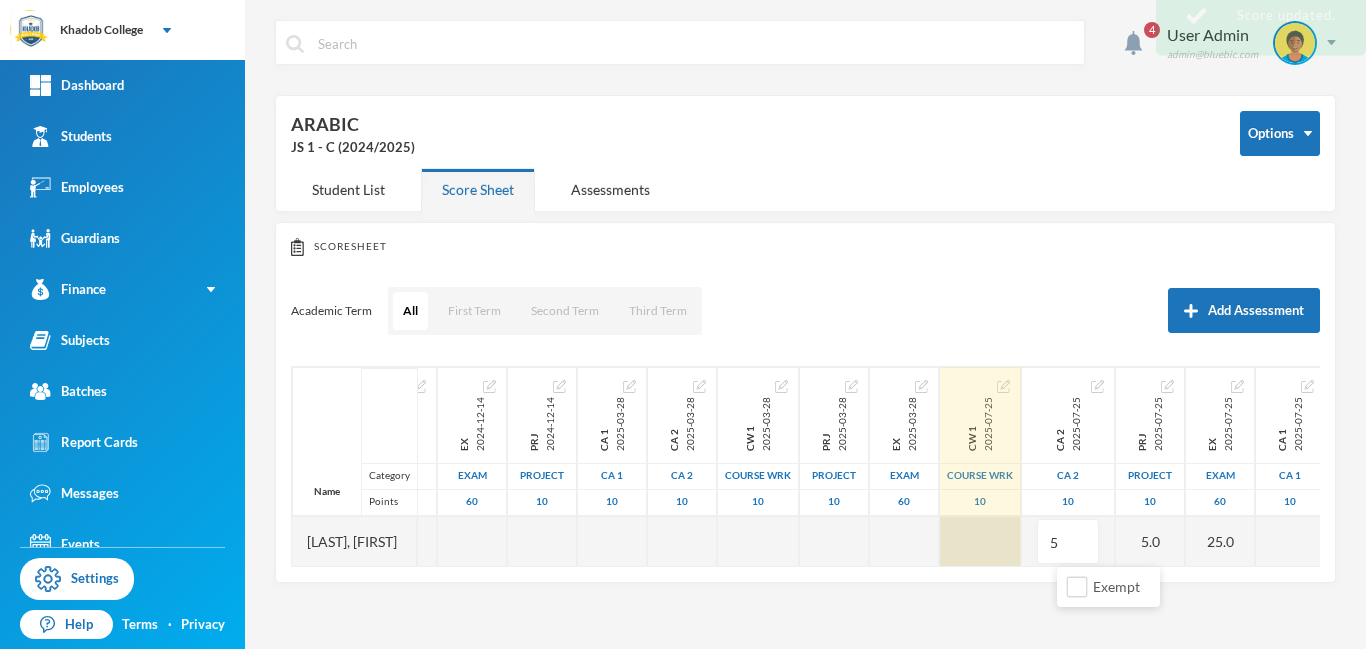 click at bounding box center [980, 541] 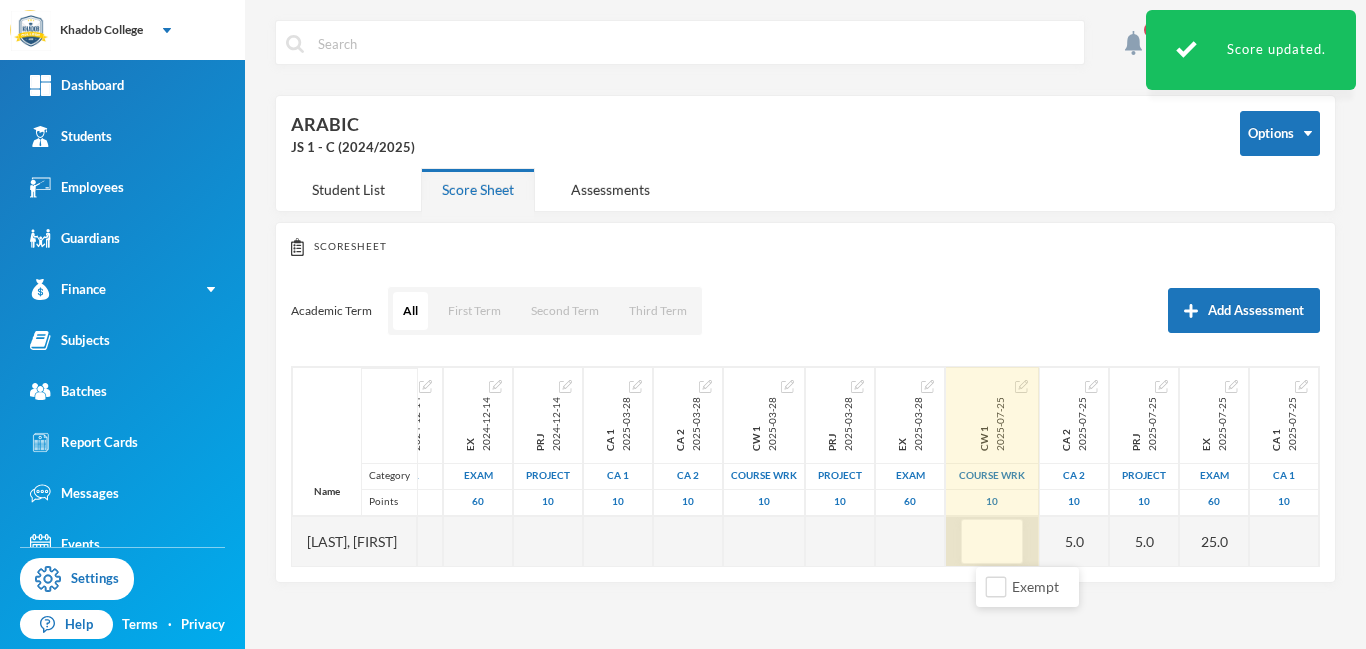 type on "5" 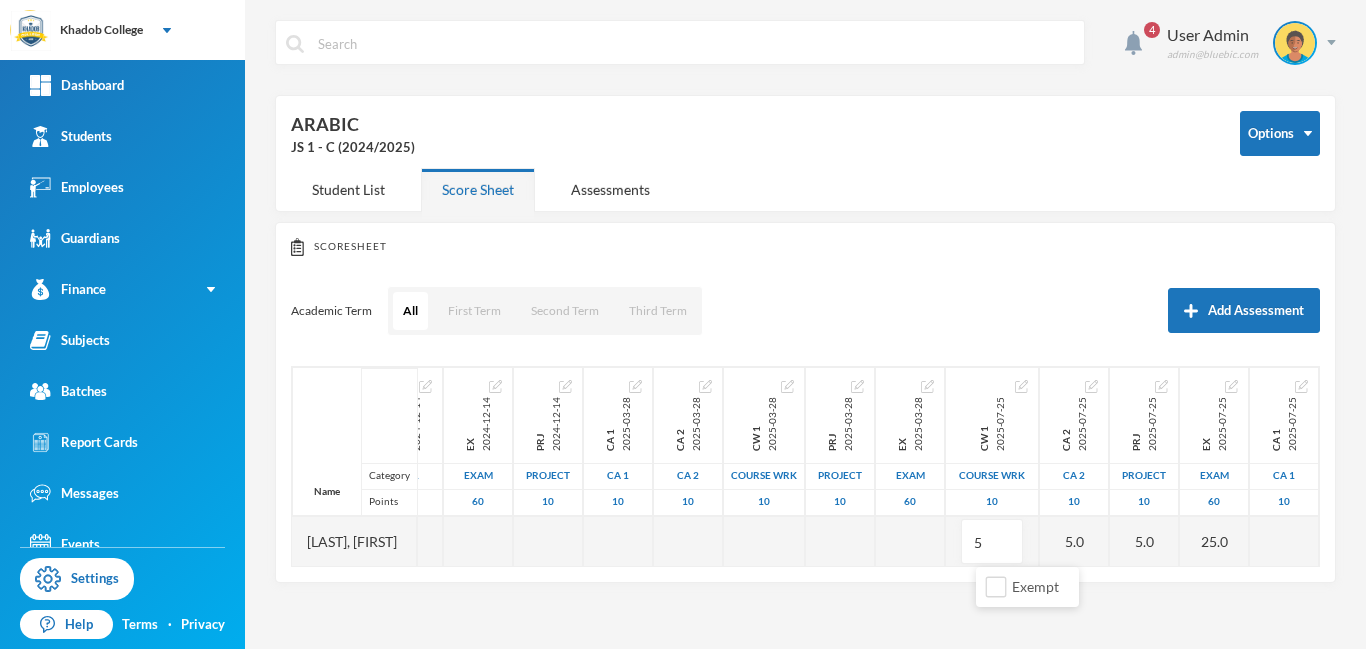 scroll, scrollTop: 0, scrollLeft: 284, axis: horizontal 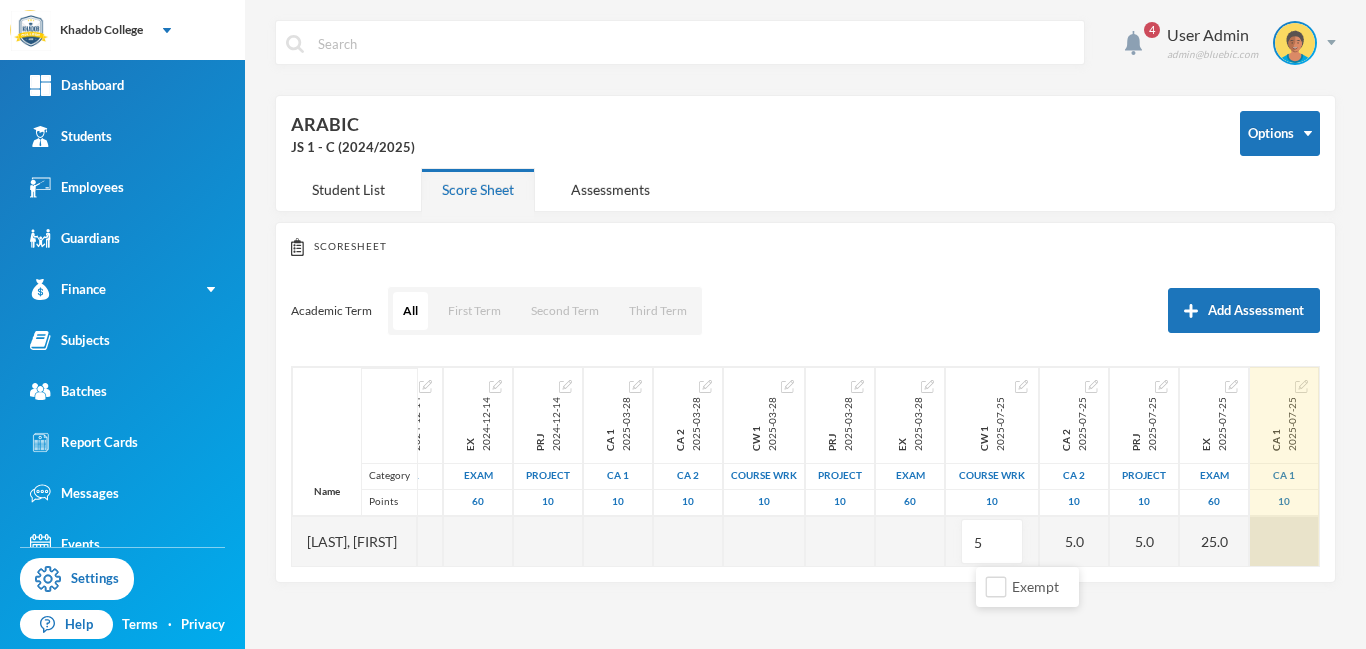 click at bounding box center [1284, 541] 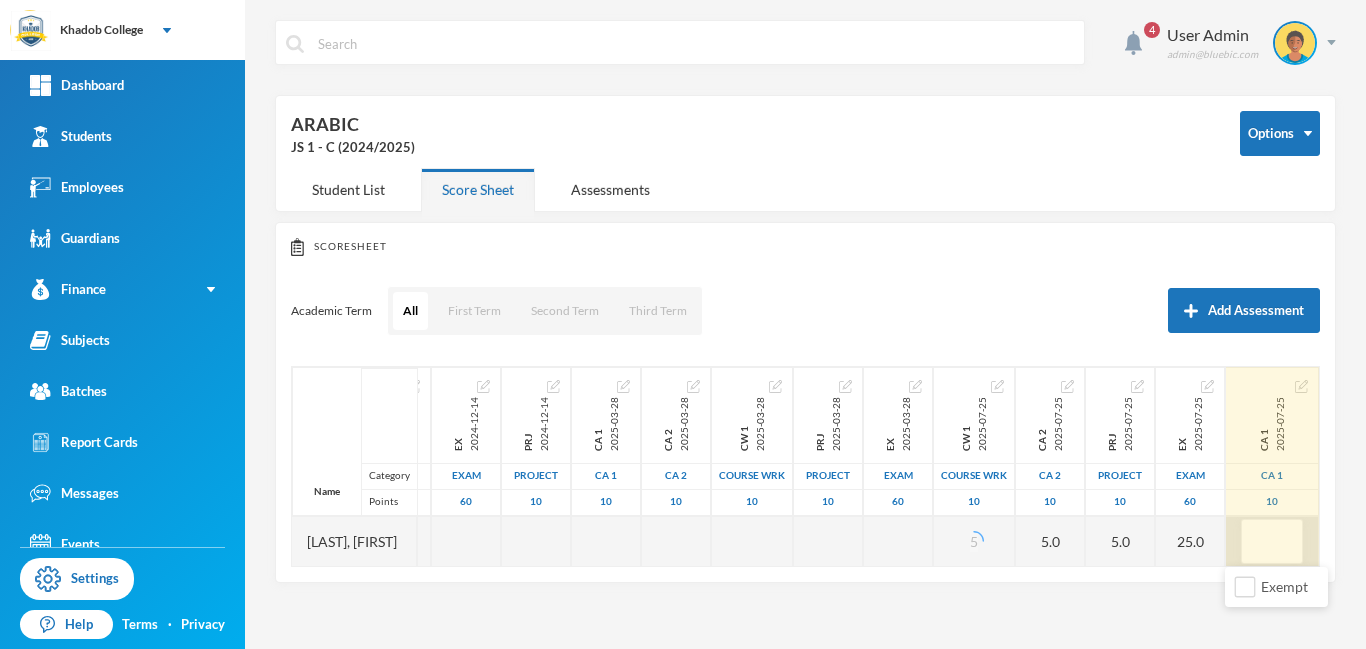 scroll, scrollTop: 0, scrollLeft: 272, axis: horizontal 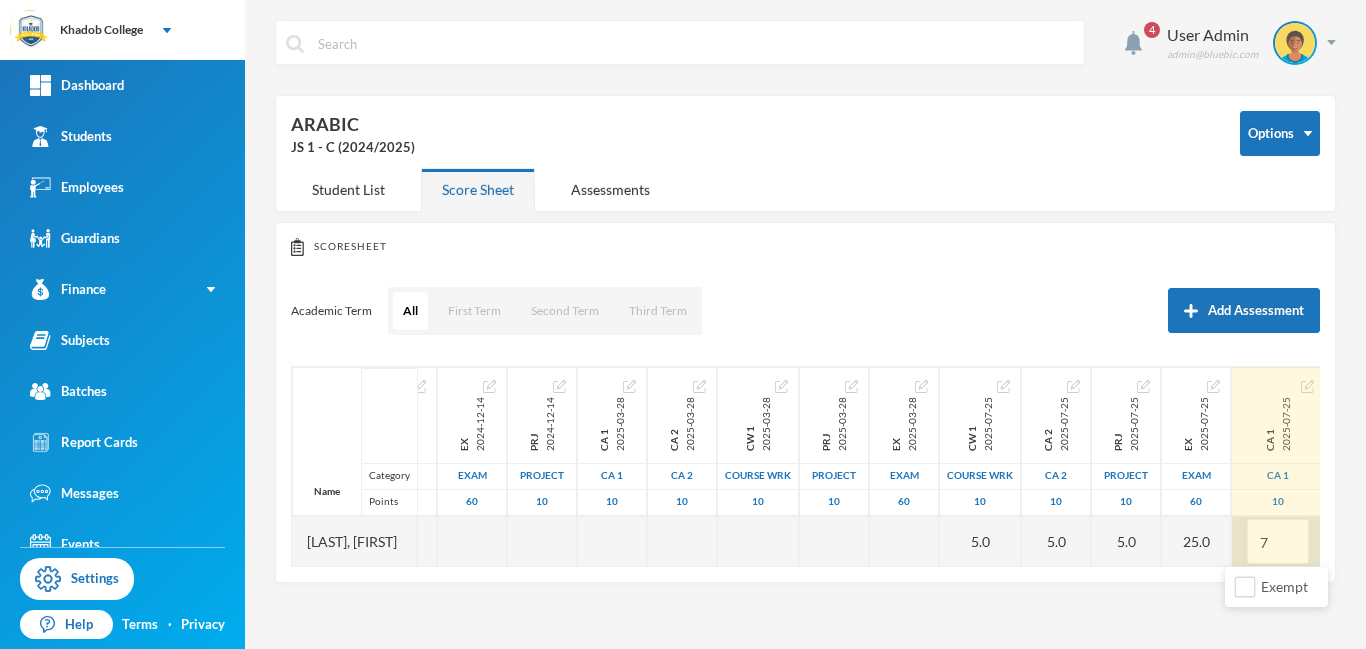 type on "7" 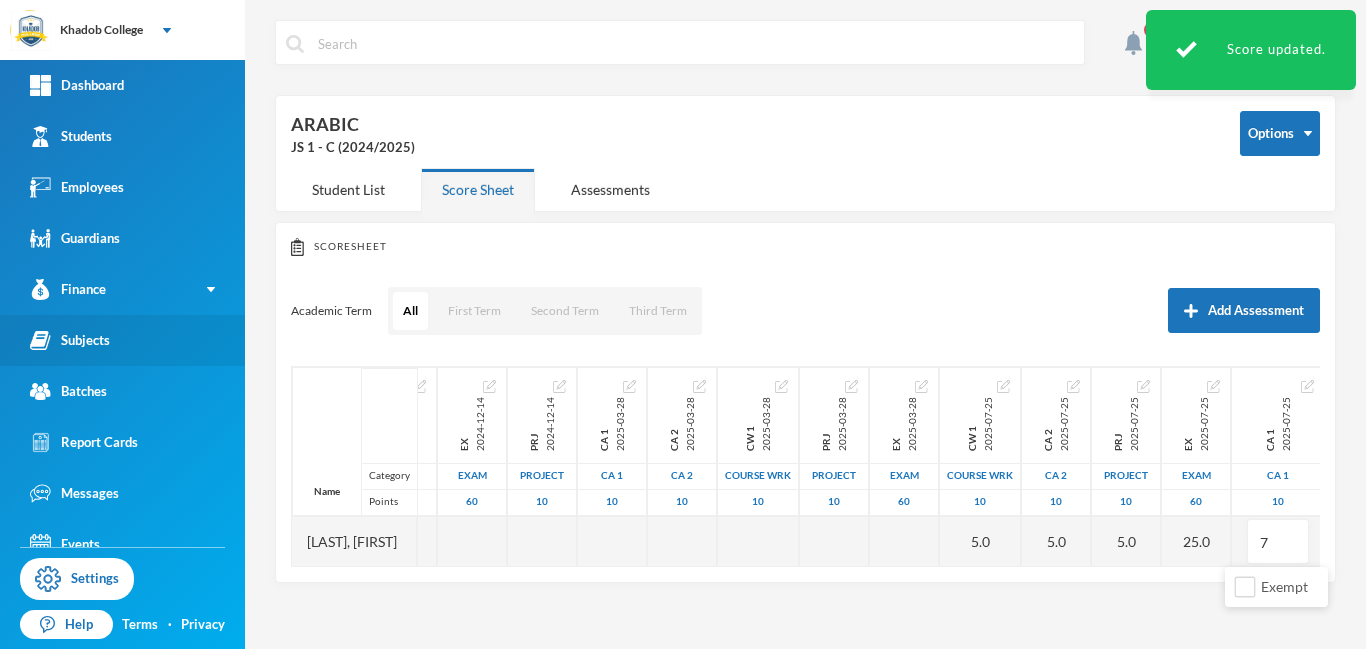 click on "Subjects" at bounding box center (70, 340) 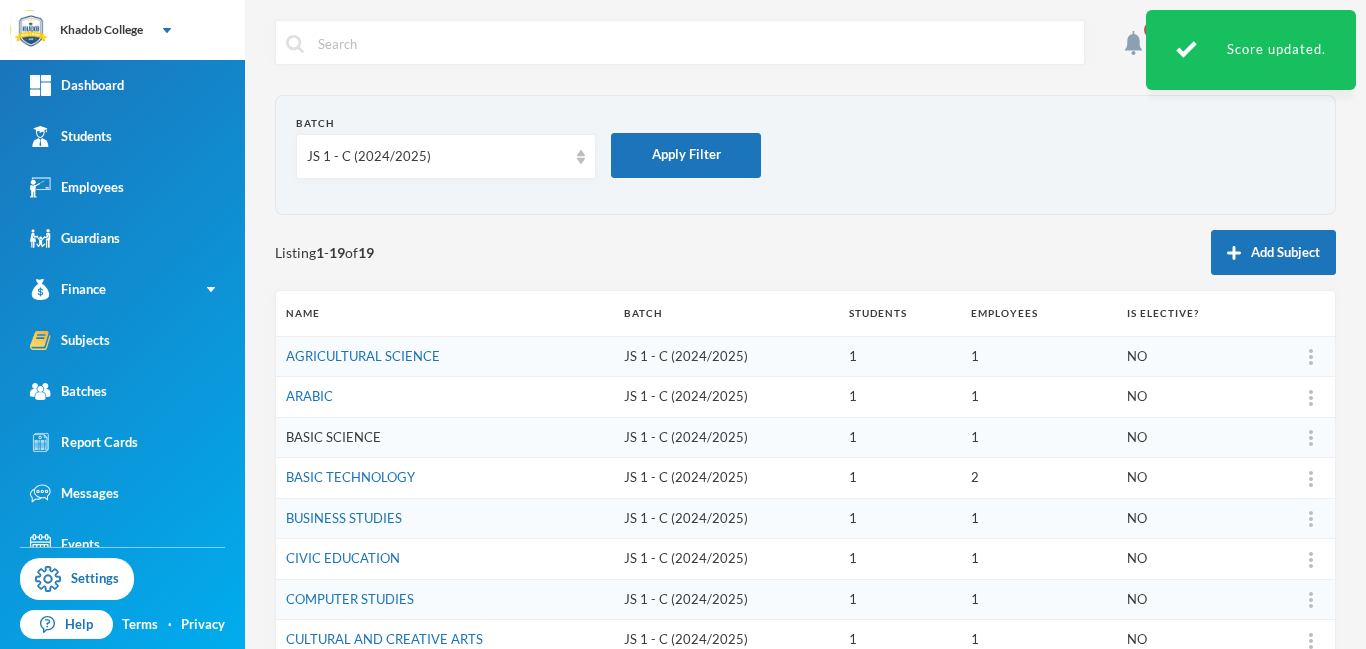 click on "BASIC SCIENCE" at bounding box center (333, 437) 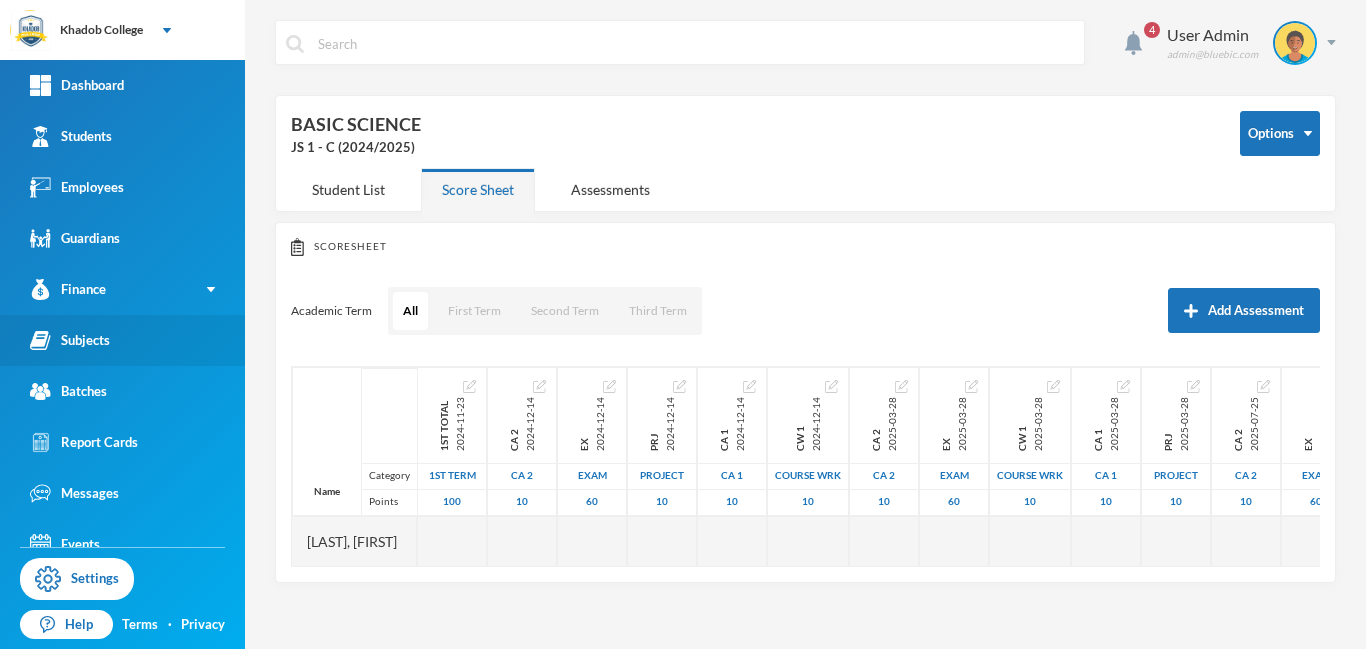 click on "Subjects" at bounding box center [70, 340] 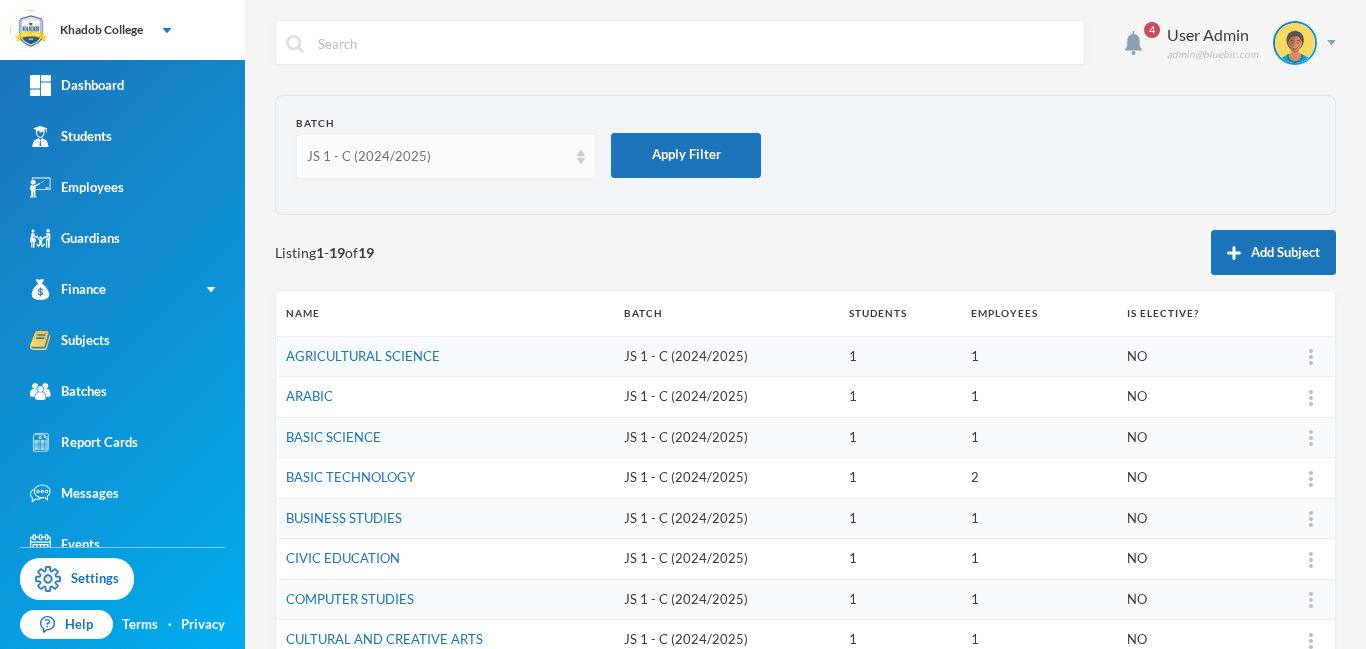 click at bounding box center (581, 157) 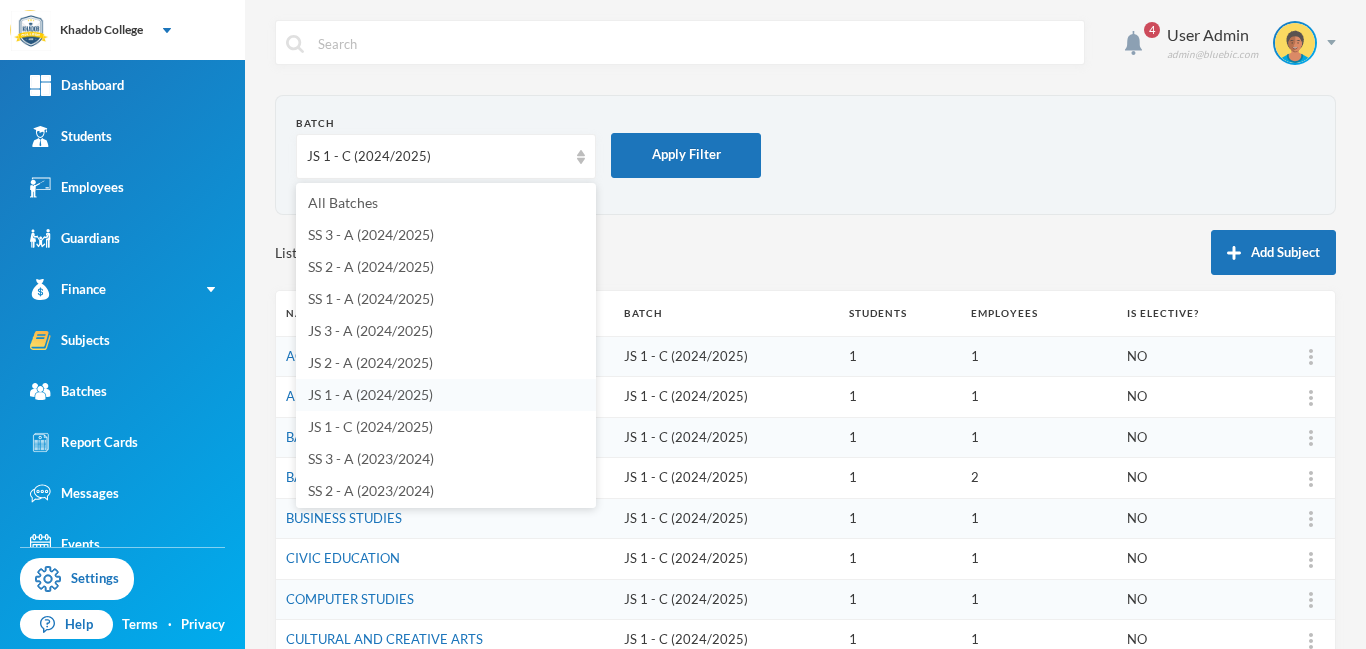 click on "JS 1 - A (2024/2025)" at bounding box center (446, 395) 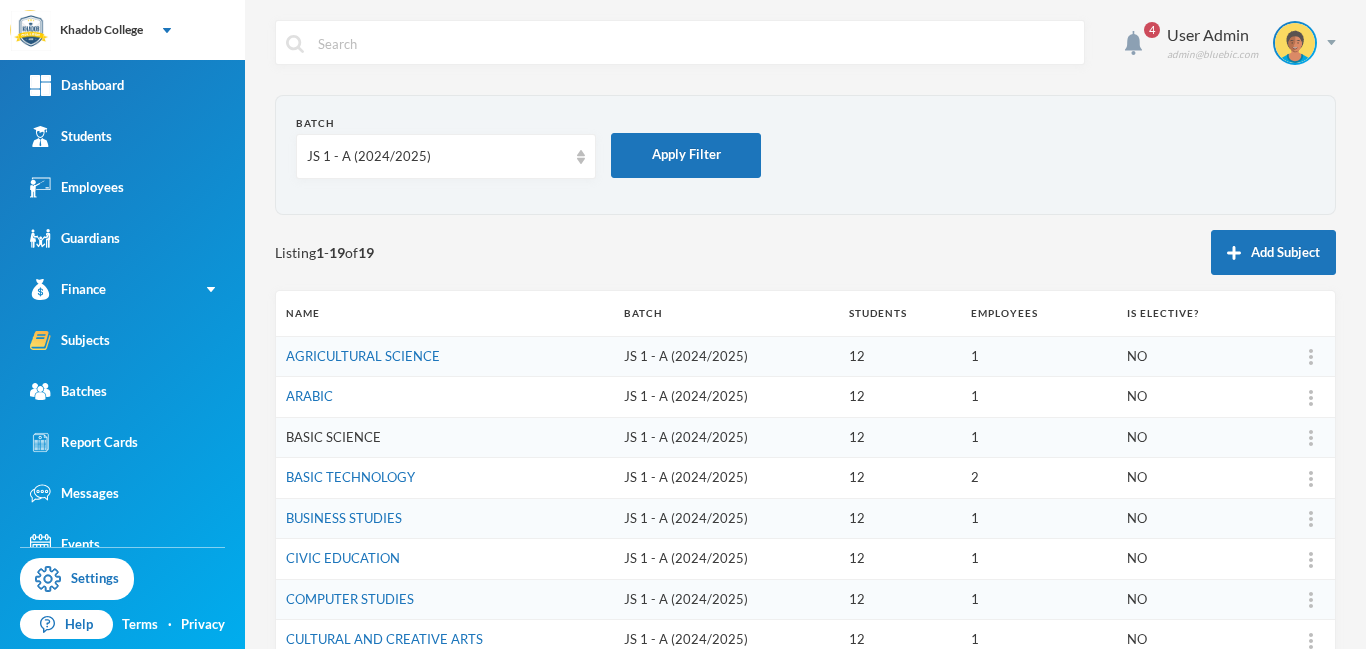 click on "BASIC SCIENCE" at bounding box center [333, 437] 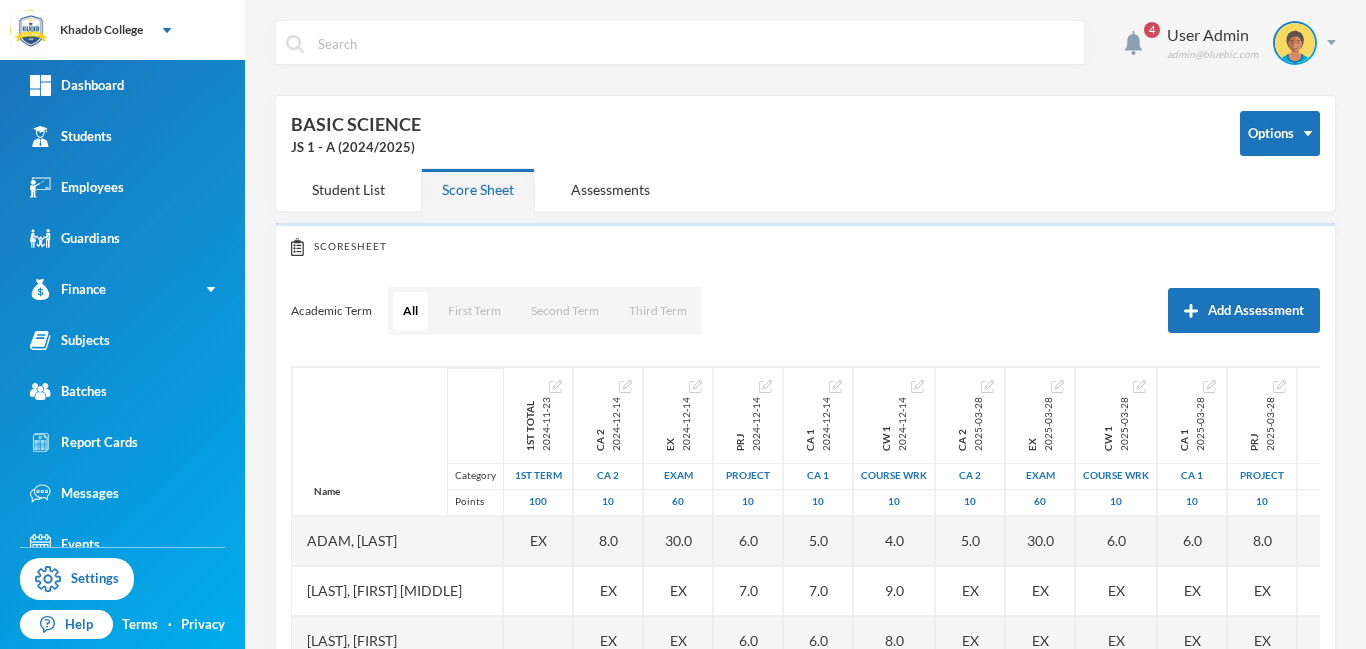 scroll, scrollTop: 263, scrollLeft: 0, axis: vertical 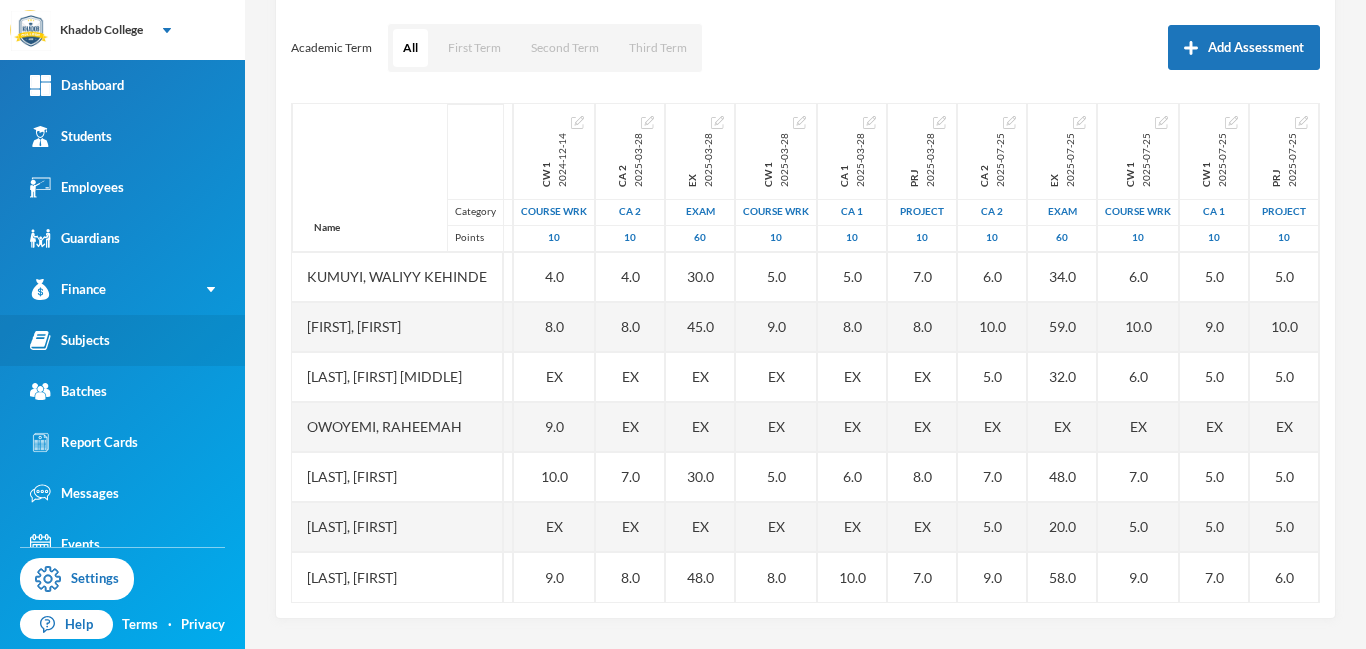 click on "Subjects" at bounding box center (70, 340) 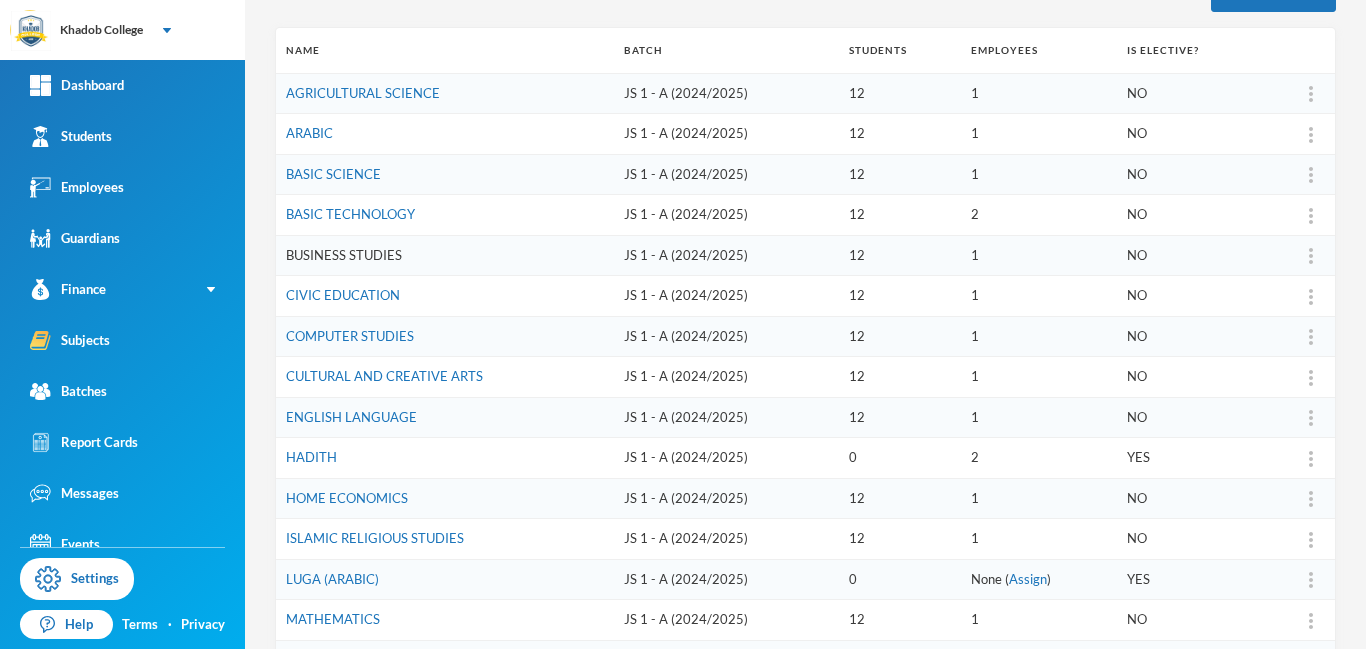 click on "BUSINESS STUDIES" at bounding box center [344, 255] 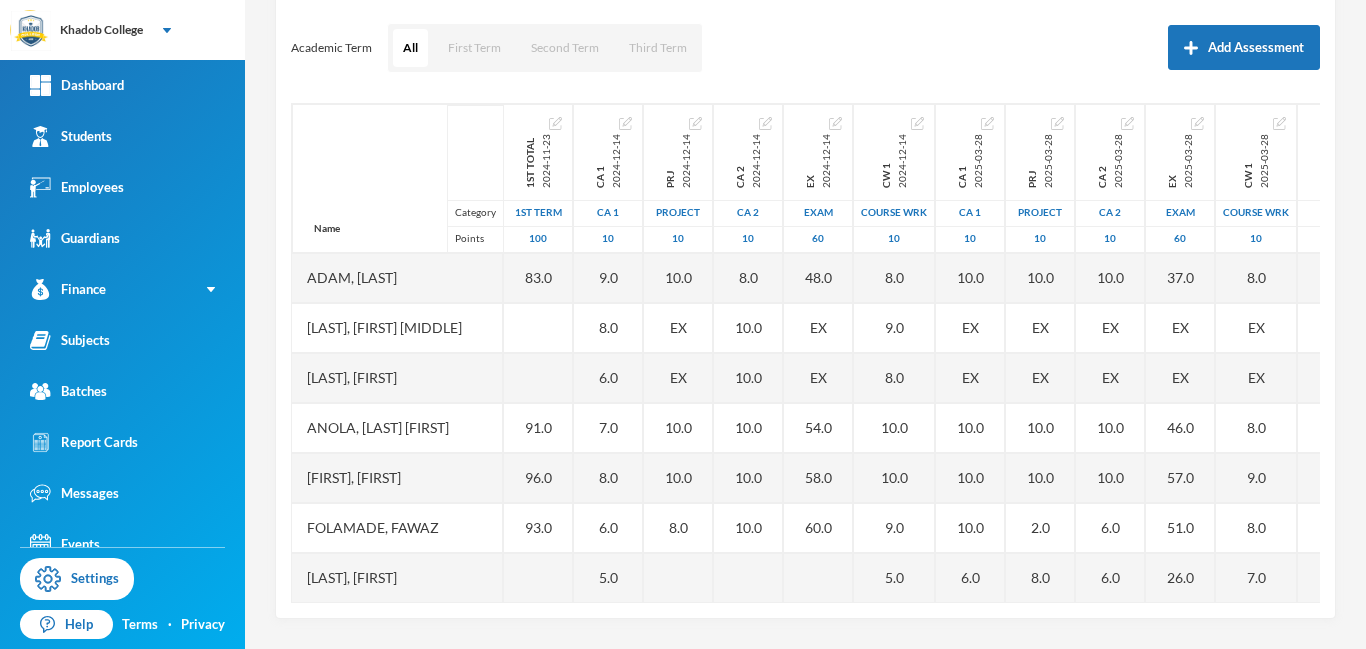 scroll, scrollTop: 451, scrollLeft: 0, axis: vertical 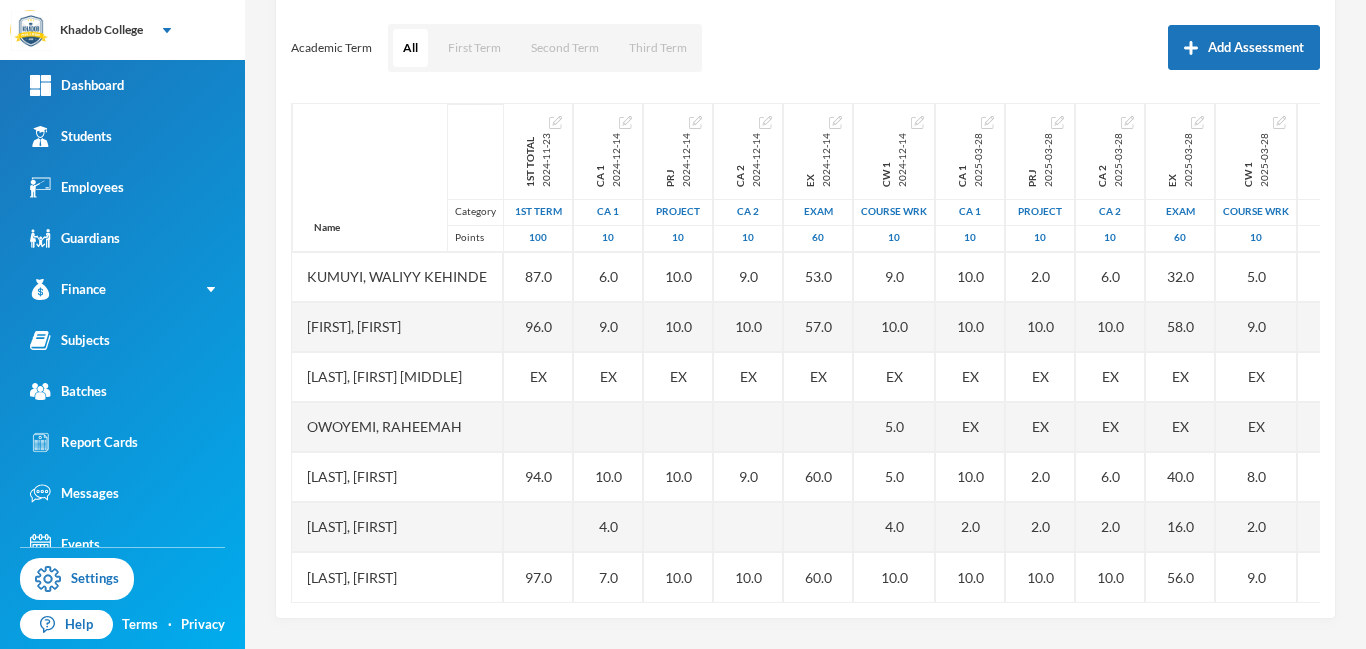 drag, startPoint x: 1314, startPoint y: 260, endPoint x: 1046, endPoint y: 648, distance: 471.5591 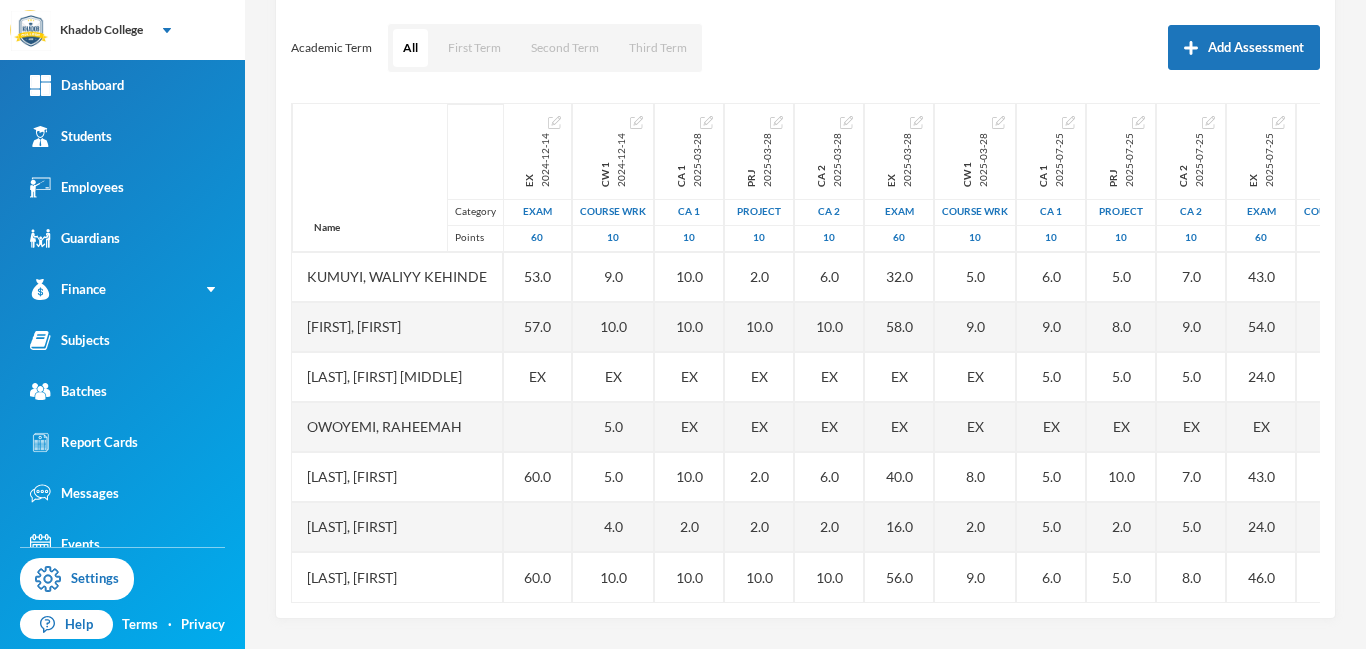 scroll, scrollTop: 451, scrollLeft: 387, axis: both 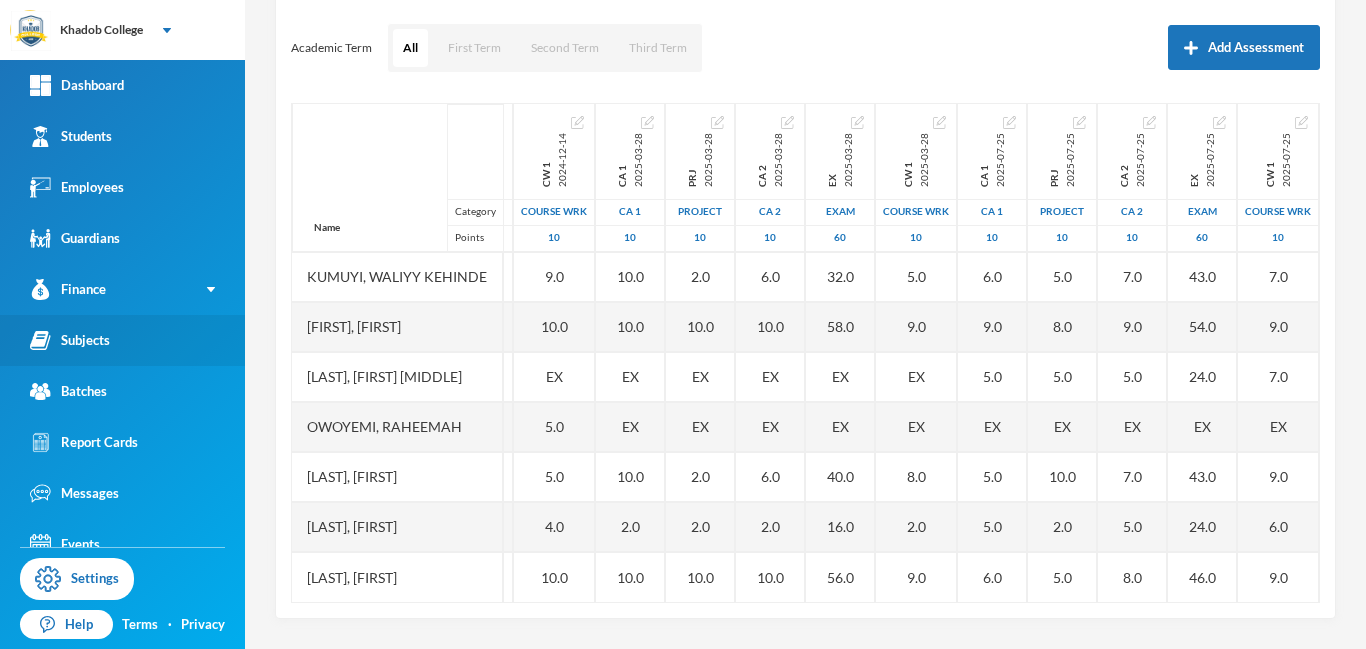 click on "Subjects" at bounding box center (70, 340) 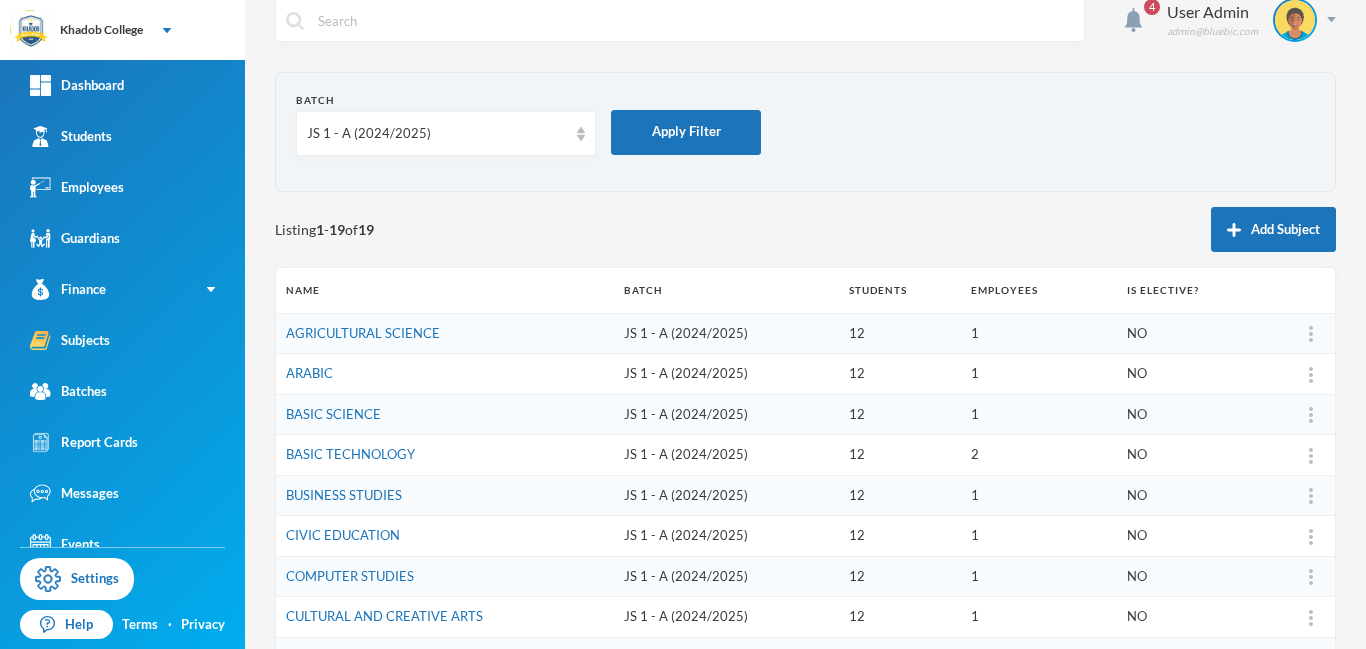 scroll, scrollTop: 0, scrollLeft: 0, axis: both 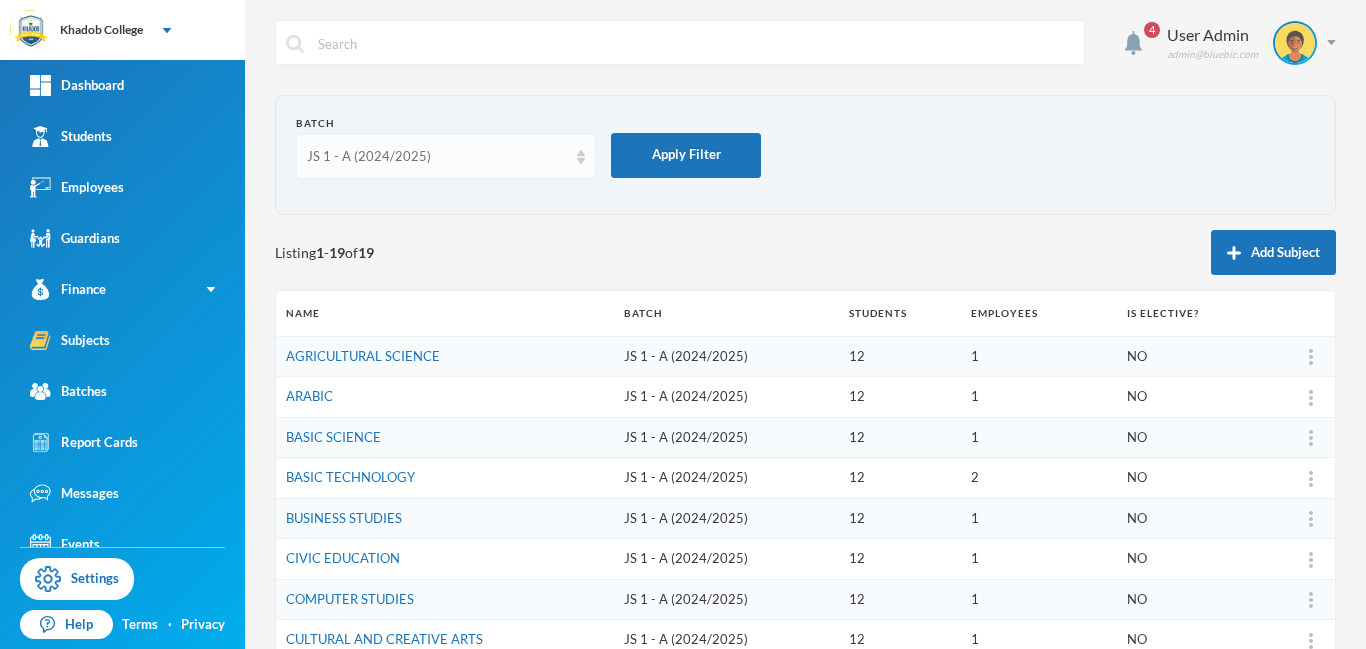 click on "JS 1 - A (2024/2025)" at bounding box center (446, 156) 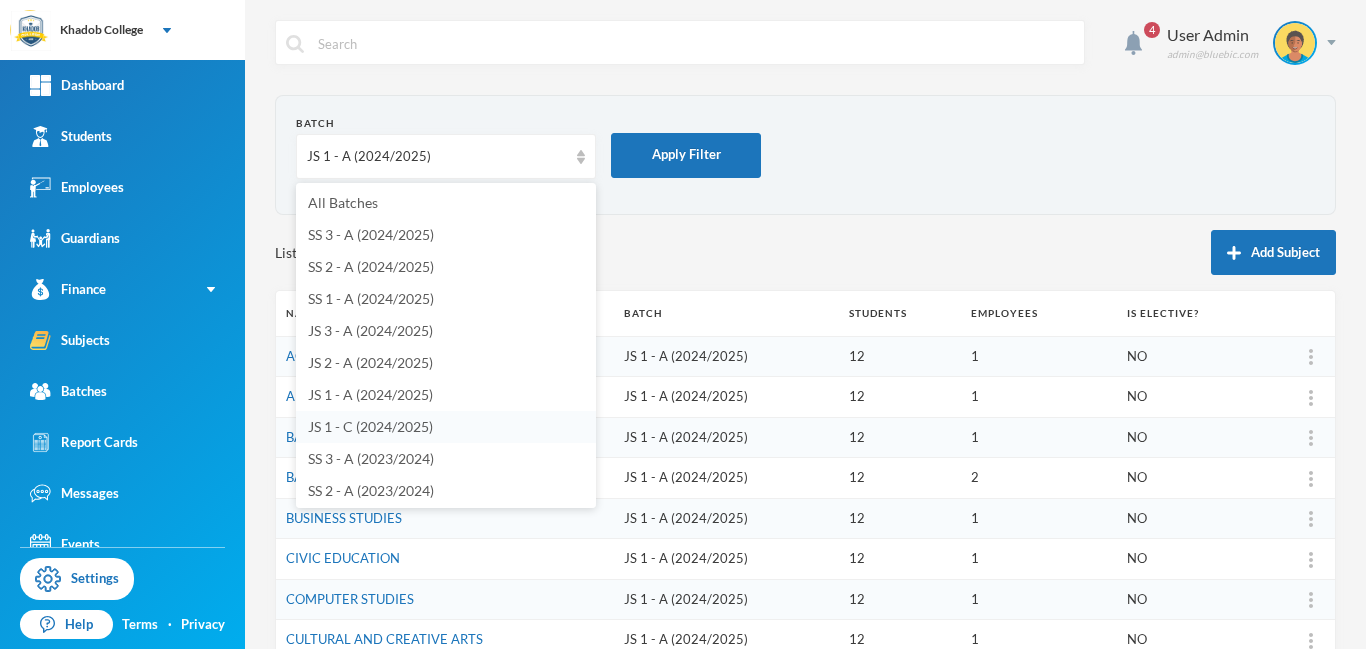 click on "JS 1 - C (2024/2025)" at bounding box center [370, 426] 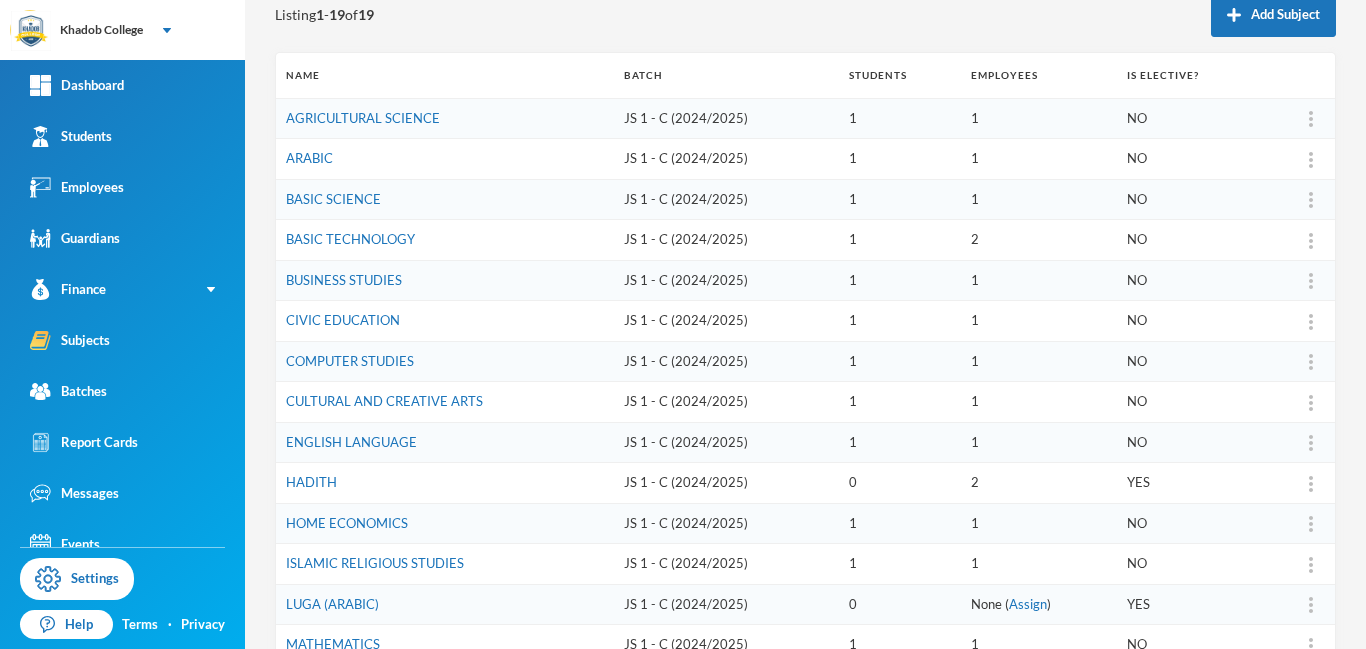 scroll, scrollTop: 240, scrollLeft: 0, axis: vertical 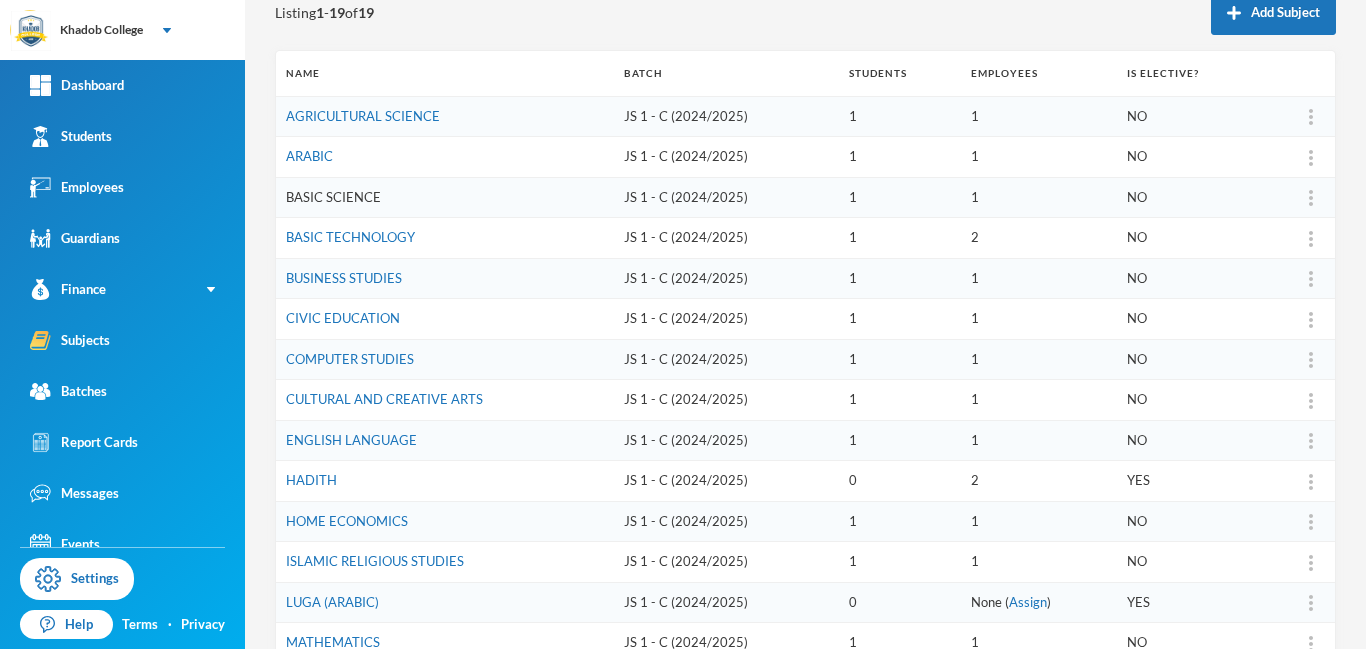 click on "BASIC SCIENCE" at bounding box center [333, 197] 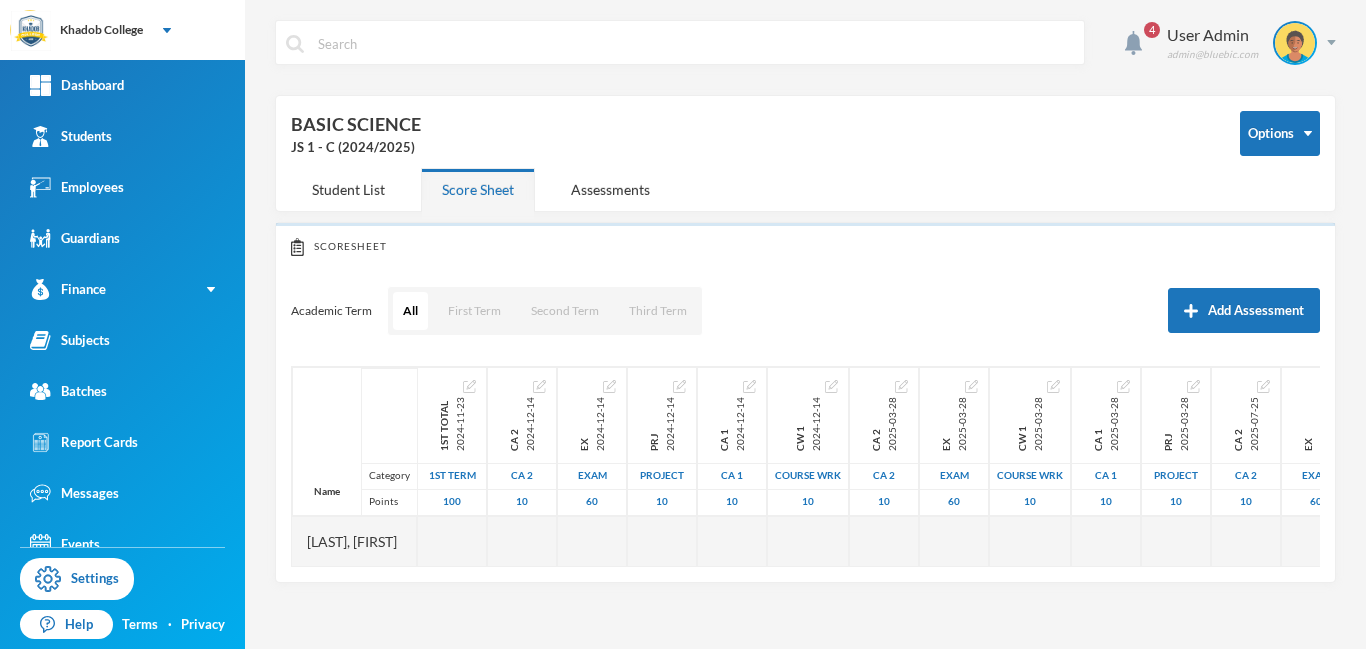 scroll, scrollTop: 0, scrollLeft: 0, axis: both 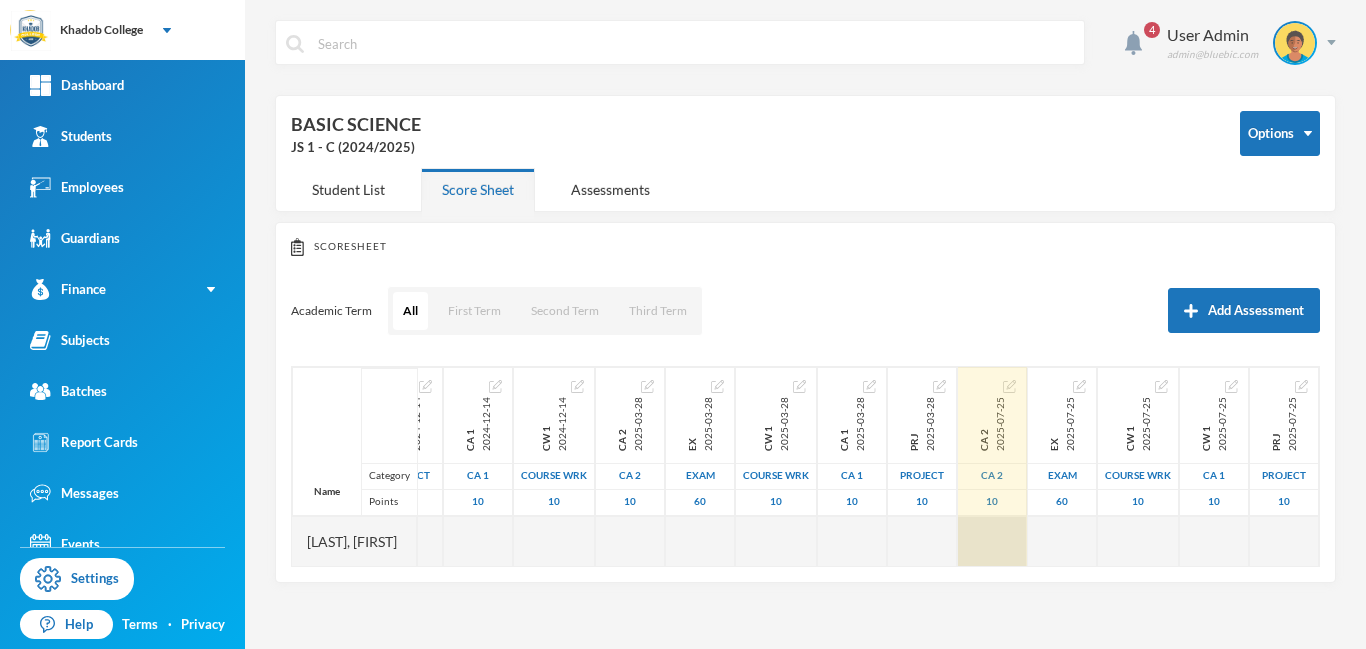 click at bounding box center [992, 541] 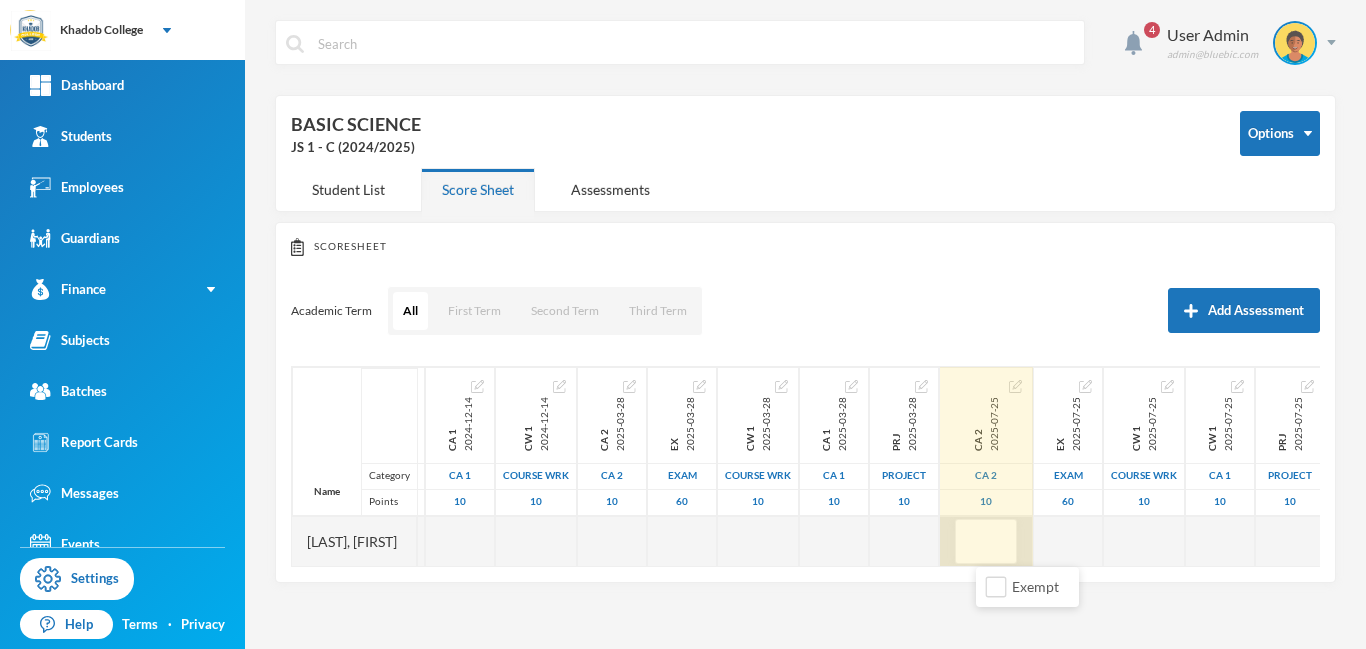 type on "5" 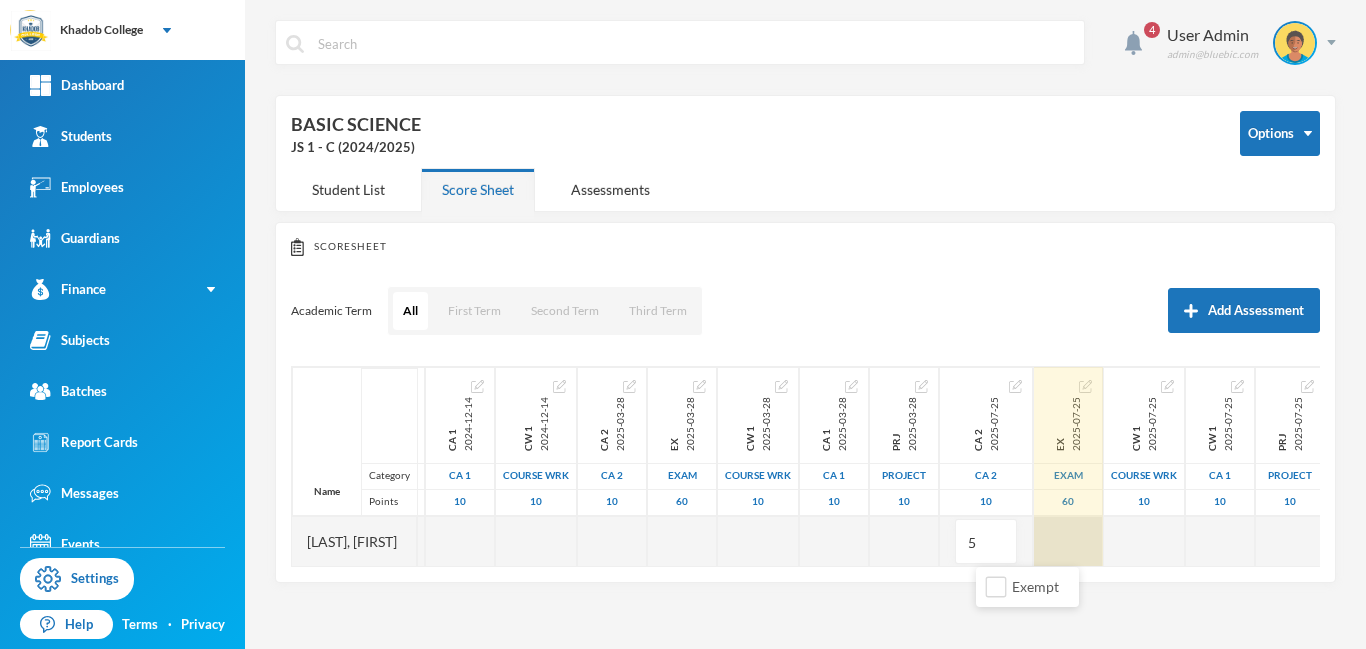 click at bounding box center [1068, 541] 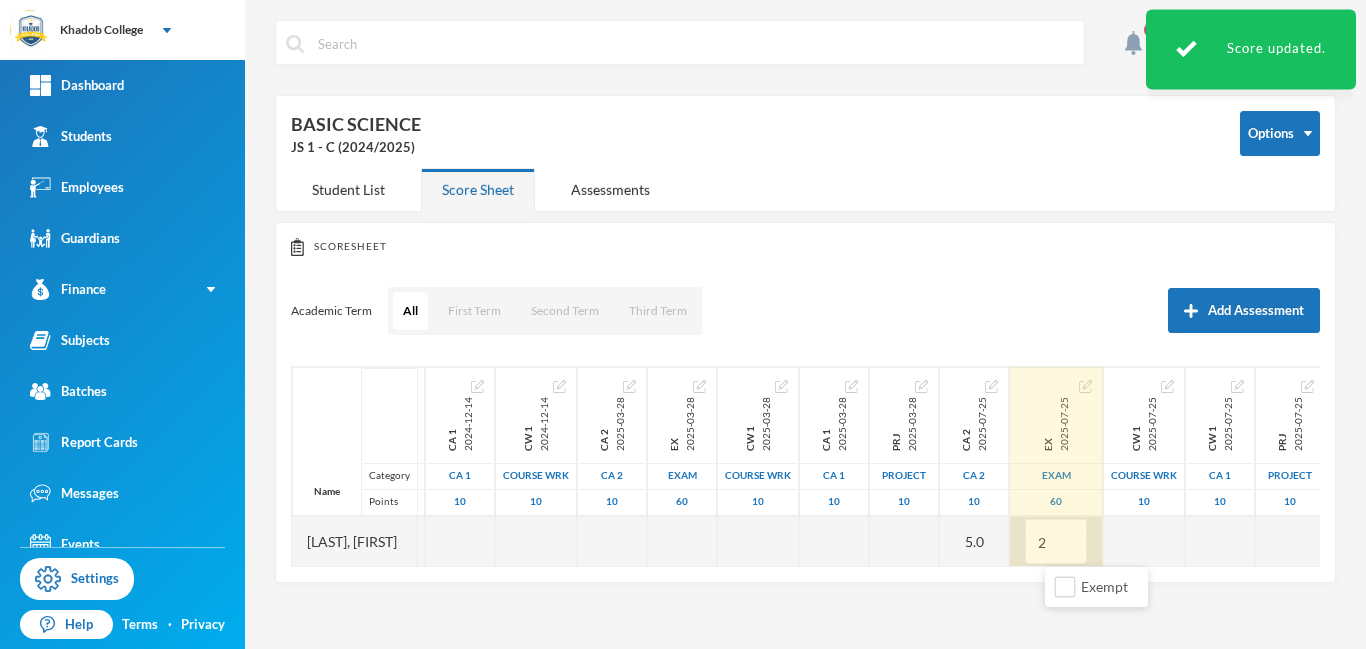 type on "20" 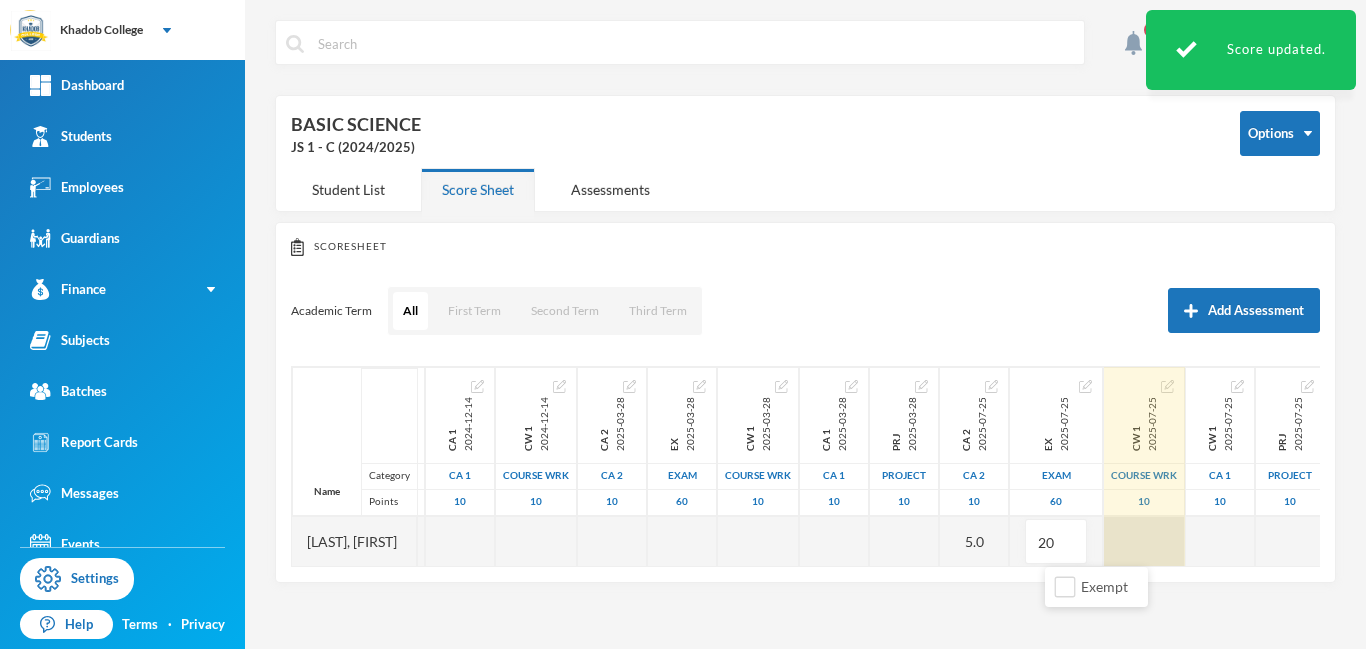 click at bounding box center [1144, 541] 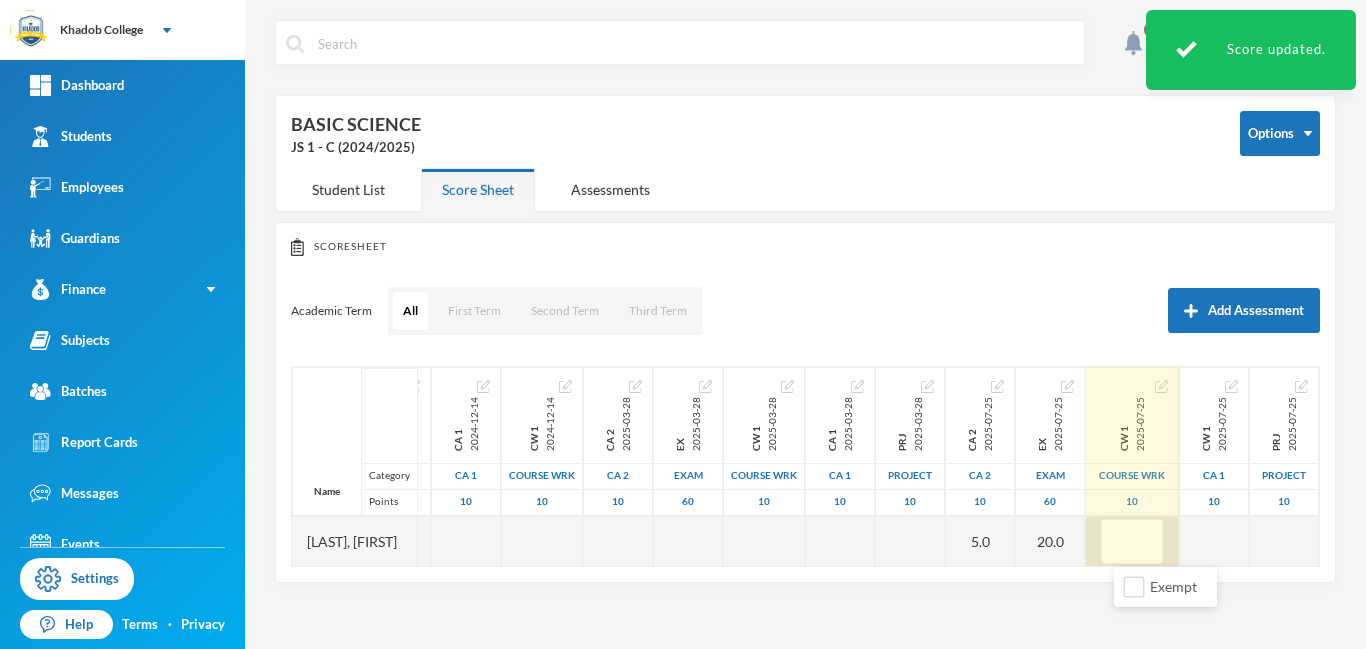 type on "5" 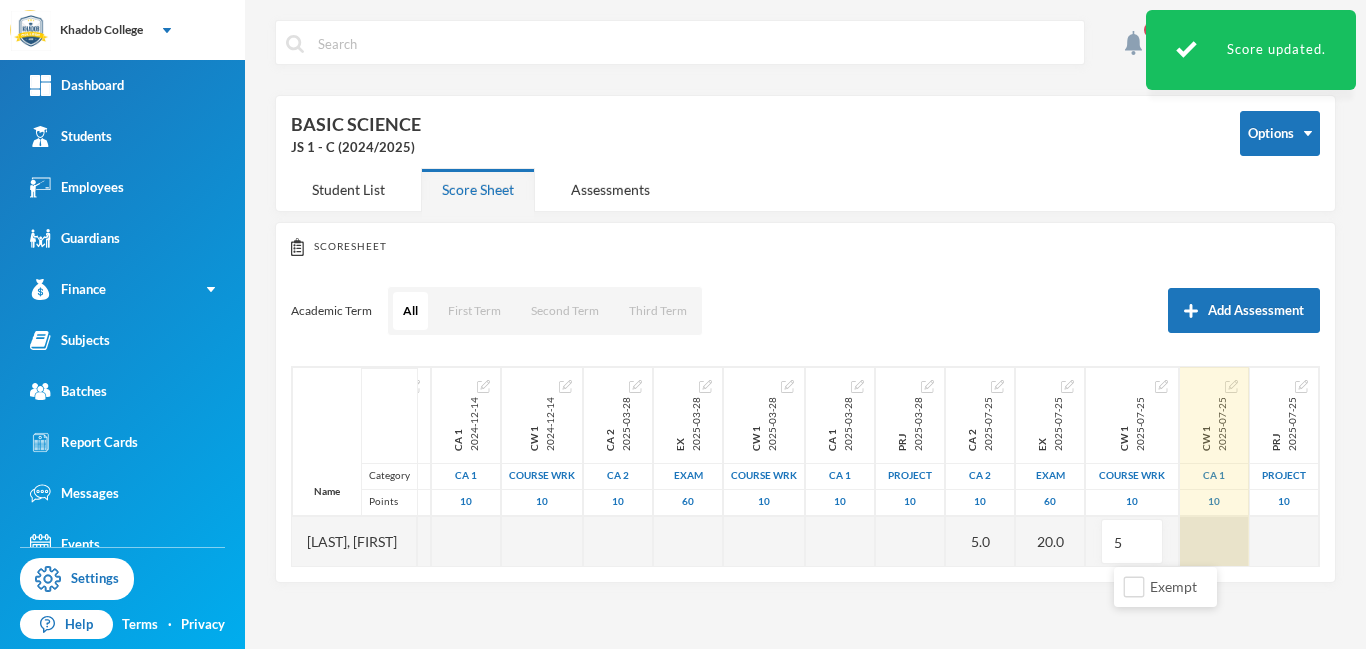 click at bounding box center [1214, 541] 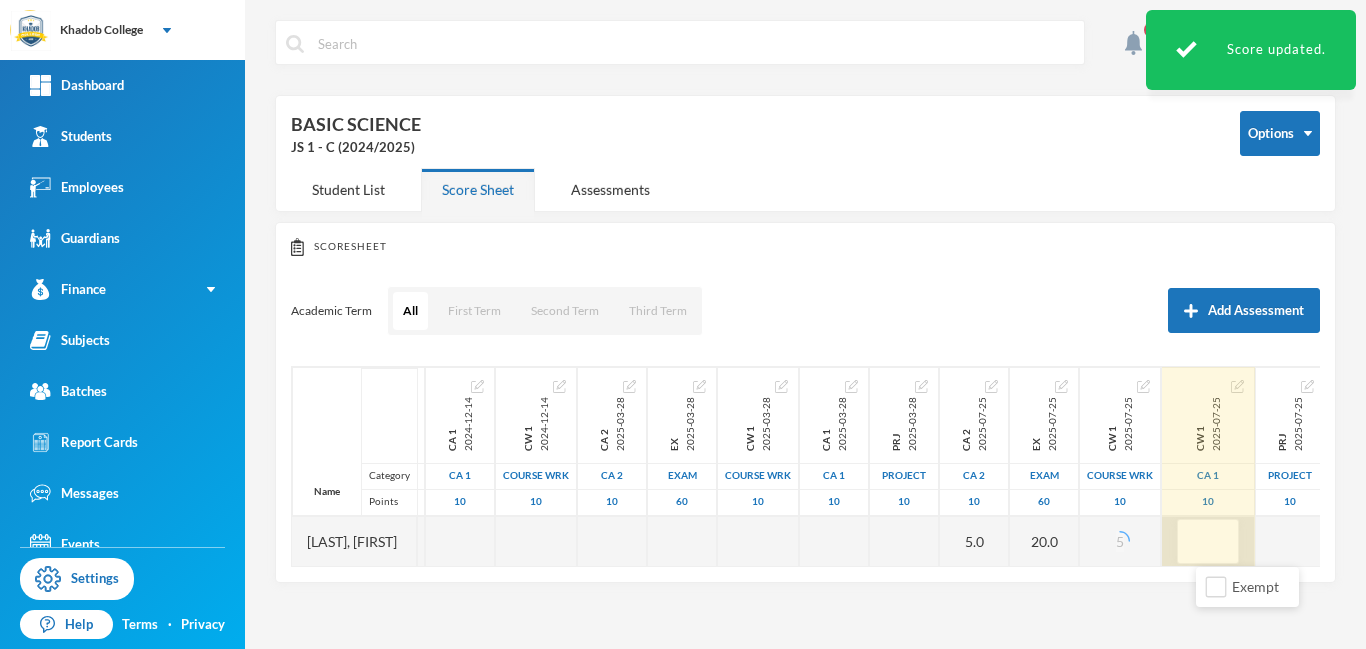 type on "5" 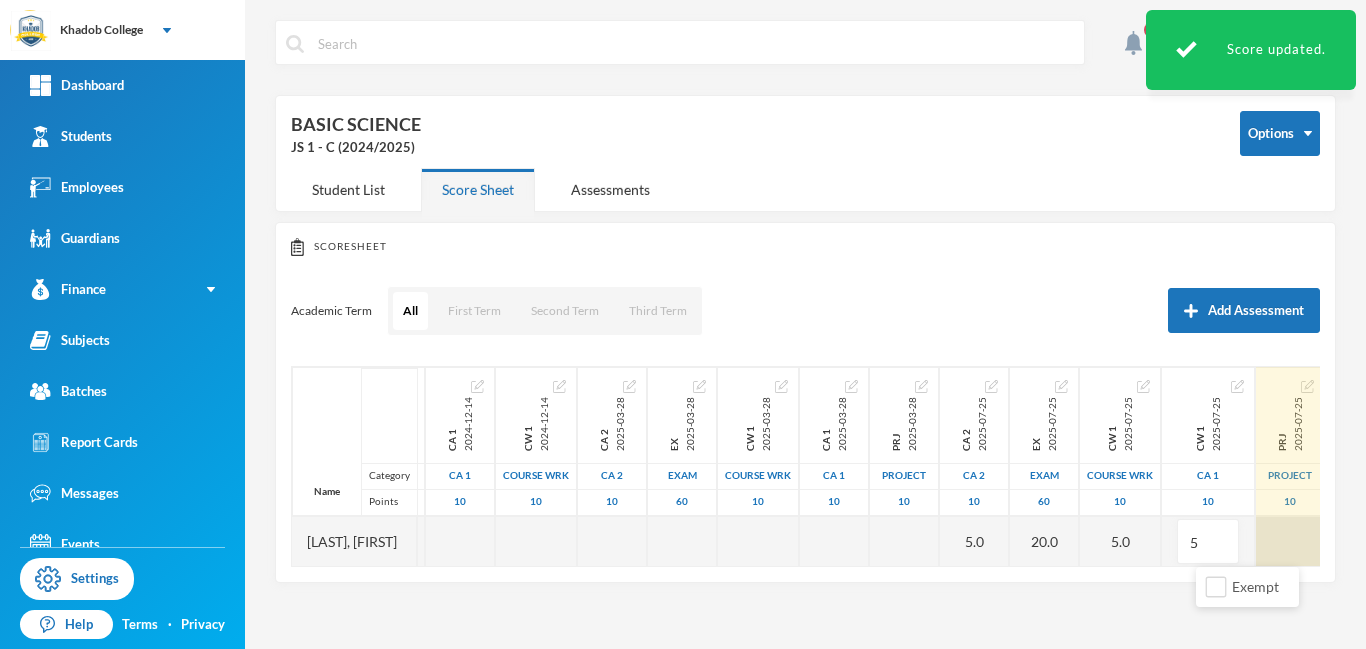click at bounding box center (1290, 541) 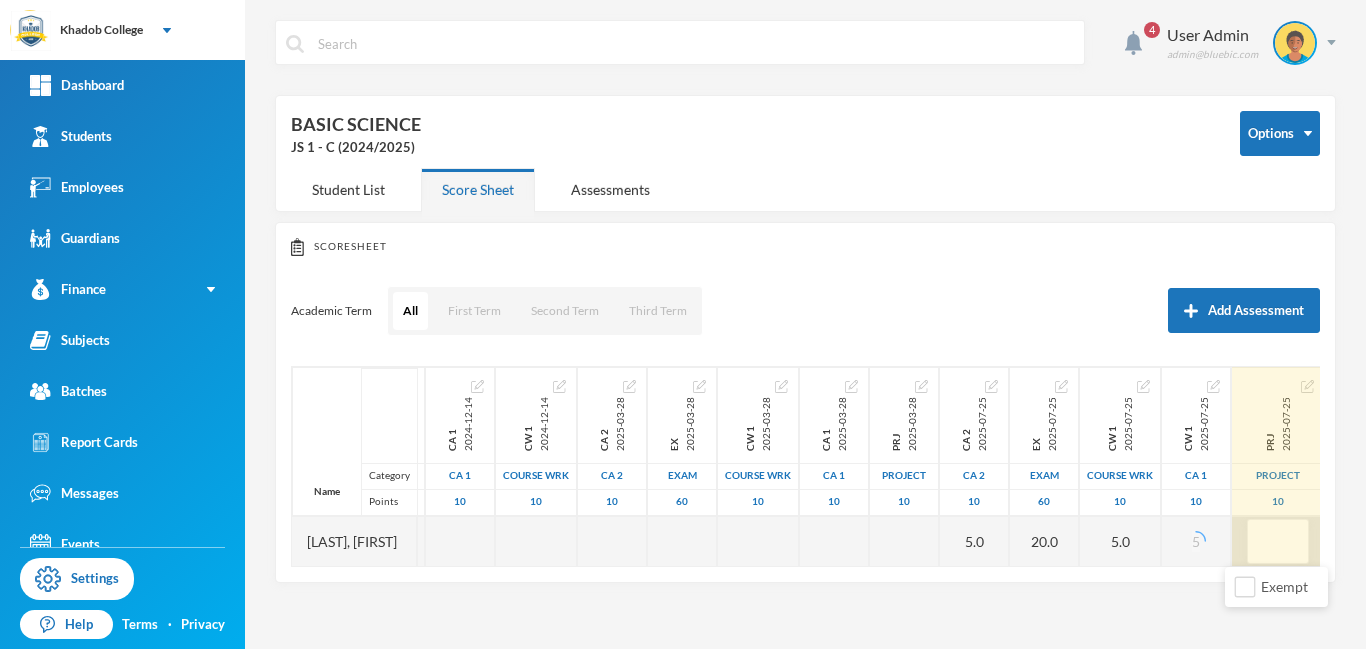 type on "5" 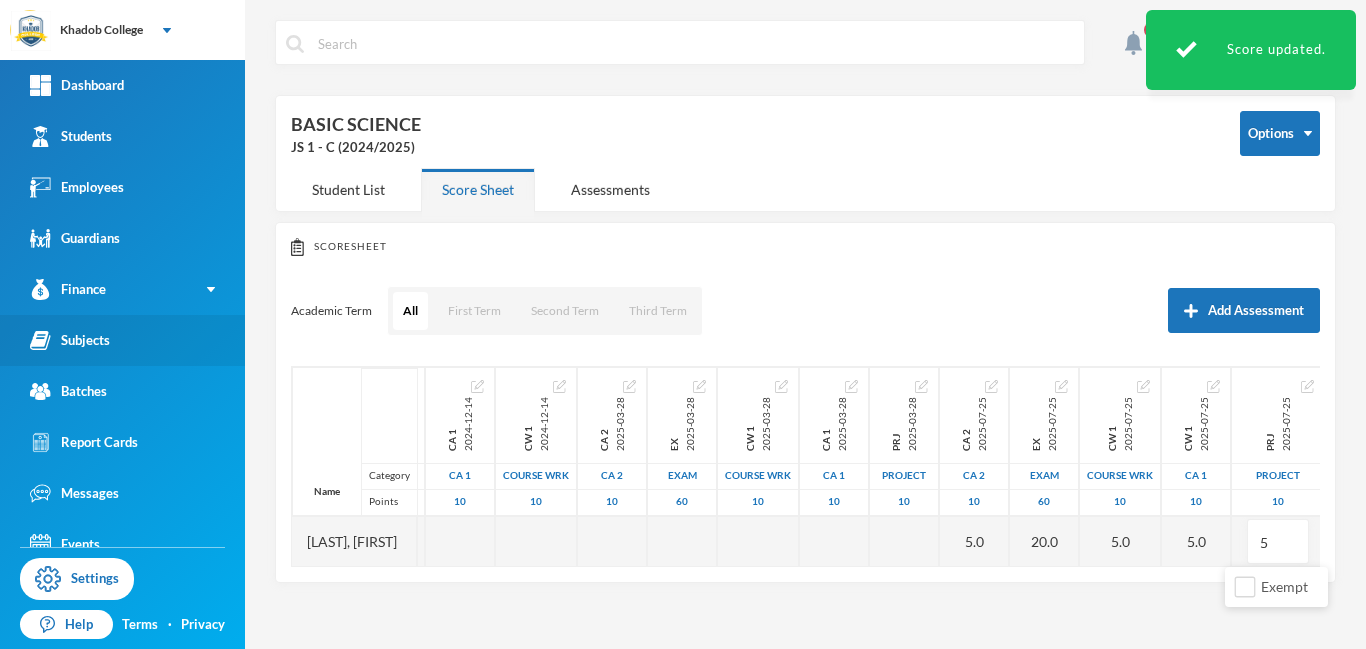 click on "Subjects" at bounding box center (70, 340) 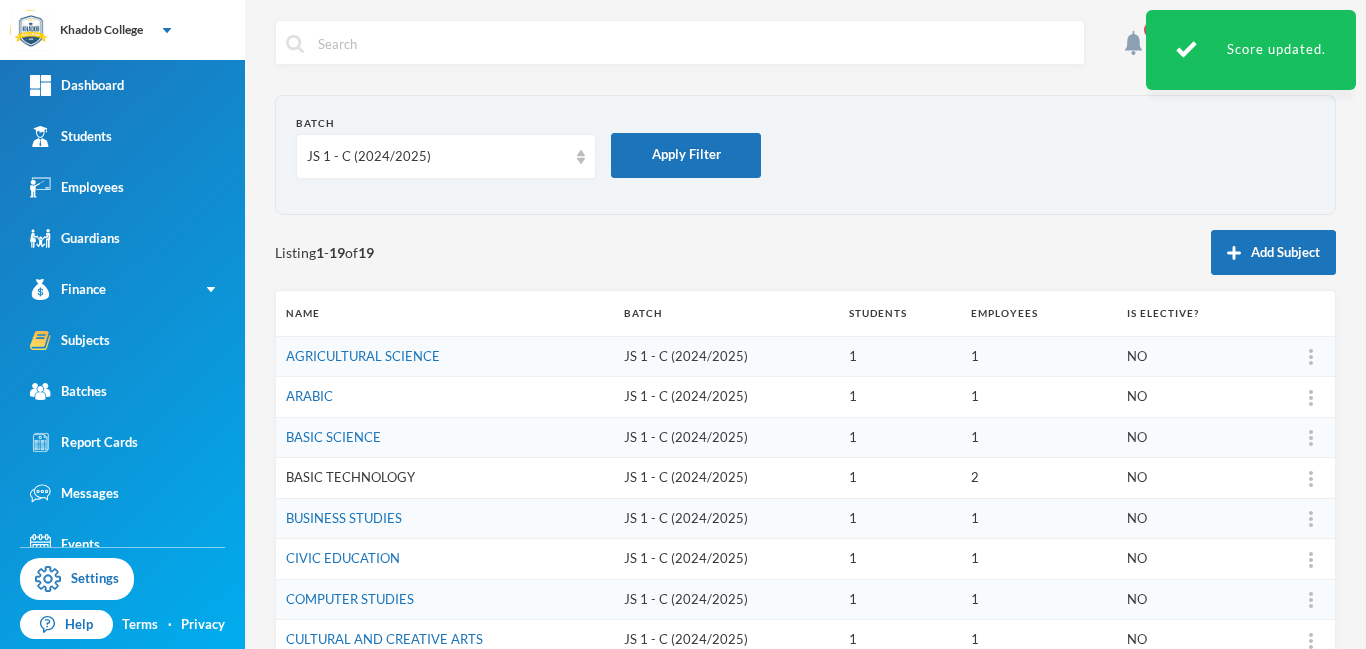 click on "BASIC TECHNOLOGY" at bounding box center (350, 477) 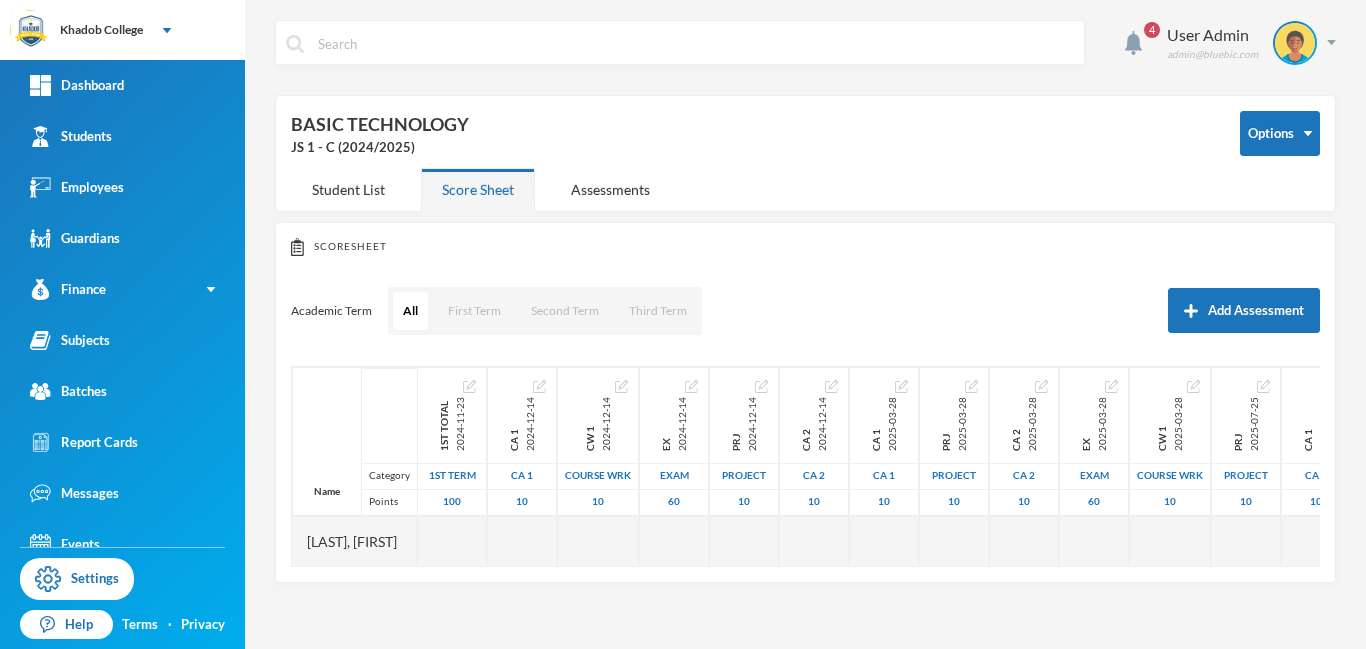 scroll, scrollTop: 0, scrollLeft: 272, axis: horizontal 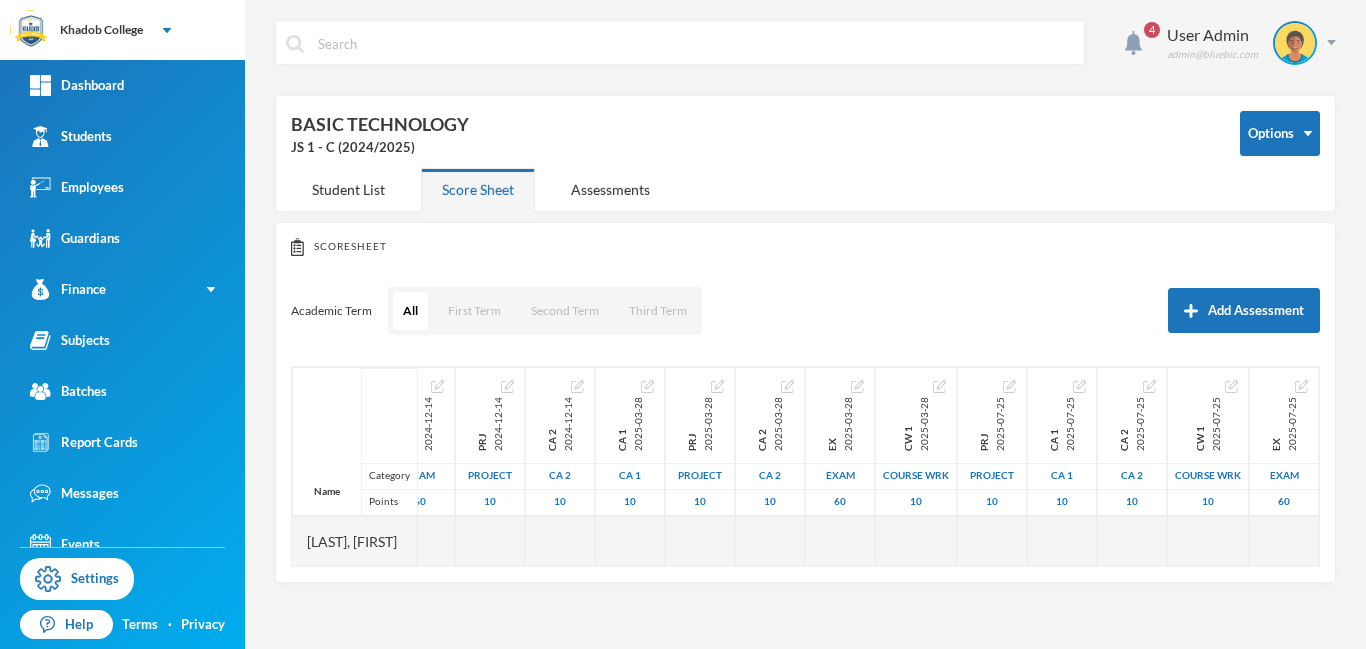 drag, startPoint x: 834, startPoint y: 561, endPoint x: 1199, endPoint y: 560, distance: 365.00137 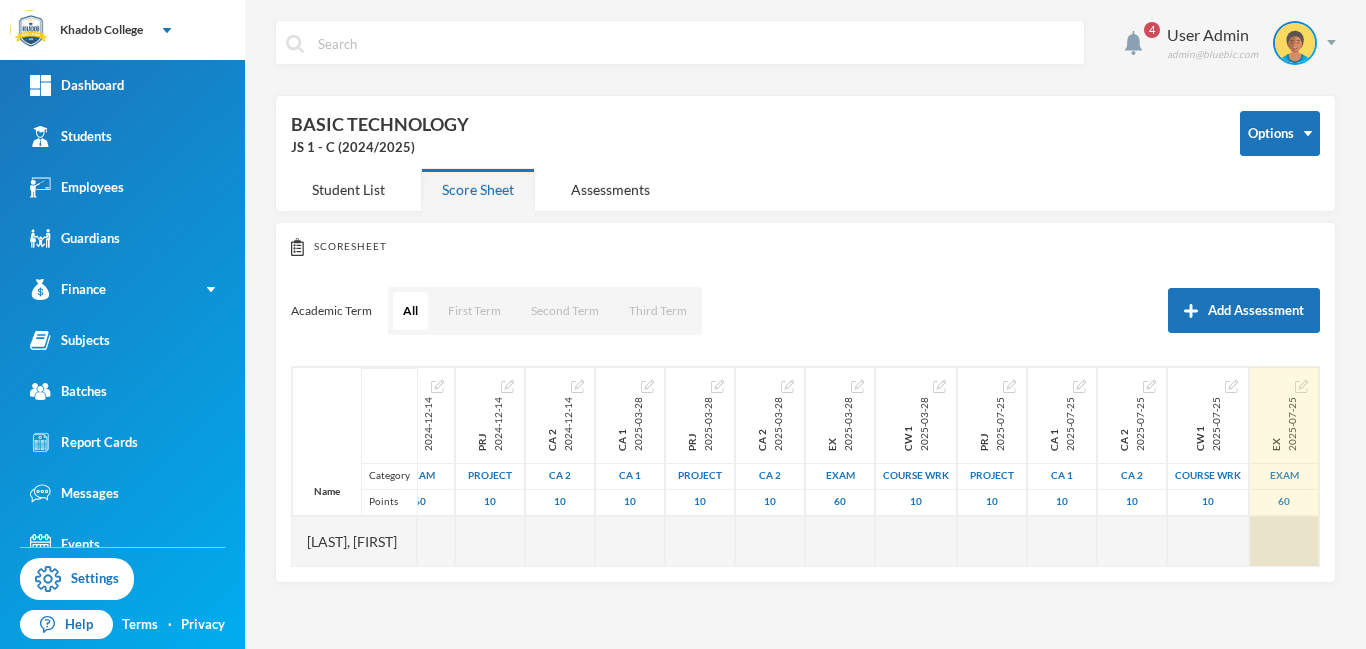 click at bounding box center (1284, 541) 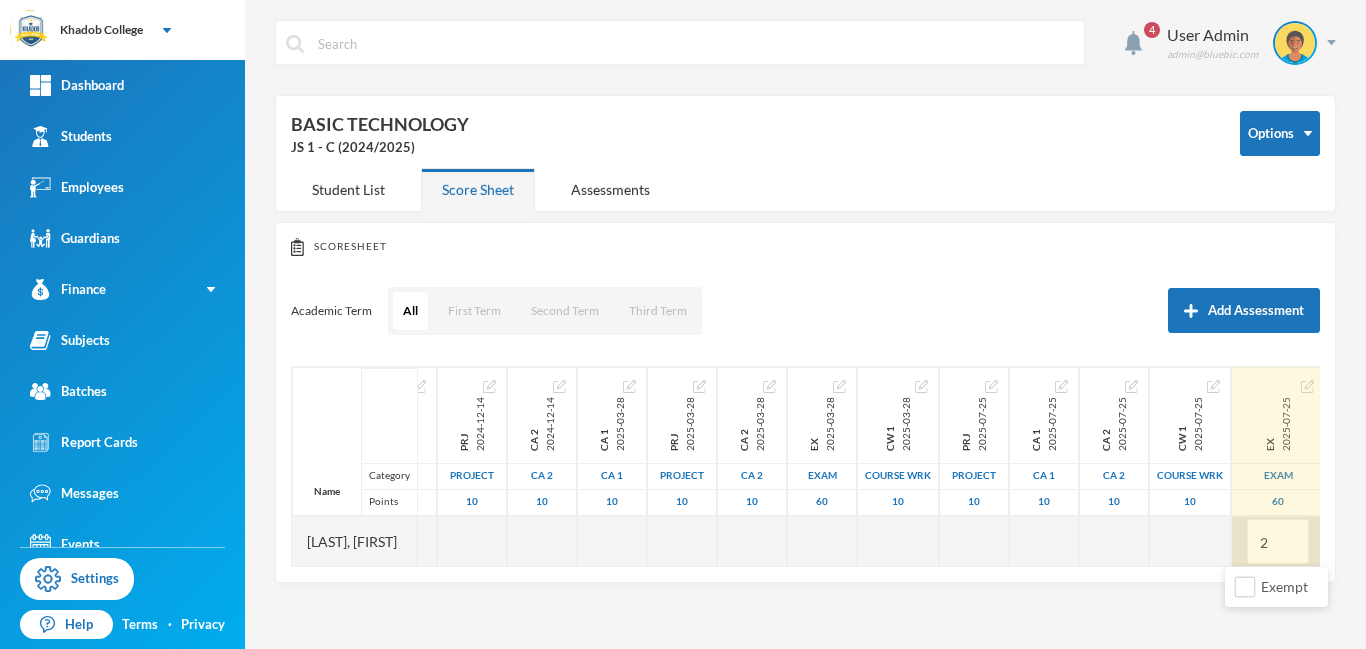 type on "22" 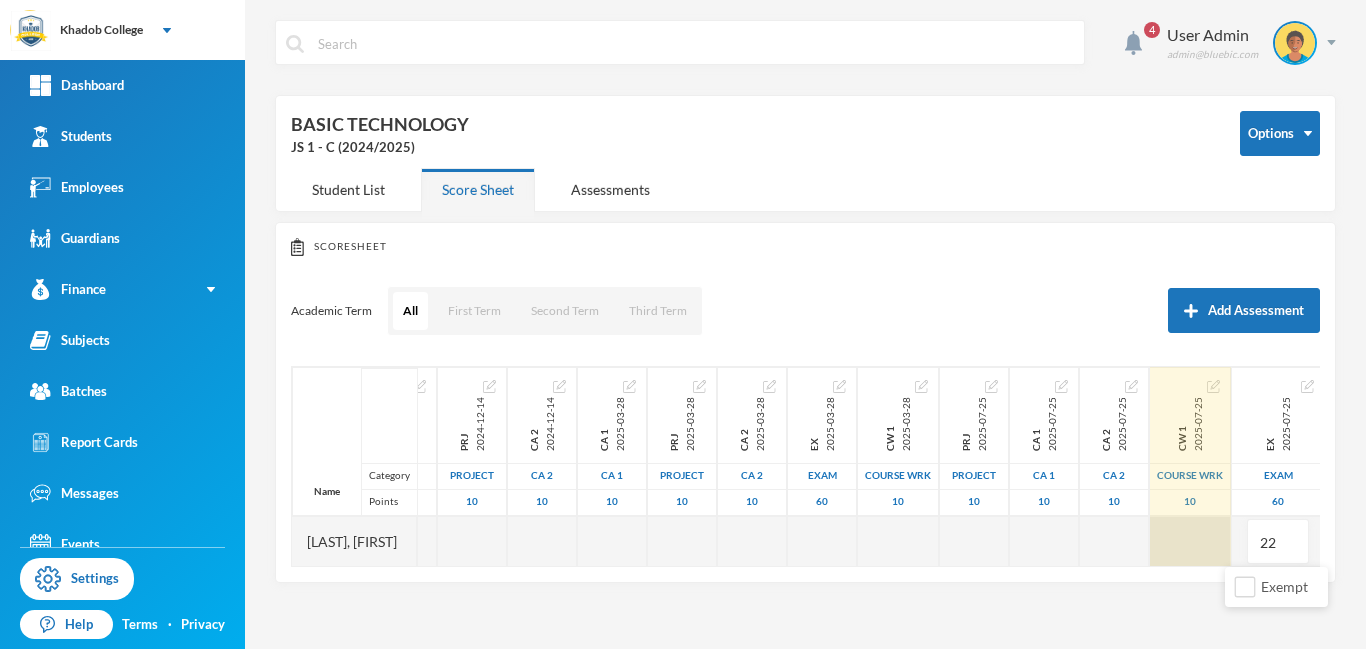 click at bounding box center (1190, 541) 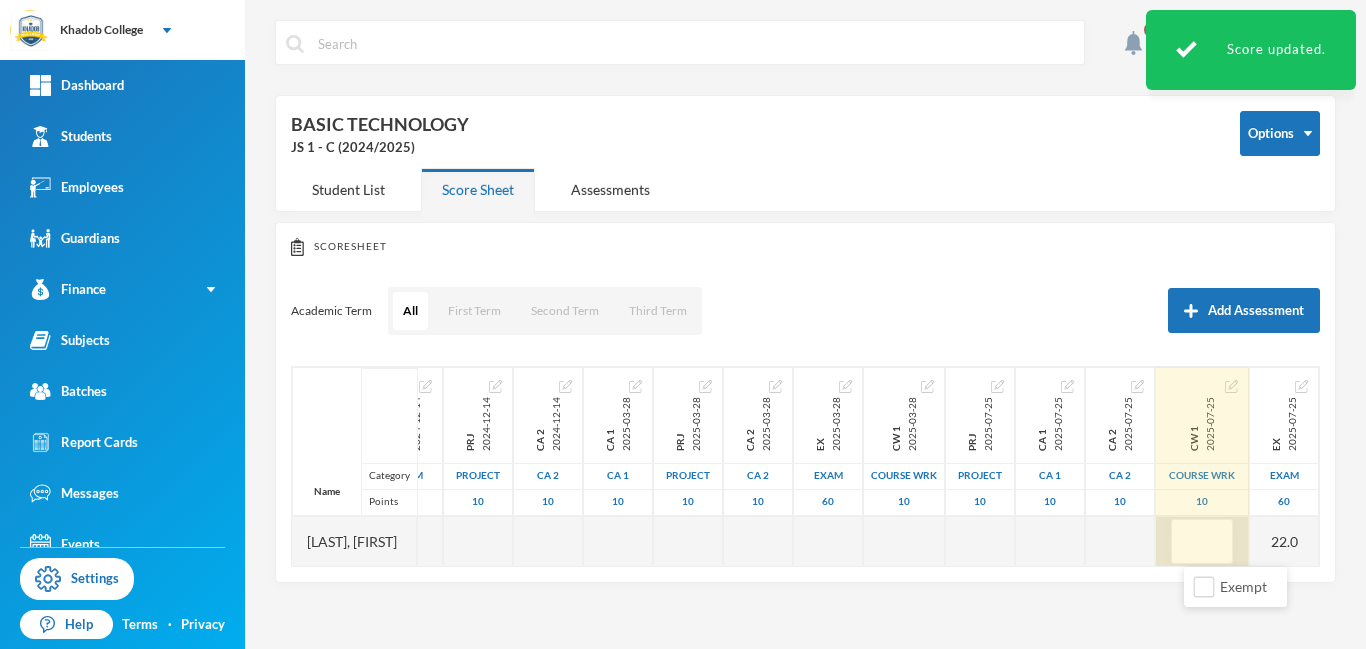 type on "4" 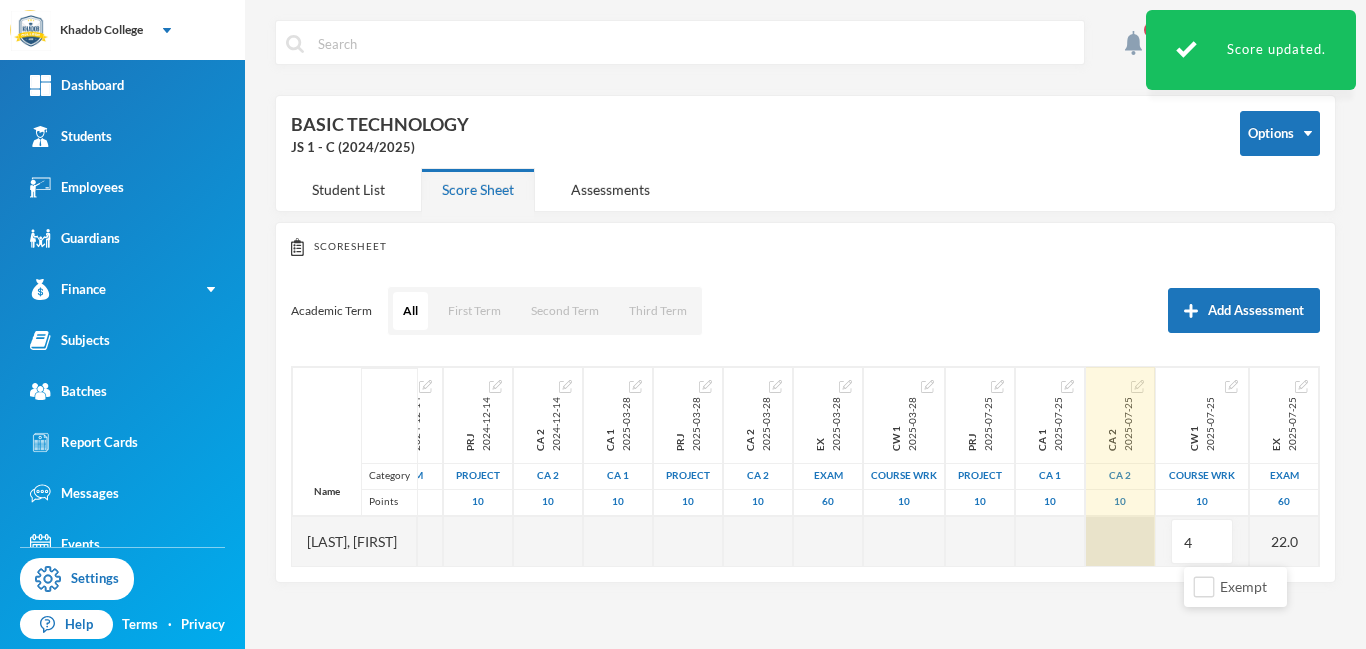 click at bounding box center [1120, 541] 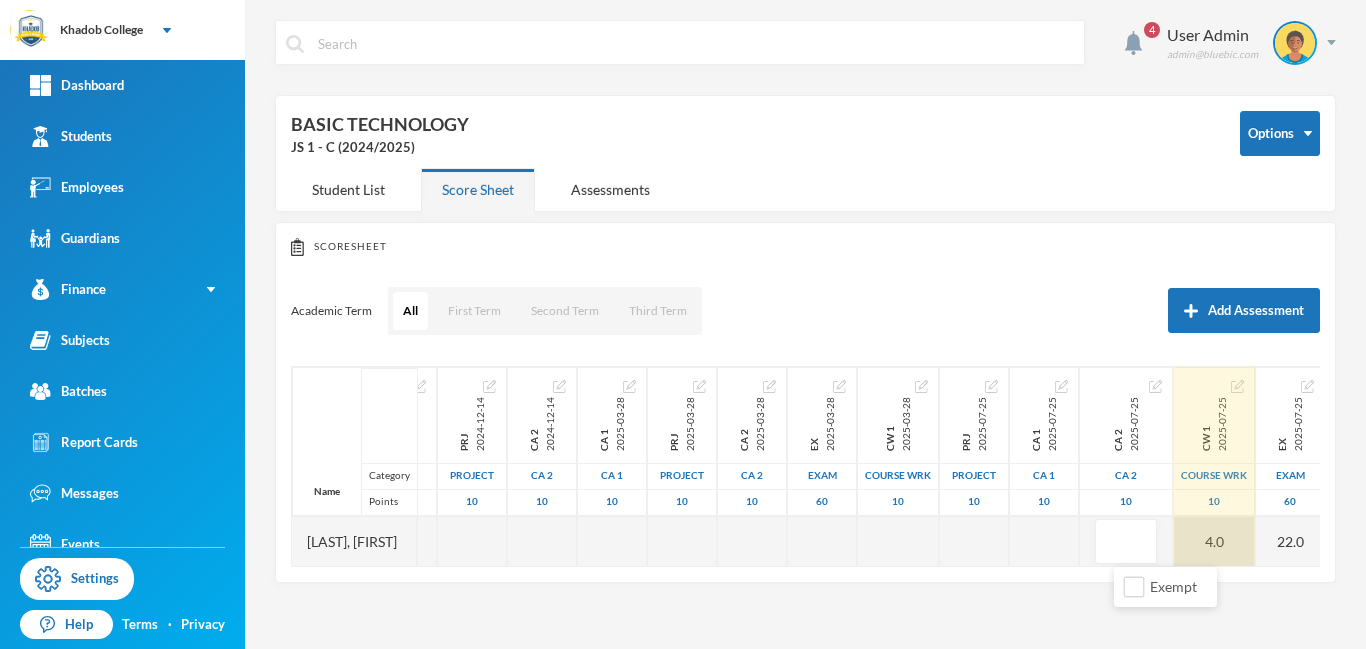 click on "4.0" at bounding box center (1214, 541) 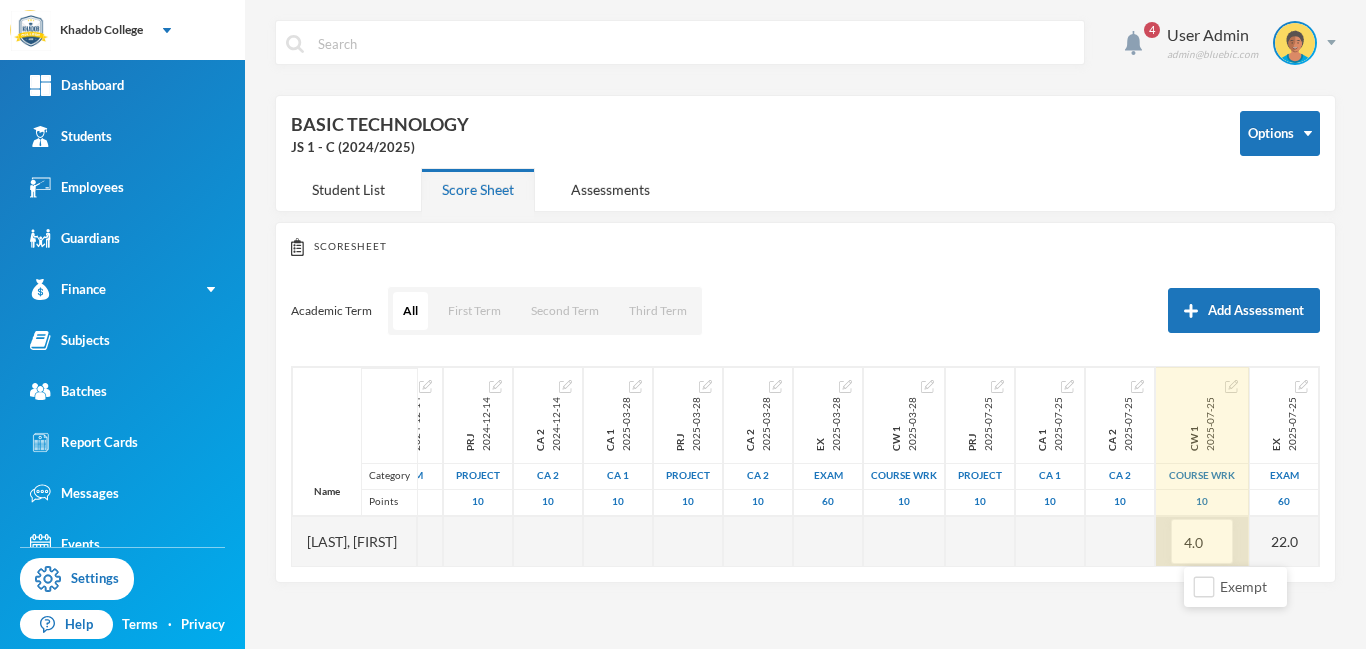 click on "4.0" at bounding box center (1202, 542) 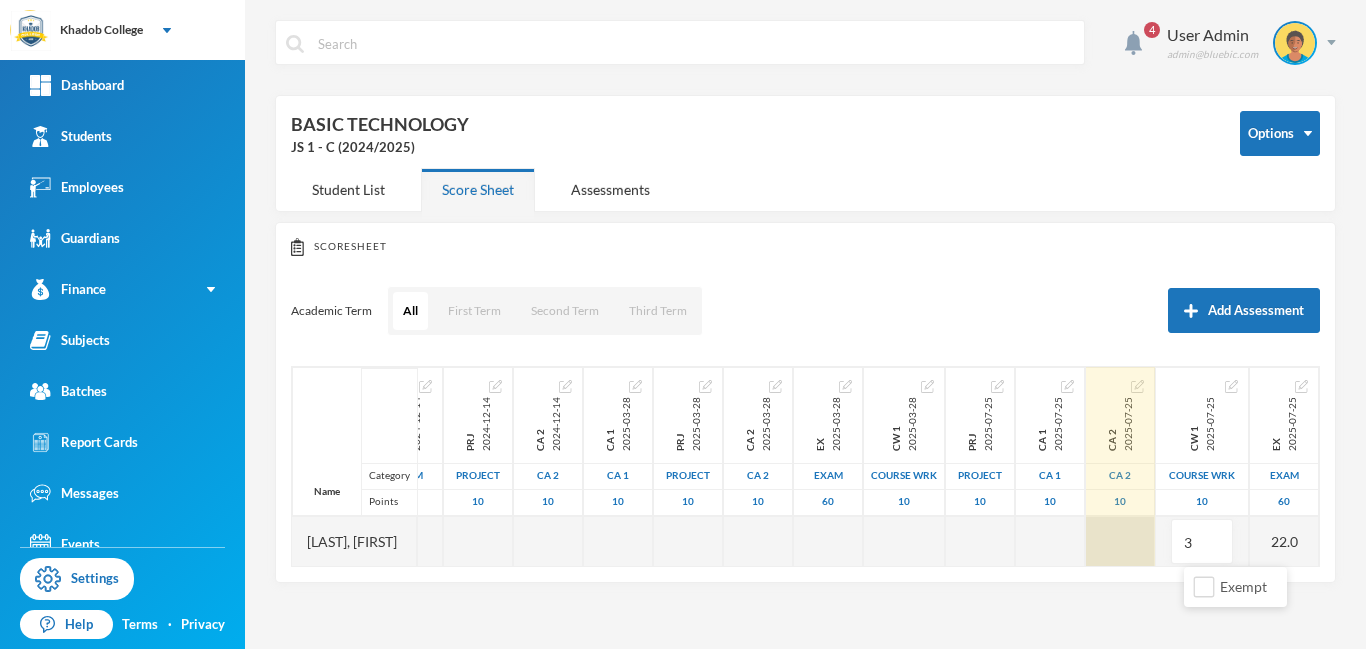 click at bounding box center (1120, 541) 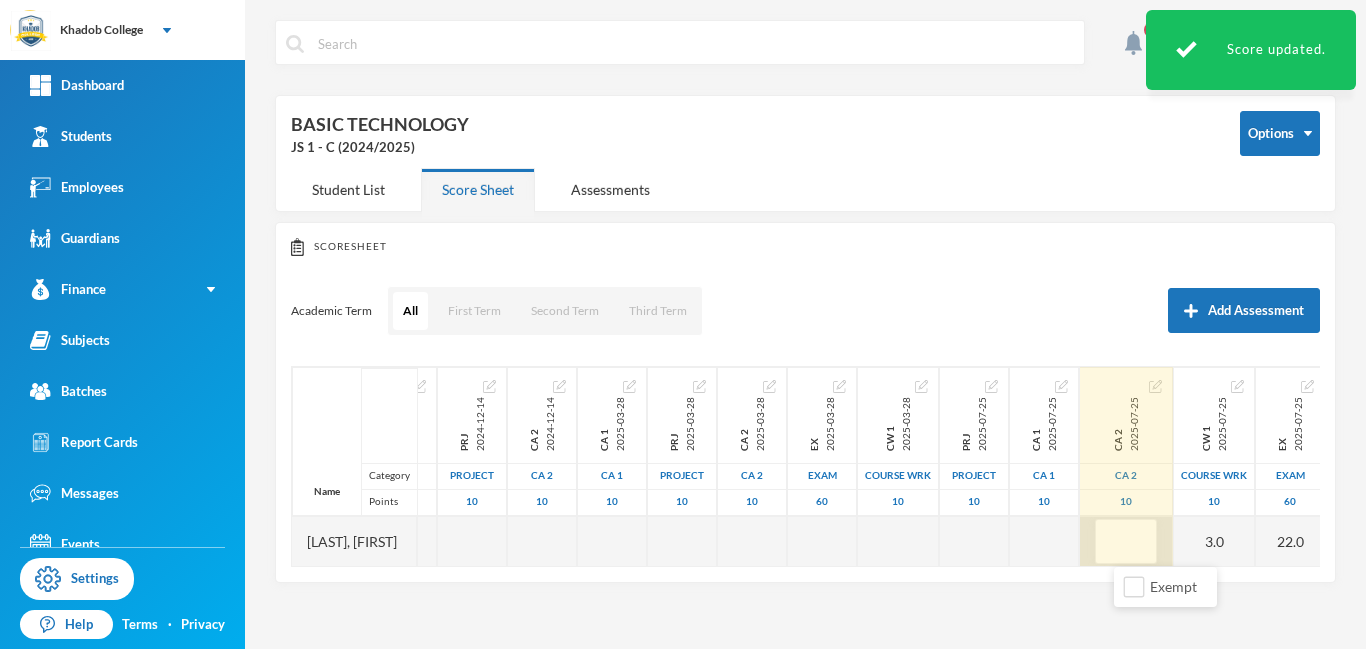 type on "3" 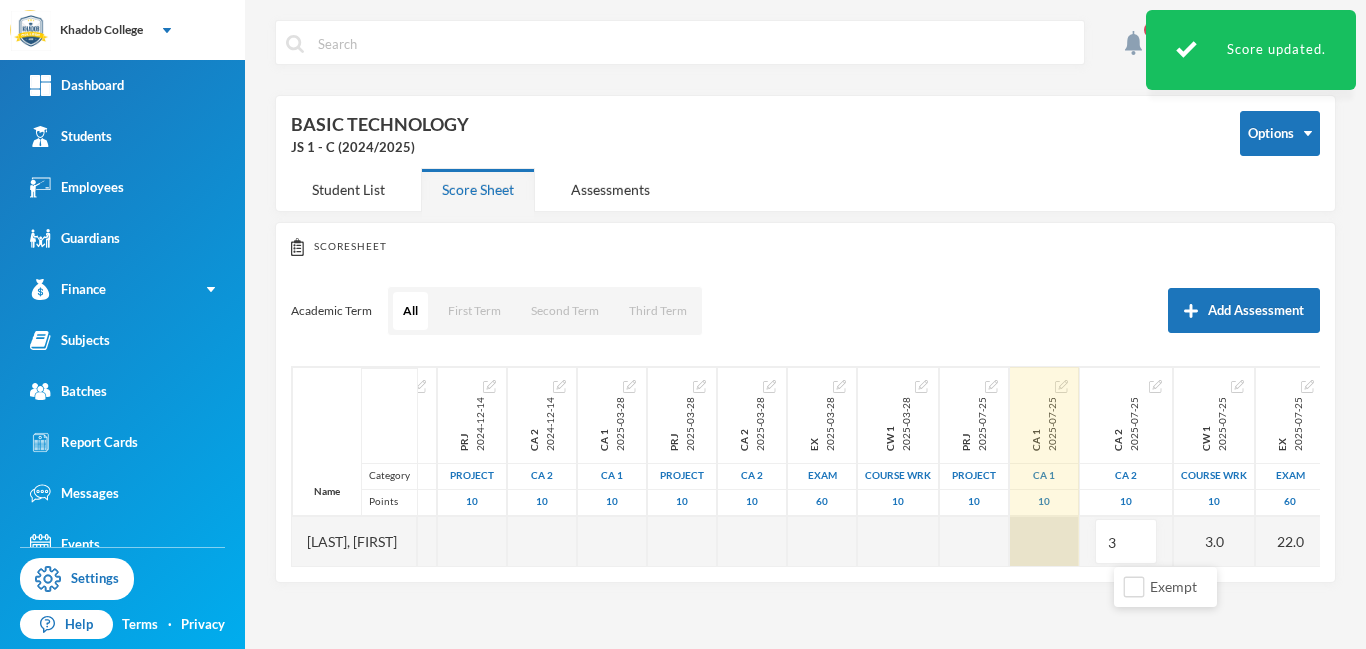 click at bounding box center [1044, 541] 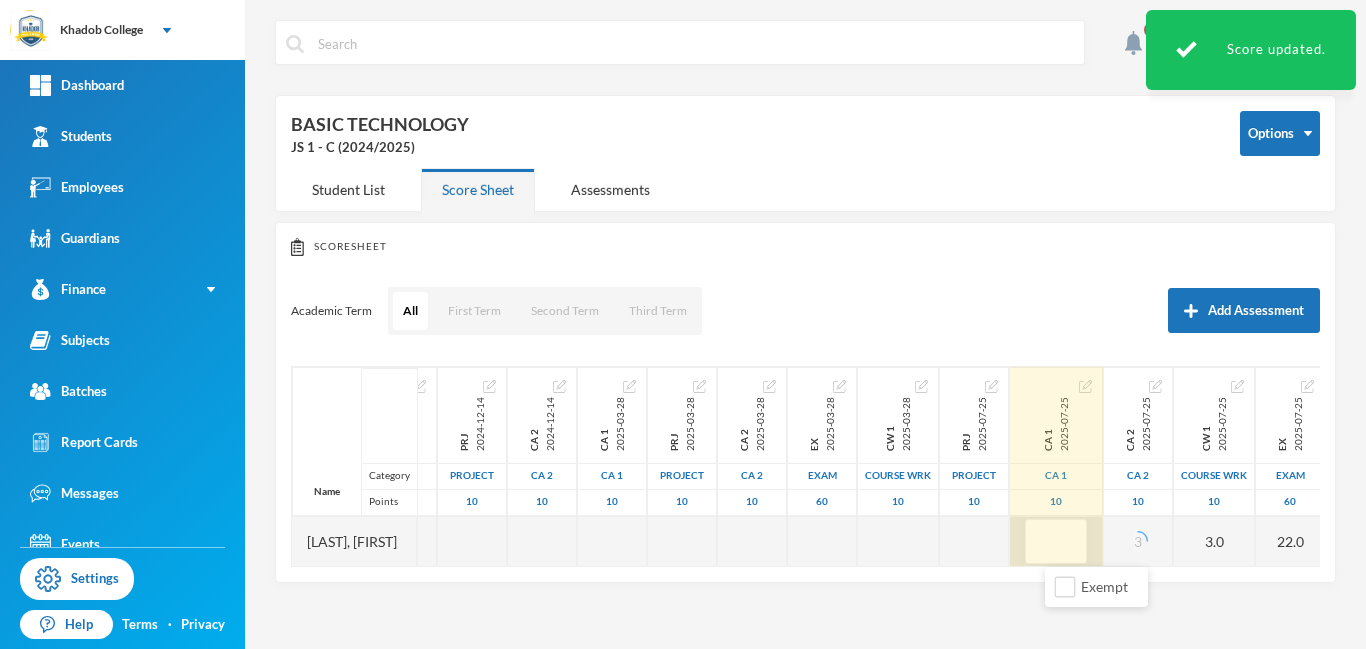 type on "5" 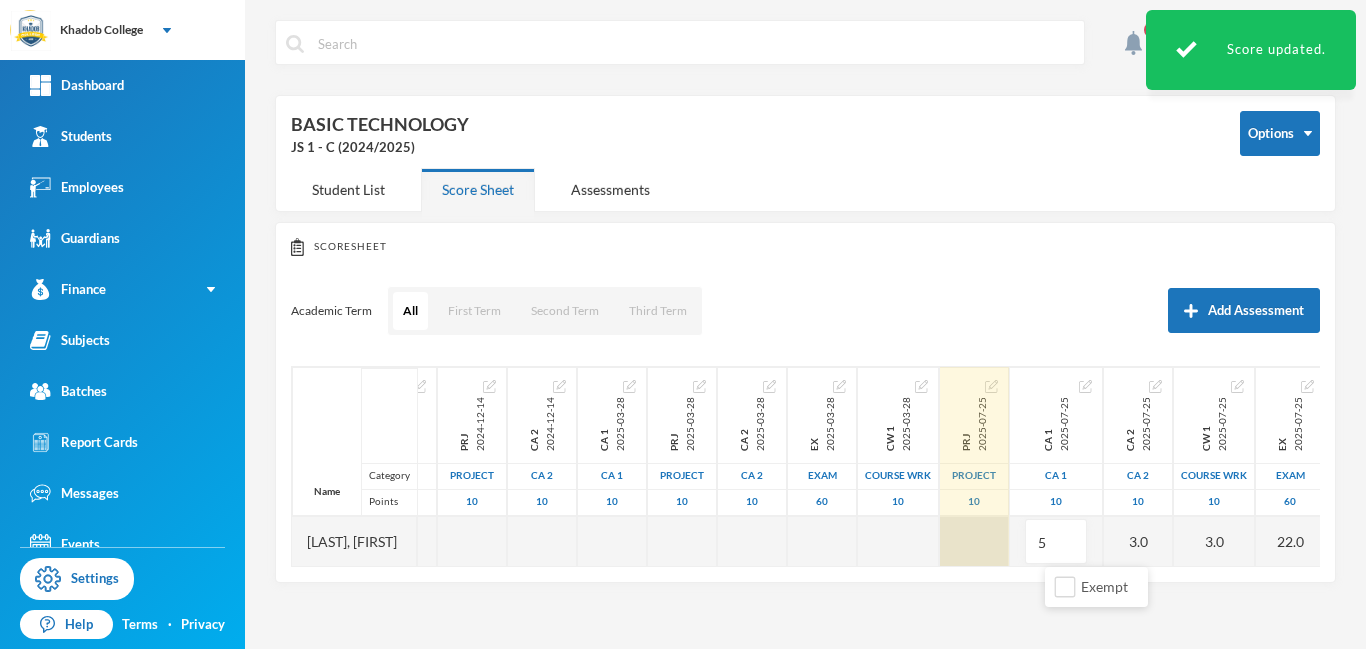 click at bounding box center [974, 541] 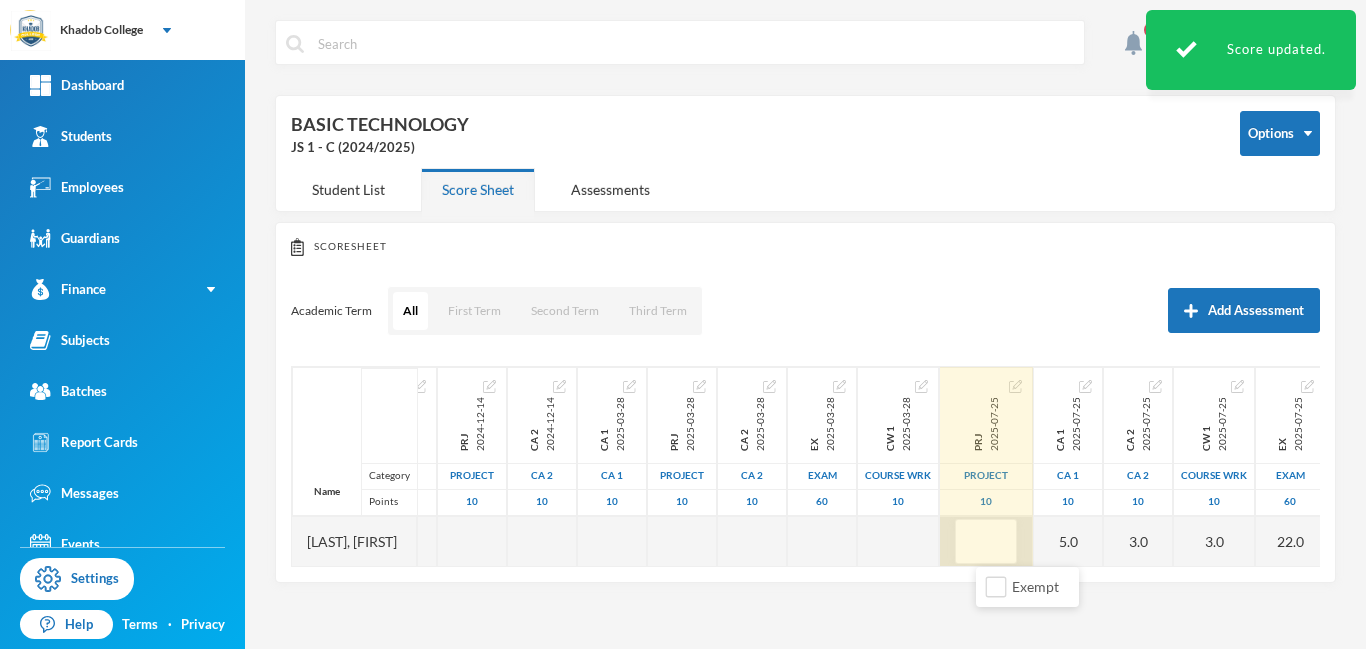 type on "3" 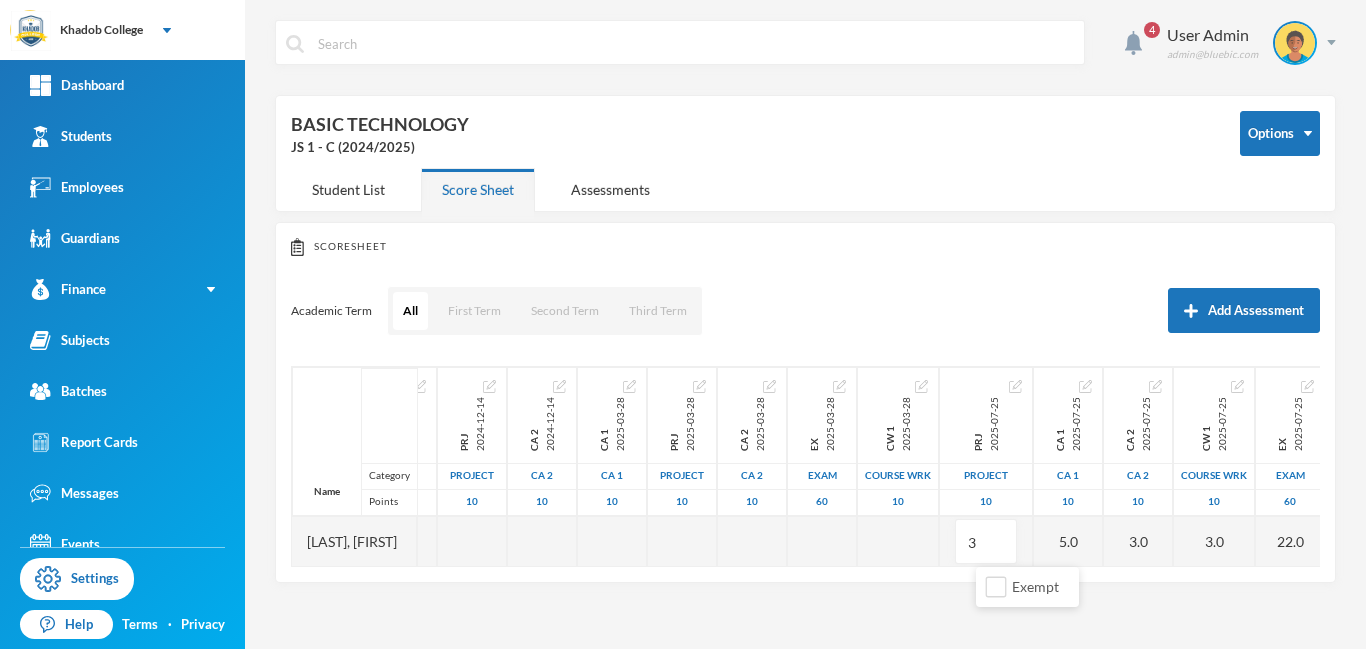 click on "4 User Admin admin@bluebic.com Options BASIC TECHNOLOGY JS 1 - C (2024/2025) Student List Score Sheet Assessments  Scoresheet Academic Term All First Term Second Term Third Term Add Assessment Name   Category Points Sulaiman, [LAST] 1st Total 2024-11-23 1st Term 100 CA 1 2024-12-14 CA 1 10 CW 1 2024-12-14 COURSE WRK 10 EX 2024-12-14 Exam 60 PRJ 2024-12-14 project 10 CA 2 2024-12-14 CA 2 10 CA 1 2025-03-28 CA 1 10 PRJ 2025-03-28 project 10 CA 2 2025-03-28 CA 2 10 EX 2025-03-28 Exam 60 CW 1 2025-07-25 COURSE WRK 10 PRJ 2025-07-25 project 10 3 CA 1 2025-07-25 CA 1 10 5.0 CA 2 2025-07-25 CA 2 10 3.0 CW 1 2025-07-25 COURSE WRK 10 3.0 EX 2025-07-25 Exam 60 22.0" at bounding box center [805, 324] 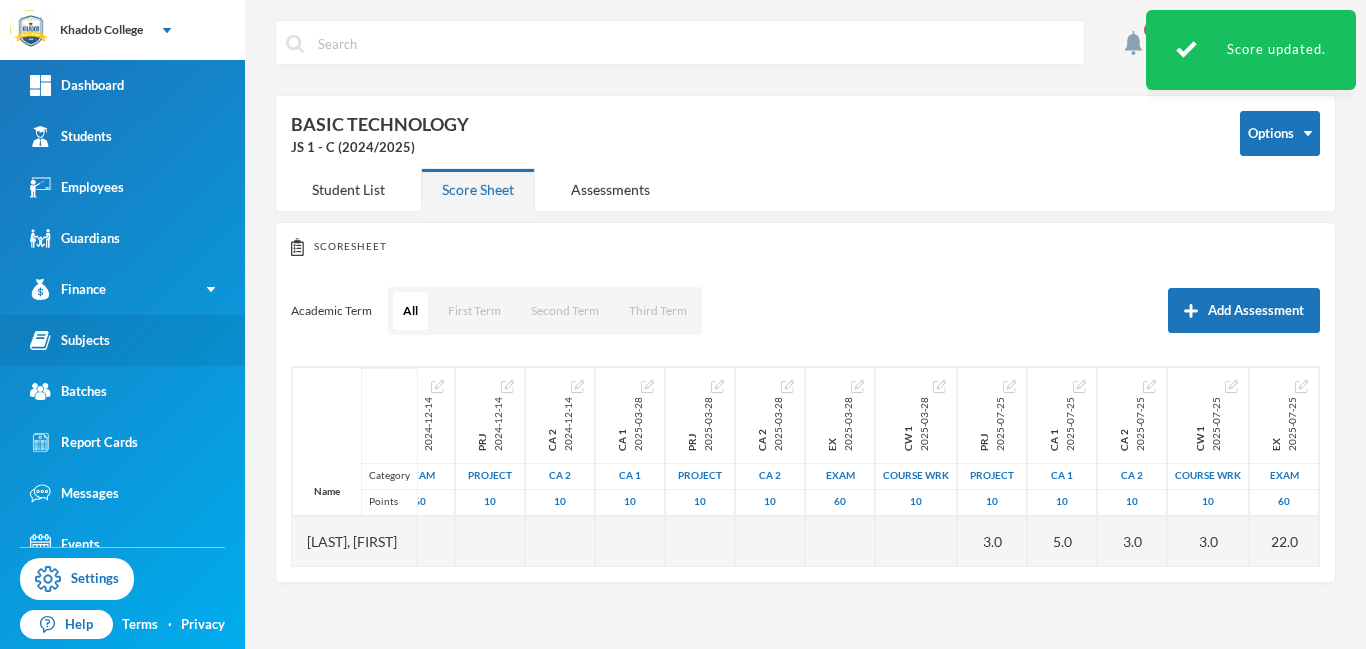 click on "Subjects" at bounding box center (70, 340) 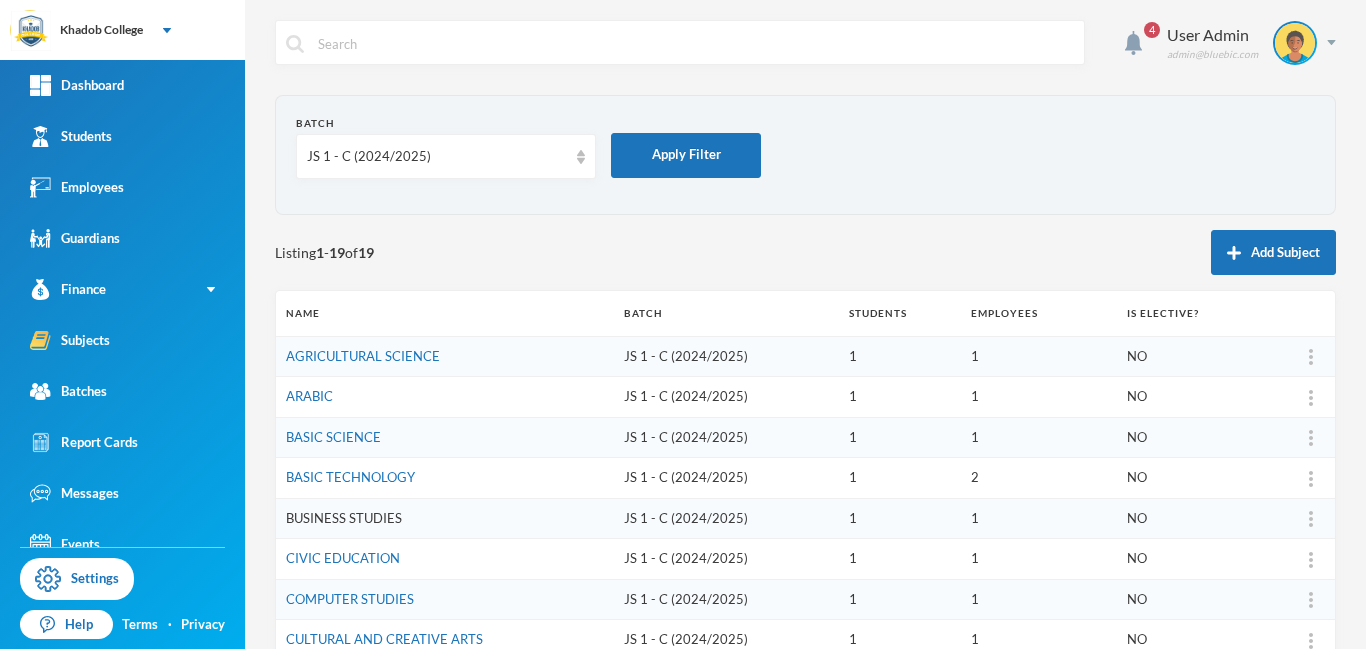 click on "BUSINESS STUDIES" at bounding box center (344, 518) 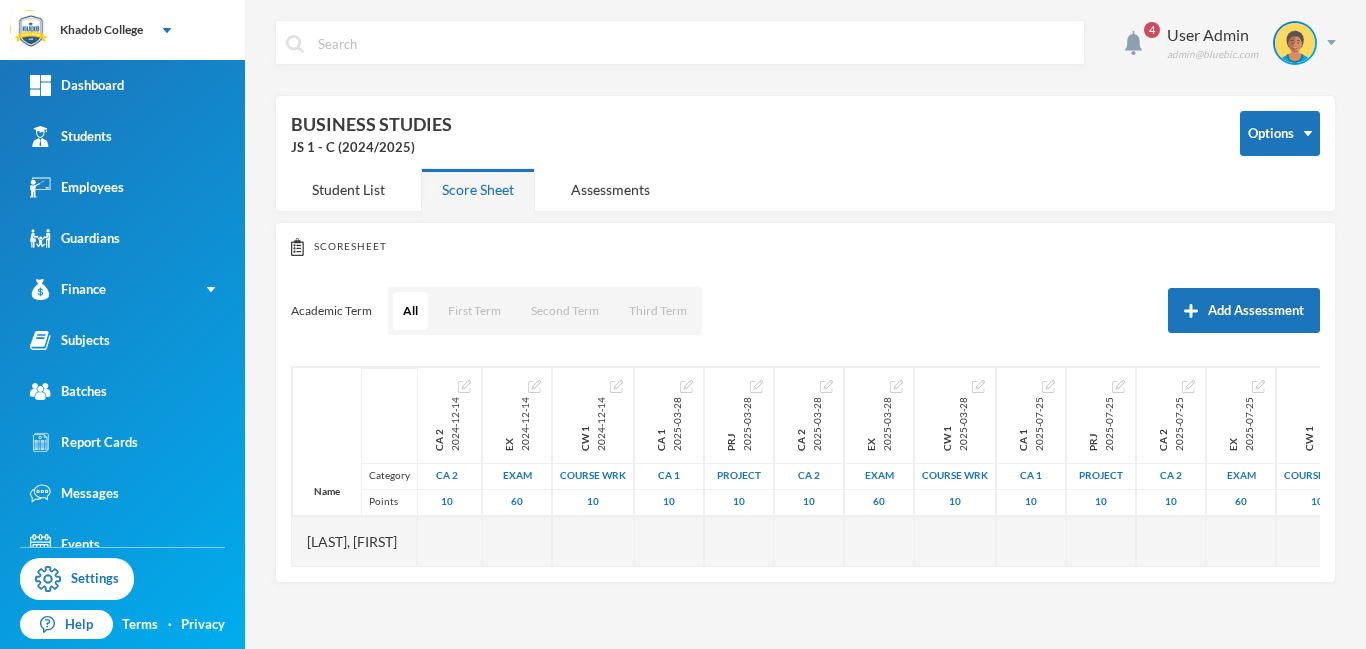 scroll, scrollTop: 0, scrollLeft: 272, axis: horizontal 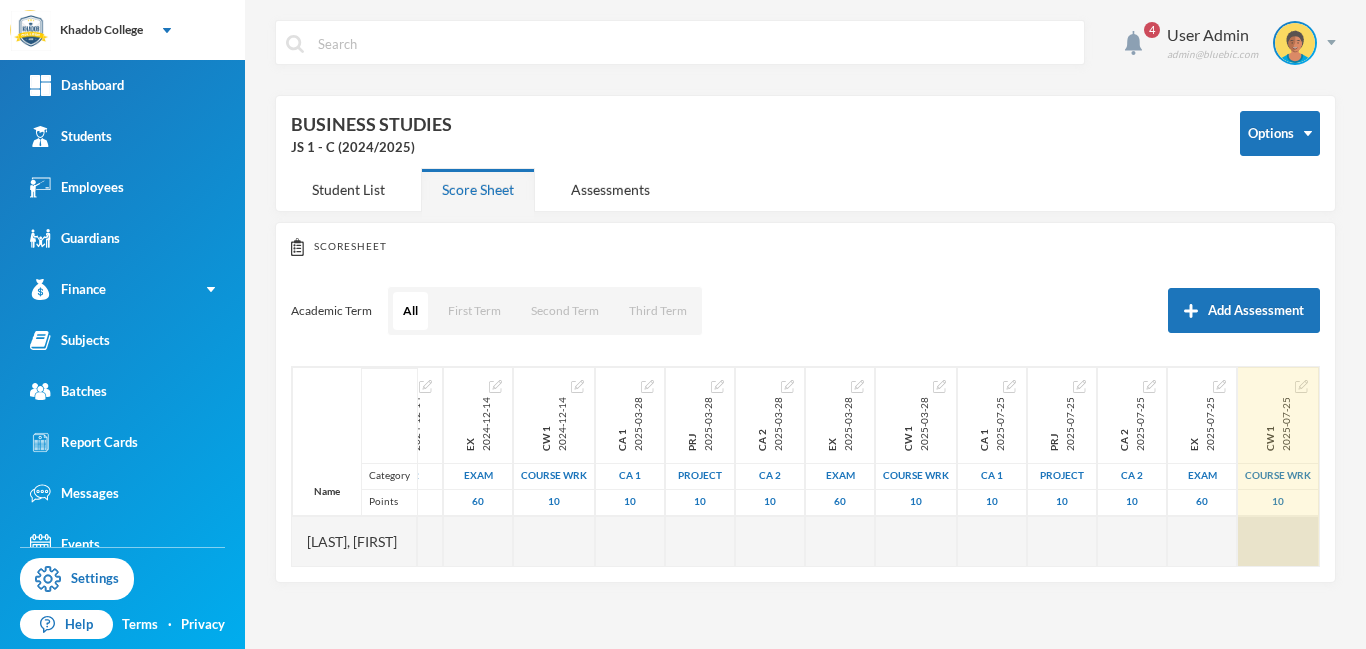 click at bounding box center [1278, 541] 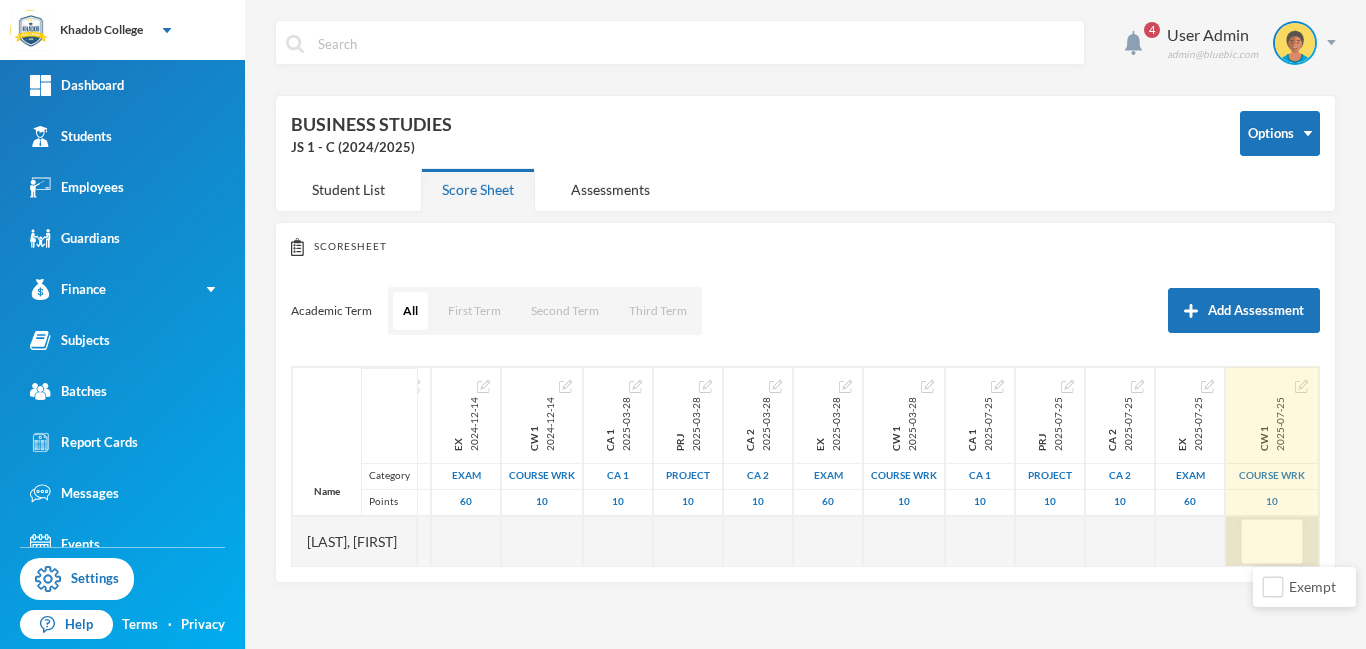 type on "6" 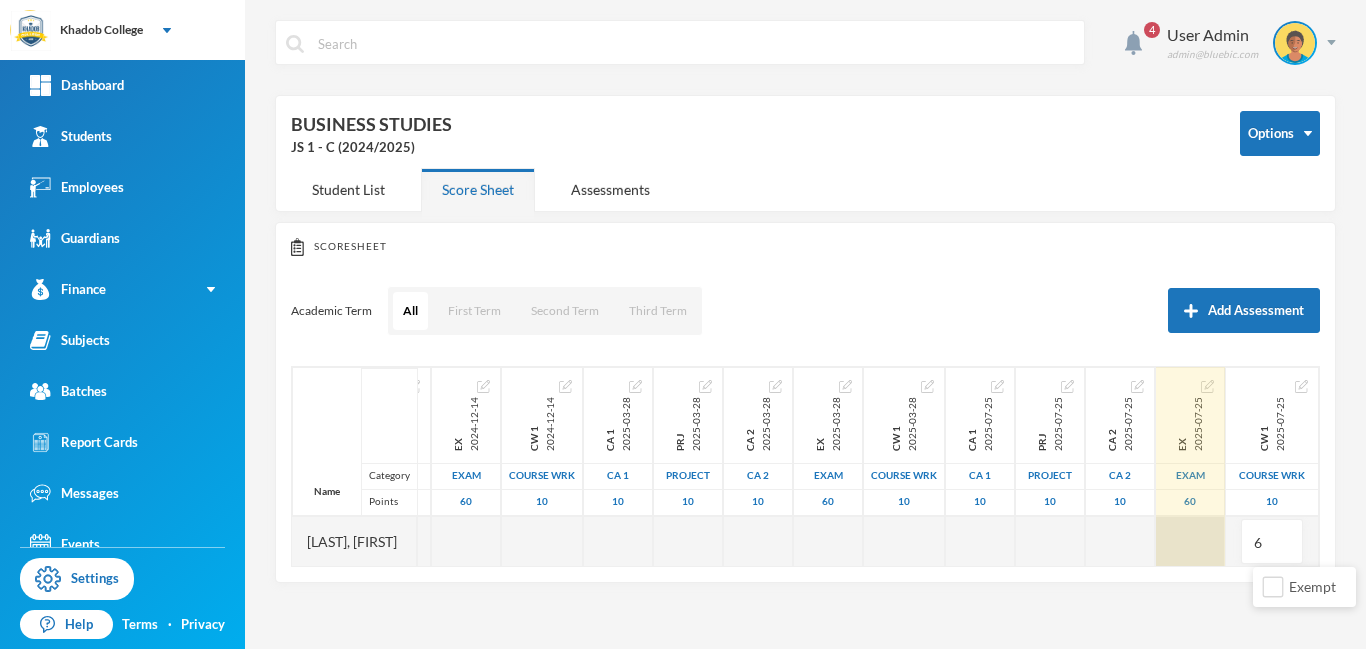 click at bounding box center (1190, 541) 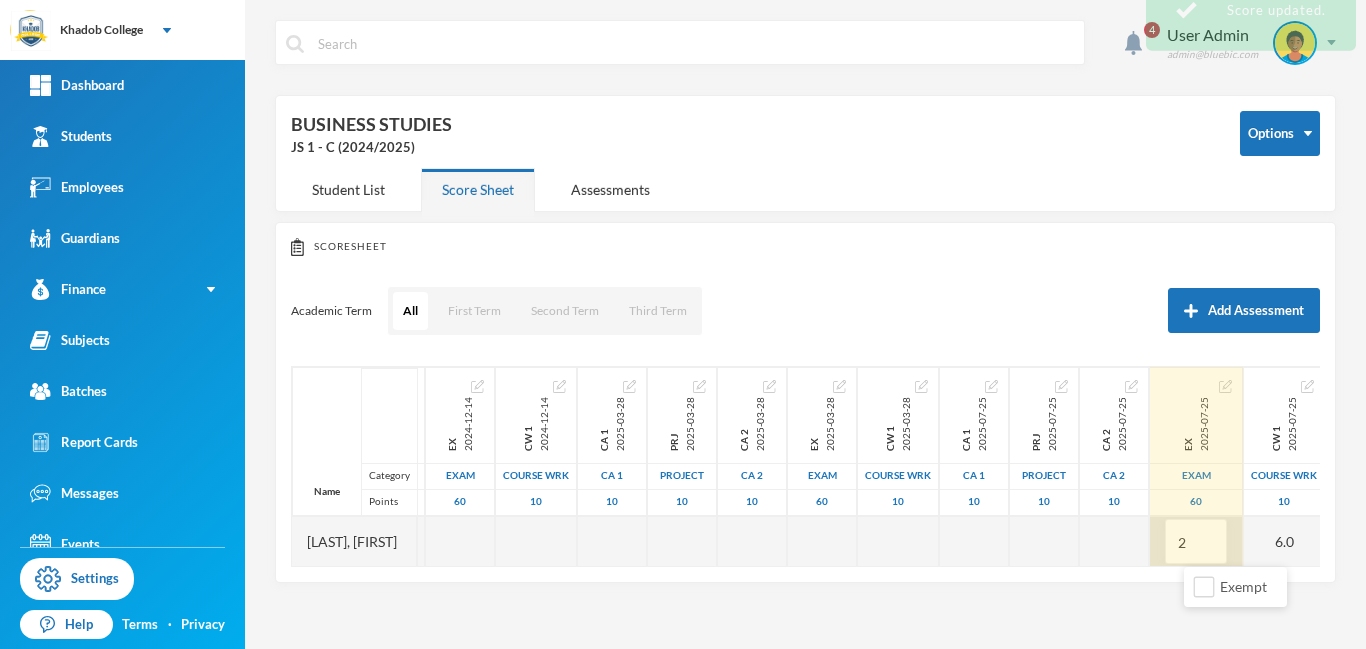 type on "24" 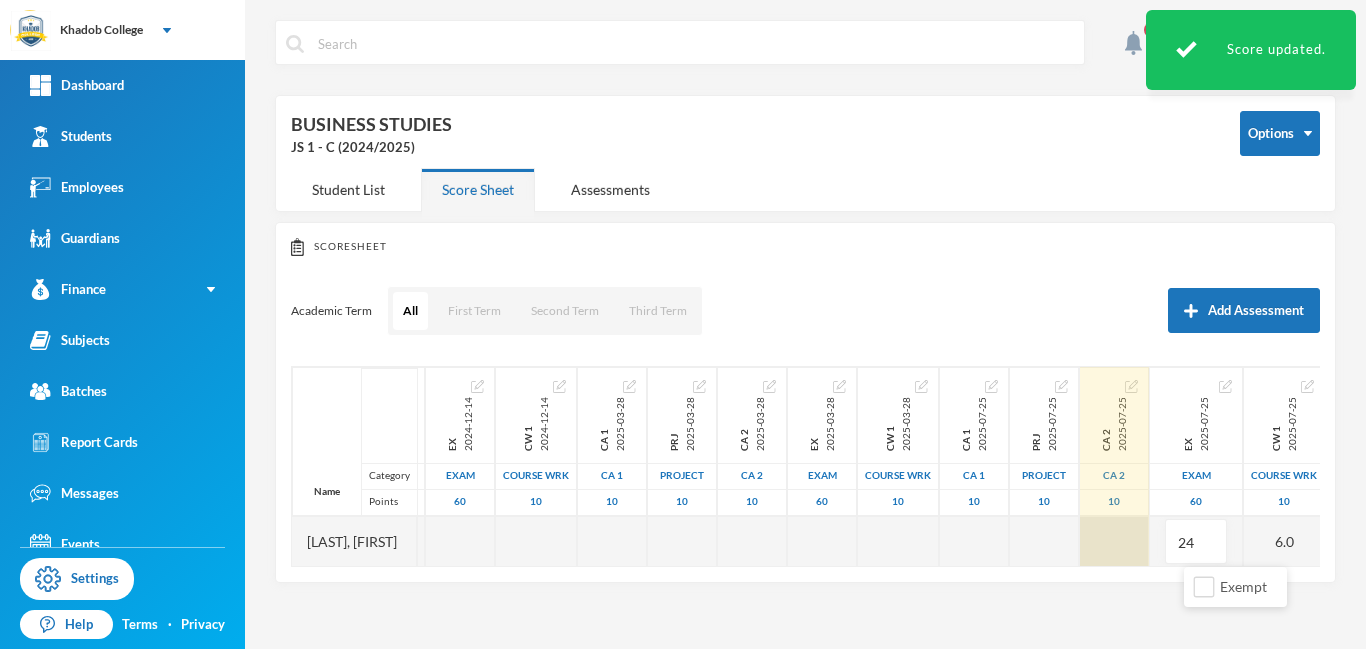 click at bounding box center [1114, 541] 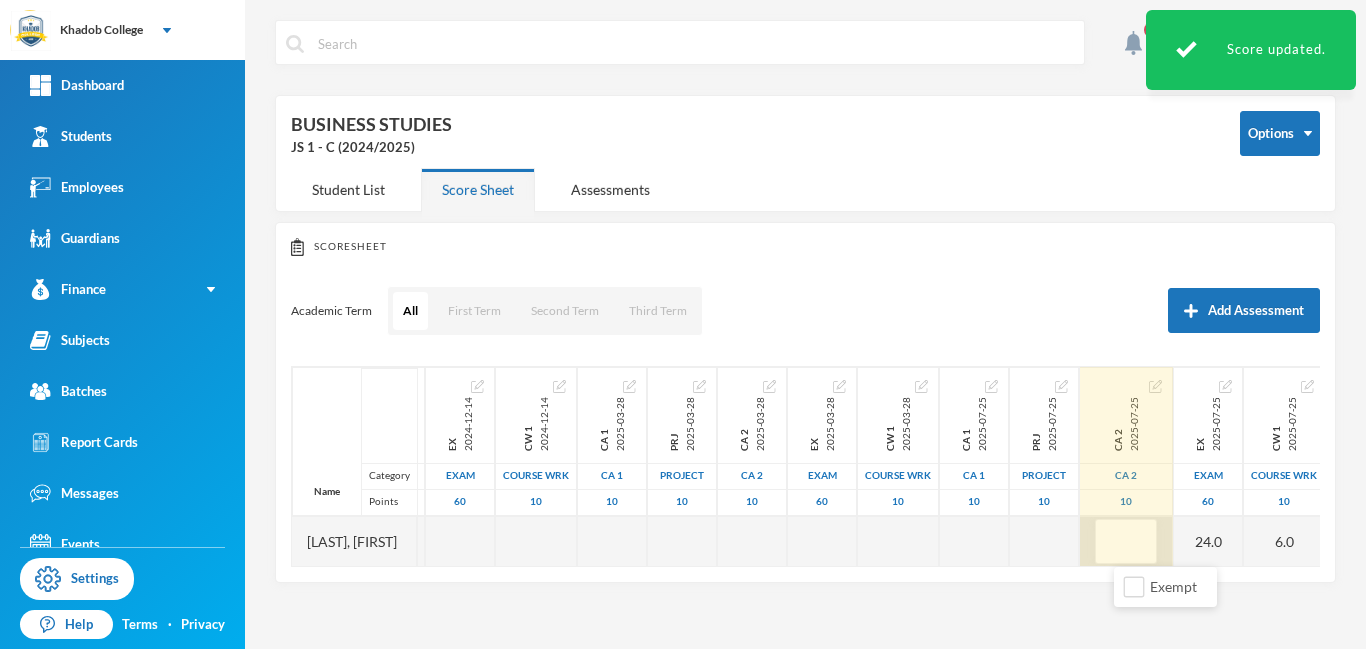 type on "5" 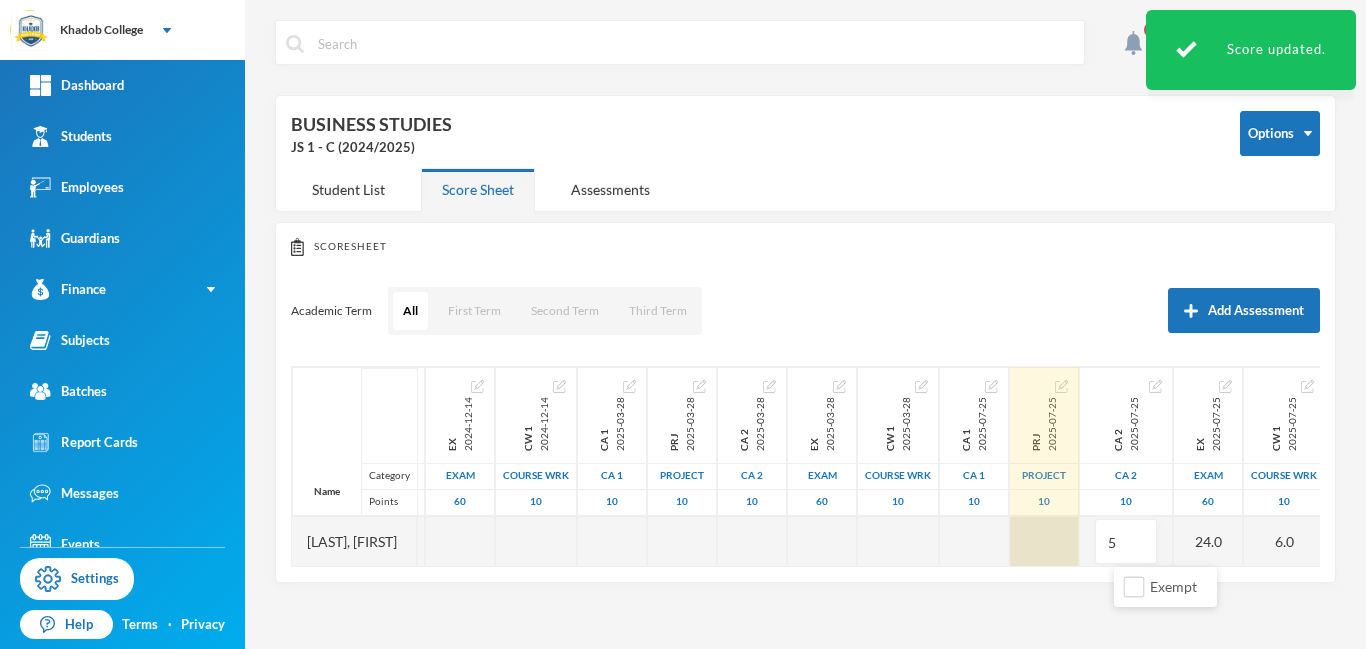 click at bounding box center [1044, 541] 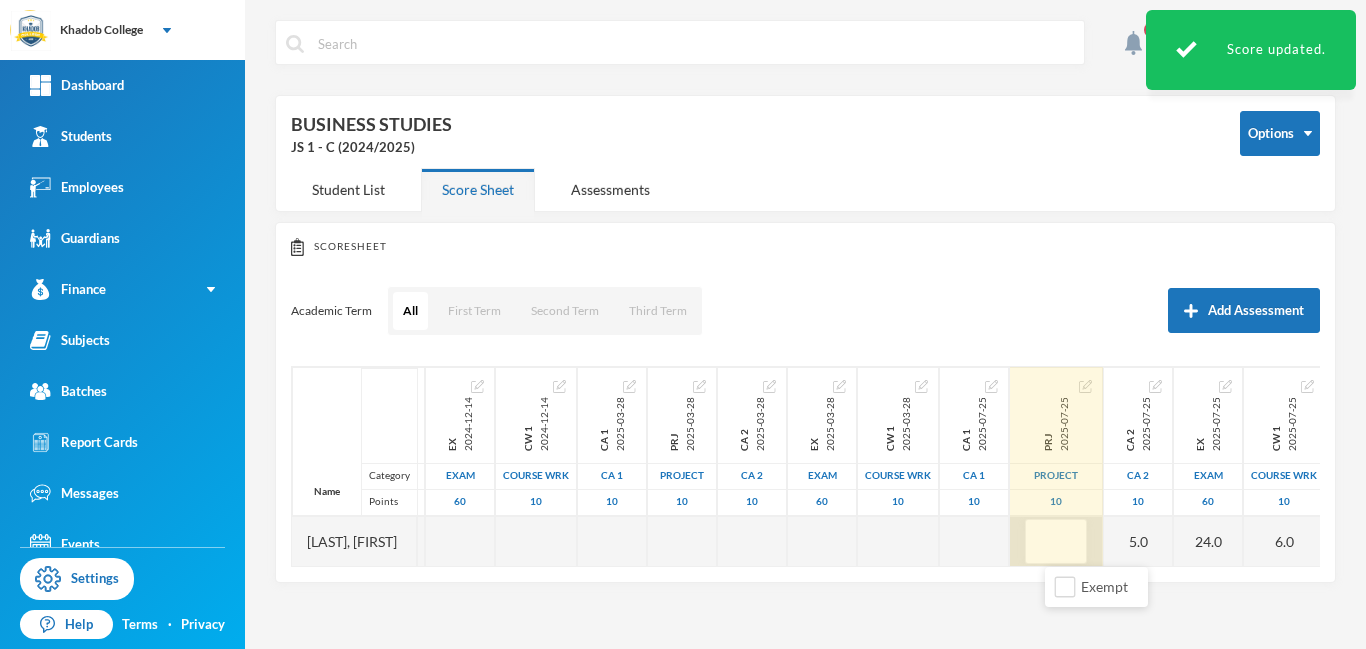type on "2" 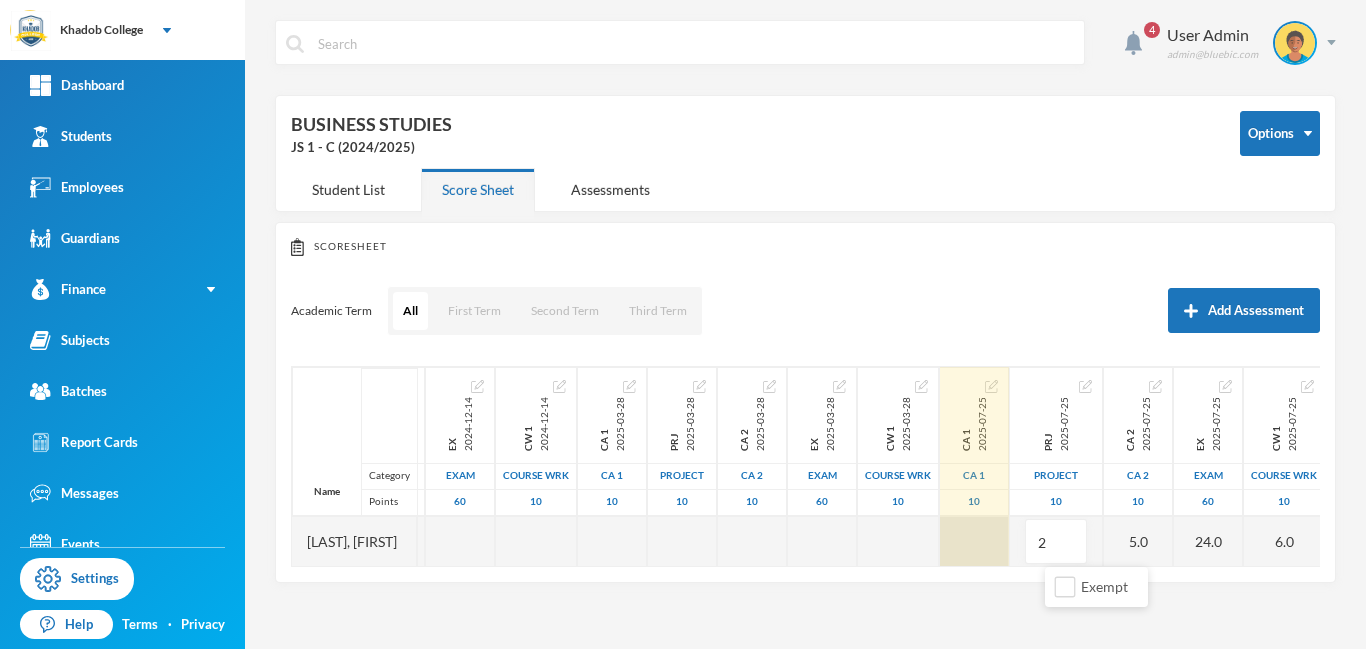 click at bounding box center (974, 541) 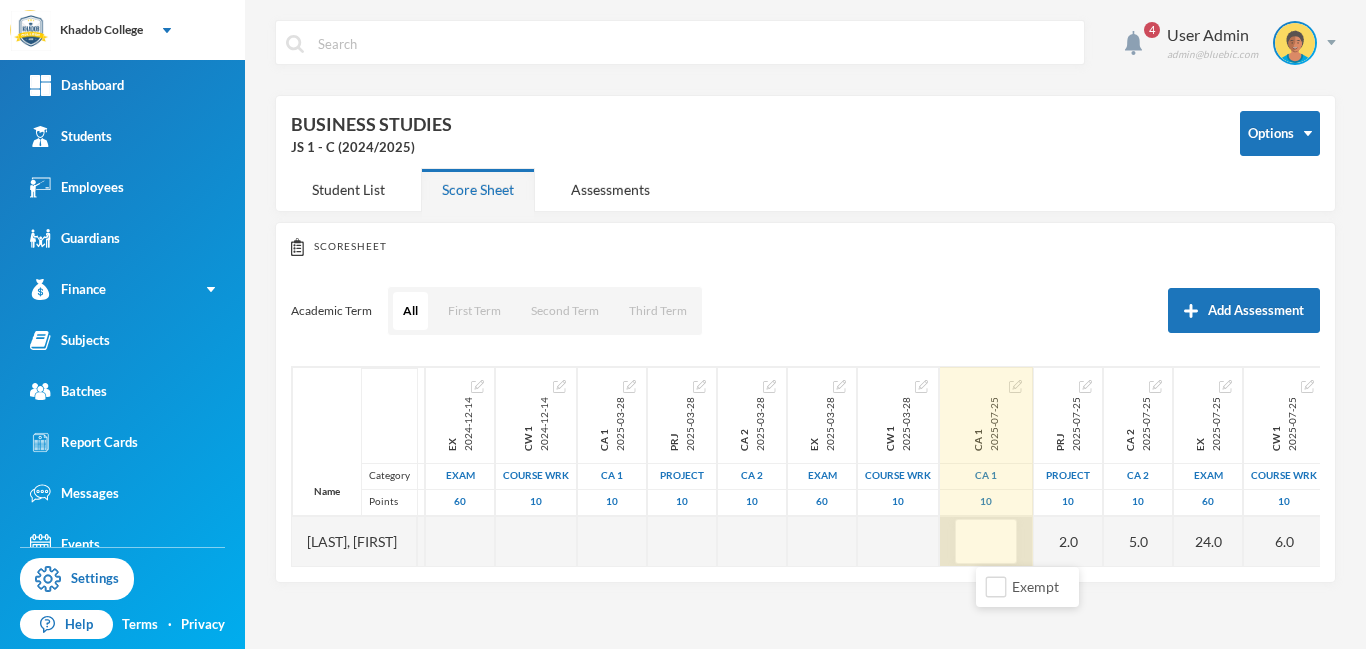type on "5" 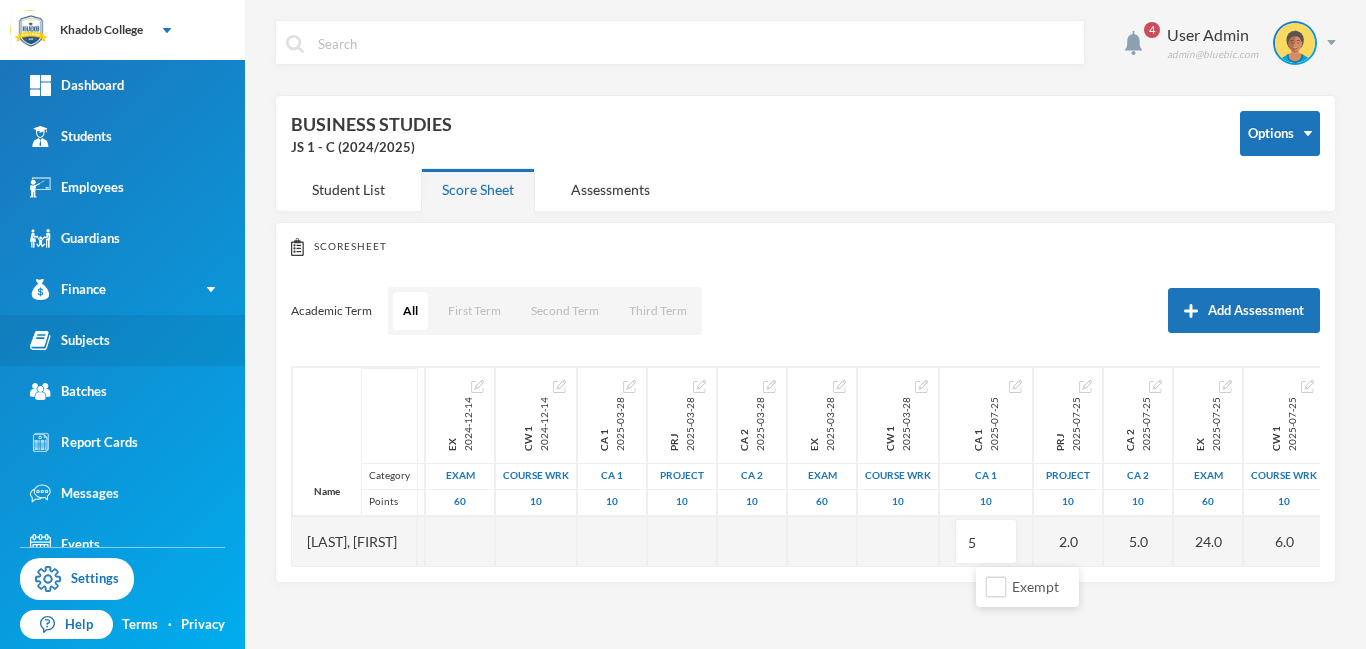 click on "Subjects" at bounding box center (70, 340) 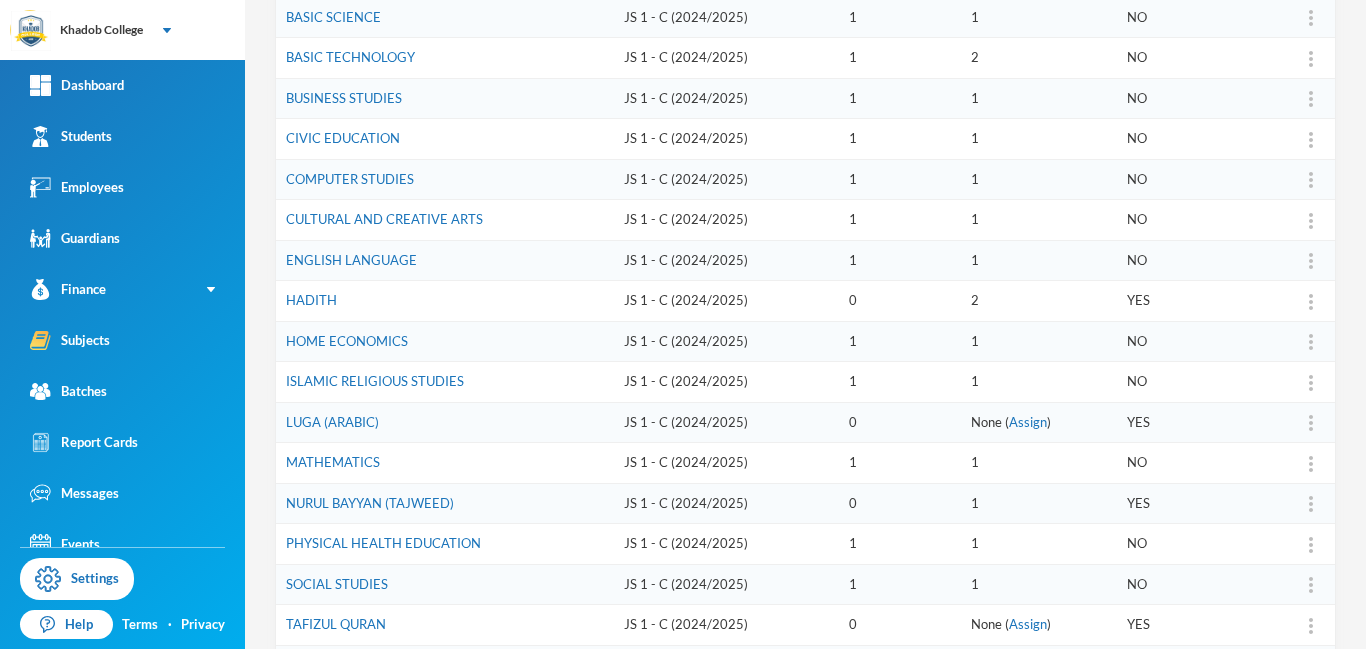 scroll, scrollTop: 423, scrollLeft: 0, axis: vertical 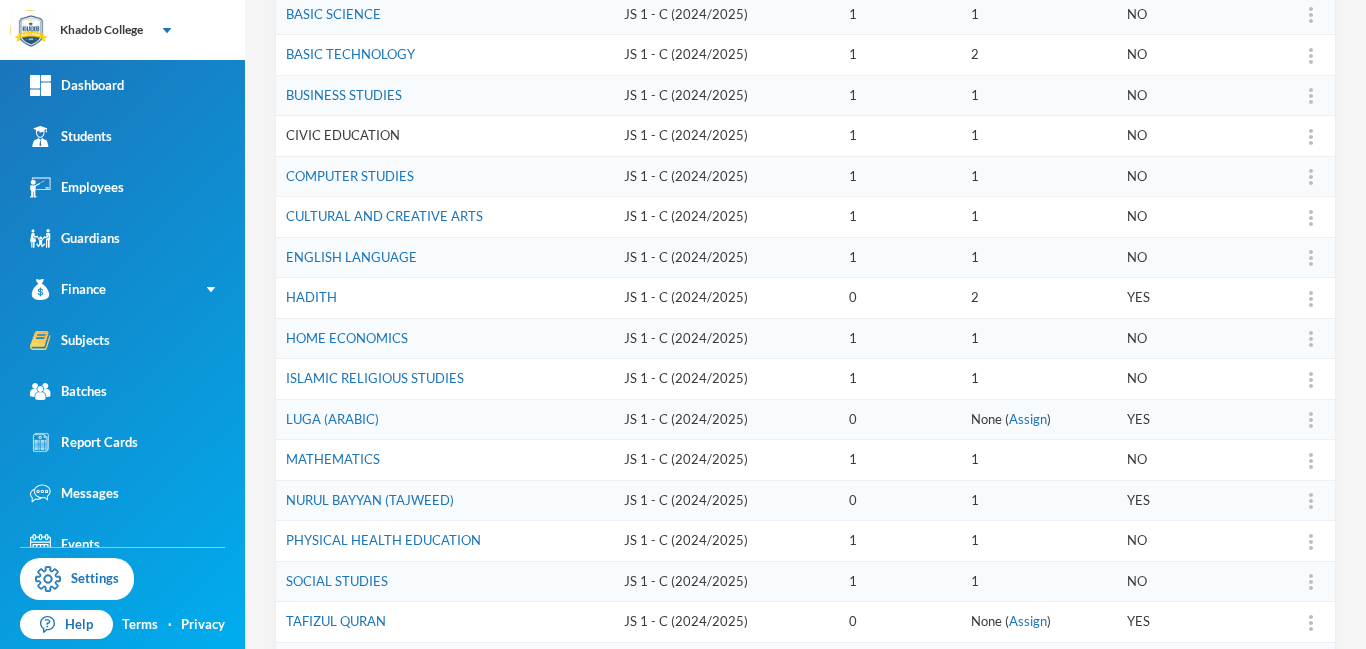 click on "CIVIC EDUCATION" at bounding box center [343, 135] 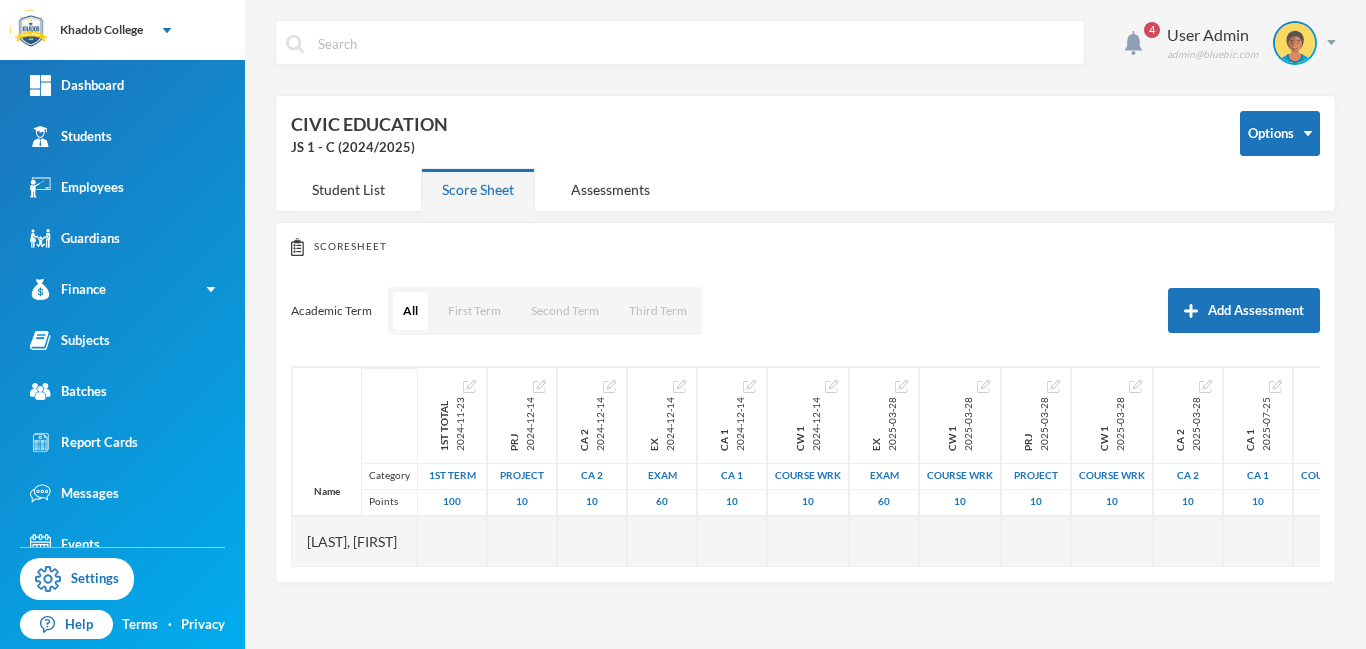 scroll, scrollTop: 0, scrollLeft: 0, axis: both 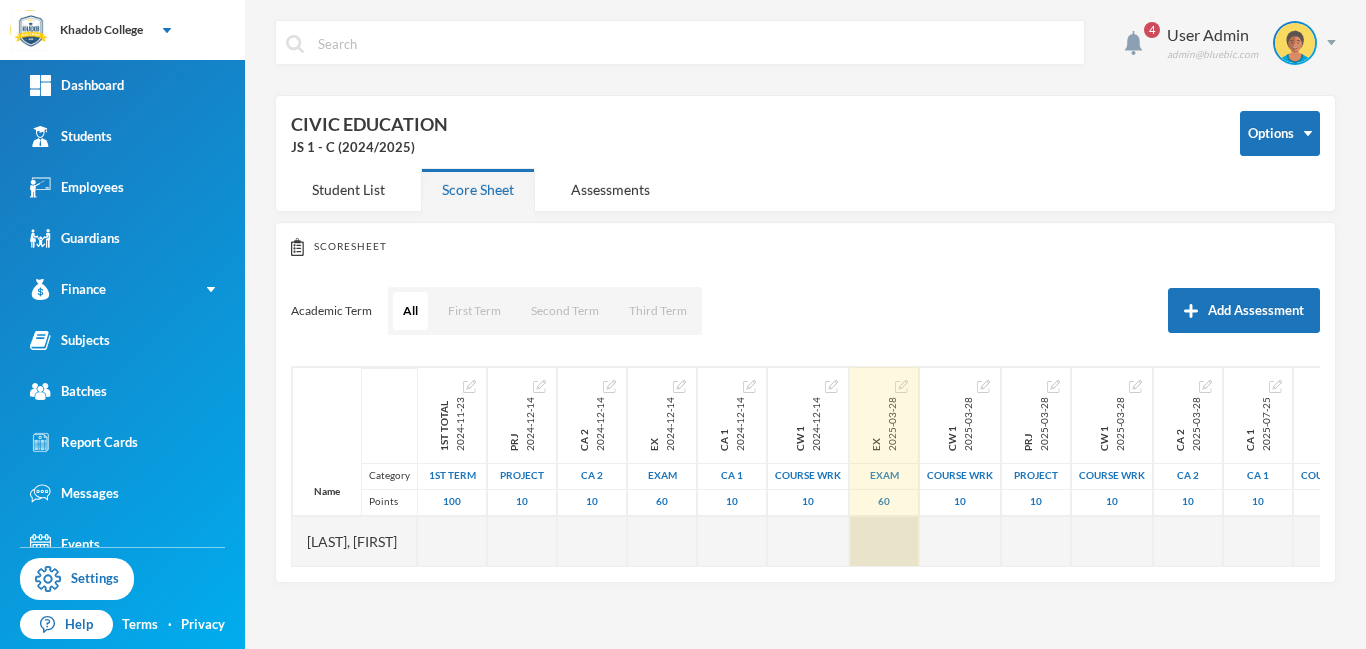 click at bounding box center (884, 541) 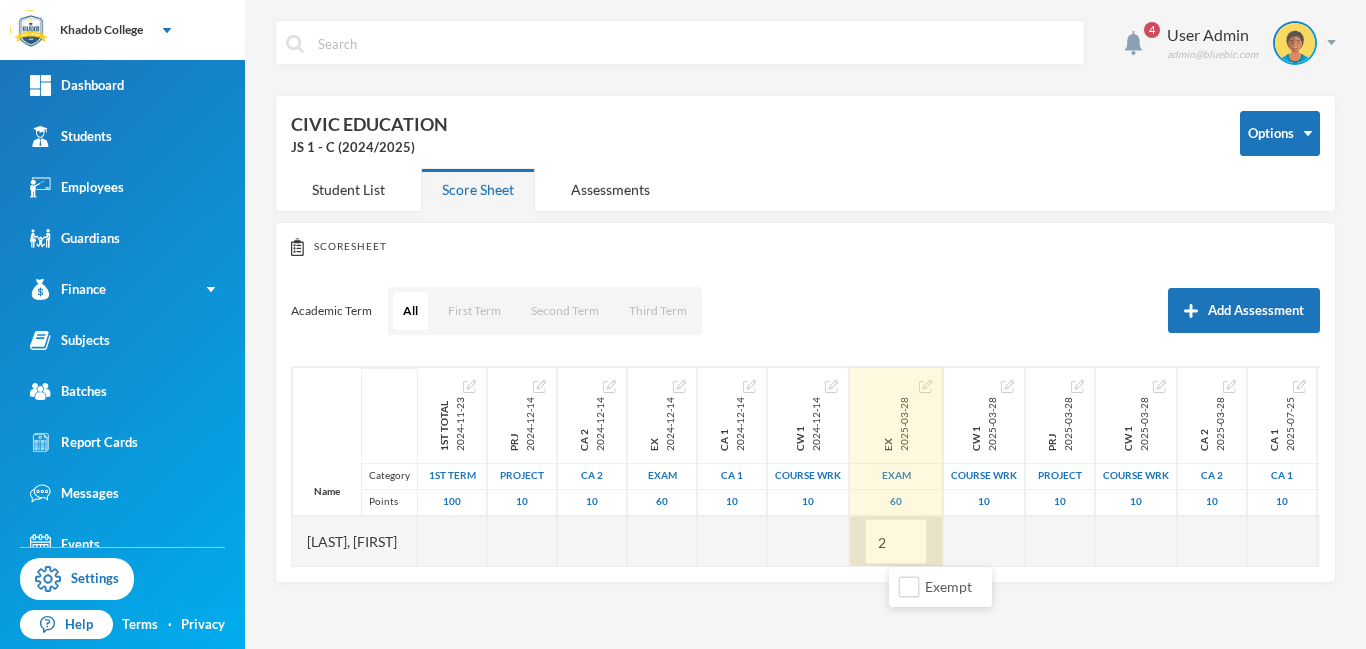 type on "20" 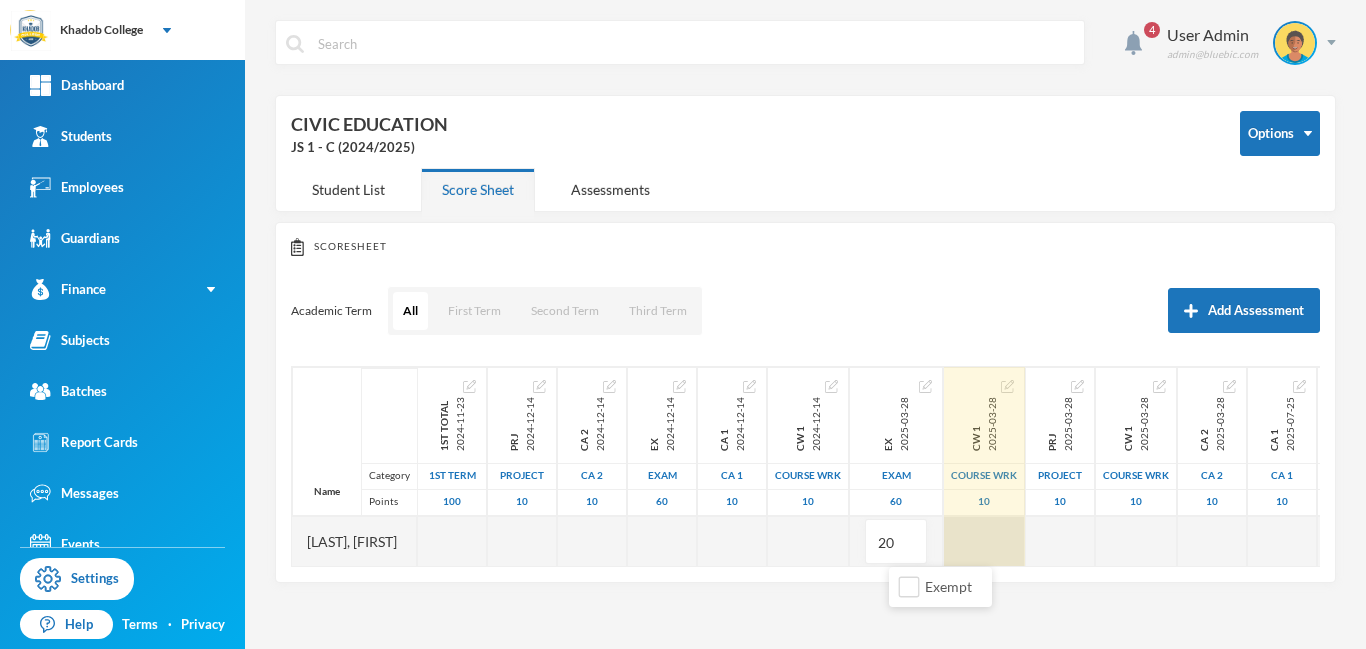 click at bounding box center [984, 541] 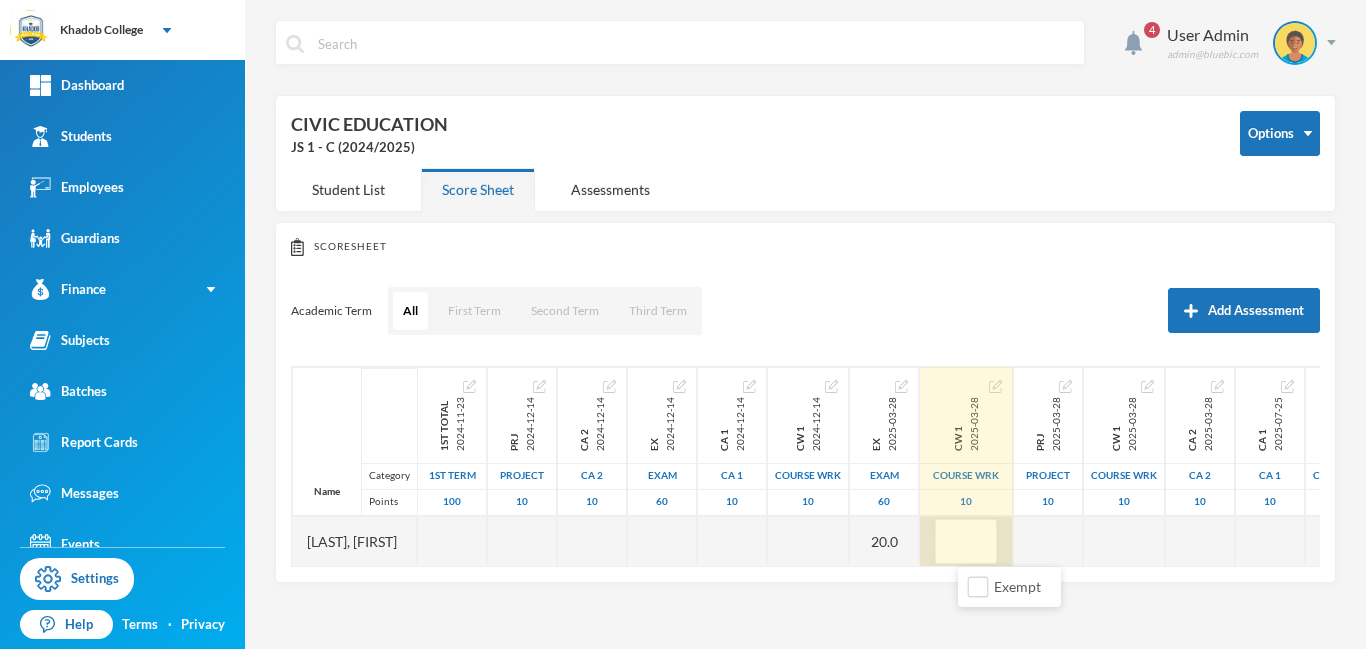 type on "4" 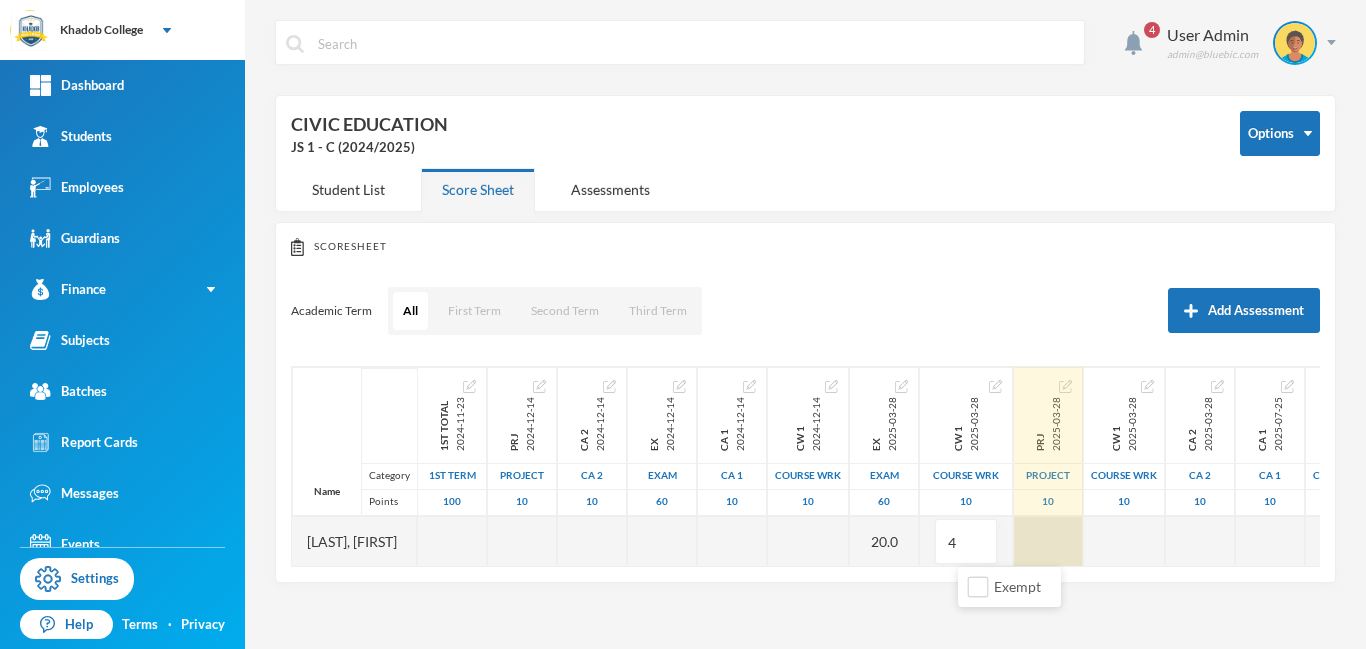 click at bounding box center (1048, 541) 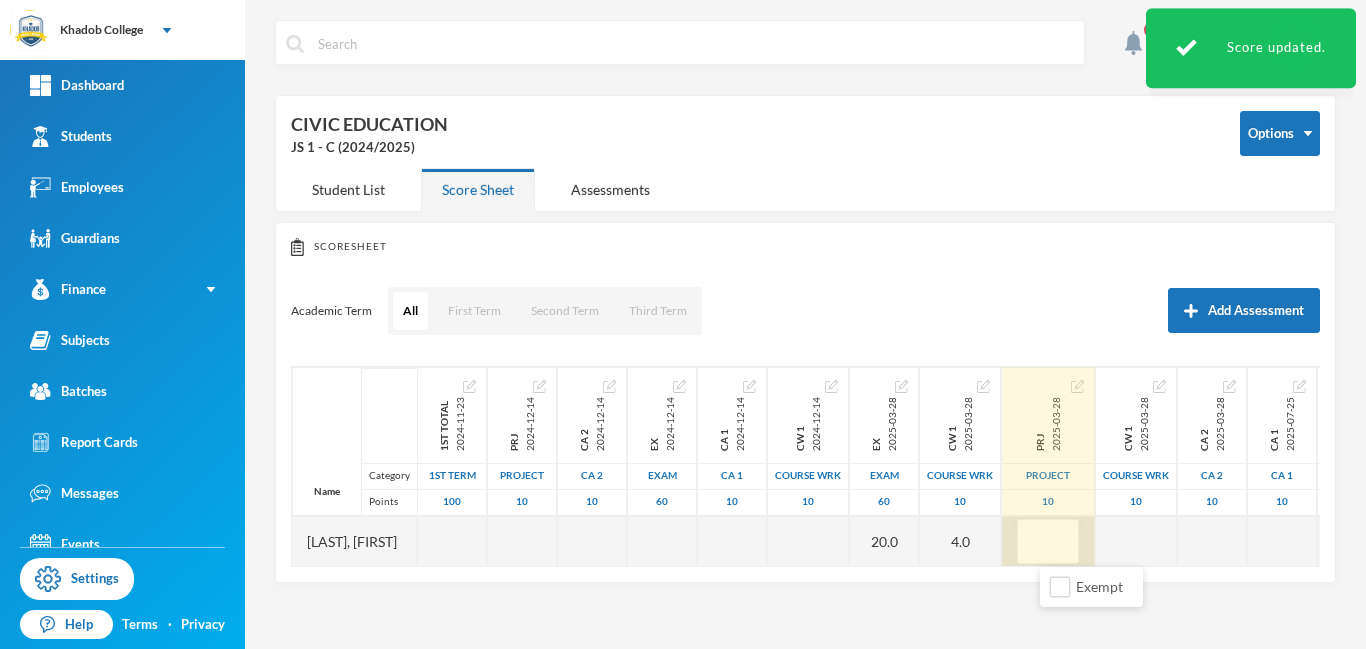 type on "5" 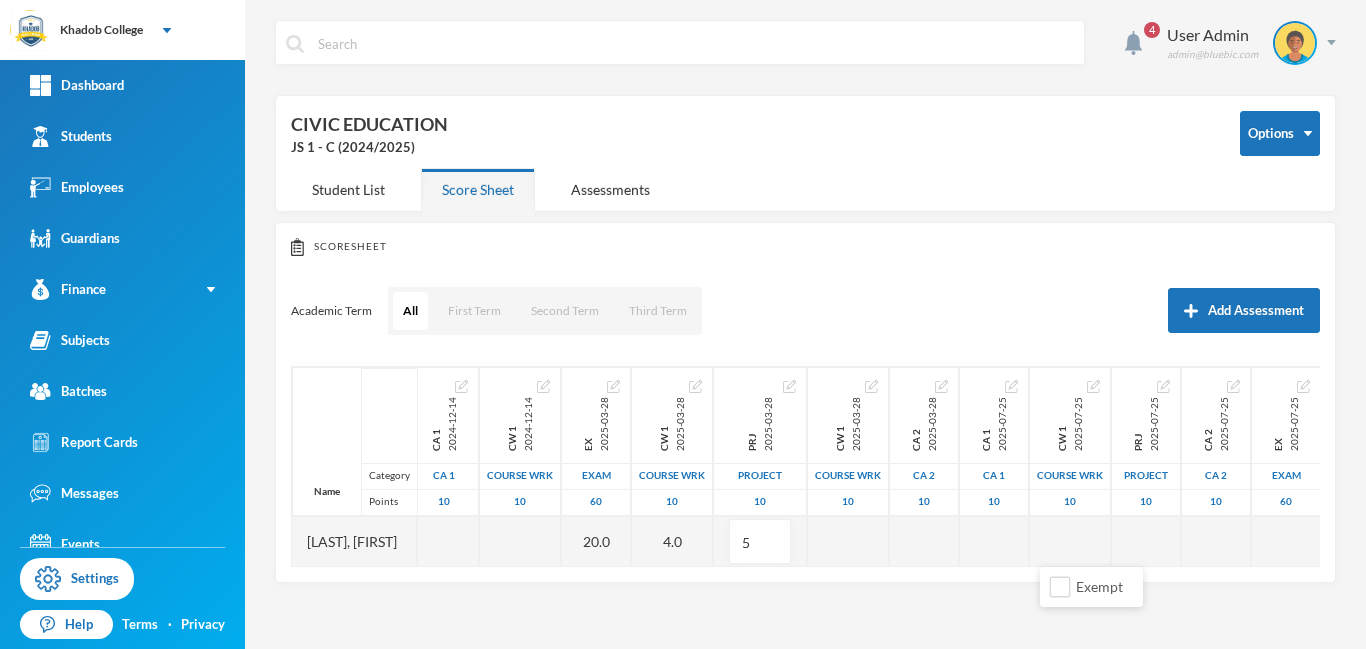 scroll, scrollTop: 0, scrollLeft: 309, axis: horizontal 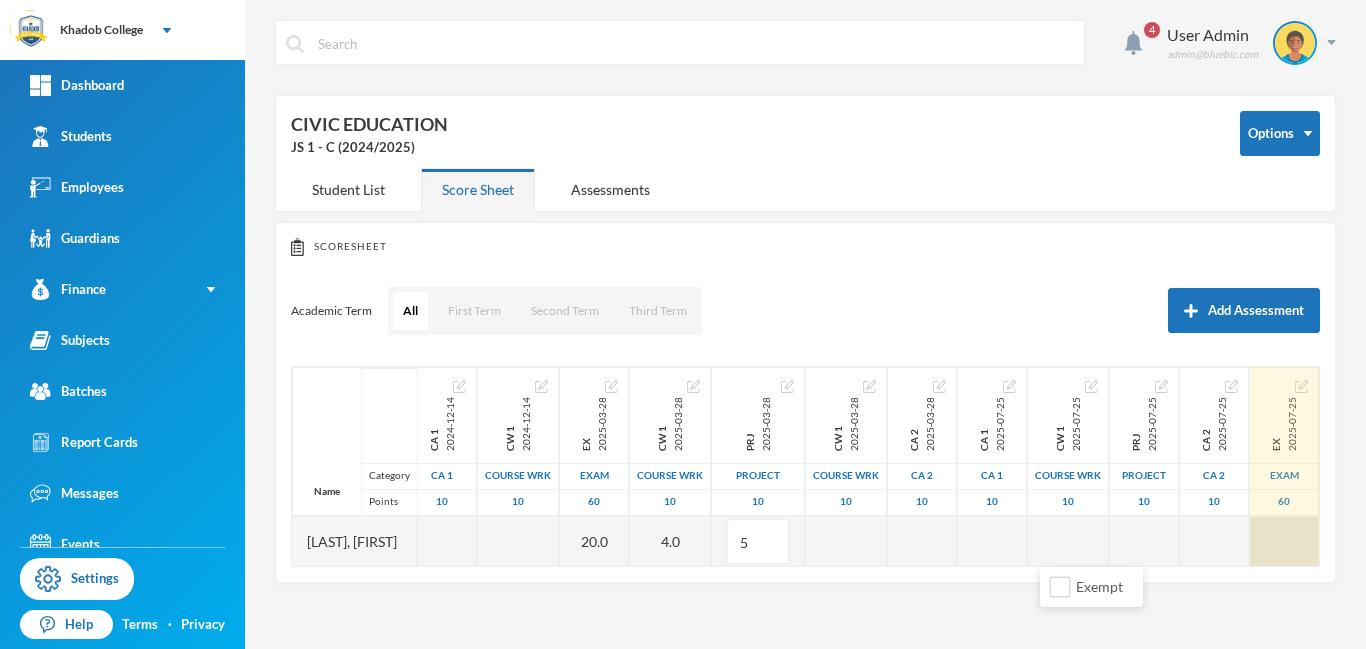 click at bounding box center (1284, 541) 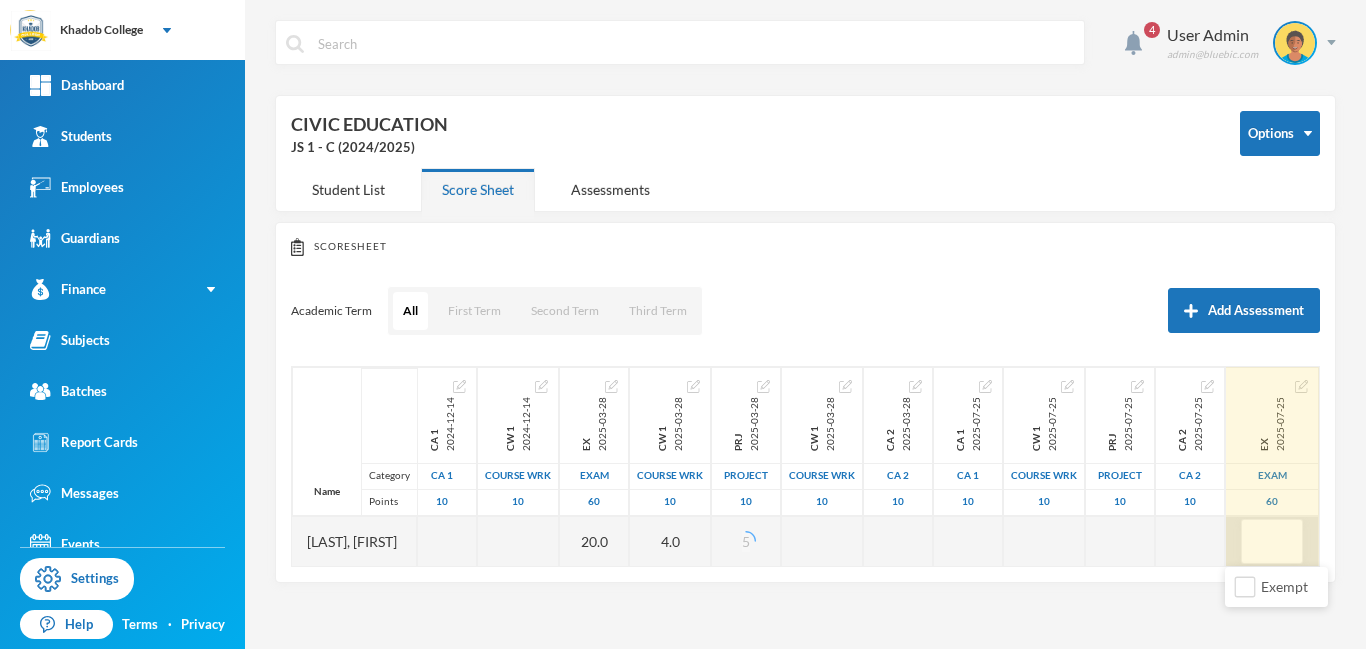scroll, scrollTop: 0, scrollLeft: 284, axis: horizontal 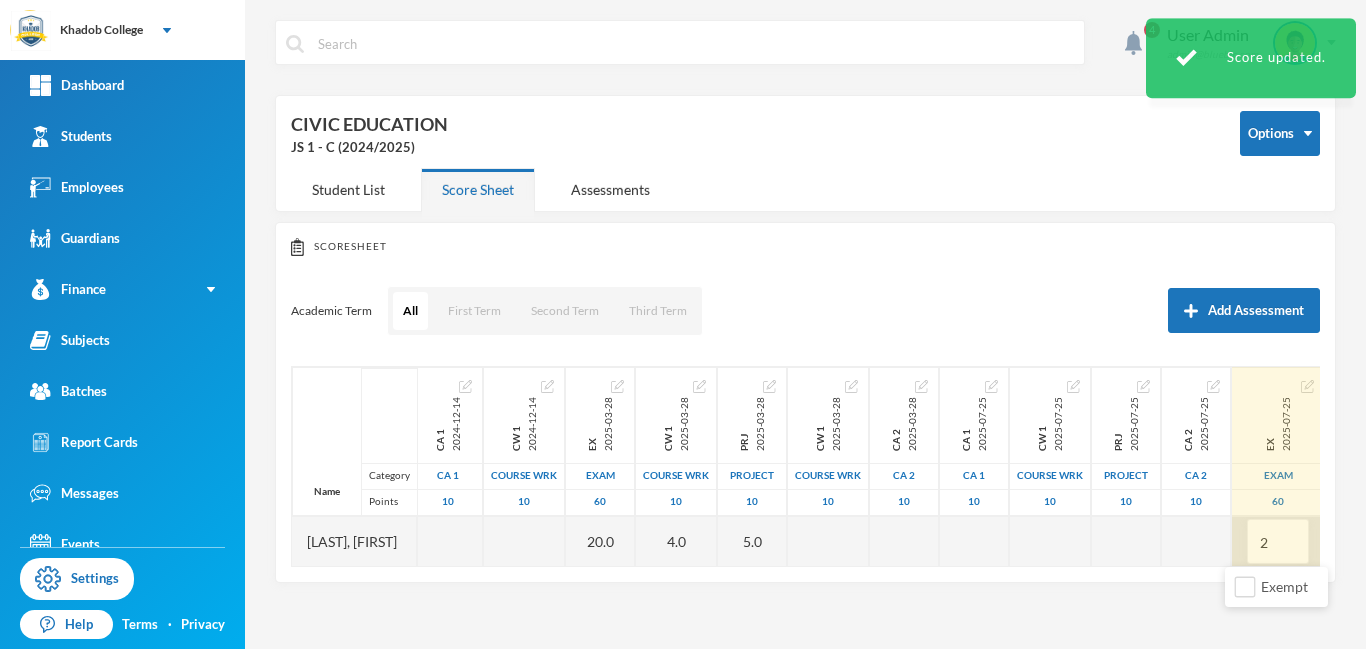 type on "20" 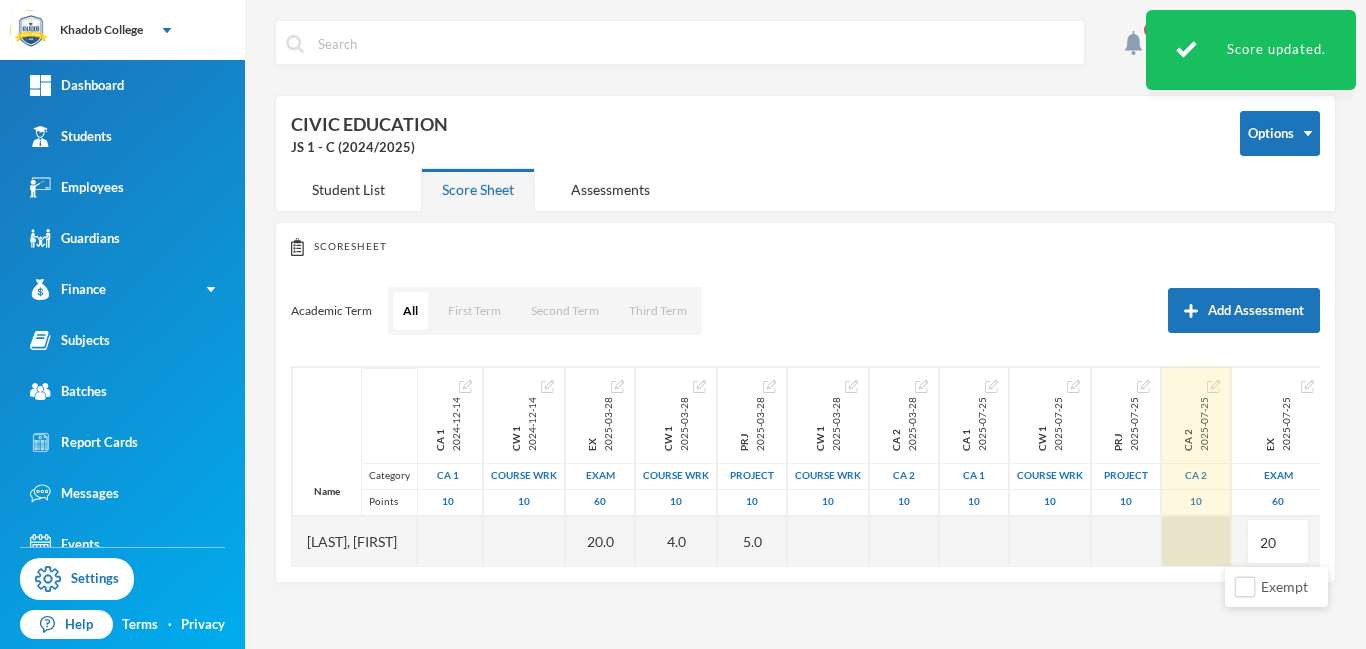 click at bounding box center (1196, 541) 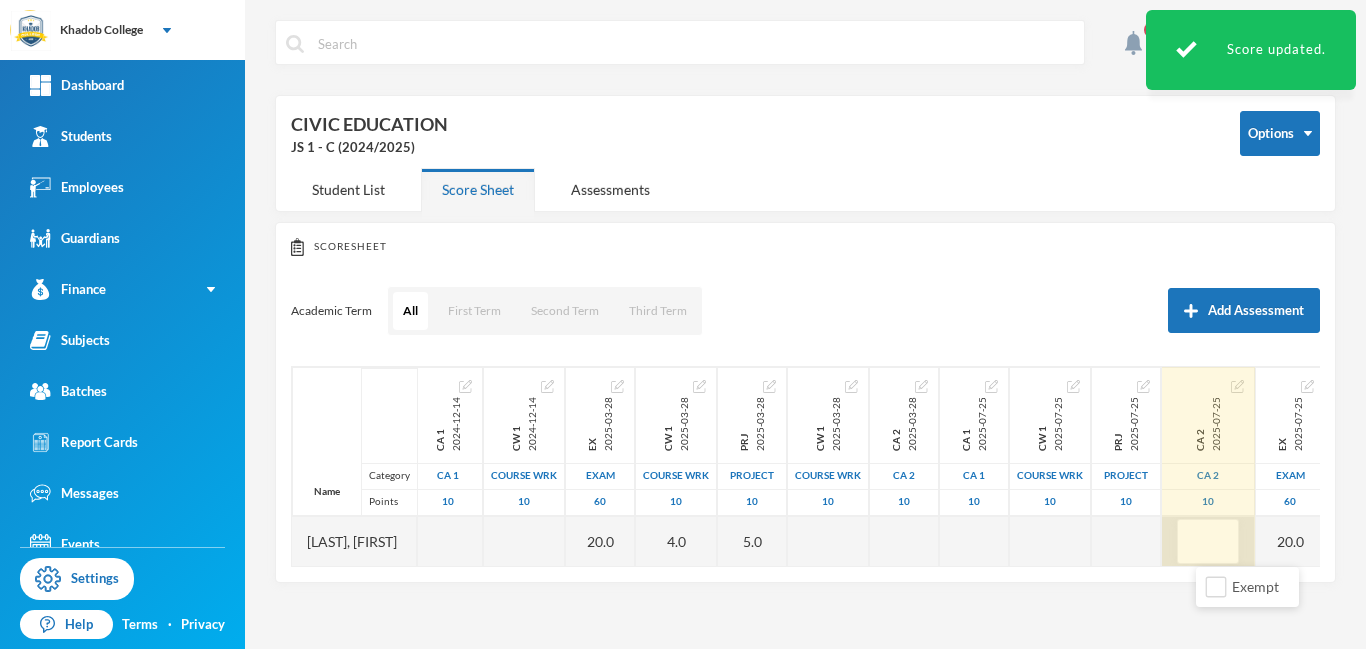 type on "5" 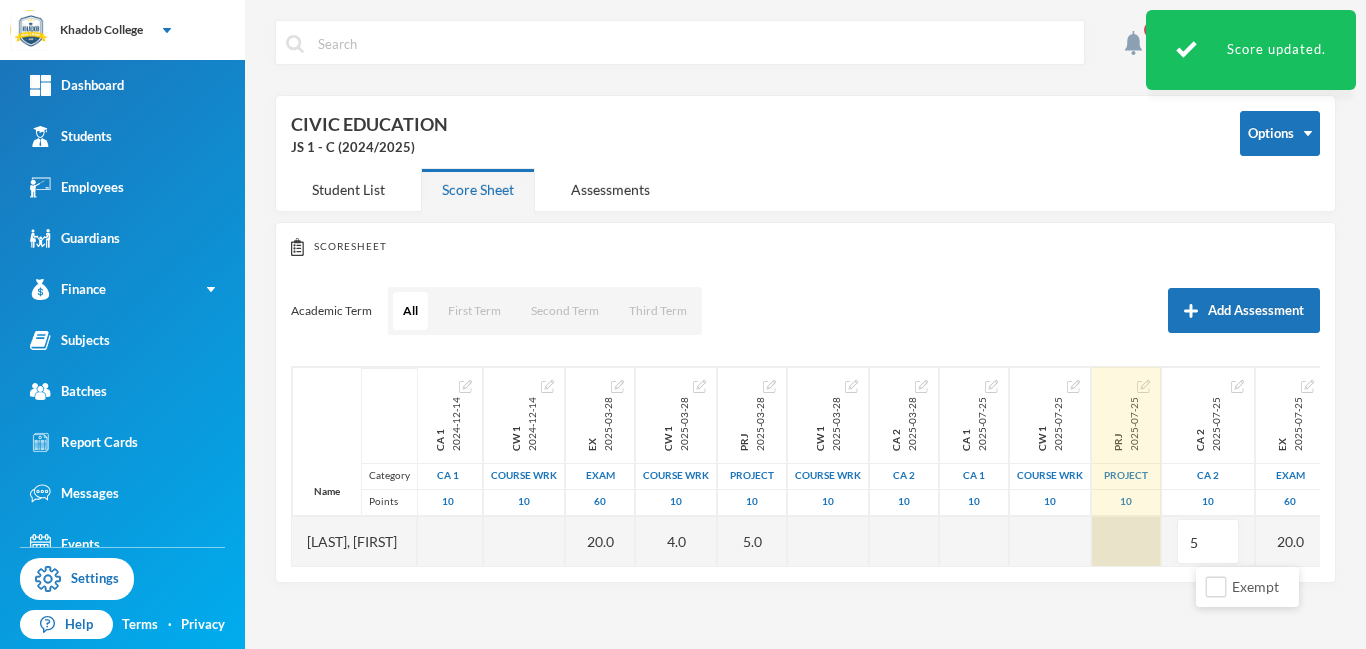 click at bounding box center [1126, 541] 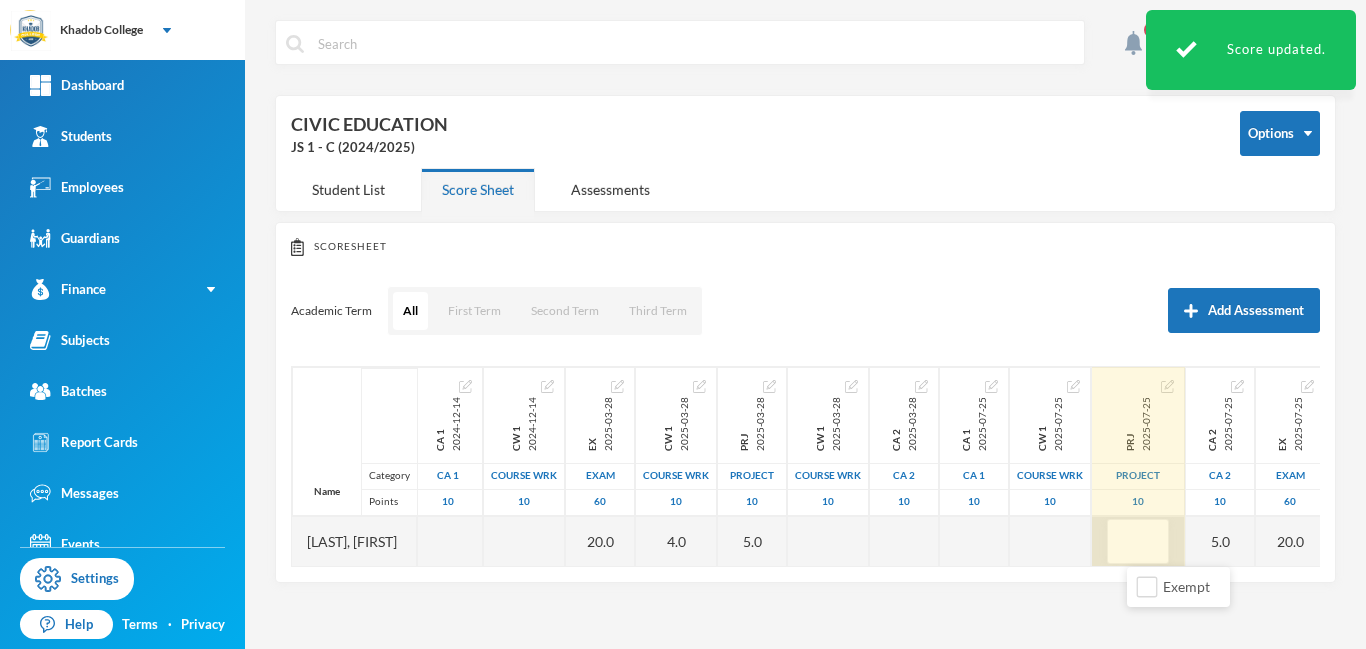 type on "5" 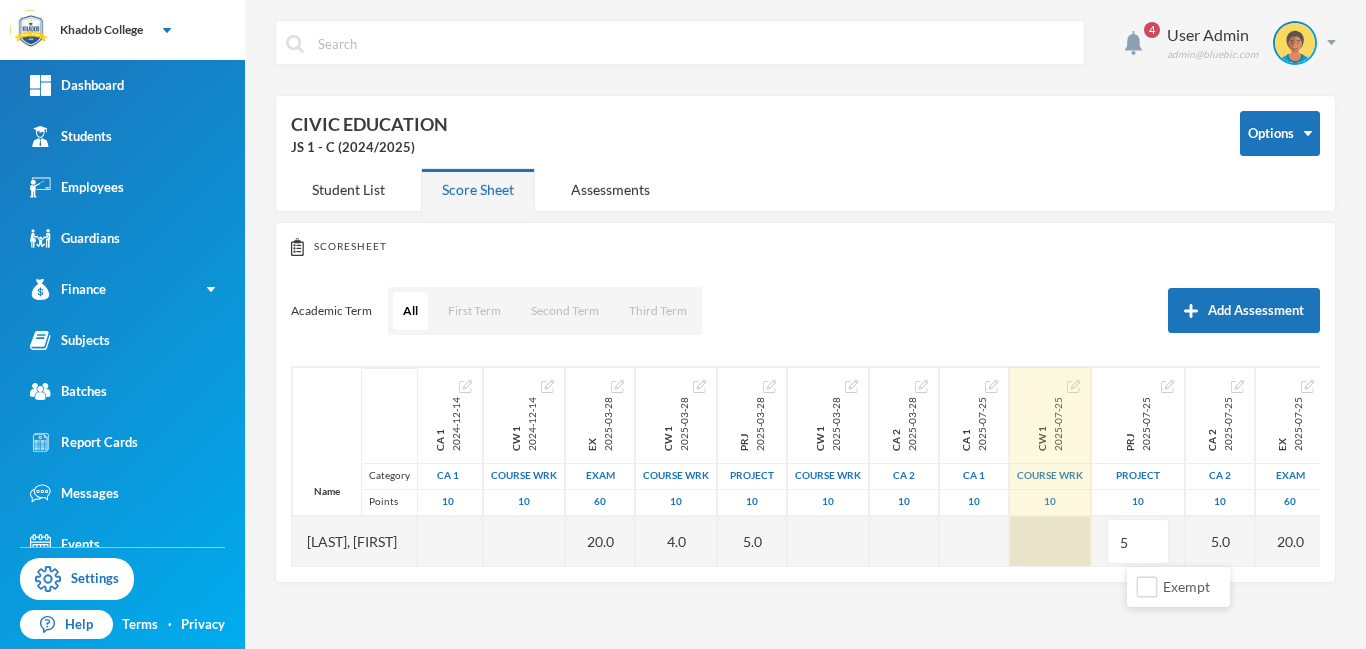click at bounding box center (1050, 541) 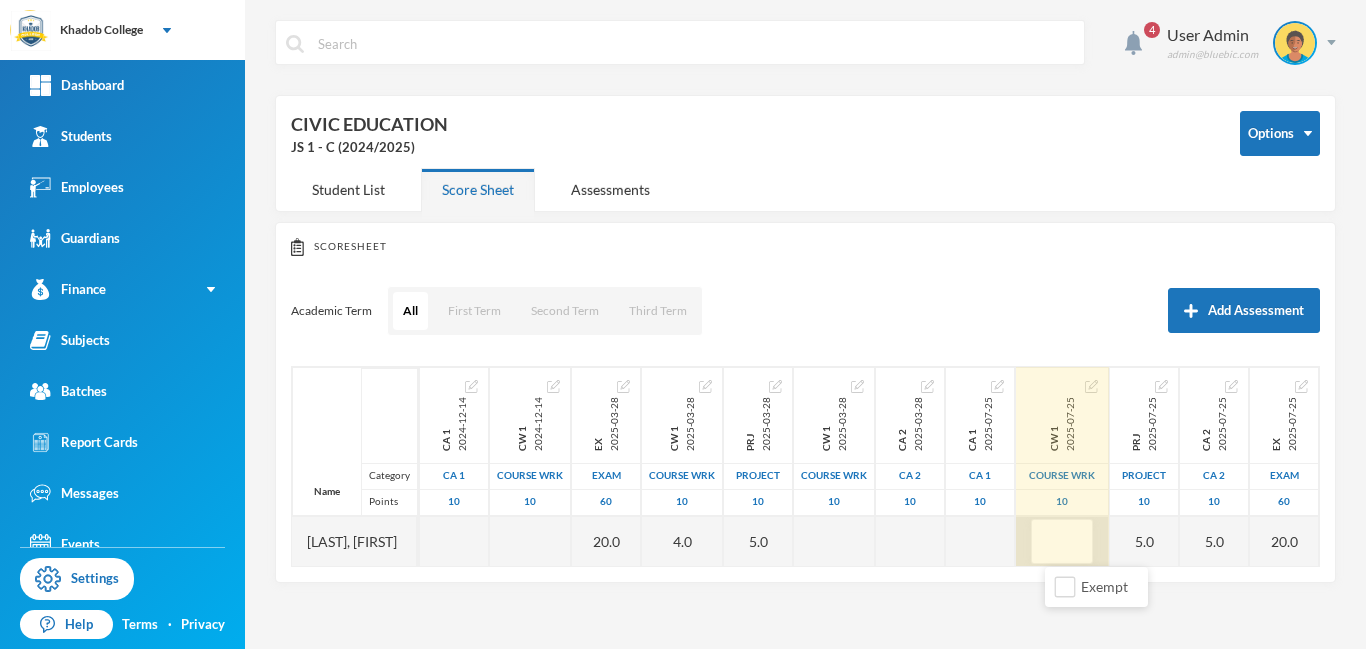 type on "2" 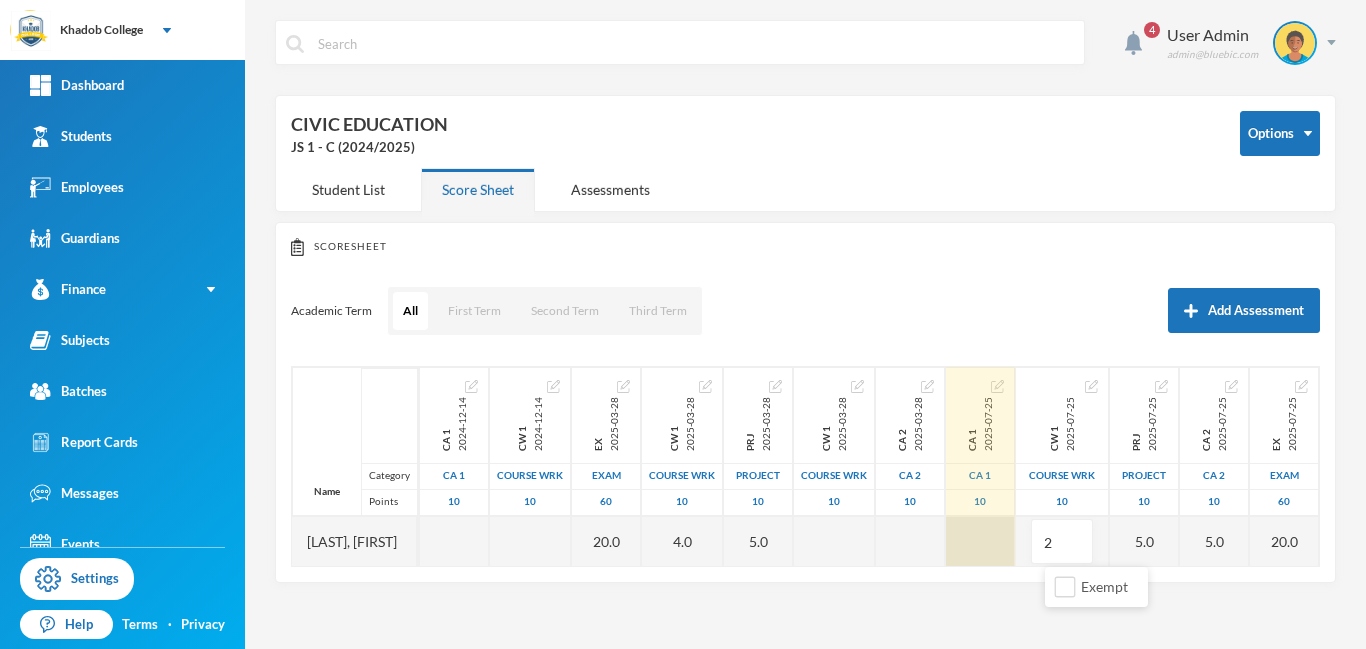 click at bounding box center (980, 541) 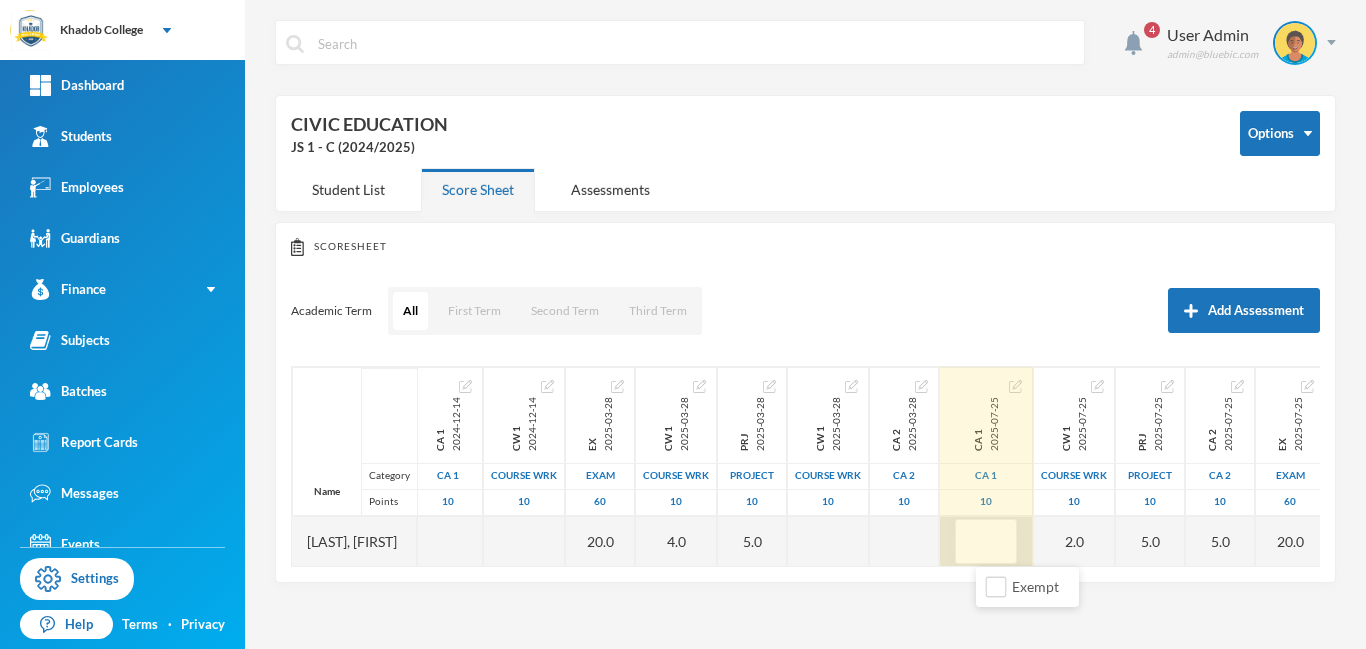 type on "5" 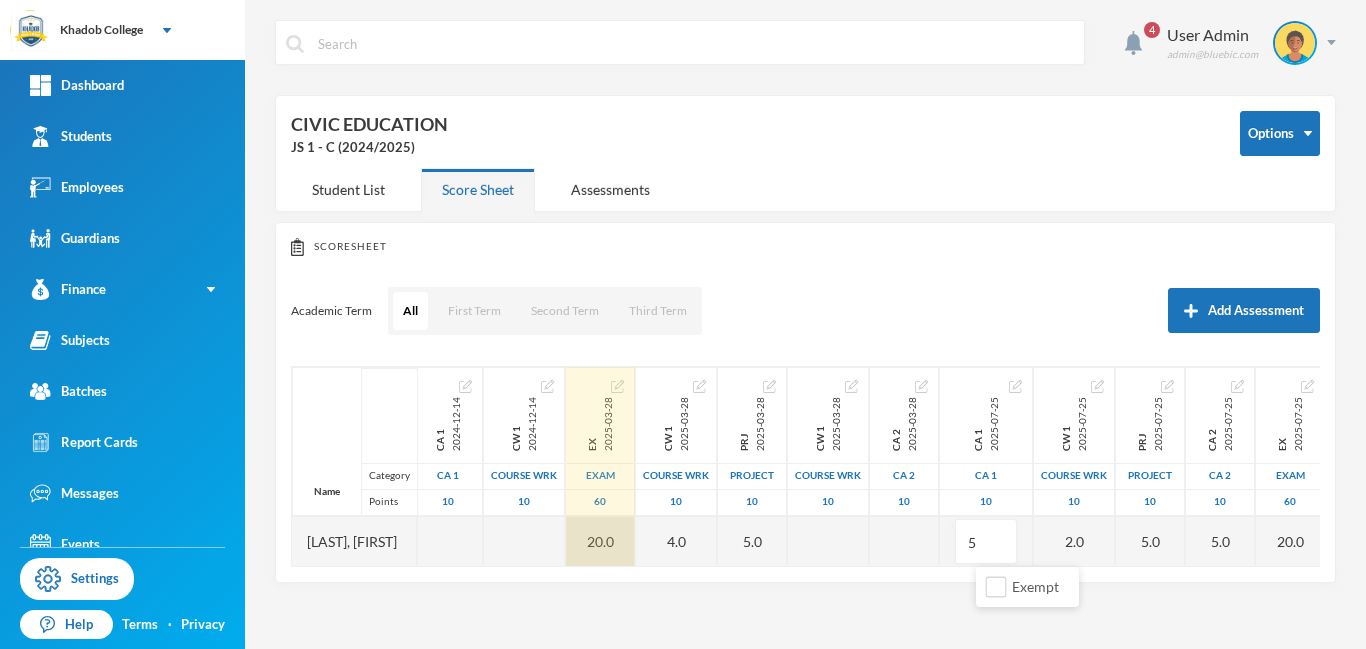 click on "20.0" at bounding box center [600, 541] 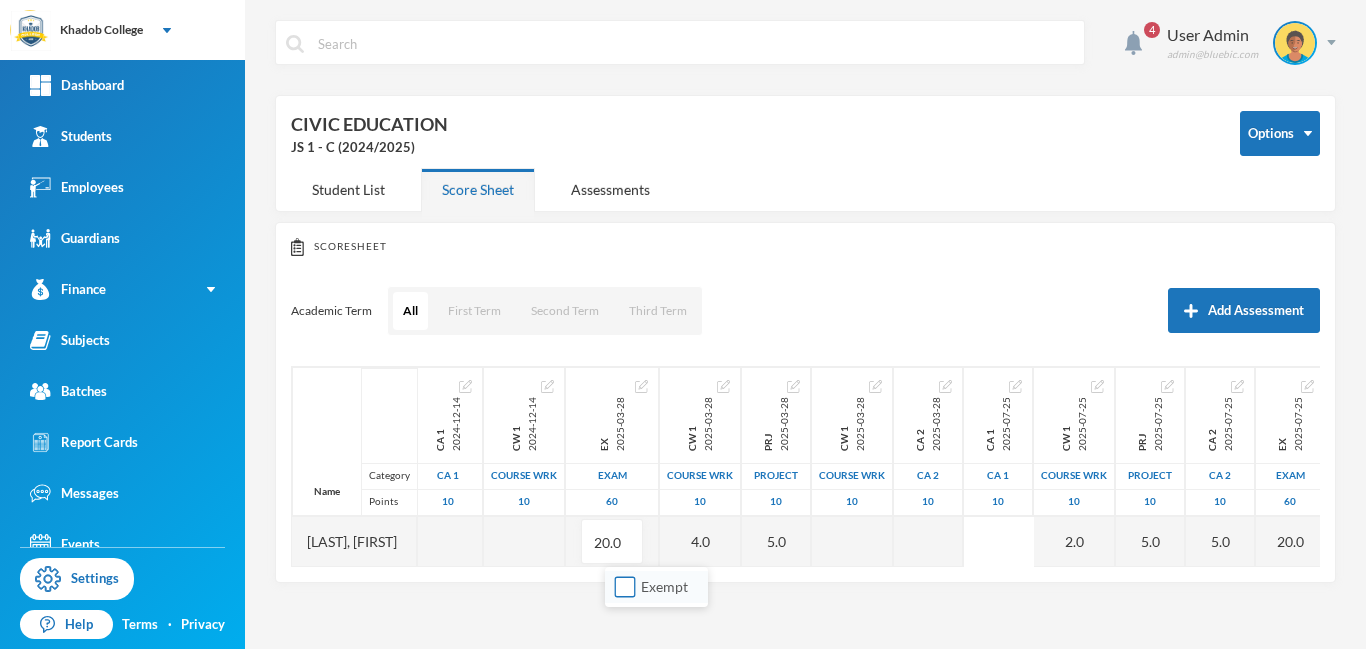 click on "Exempt" at bounding box center (625, 587) 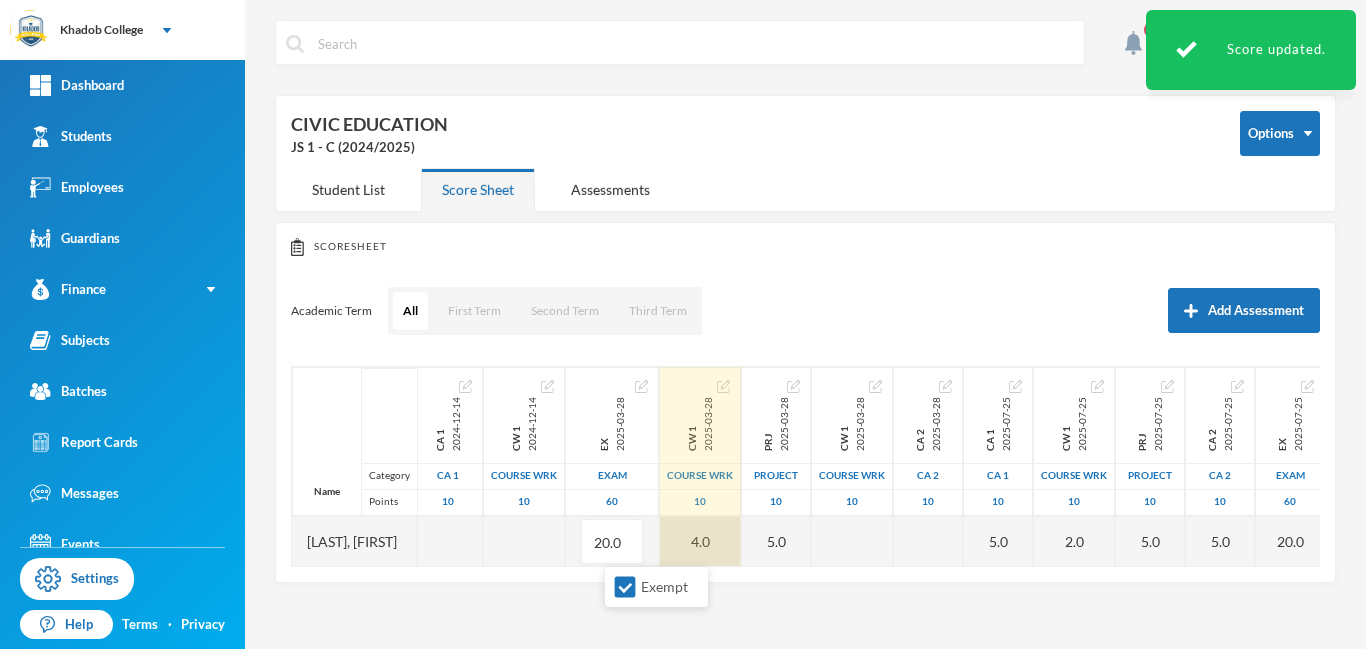 click on "4.0" at bounding box center [700, 541] 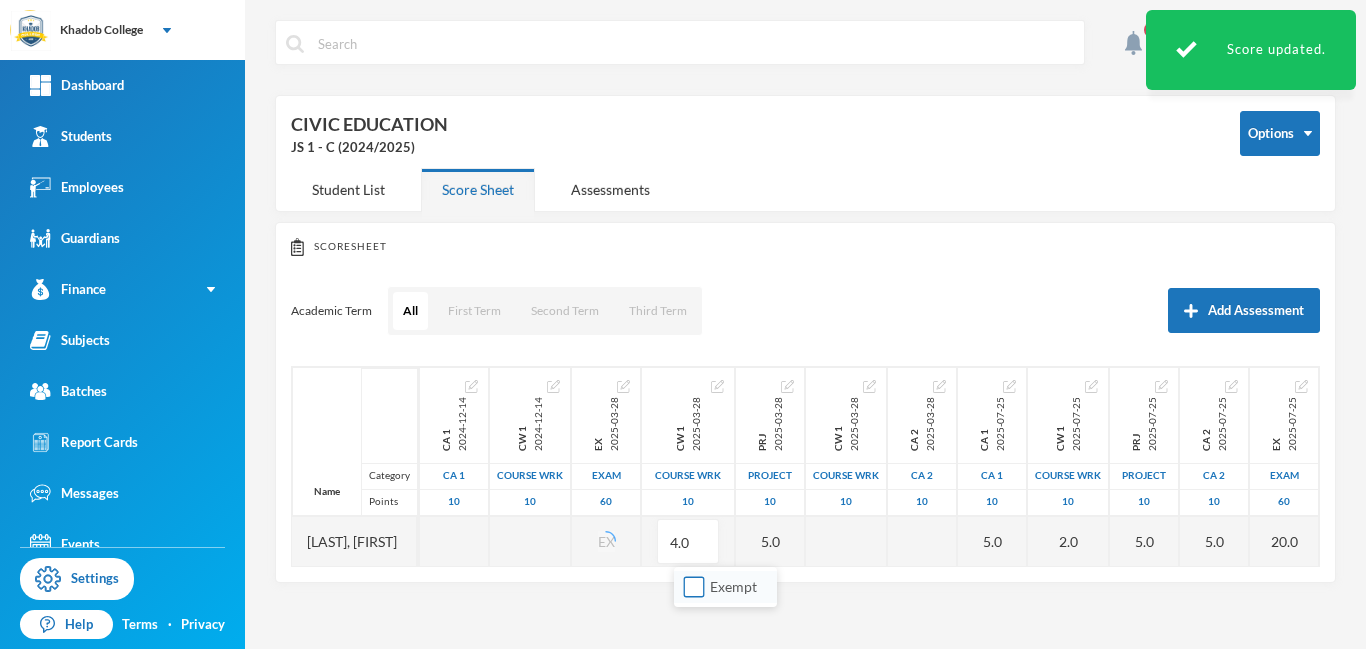 click on "Exempt" at bounding box center [694, 587] 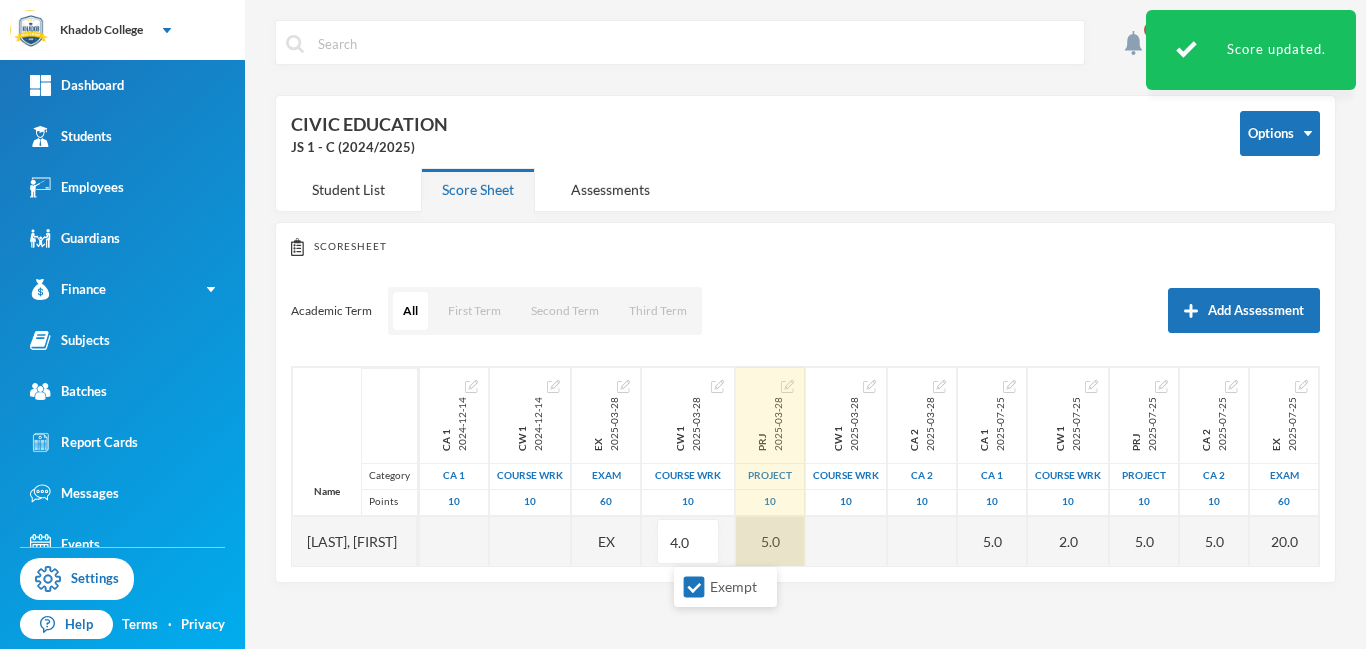 click on "5.0" at bounding box center [770, 541] 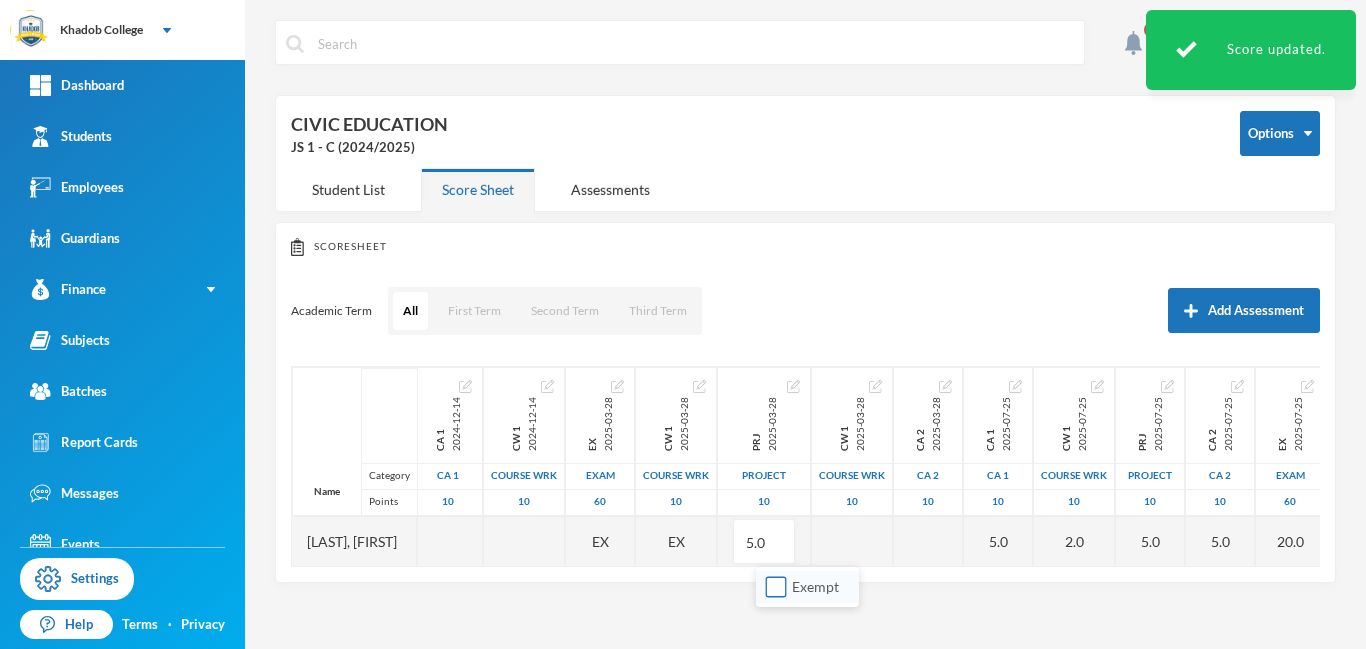click on "Exempt" at bounding box center [776, 587] 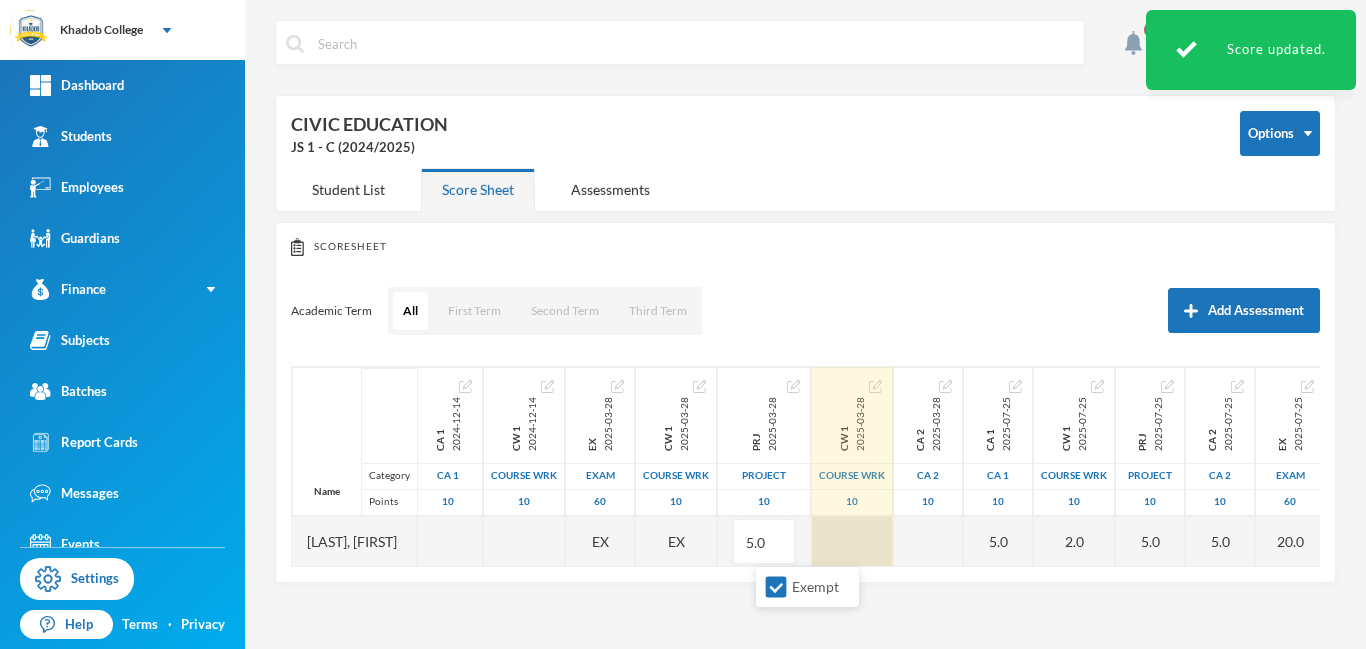 click at bounding box center (852, 541) 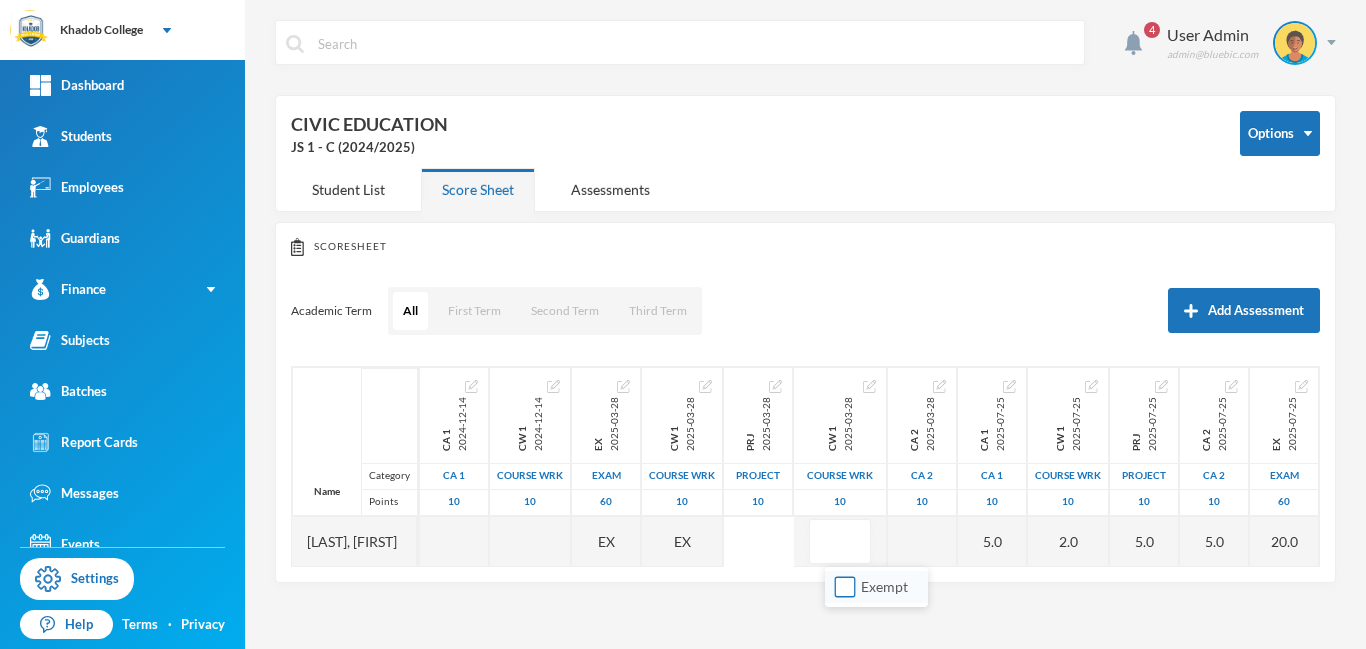 click on "Exempt" at bounding box center (845, 587) 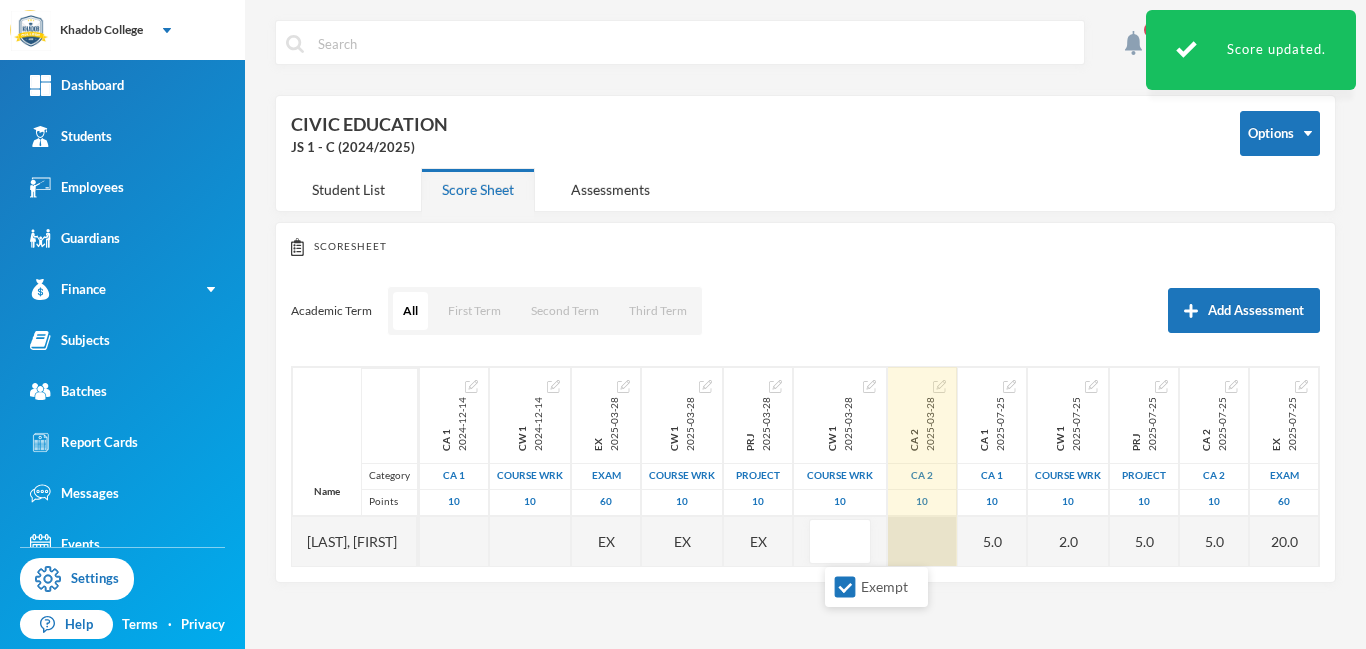 click at bounding box center [922, 541] 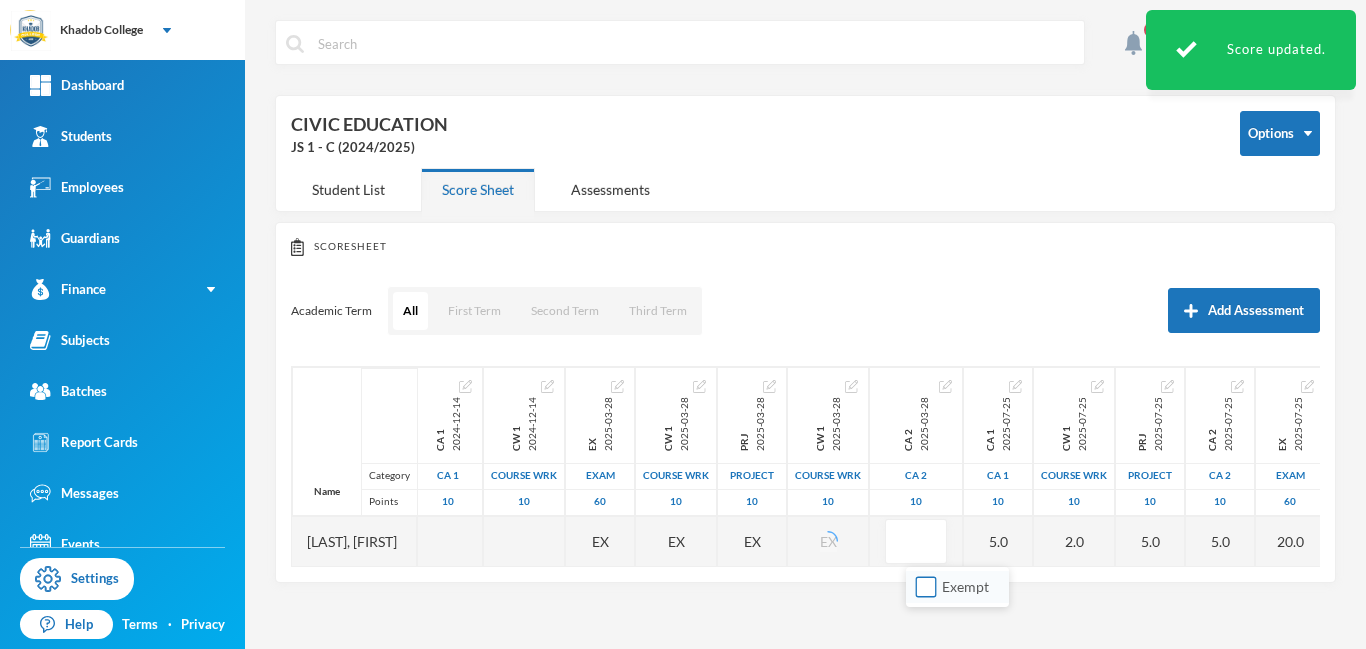 click on "Exempt" at bounding box center (926, 587) 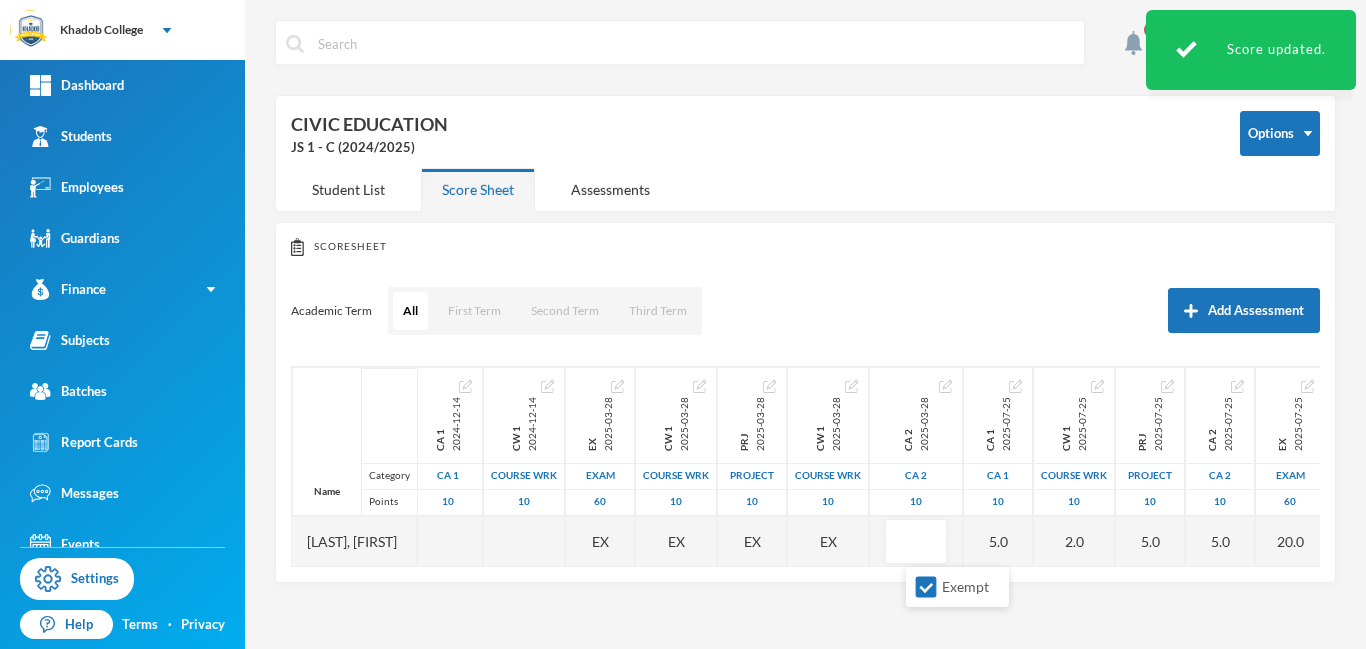 scroll, scrollTop: 0, scrollLeft: 309, axis: horizontal 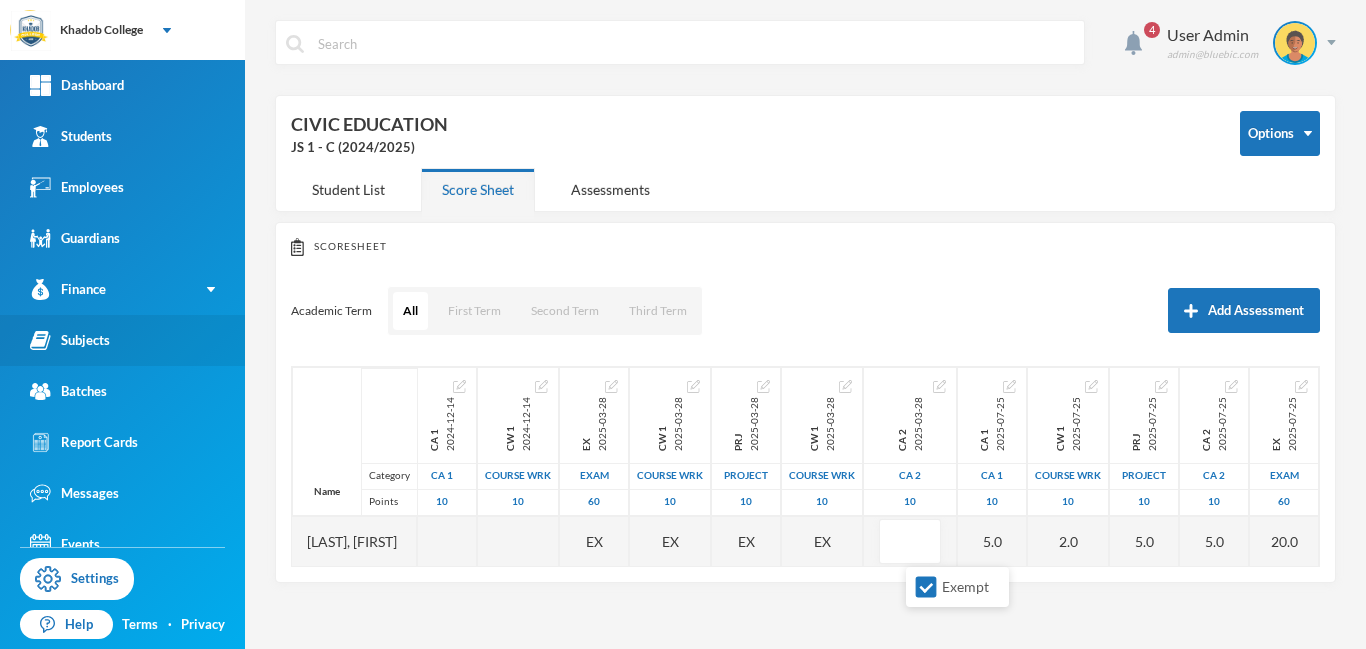 click on "Subjects" at bounding box center (70, 340) 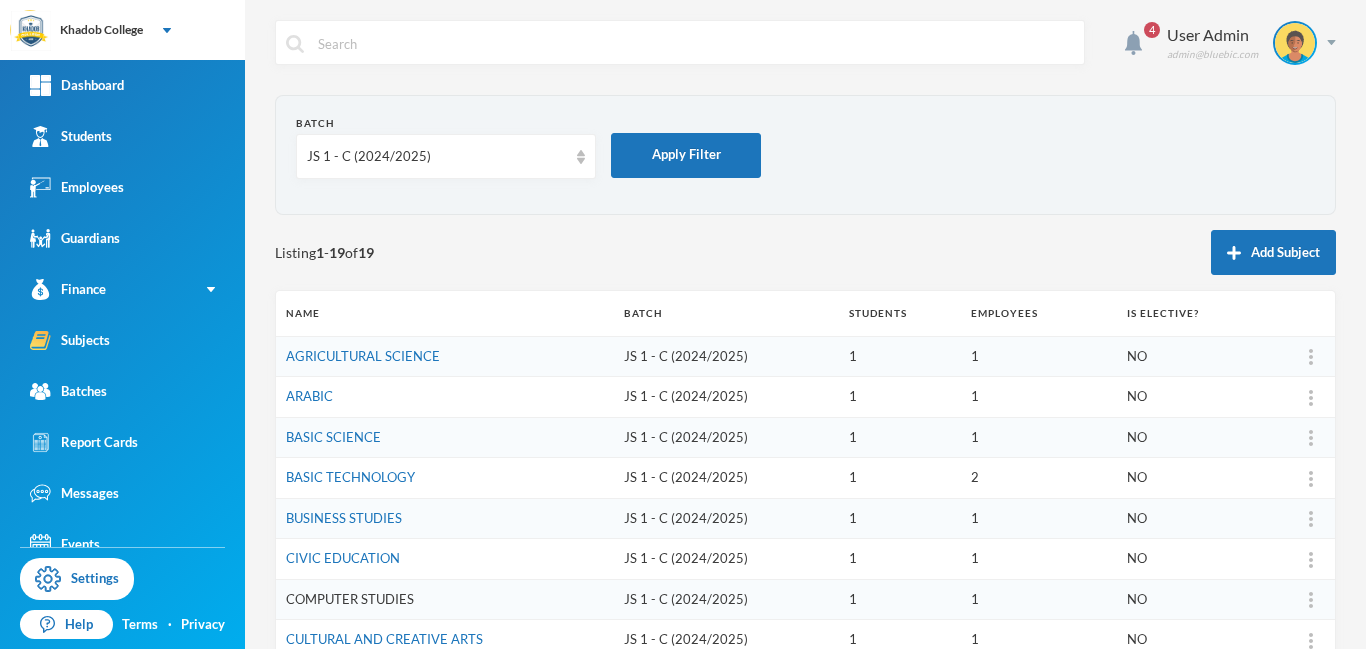 click on "COMPUTER STUDIES" at bounding box center (350, 599) 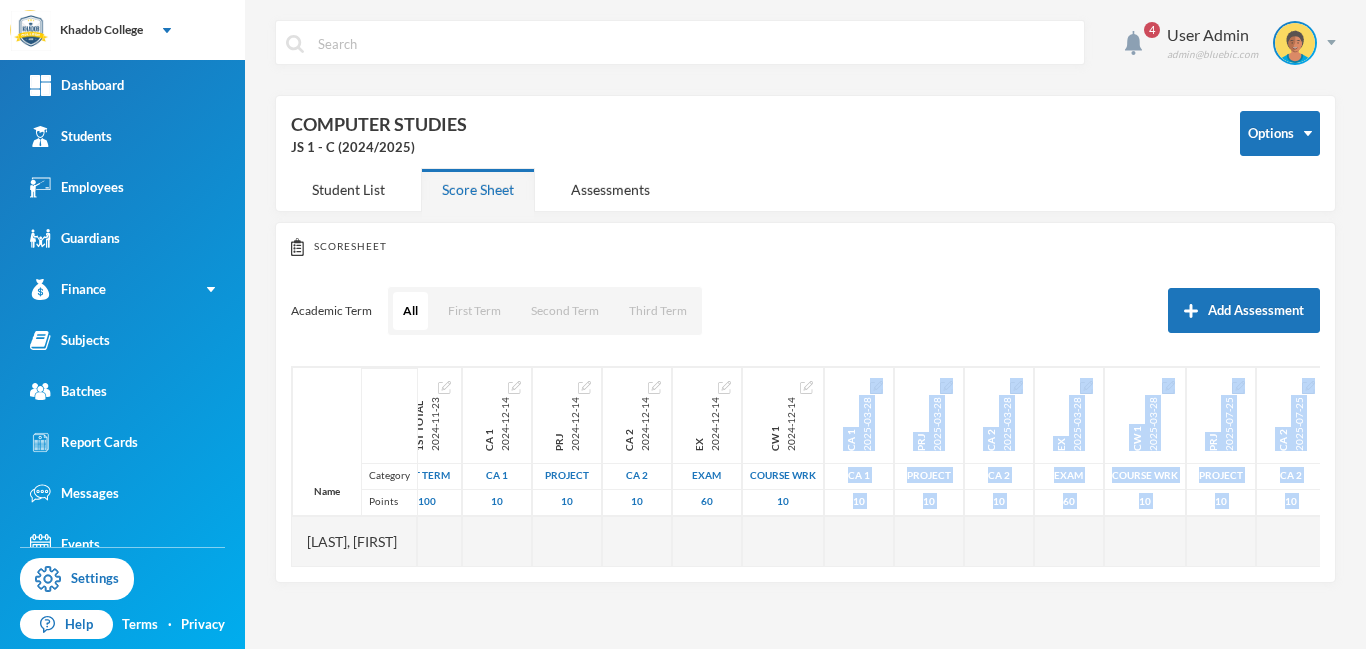 scroll, scrollTop: 0, scrollLeft: 272, axis: horizontal 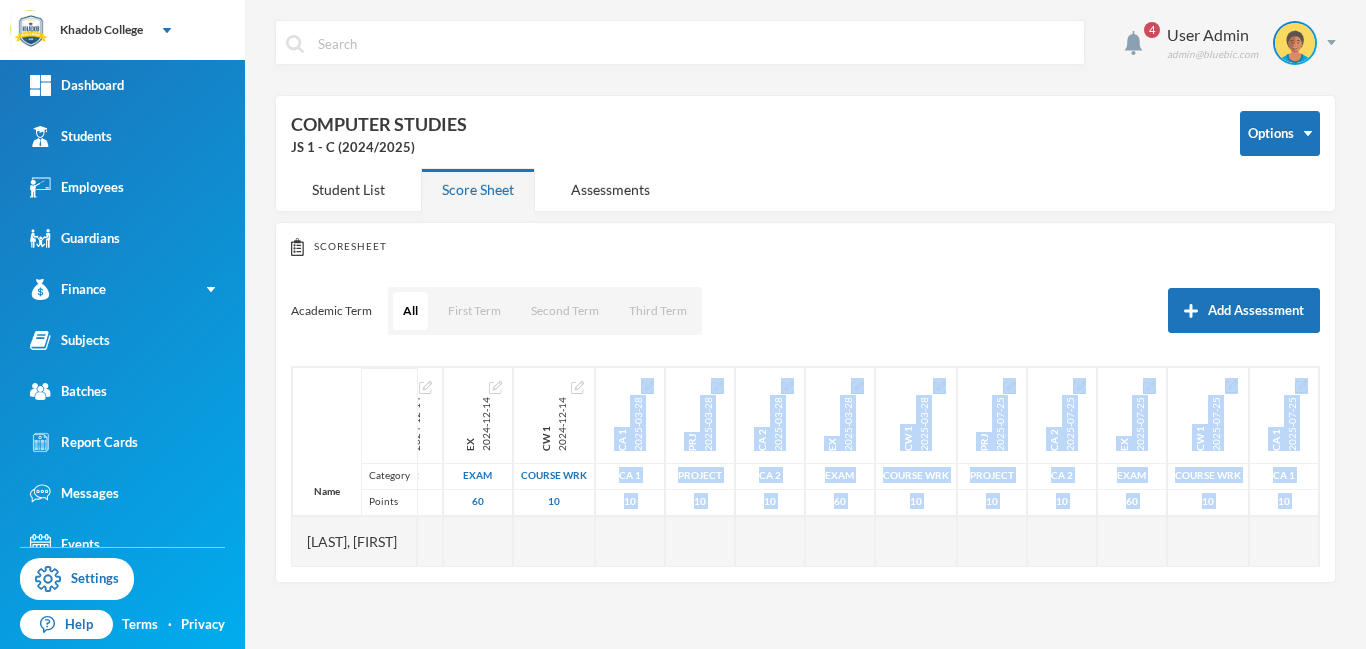 drag, startPoint x: 813, startPoint y: 566, endPoint x: 1334, endPoint y: 606, distance: 522.53326 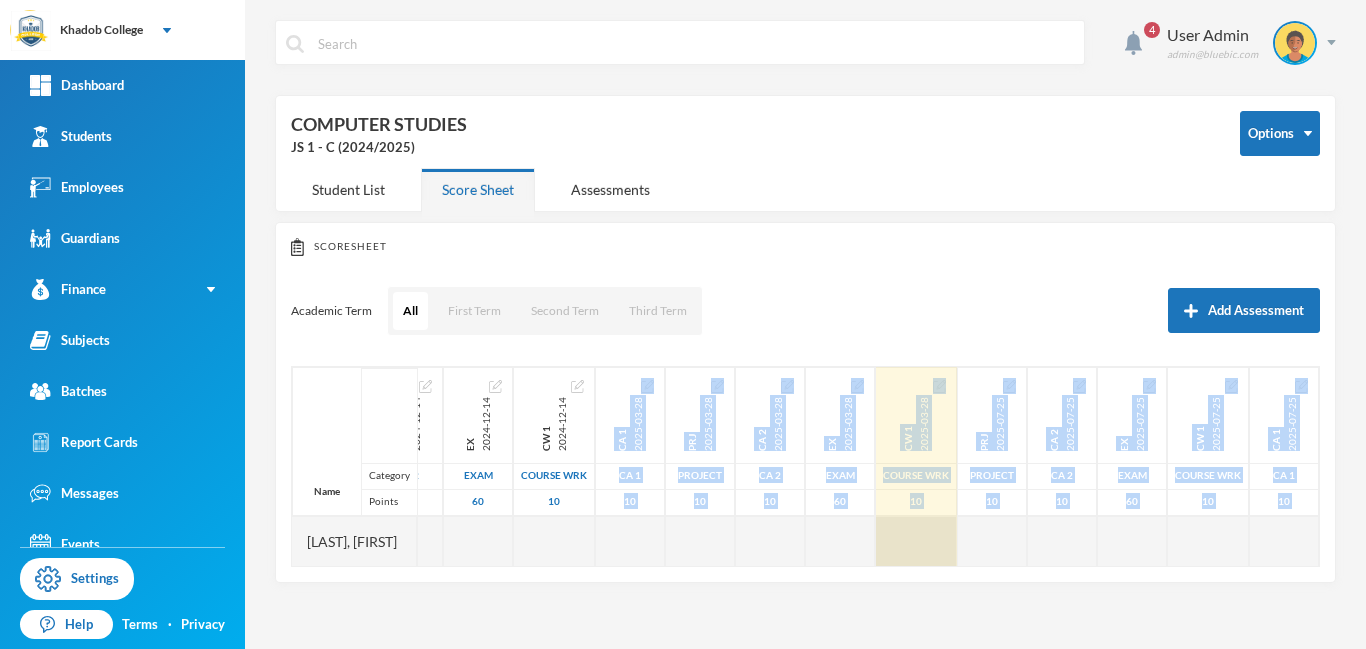 click at bounding box center (916, 541) 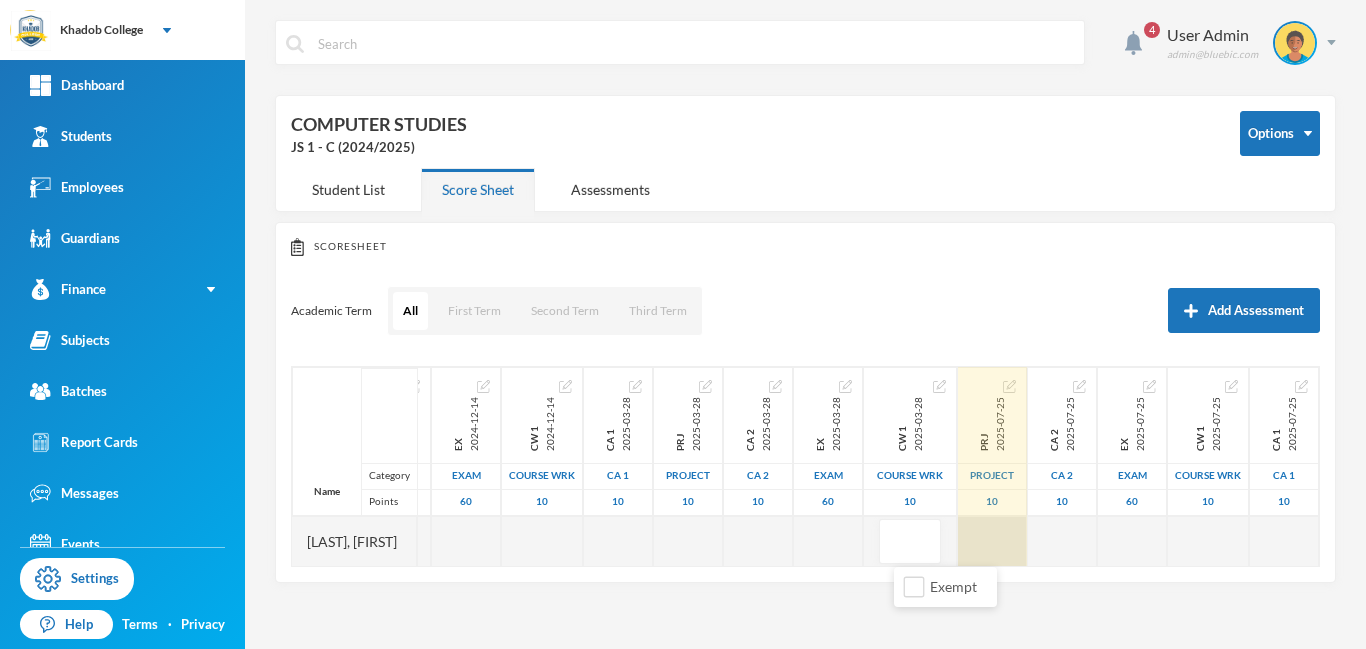 click at bounding box center [992, 541] 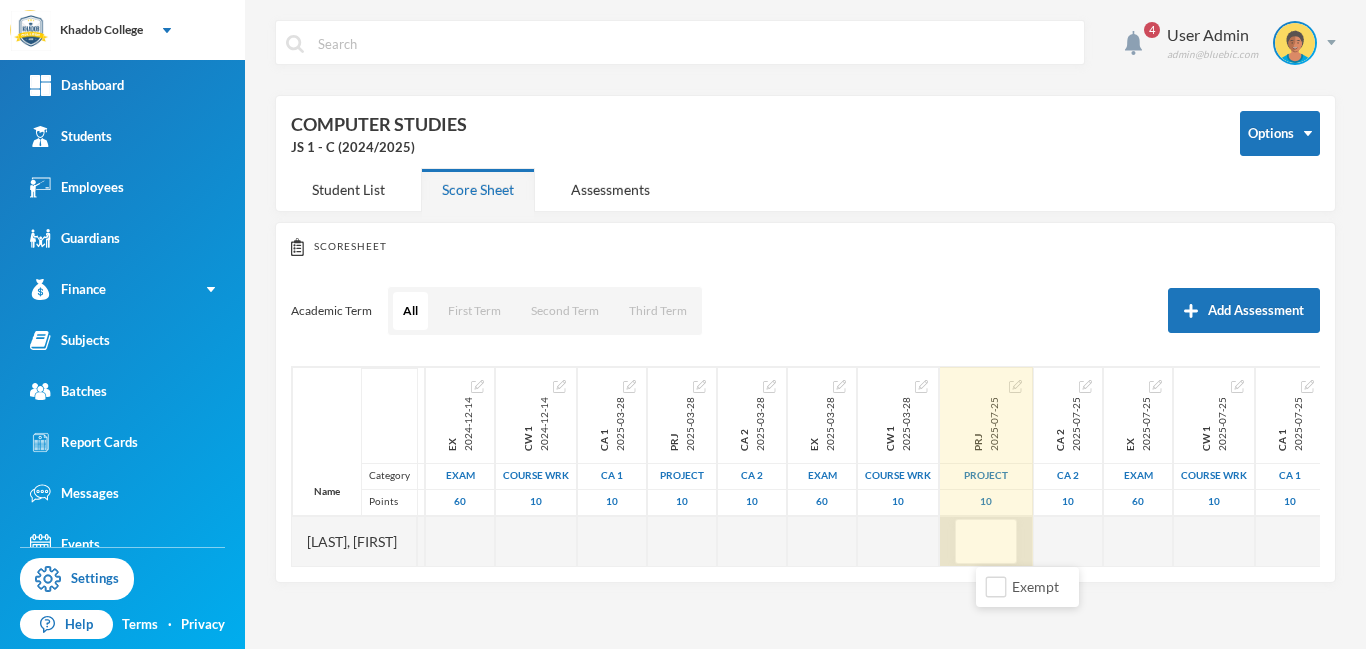 type on "5" 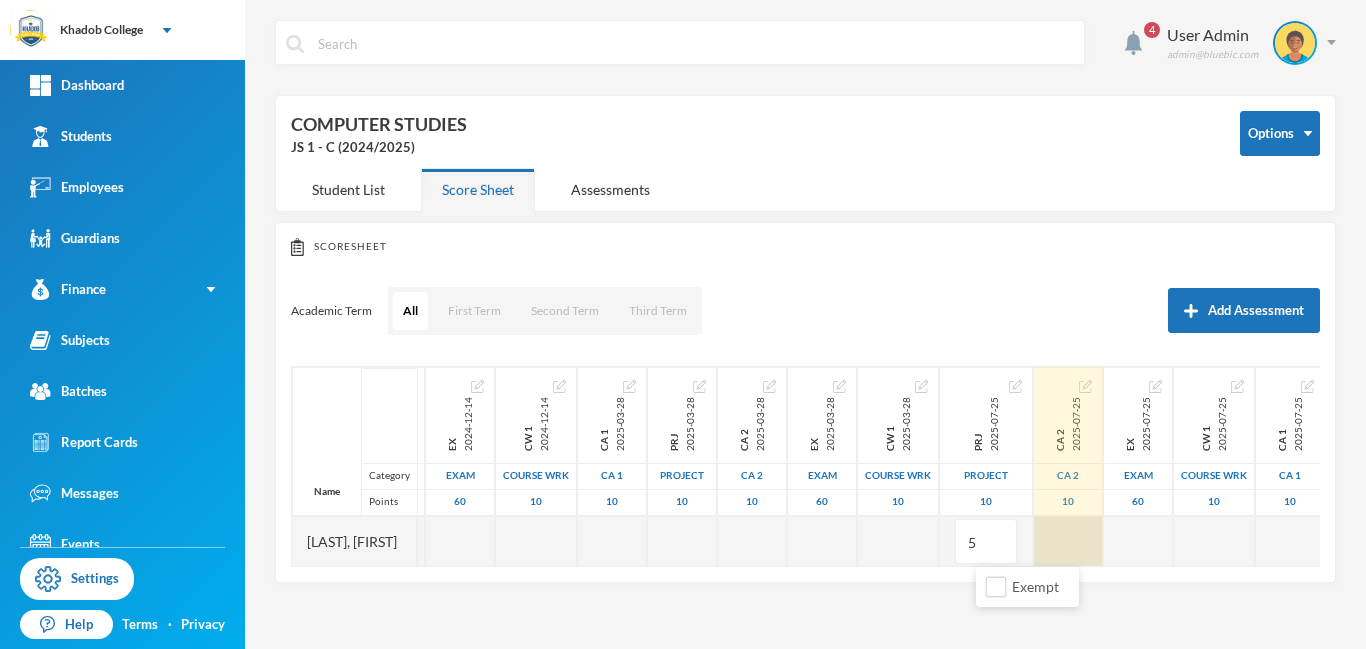 click at bounding box center [1068, 541] 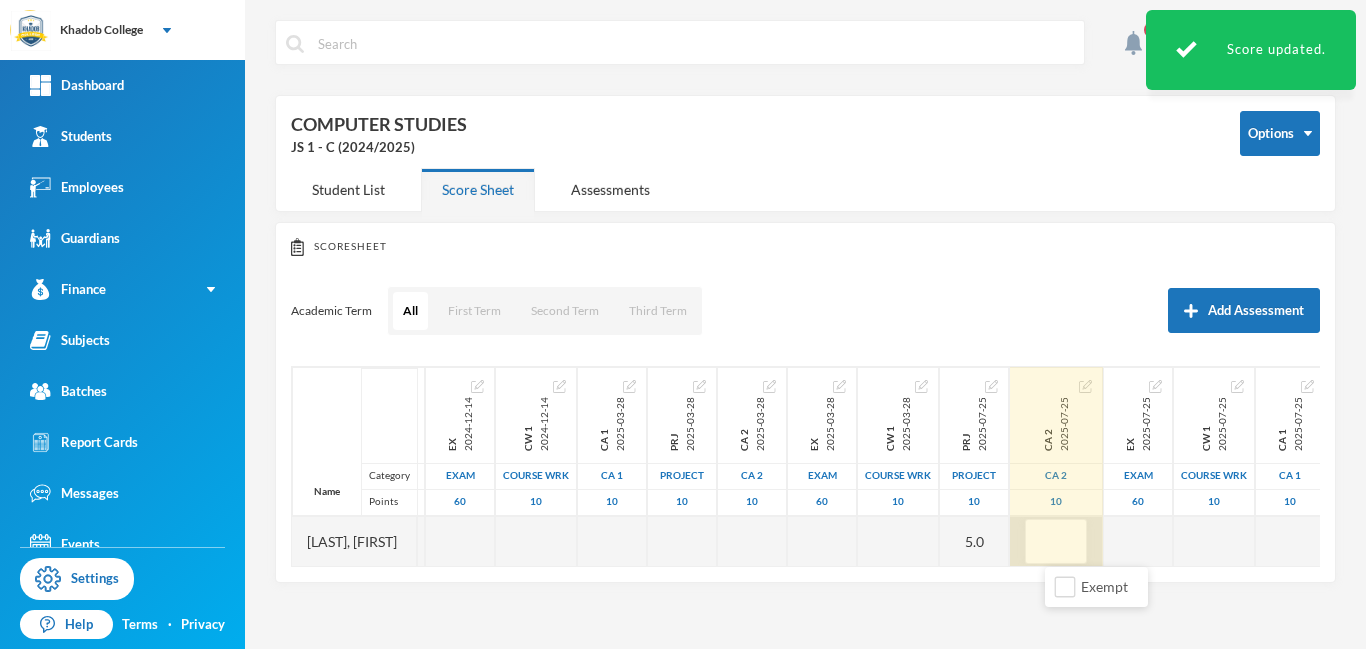 type on "4" 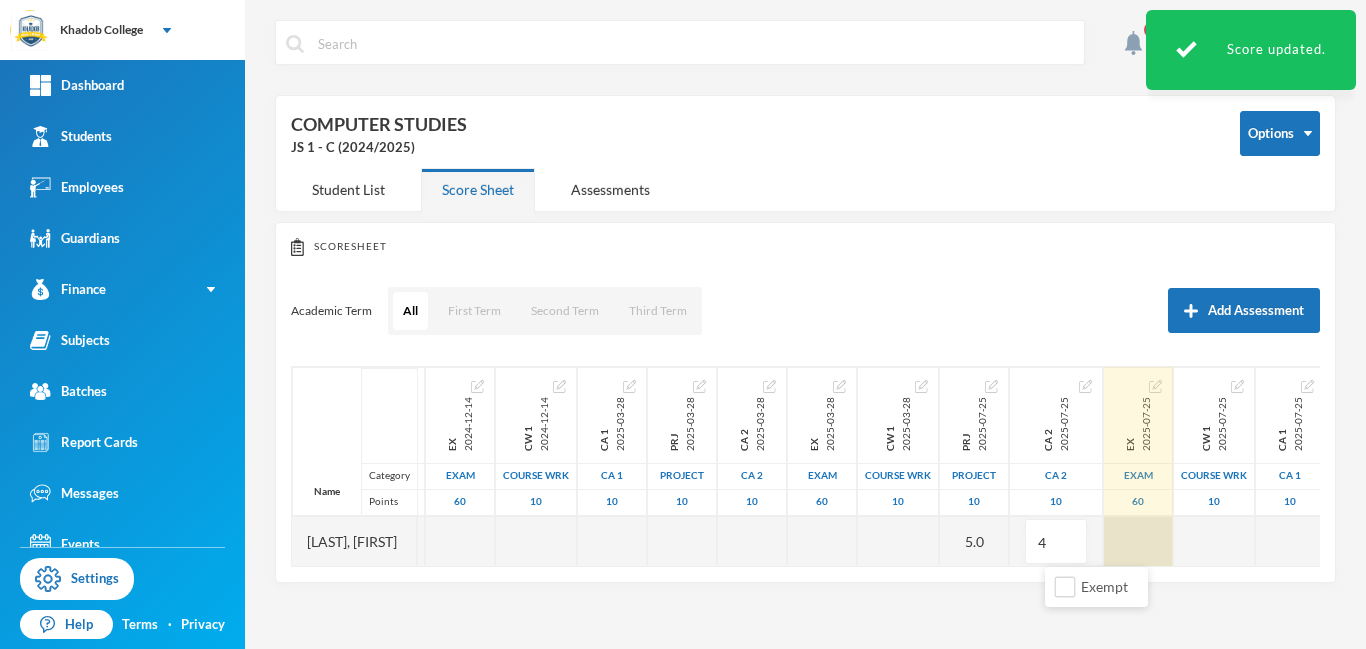 click on "Name   Category Points [LAST], [FIRST] 1st Total 2024-11-23 1st Term 100 CA 1 2024-12-14 CA 1 10 PRJ 2024-12-14 project 10 CA 2 2024-12-14 CA 2 10 EX 2024-12-14 Exam 60 CW 1 2024-12-14 COURSE WRK 10 CA 1 2025-03-28 CA 1 10 PRJ 2025-03-28 project 10 CA 2 2025-03-28 CA 2 10 EX 2025-03-28 Exam 60 CW 1 2025-03-28 COURSE WRK 10 PRJ 2025-07-25 project 10 5.0 CA 2 2025-07-25 CA 2 10 4 EX 2025-07-25 Exam 60 CW 1 2025-07-25 COURSE WRK 10 CA 1 2025-07-25 CA 1 10" at bounding box center (805, 466) 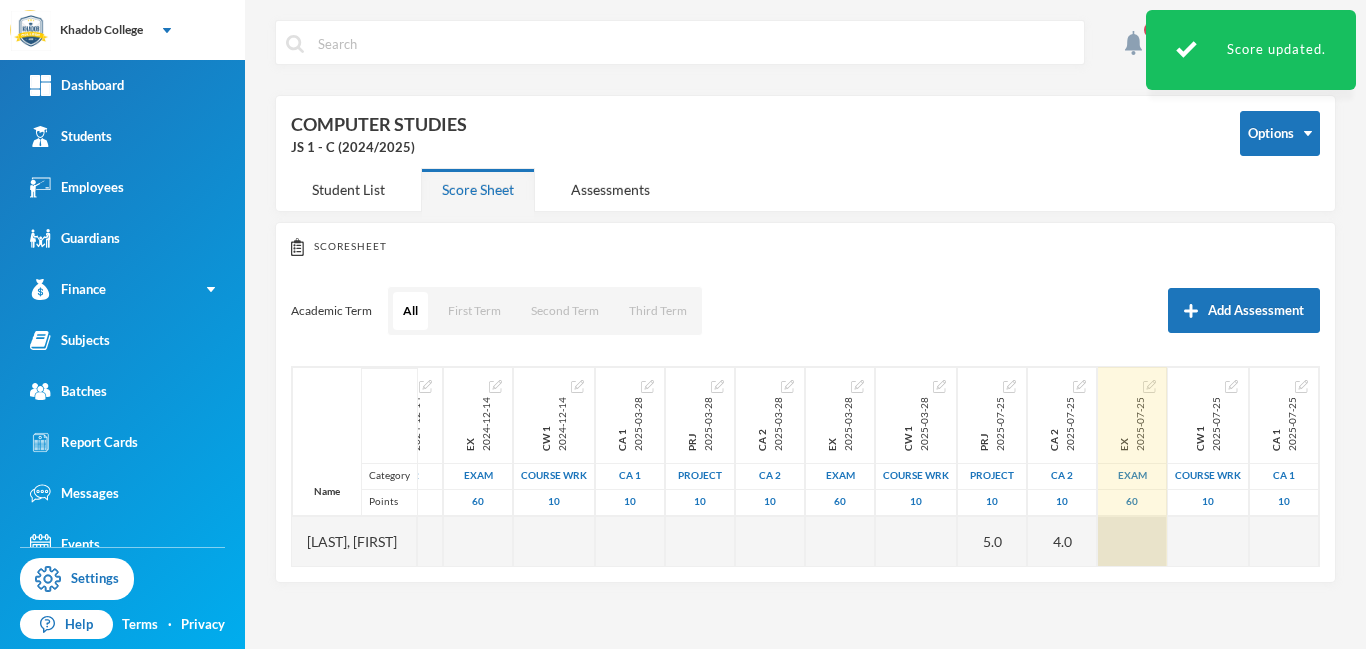 click at bounding box center [1132, 541] 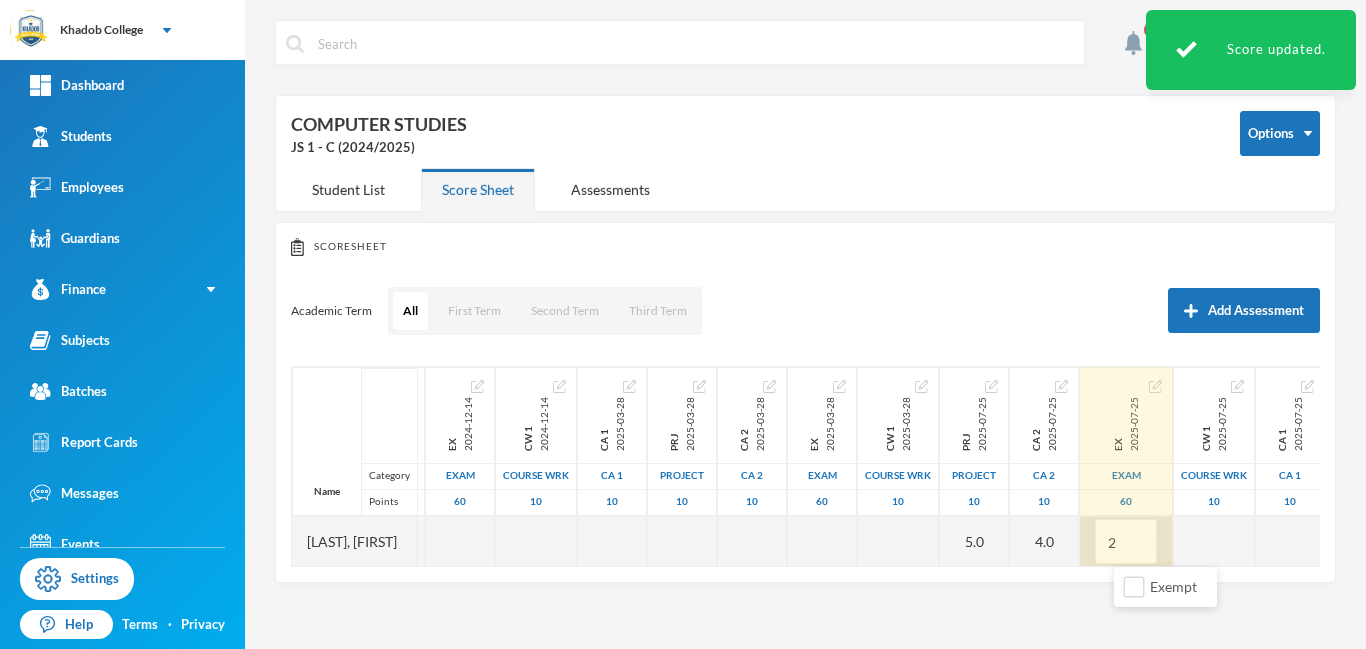 type on "25" 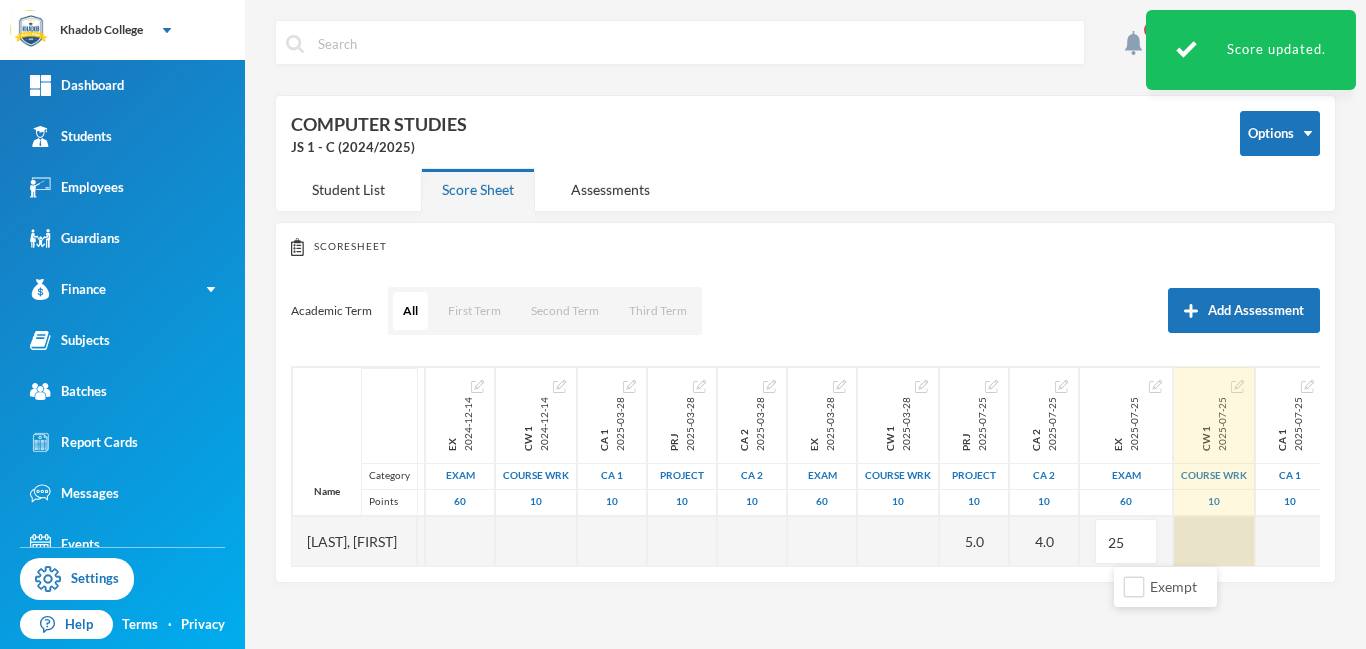 click at bounding box center (1214, 541) 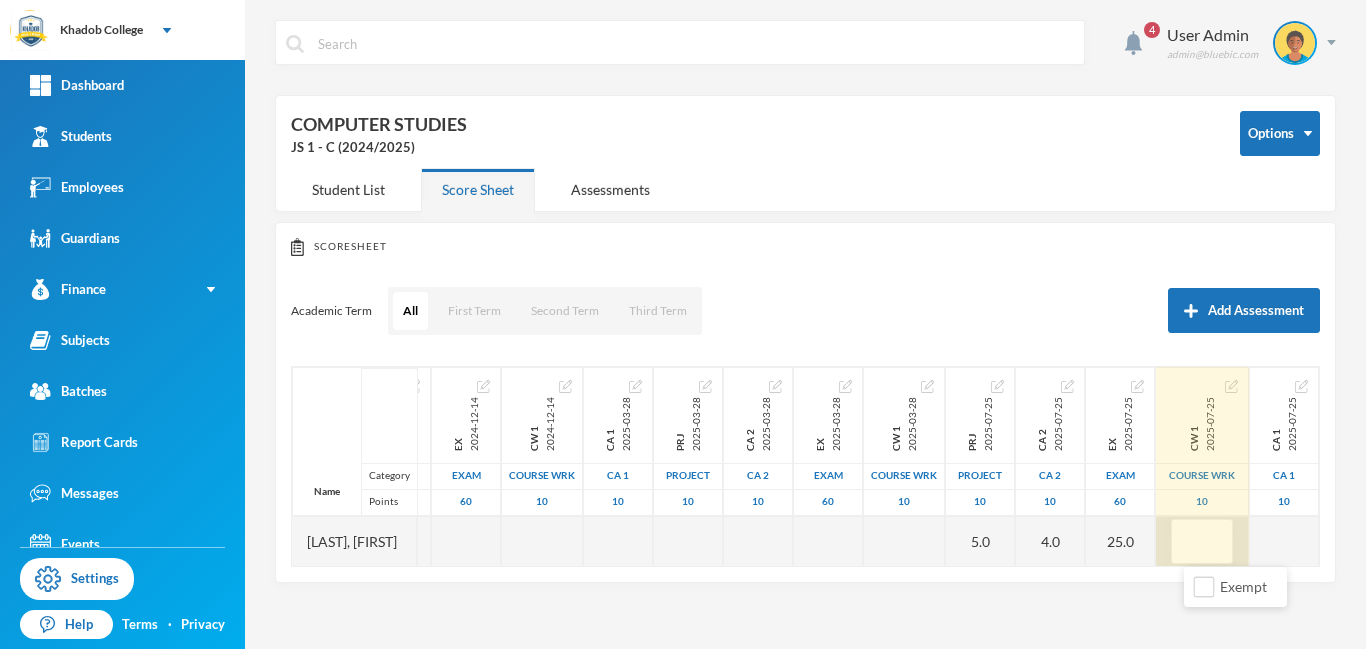 type on "3" 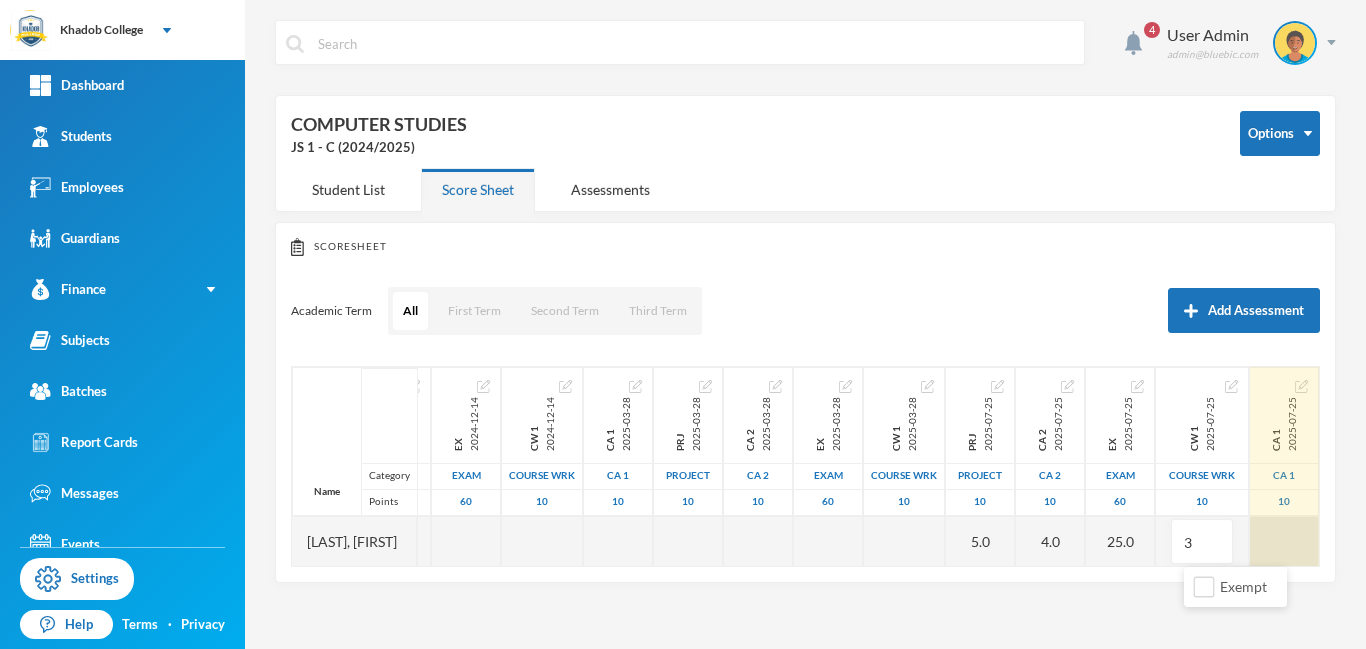 click at bounding box center (1284, 541) 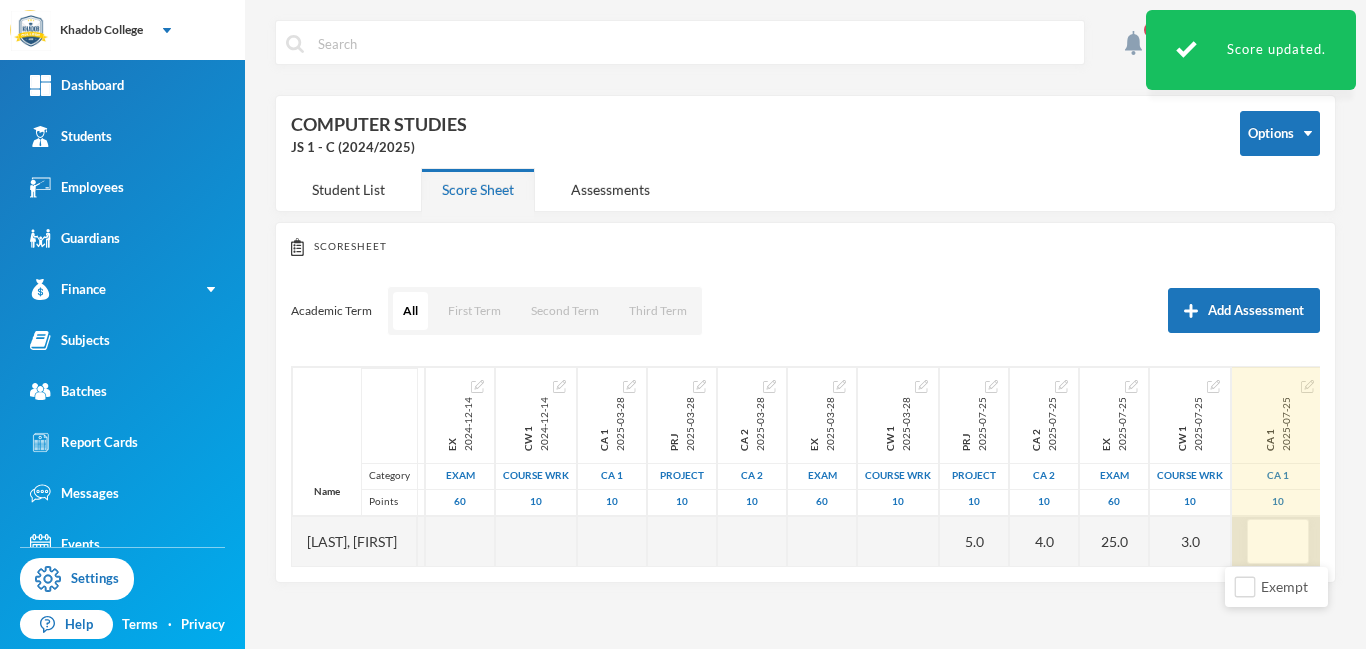 type on "3" 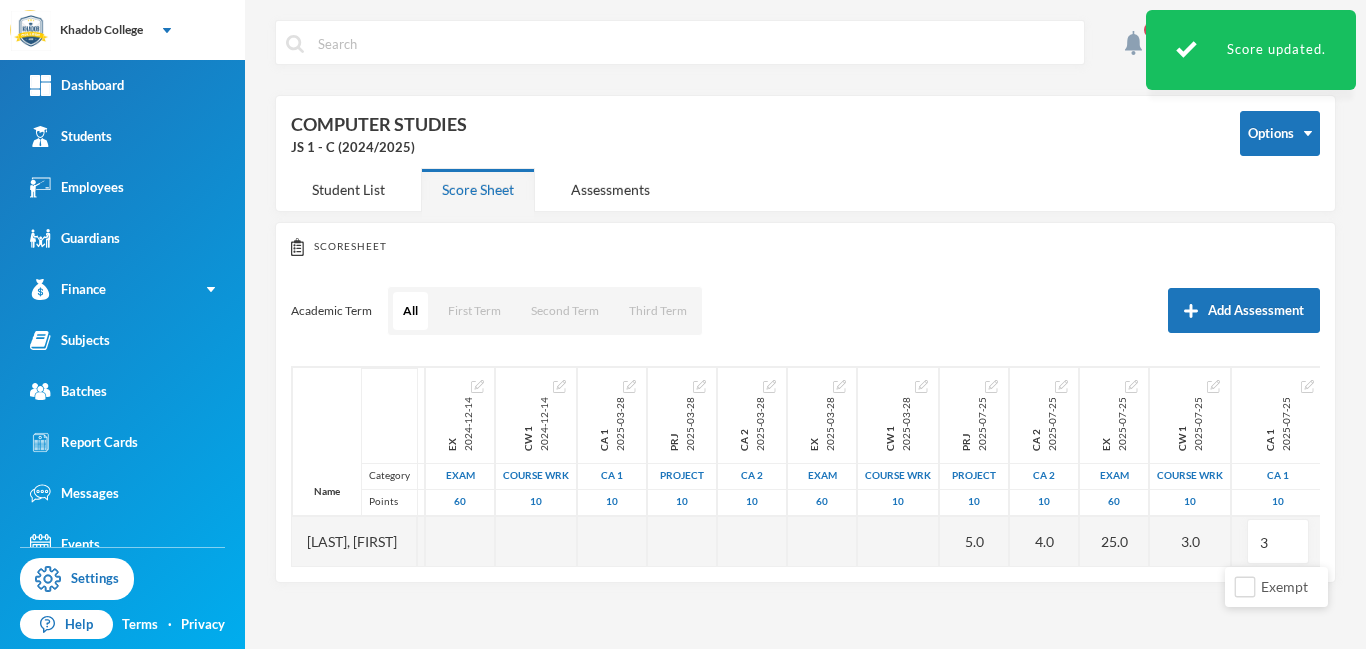 scroll, scrollTop: 0, scrollLeft: 297, axis: horizontal 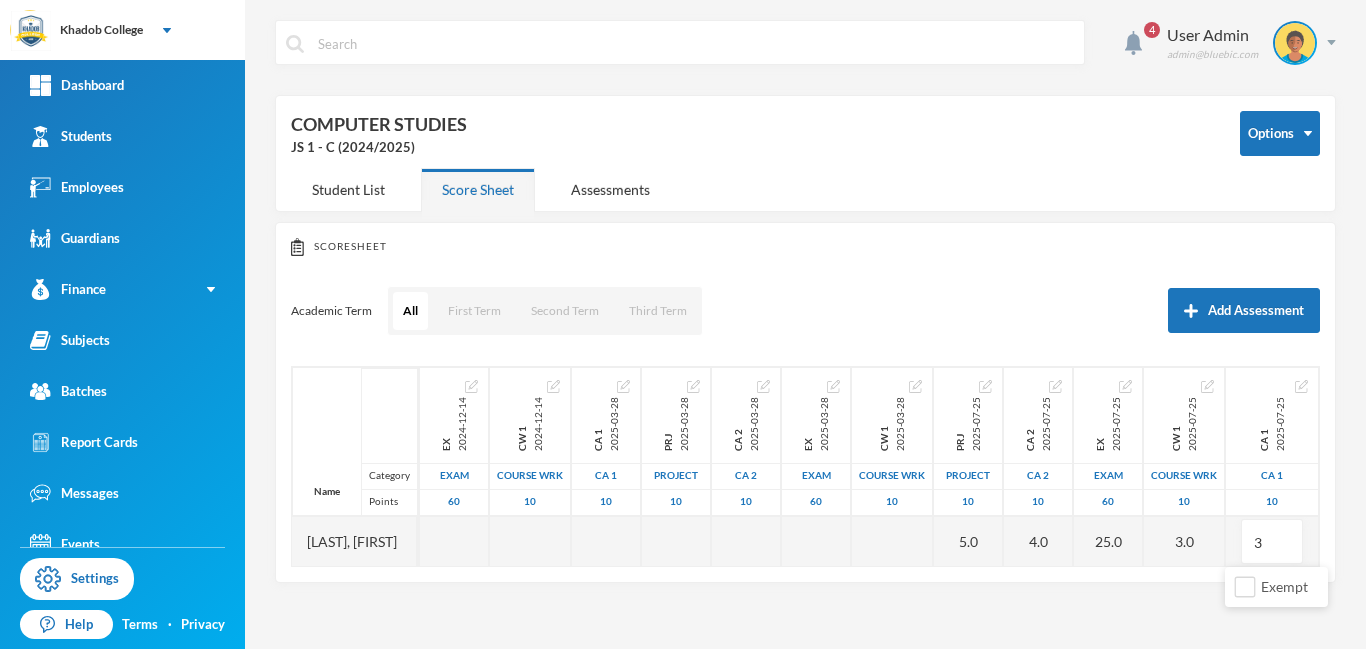 click on "4 User Admin admin@bluebic.com Options COMPUTER STUDIES JS 1 - C ([YEAR]/[YEAR]) Student List Score Sheet Assessments  Scoresheet Academic Term All First Term Second Term Third Term Add Assessment Name   Category Points Sulaiman, Sodiq 1st Total 2024-11-23 1st Term 100 CA 1 2024-12-14 CA 1 10 PRJ 2024-12-14 project 10 CA 2 2024-12-14 CA 2 10 EX 2024-12-14 Exam 60 CW 1 2024-12-14 COURSE WRK 10 CA 1 2025-03-28 CA 1 10 PRJ 2025-03-28 project 10 CA 2 2025-03-28 CA 2 10 EX 2025-03-28 Exam 60 CW 1 2025-03-28 COURSE WRK 10 PRJ 2025-07-25 project 10 5.0 CA 2 2025-07-25 CA 2 10 4.0 EX 2025-07-25 Exam 60 25.0 CW 1 2025-07-25 COURSE WRK 10 3.0 CA 1 2025-07-25 CA 1 10 3" at bounding box center [805, 324] 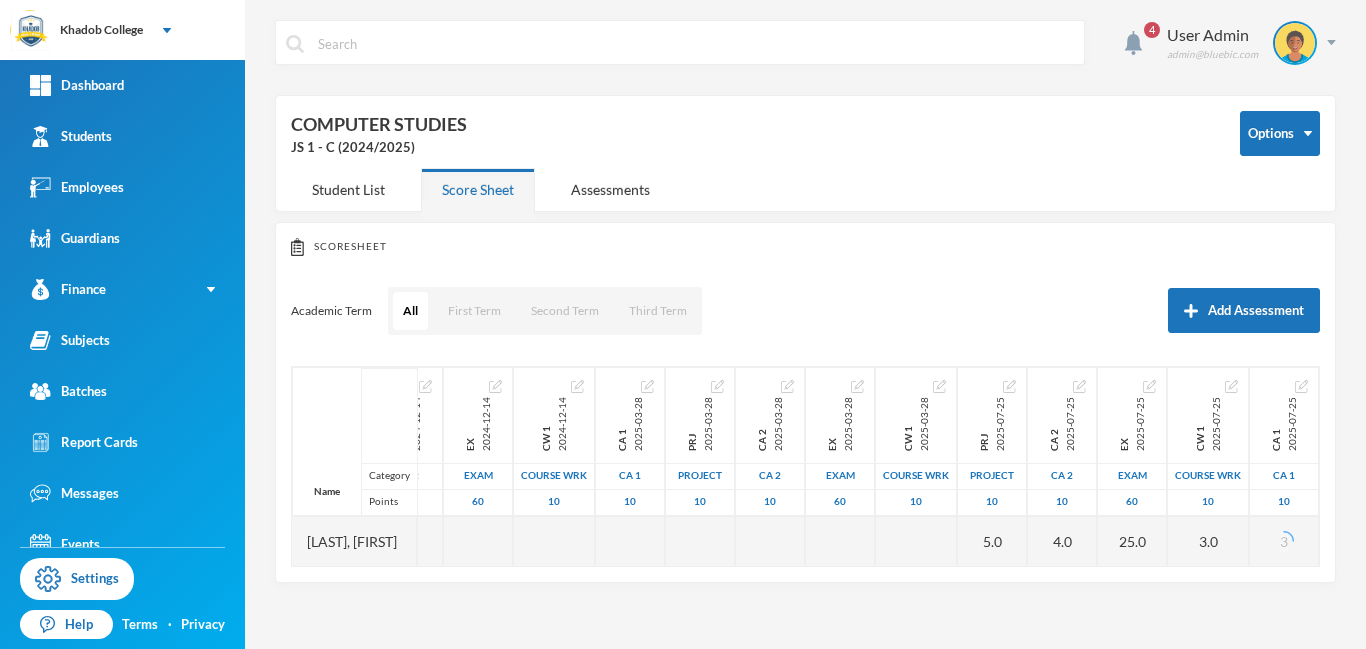 scroll, scrollTop: 0, scrollLeft: 272, axis: horizontal 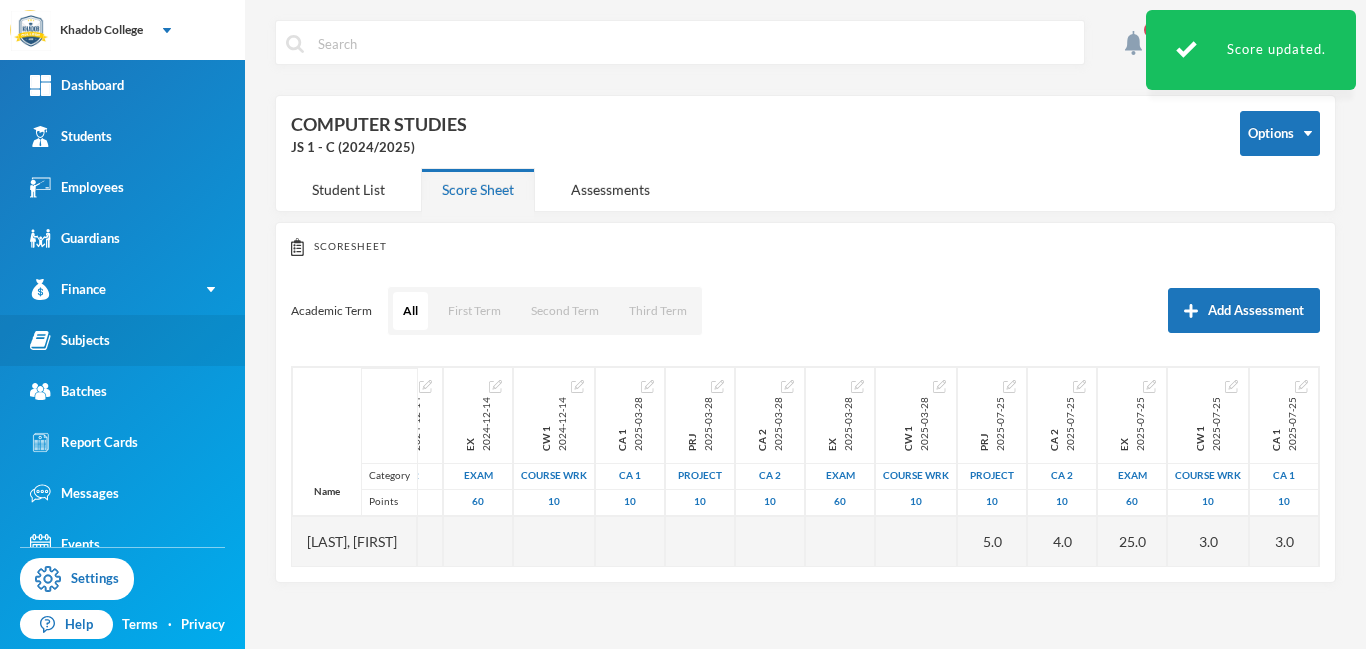 click on "Subjects" at bounding box center (70, 340) 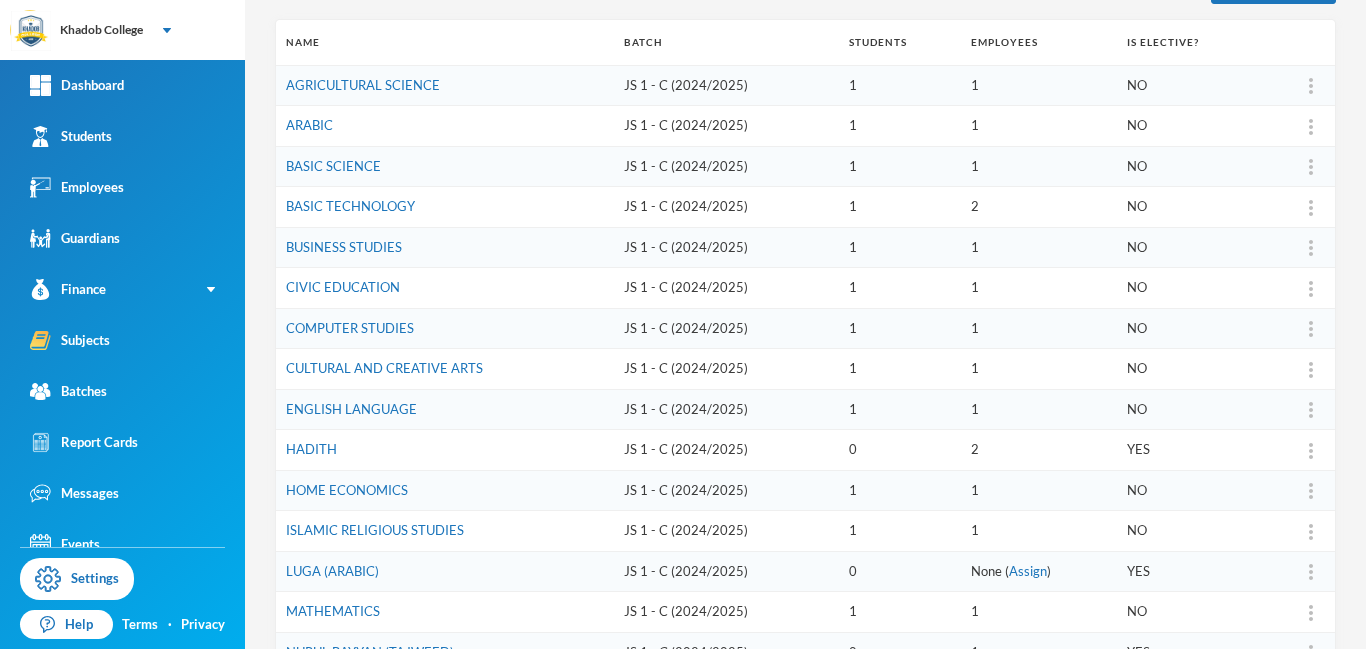 scroll, scrollTop: 298, scrollLeft: 0, axis: vertical 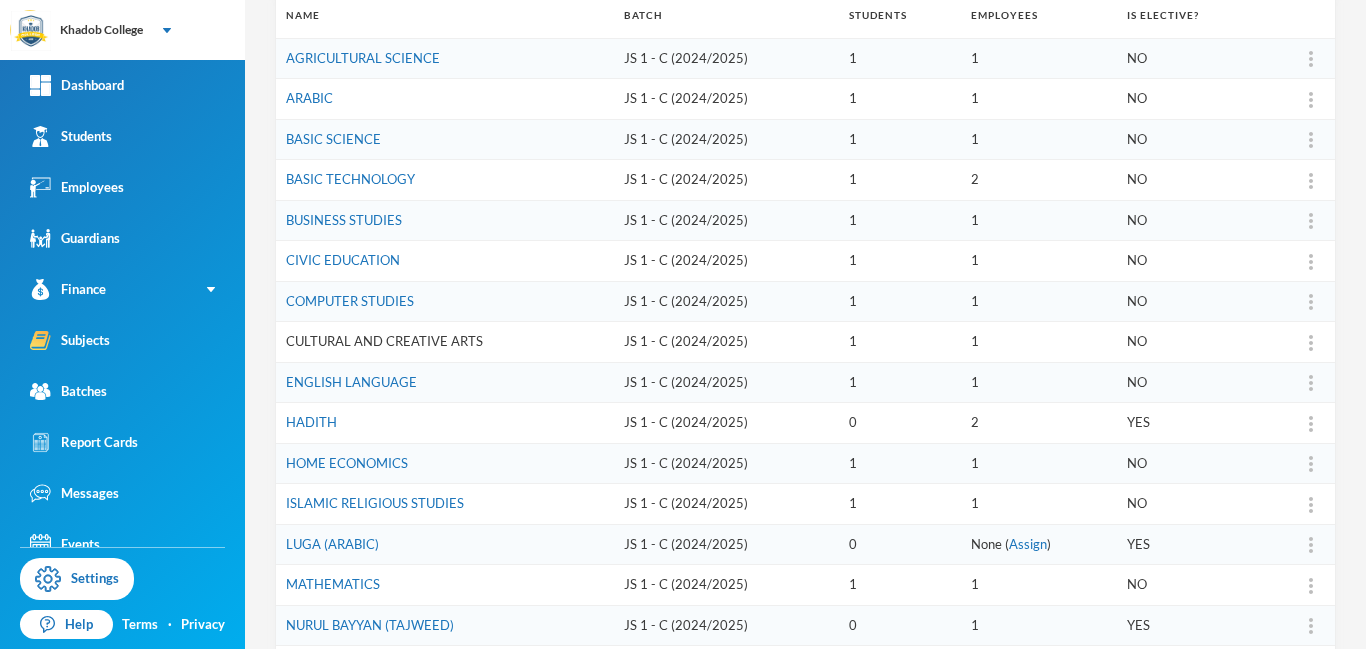 click on "CULTURAL AND CREATIVE ARTS" at bounding box center [384, 341] 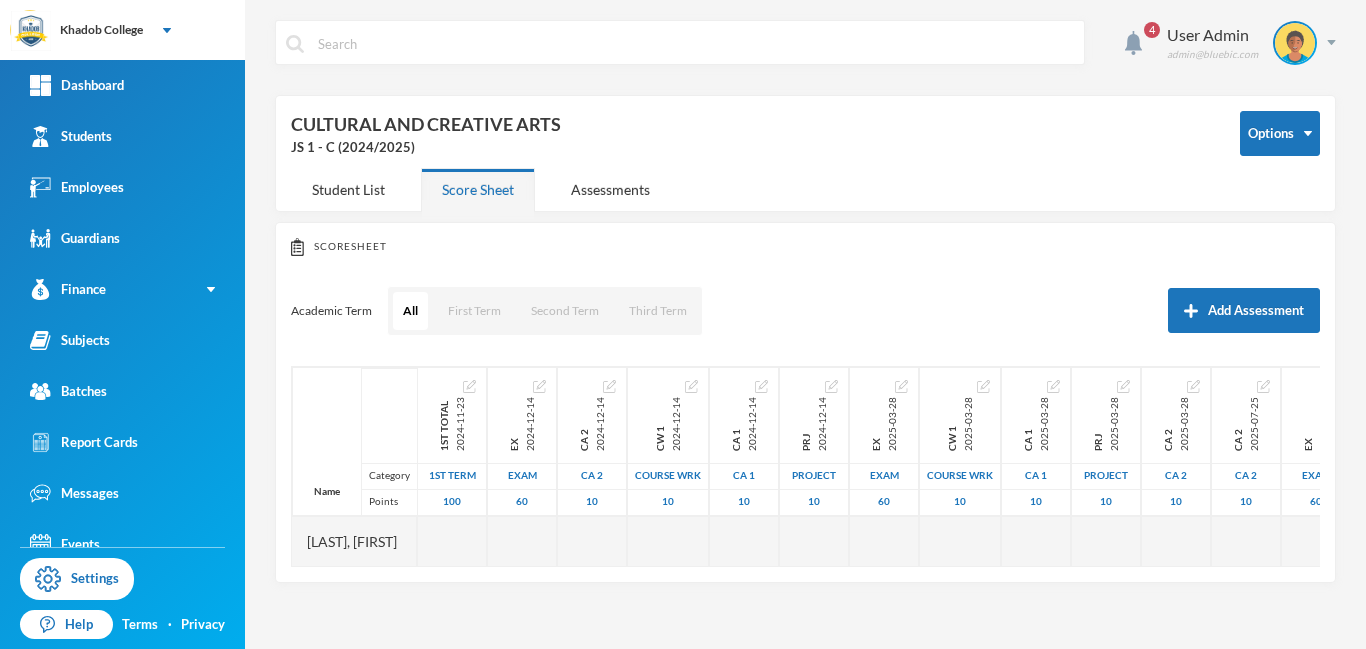 scroll, scrollTop: 0, scrollLeft: 0, axis: both 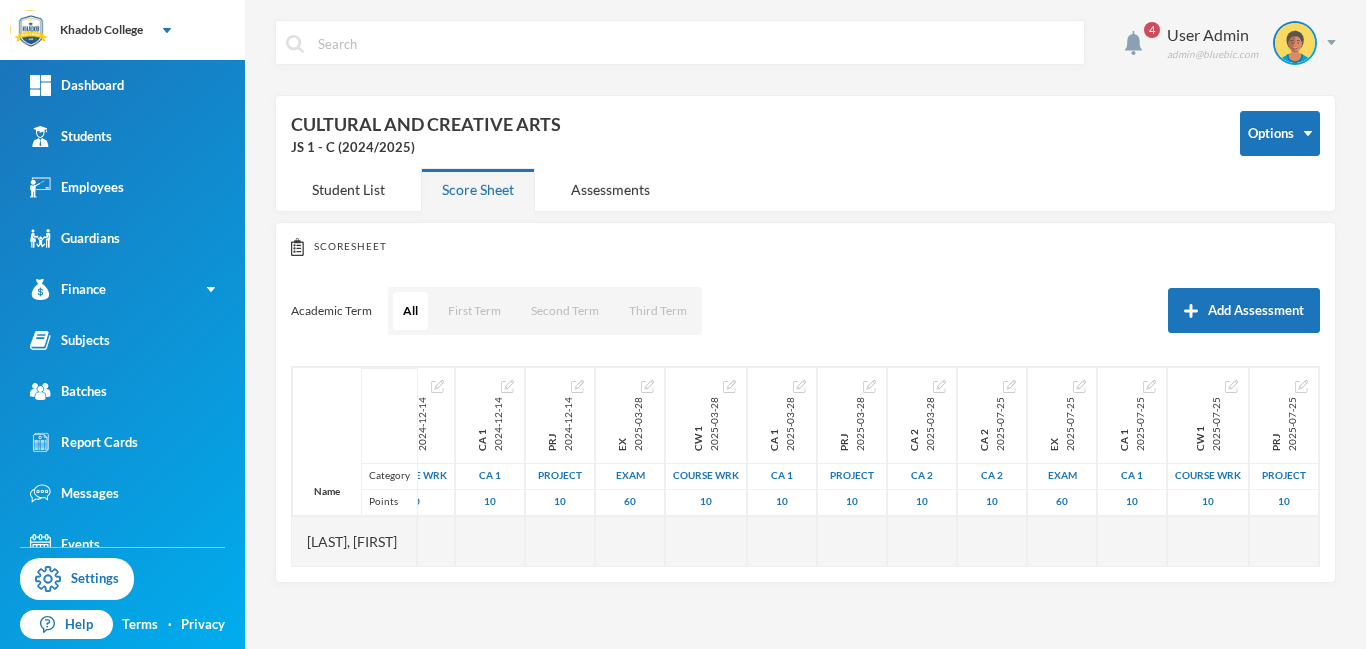 drag, startPoint x: 890, startPoint y: 561, endPoint x: 1286, endPoint y: 578, distance: 396.36475 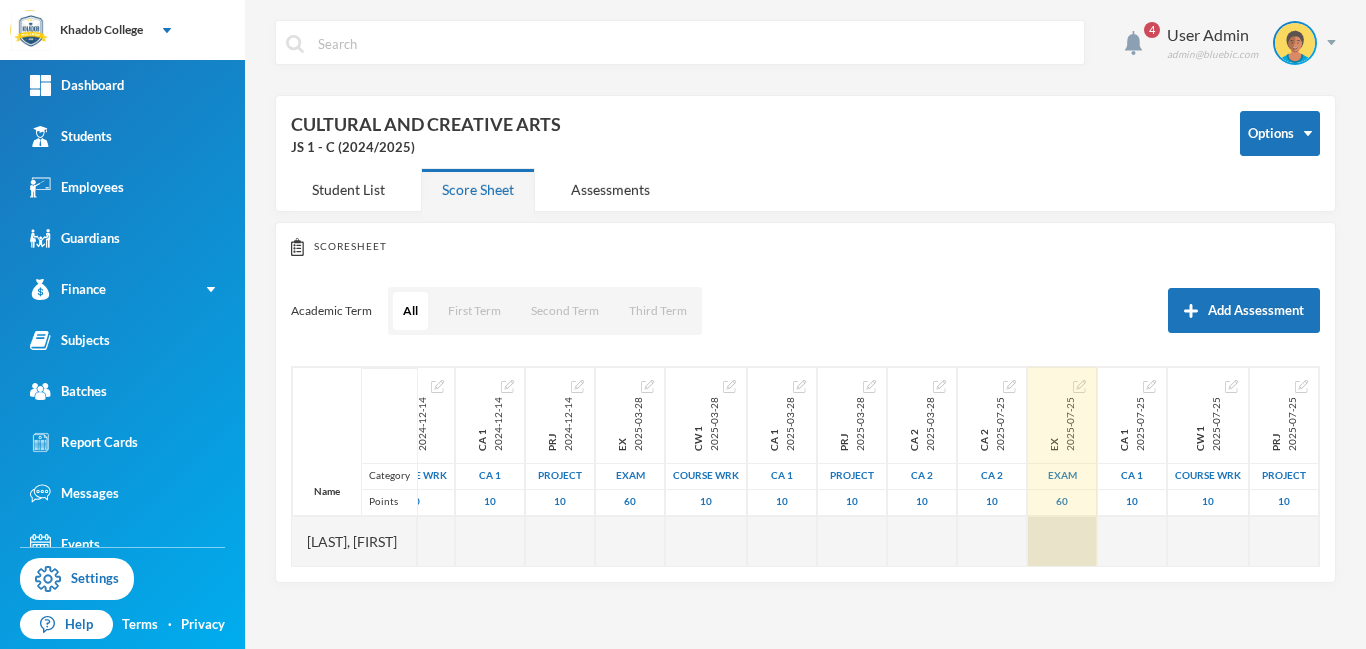 click at bounding box center [1062, 541] 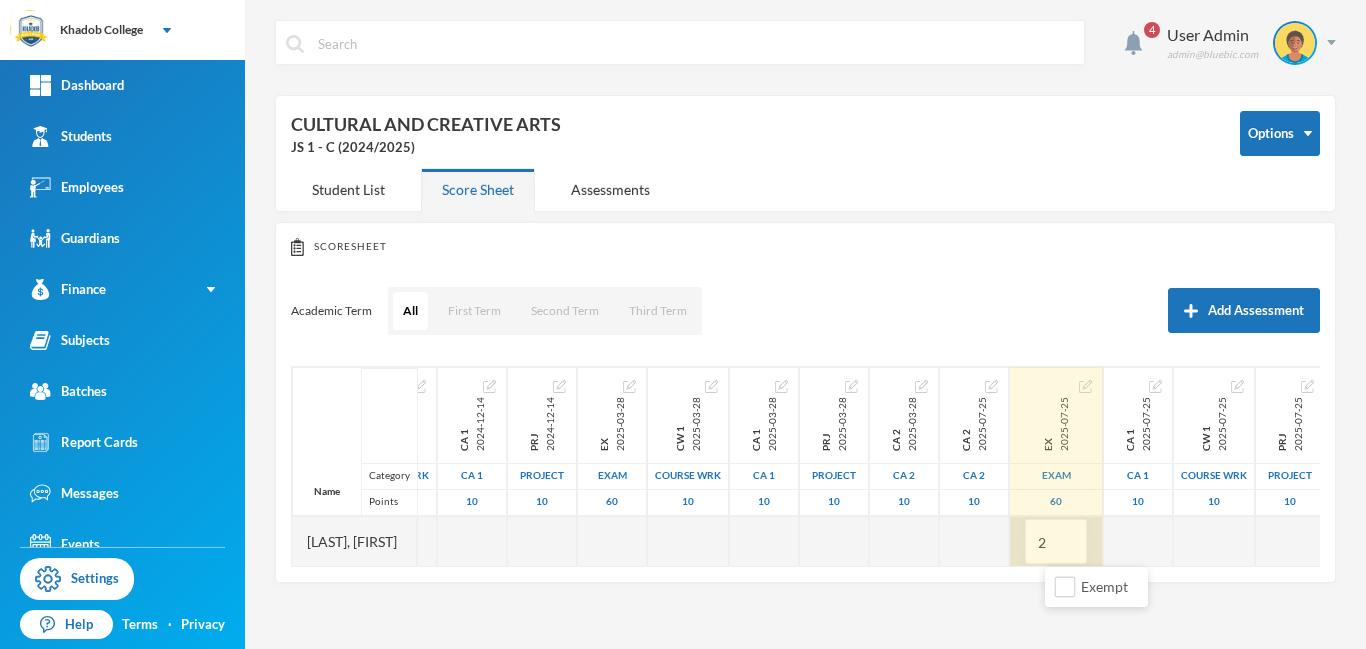 type on "28" 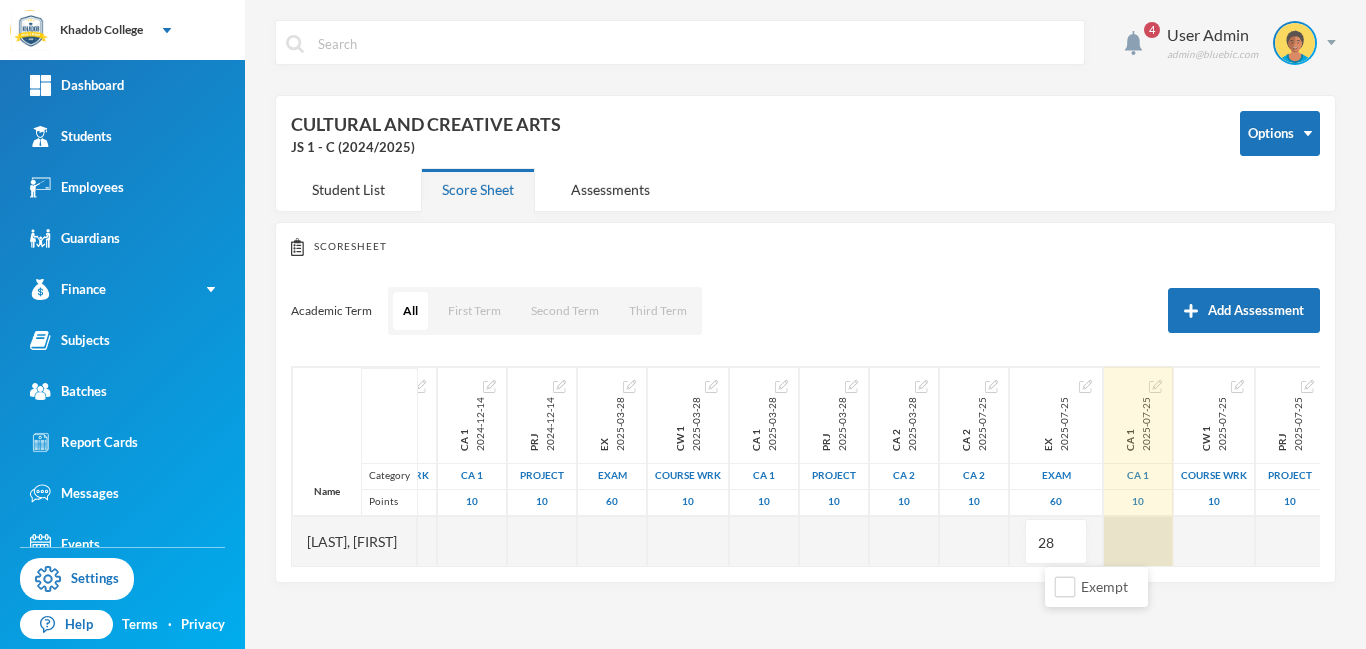 click at bounding box center [1138, 541] 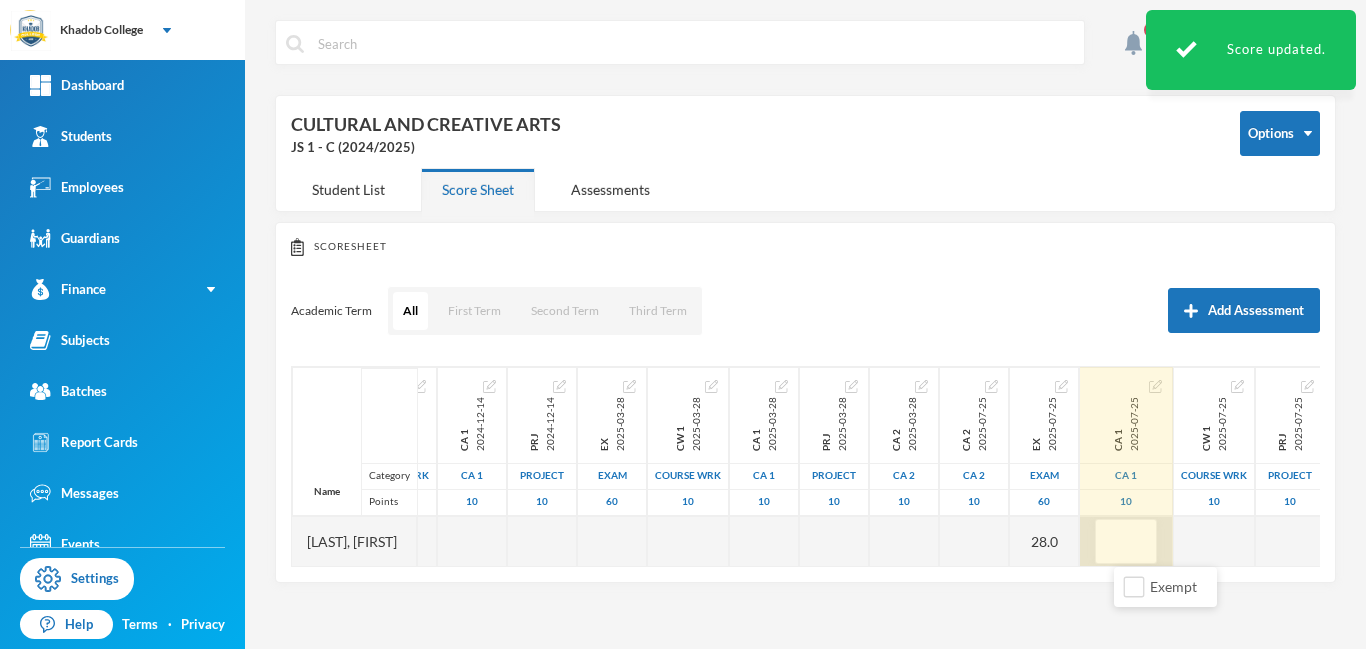 type on "6" 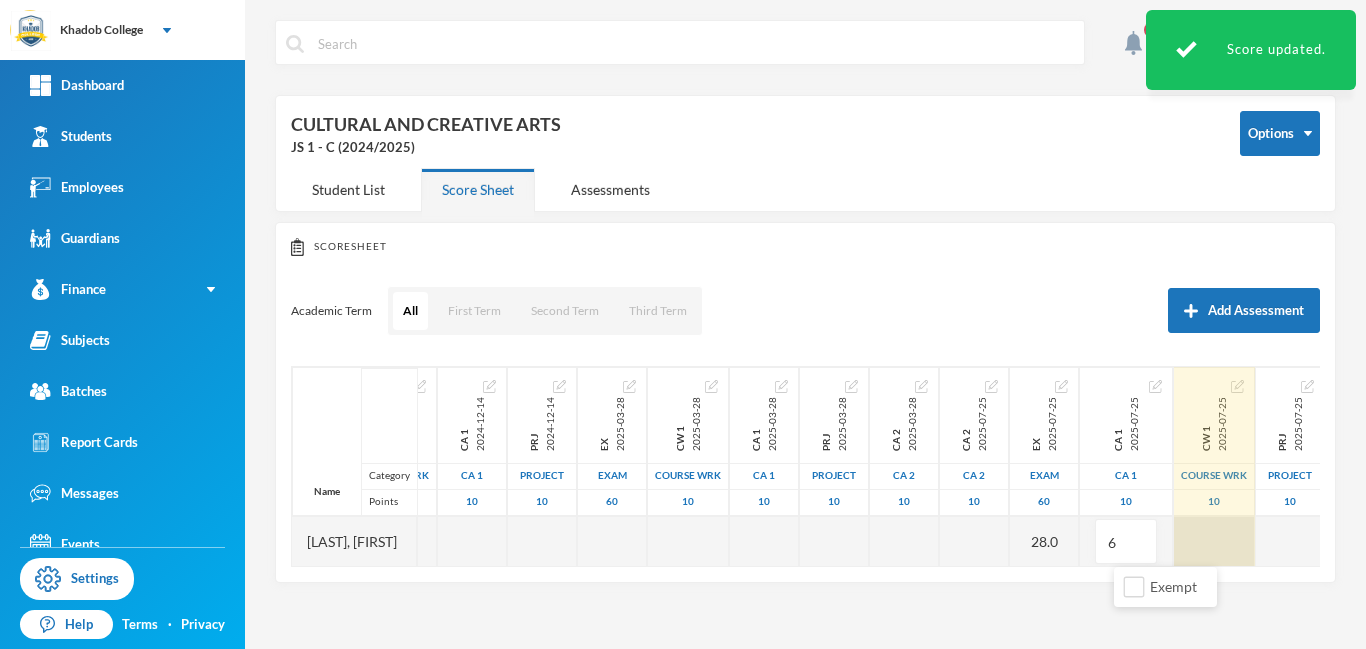 click at bounding box center (1214, 541) 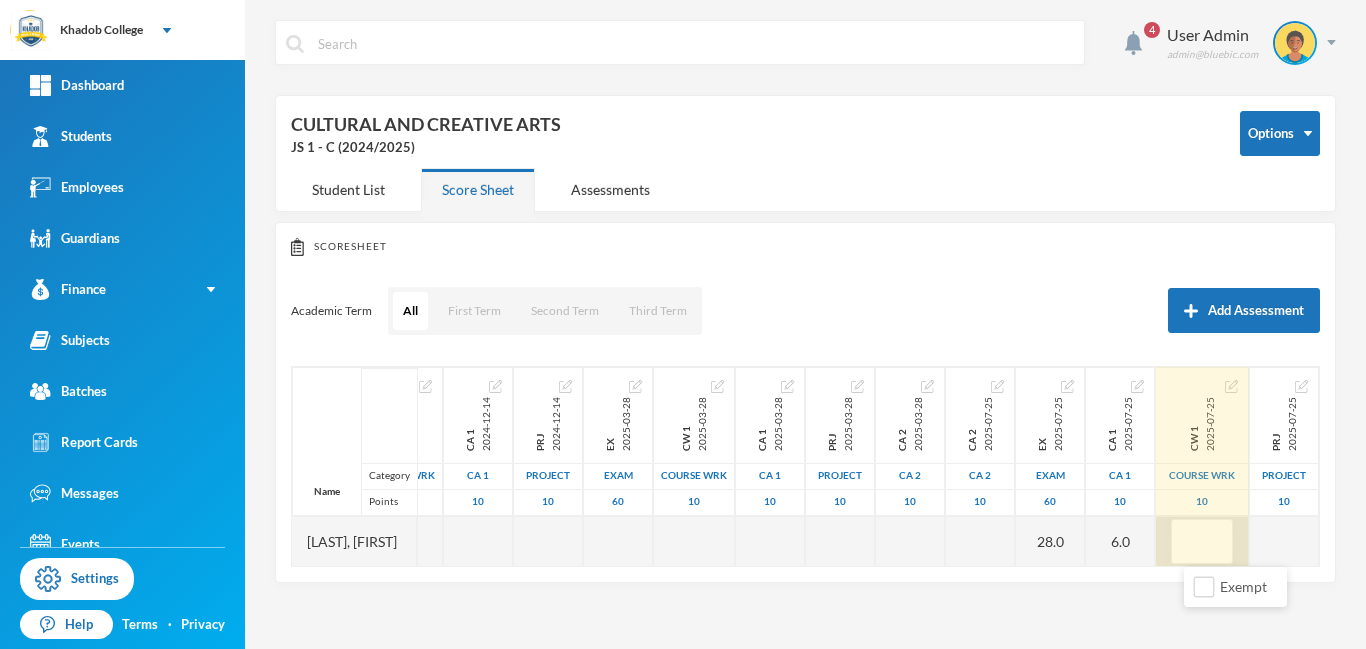 type on "5" 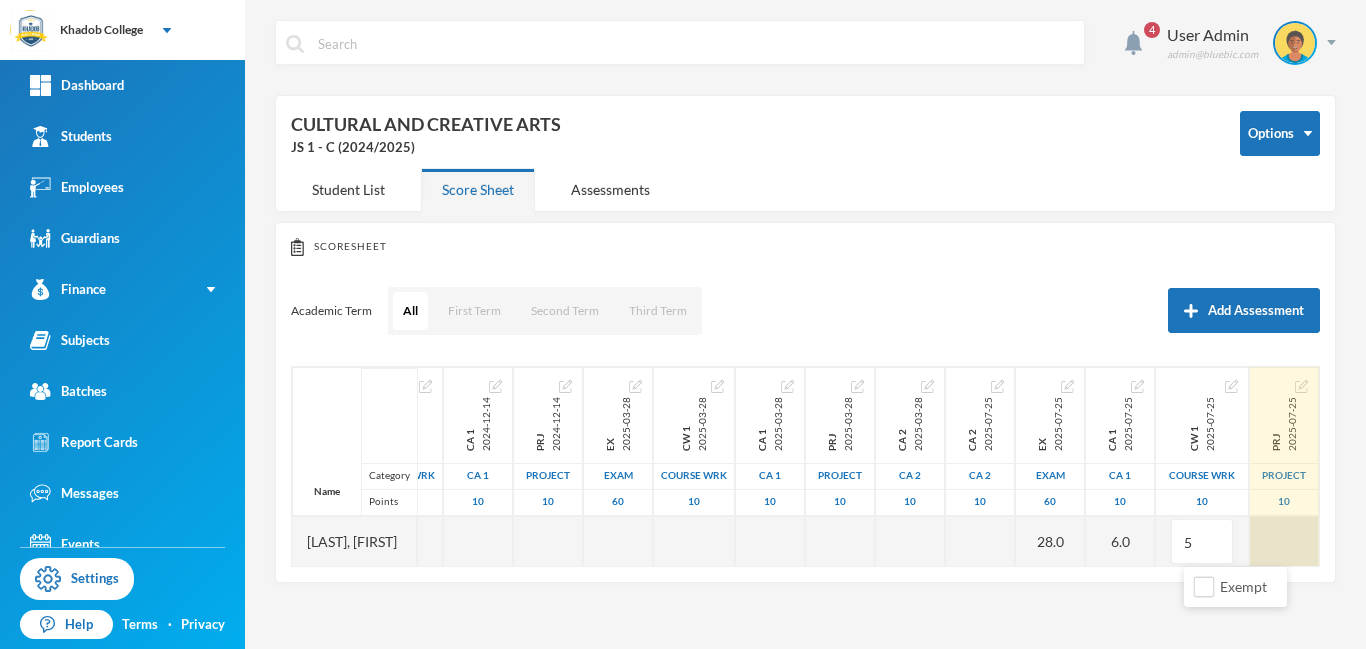 click at bounding box center (1284, 541) 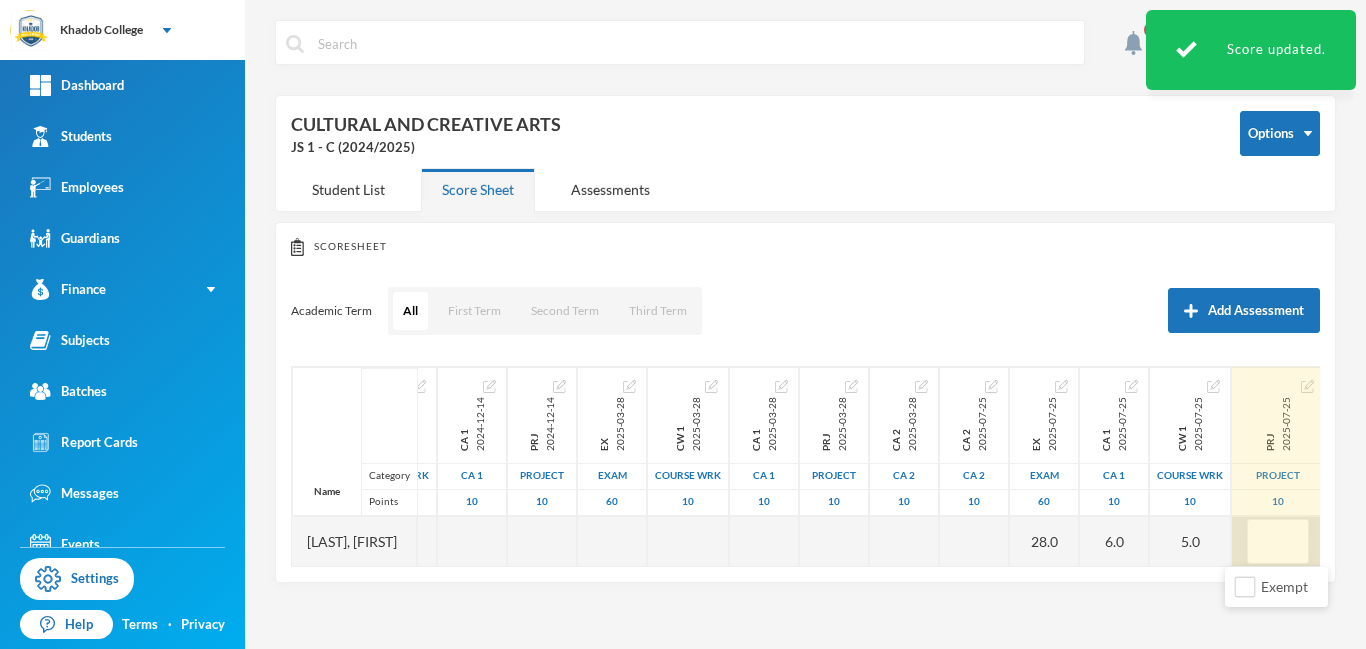 type on "6" 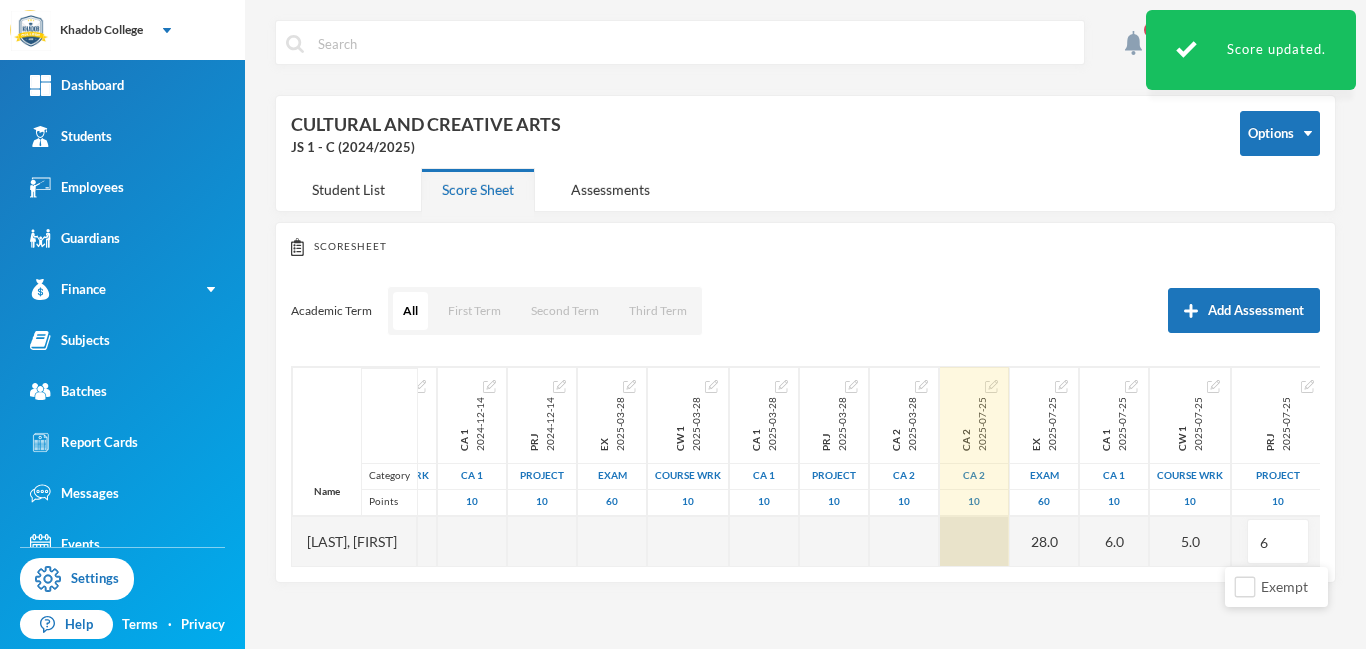 click at bounding box center [974, 541] 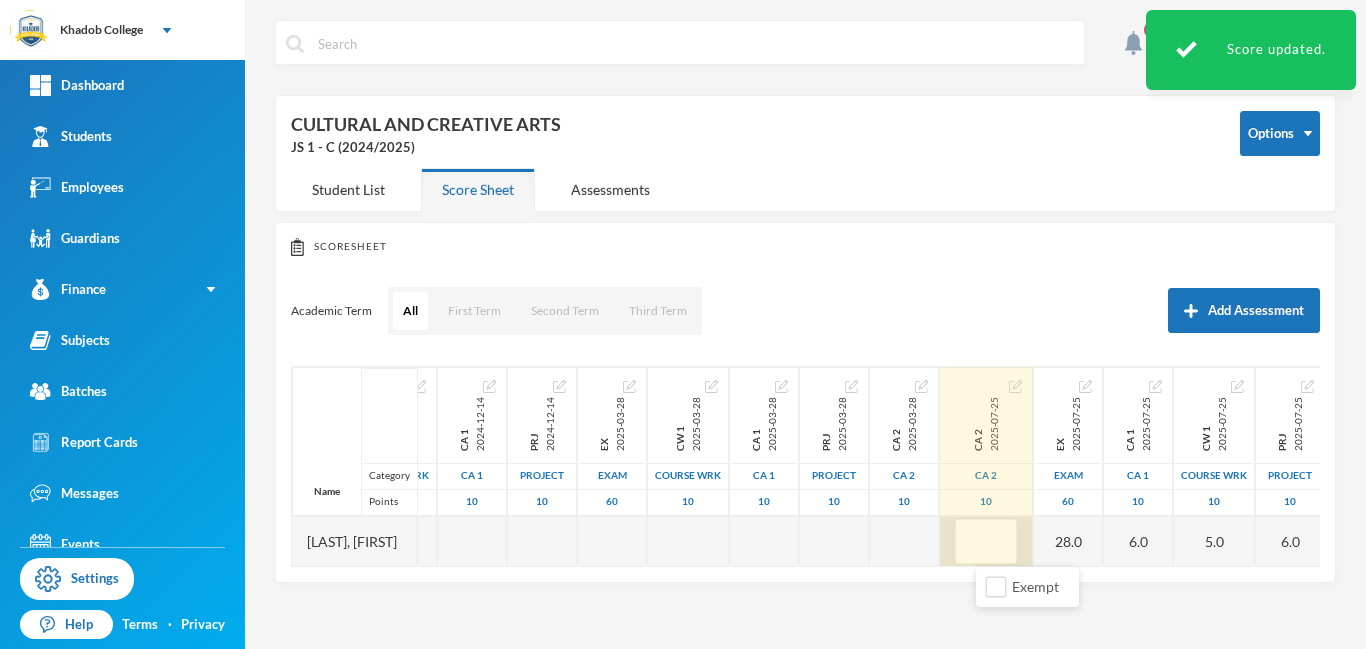 type on "7" 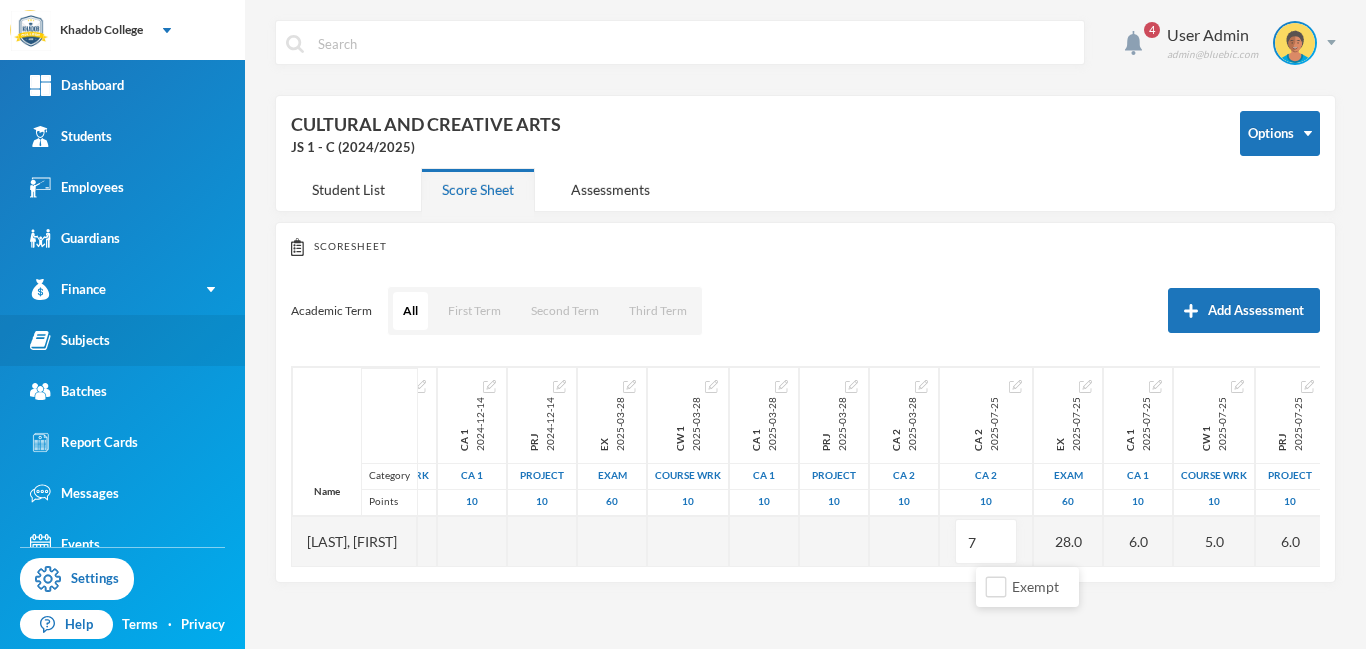 click on "Subjects" at bounding box center [70, 340] 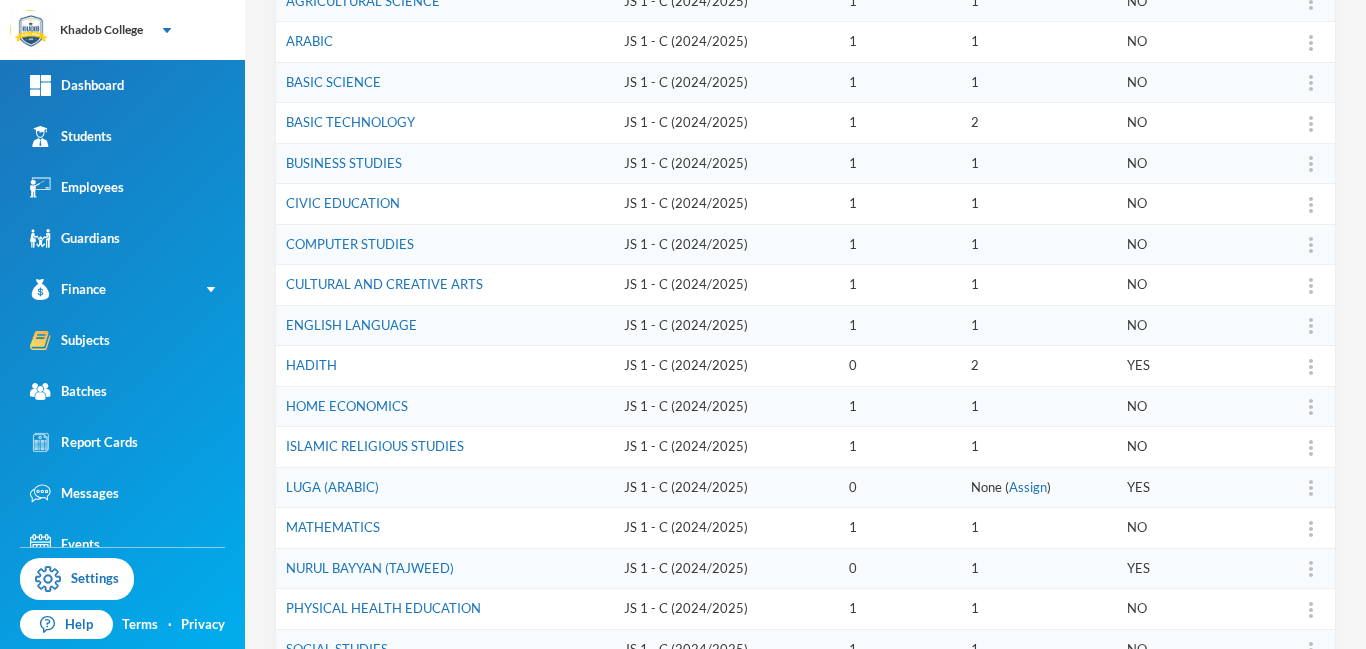 scroll, scrollTop: 357, scrollLeft: 0, axis: vertical 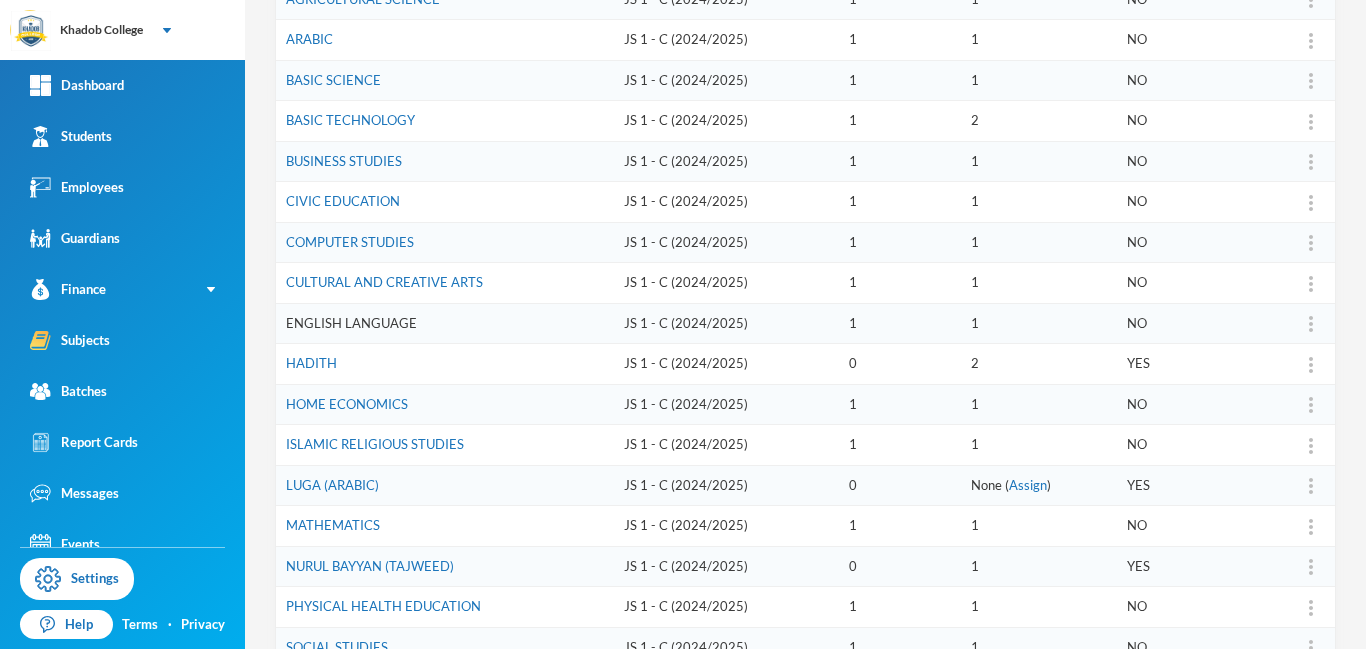 click on "ENGLISH LANGUAGE" at bounding box center (351, 323) 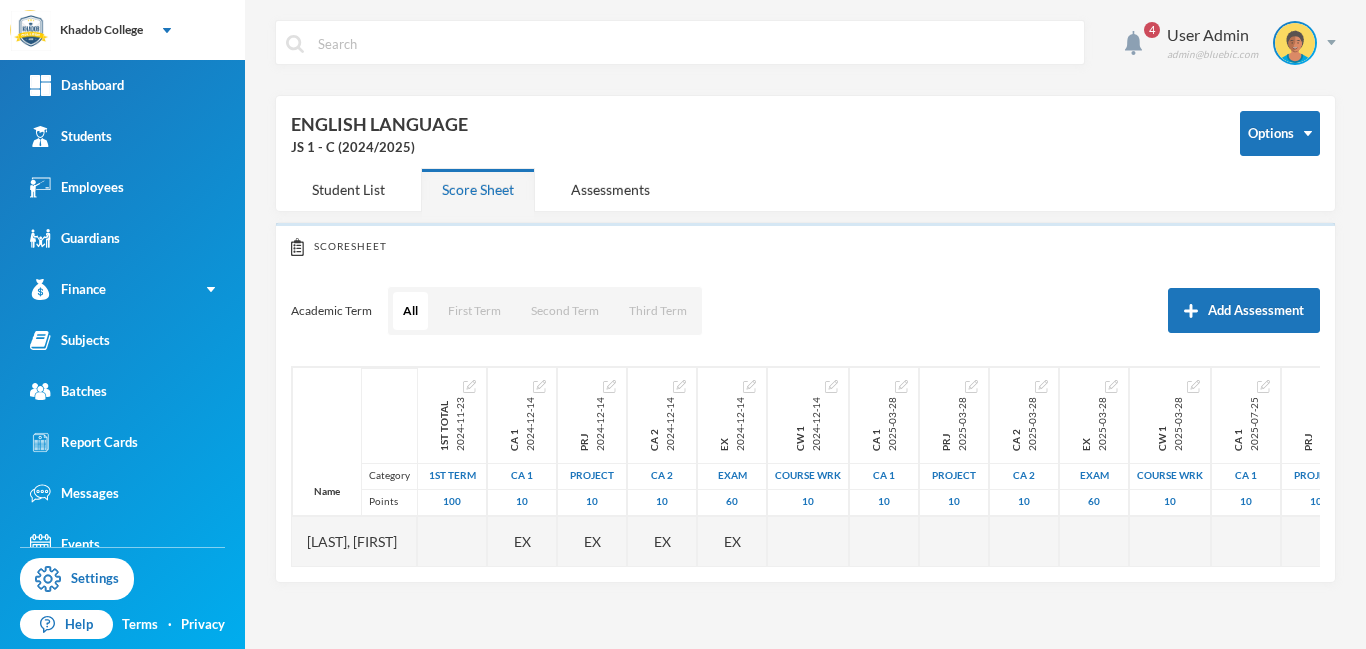 scroll, scrollTop: 0, scrollLeft: 0, axis: both 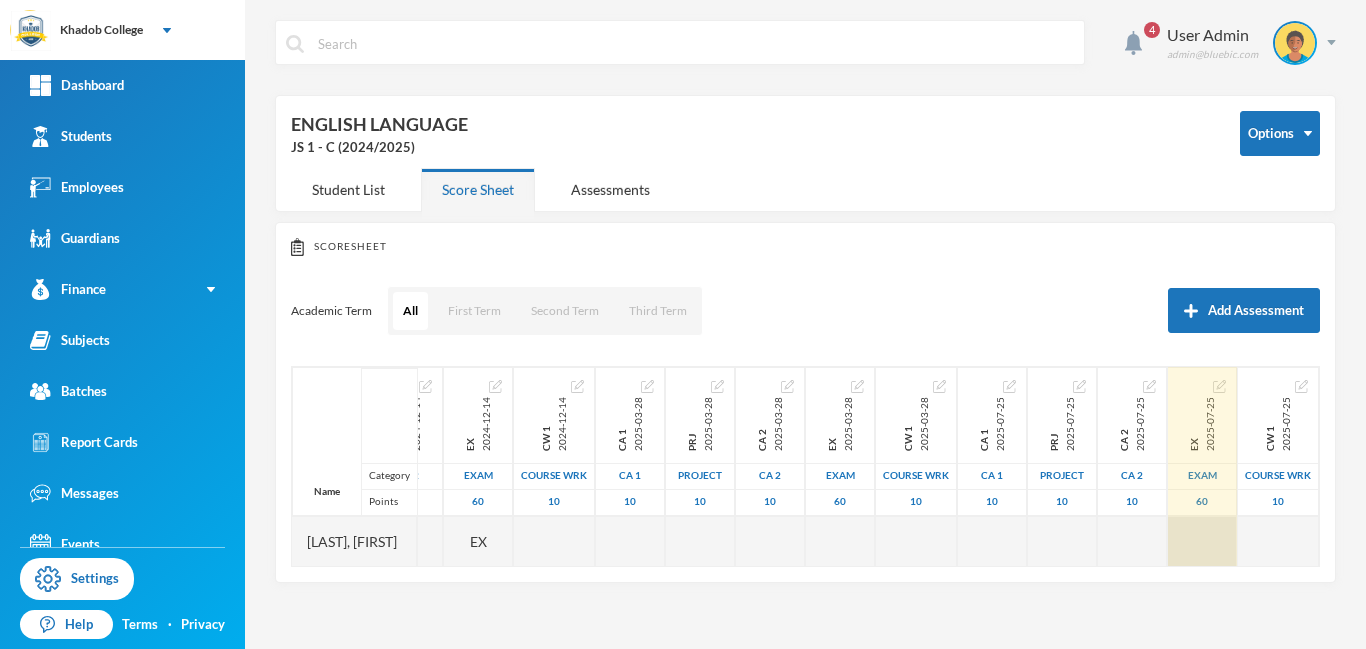 click at bounding box center [1202, 541] 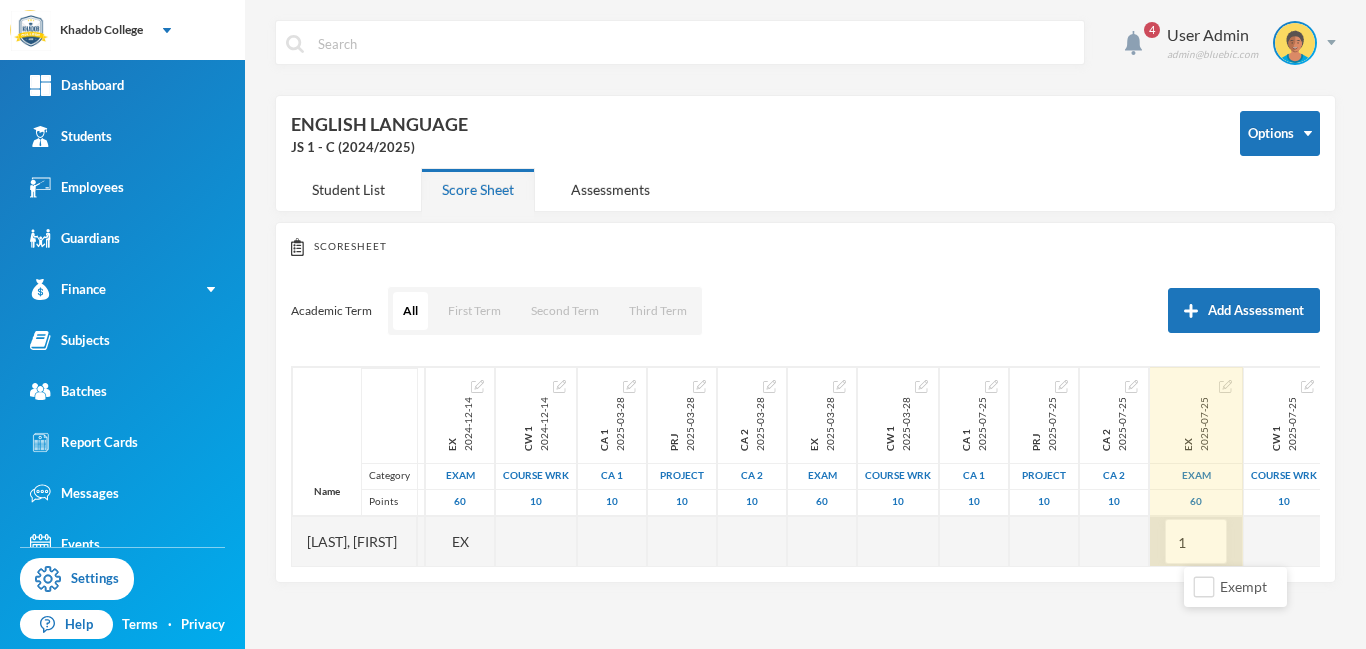 type on "12" 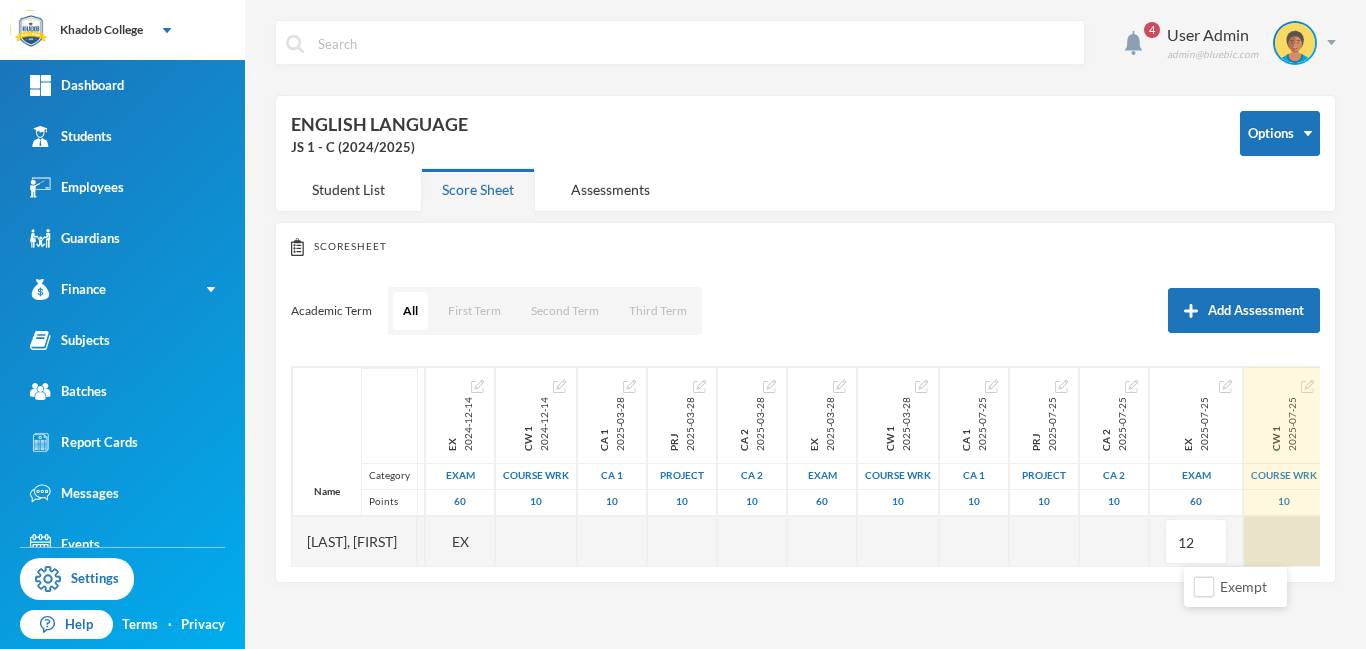click at bounding box center [1284, 541] 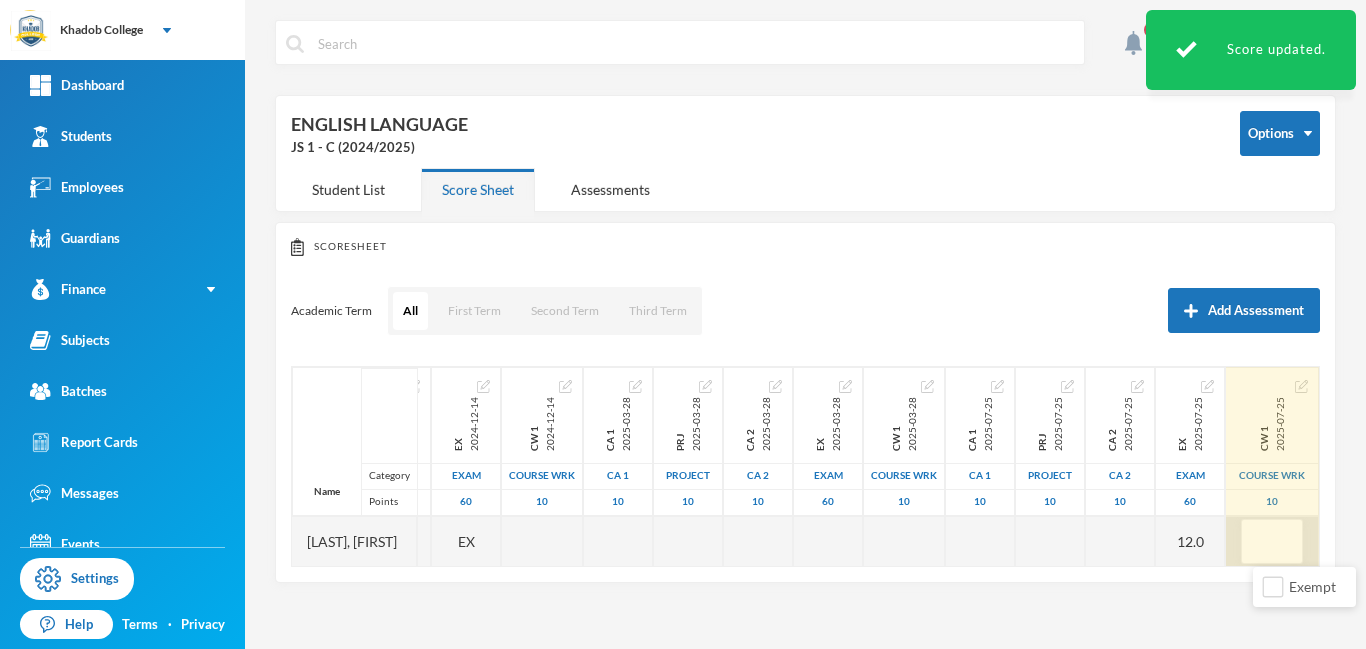type on "3" 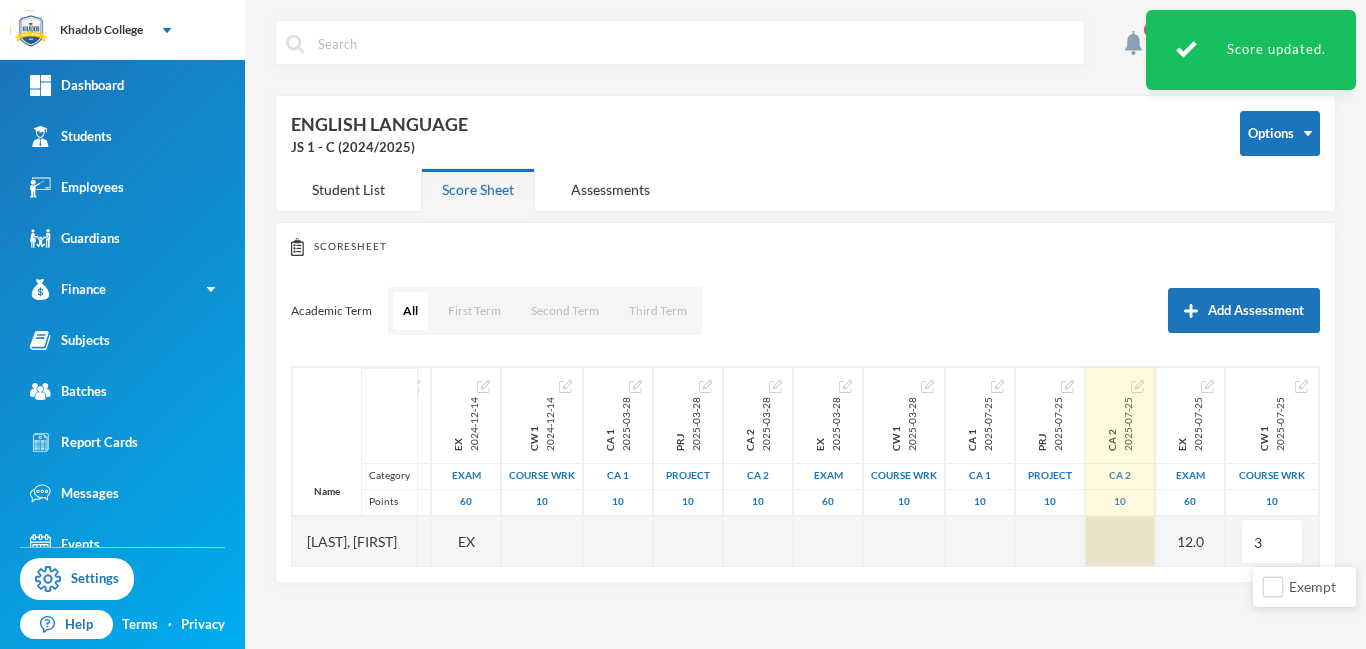 click at bounding box center [1120, 541] 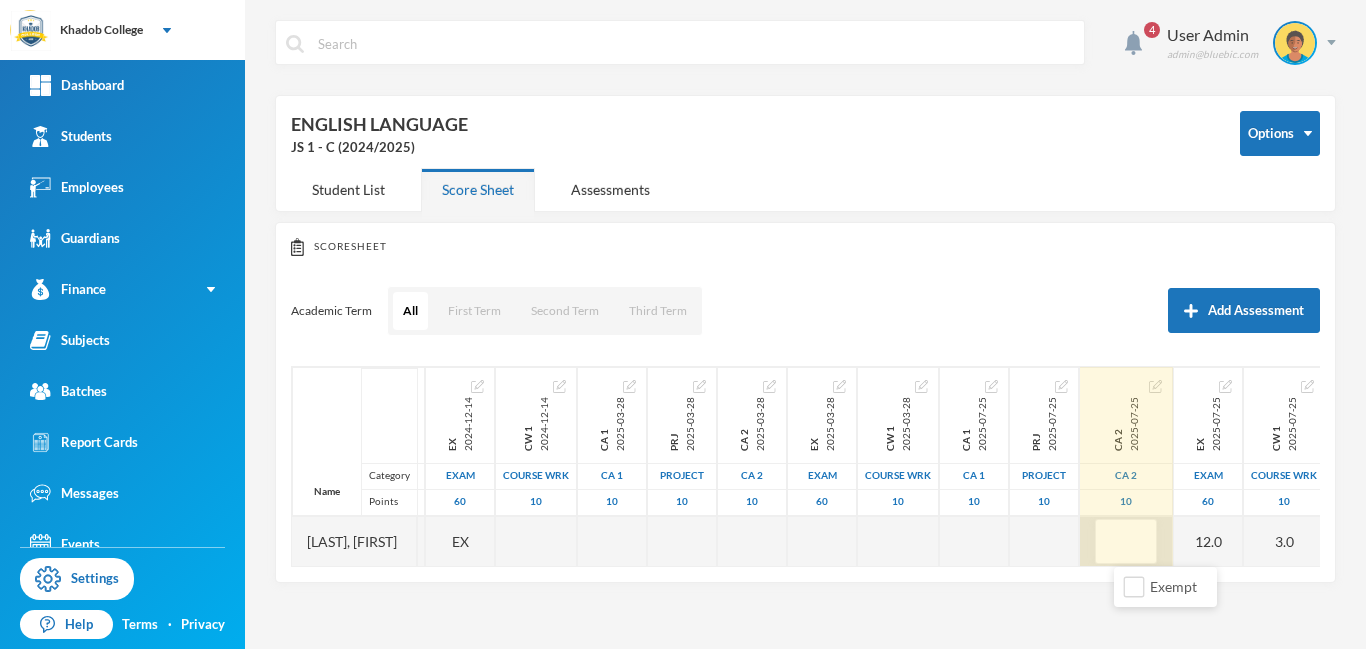 type on "2" 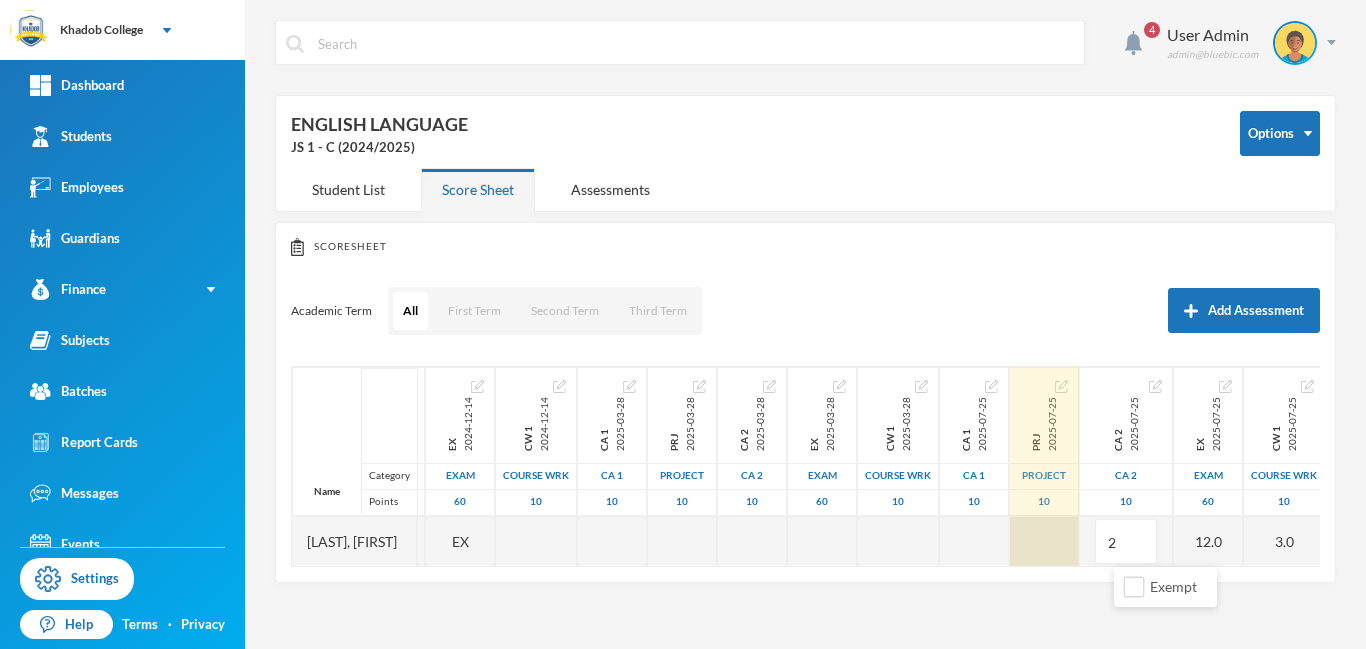 click at bounding box center [1044, 541] 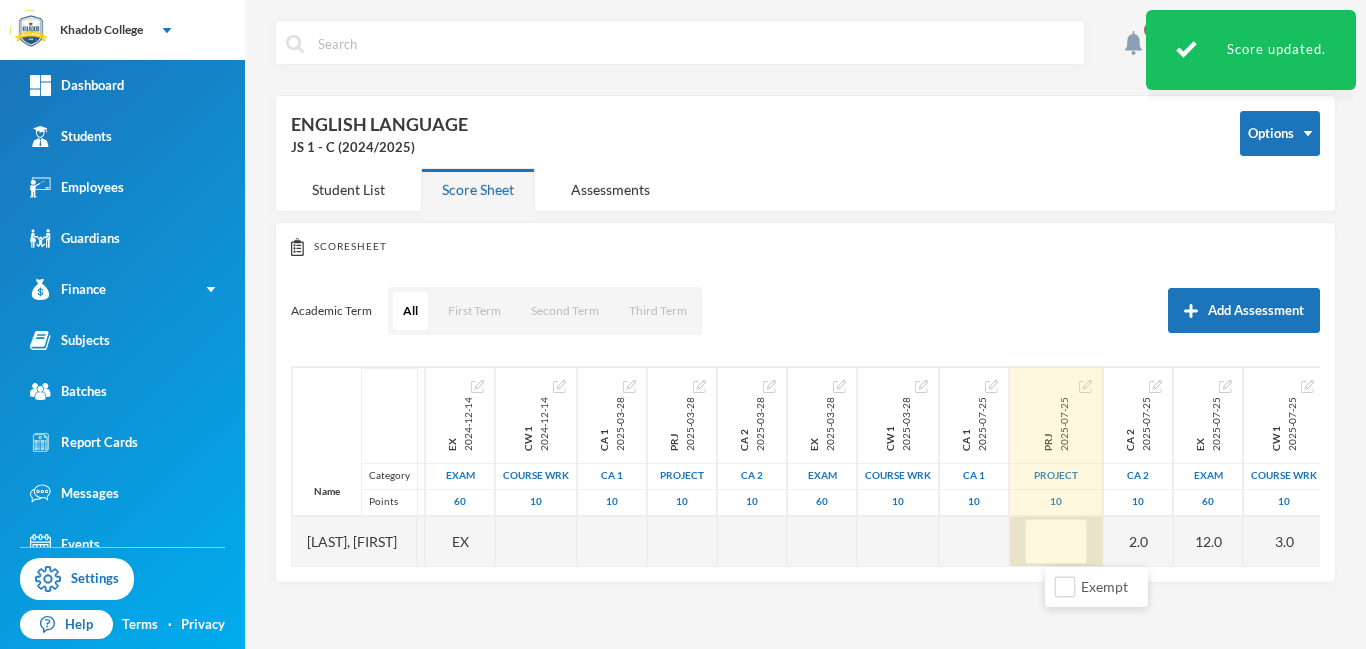 type on "5" 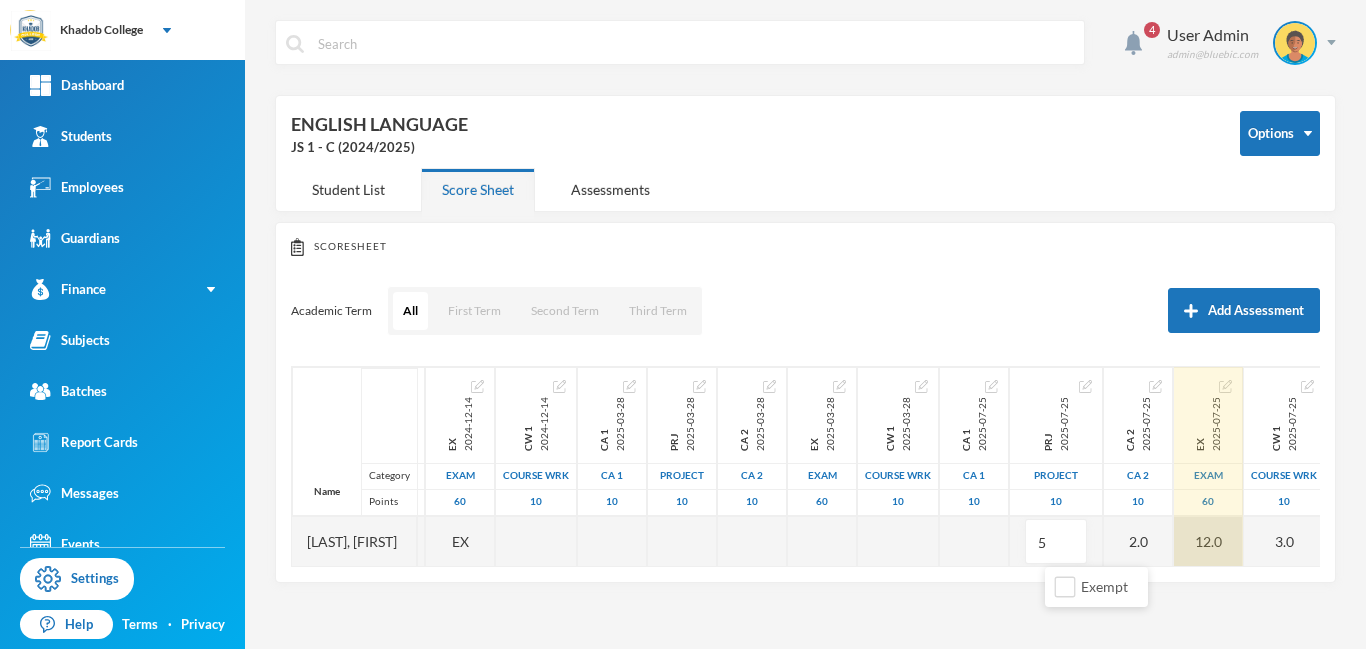 click on "12.0" at bounding box center (1208, 541) 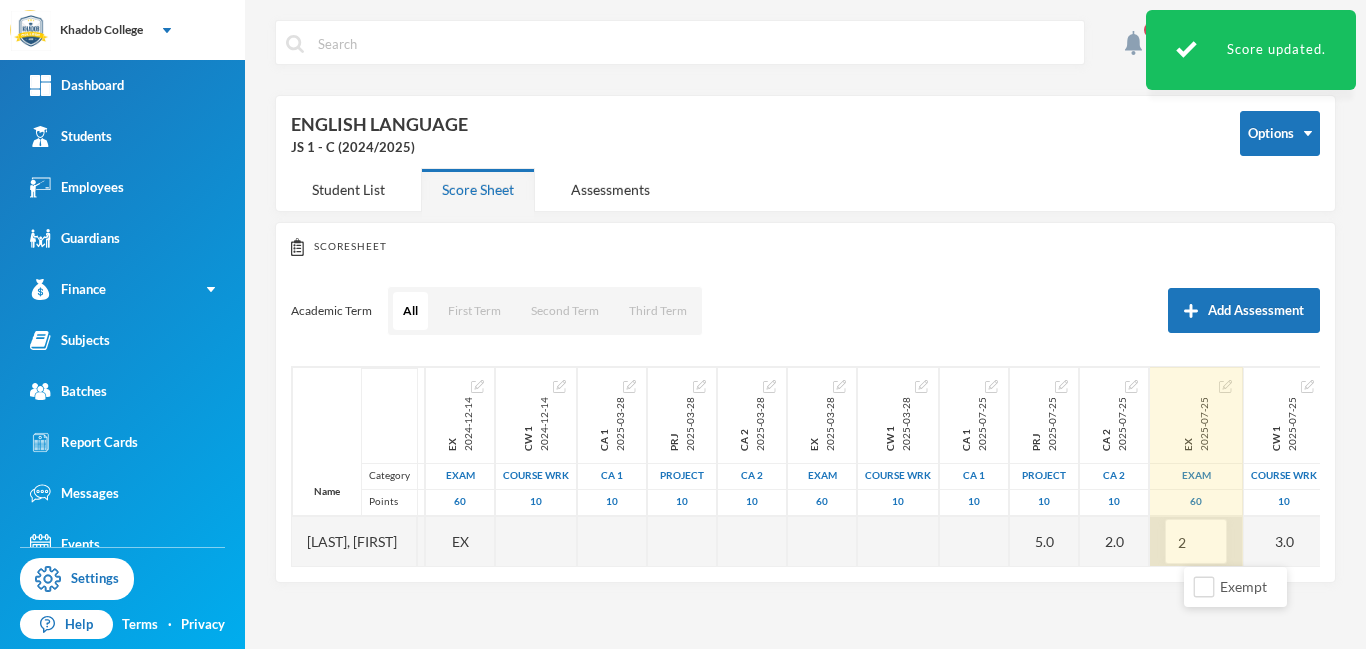 type on "21" 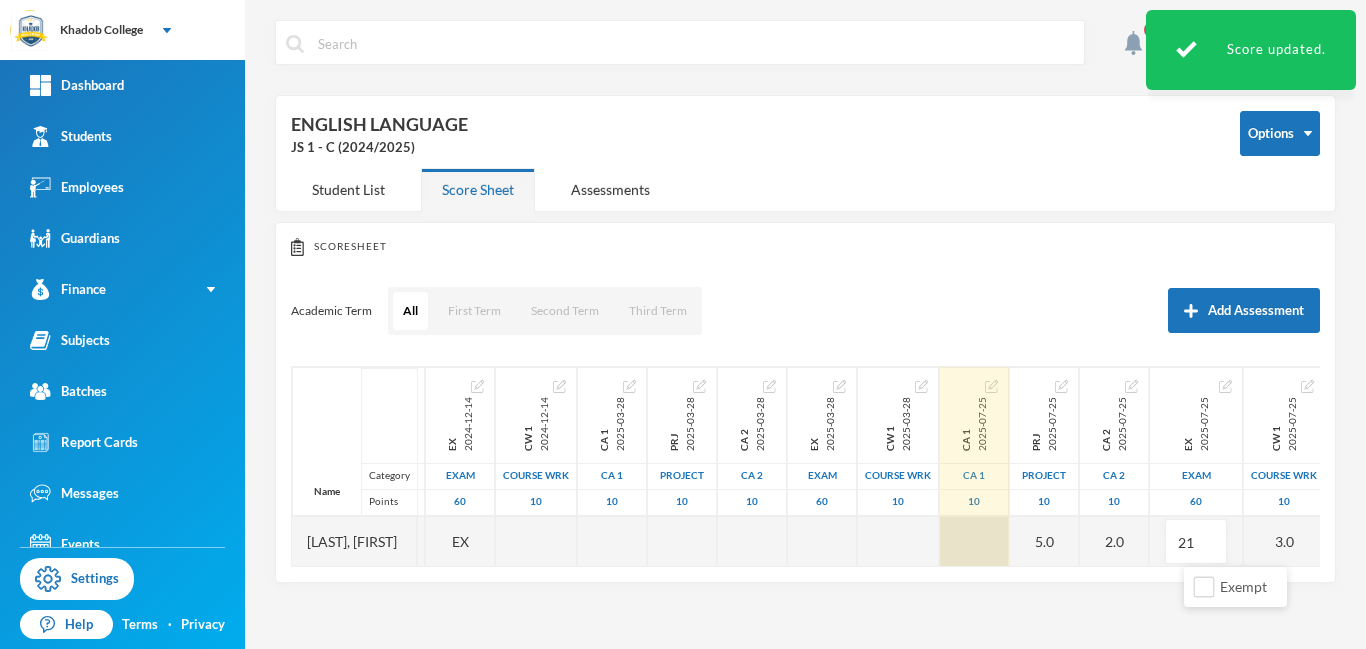 click at bounding box center [974, 541] 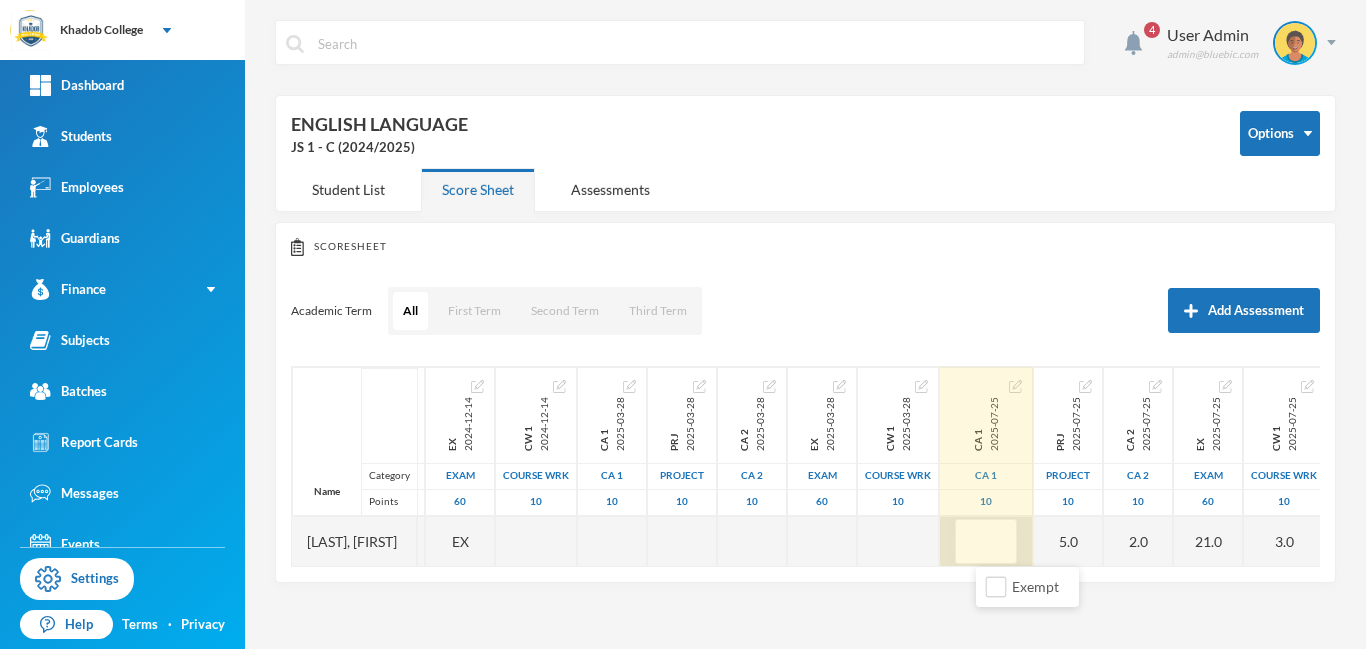 type on "4" 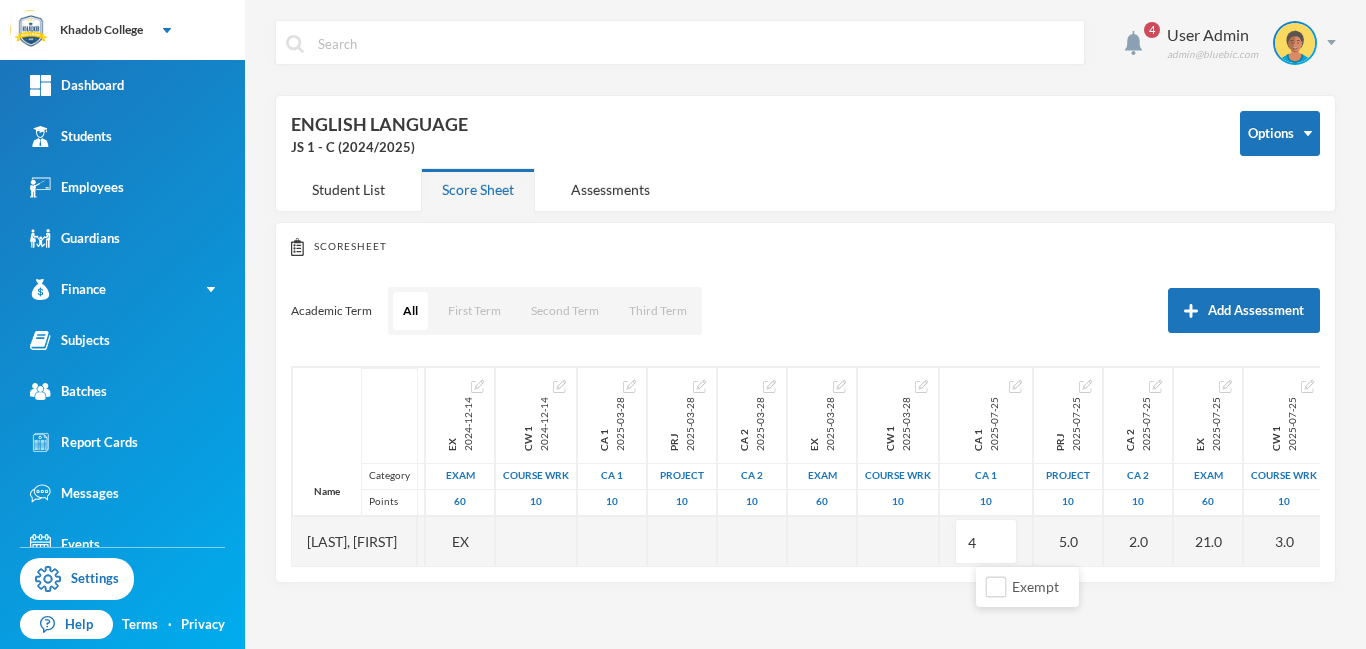 click on "Scoresheet Academic Term All First Term Second Term Third Term Add Assessment Name   Category Points Sulaiman, Sodiq 1st Total 2024-11-23 1st Term 100 CA 1 2024-12-14 CA 1 10 EX PRJ 2024-12-14 project 10 EX CA 2 2024-12-14 CA 2 10 EX EX 2024-12-14 Exam 60 EX CW 1 2024-12-14 COURSE WRK 10 CA 1 2025-03-28 CA 1 10 PRJ 2025-03-28 project 10 CA 2 2025-03-28 CA 2 10 EX 2025-03-28 Exam 60 CW 1 2025-03-28 COURSE WRK 10 CA 1 2025-07-25 CA 1 10 4 PRJ 2025-07-25 project 10 5.0 CA 2 2025-07-25 CA 2 10 2.0 EX 2025-07-25 Exam 60 21.0 CW 1 2025-07-25 COURSE WRK 10 3.0" at bounding box center [805, 402] 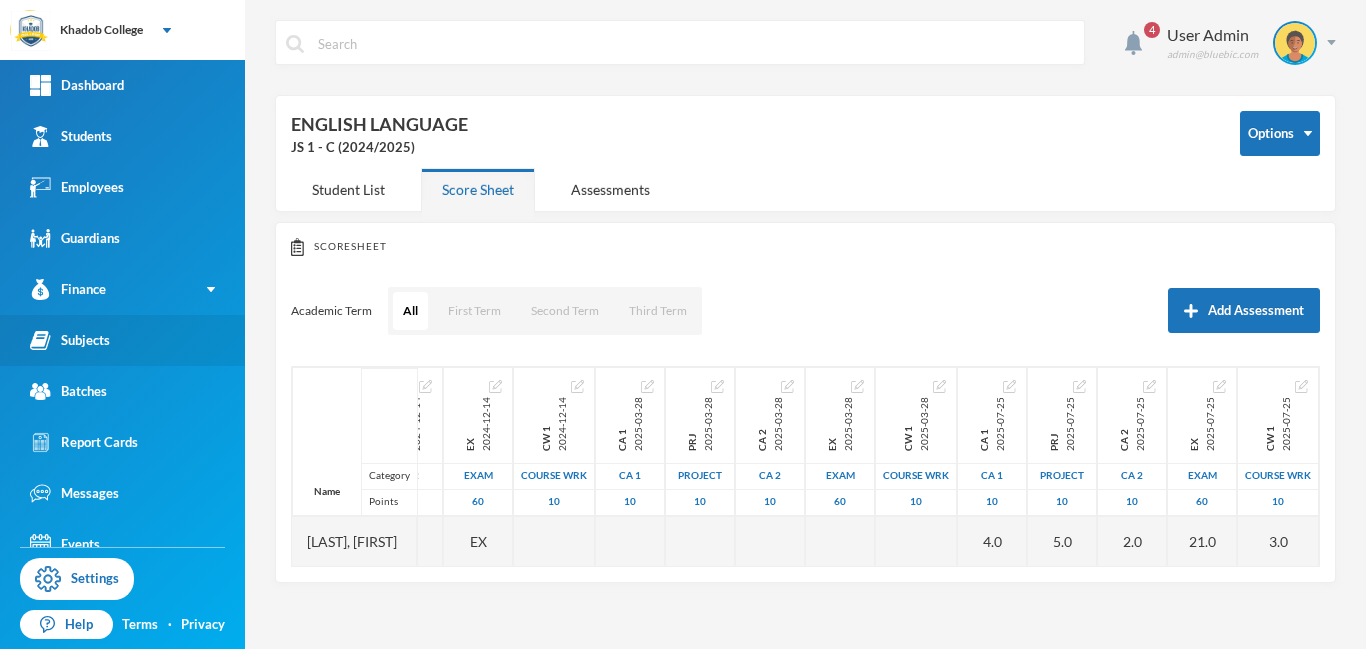 click on "Subjects" at bounding box center (70, 340) 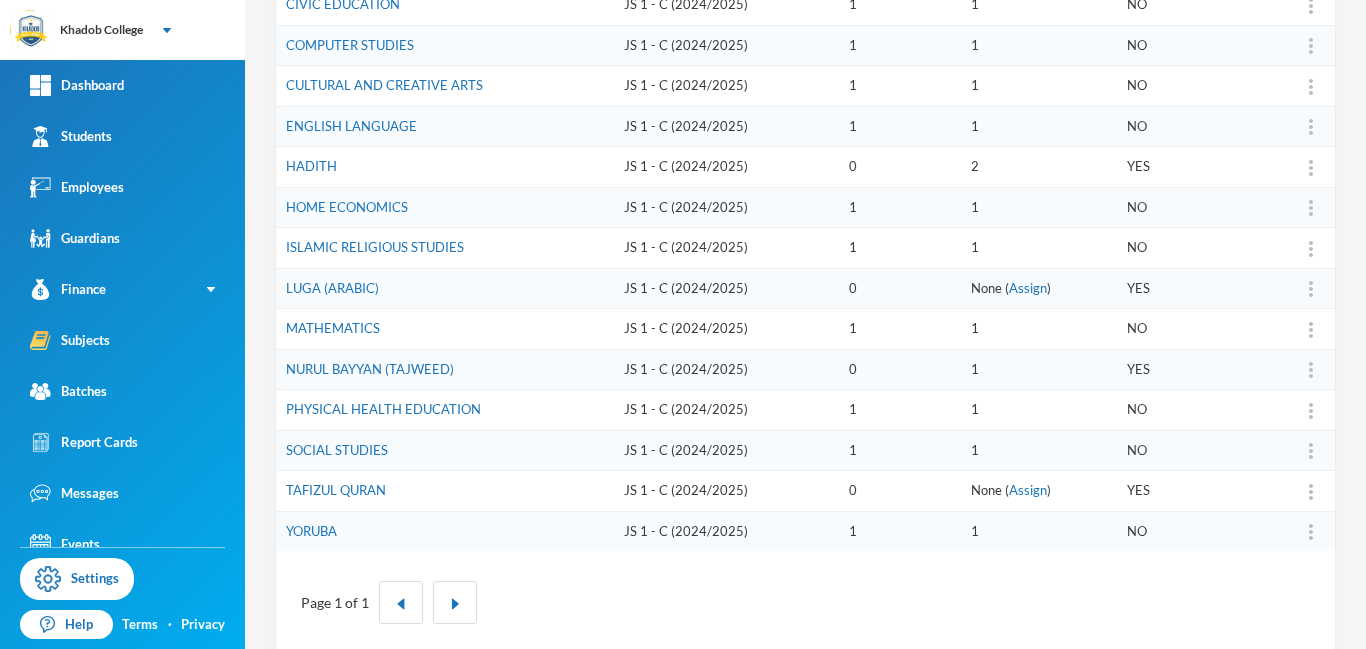 scroll, scrollTop: 558, scrollLeft: 0, axis: vertical 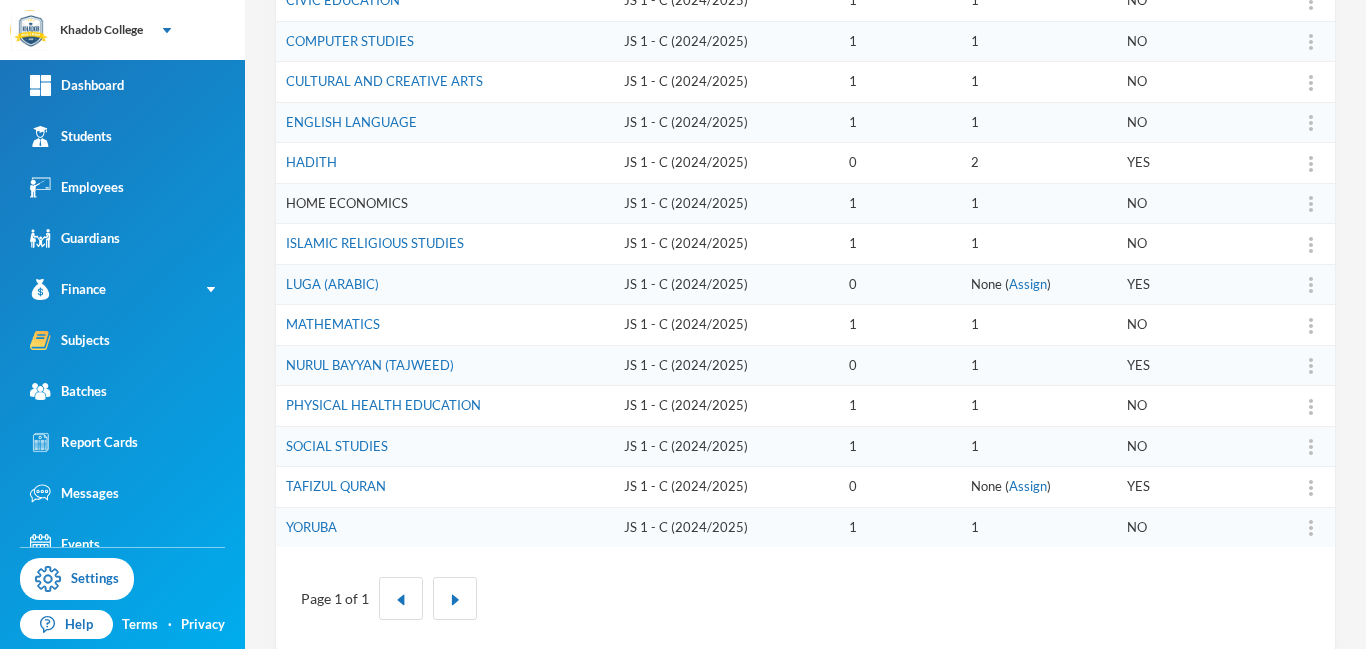 click on "HOME ECONOMICS" at bounding box center [347, 203] 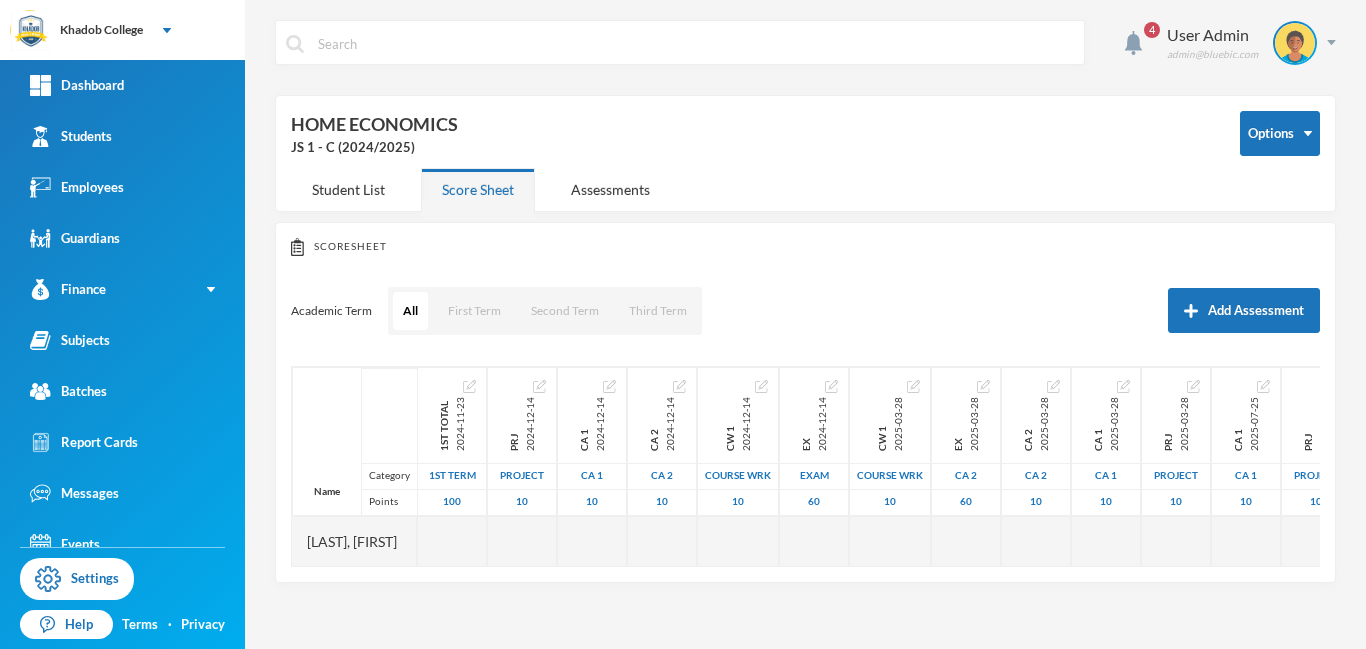 scroll, scrollTop: 0, scrollLeft: 0, axis: both 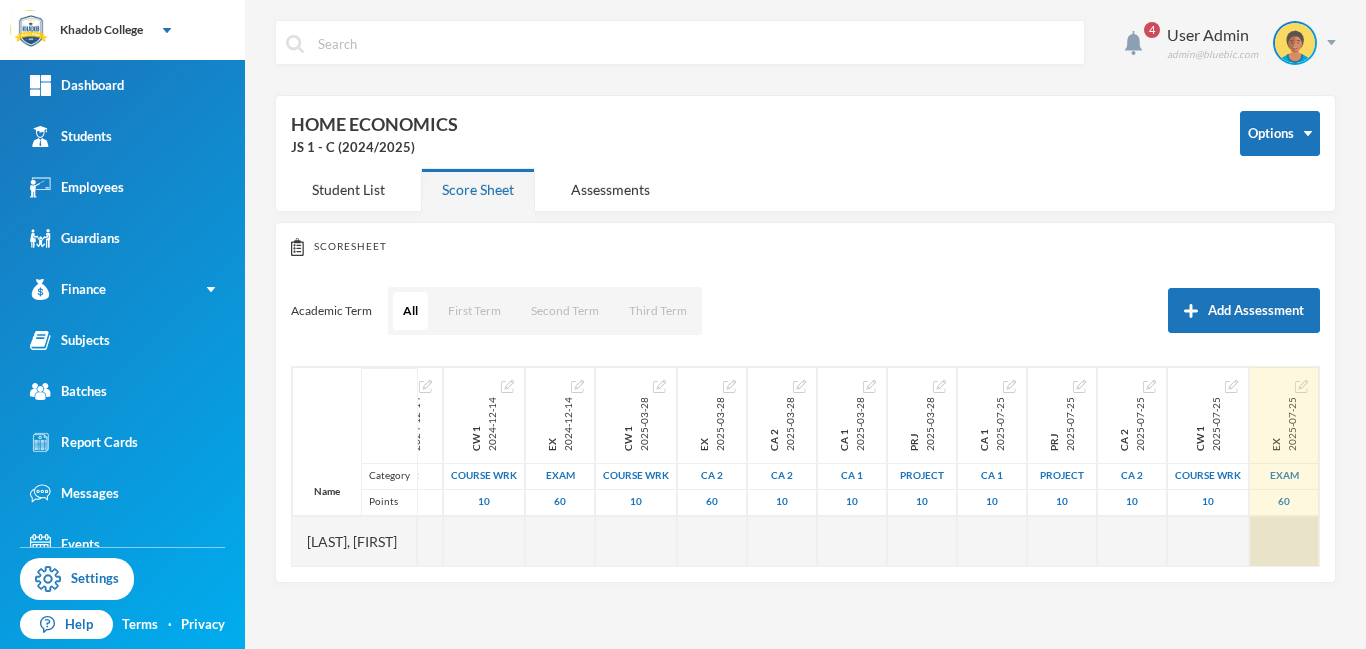 click at bounding box center (1284, 541) 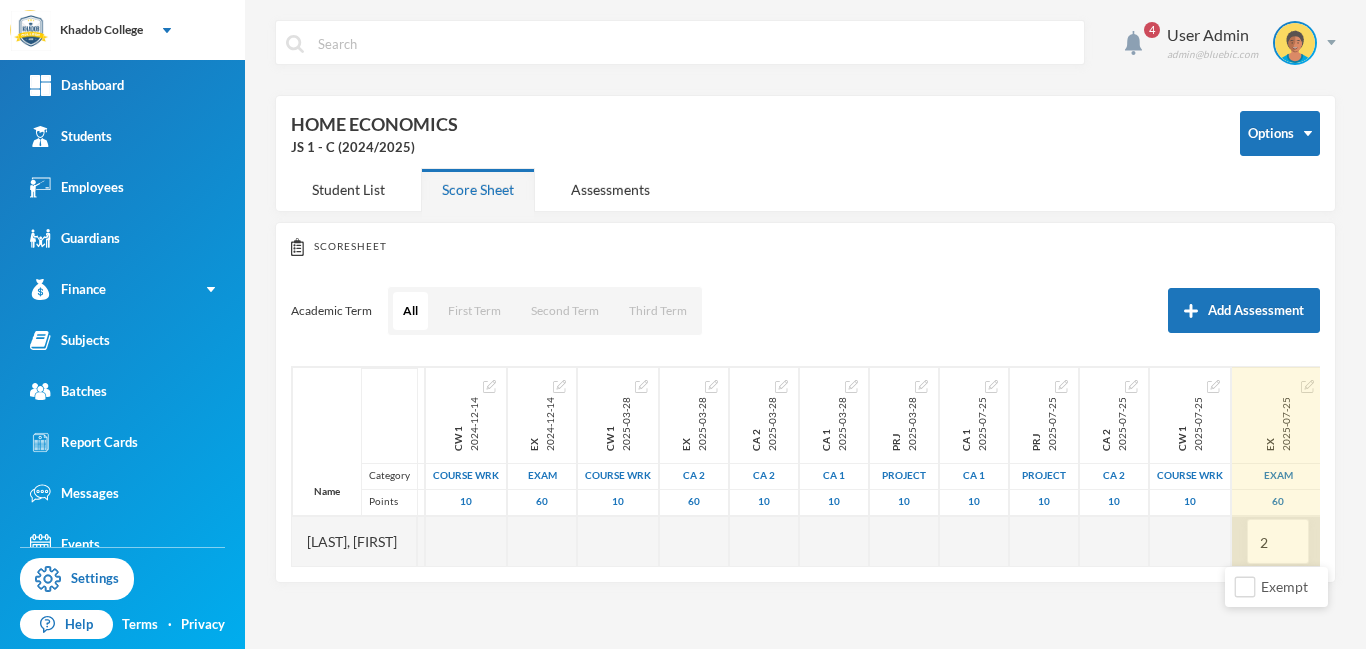 type on "20" 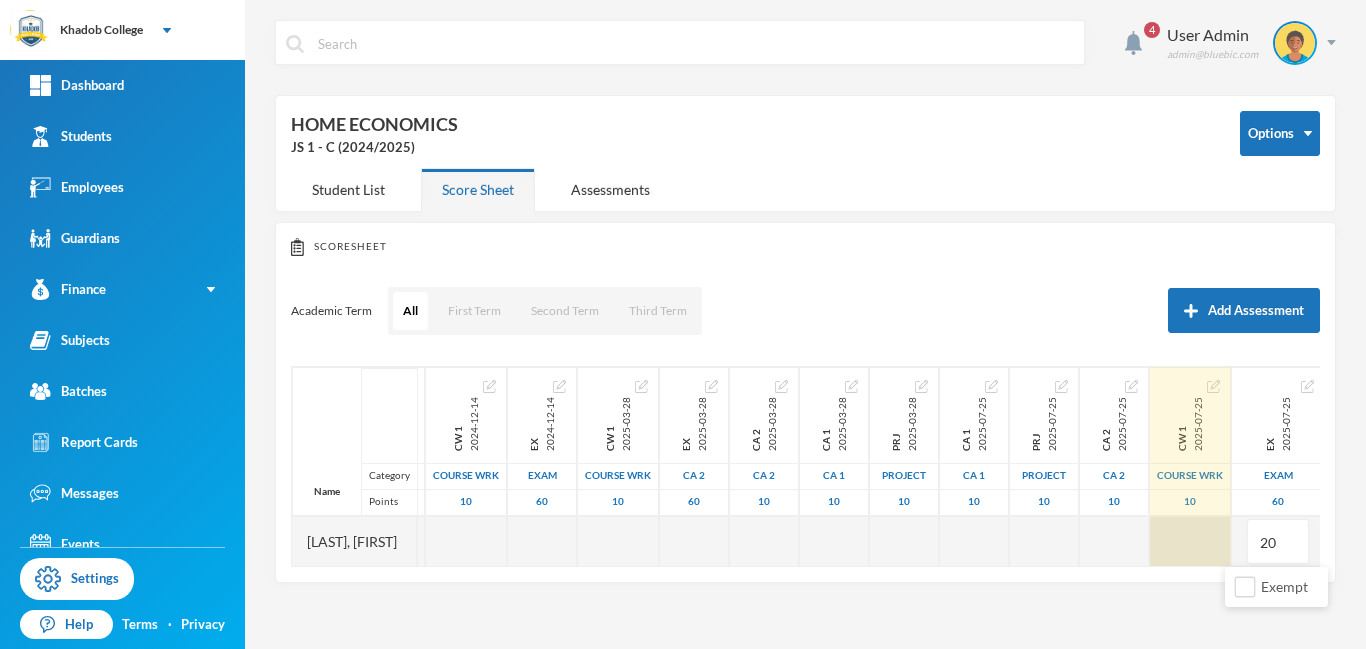 click at bounding box center [1190, 541] 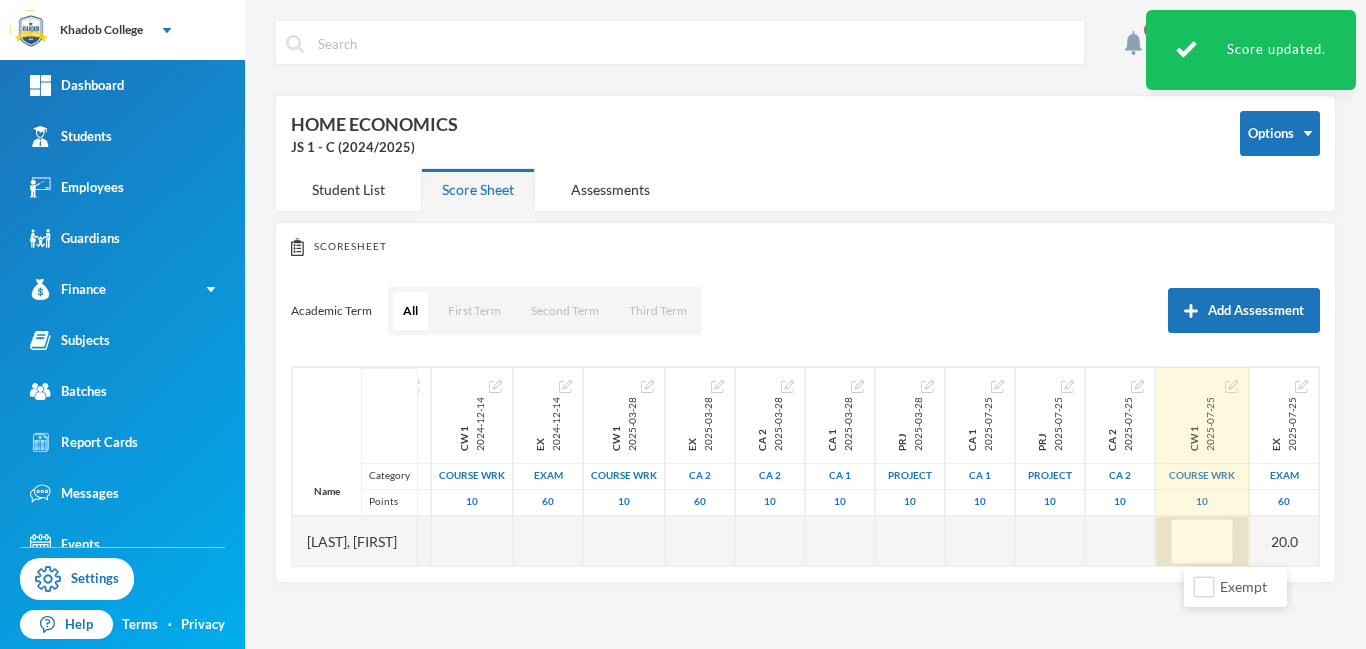 type on "4" 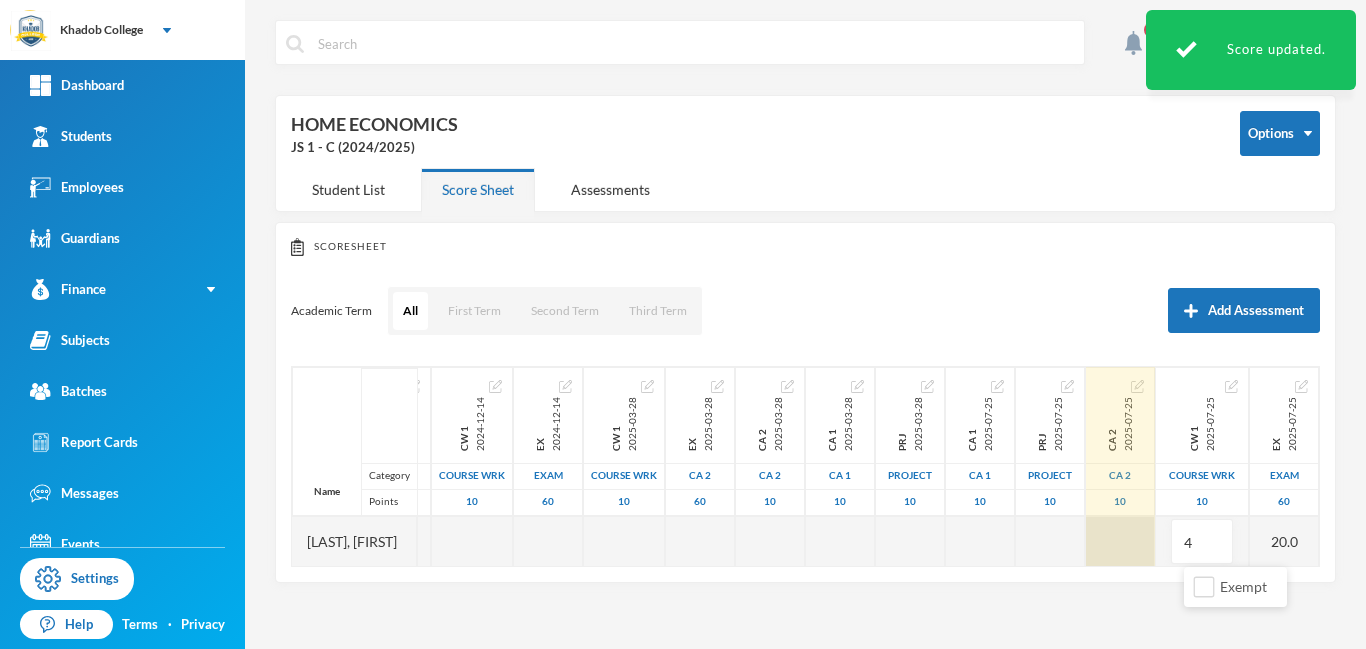 click at bounding box center (1120, 541) 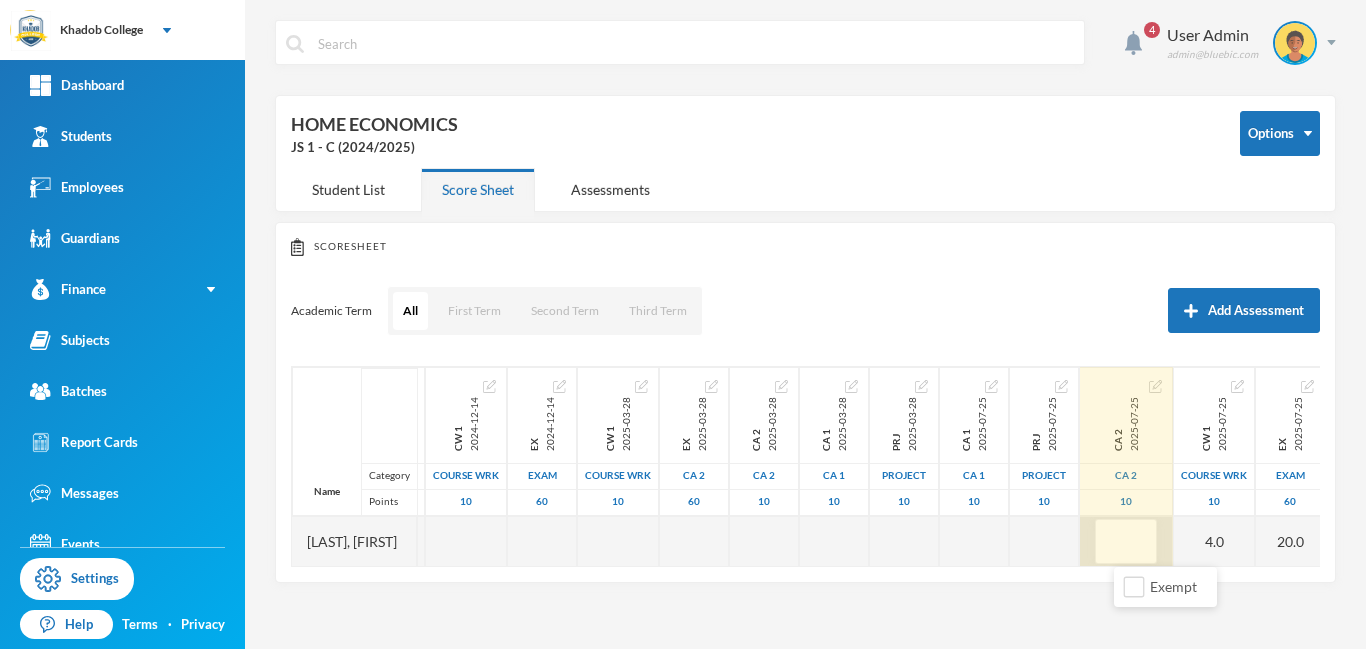 type on "4" 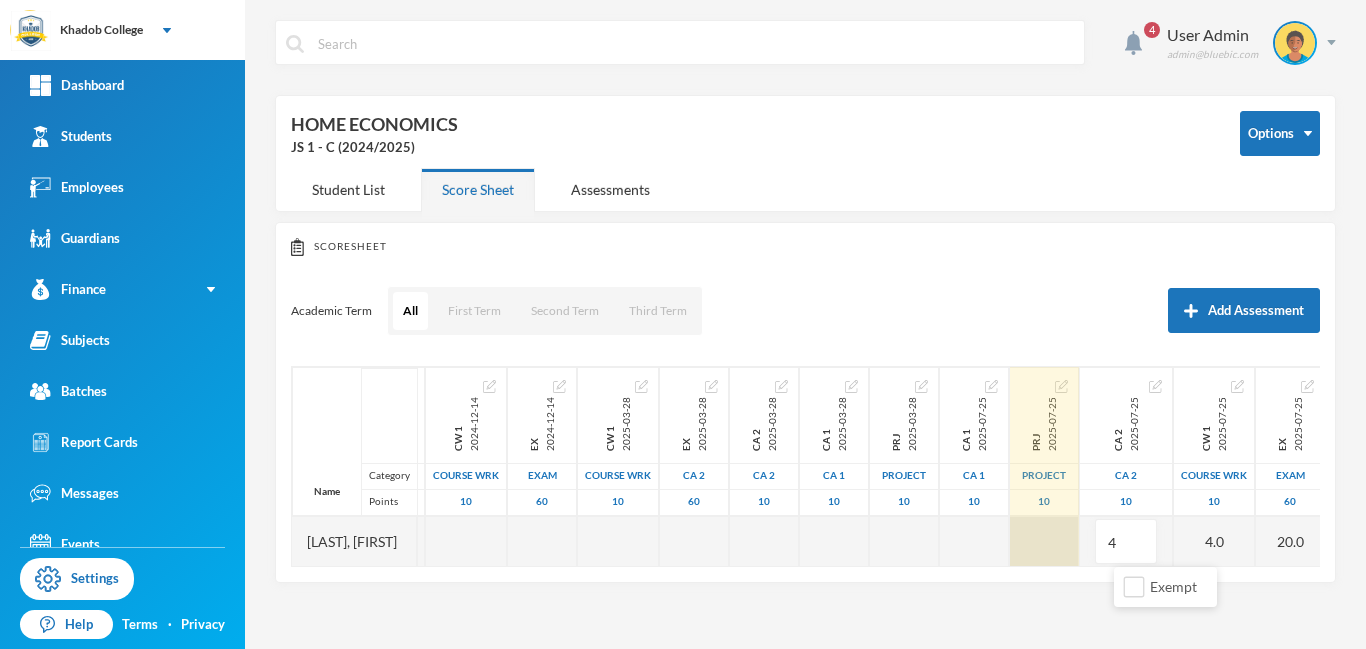click at bounding box center (1044, 541) 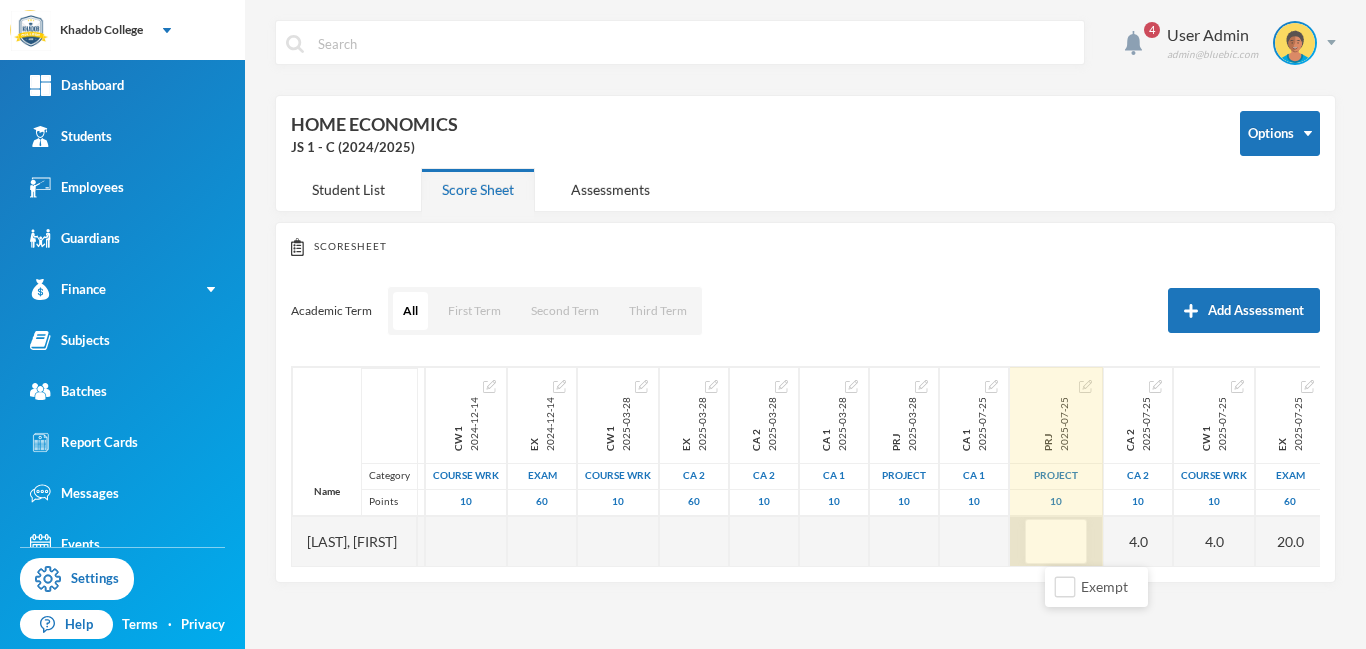 type on "5" 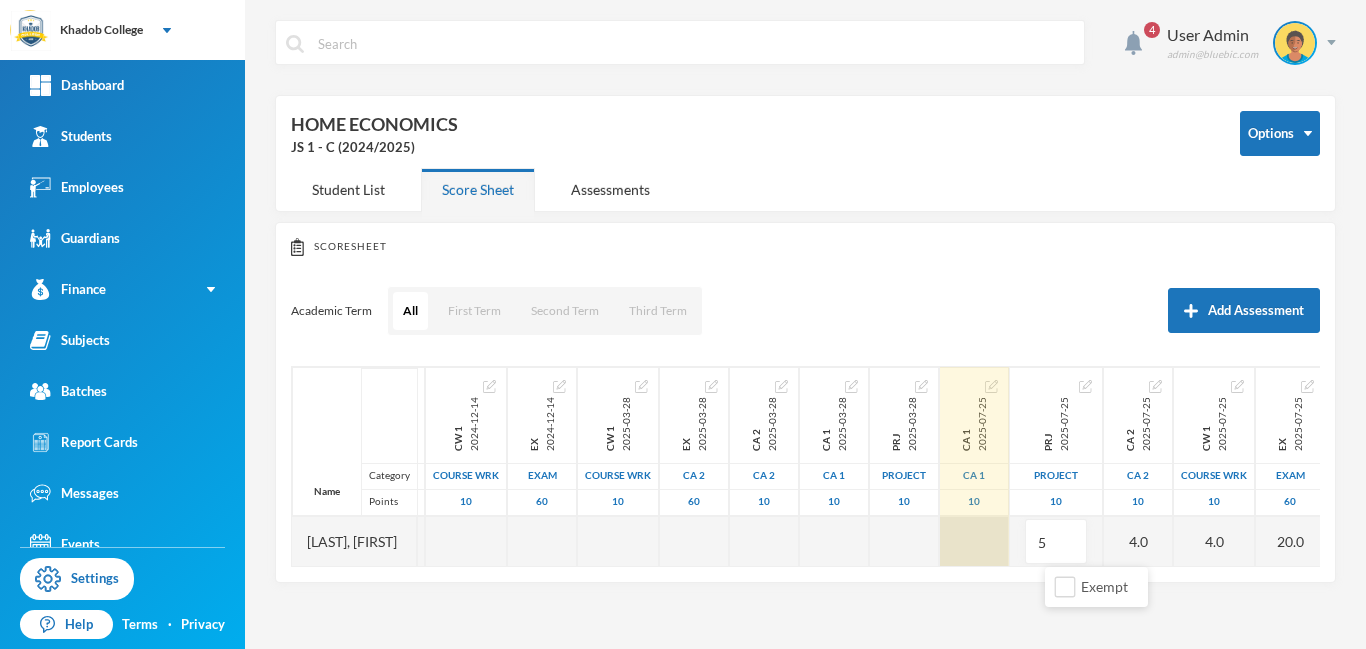 click at bounding box center [974, 541] 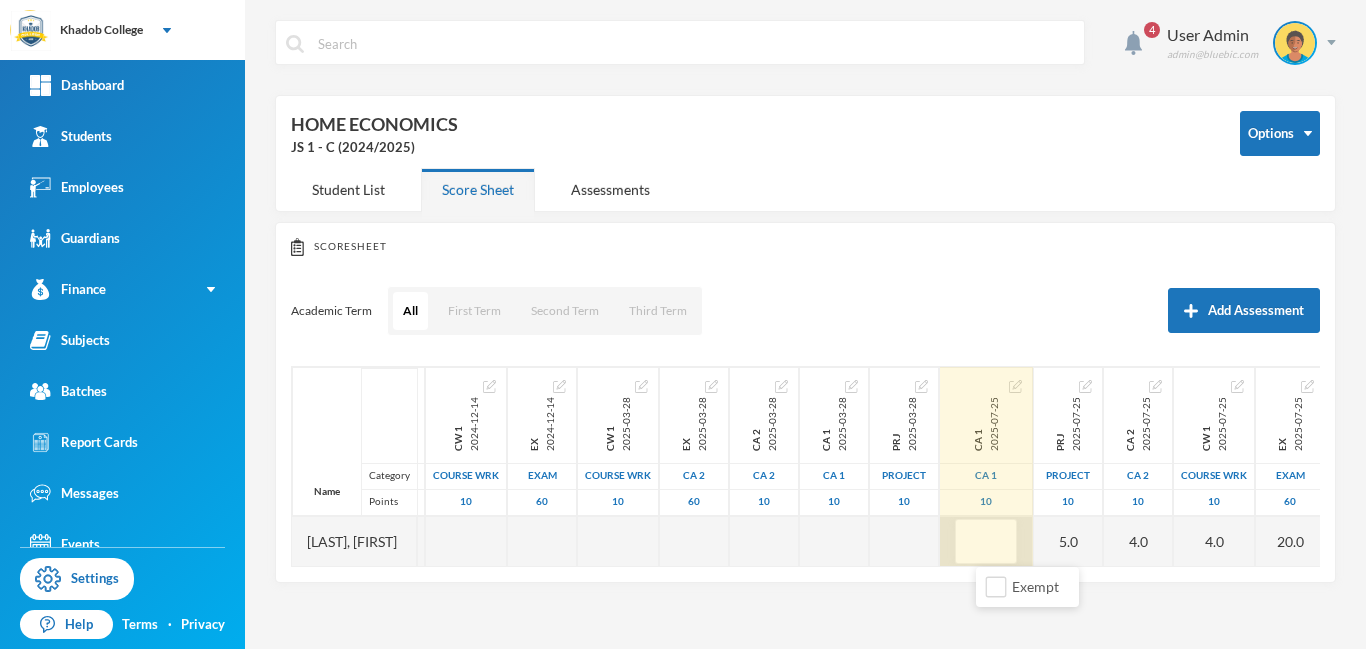 type on "2" 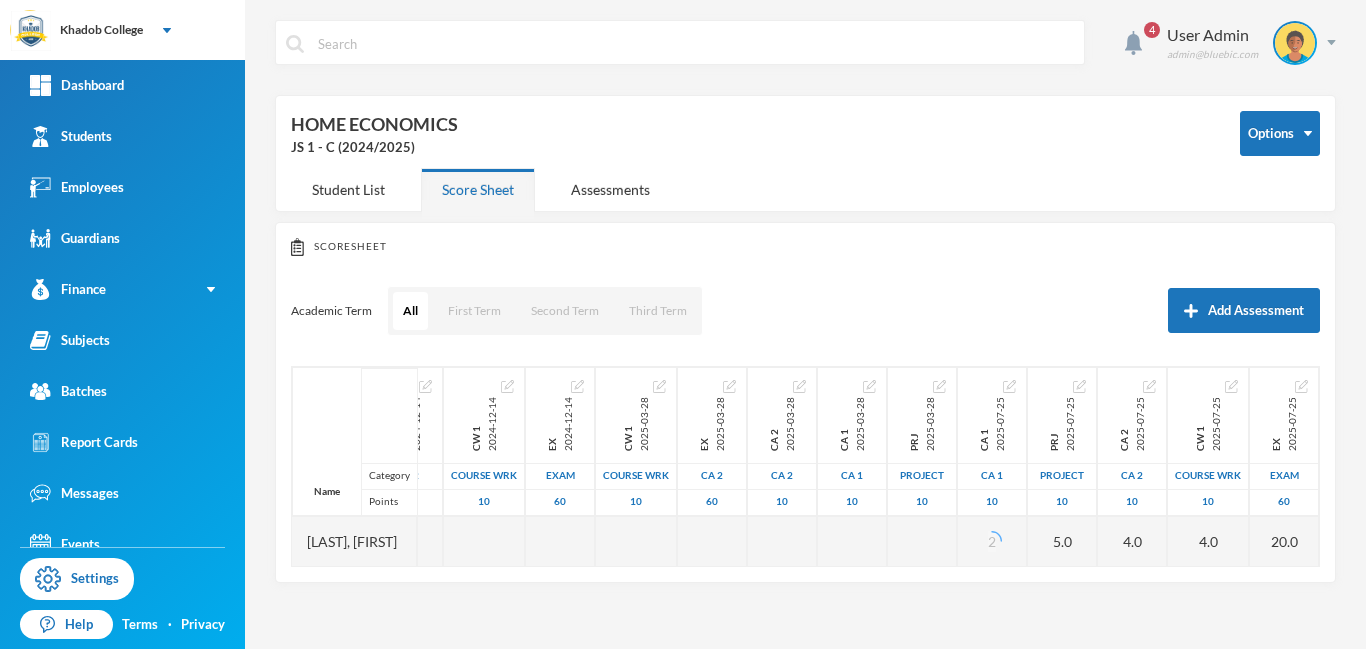 drag, startPoint x: 566, startPoint y: 566, endPoint x: 594, endPoint y: 568, distance: 28.071337 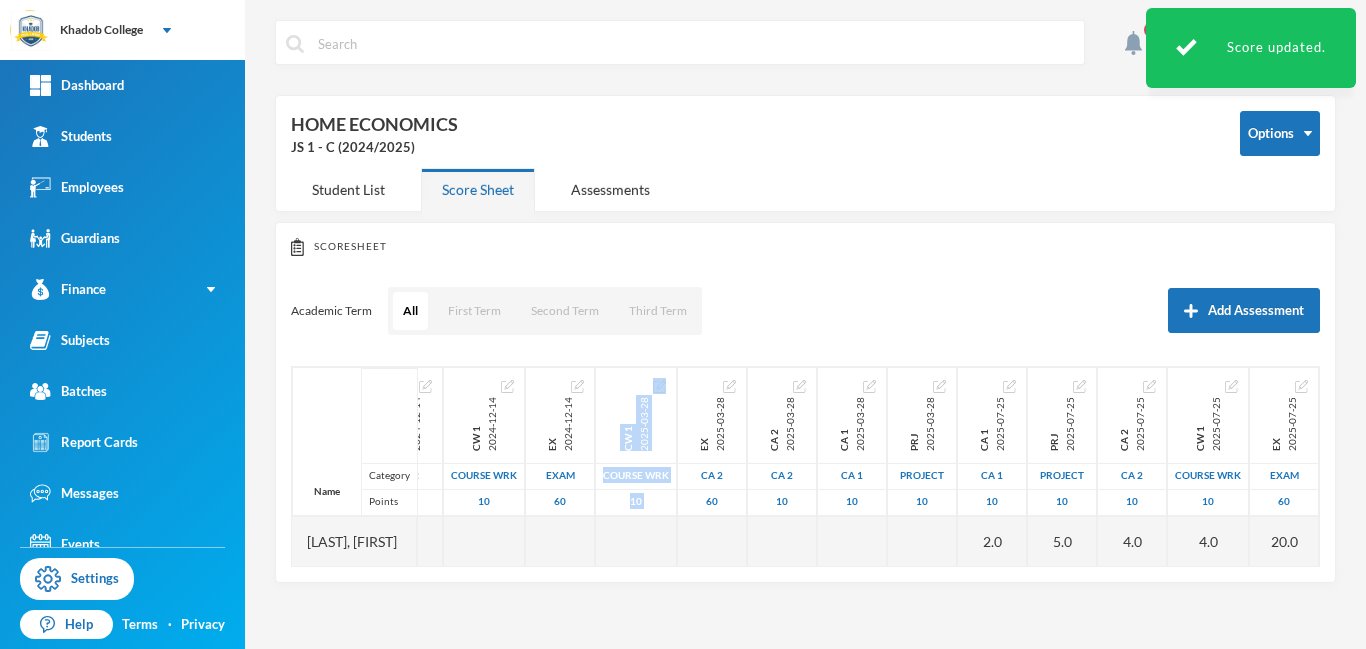 drag, startPoint x: 580, startPoint y: 566, endPoint x: 681, endPoint y: 565, distance: 101.00495 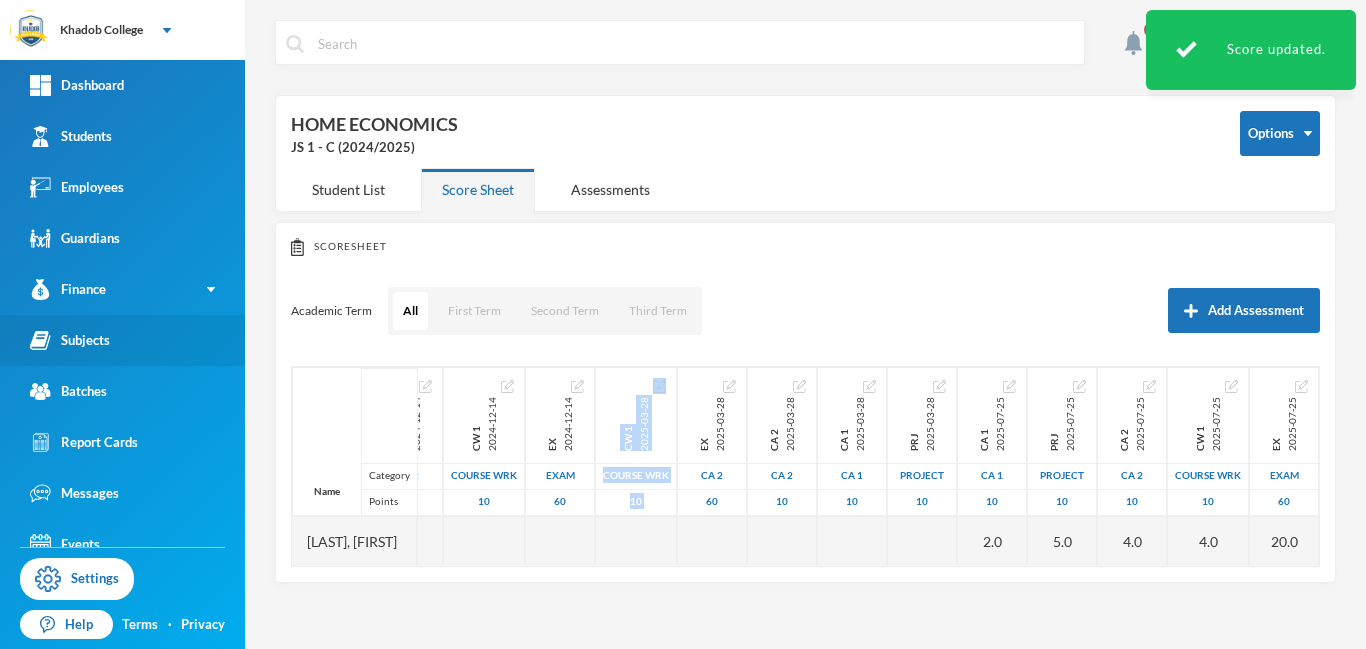 click on "Subjects" at bounding box center (70, 340) 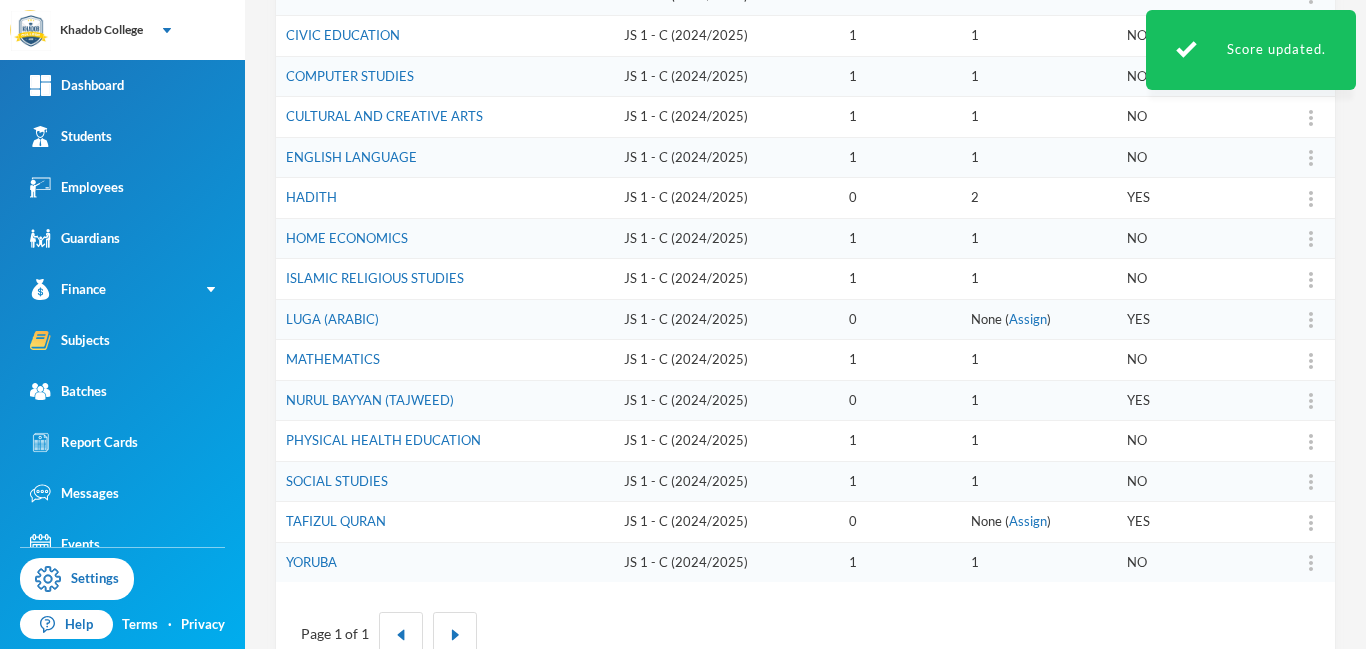 scroll, scrollTop: 580, scrollLeft: 0, axis: vertical 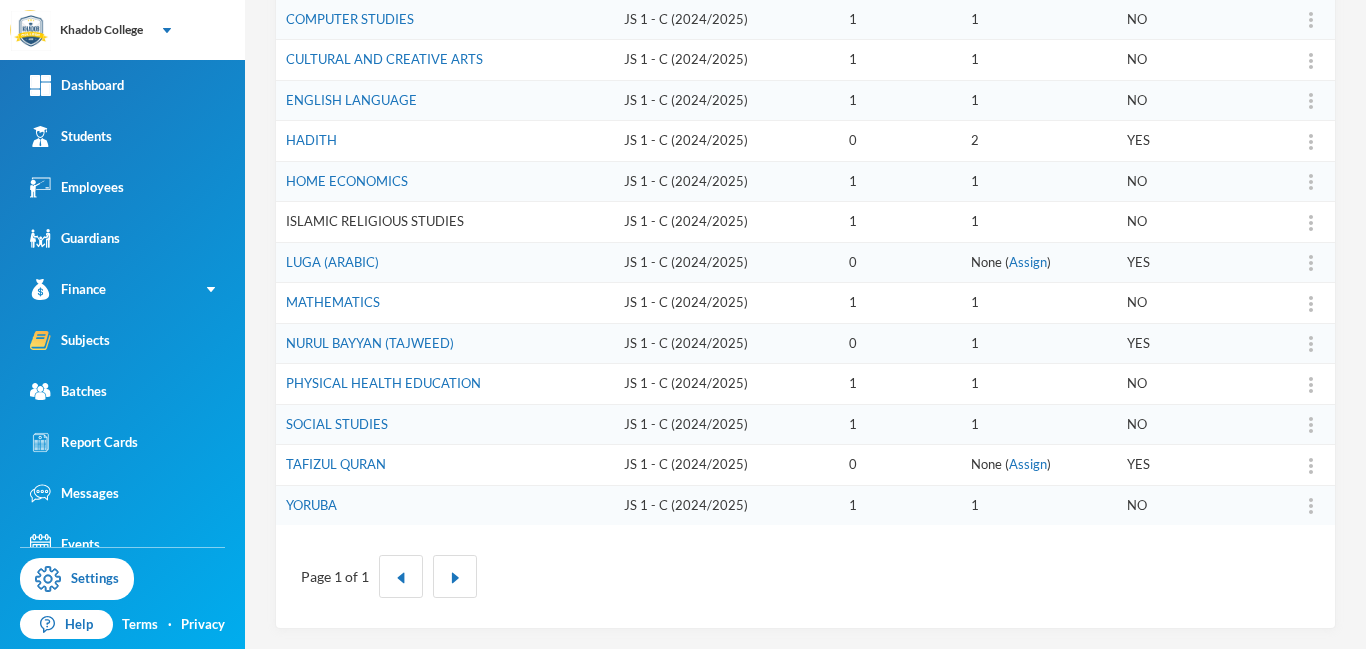 click on "ISLAMIC RELIGIOUS STUDIES" at bounding box center [375, 221] 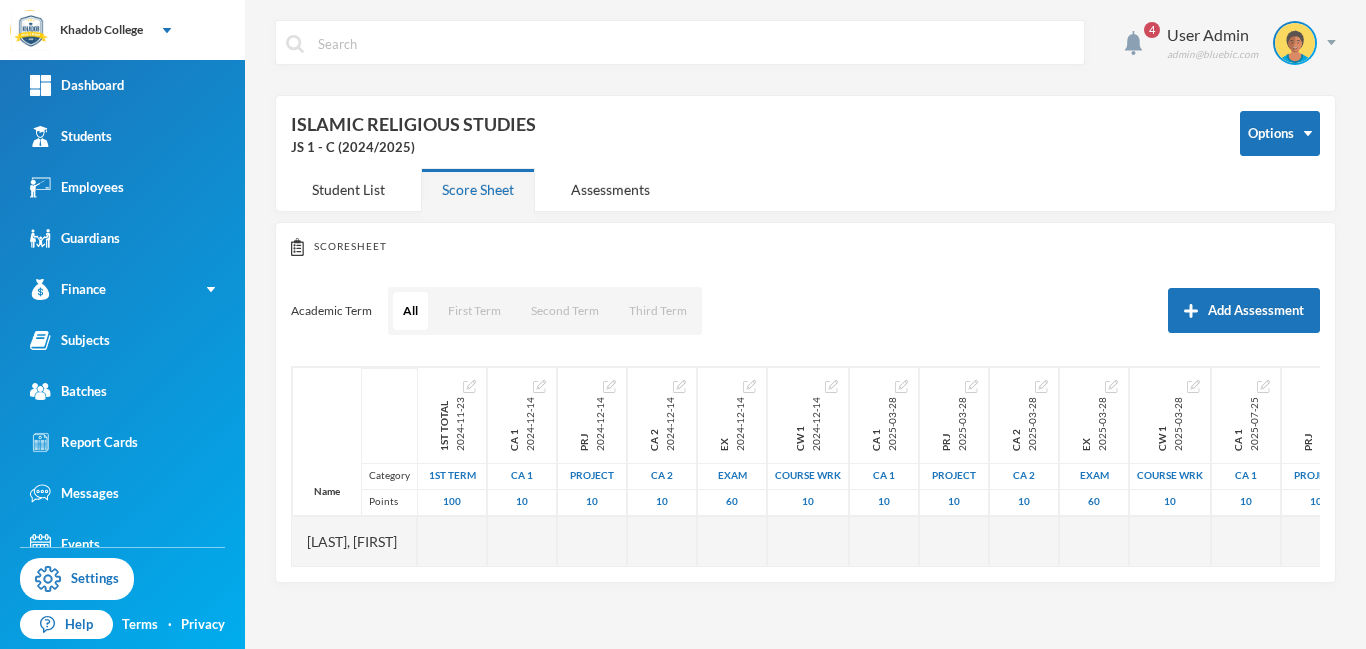 scroll, scrollTop: 0, scrollLeft: 0, axis: both 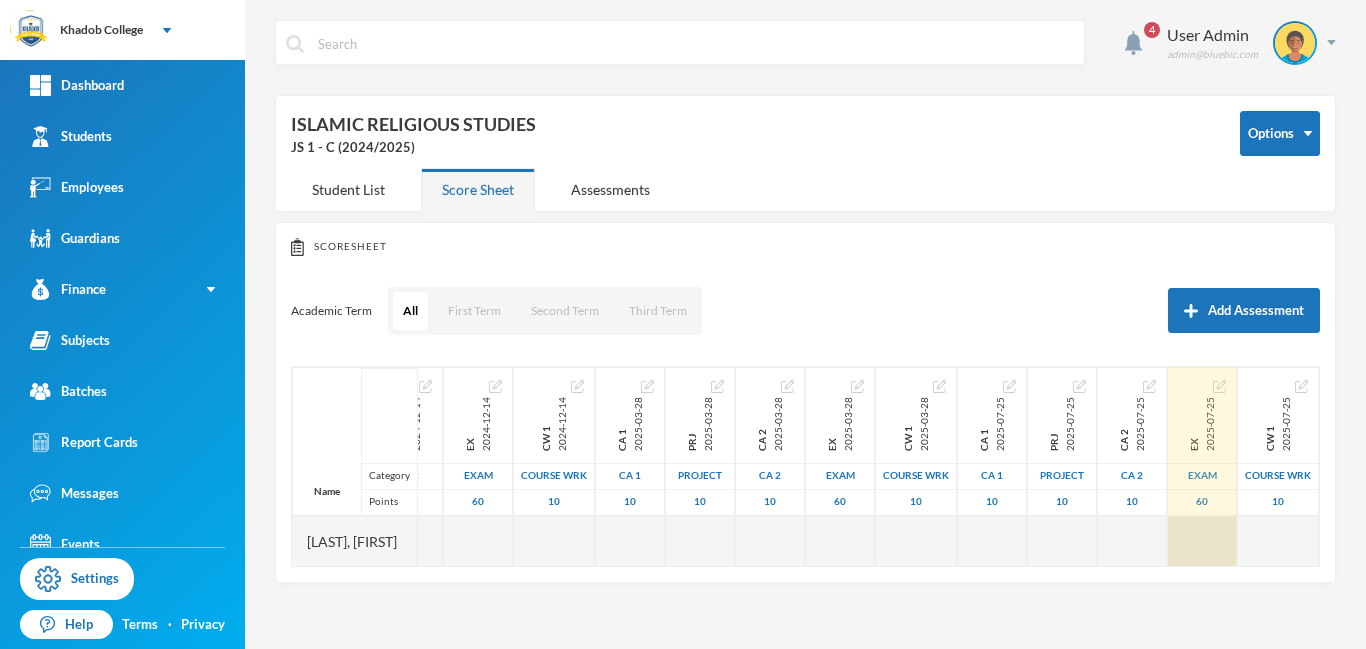 click at bounding box center [1202, 541] 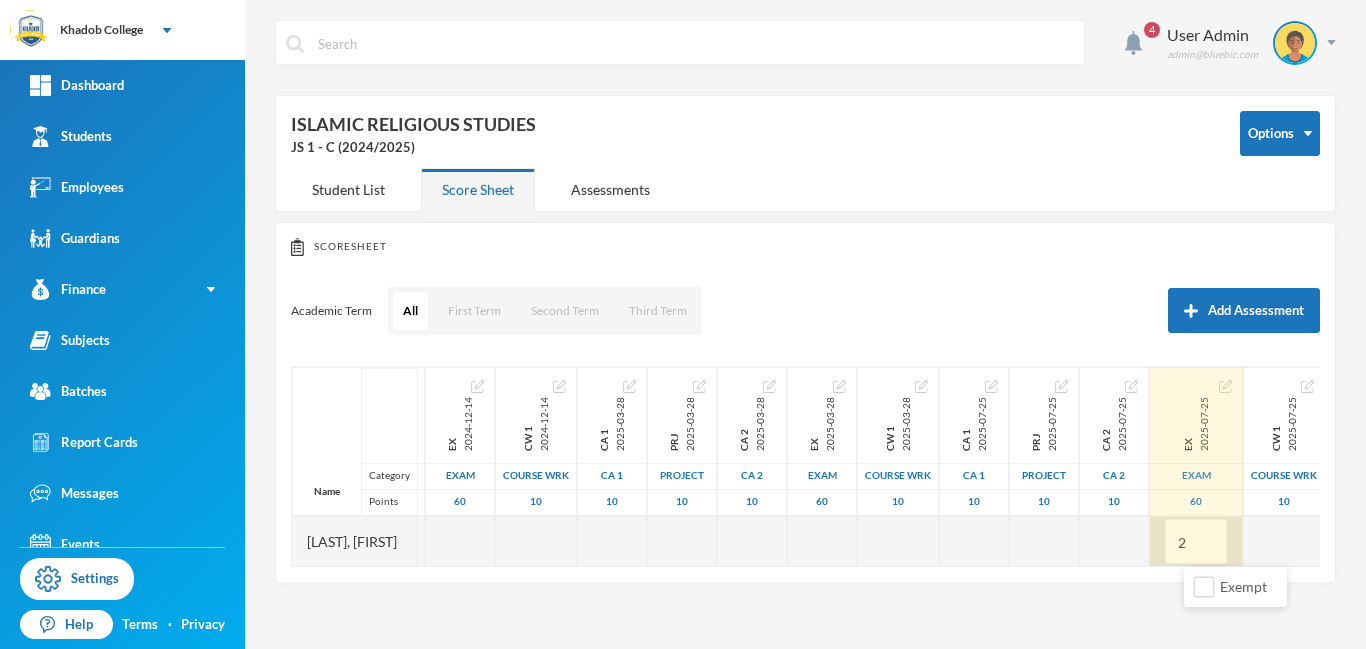 type on "20" 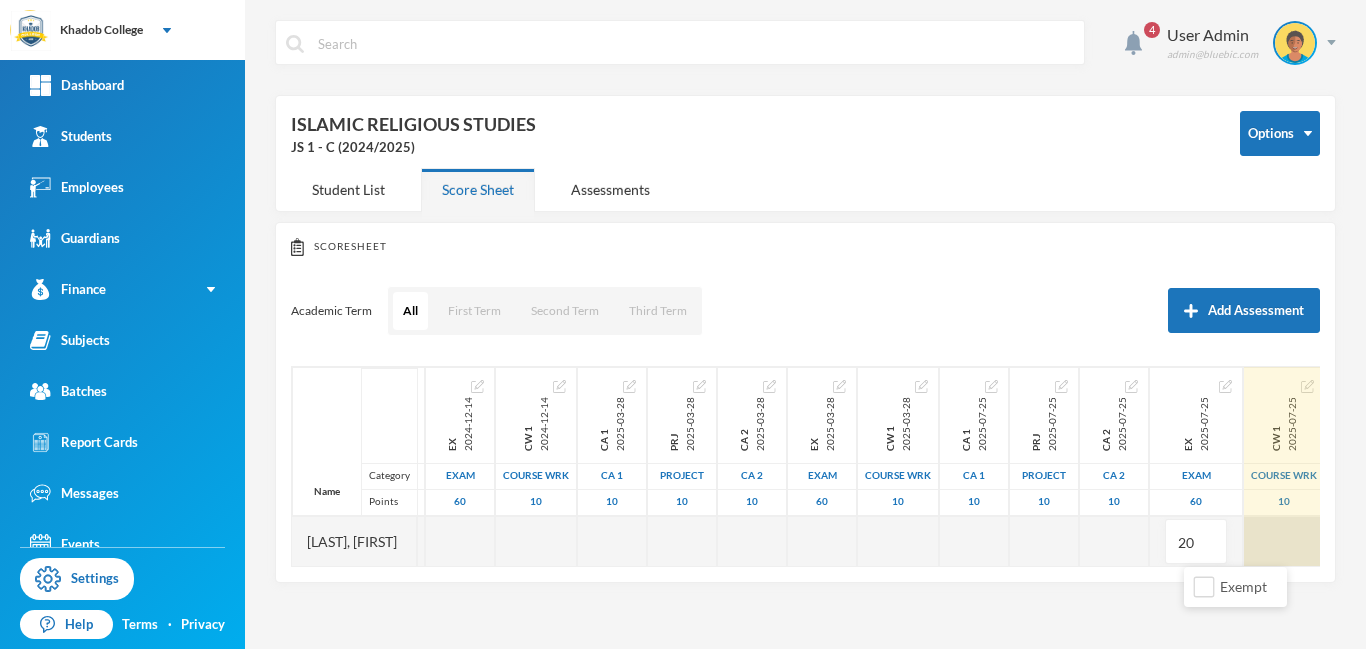 click at bounding box center [1284, 541] 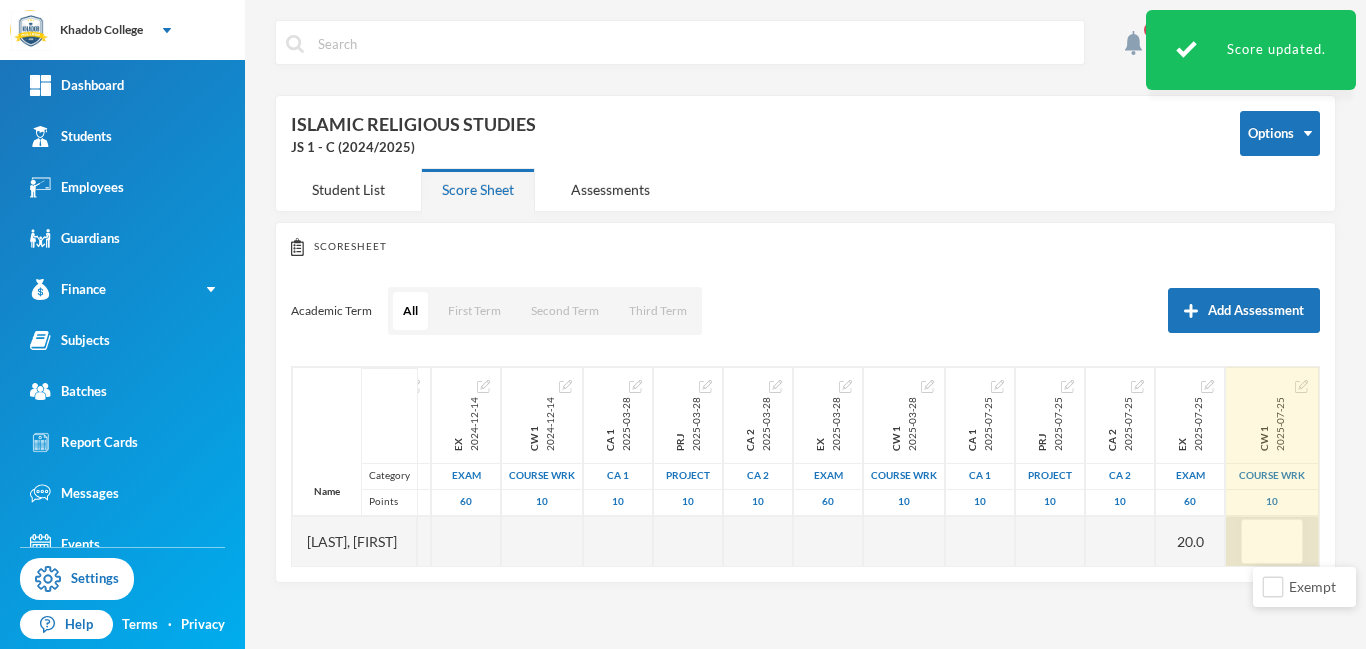 type on "6" 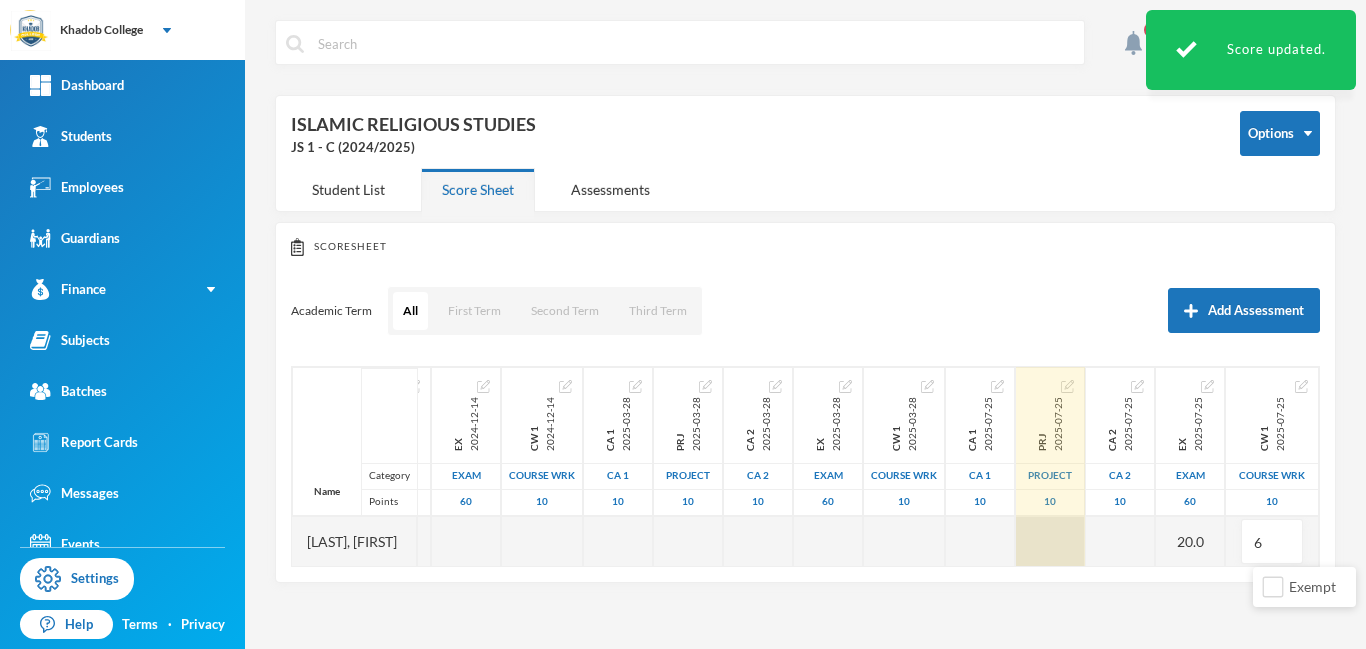 click at bounding box center [1050, 541] 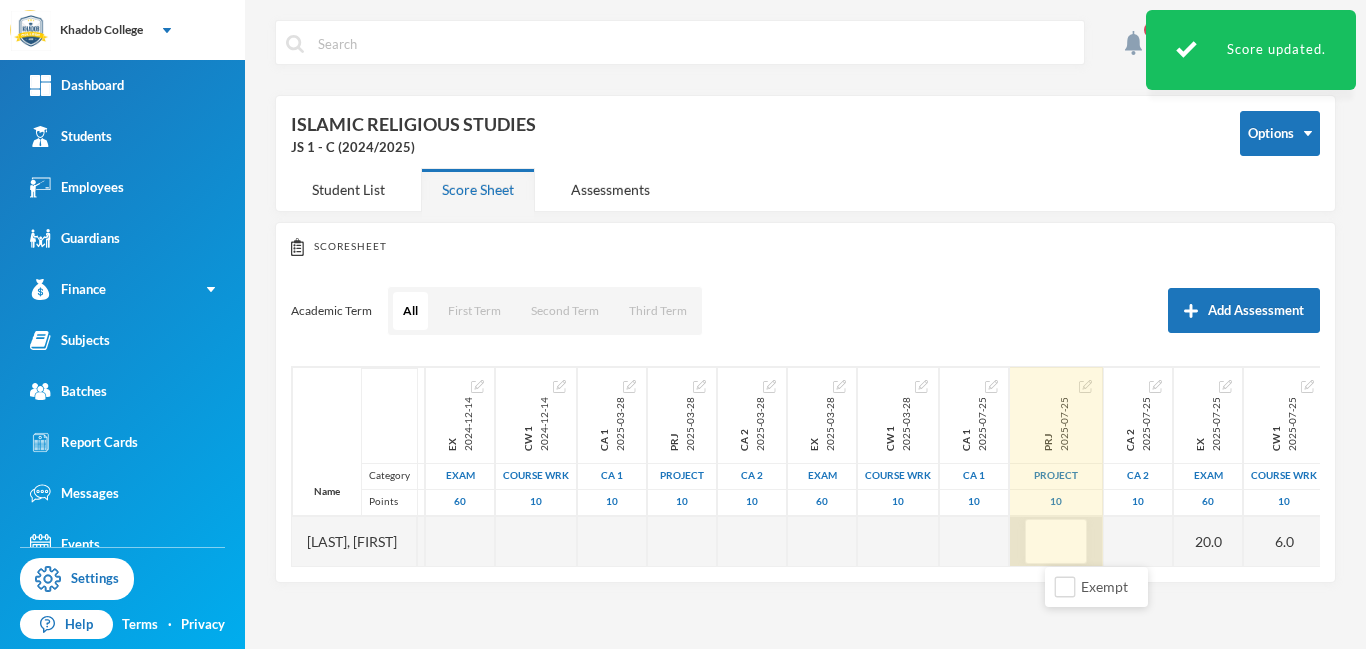 type on "5" 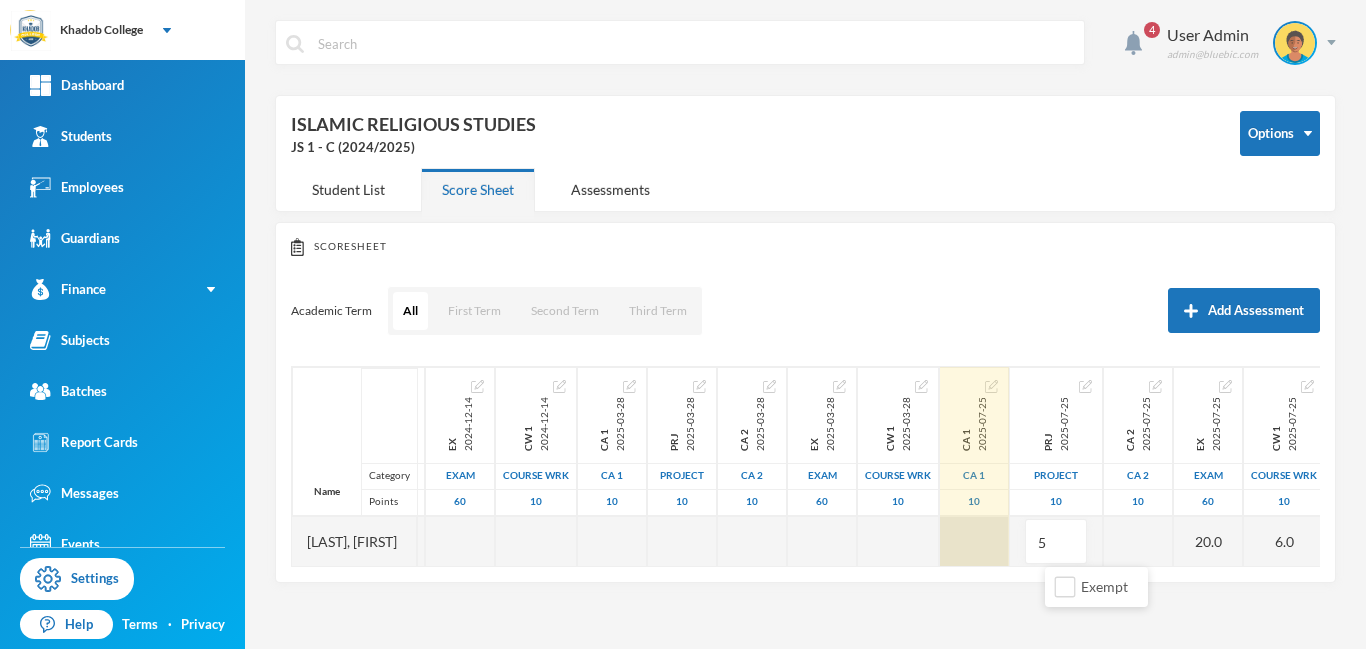 click at bounding box center (974, 541) 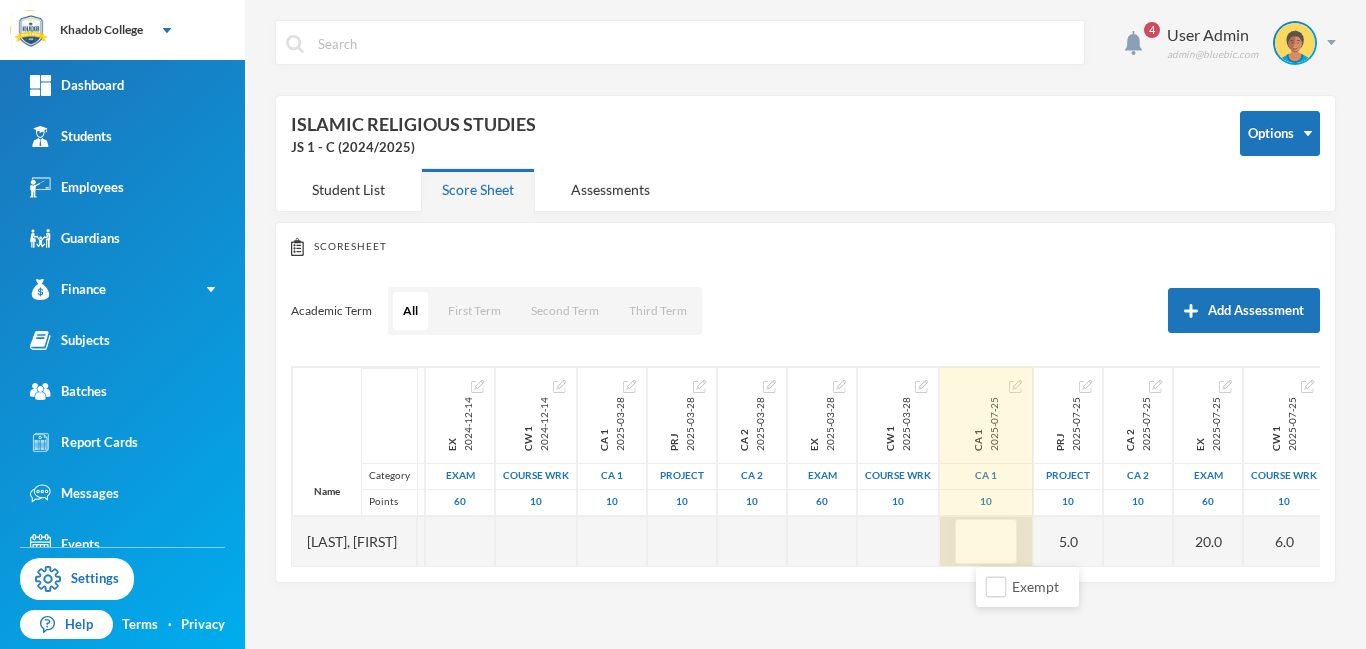 type on "6" 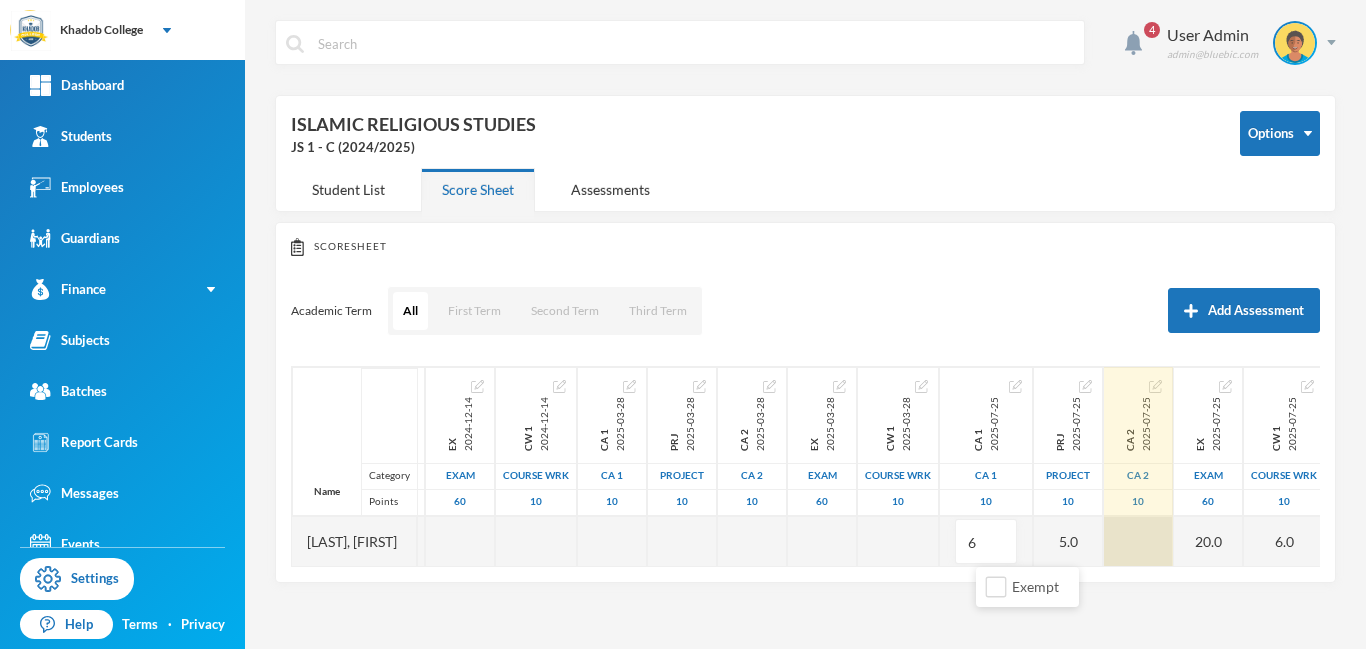 click at bounding box center (1138, 541) 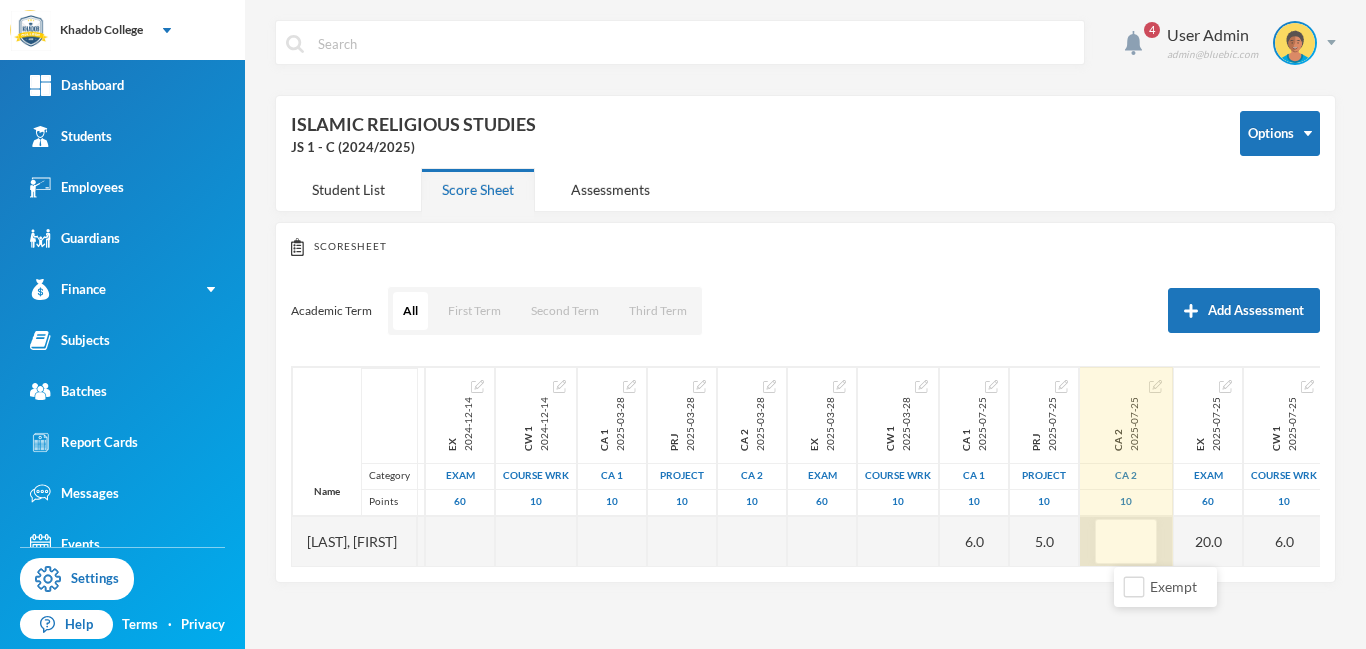 type on "5" 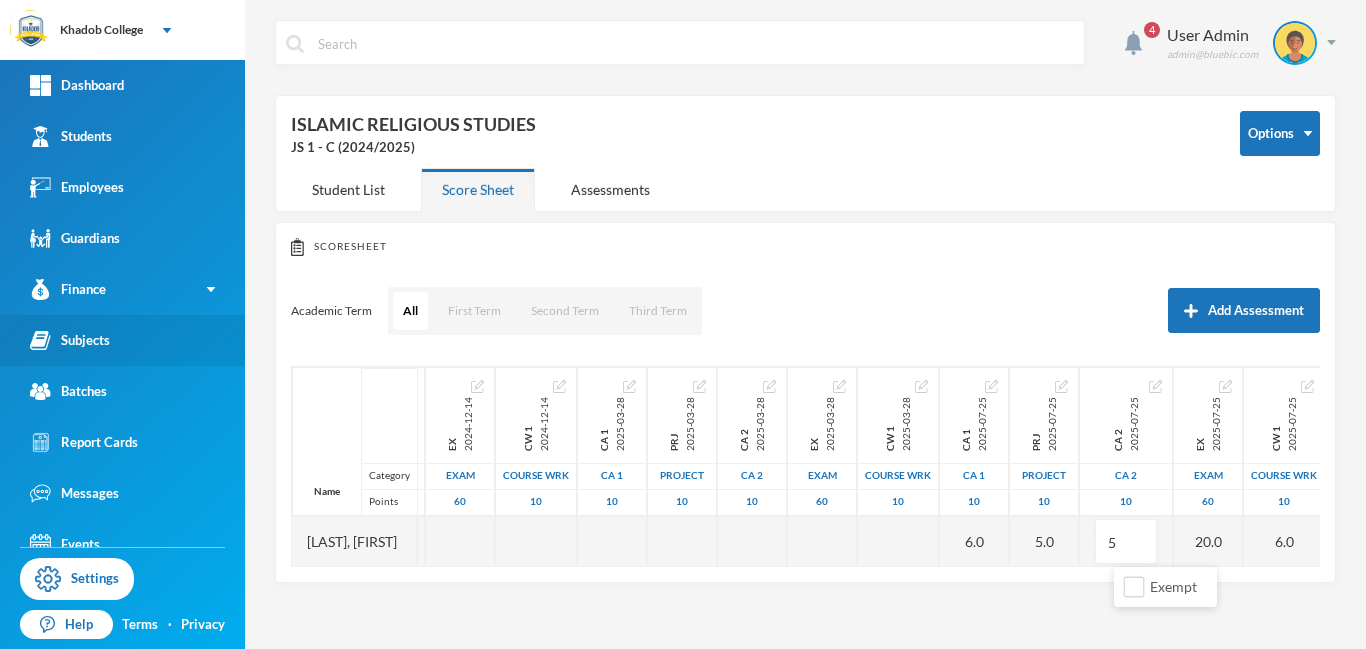 click on "Subjects" at bounding box center [70, 340] 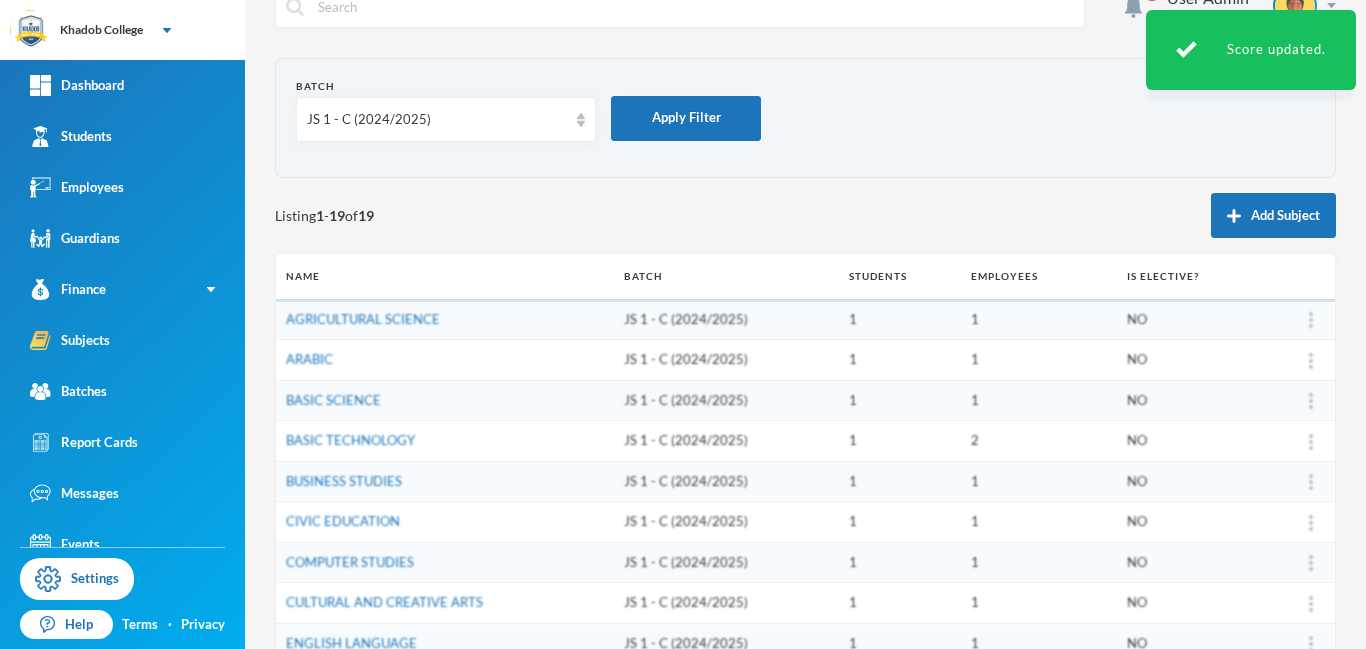 scroll, scrollTop: 50, scrollLeft: 0, axis: vertical 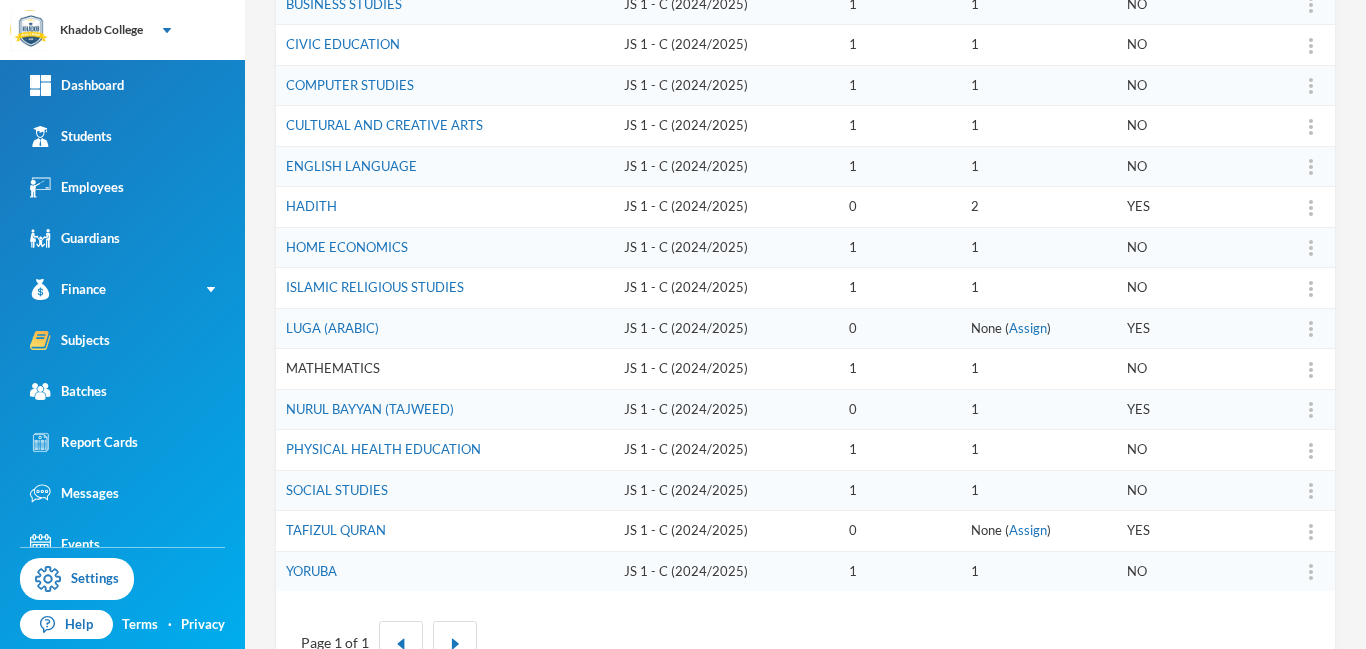 click on "MATHEMATICS" at bounding box center [333, 368] 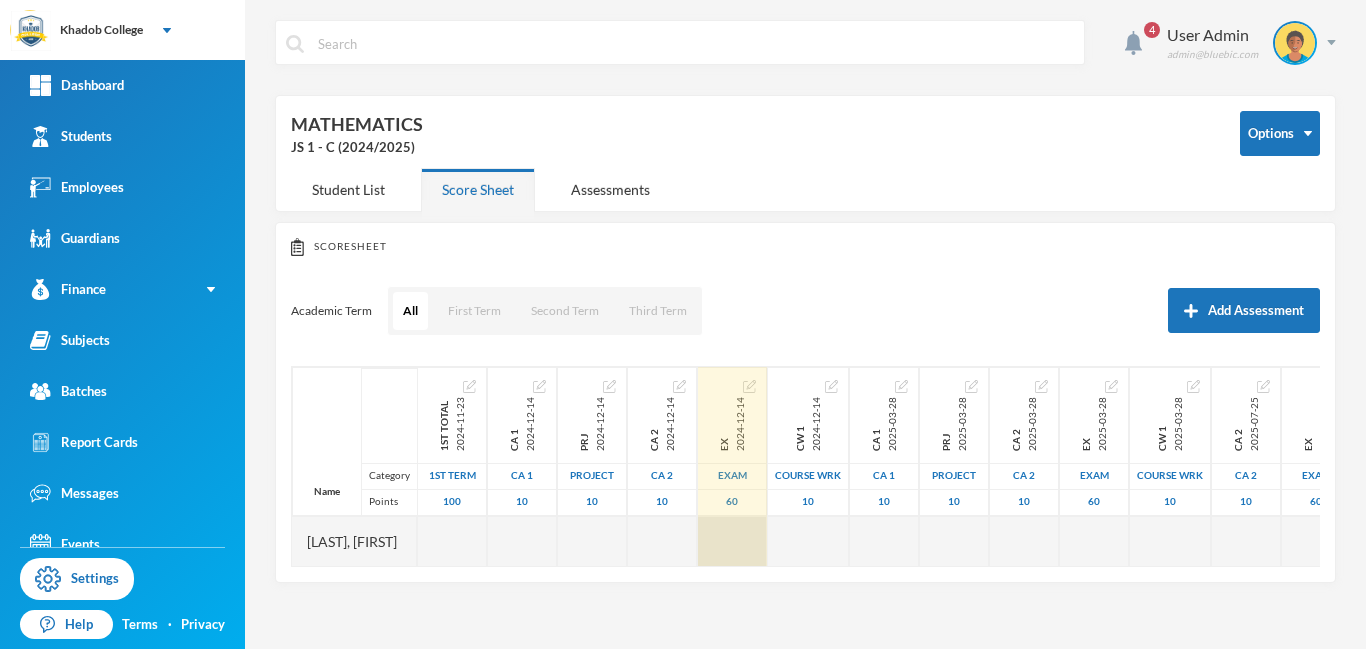 scroll, scrollTop: 0, scrollLeft: 0, axis: both 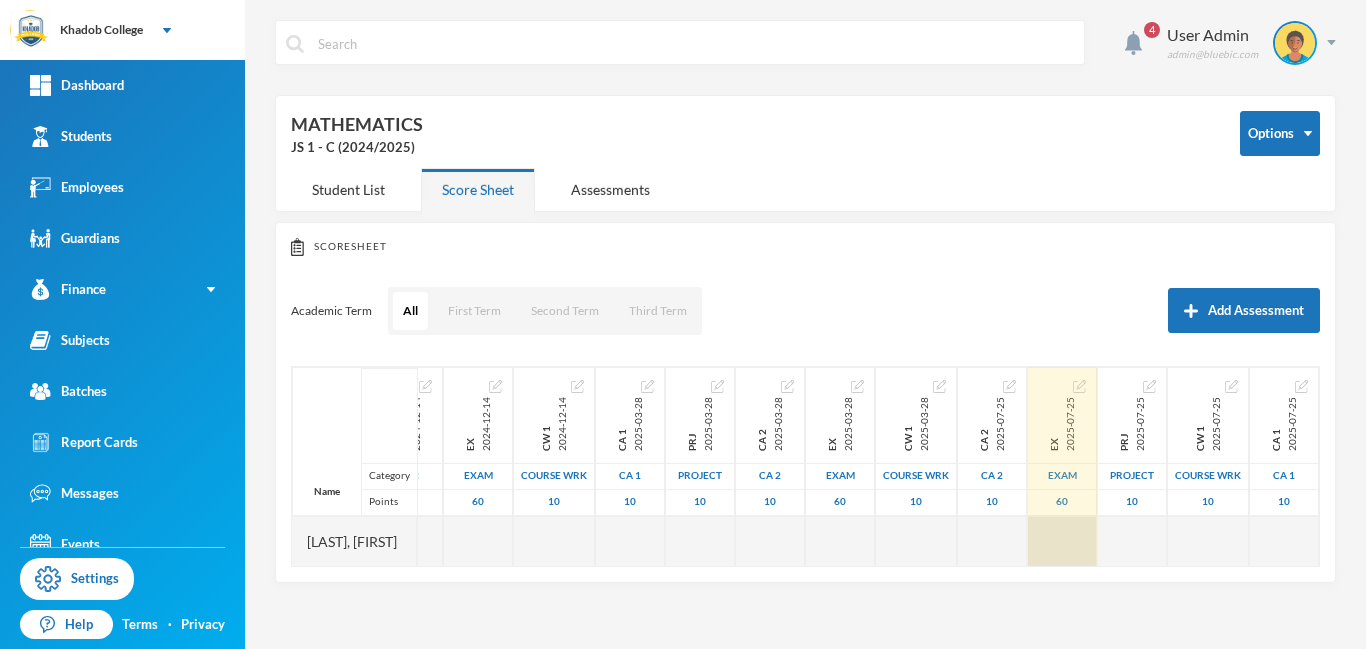 click at bounding box center [1062, 541] 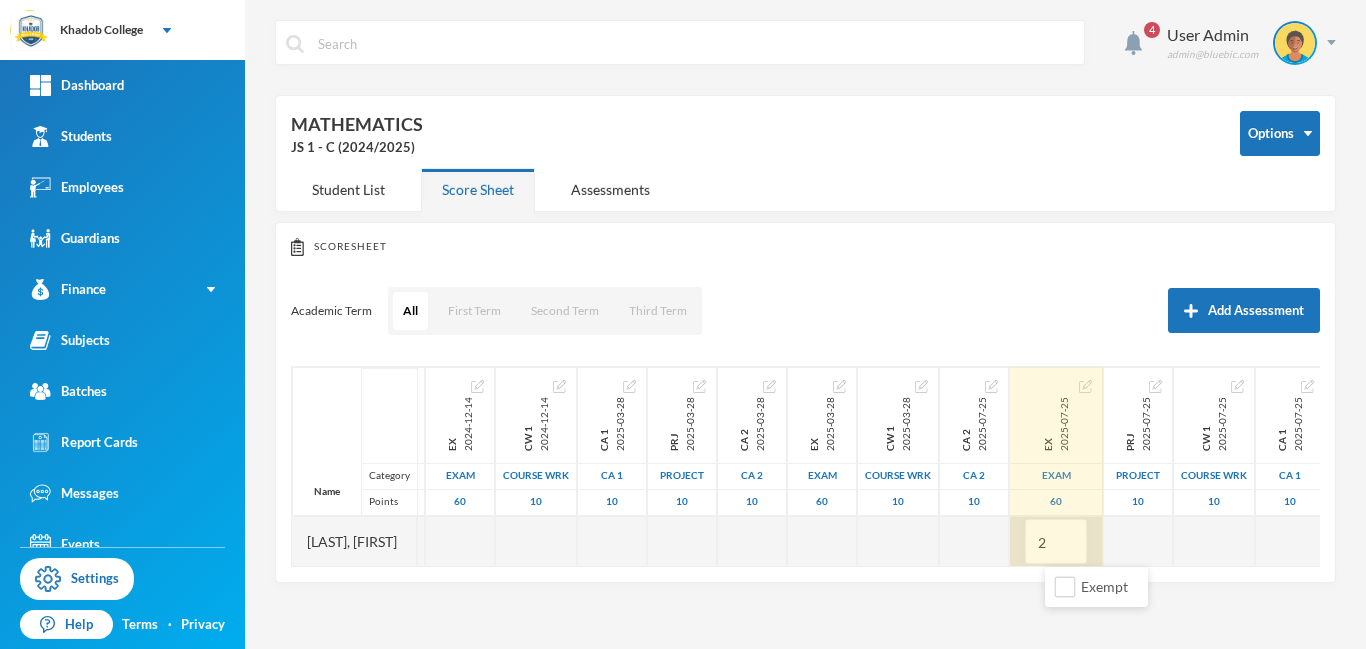 type on "25" 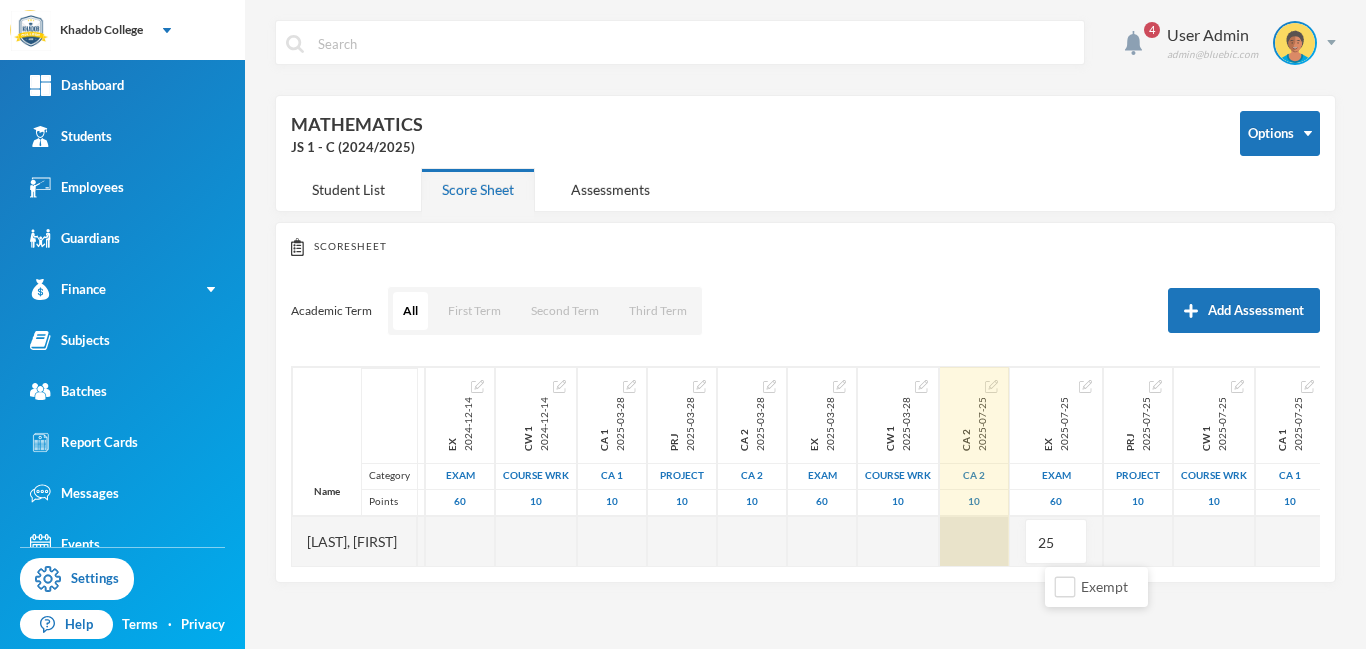 click at bounding box center [974, 541] 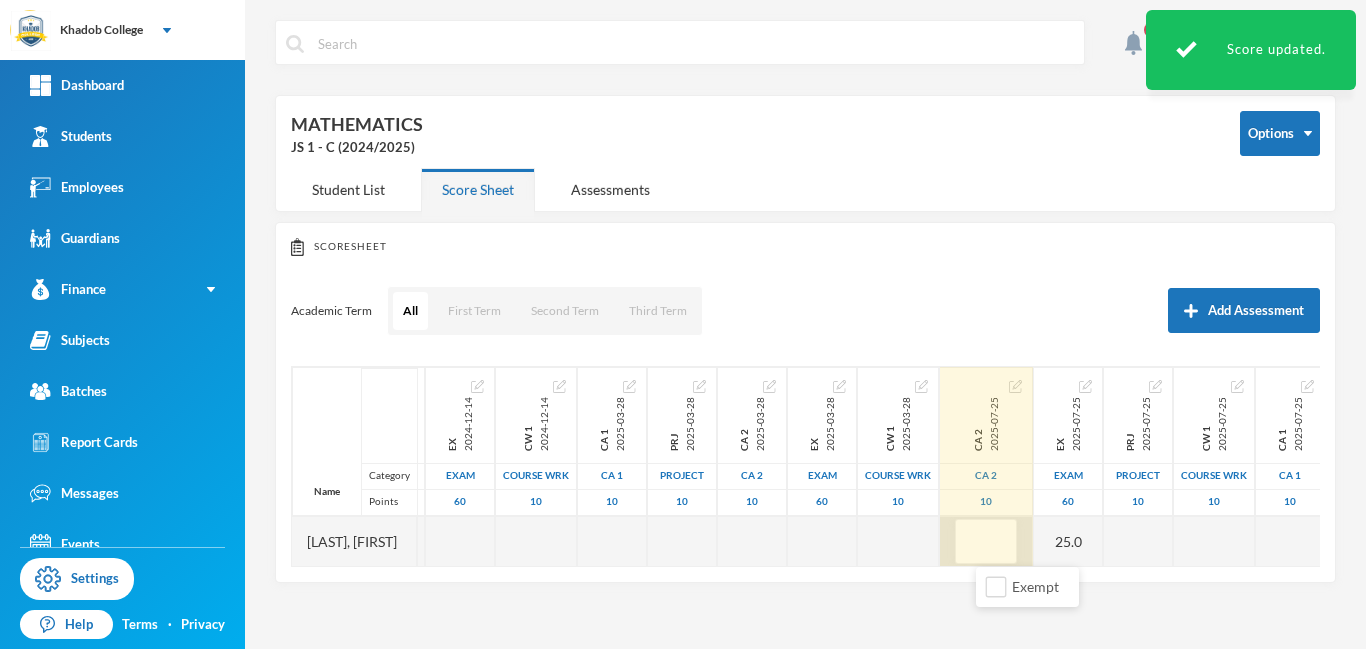 type on "5" 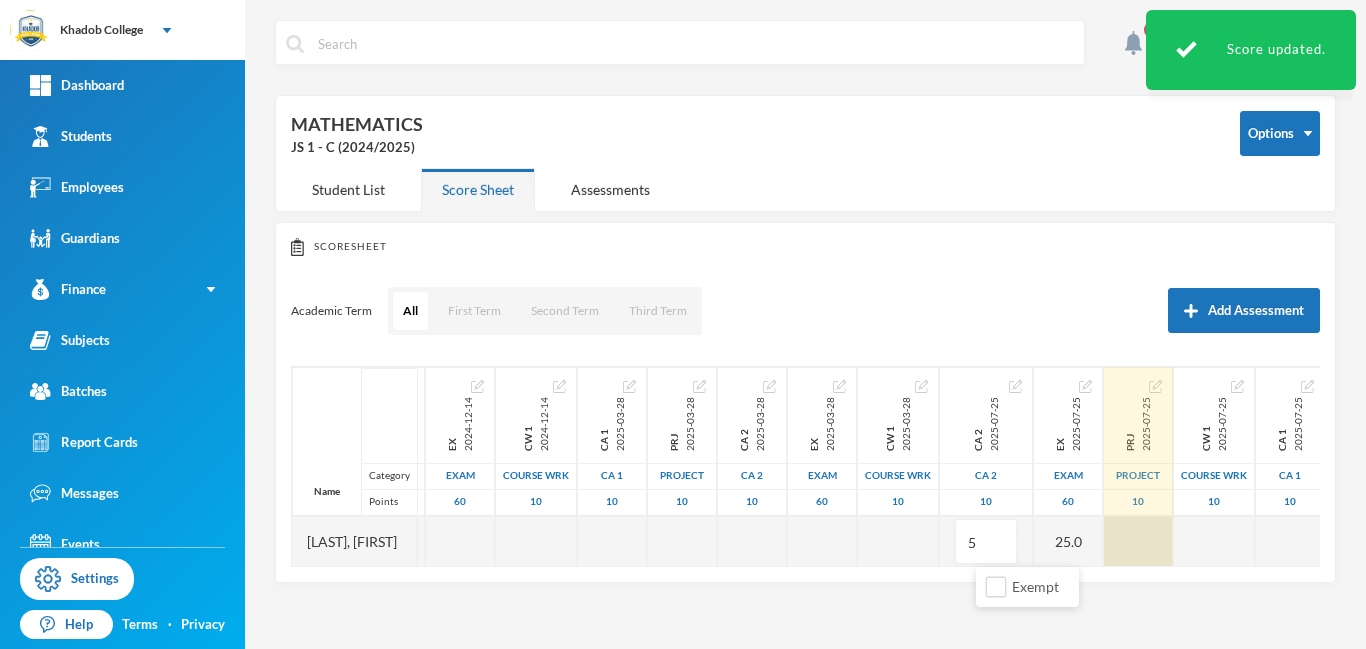 click at bounding box center [1138, 541] 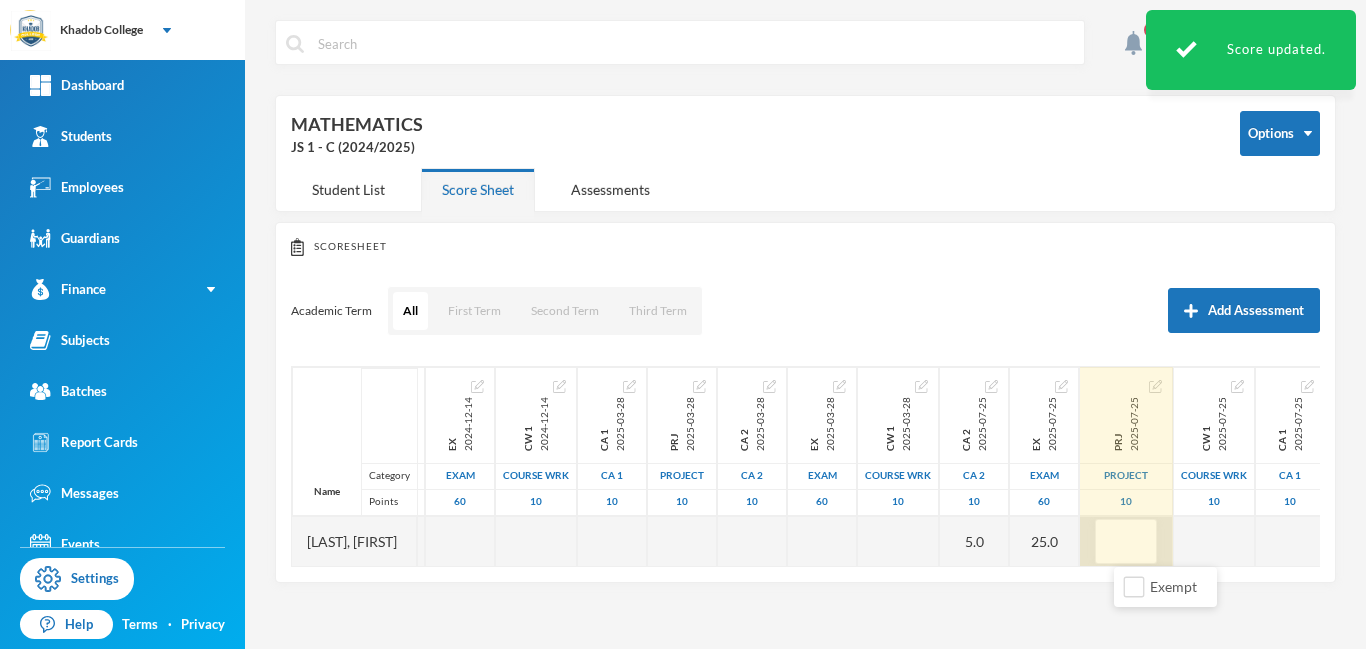 type on "8" 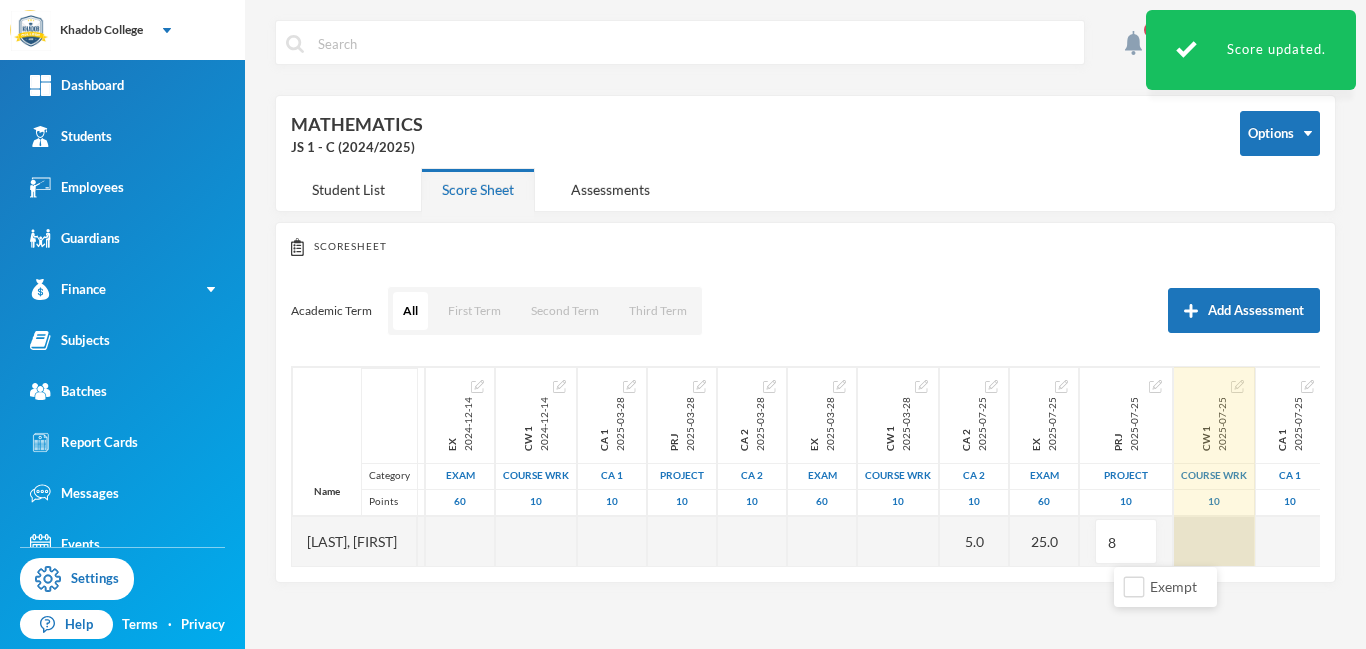 click at bounding box center [1214, 541] 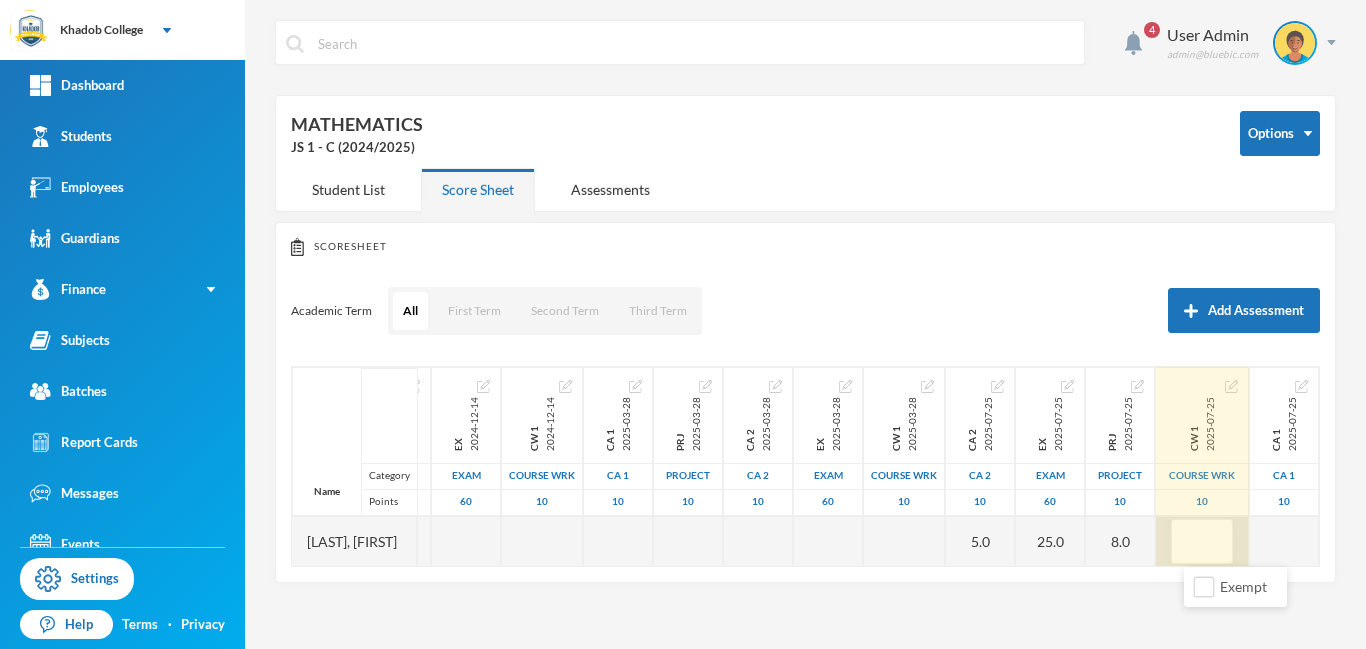 type on "7" 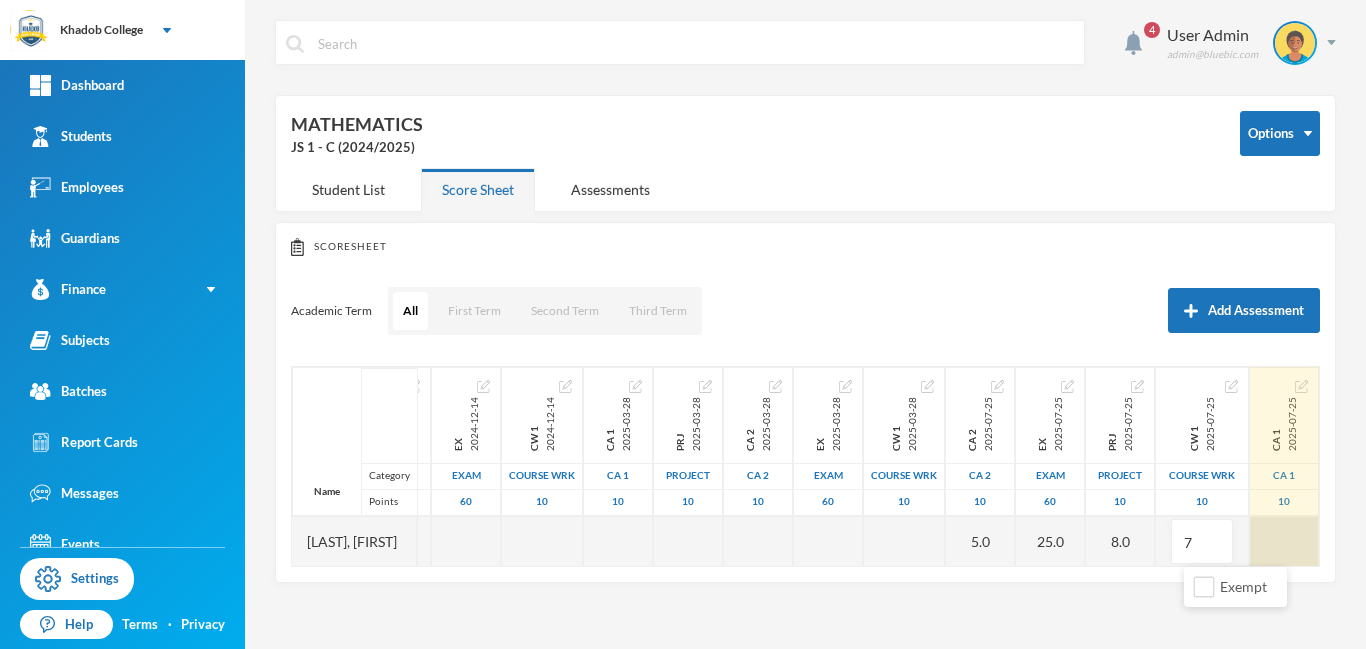 click at bounding box center (1284, 541) 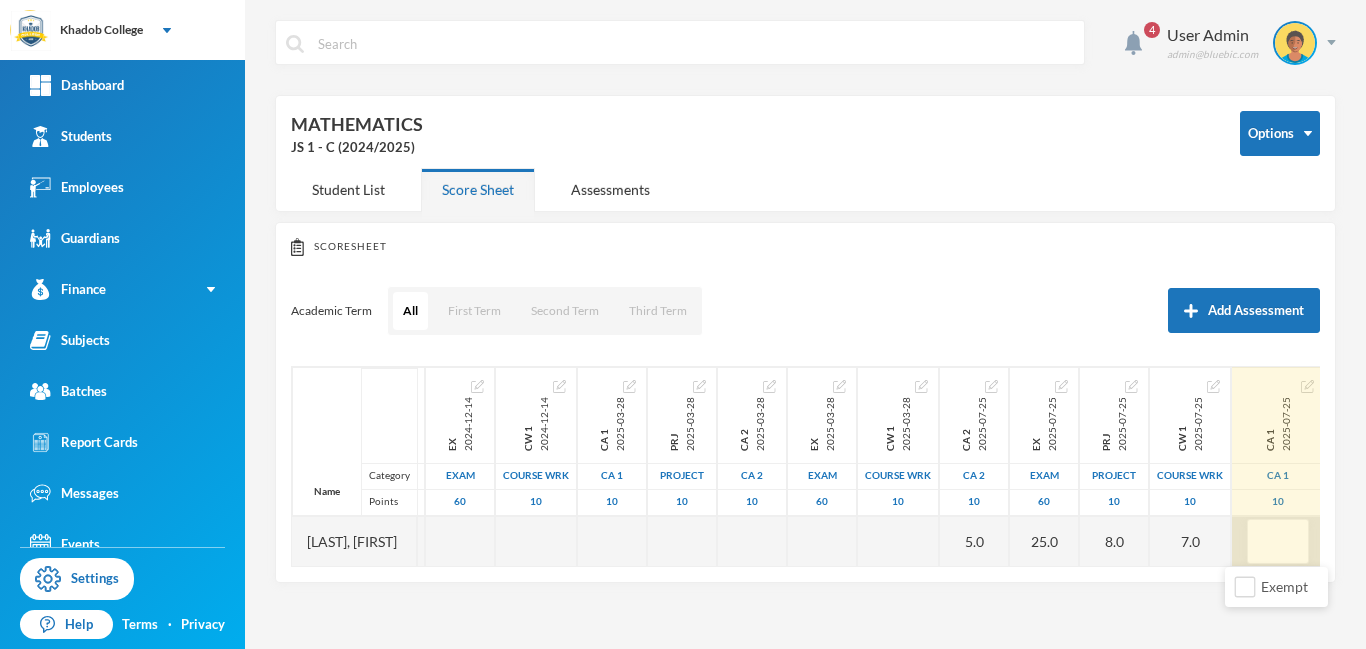 type on "5" 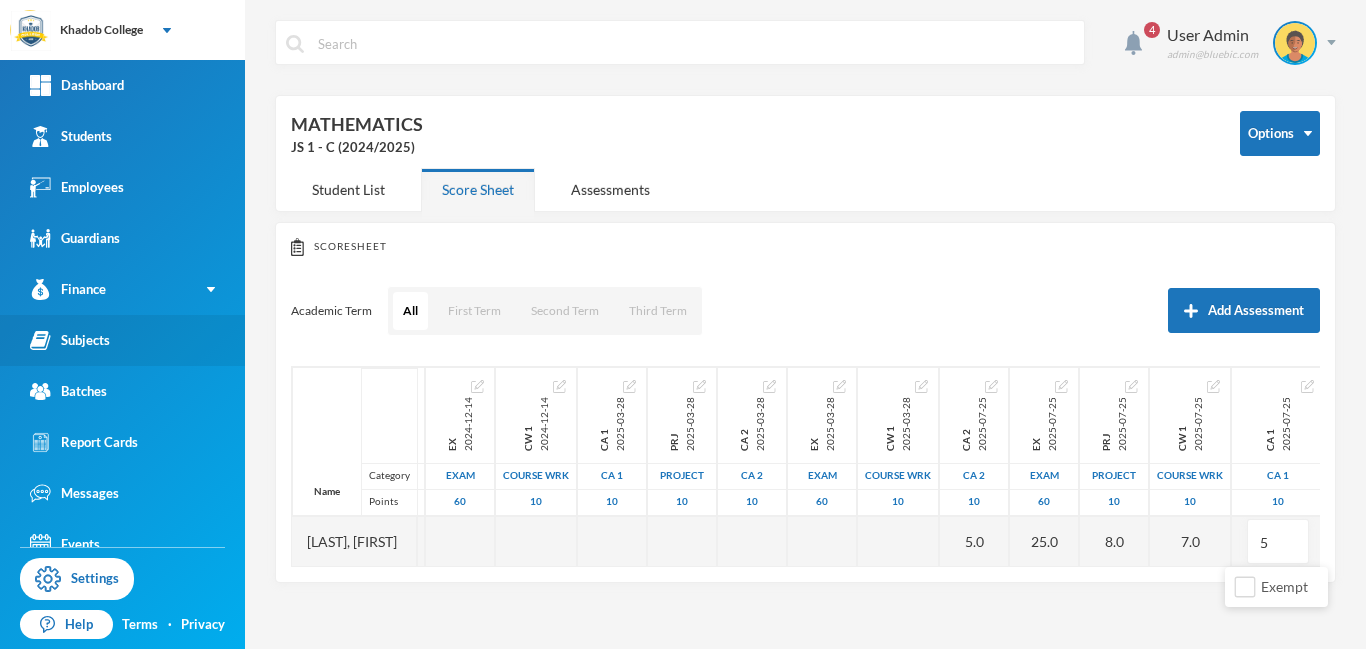 click on "Subjects" at bounding box center (70, 340) 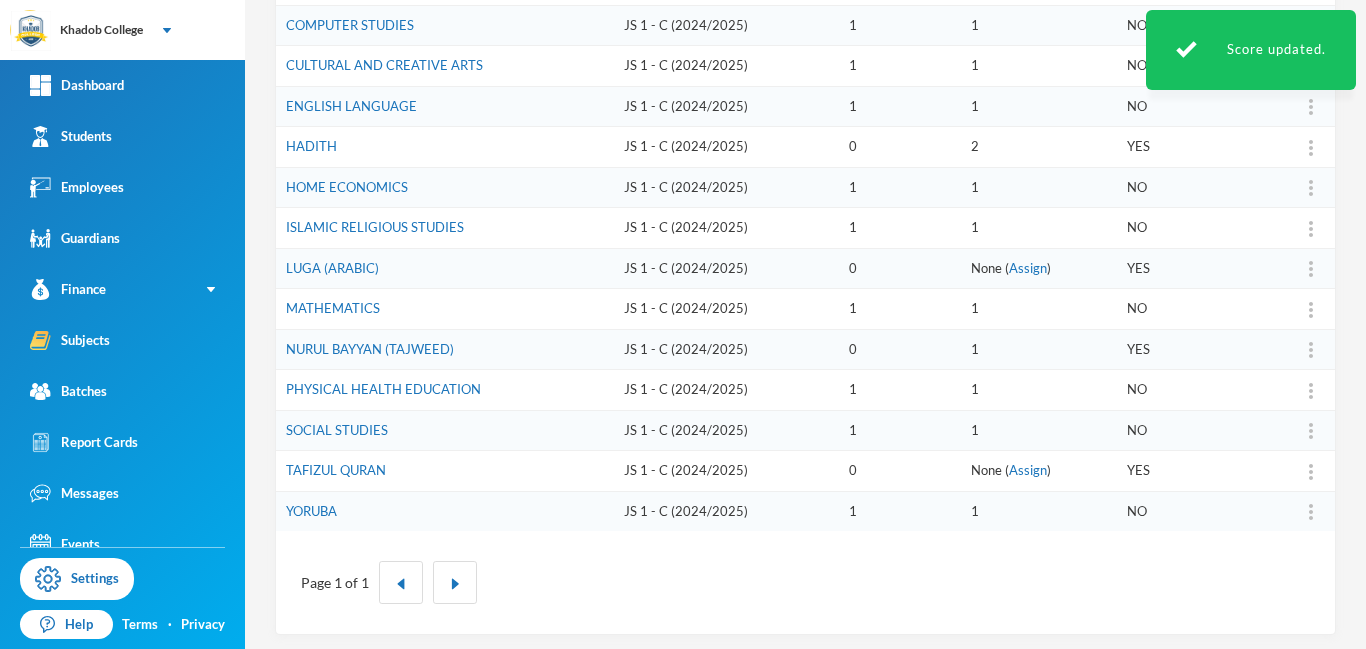 scroll, scrollTop: 580, scrollLeft: 0, axis: vertical 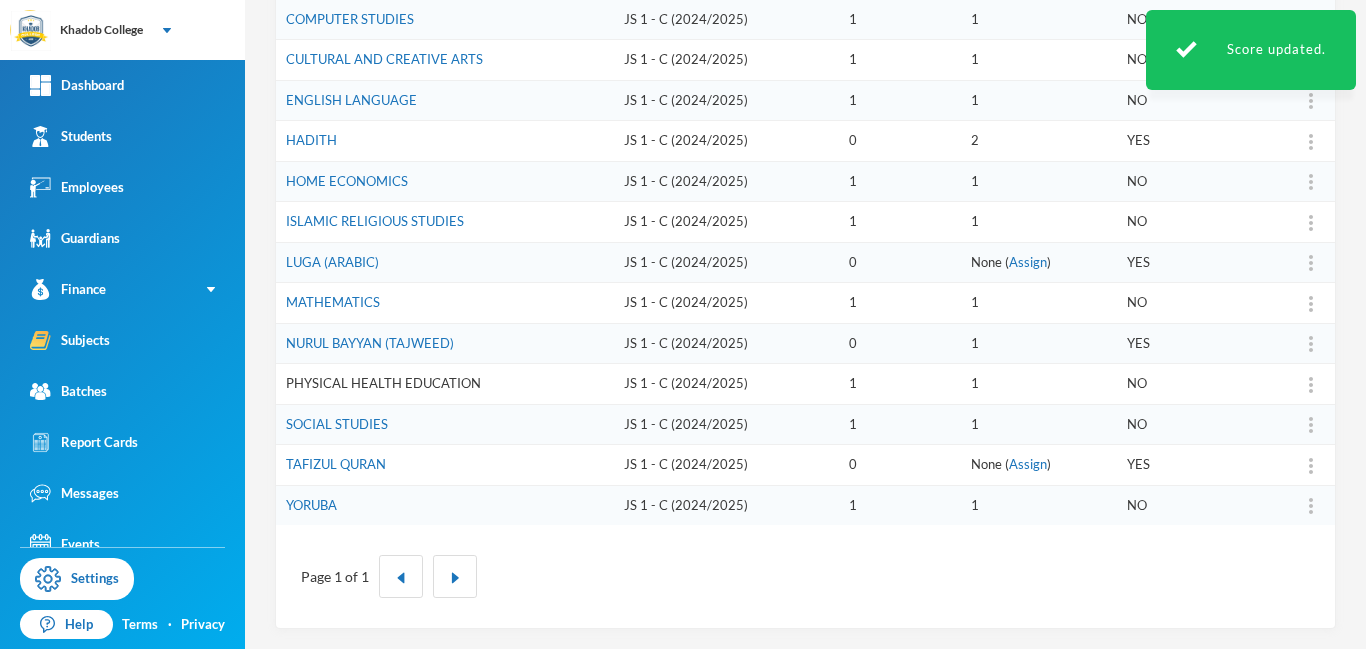 click on "PHYSICAL HEALTH EDUCATION" at bounding box center (383, 383) 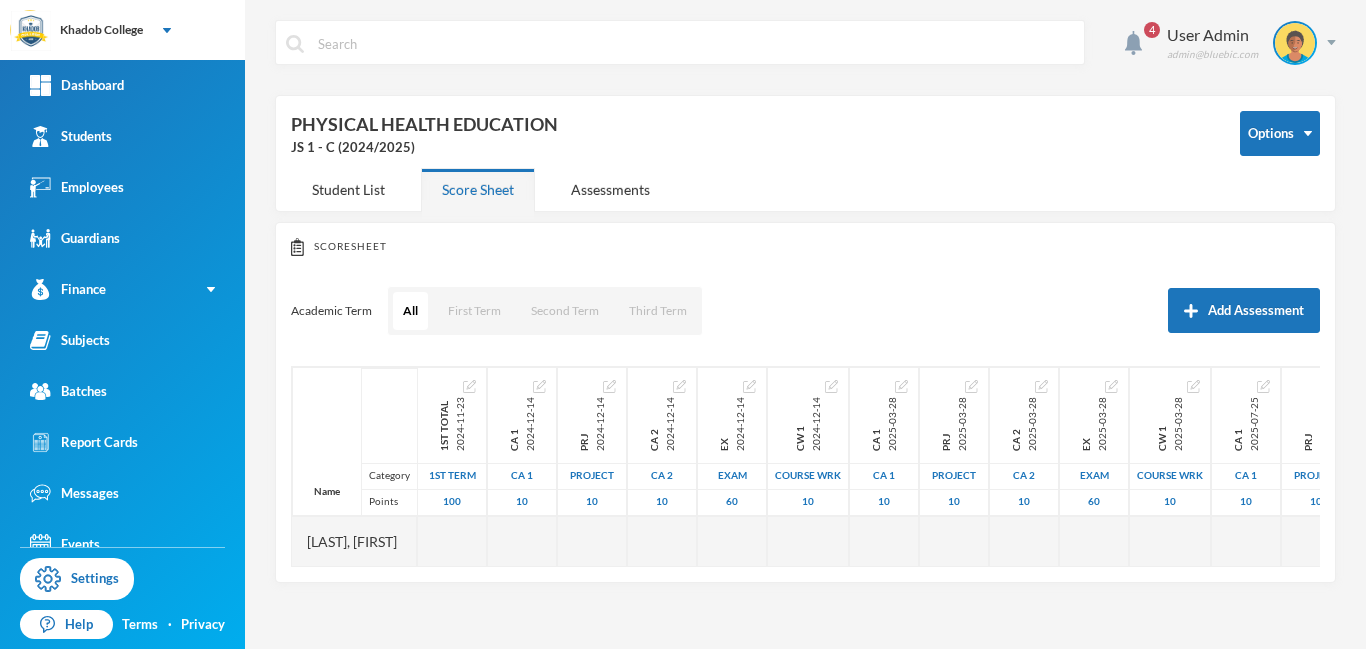 scroll, scrollTop: 0, scrollLeft: 0, axis: both 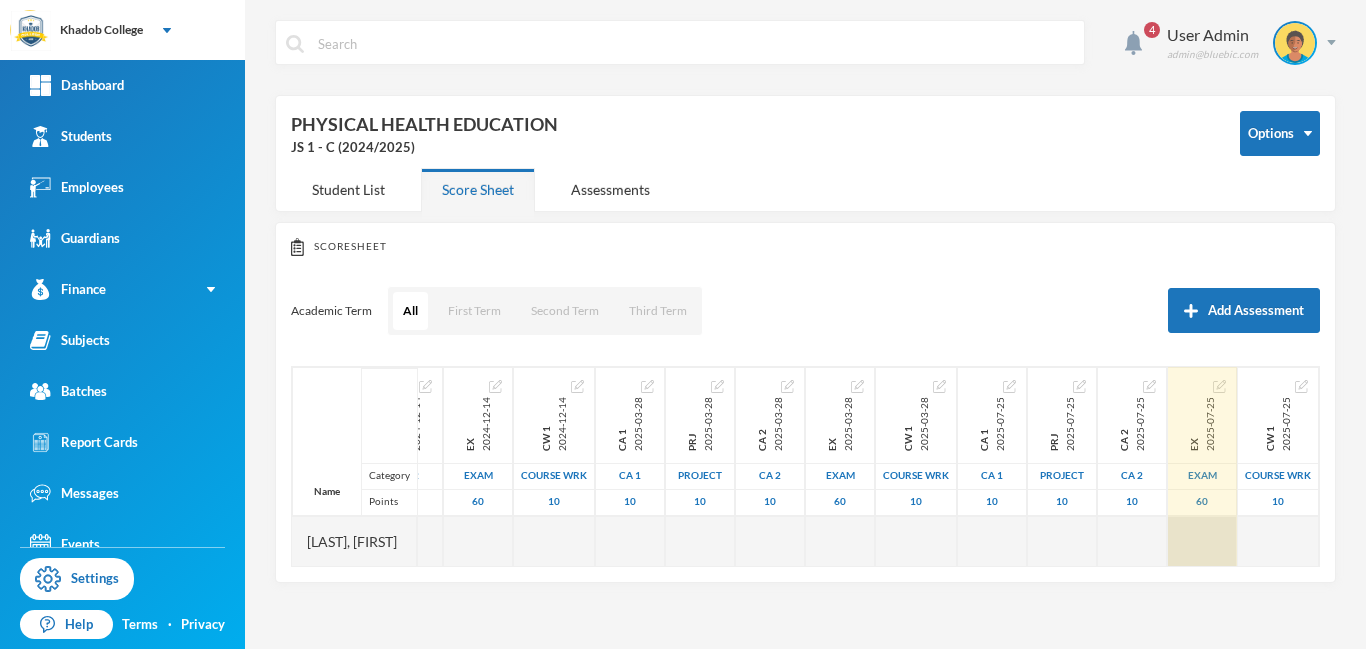 click at bounding box center (1202, 541) 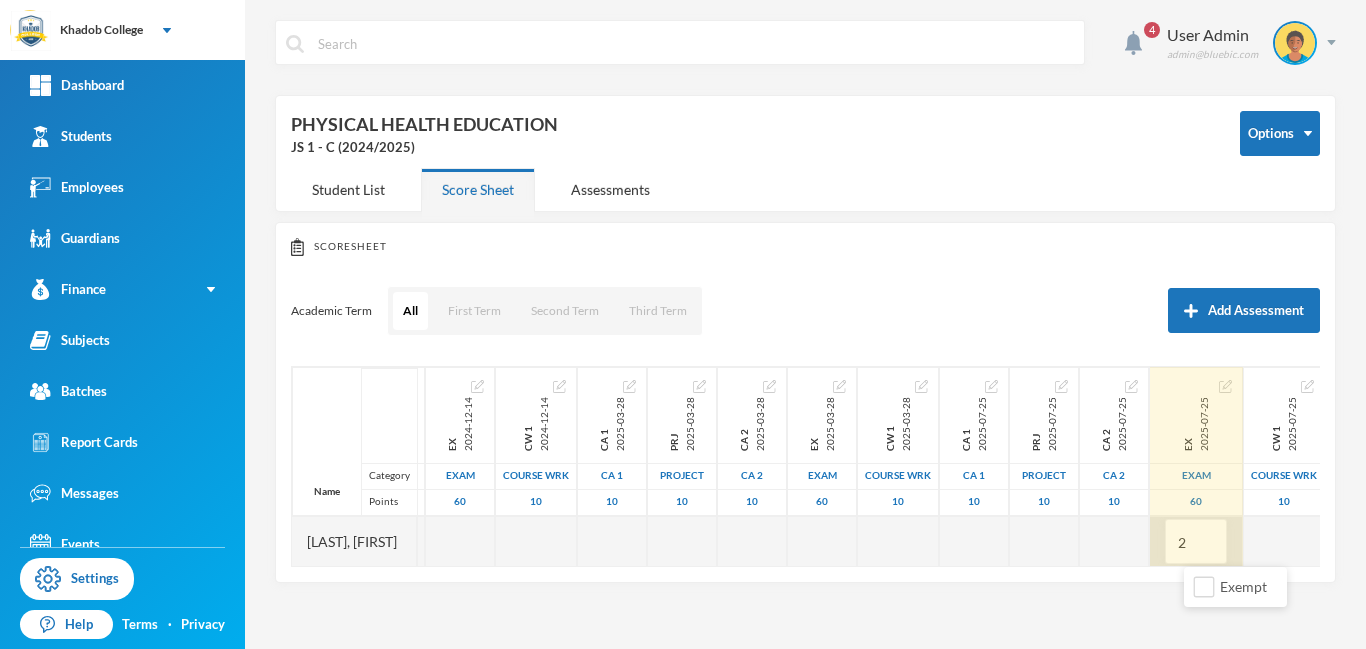 type on "29" 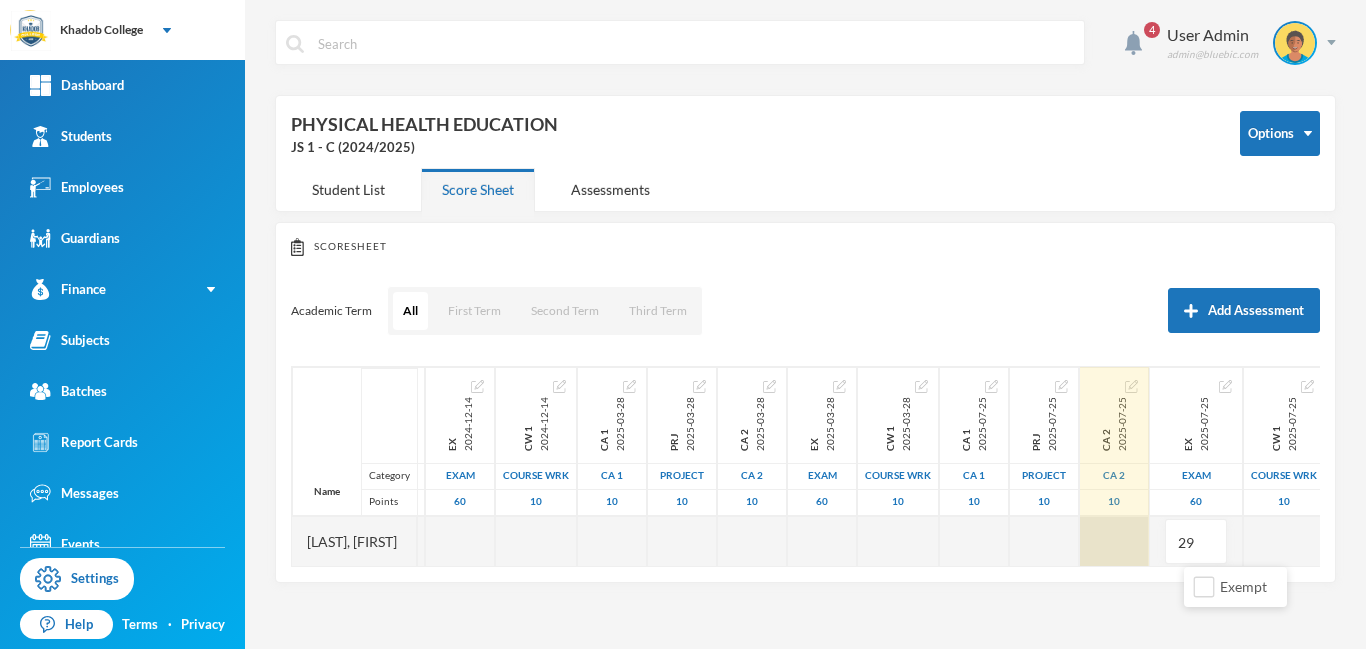 click at bounding box center [1114, 541] 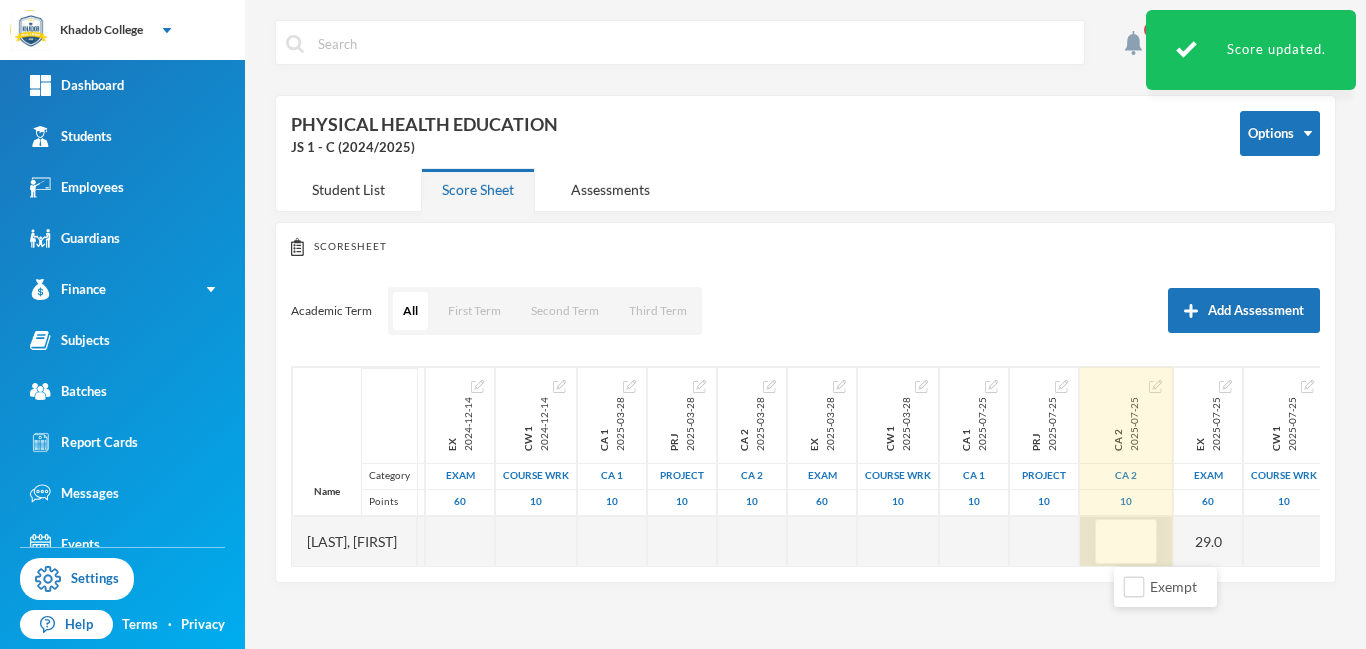 type on "5" 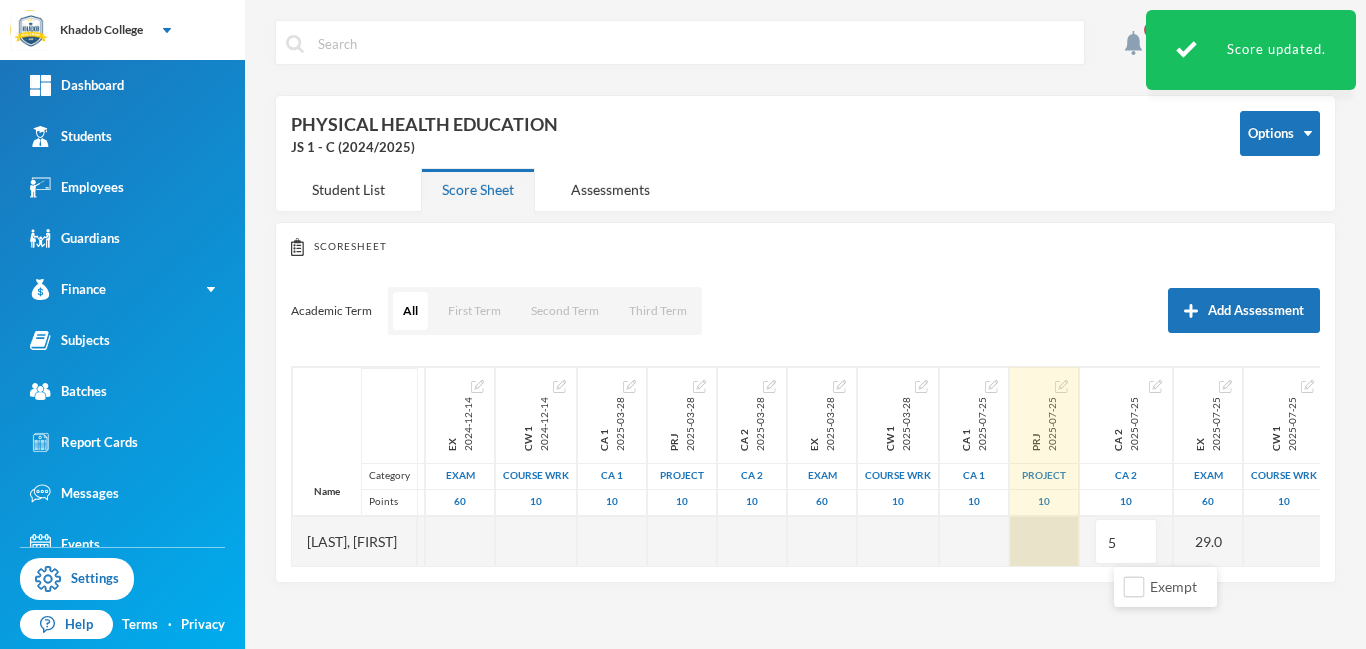 click at bounding box center (1044, 541) 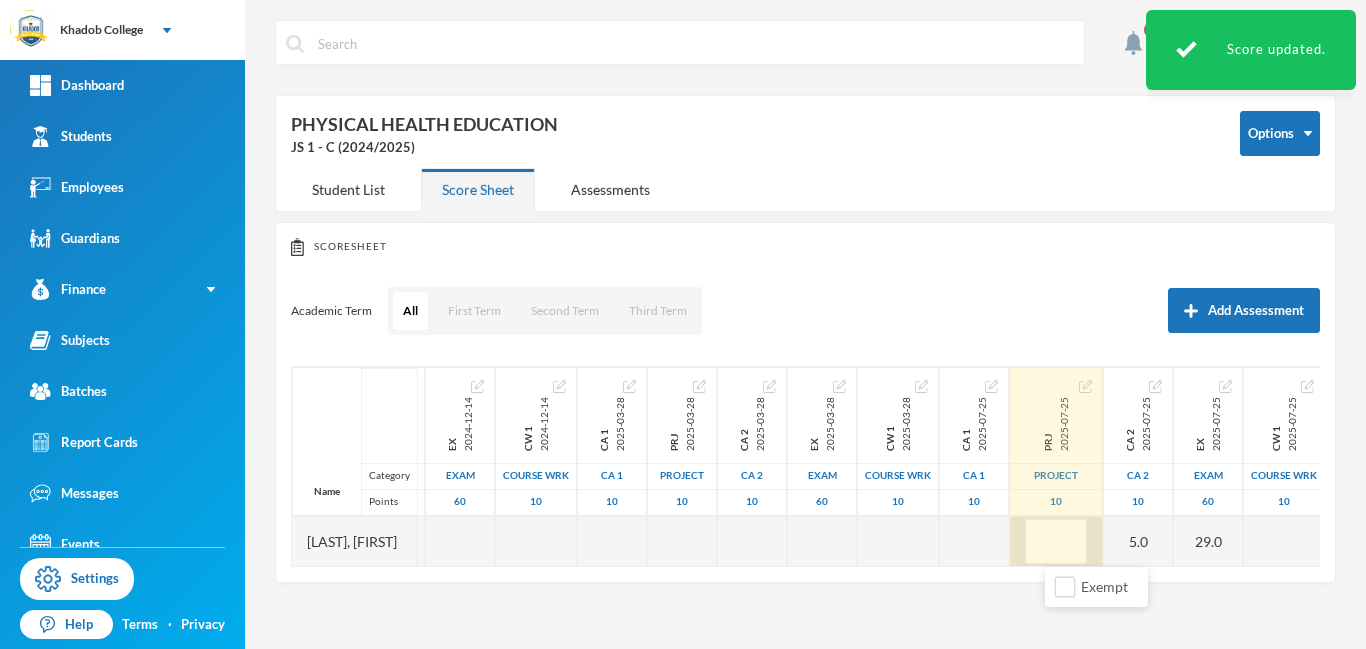 type on "5" 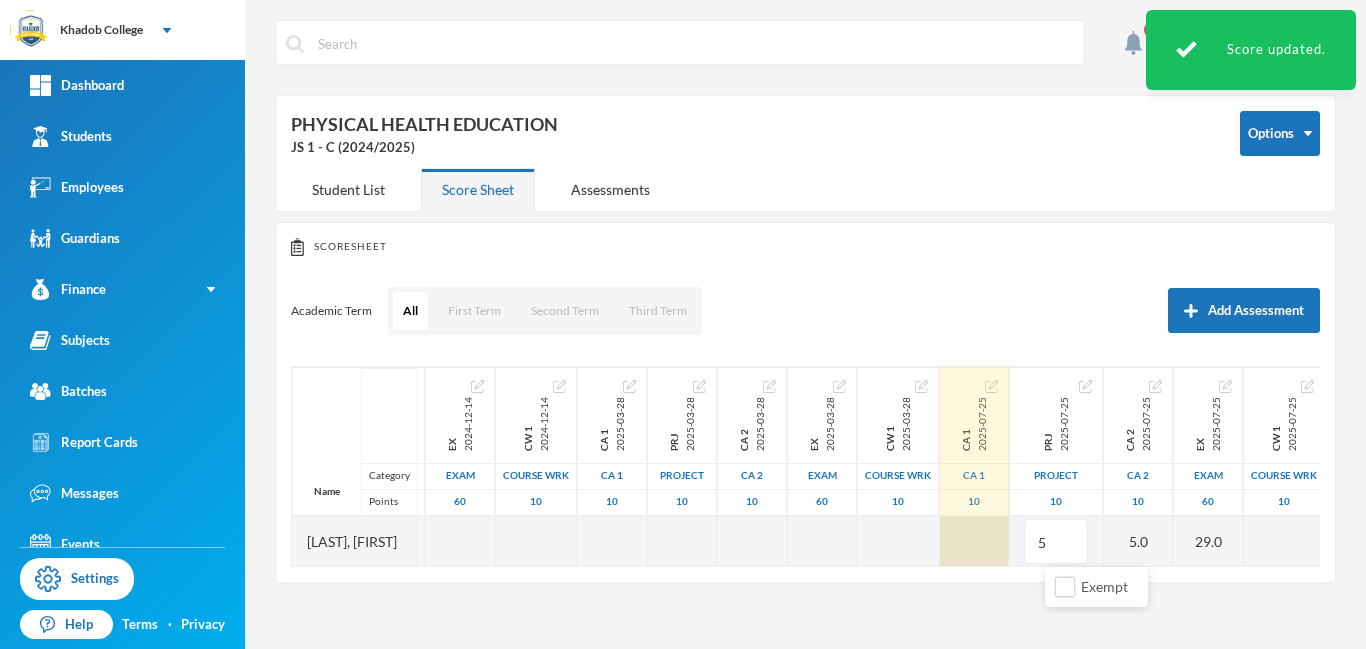 click at bounding box center (974, 541) 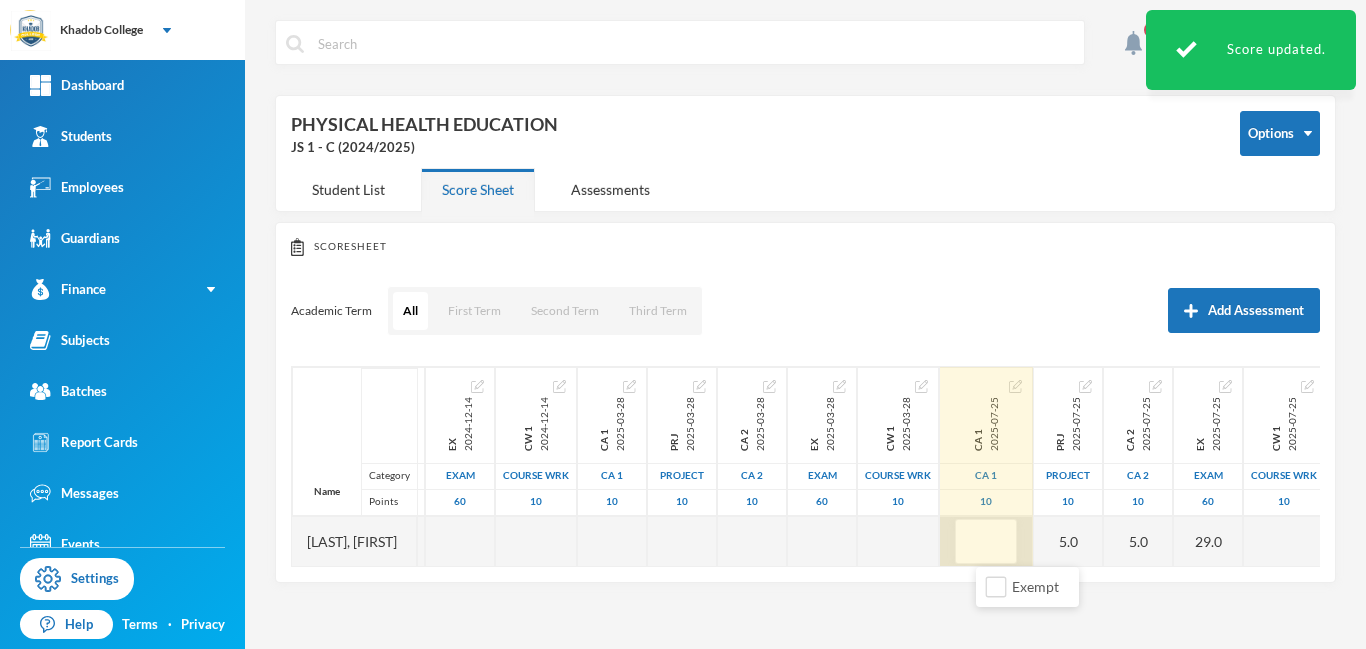 type on "5" 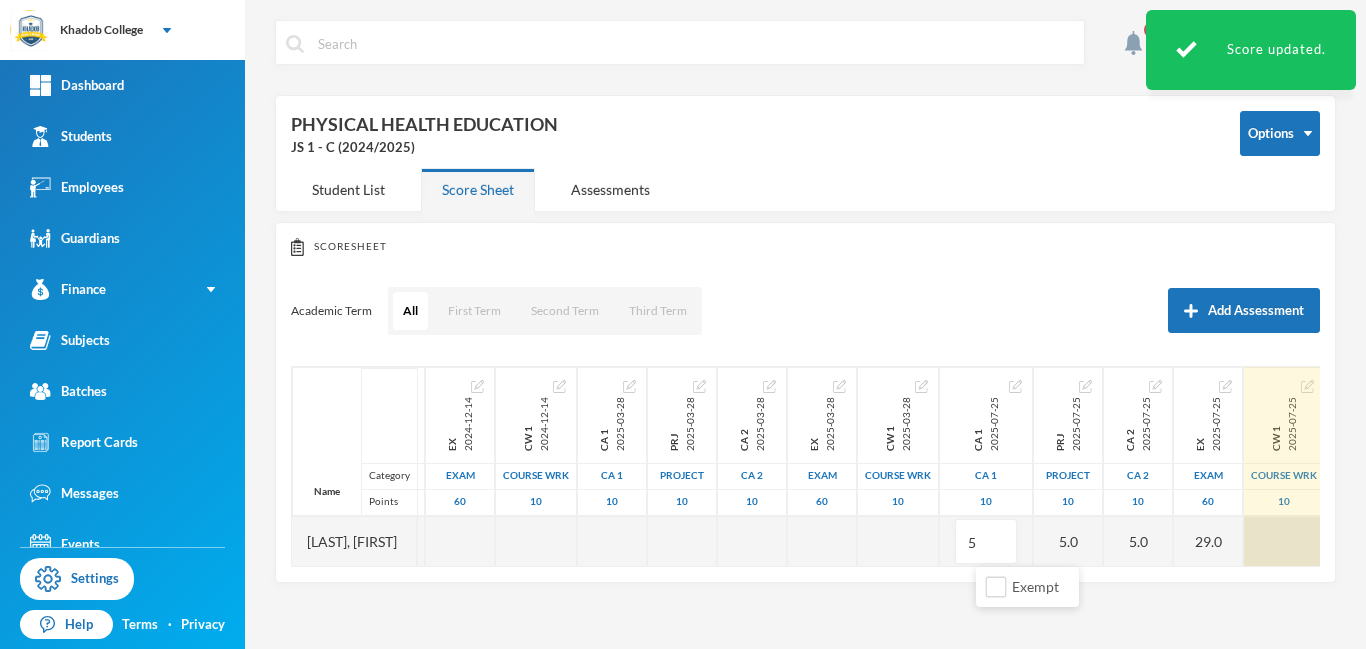 click at bounding box center [1284, 541] 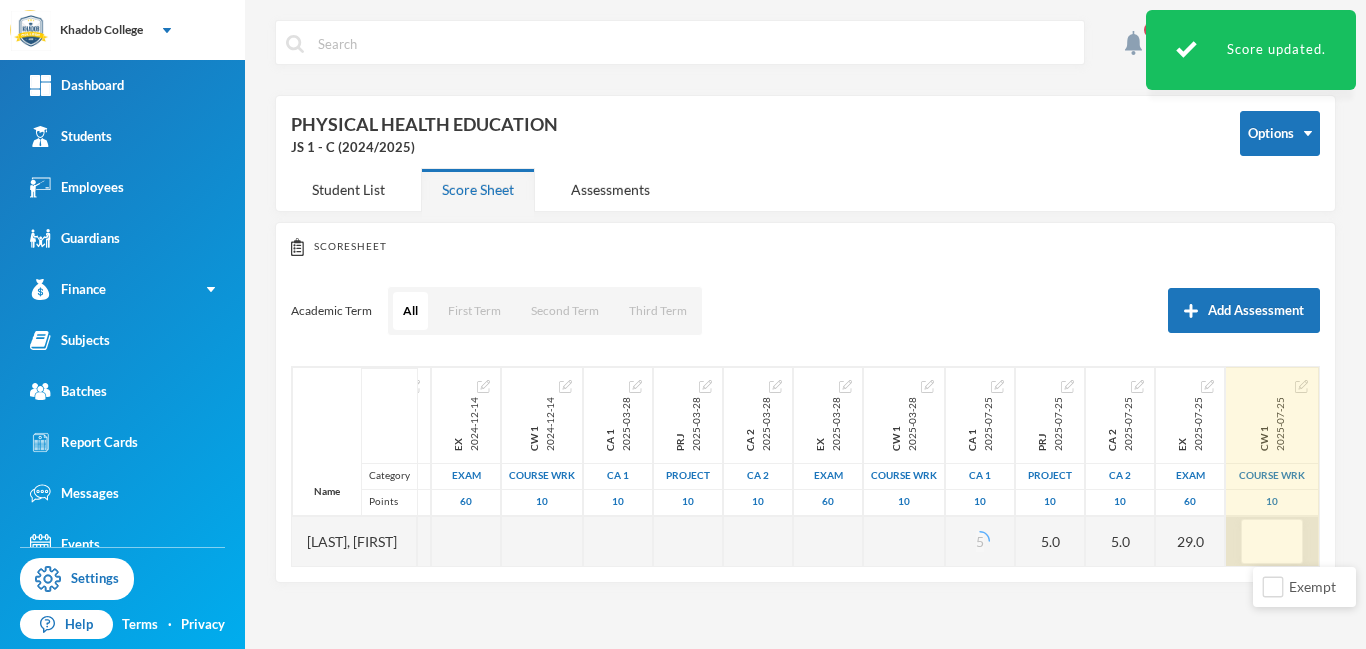 type on "4" 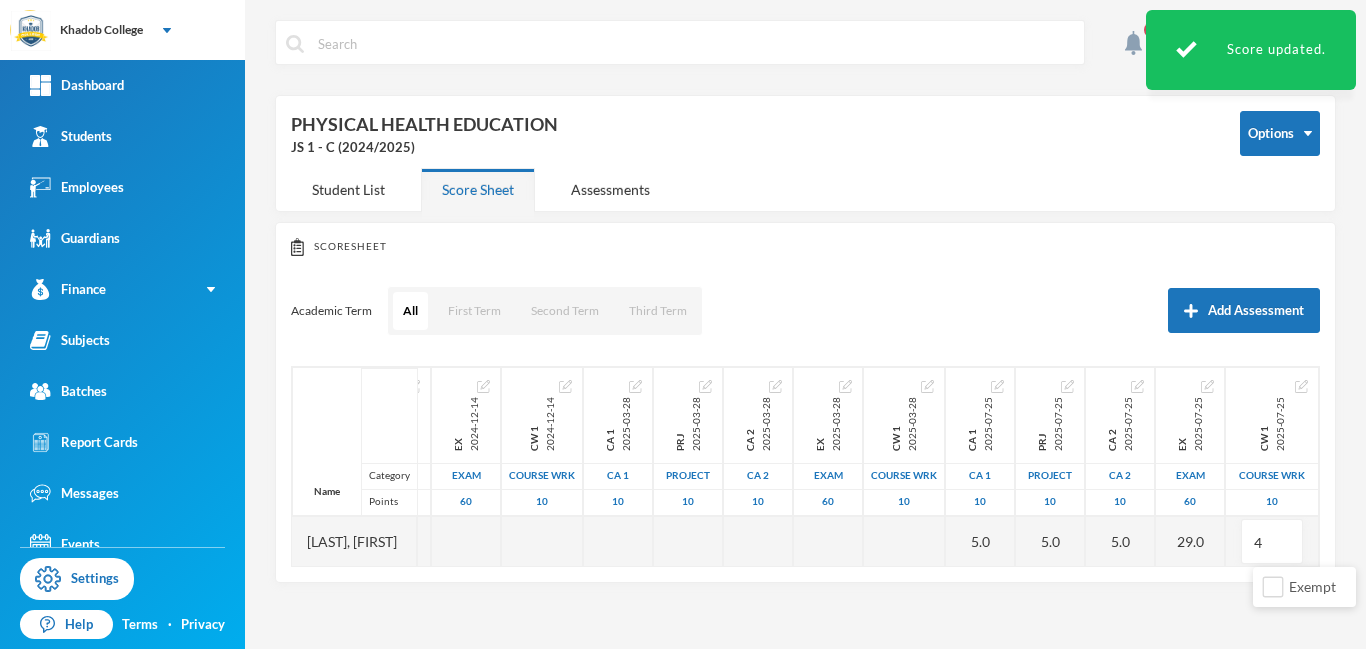 click on "4 User Admin admin@bluebic.com Options PHYSICAL HEALTH EDUCATION JS 1 - C (2024/2025) Student List Score Sheet Assessments  Scoresheet Academic Term All First Term Second Term Third Term Add Assessment Name   Category Points [LAST], [FIRST] 1st Total 2024-11-23 1st Term 100 CA 1 2024-12-14 CA 1 10 PRJ 2024-12-14 project 10 CA 2 2024-12-14 CA 2 10 EX 2024-12-14 Exam 60 CW 1 2024-12-14 COURSE WRK 10 CA 1 2025-03-28 CA 1 10 PRJ 2025-03-28 project 10 CA 2 2025-03-28 CA 2 10 EX 2025-03-28 Exam 60 CW 1 2025-03-28 COURSE WRK 10 PRJ 2025-07-25 project 10 CA 2 2025-07-25 CA 2 10 EX 2025-07-25 Exam 60 CW 1 2025-07-25 COURSE WRK 10 CA 1 2025-07-25 CA 1 10" at bounding box center (805, 324) 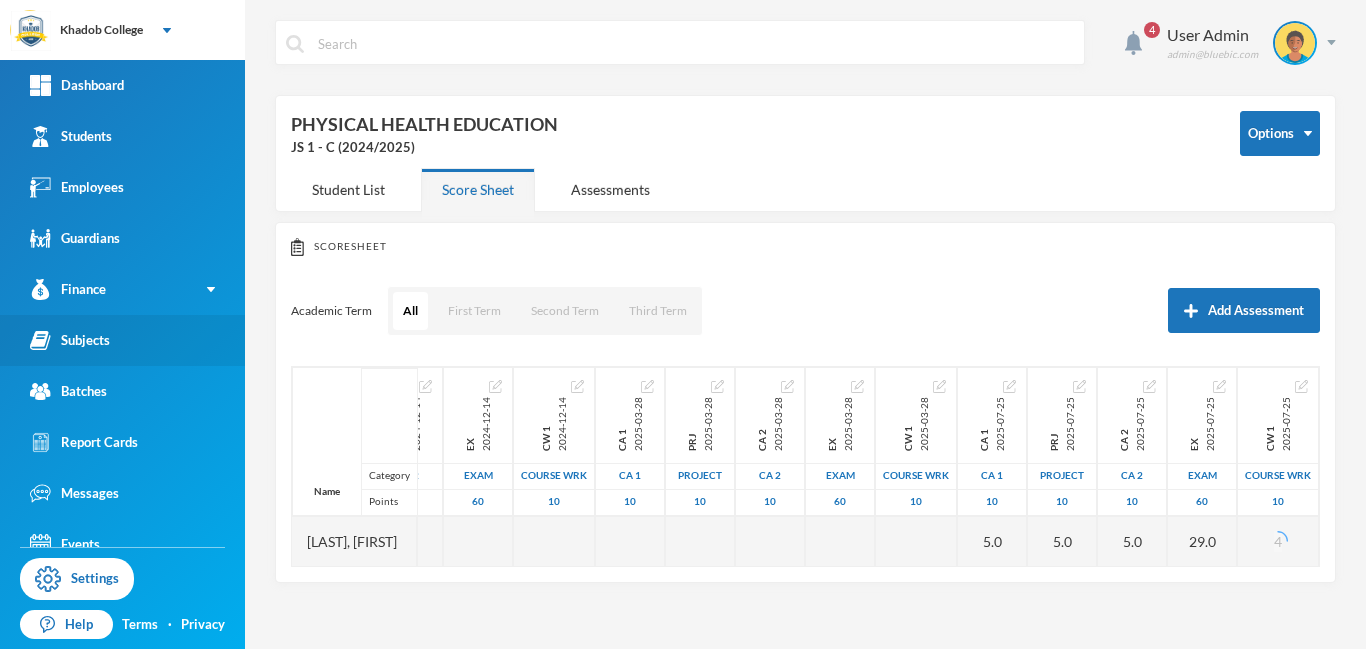 click on "Subjects" at bounding box center (70, 340) 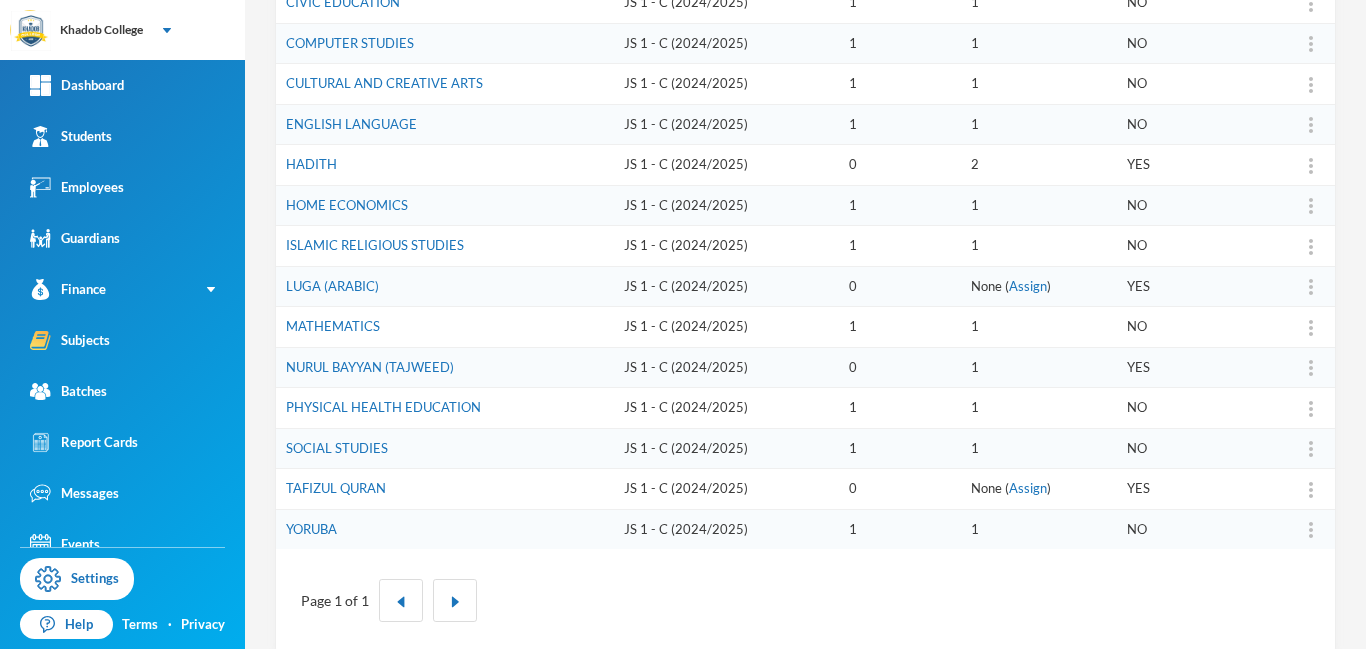 scroll, scrollTop: 580, scrollLeft: 0, axis: vertical 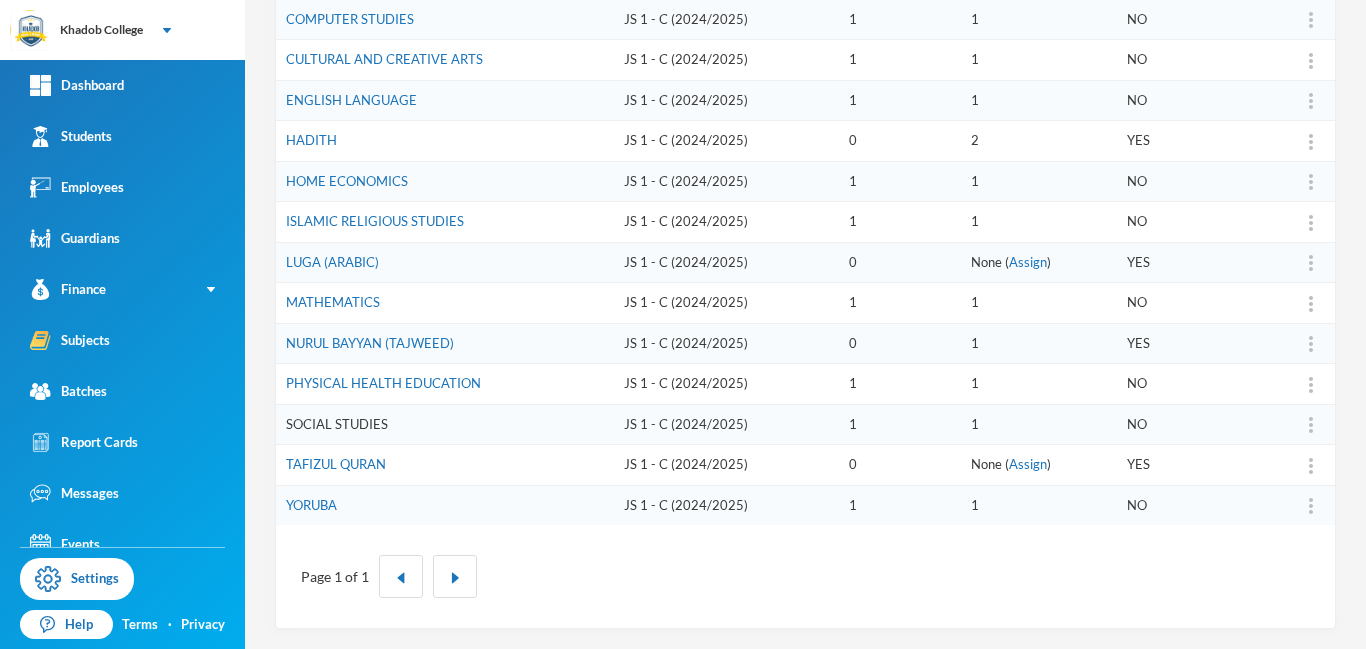 click on "SOCIAL STUDIES" at bounding box center (337, 424) 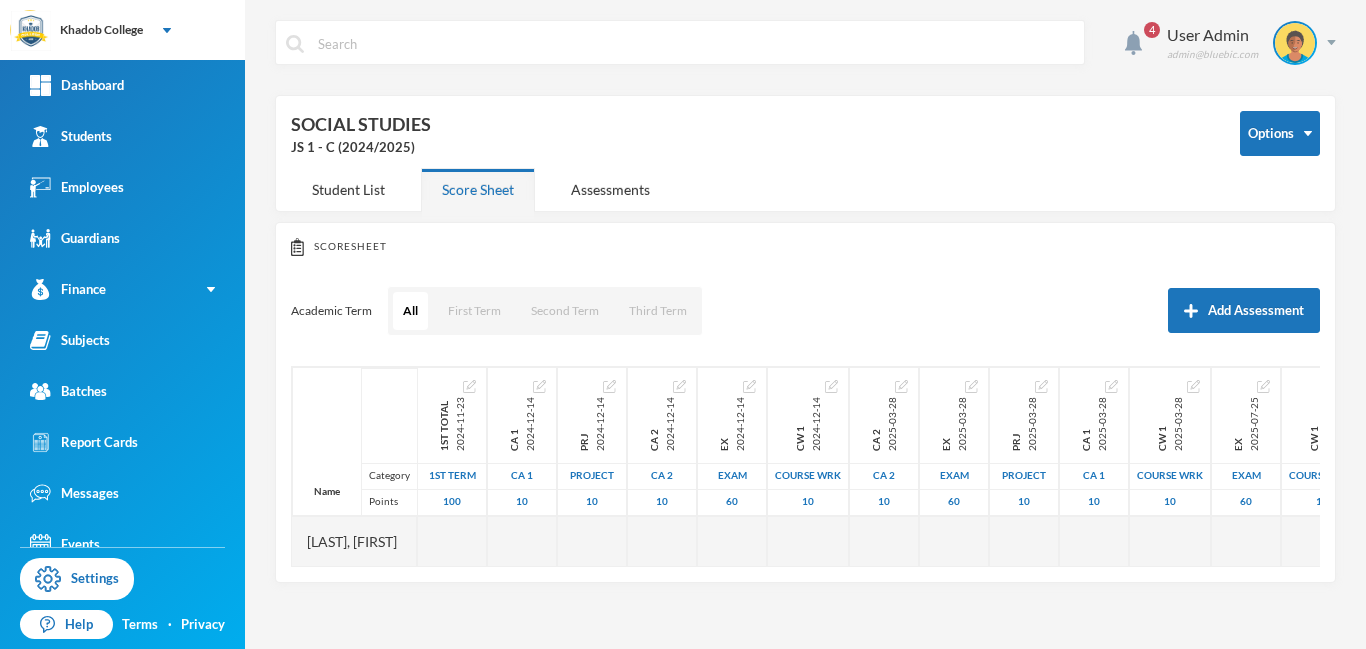 scroll, scrollTop: 0, scrollLeft: 0, axis: both 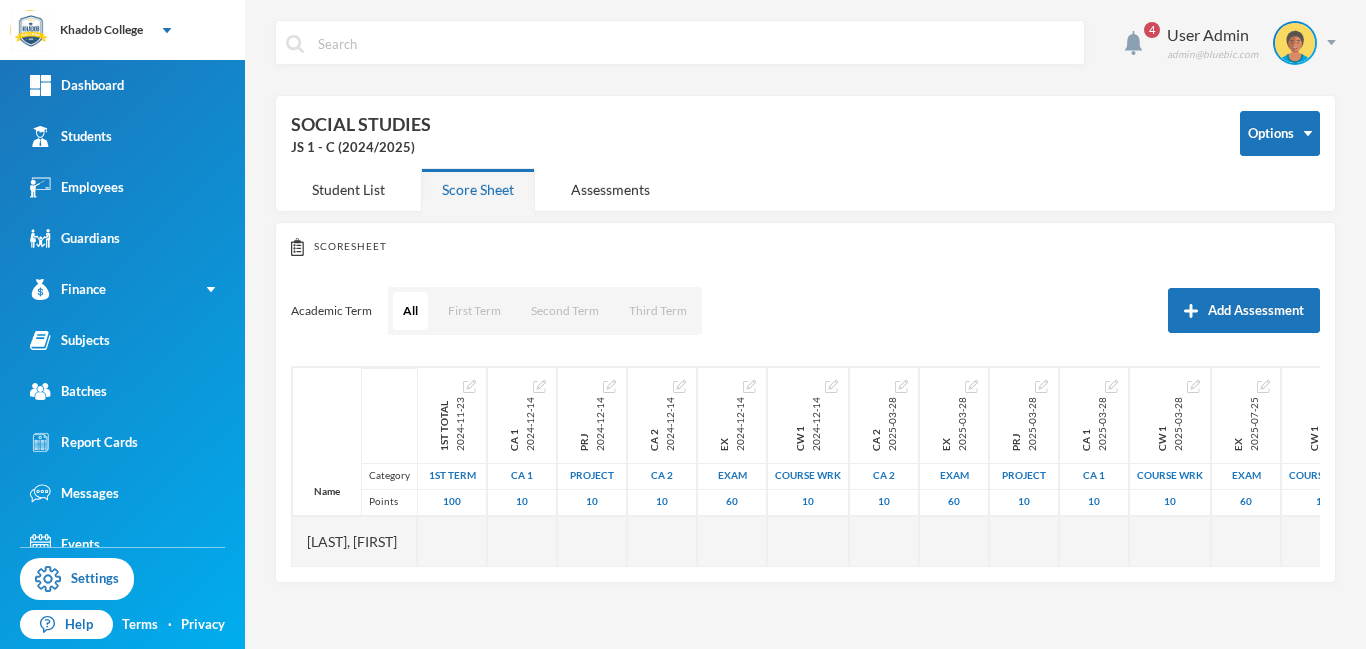drag, startPoint x: 1331, startPoint y: 249, endPoint x: 1332, endPoint y: 523, distance: 274.00183 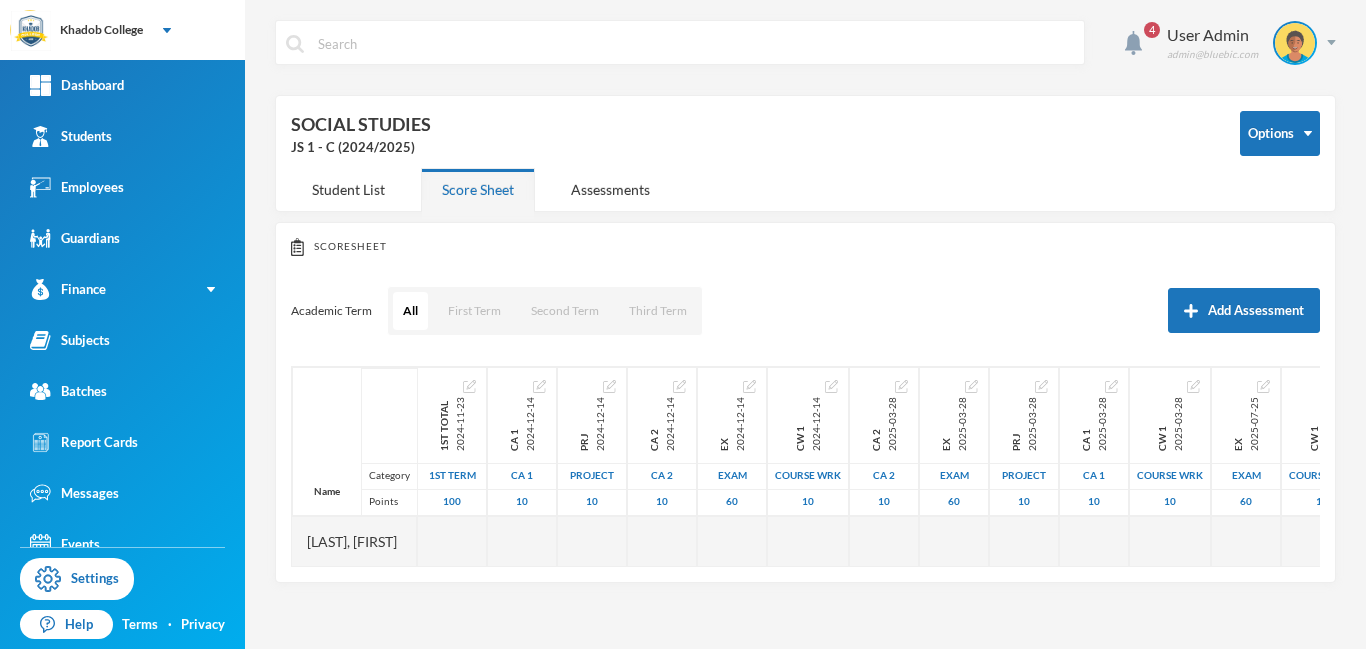scroll, scrollTop: 0, scrollLeft: 23, axis: horizontal 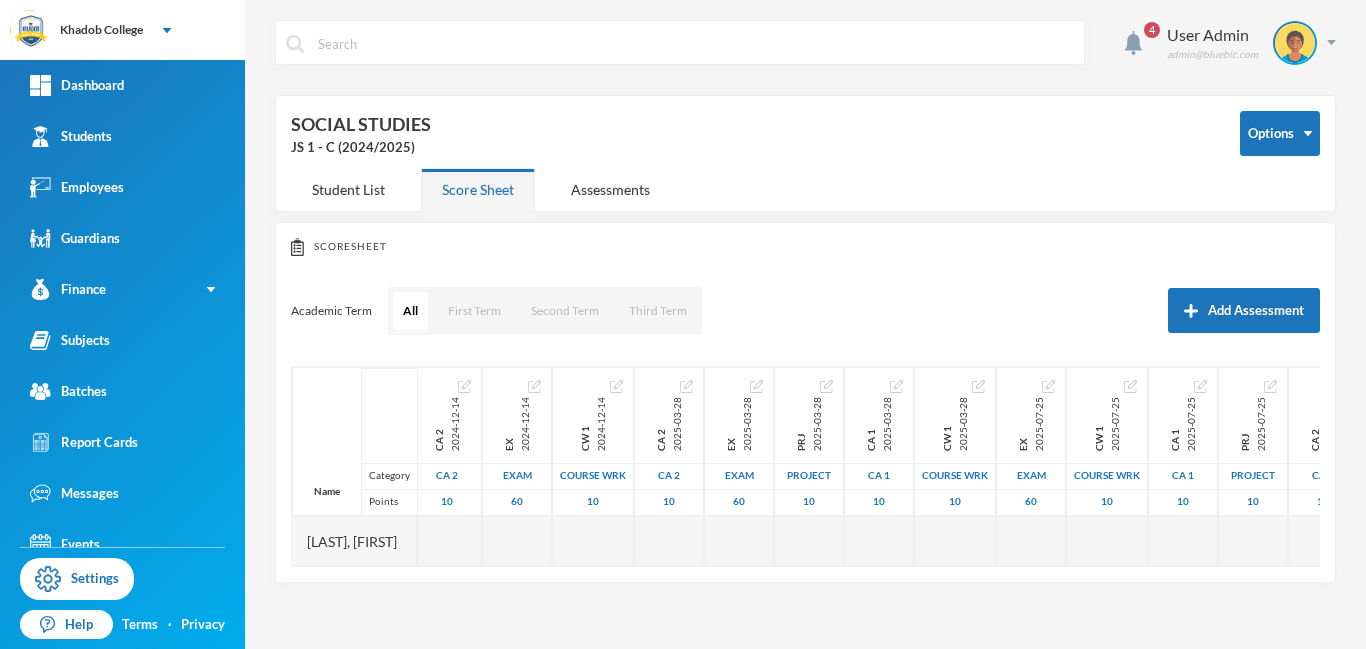 click on "4 User Admin admin@example.com Options SOCIAL STUDIES JS 1 - C (2024/2025) Student List Score Sheet Assessments  Scoresheet Academic Term All First Term Second Term Third Term Add Assessment Name   Category Points [LAST], [FIRST] 1st Total 2024-11-23 1st Term 100 CA 1 2024-12-14 CA 1 10 PRJ 2024-12-14 project 10 CA 2 2024-12-14 CA 2 10 EX 2024-12-14 Exam 60 CW 1 2024-12-14 COURSE WRK 10 CA 2 2025-03-28 CA 2 10 EX 2025-03-28 Exam 60 PRJ 2025-03-28 project 10 CA 1 2025-03-28 CA 1 10 CW 1 2025-03-28 COURSE WRK 10 EX 2025-07-25 Exam 60 CW 1 2025-07-25 COURSE WRK 10 CA 1 2025-07-25 CA 1 10 PRJ 2025-07-25 project 10 CA 2 2025-07-25 CA 2 10" at bounding box center [805, 324] 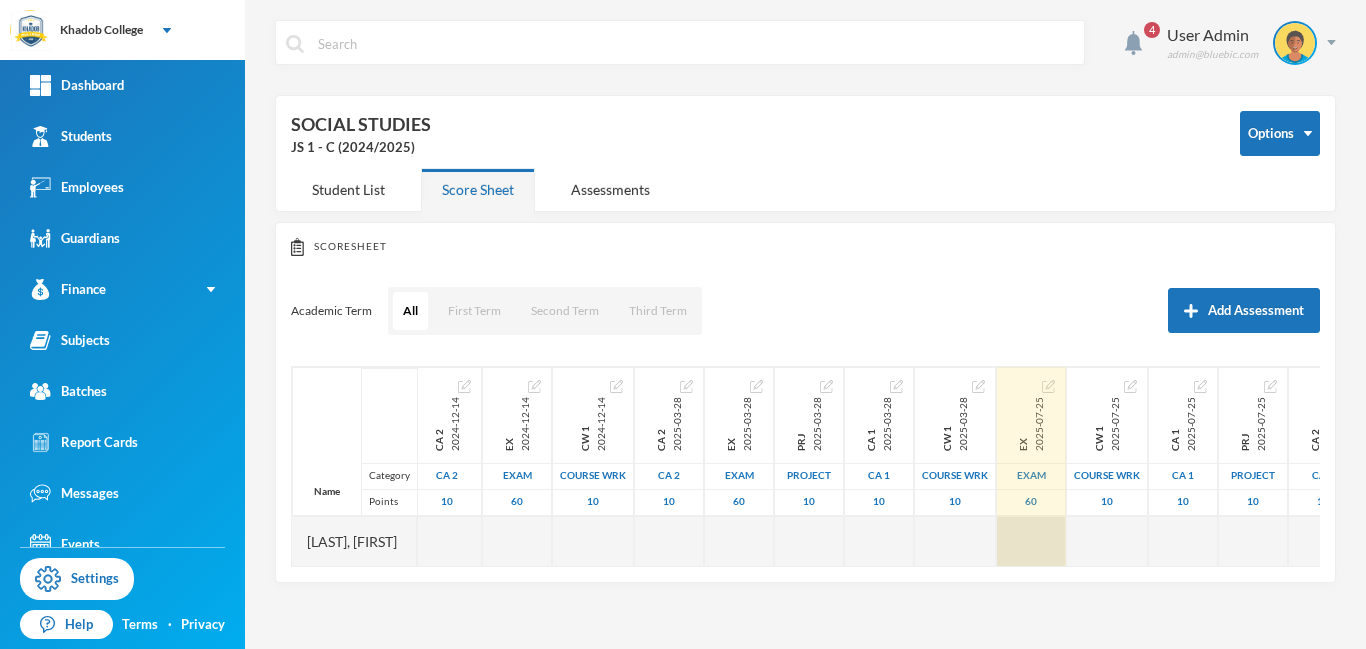 click at bounding box center [1031, 541] 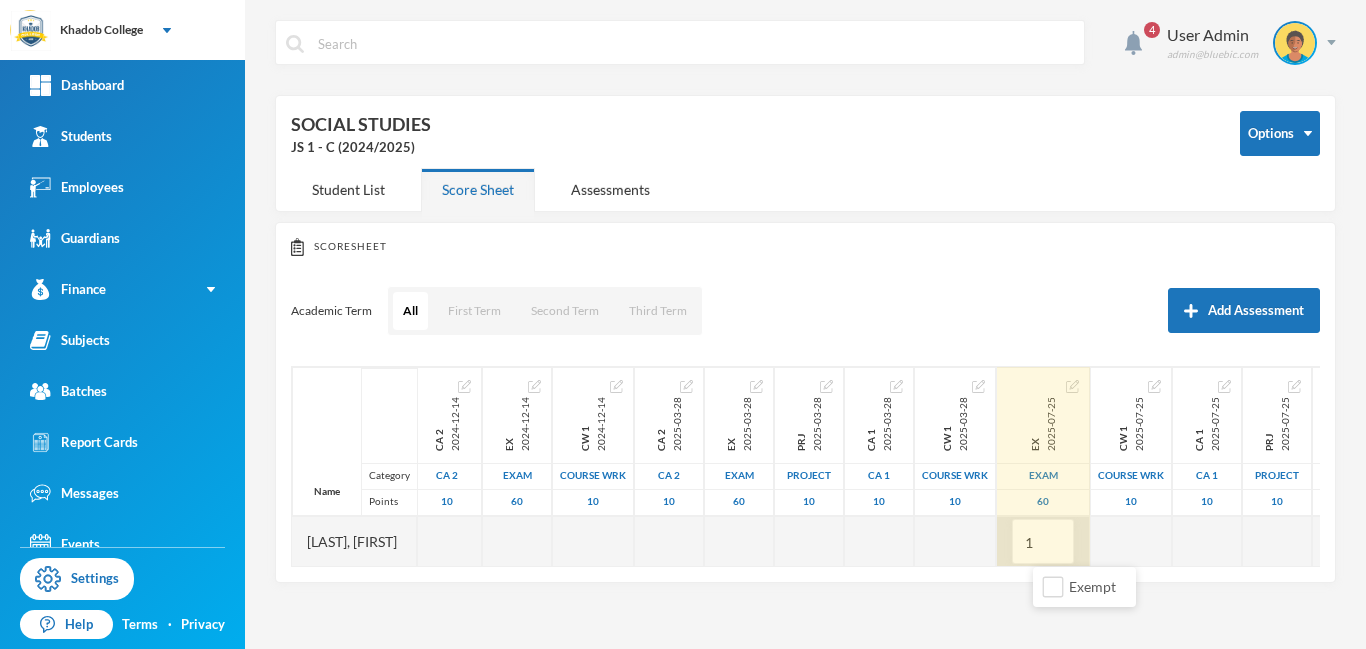 type on "11" 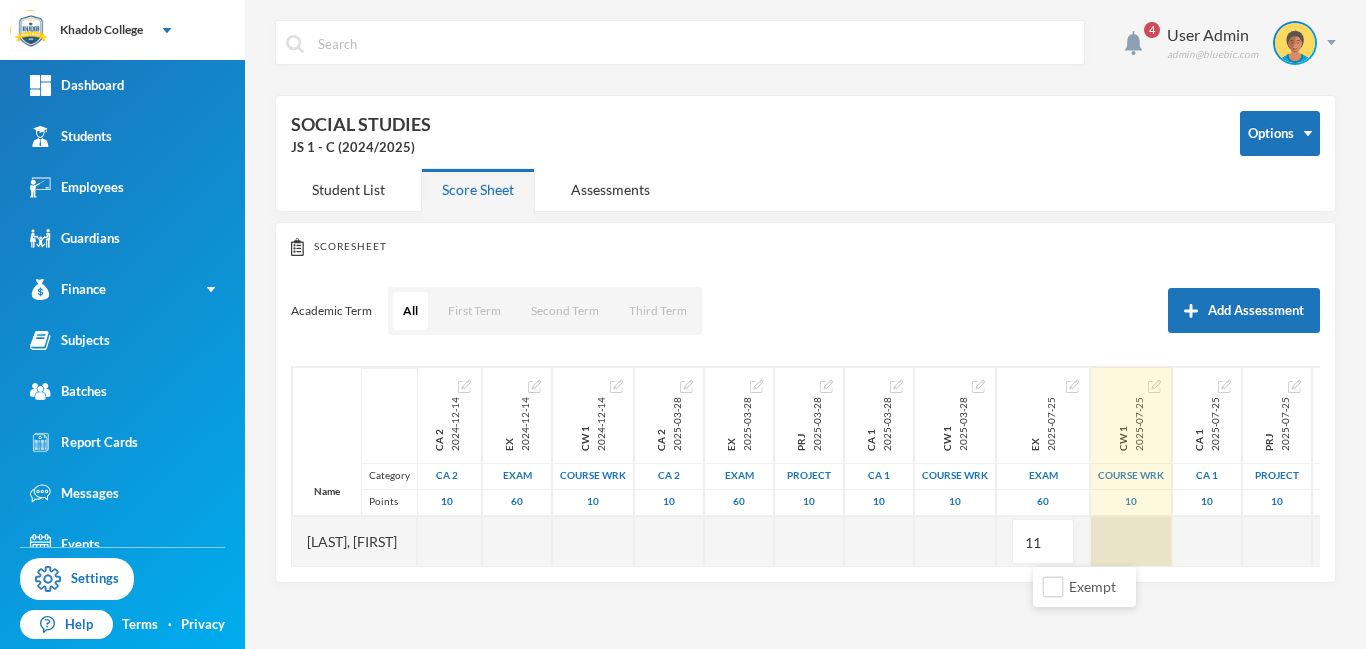 click at bounding box center (1131, 541) 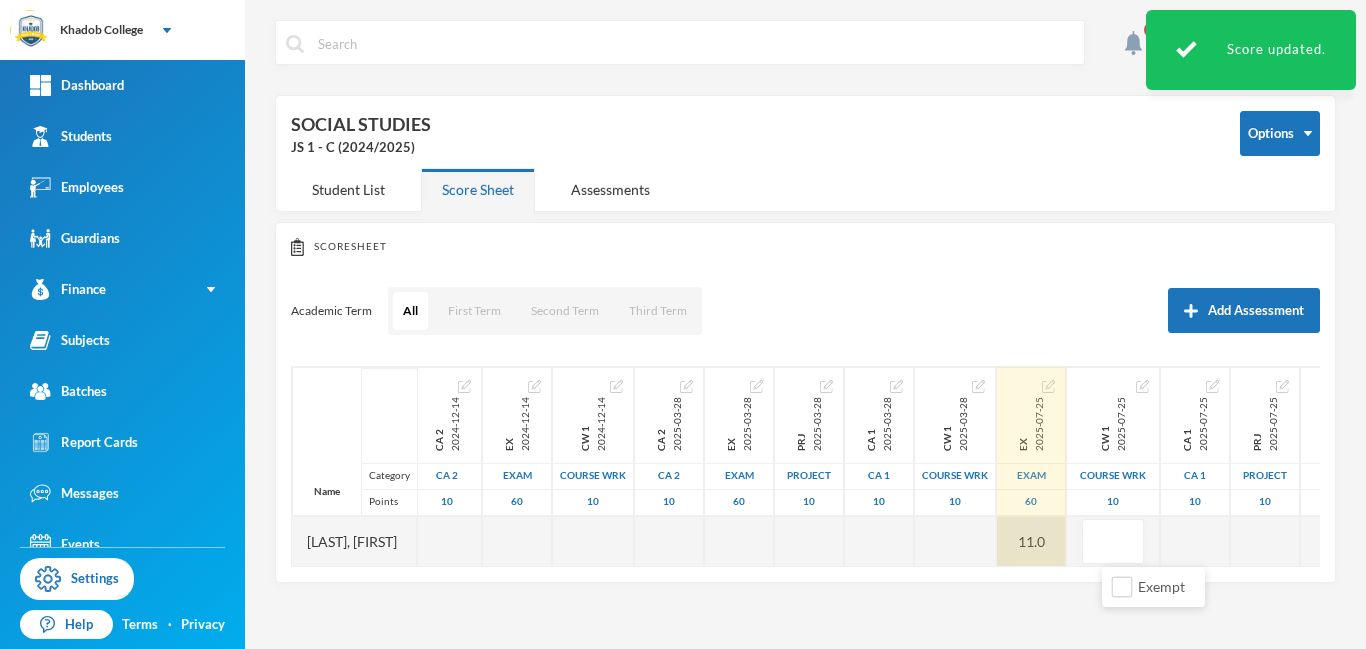 click on "11.0" at bounding box center (1031, 541) 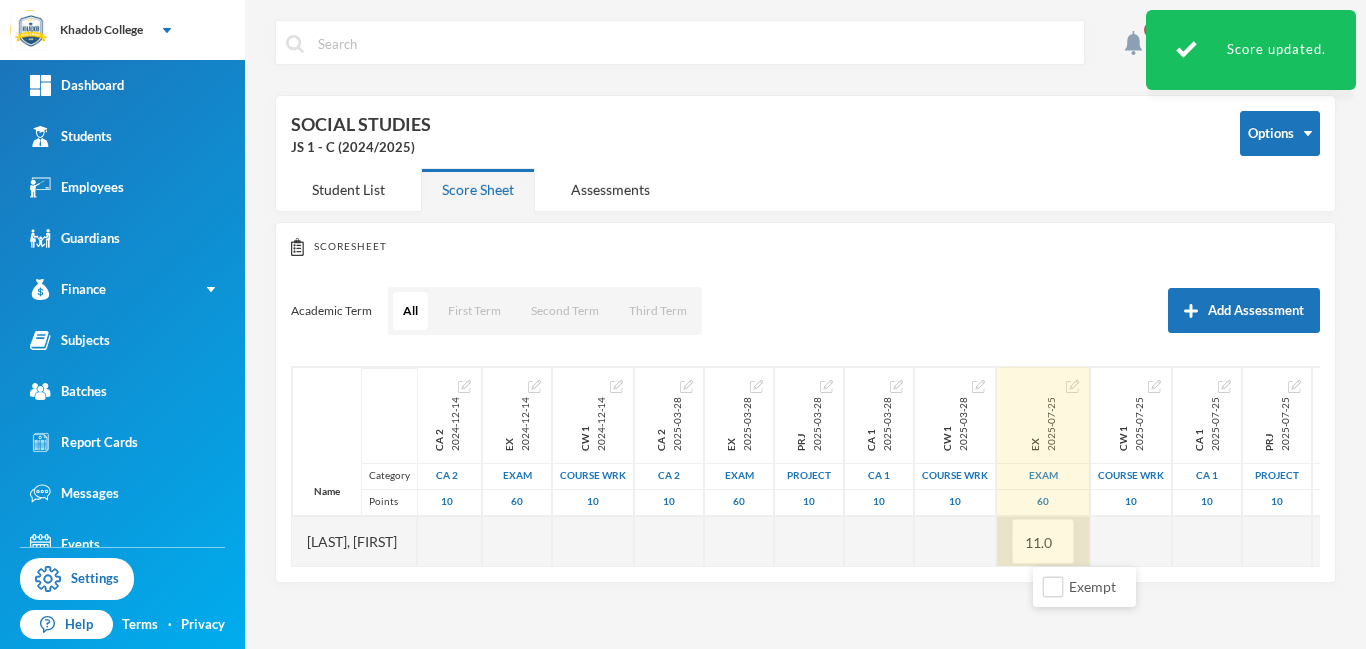 click on "11.0" at bounding box center [1043, 542] 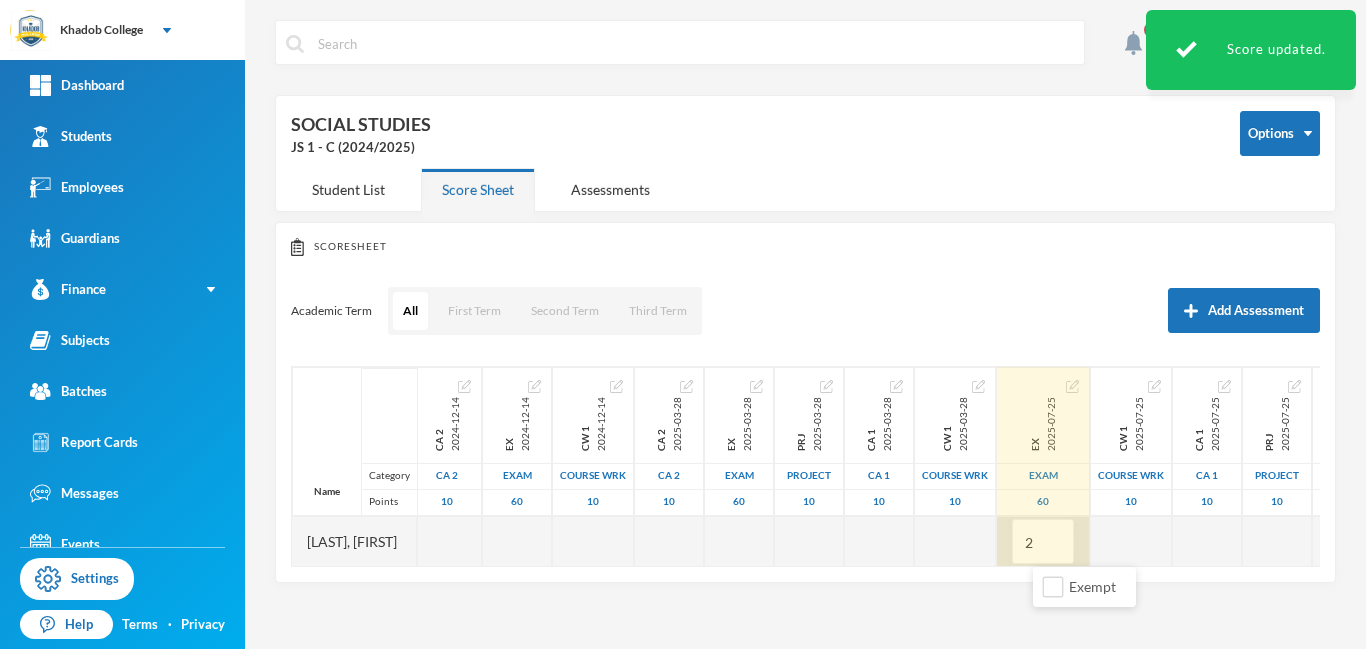 type on "21" 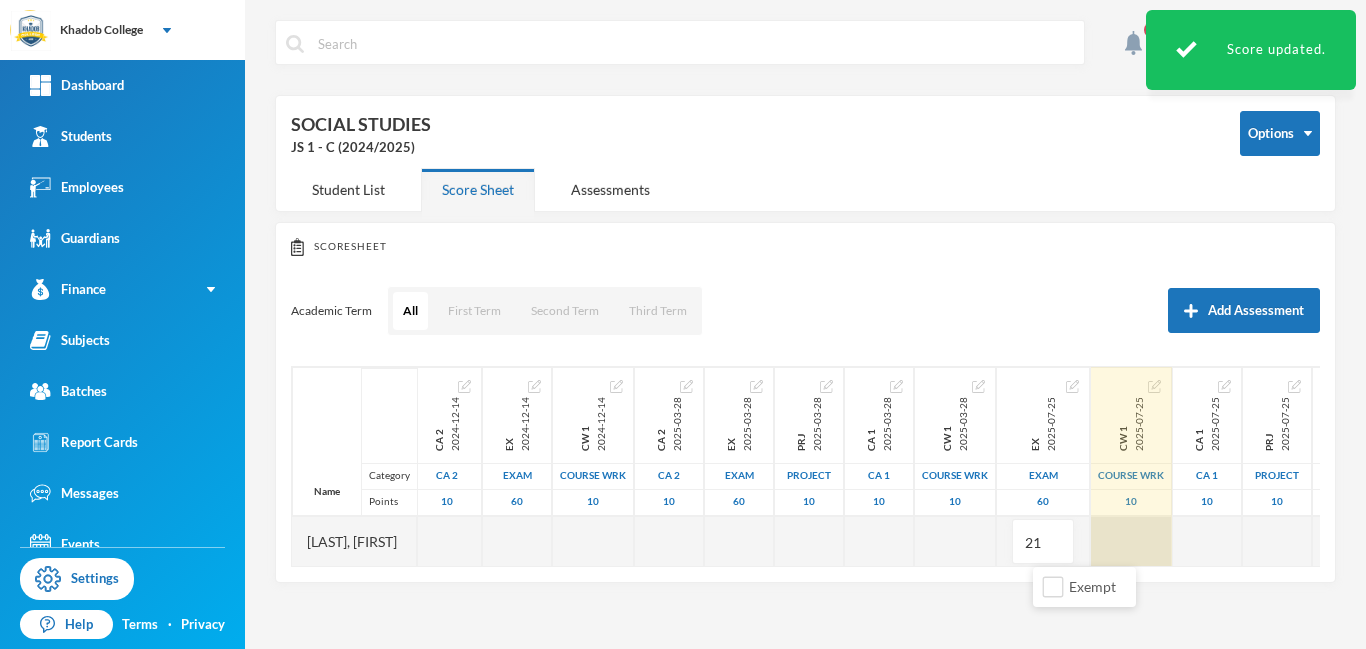 click at bounding box center [1131, 541] 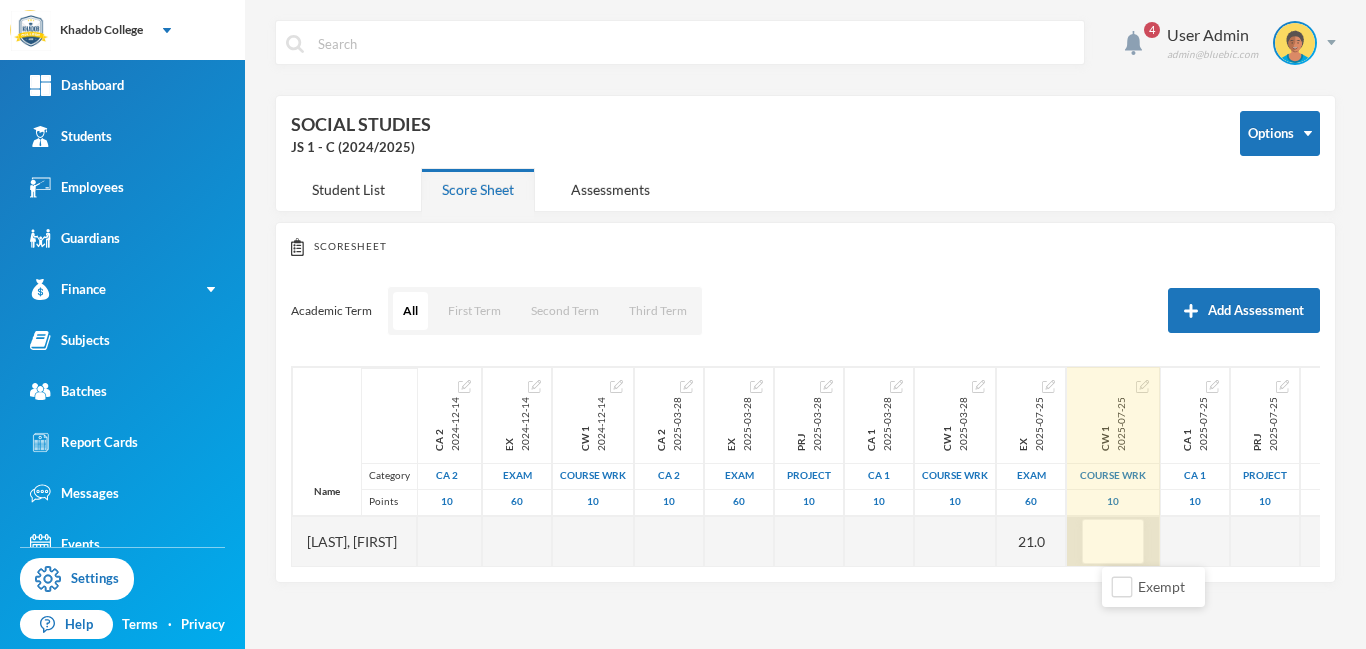 click at bounding box center (1113, 542) 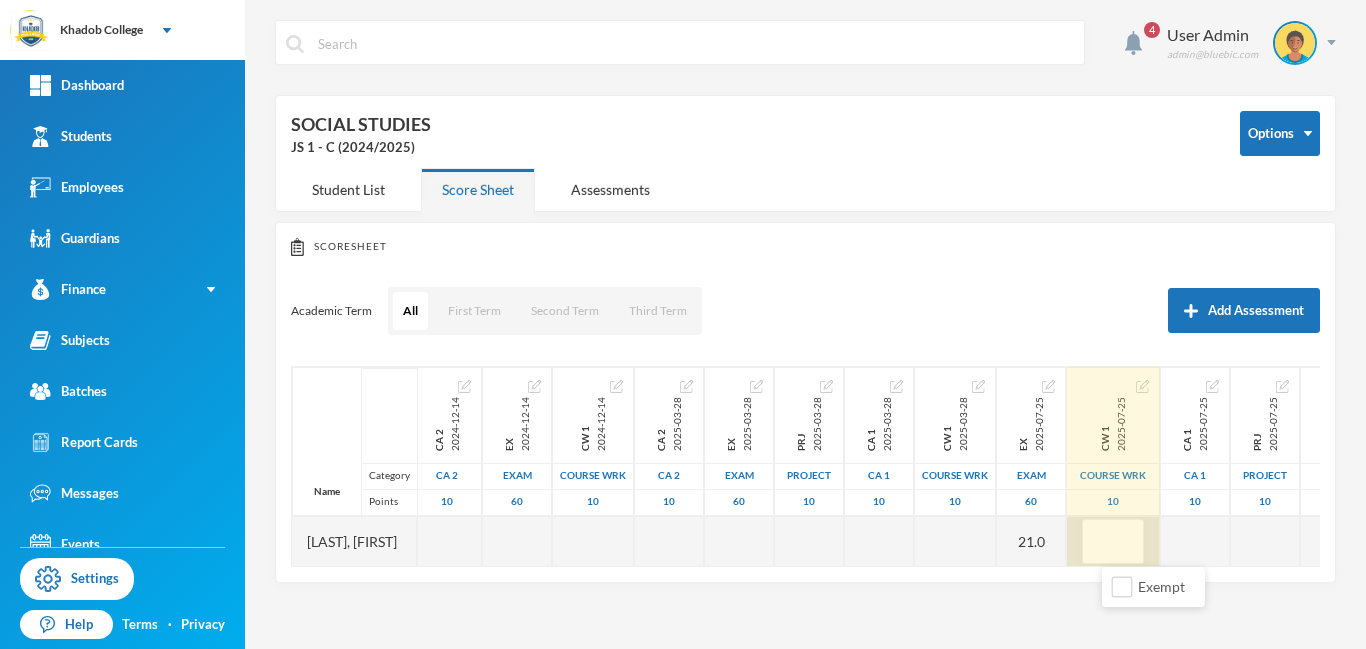 type on "4" 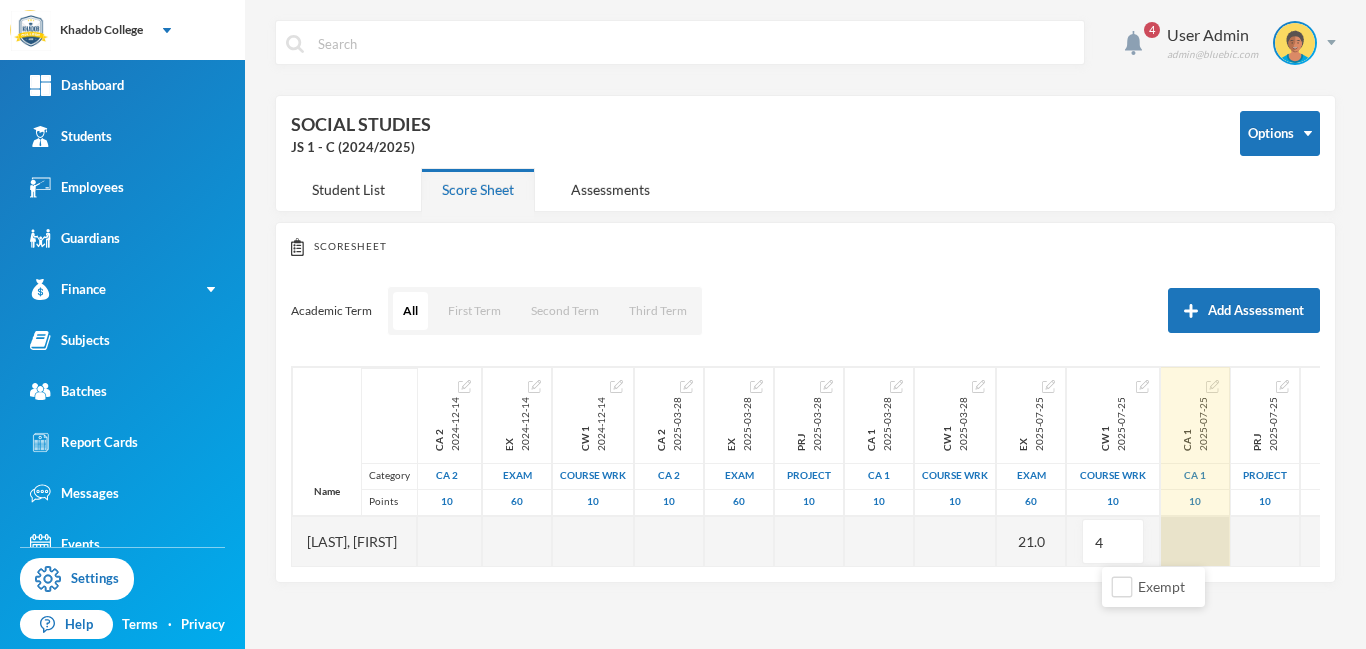 click at bounding box center [1195, 541] 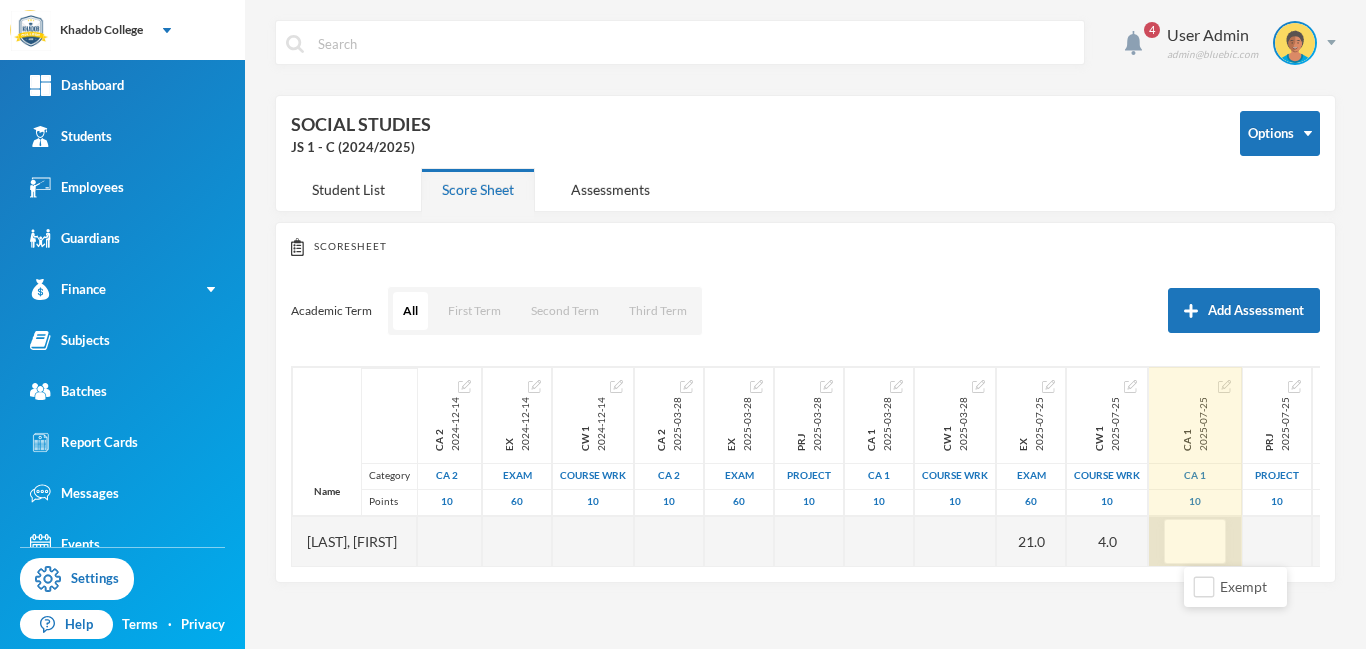 type on "2" 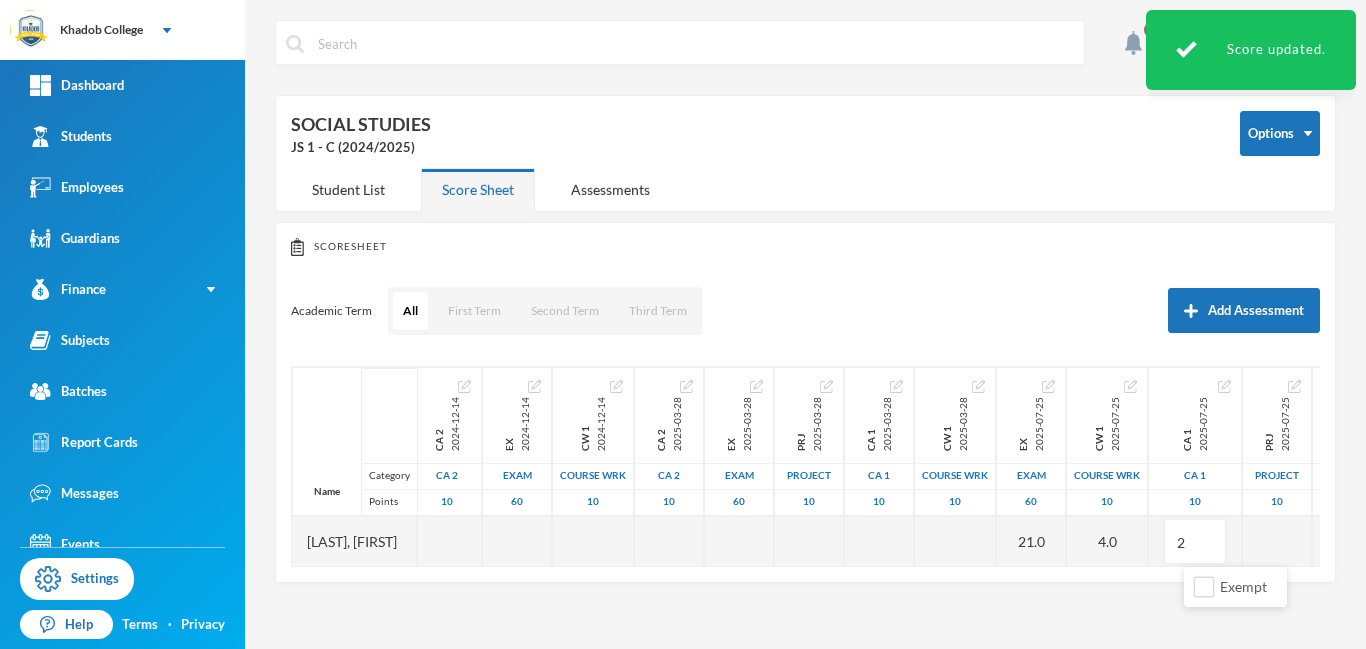 click on "Scoresheet Academic Term All First Term Second Term Third Term Add Assessment Name   Category Points Sulaiman, Sodiq 1st Total 2024-11-23 1st Term 100 CA 1 2024-12-14 CA 1 10 PRJ 2024-12-14 project 10 CA 2 2024-12-14 CA 2 10 EX 2024-12-14 Exam 60 CW 1 2024-12-14 COURSE WRK 10 CA 2 2025-03-28 CA 2 10 EX 2025-03-28 Exam 60 PRJ 2025-03-28 project 10 CA 1 2025-03-28 CA 1 10 CW 1 2025-03-28 COURSE WRK 10 EX 2025-07-25 Exam 60 21.0 CW 1 2025-07-25 COURSE WRK 10 4.0 CA 1 2025-07-25 CA 1 10 2 PRJ 2025-07-25 project 10 CA 2 2025-07-25 CA 2 10" at bounding box center [805, 402] 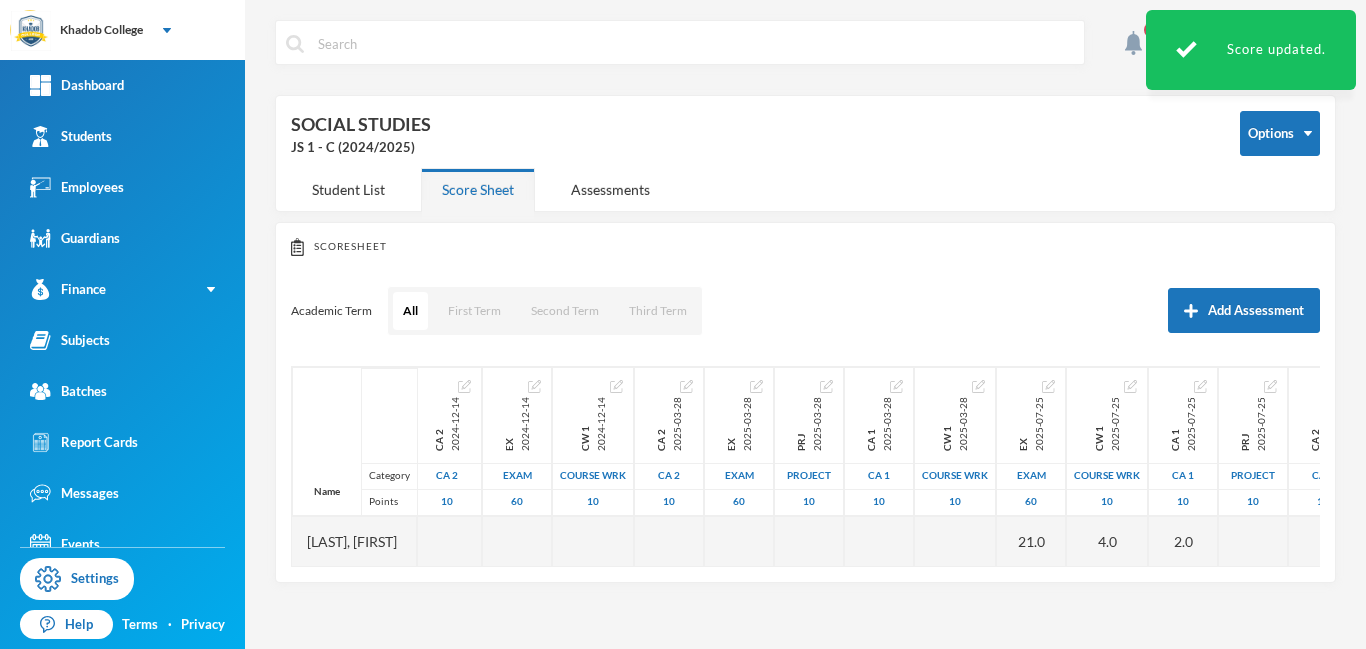 scroll, scrollTop: 0, scrollLeft: 272, axis: horizontal 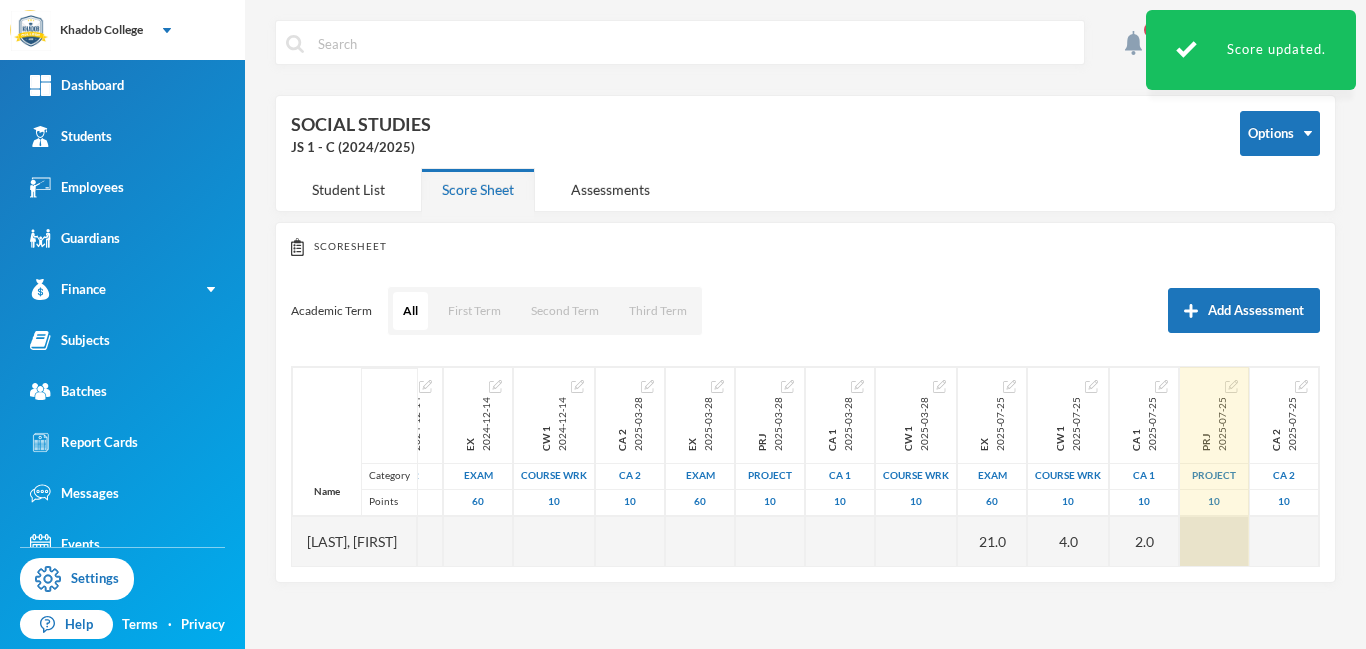click at bounding box center (1214, 541) 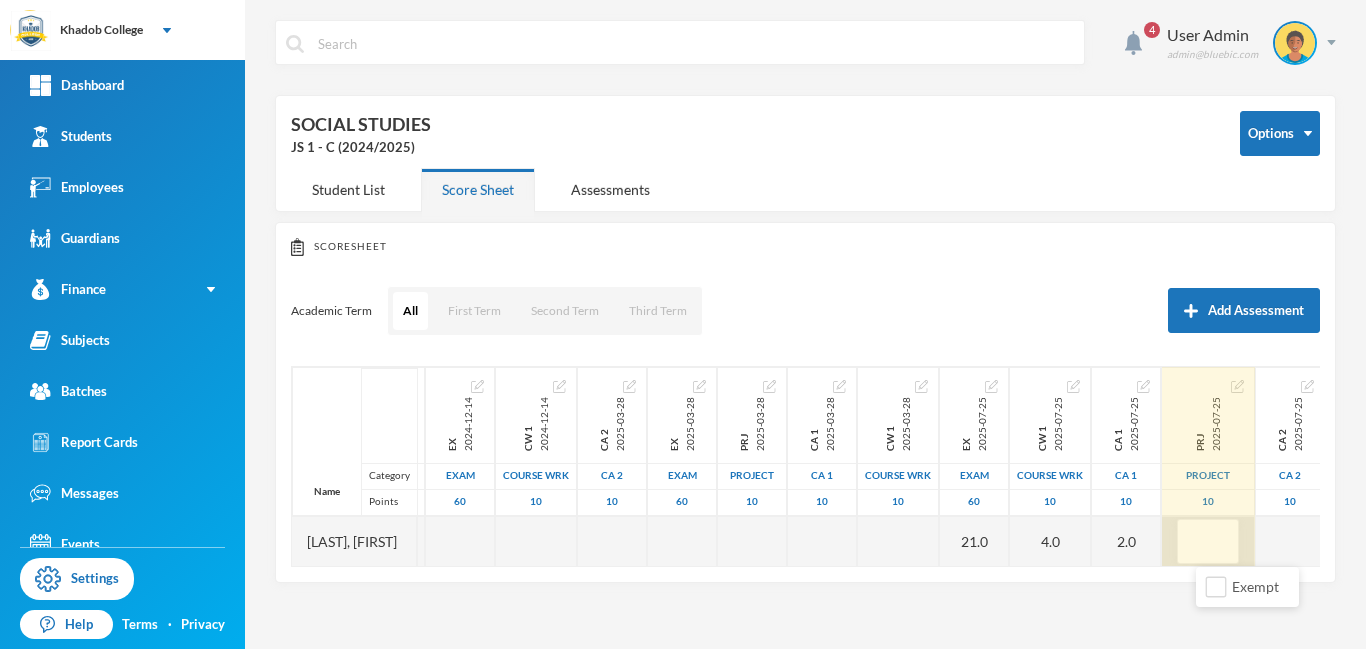 type on "4" 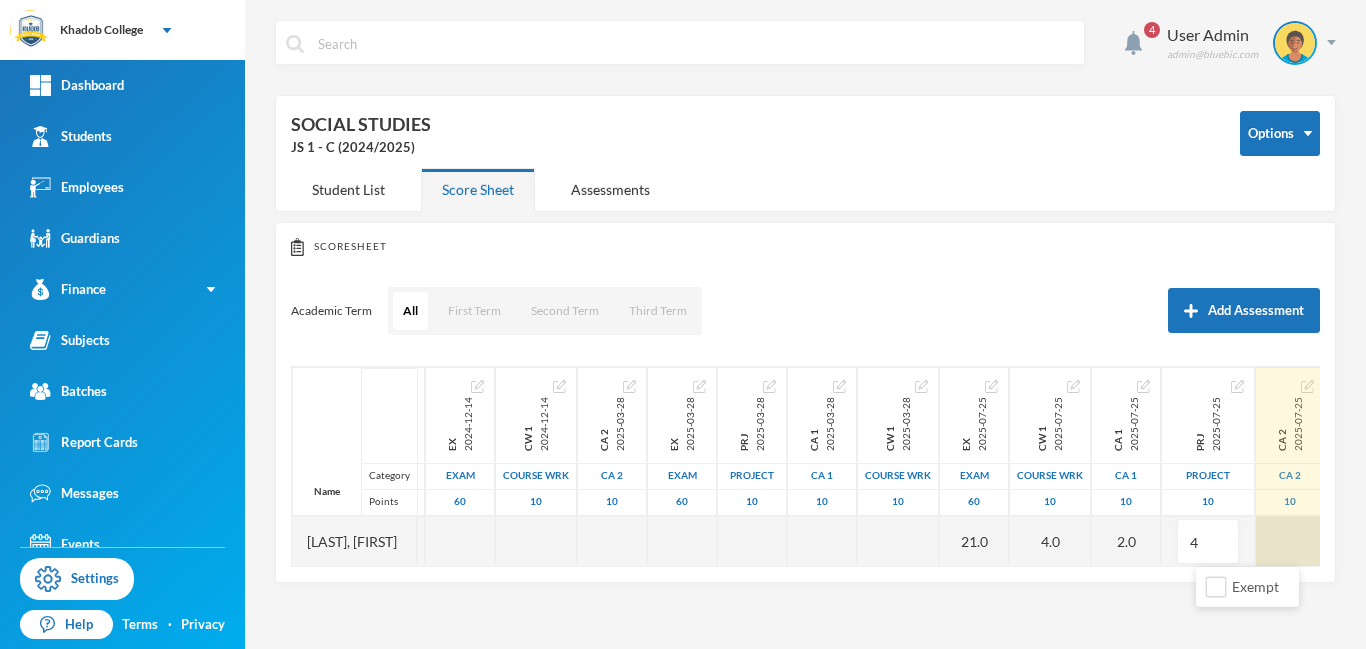 click at bounding box center [1290, 541] 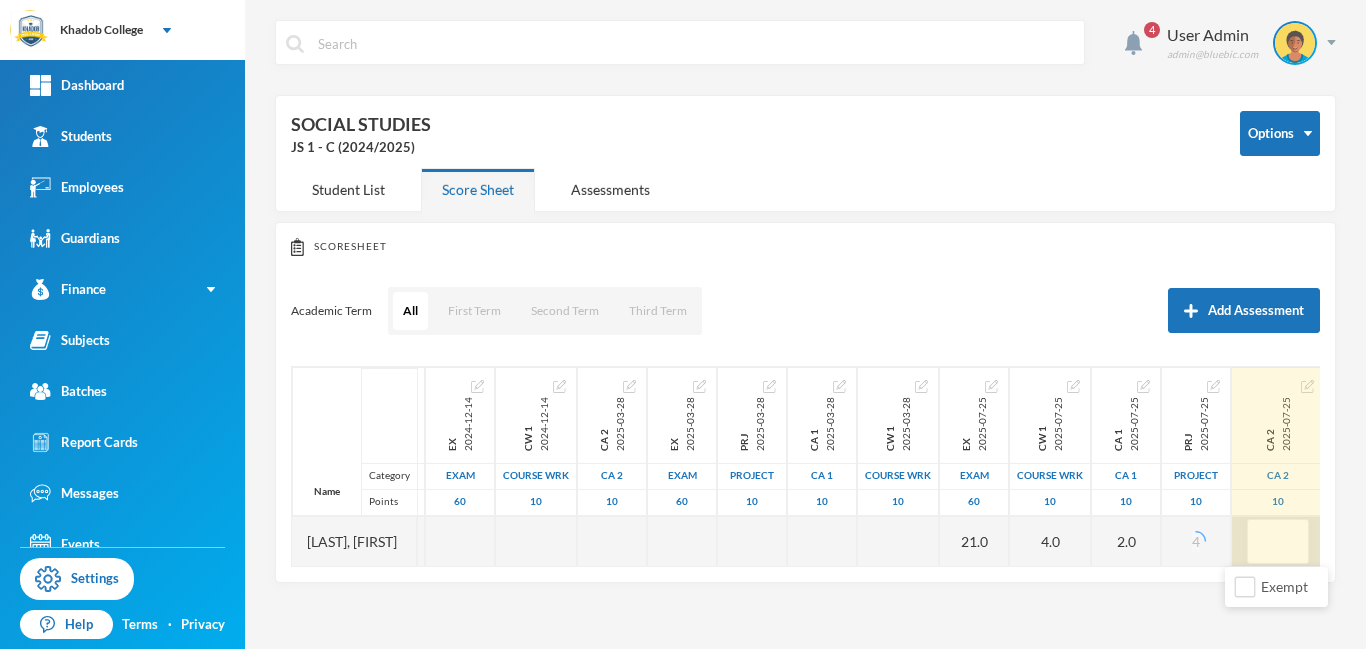 type on "6" 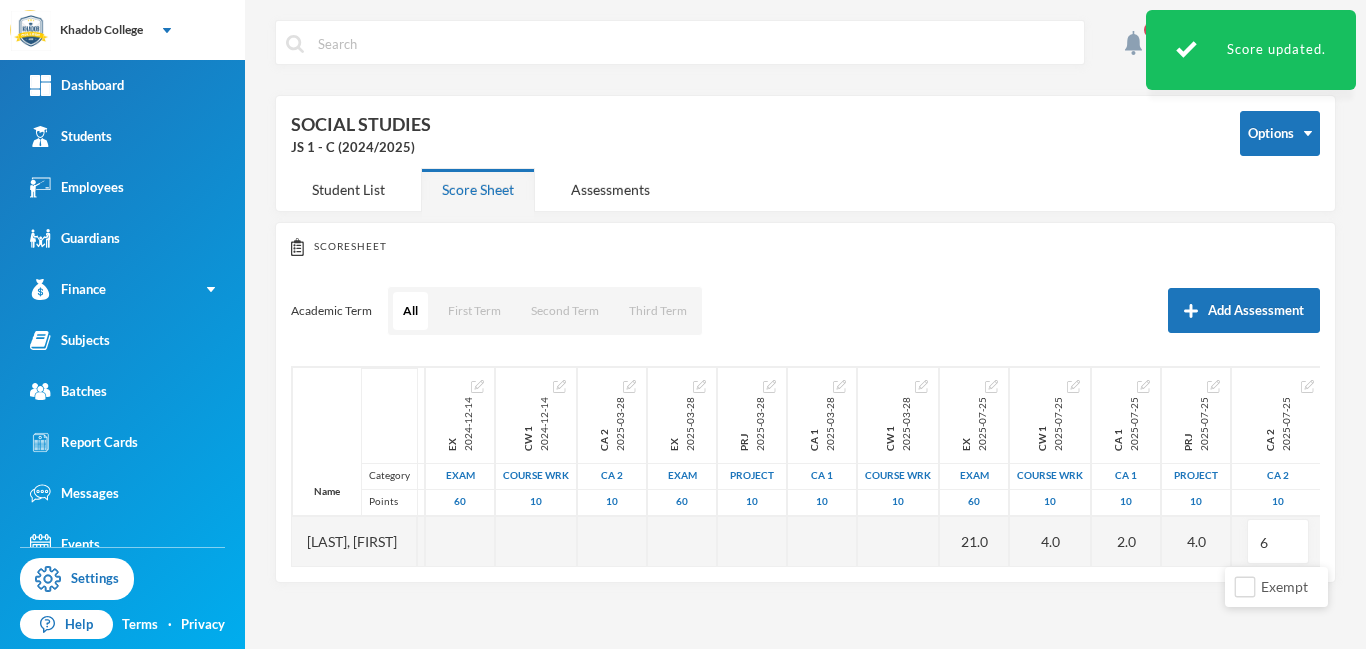 scroll, scrollTop: 0, scrollLeft: 297, axis: horizontal 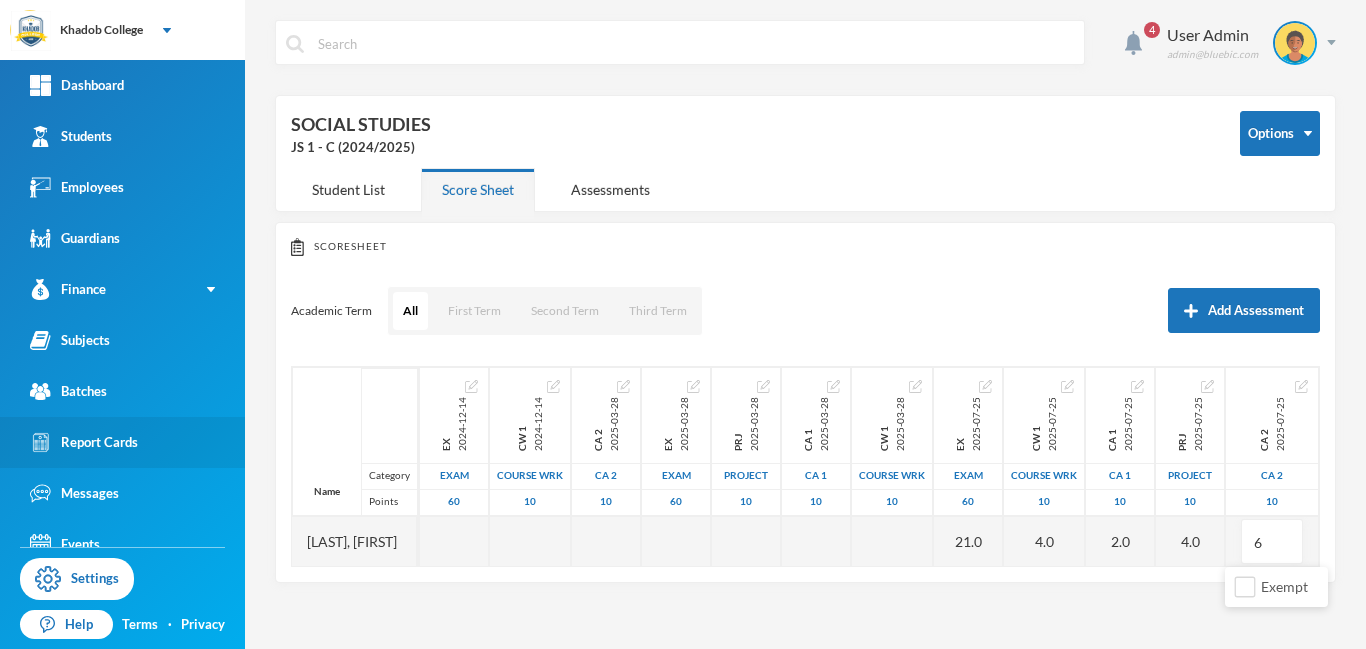 click on "Report Cards" at bounding box center [84, 442] 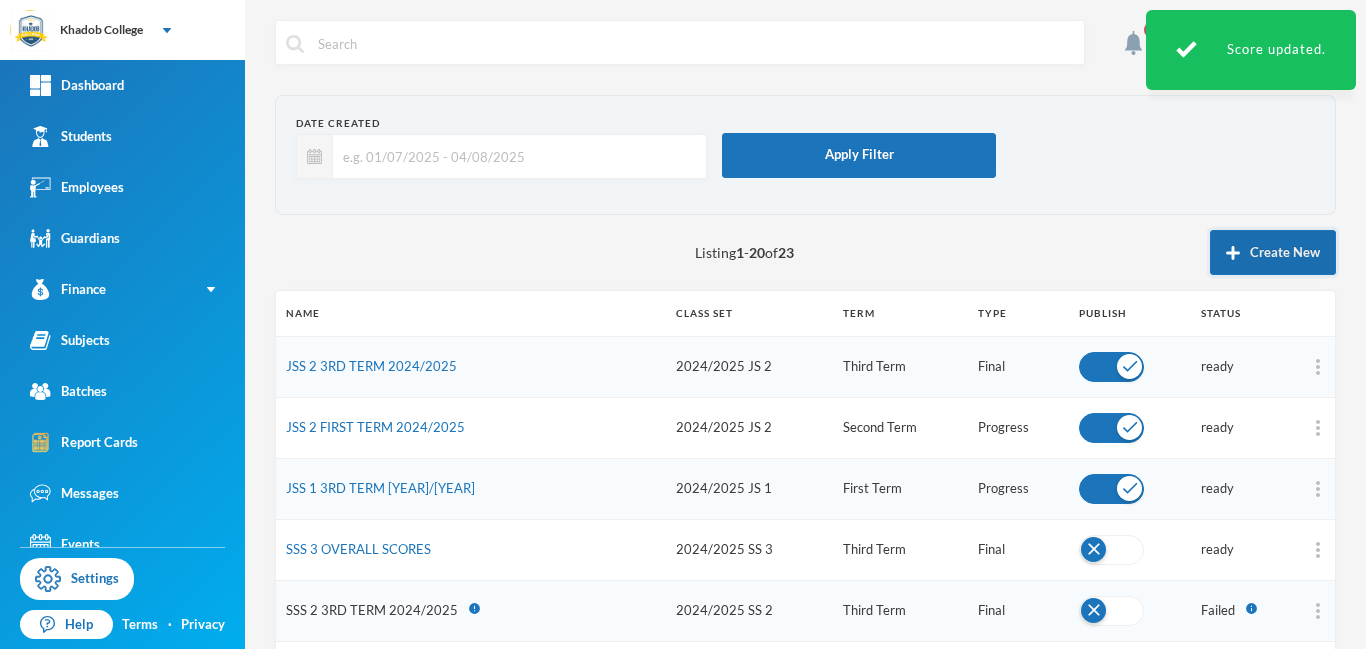 click on "Create New" at bounding box center [1273, 252] 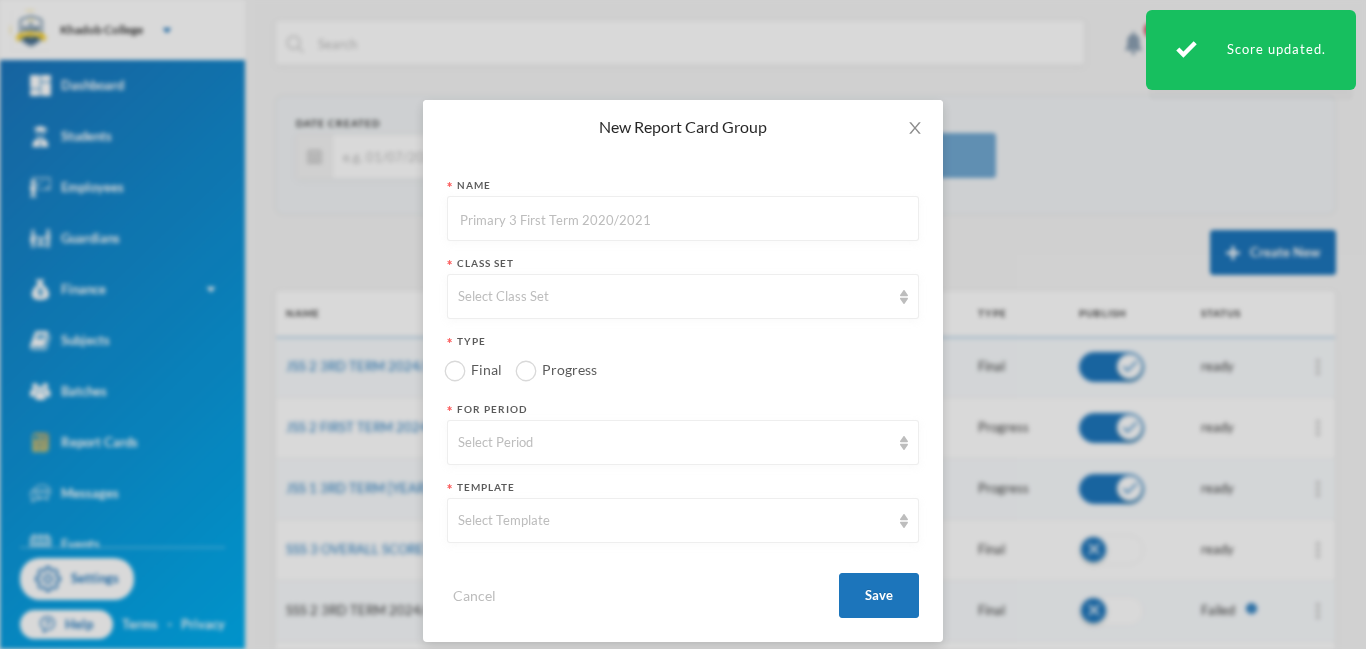 click at bounding box center [683, 219] 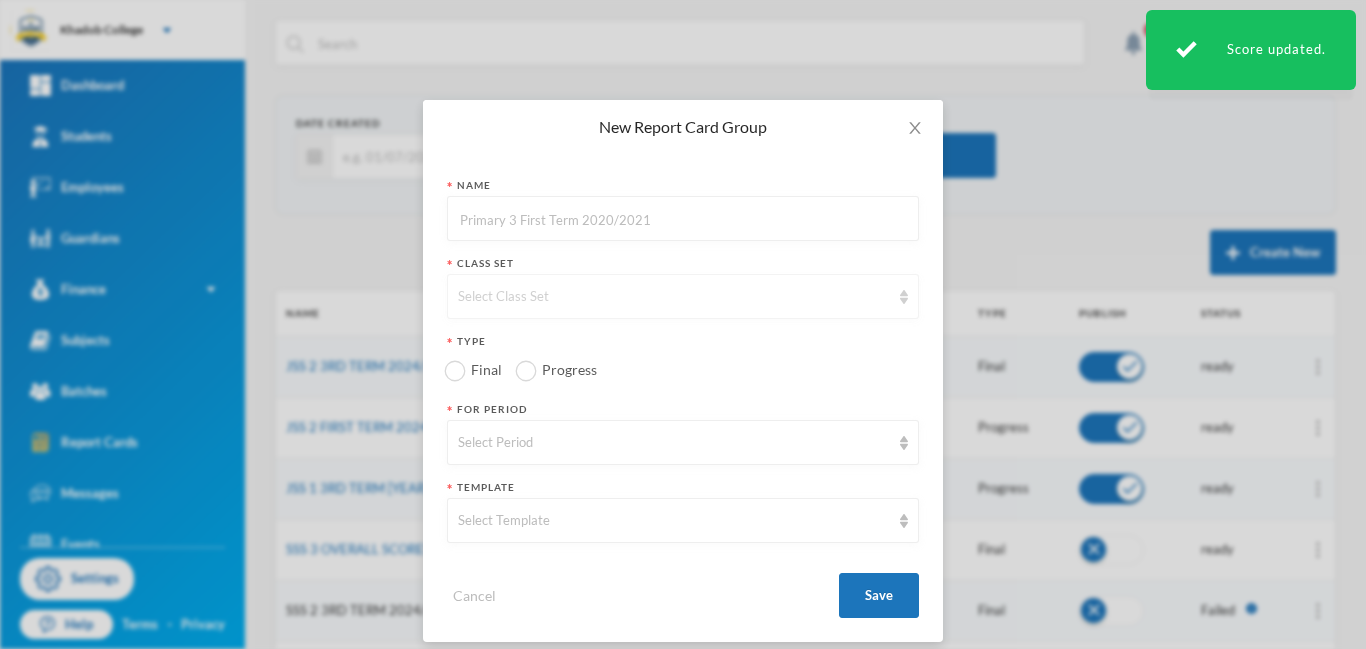 click on "Select Class Set" at bounding box center [674, 297] 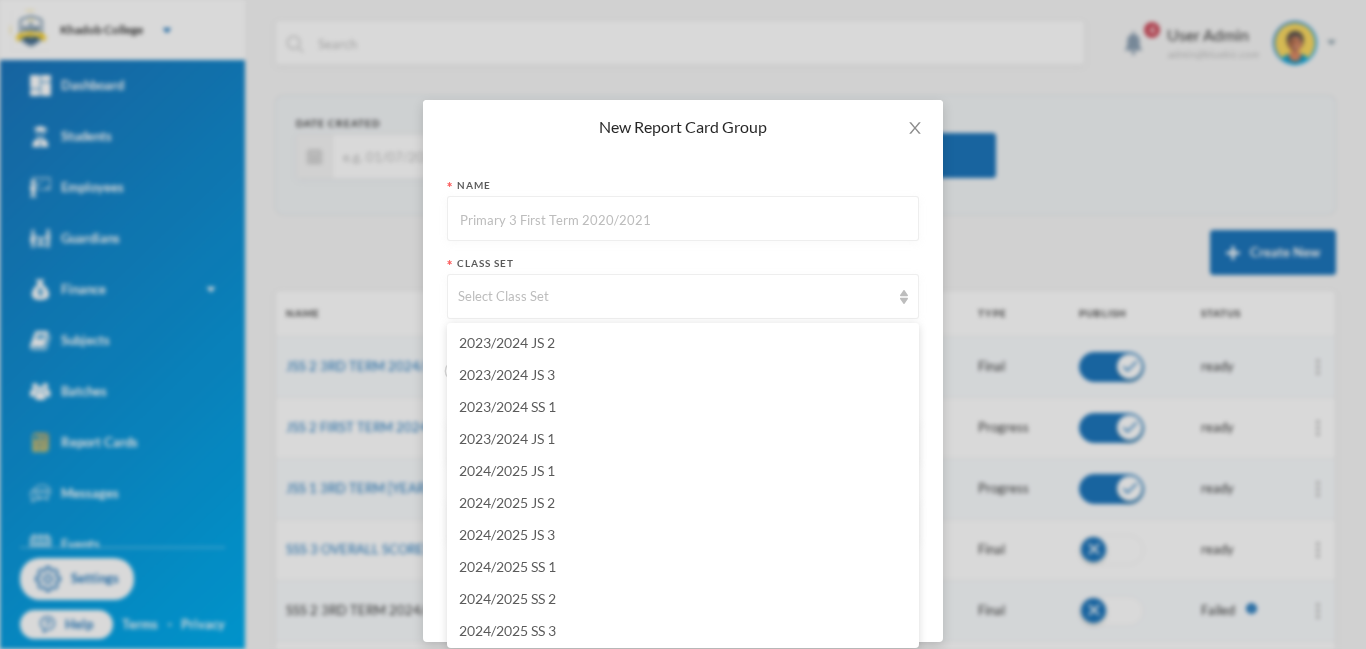 click on "New Report Card Group Name Class Set Select Class Set Type Final Progress For Period Select Period Template Select Template Cancel Save" at bounding box center (683, 324) 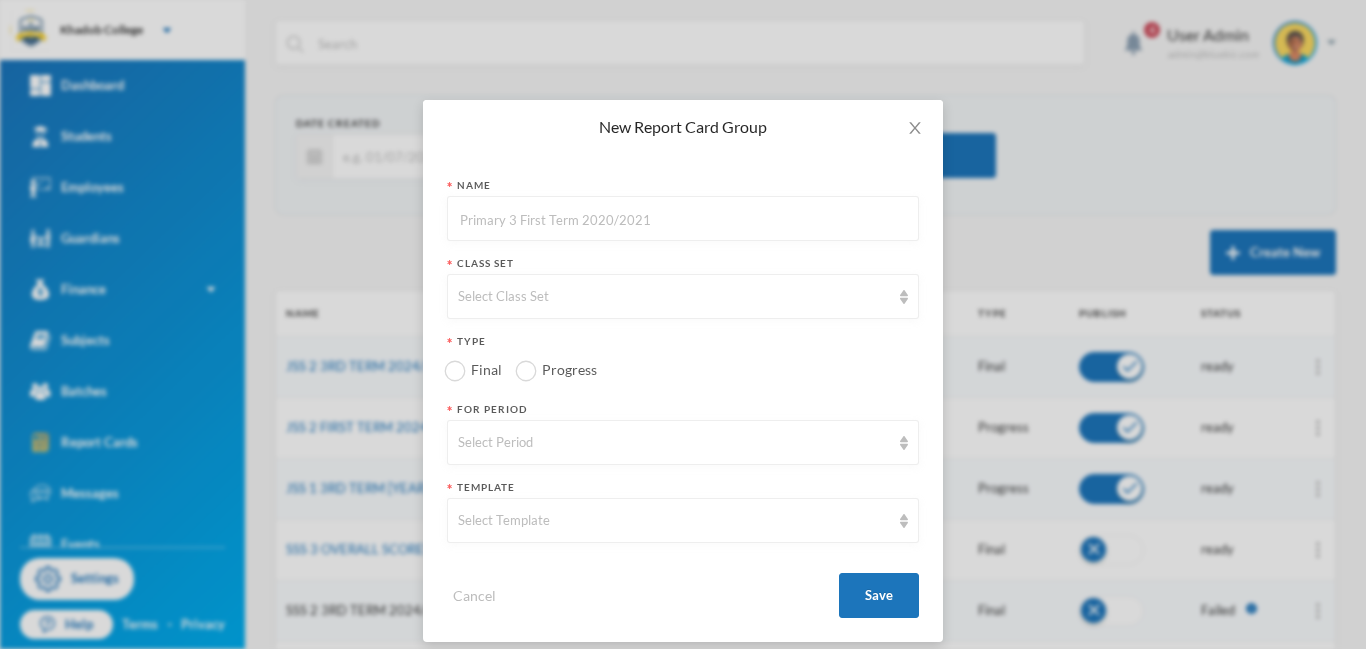 click on "New Report Card Group Name Class Set Select Class Set Type Final Progress For Period Select Period Template Select Template Cancel Save" at bounding box center (683, 324) 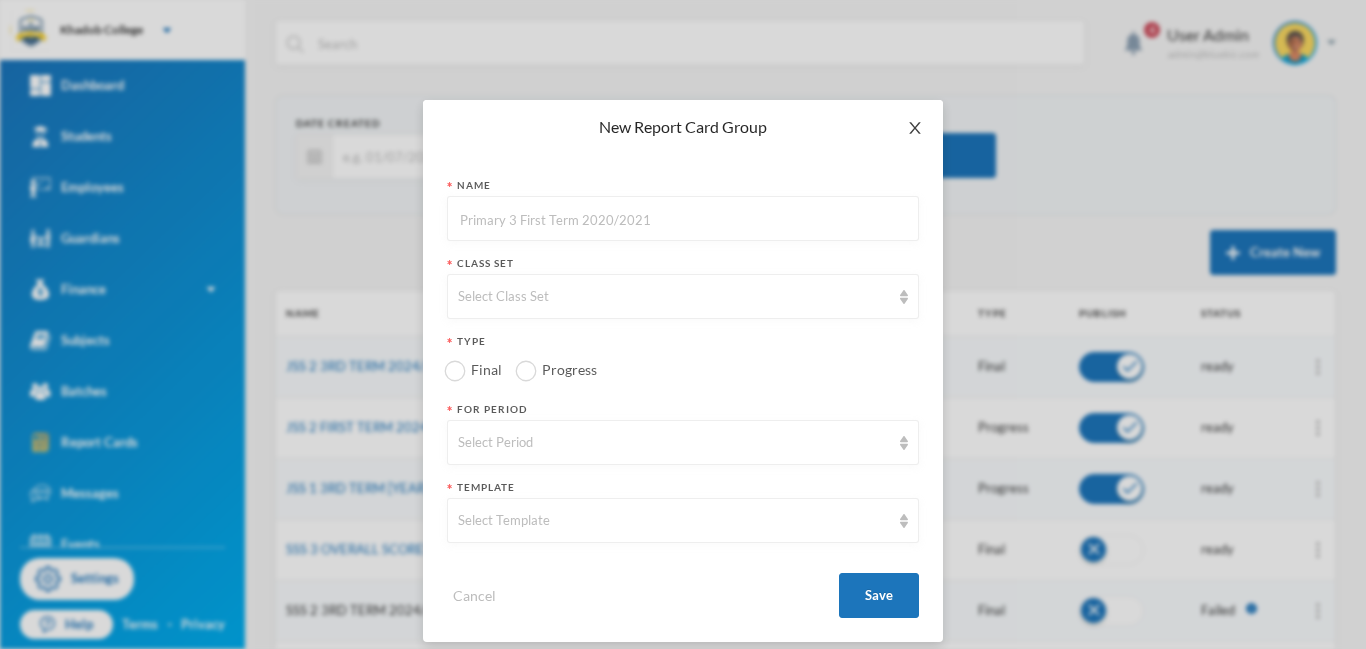 click 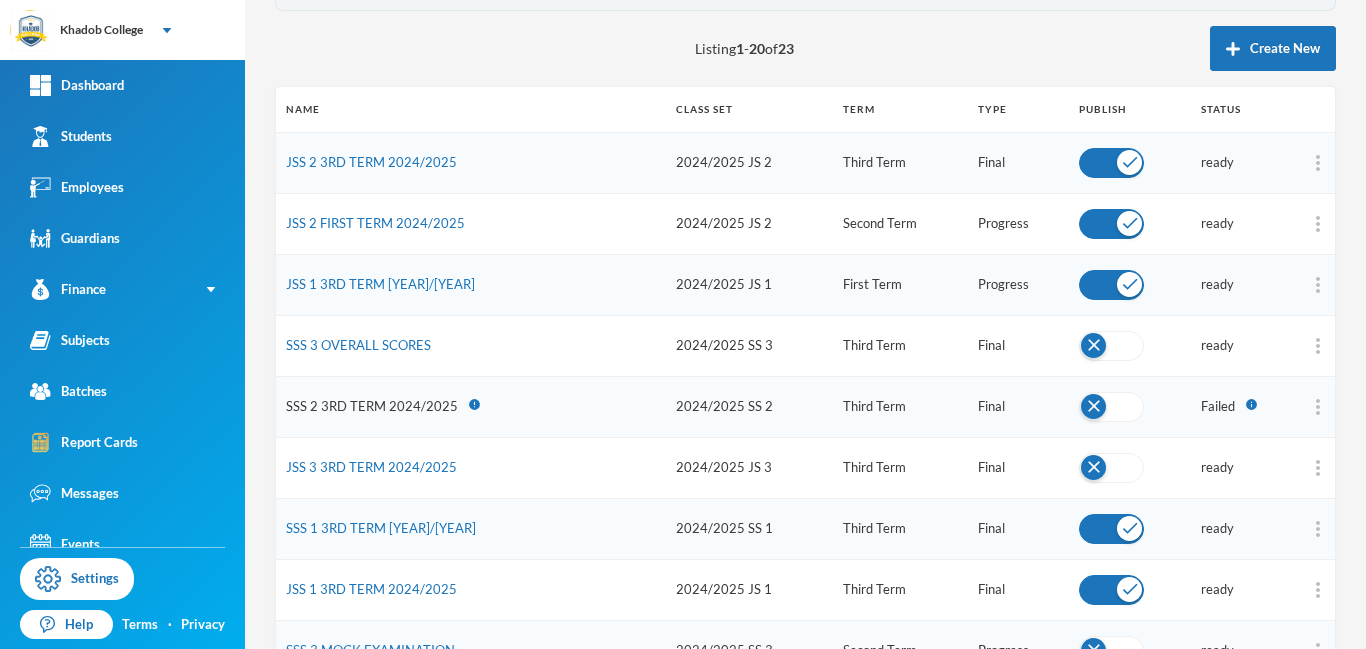 scroll, scrollTop: 184, scrollLeft: 0, axis: vertical 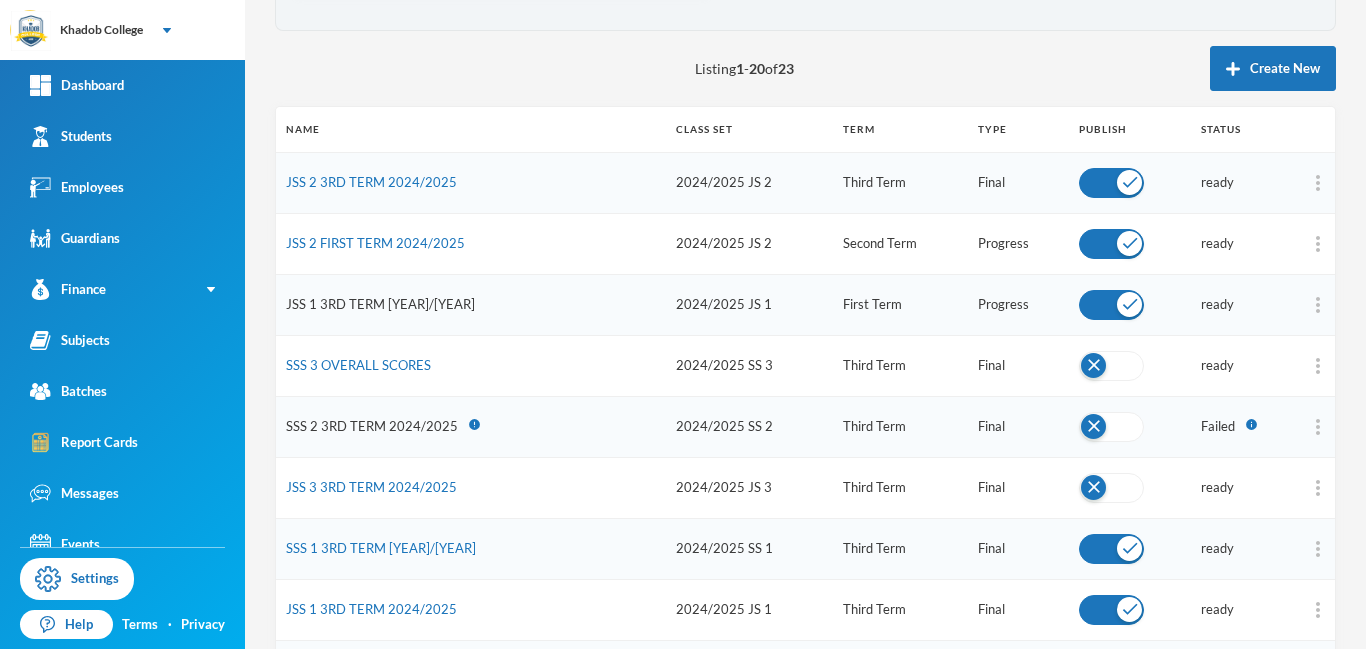 click on "JSS 1 3RD TERM [YEAR]/[YEAR]" at bounding box center (380, 304) 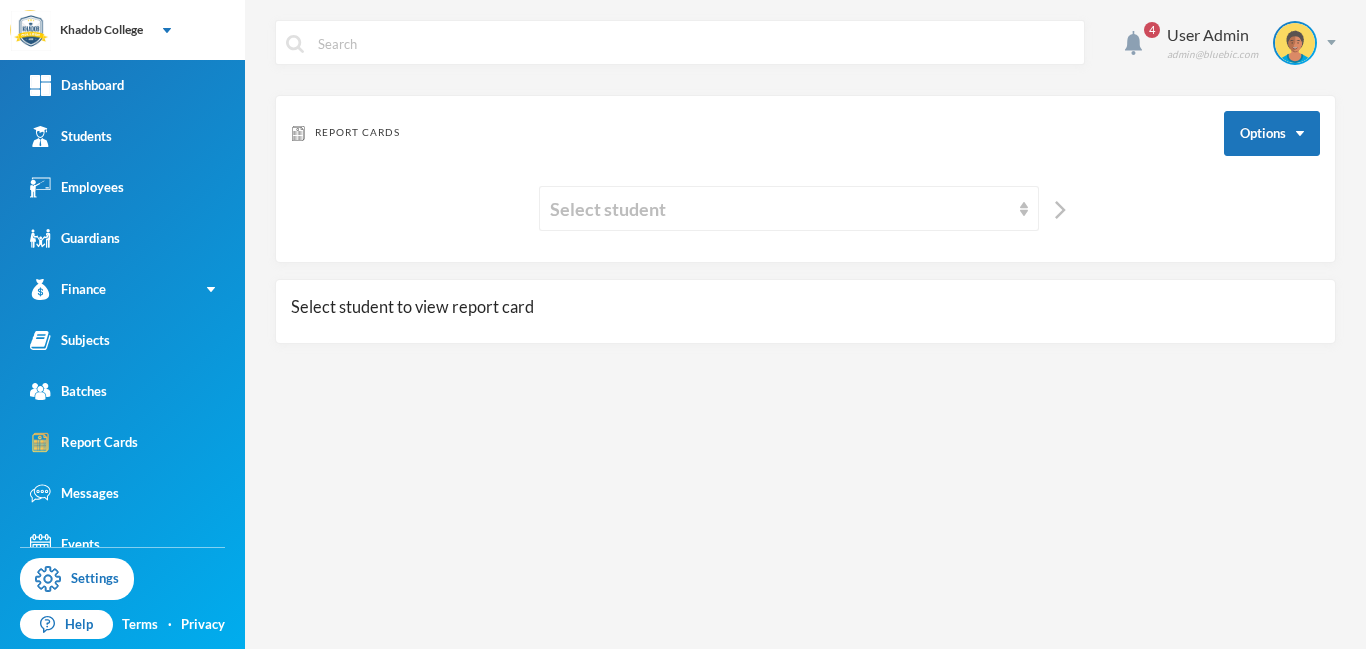 scroll, scrollTop: 0, scrollLeft: 0, axis: both 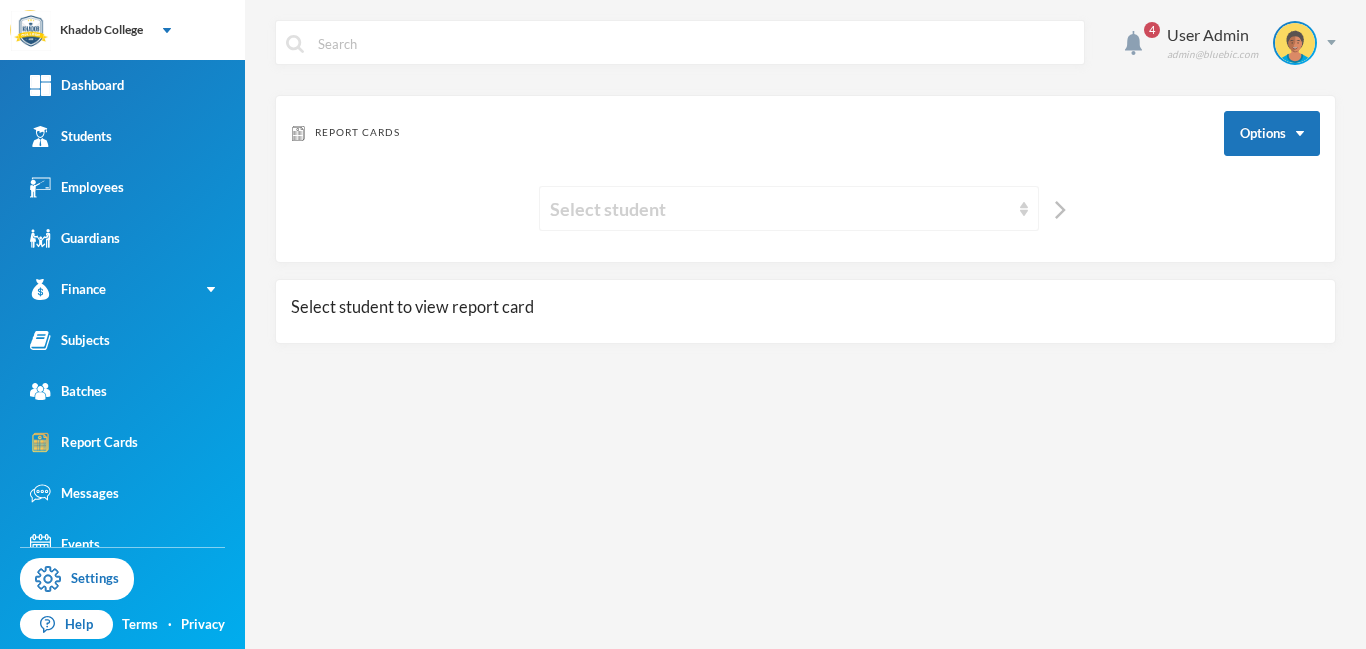 click on "Select student" at bounding box center (780, 209) 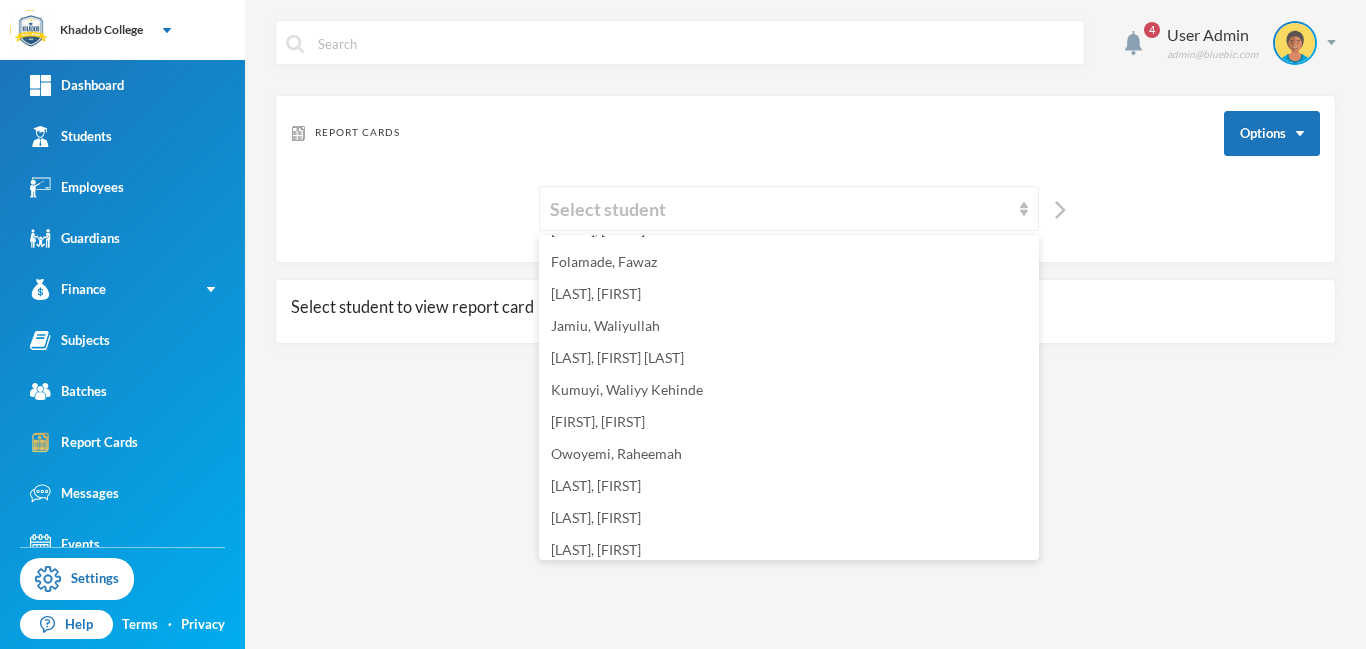 scroll, scrollTop: 163, scrollLeft: 0, axis: vertical 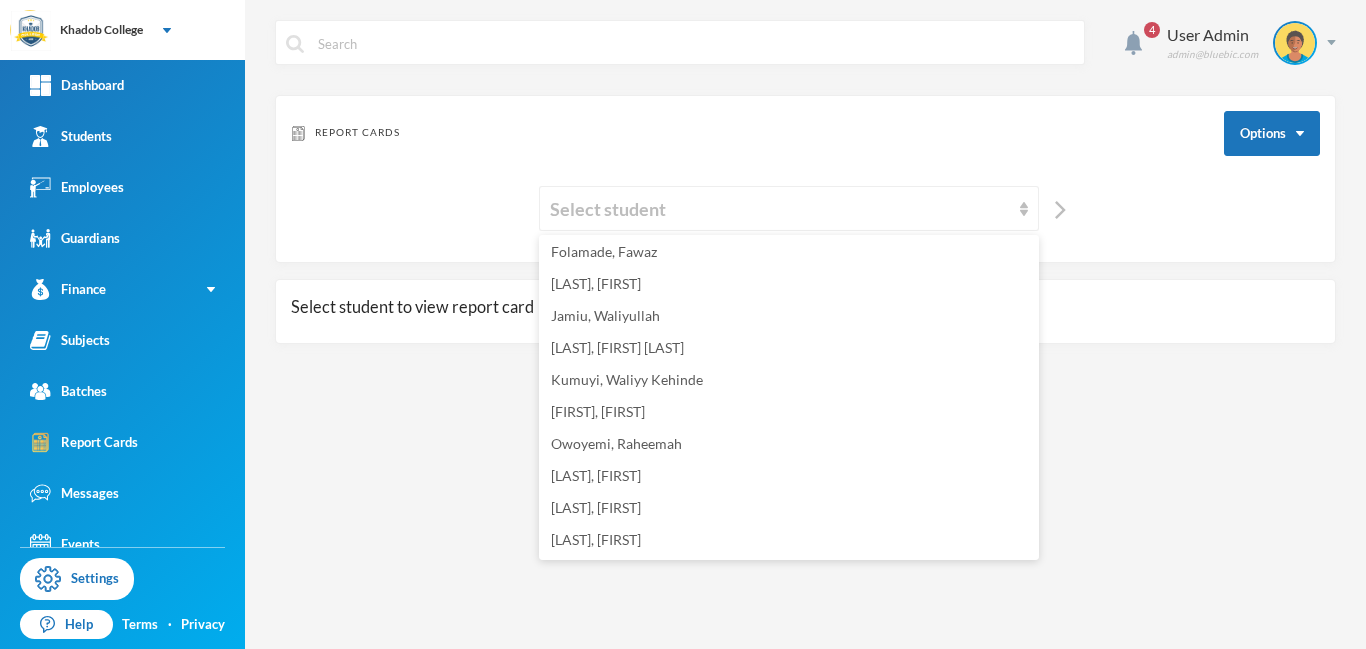 drag, startPoint x: 1032, startPoint y: 318, endPoint x: 1034, endPoint y: 473, distance: 155.01291 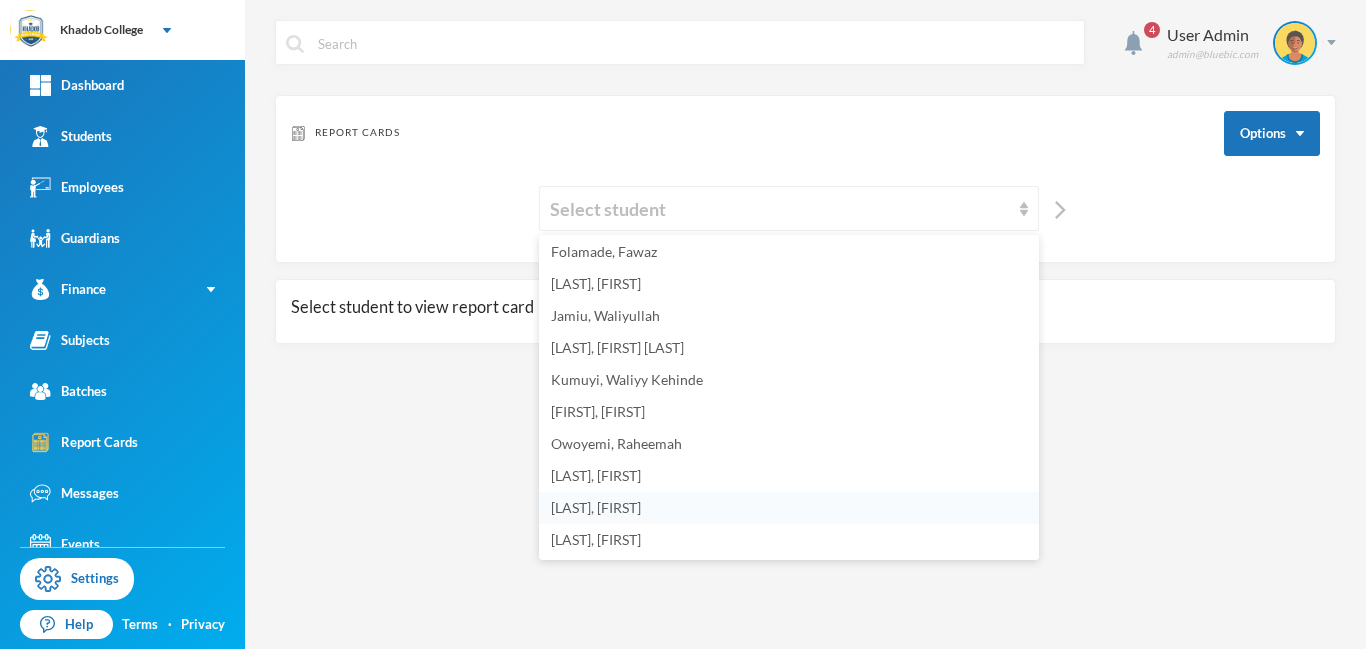 click on "[LAST], [FIRST]" at bounding box center [596, 507] 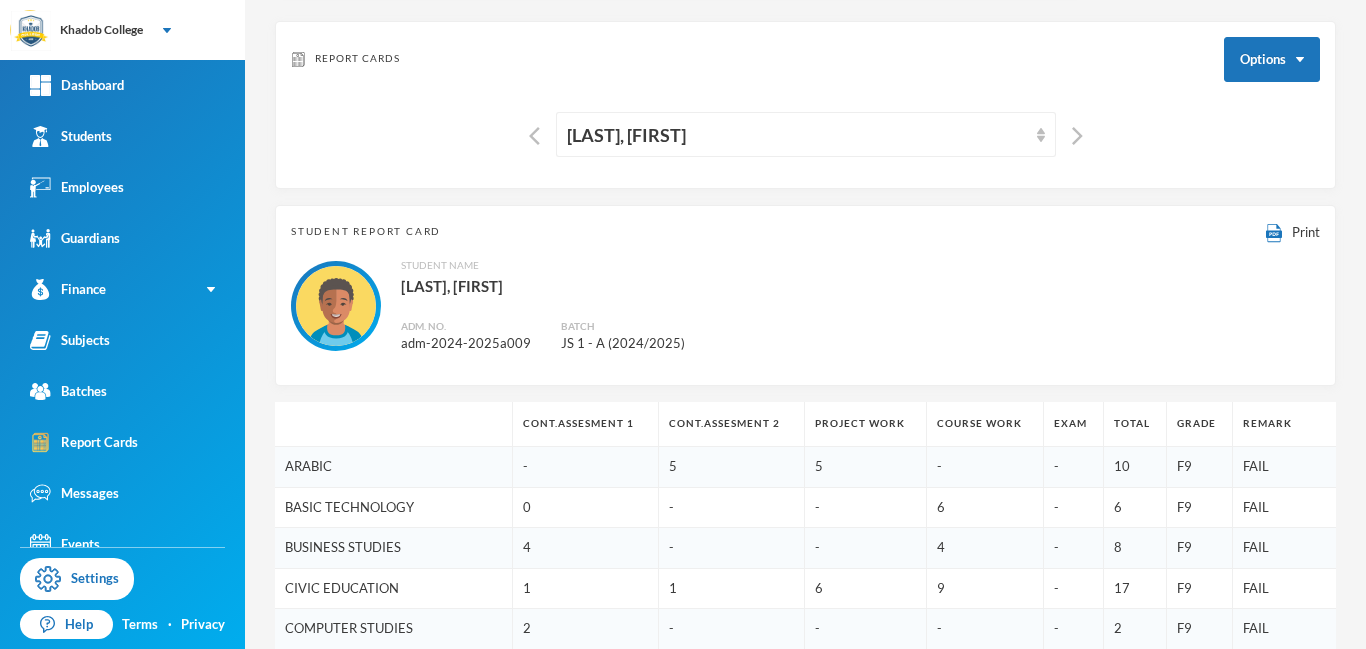 scroll, scrollTop: 0, scrollLeft: 0, axis: both 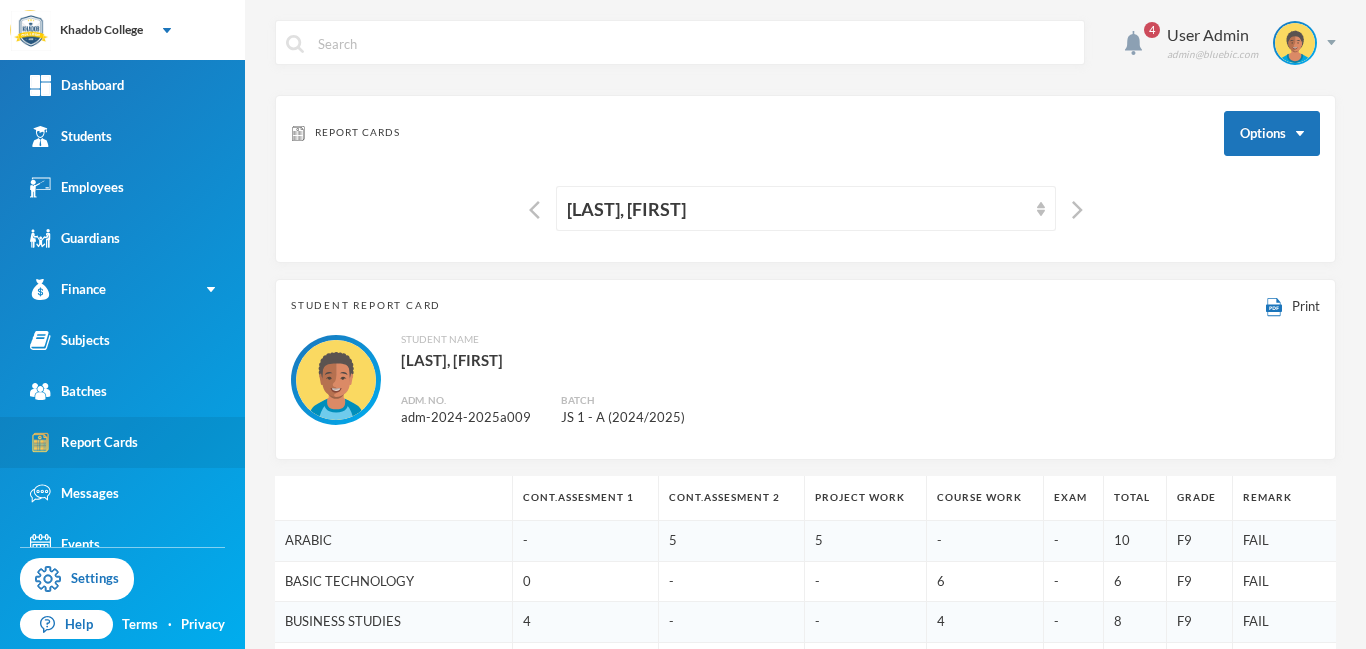 click on "Report Cards" at bounding box center [84, 442] 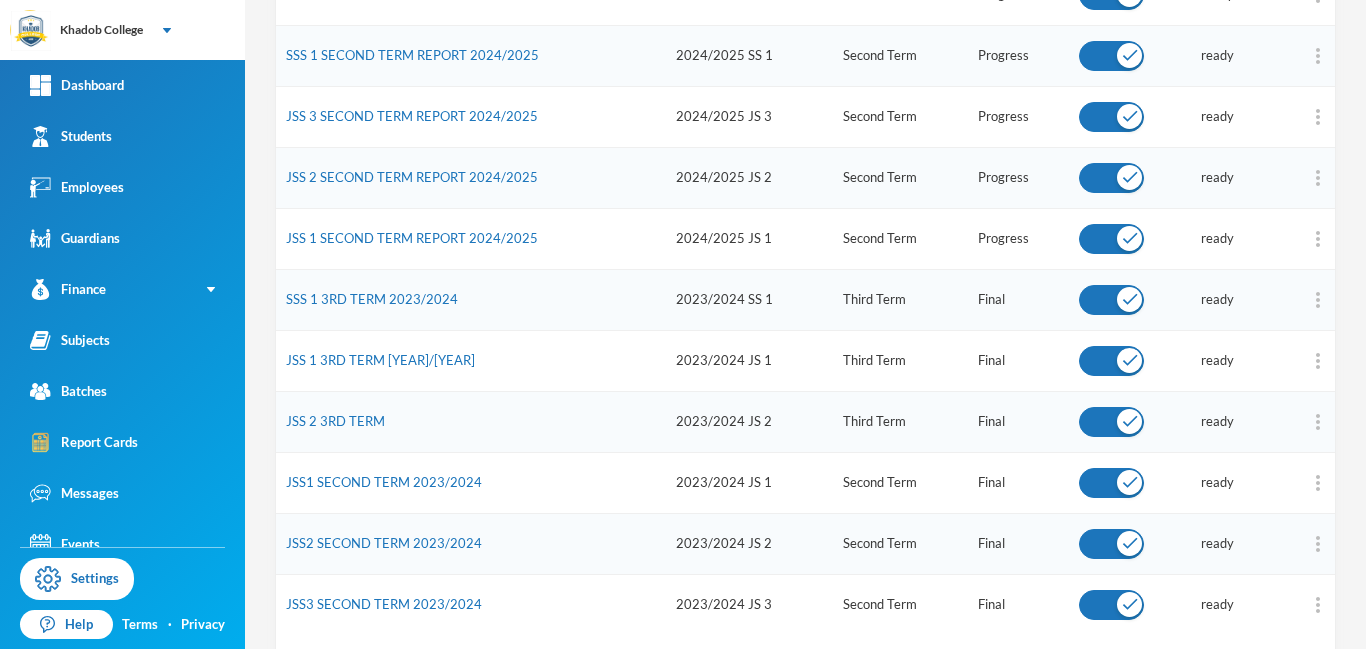 scroll, scrollTop: 1031, scrollLeft: 0, axis: vertical 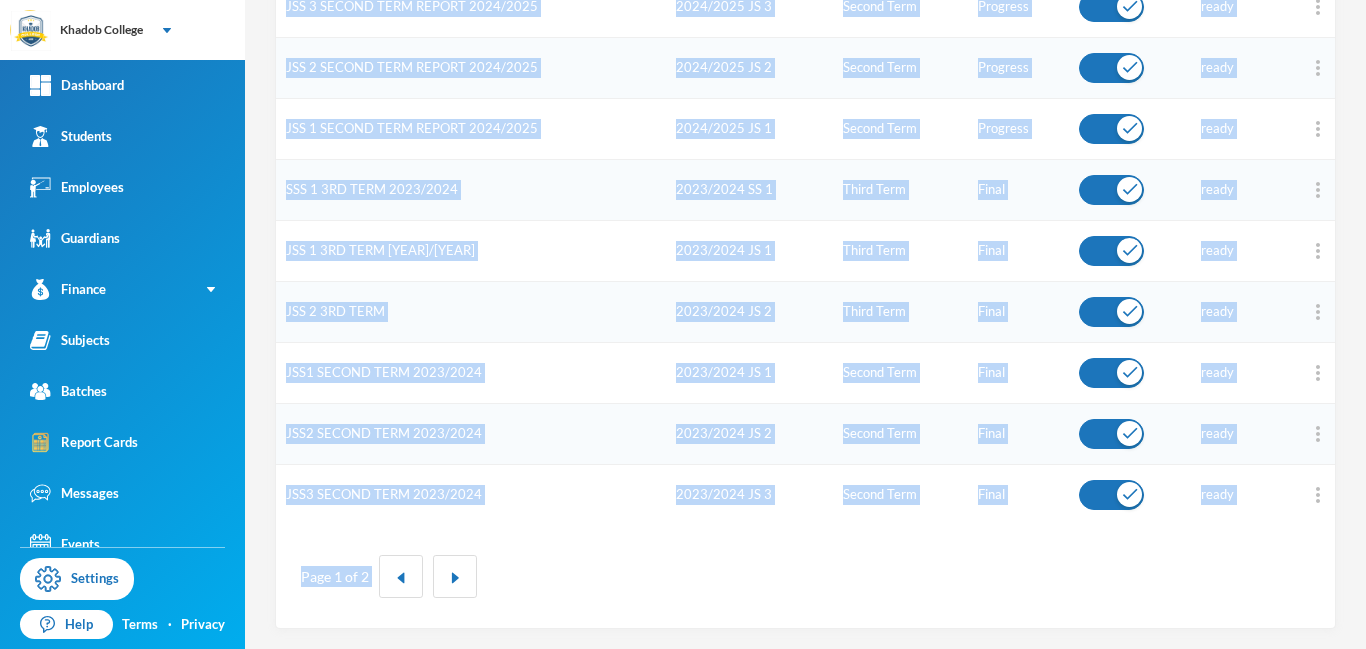 drag, startPoint x: 1365, startPoint y: 205, endPoint x: 1365, endPoint y: 652, distance: 447 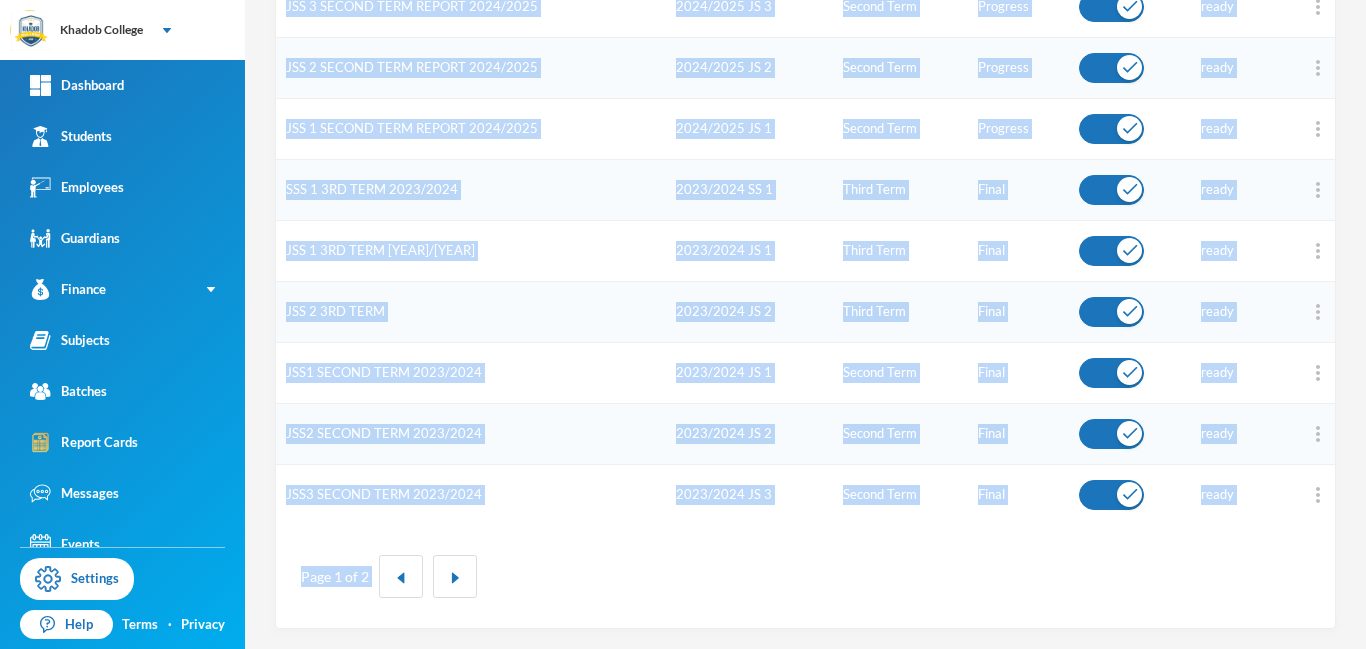 click on "Page 1 of 2" at bounding box center [805, 576] 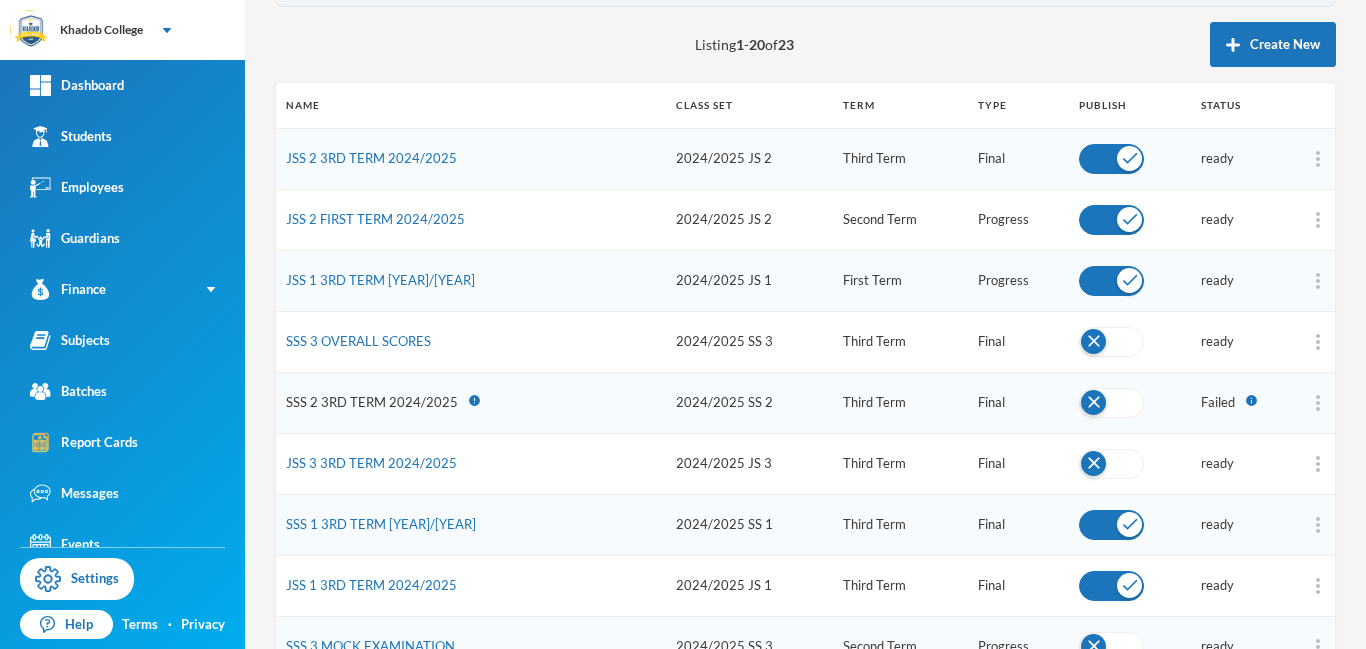 scroll, scrollTop: 0, scrollLeft: 0, axis: both 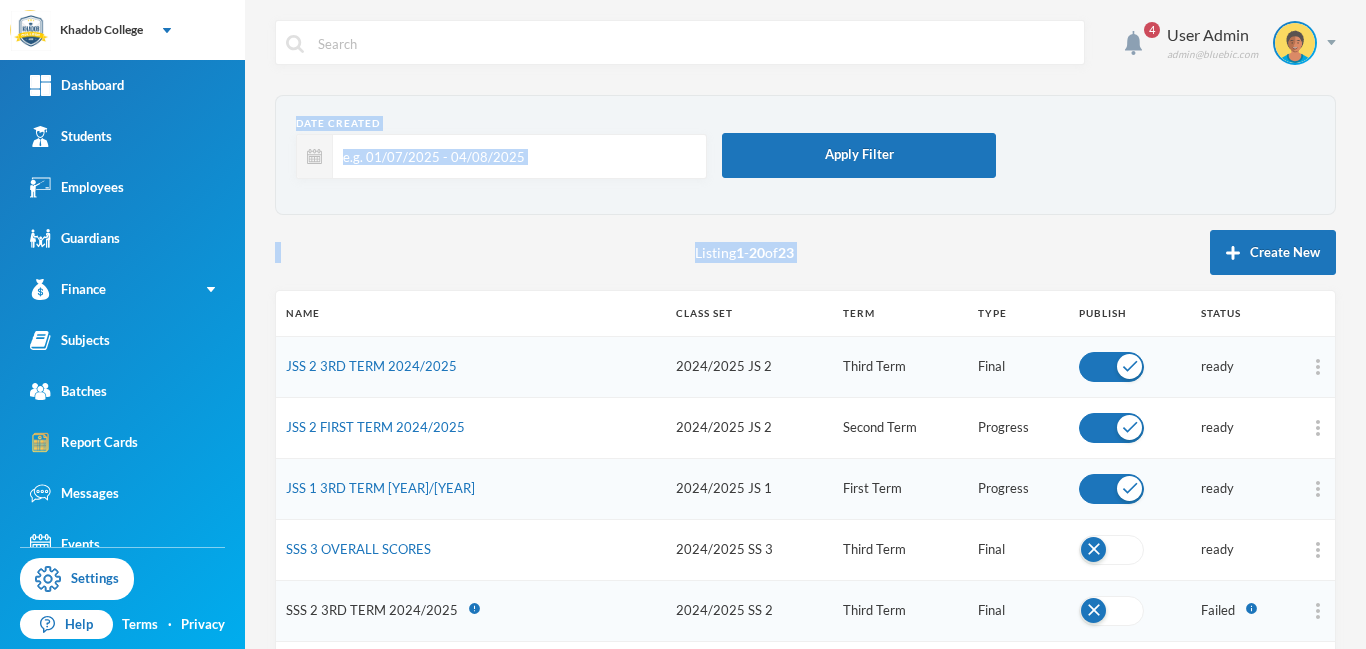 drag, startPoint x: 1365, startPoint y: 519, endPoint x: 1365, endPoint y: 31, distance: 488 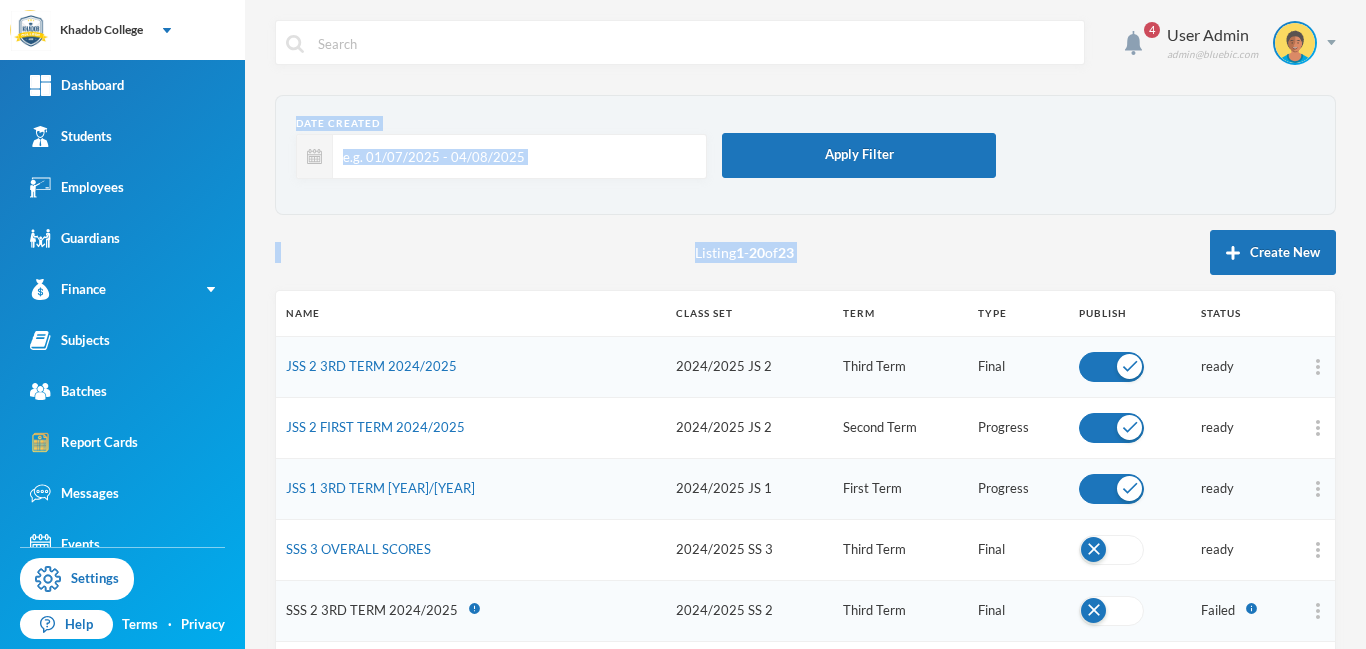 click on "4 User Admin admin@bluebic.com Date Created Apply Filter   Listing  1  -  20  of  23 Create New Name Class Set Term Type Publish Status JSS 2 3RD TERM 2024/2025 2024/2025 JS 2 Third Term Final ready JSS 2 FIRST TERM 2024/2025 2024/2025 JS 2 Second Term Progress ready JSS 1 FIRST TERM 2024/2025 2024/2025 JS 1 First Term Progress ready SSS 3 OVERALL SCORES 2024/2025 SS 3 Third Term Final ready SSS 2 3RD TERM 2024/2025 error 2024/2025 SS 2 Third Term Final Failed info JSS 3  3RD TERM 2024/2025 2024/2025 JS 3 Third Term Final ready SSS 1 3RD TERM 2024/2025 2024/2025 SS 1 Third Term Final ready JSS 1 3RD TERM 2024/2025 2024/2025 JS 1 Third Term Final ready SSS 3 MOCK EXAMINATION 2024/2025 SS 3 Second Term Progress ready SSS 2 SECOND TERM REPORT 2024/2025 2024/2025 SS 2 Second Term Progress ready SSS 1 SECOND TERM REPORT 2024/2025 2024/2025 SS 1 Second Term Progress ready JSS 3 SECOND TERM REPORT 2024/2025 2024/2025 JS 3 Second Term Progress ready JSS 2 SECOND TERM REPORT 2024/2025 2024/2025 JS 2 Second Term ready" at bounding box center [805, 324] 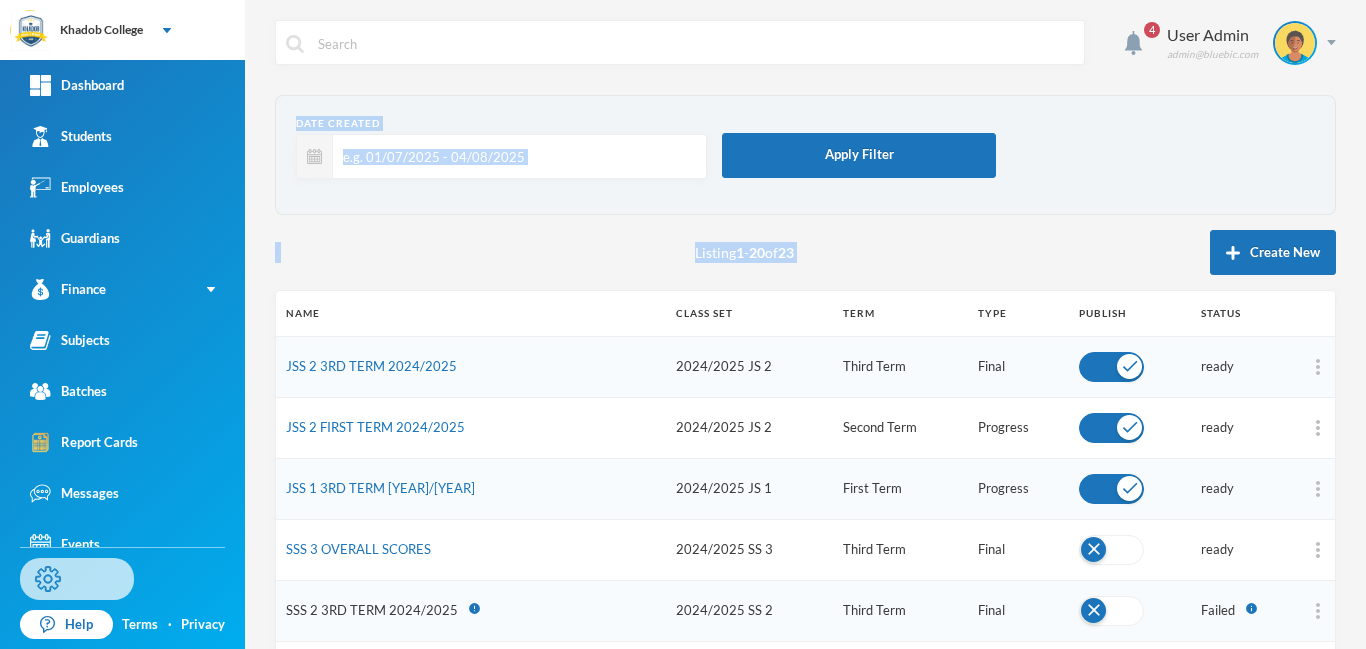 click on "Settings" at bounding box center [77, 579] 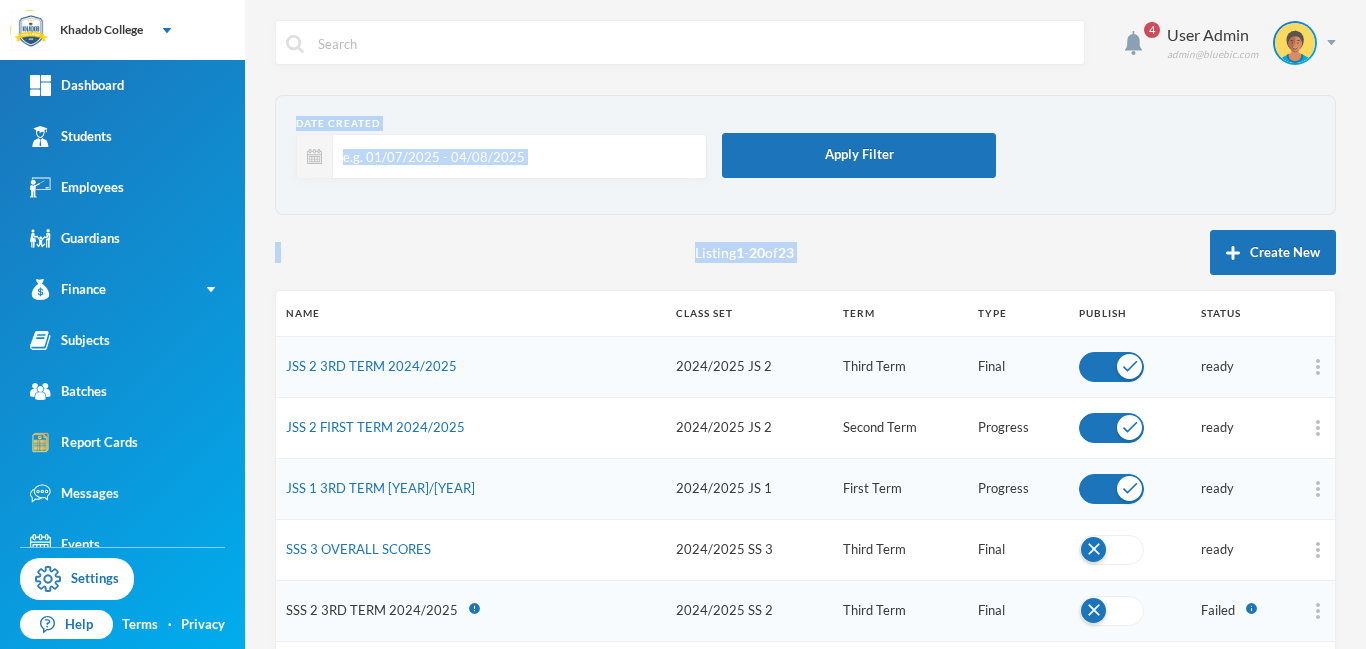 click on "Listing  1  -  20  of  23 Create New" at bounding box center (805, 252) 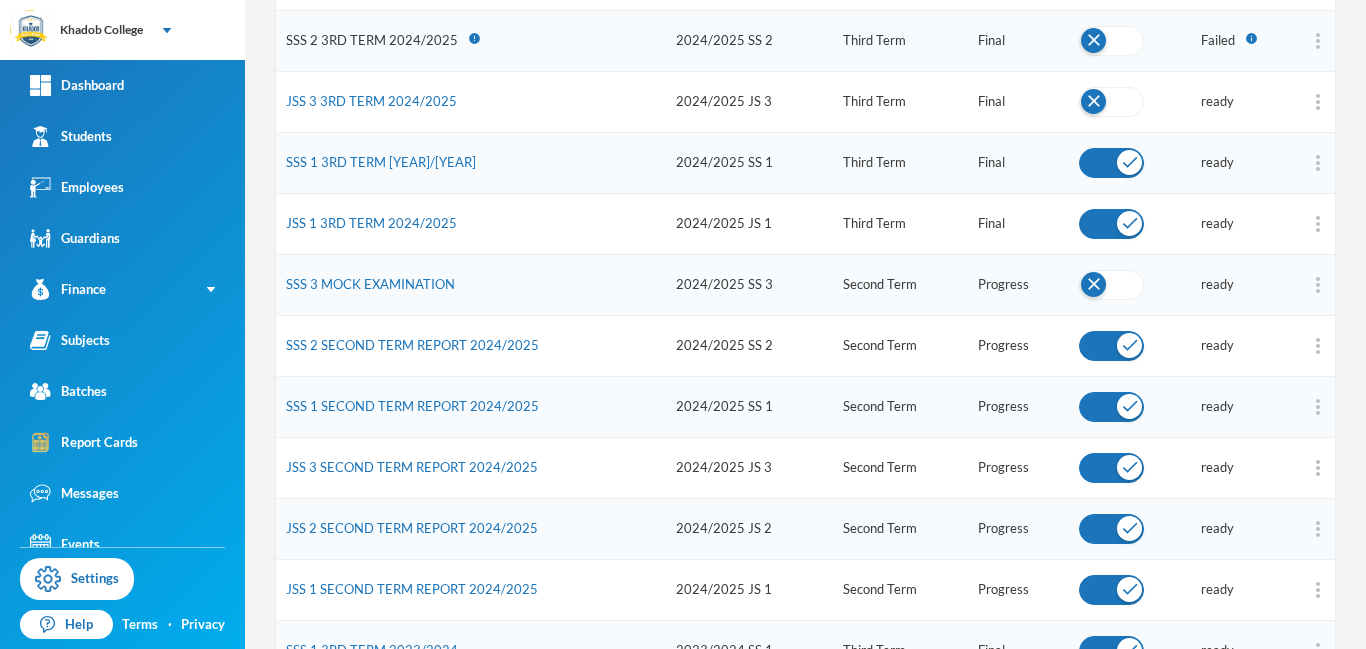 scroll, scrollTop: 0, scrollLeft: 0, axis: both 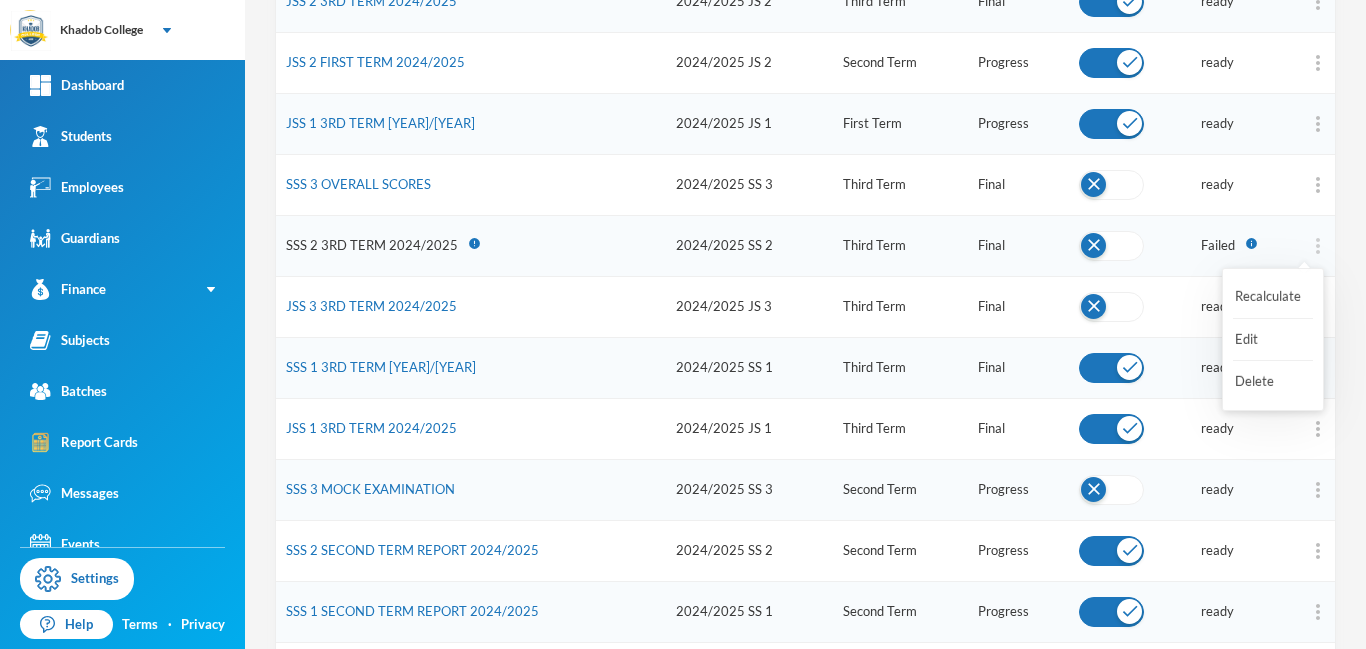 click at bounding box center [1318, 246] 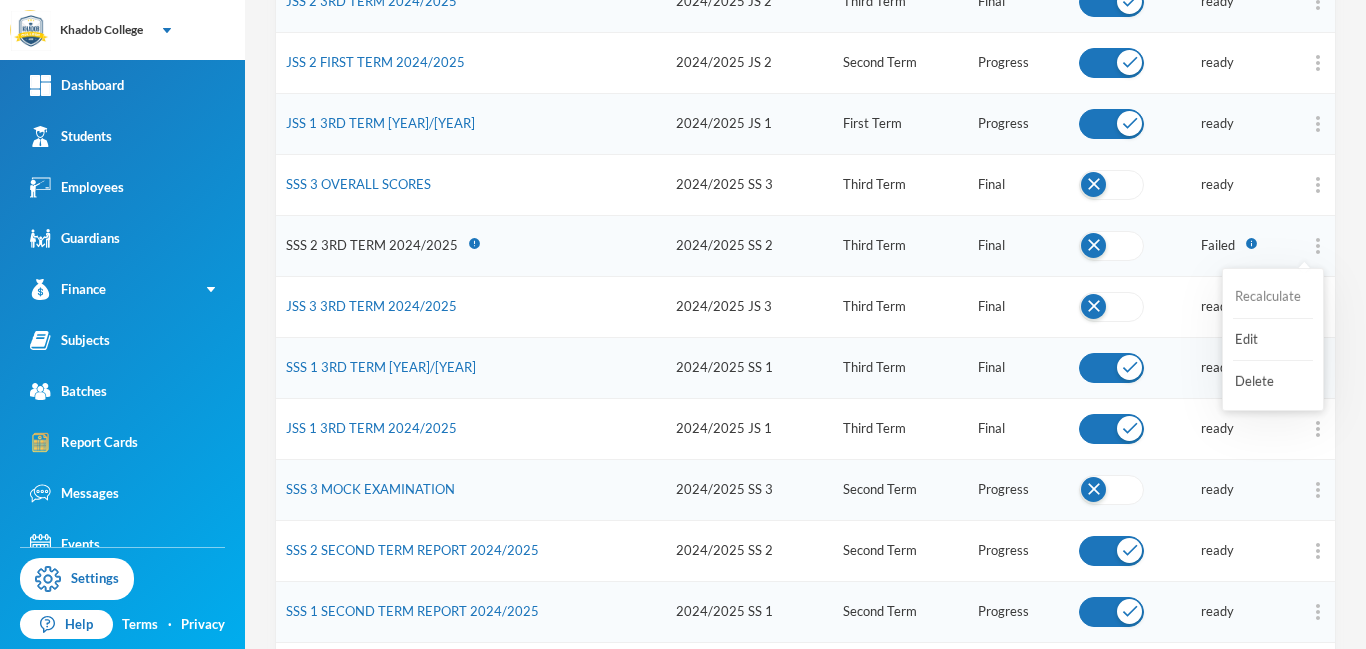 click on "Recalculate" at bounding box center (1273, 297) 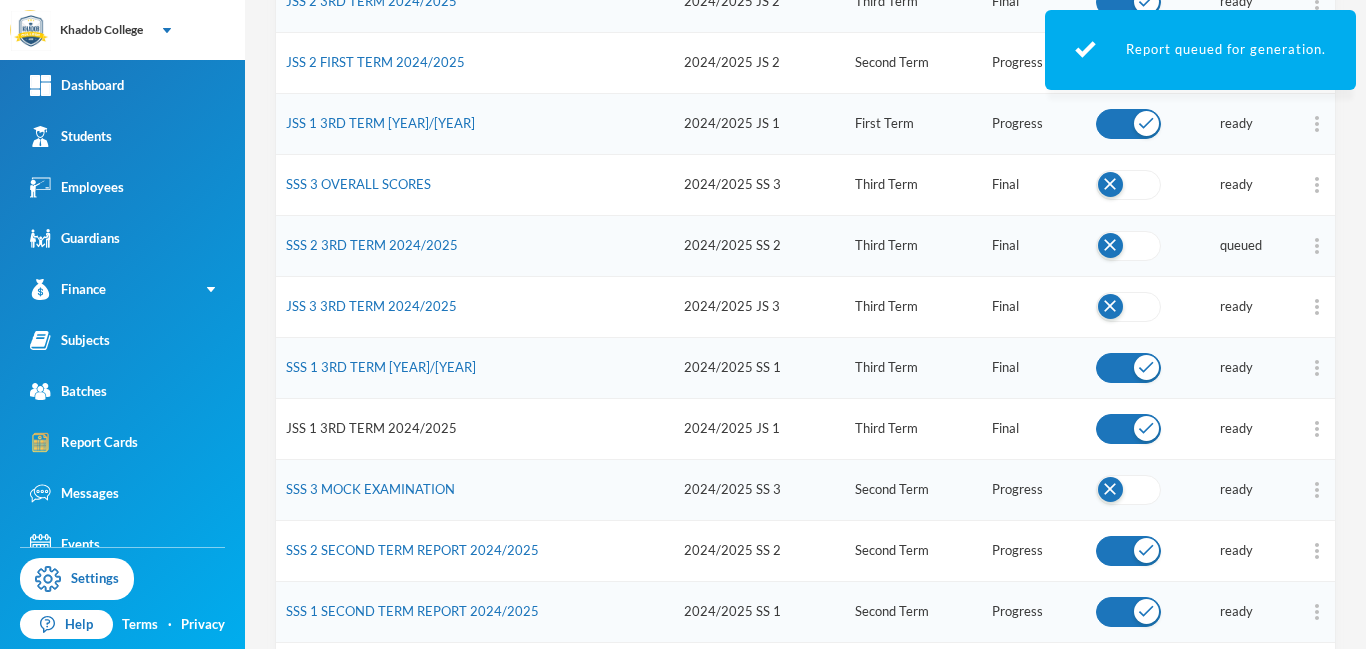 click on "JSS 1 3RD TERM 2024/2025" at bounding box center (371, 428) 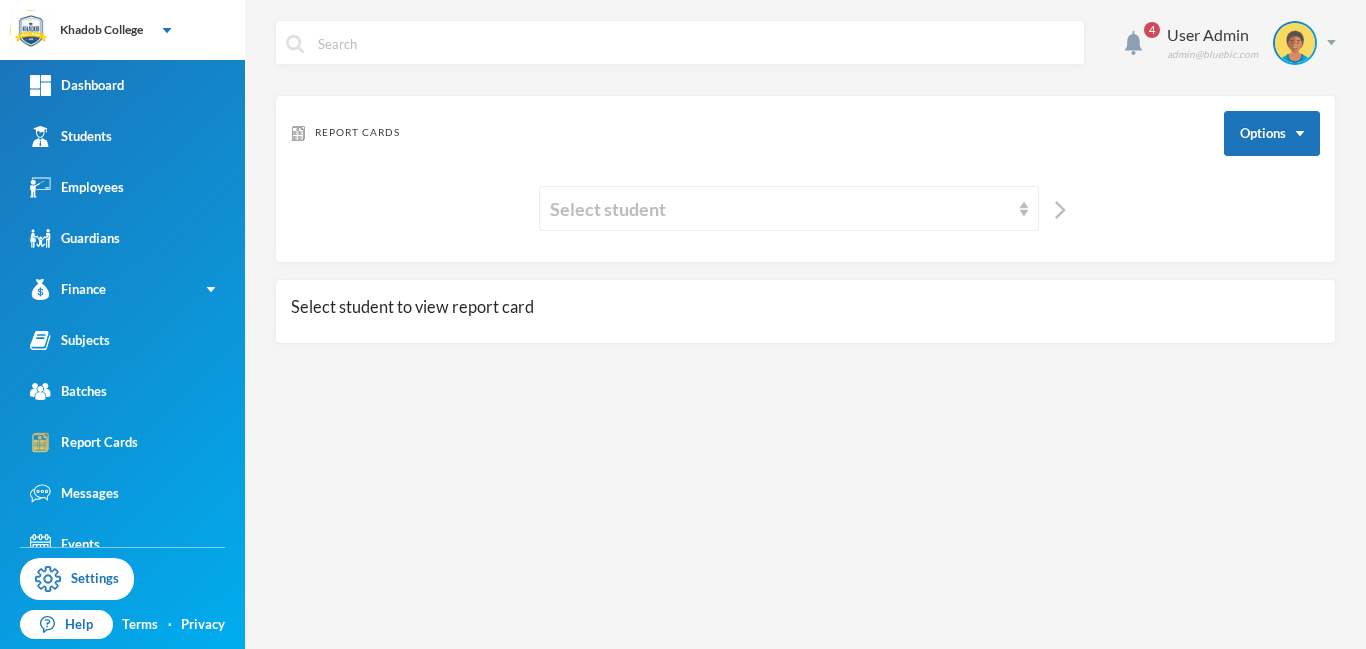 scroll, scrollTop: 0, scrollLeft: 0, axis: both 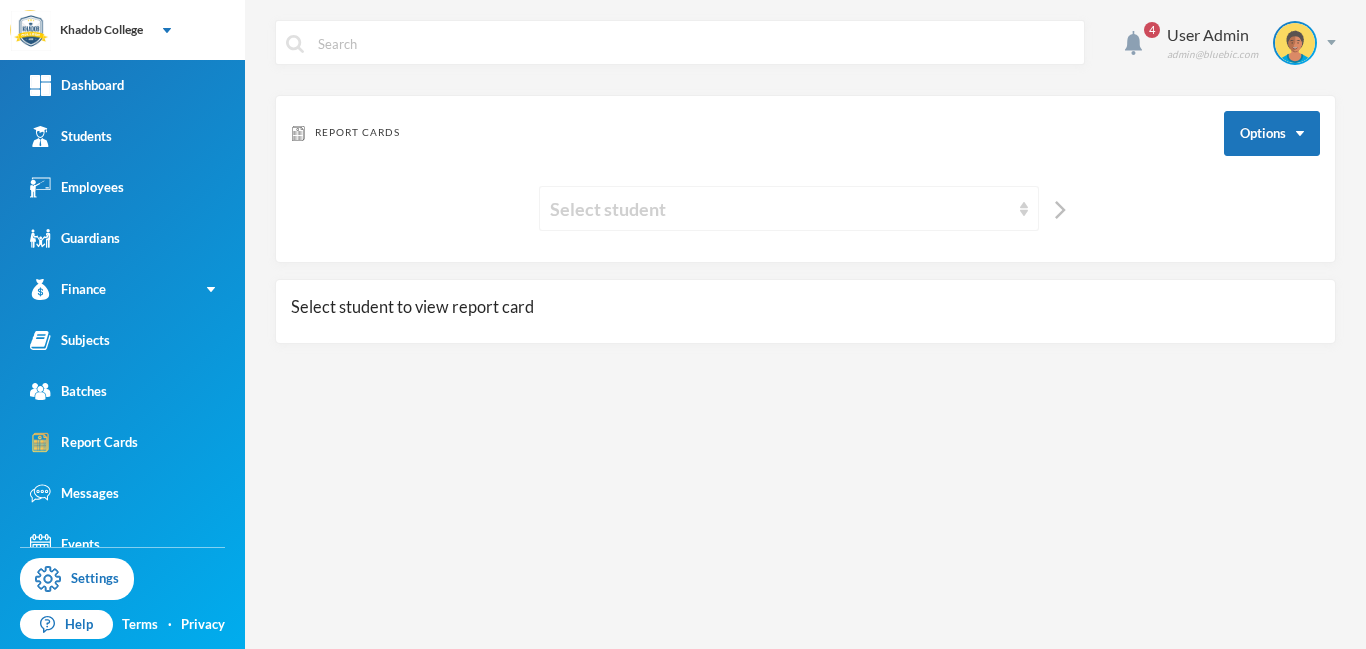 click on "Select student" at bounding box center (780, 209) 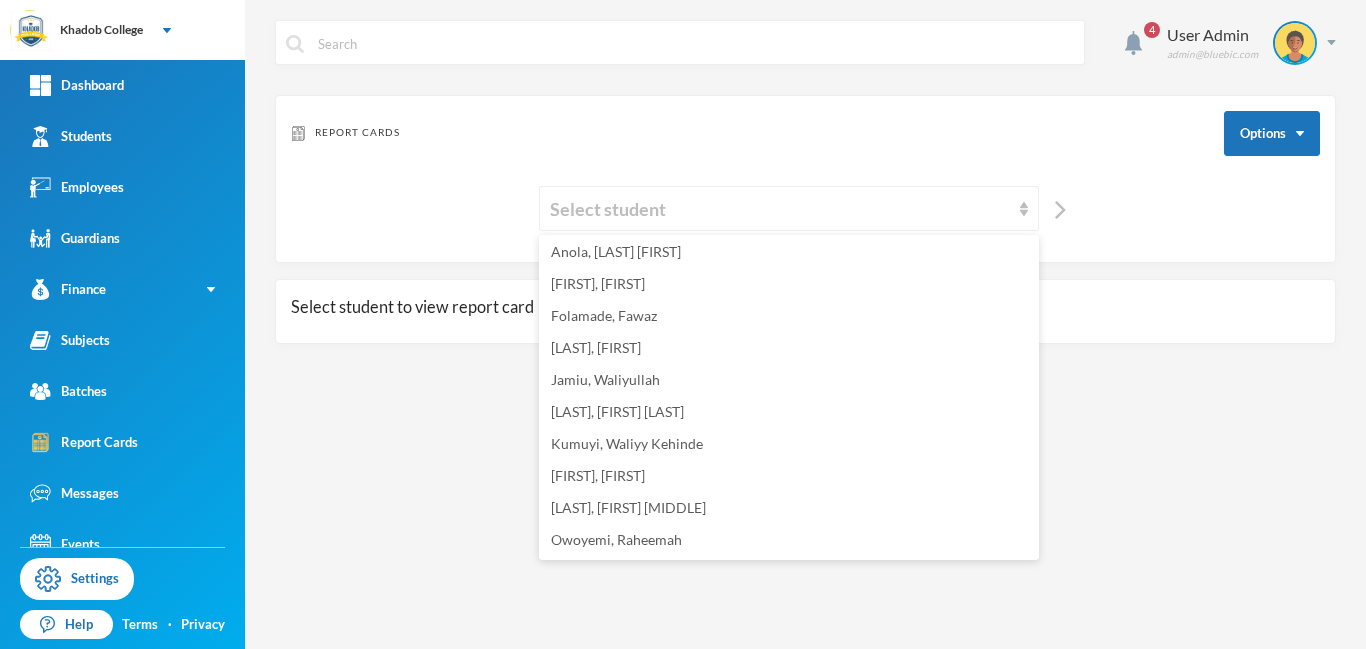 scroll, scrollTop: 163, scrollLeft: 0, axis: vertical 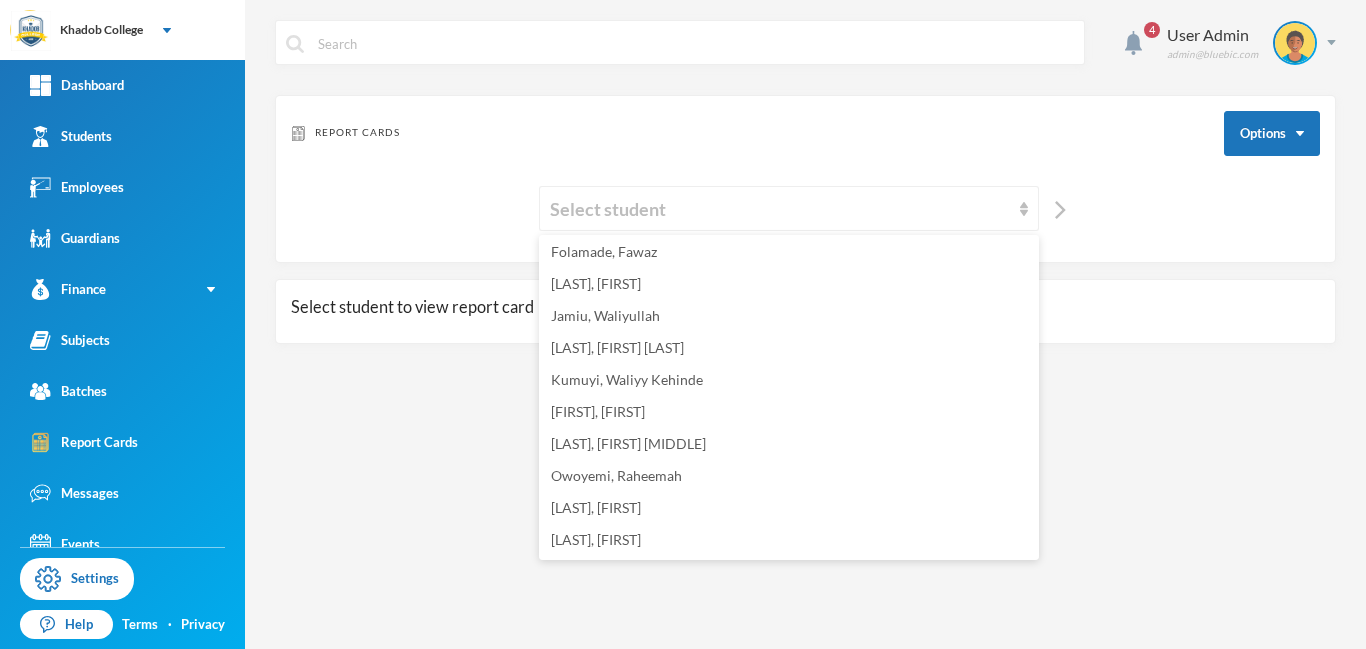 drag, startPoint x: 1037, startPoint y: 330, endPoint x: 1057, endPoint y: 539, distance: 209.95476 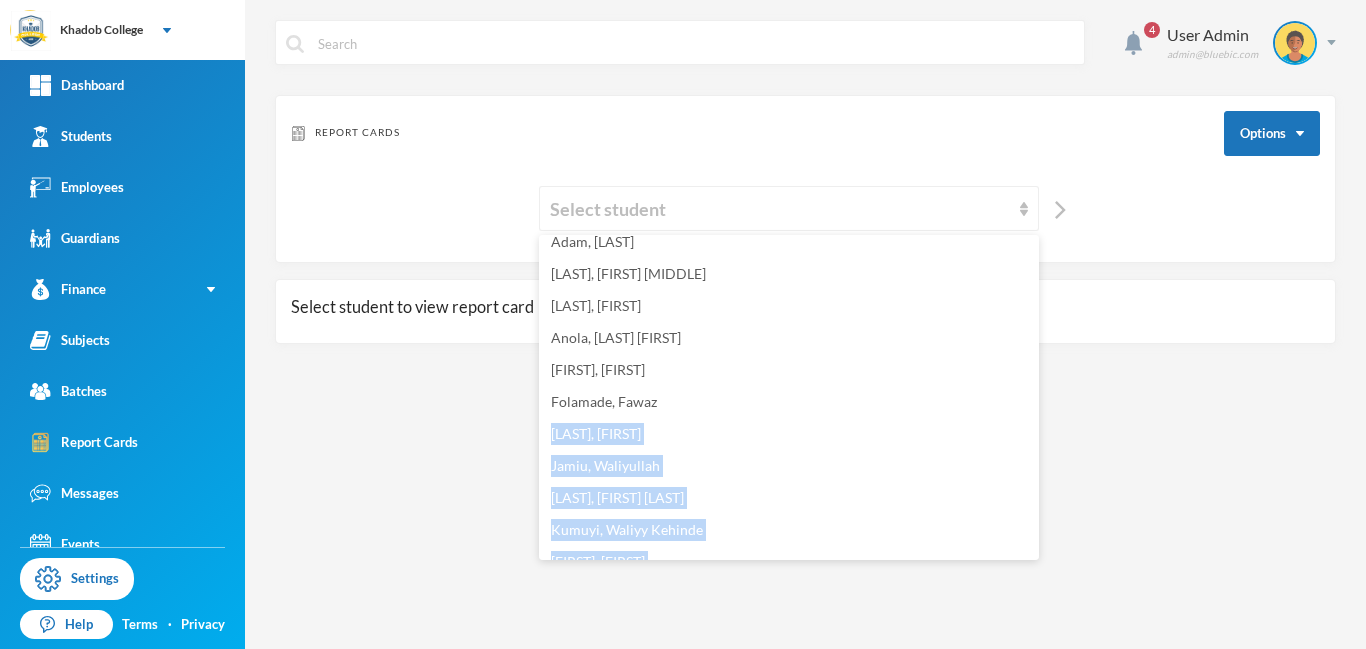 scroll, scrollTop: 0, scrollLeft: 0, axis: both 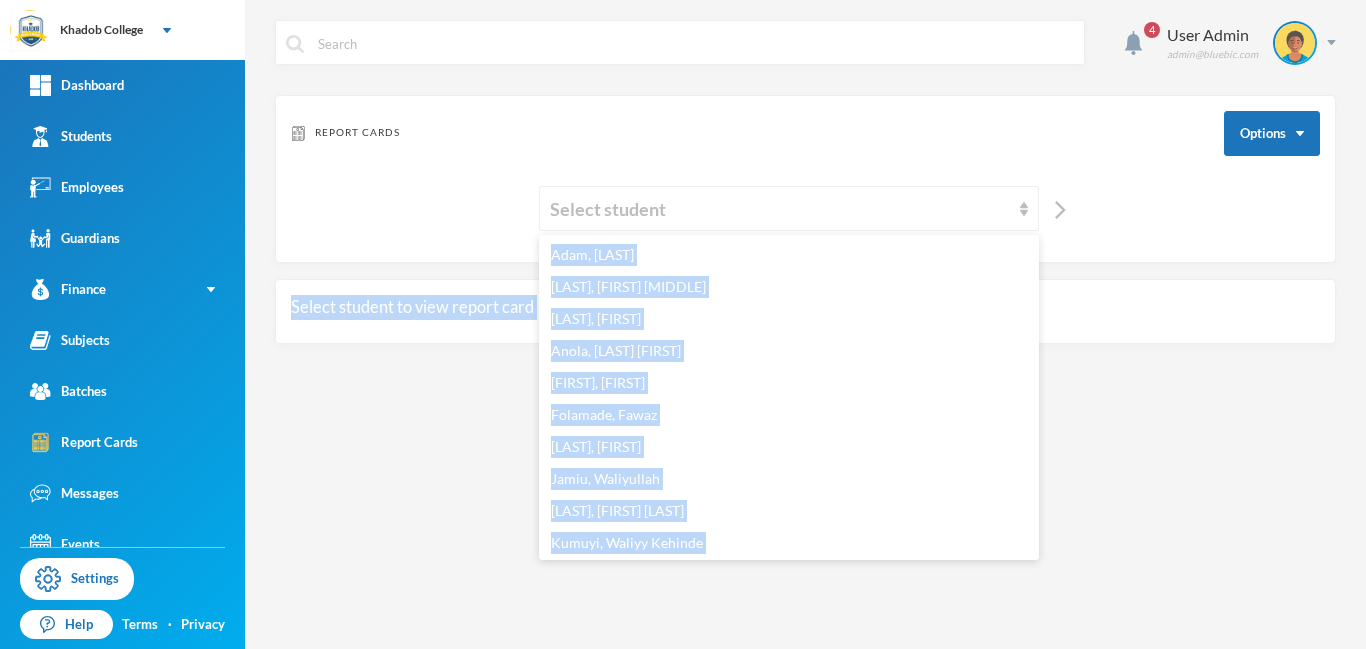 drag, startPoint x: 1035, startPoint y: 507, endPoint x: 1042, endPoint y: 260, distance: 247.09917 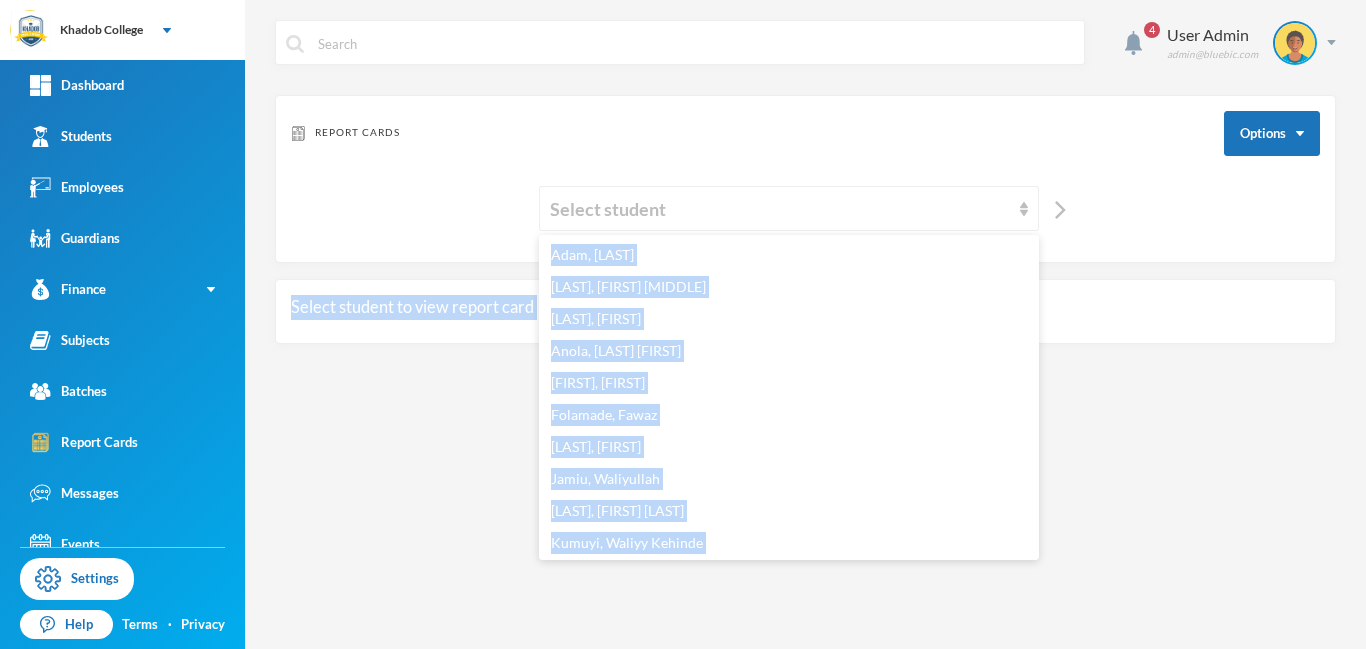 click on "Select student to view report card" at bounding box center [805, 311] 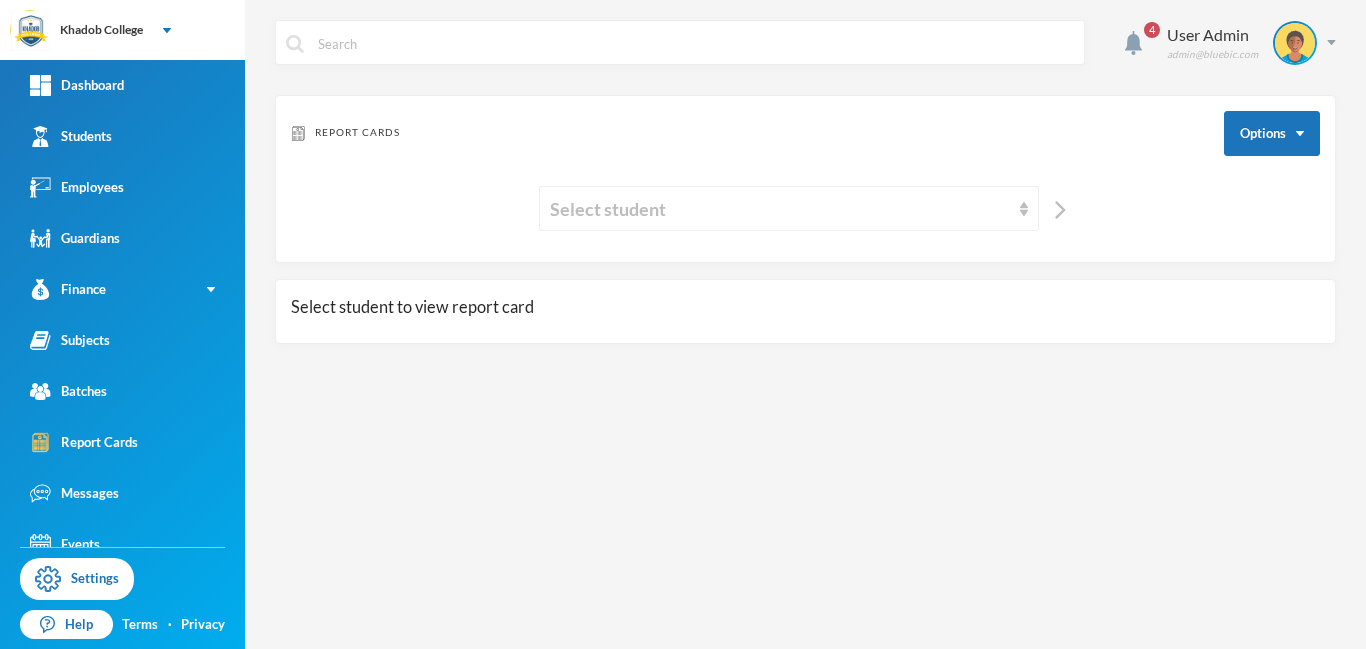 click on "4 User Admin admin@bluebic.com Report Cards Options Select student Select student to view report card" at bounding box center (805, 324) 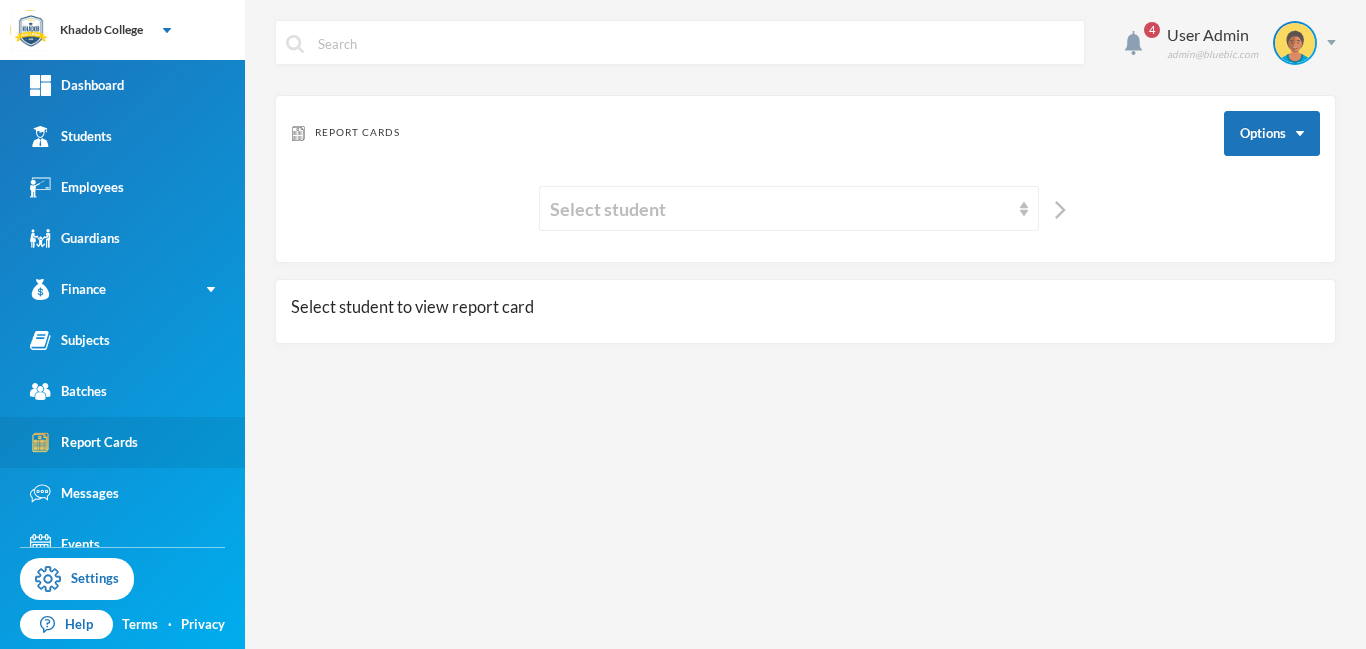 click on "Report Cards" at bounding box center (84, 442) 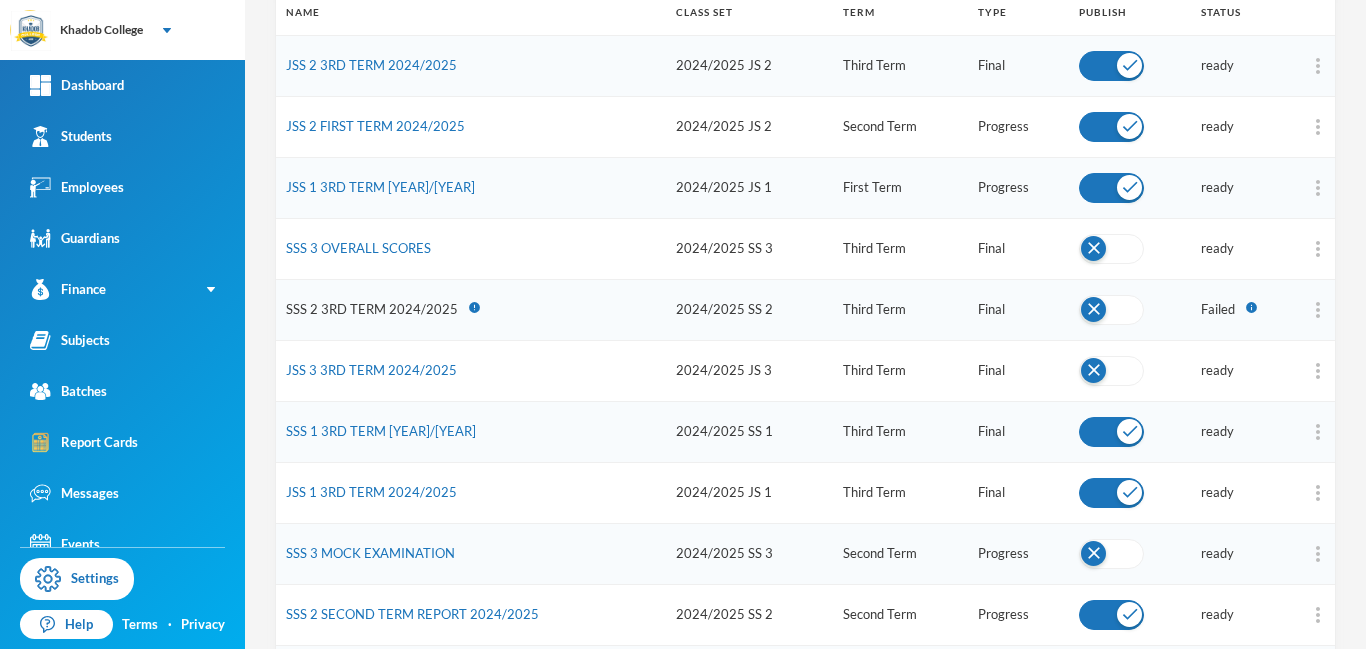 scroll, scrollTop: 0, scrollLeft: 0, axis: both 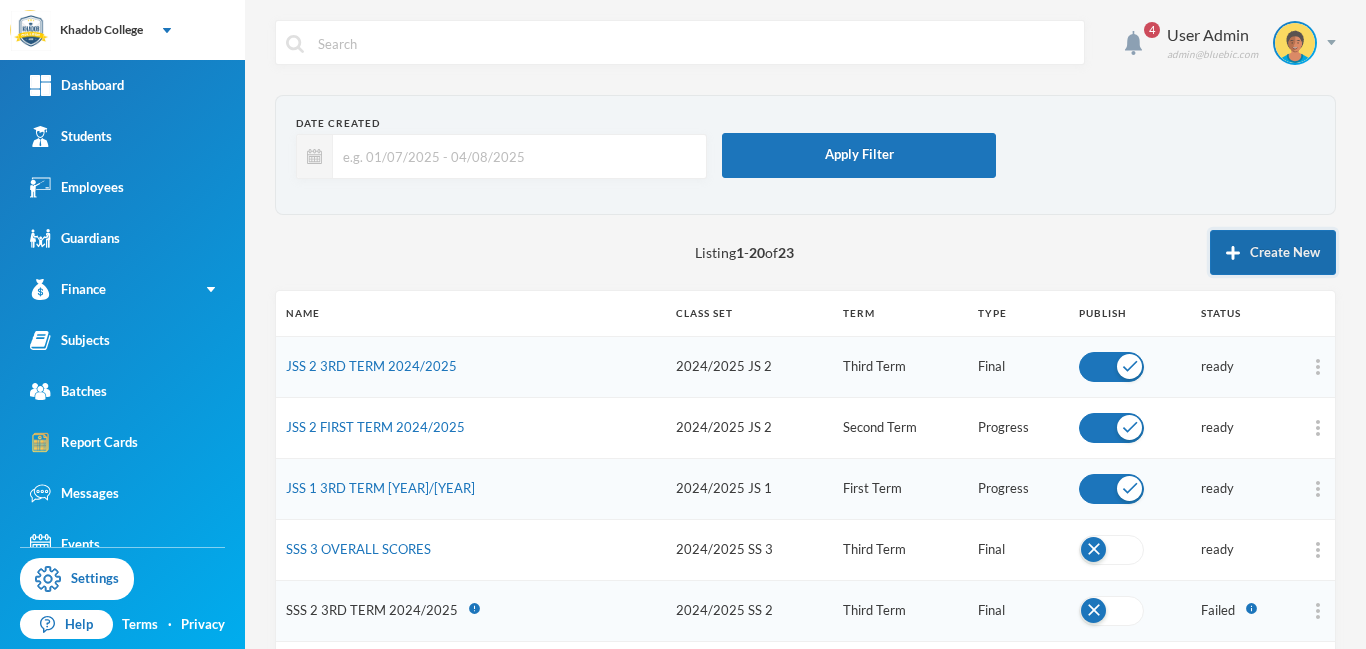 click on "Create New" at bounding box center [1273, 252] 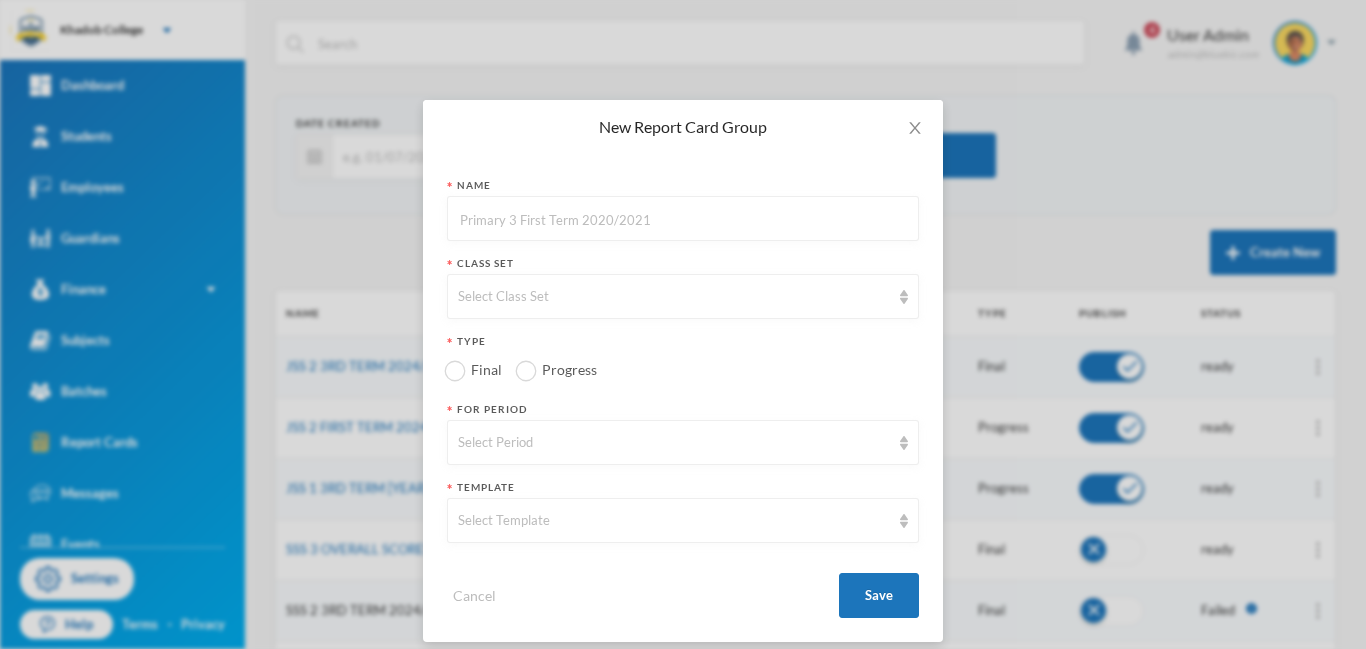 click at bounding box center (683, 219) 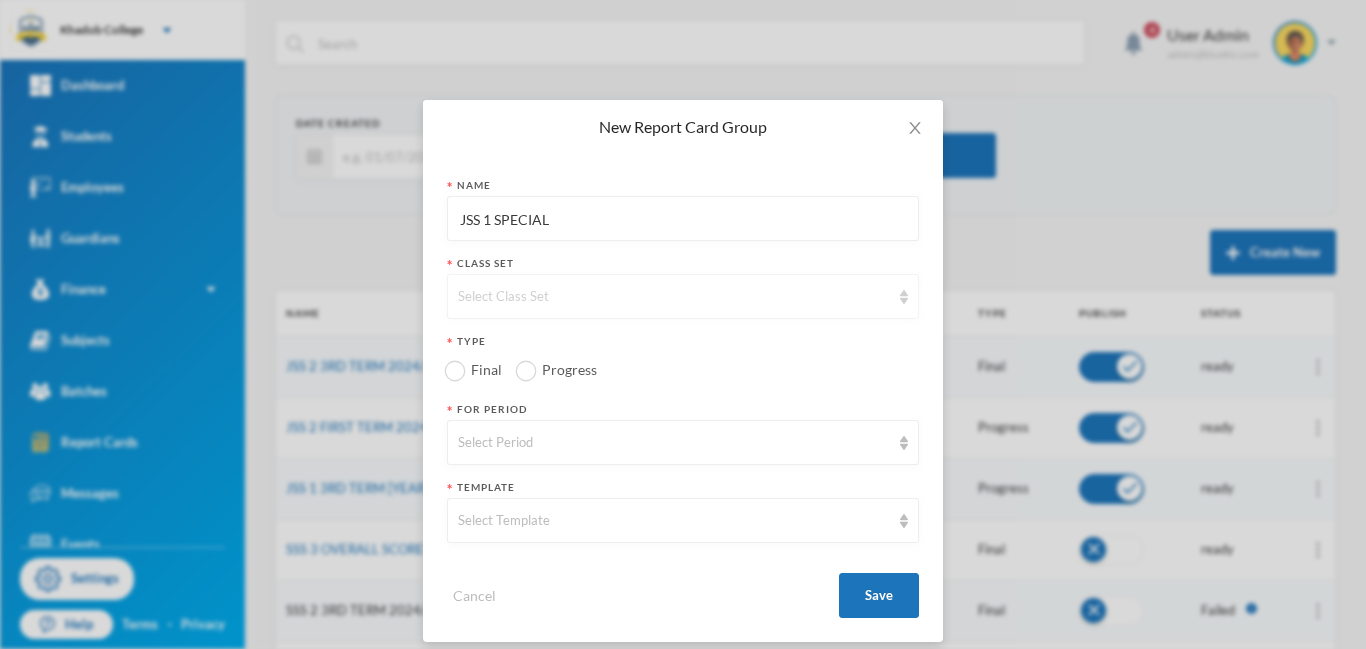 type on "JSS 1 SPECIAL" 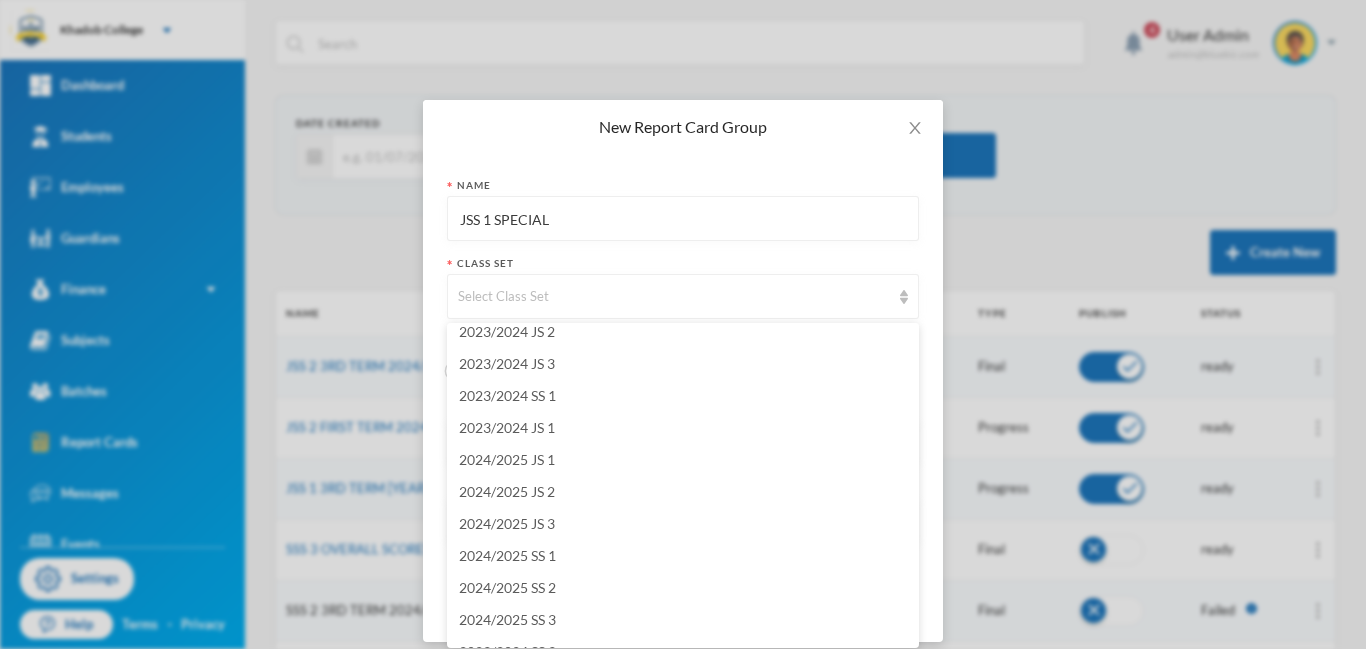 scroll, scrollTop: 0, scrollLeft: 0, axis: both 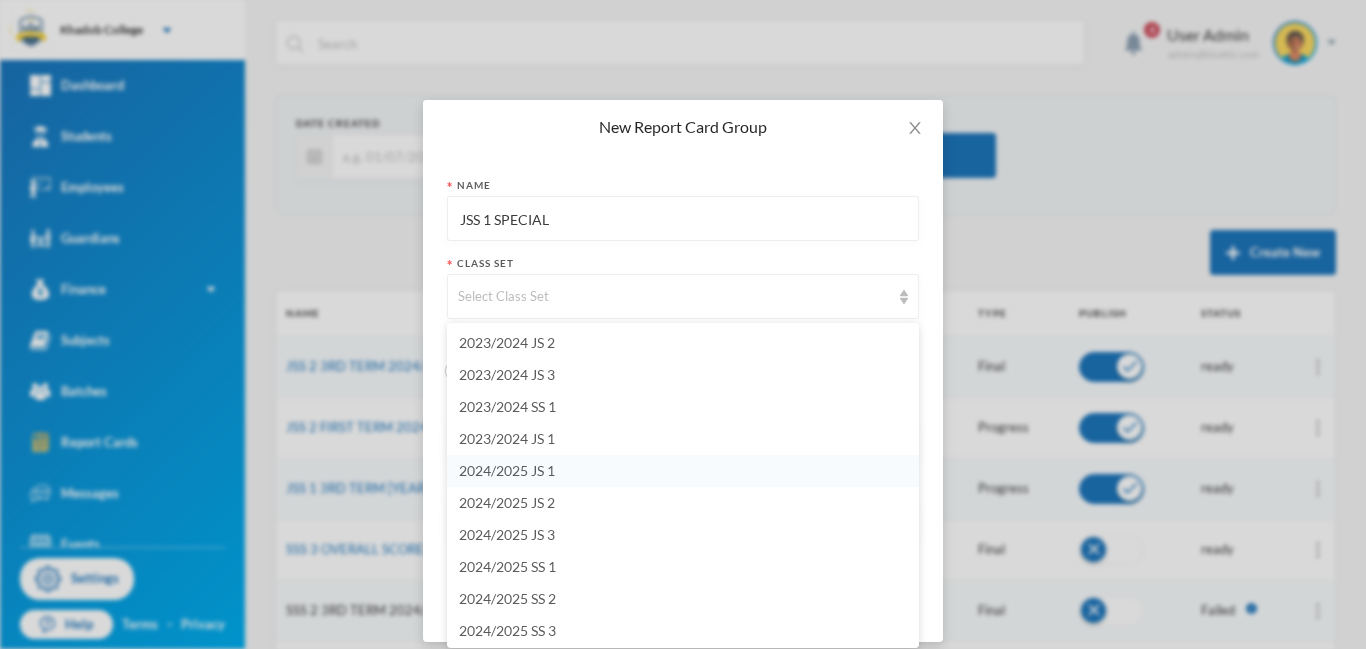 click on "2024/2025 JS 1" at bounding box center (507, 470) 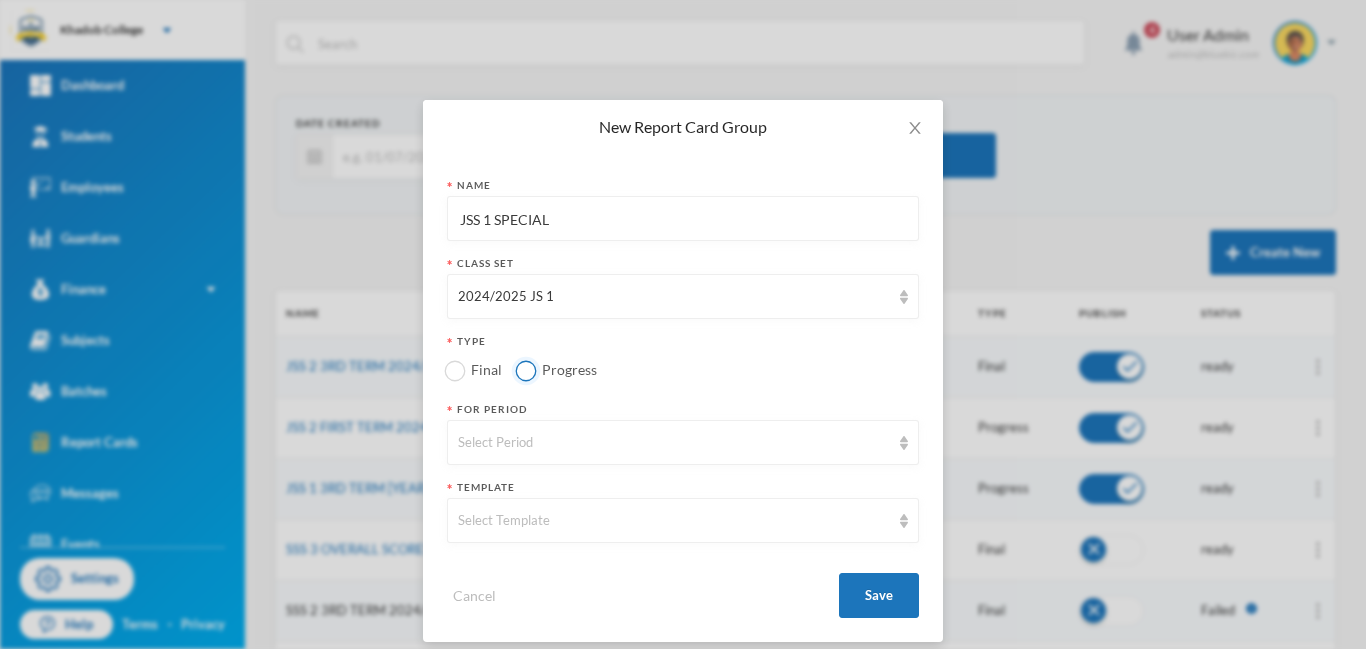 click on "Progress" at bounding box center [526, 370] 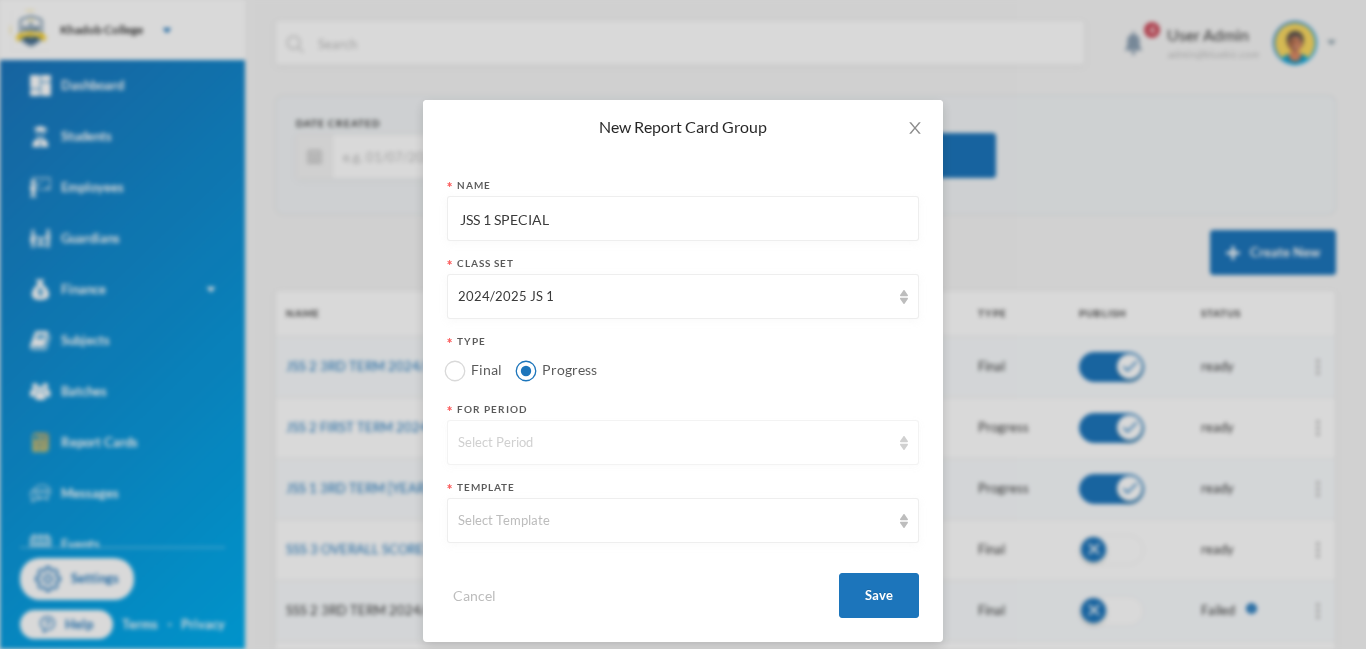 click on "Select Period" at bounding box center (674, 443) 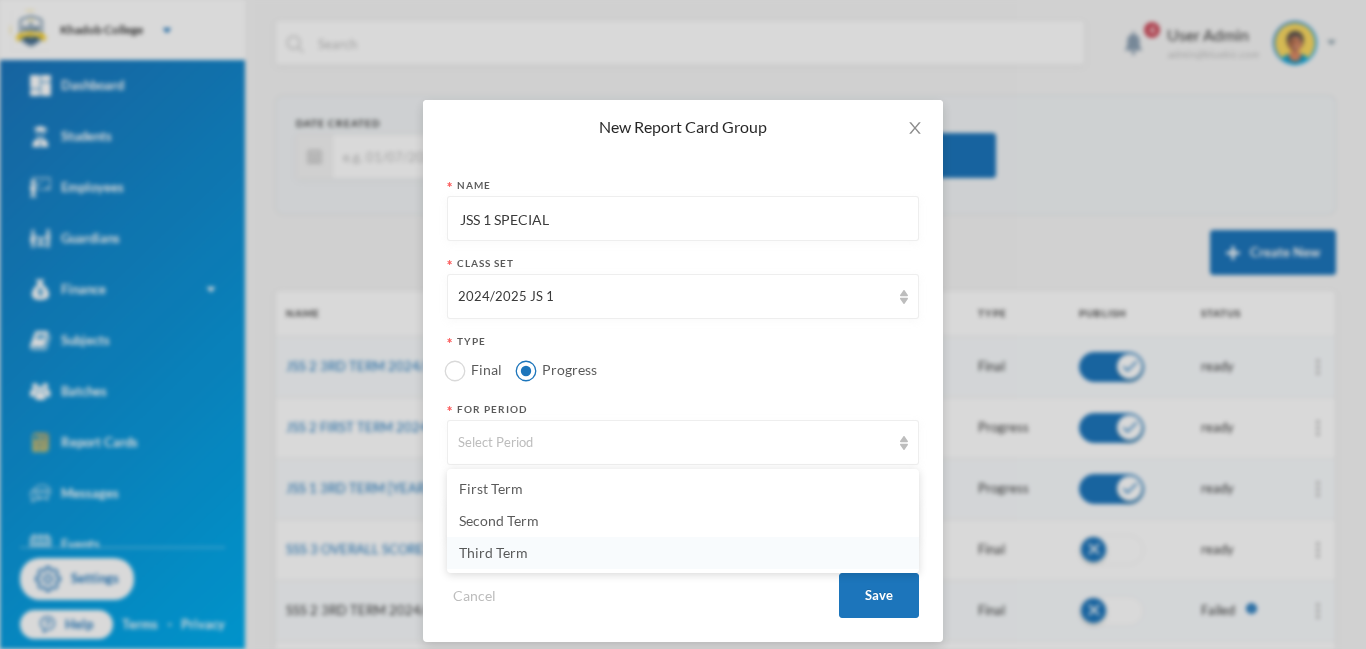 click on "Third Term" at bounding box center (493, 552) 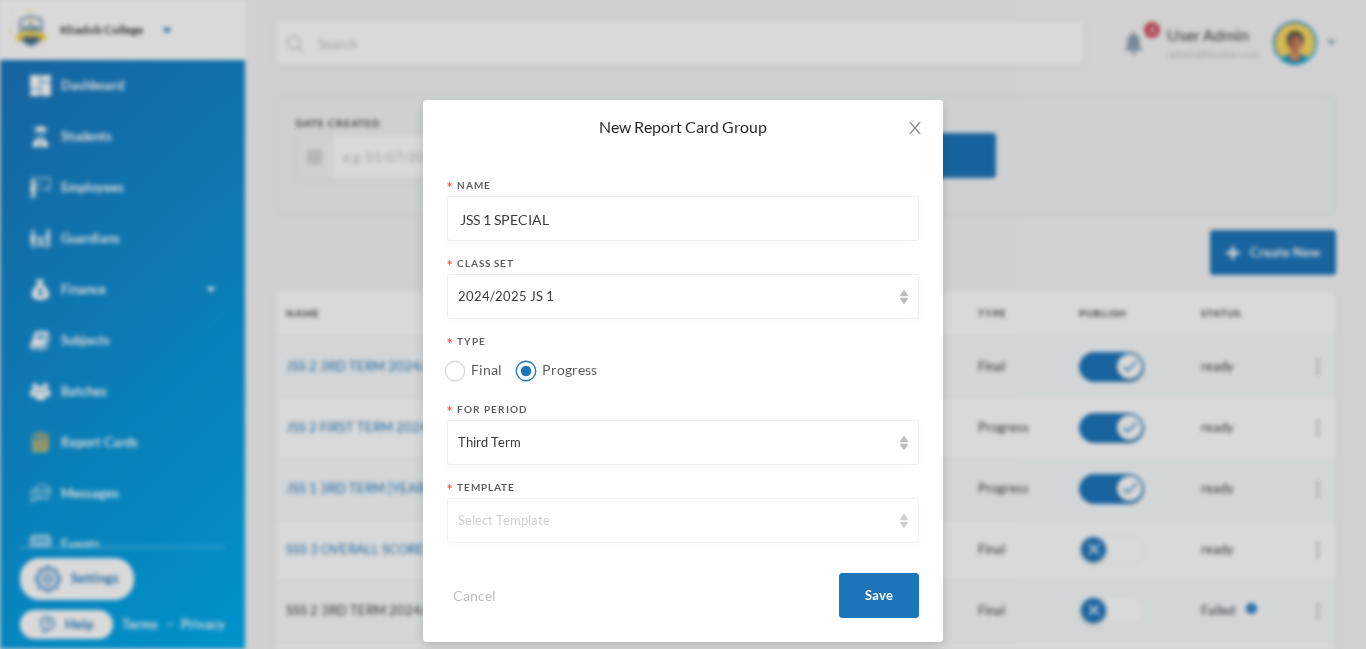click on "Select Template" at bounding box center [674, 521] 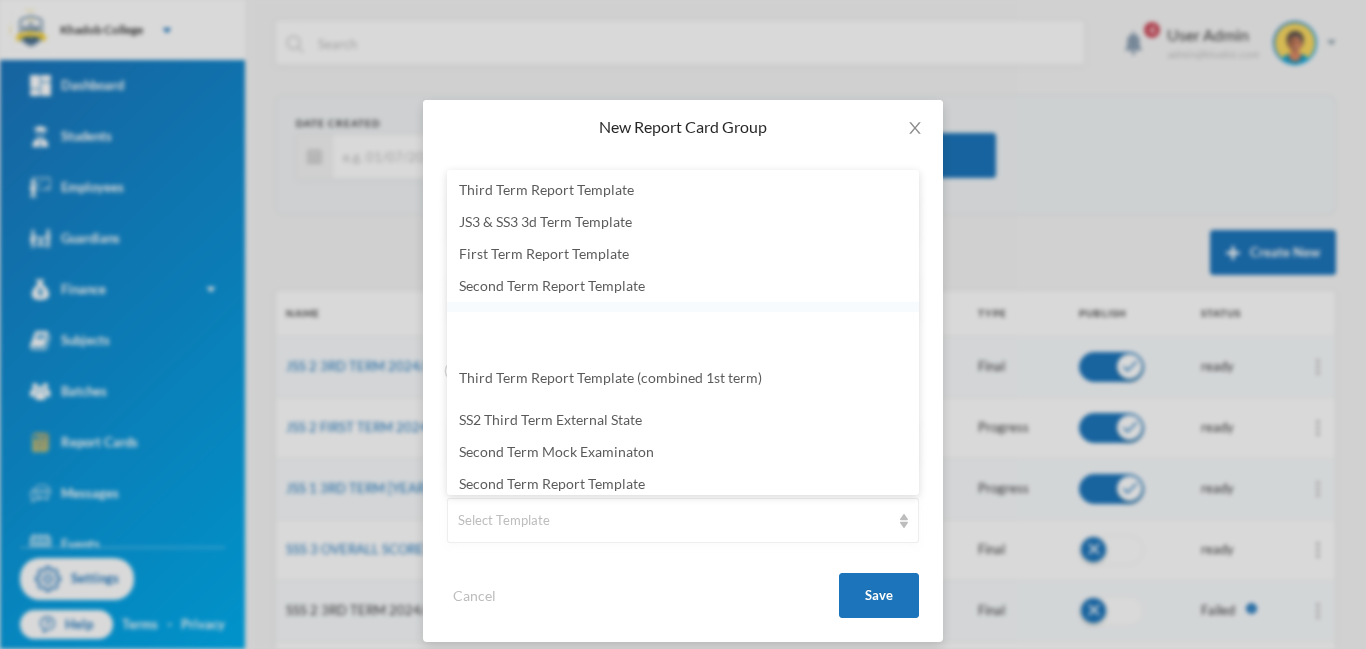 scroll, scrollTop: 5, scrollLeft: 0, axis: vertical 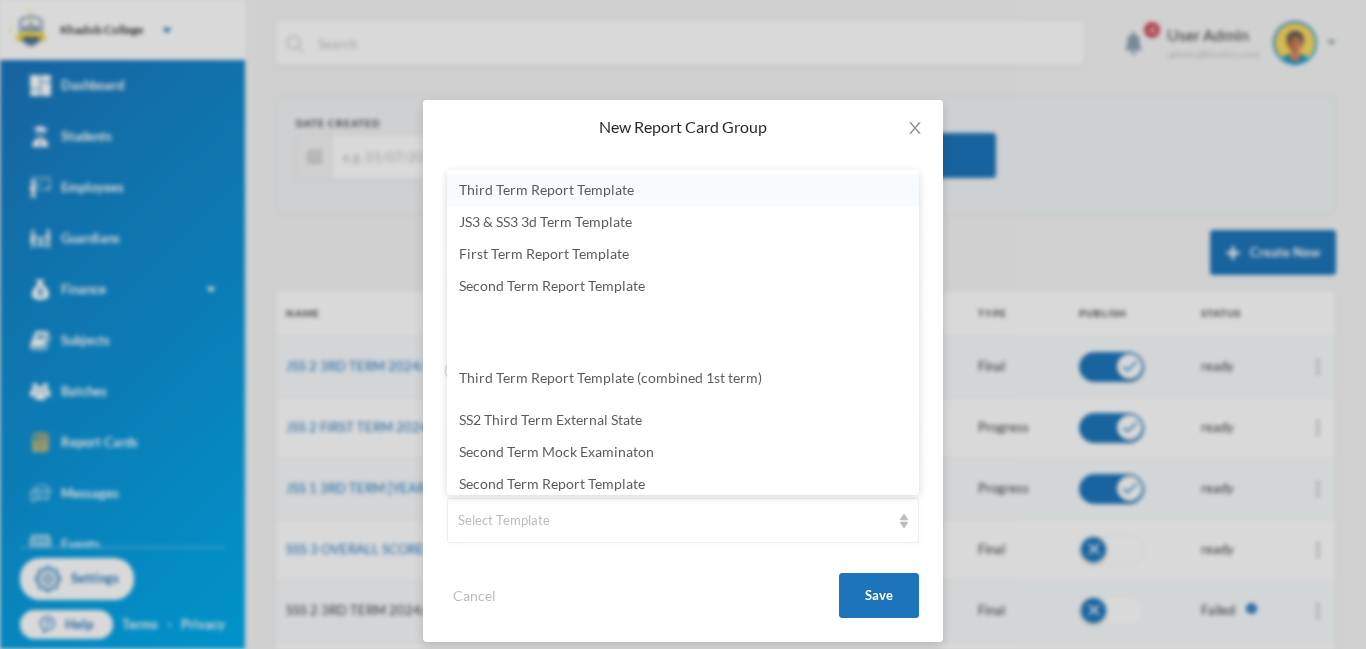 click on "Third Term Report Template" at bounding box center [683, 190] 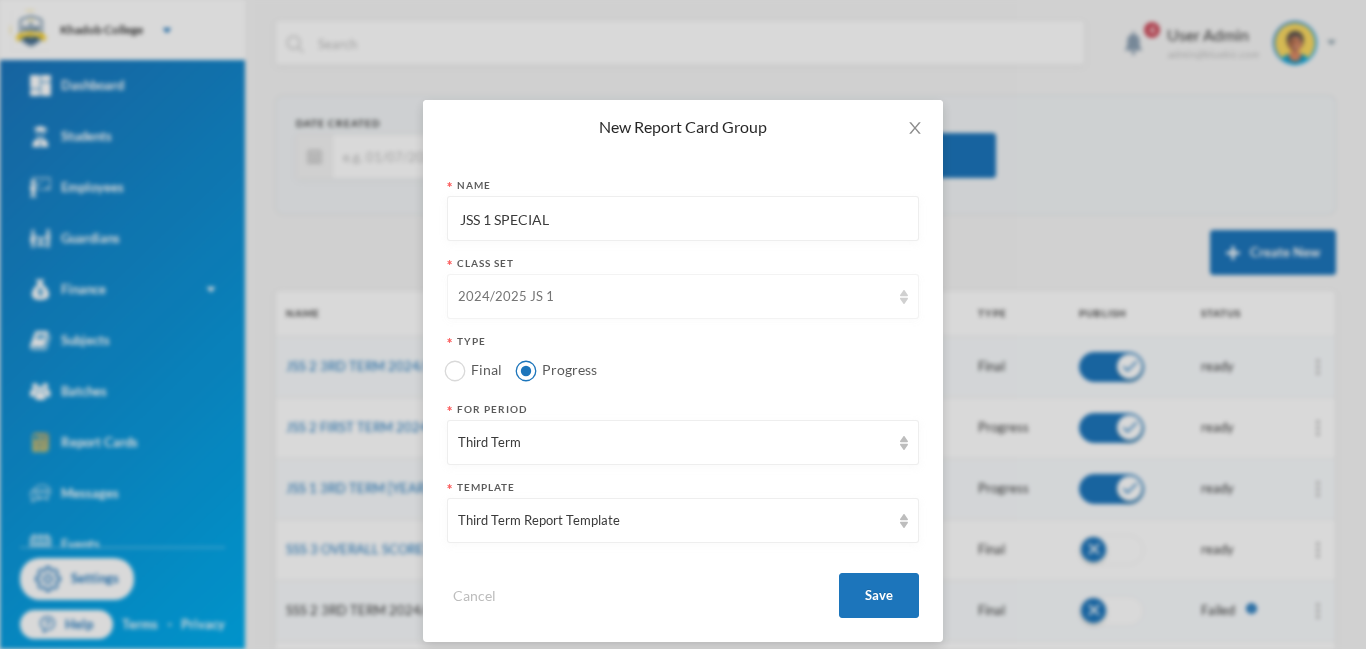 click on "2024/2025 JS 1" at bounding box center [683, 296] 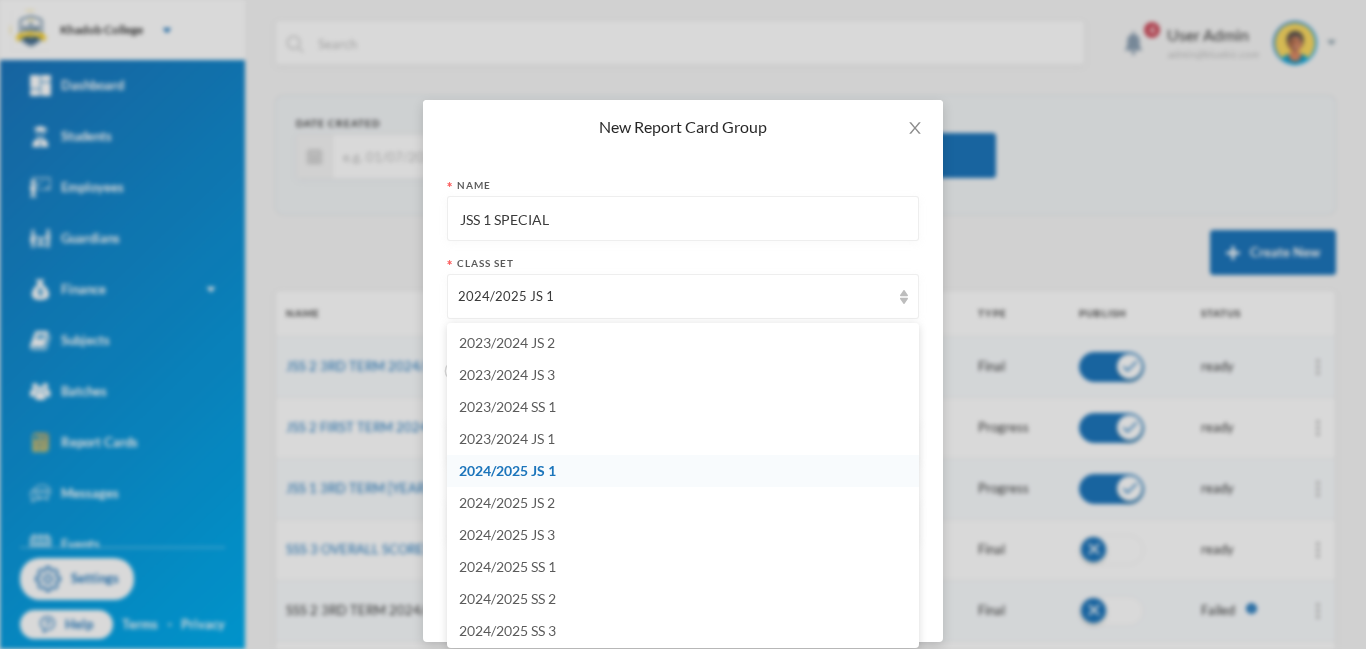 click on "2024/2025 JS 1" at bounding box center [507, 470] 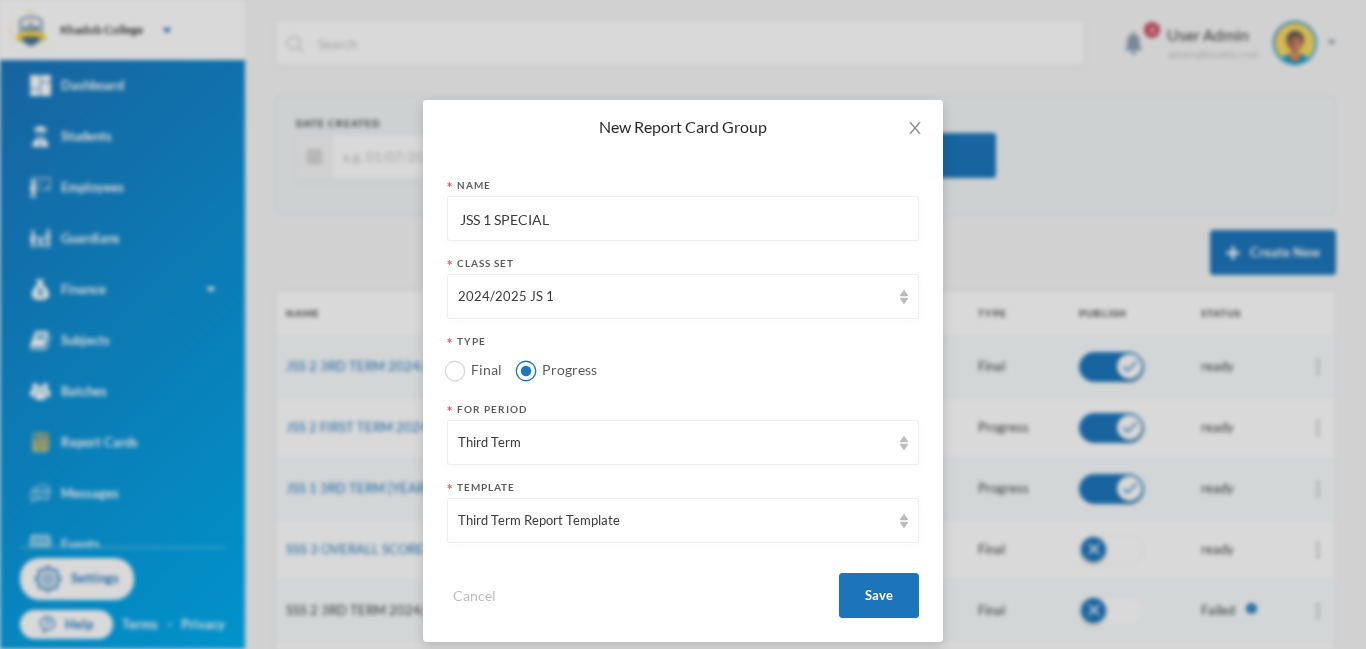click on "JSS 1 SPECIAL" at bounding box center [683, 219] 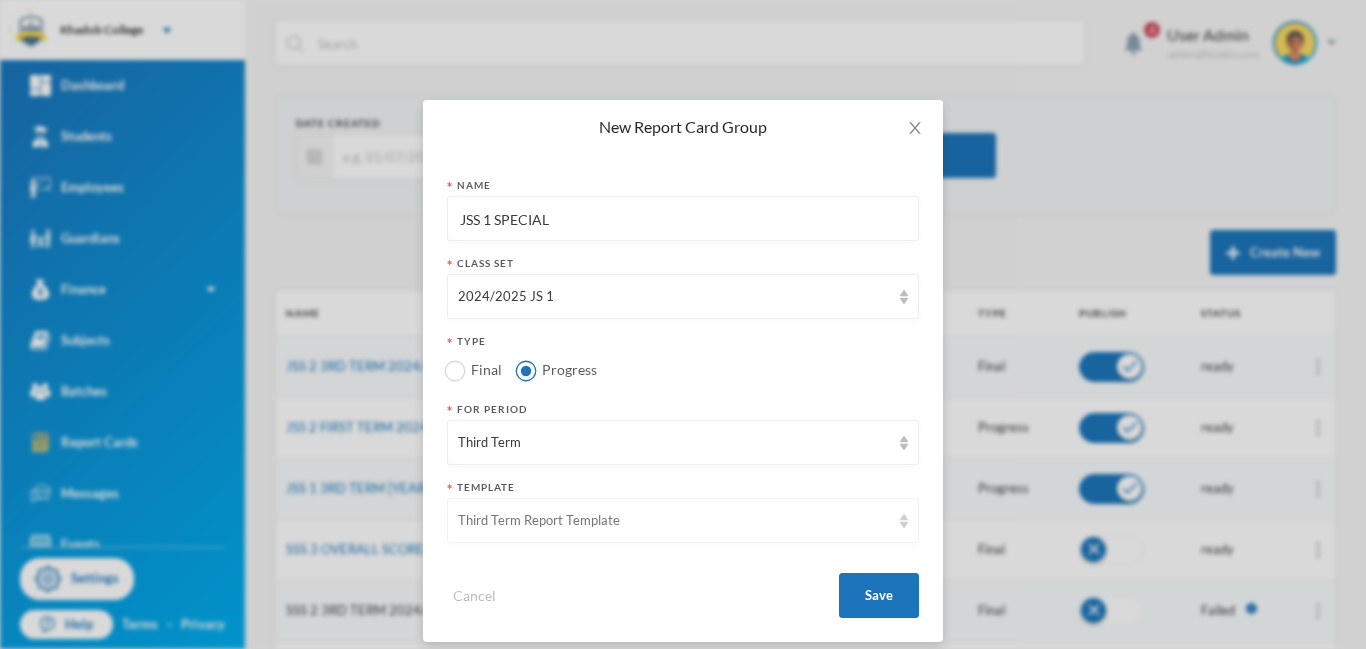 click on "Third Term Report Template" at bounding box center (674, 521) 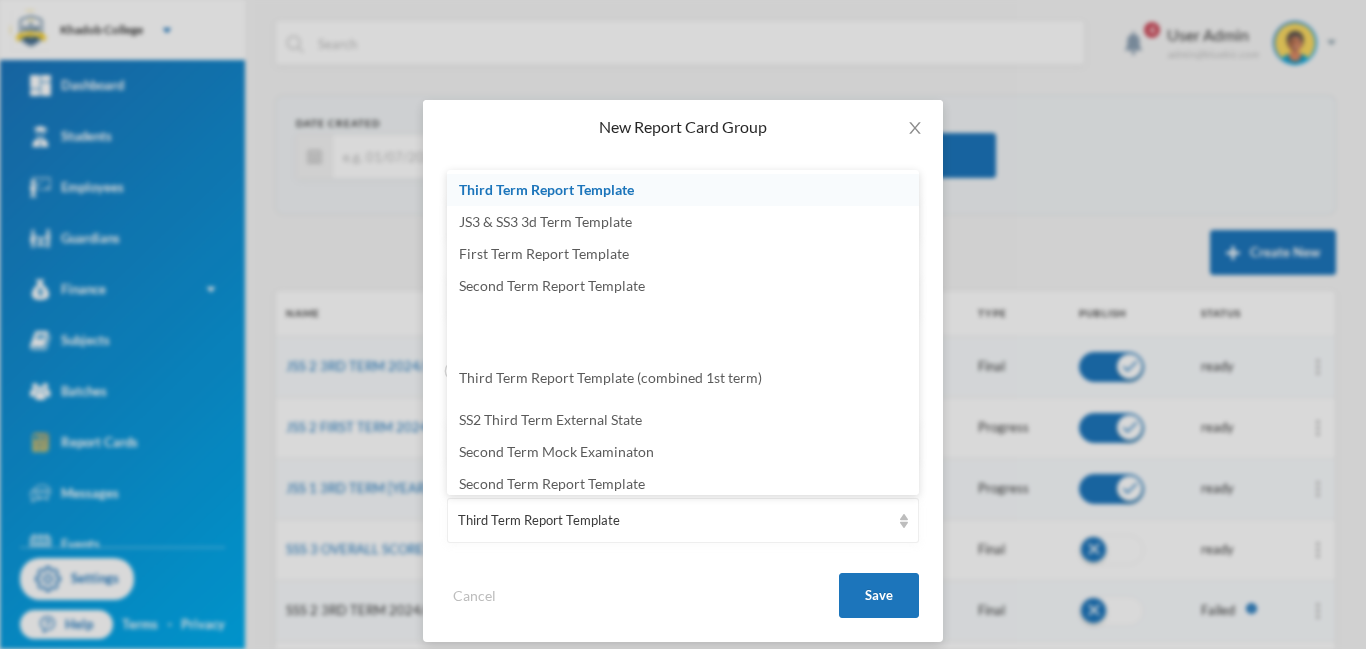 click on "Cancel Save" at bounding box center [683, 588] 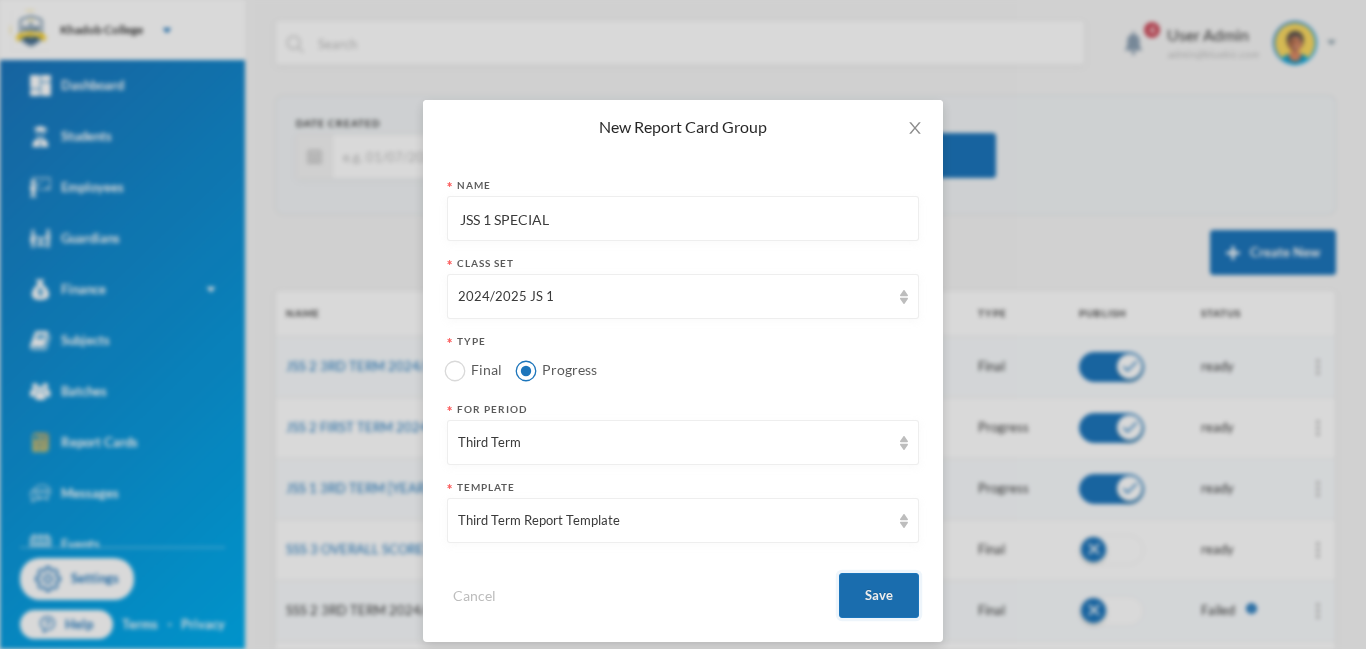 click on "Save" at bounding box center [879, 595] 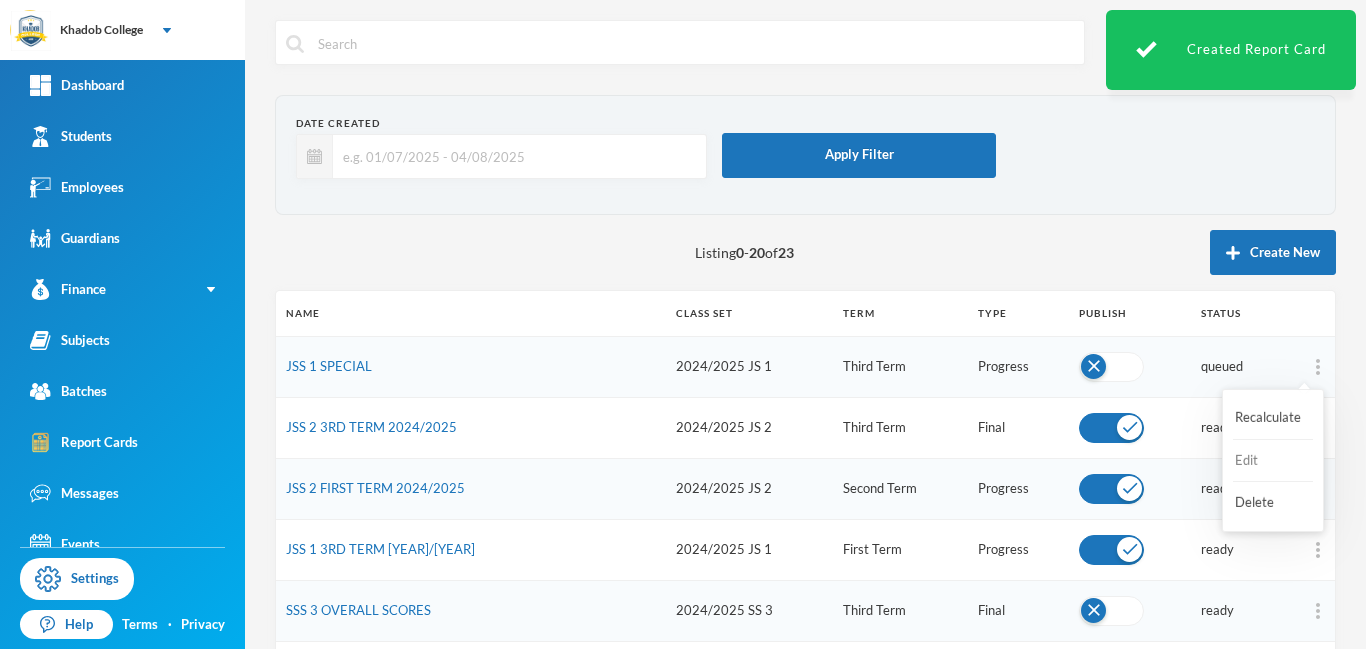 click on "Edit" at bounding box center [1273, 461] 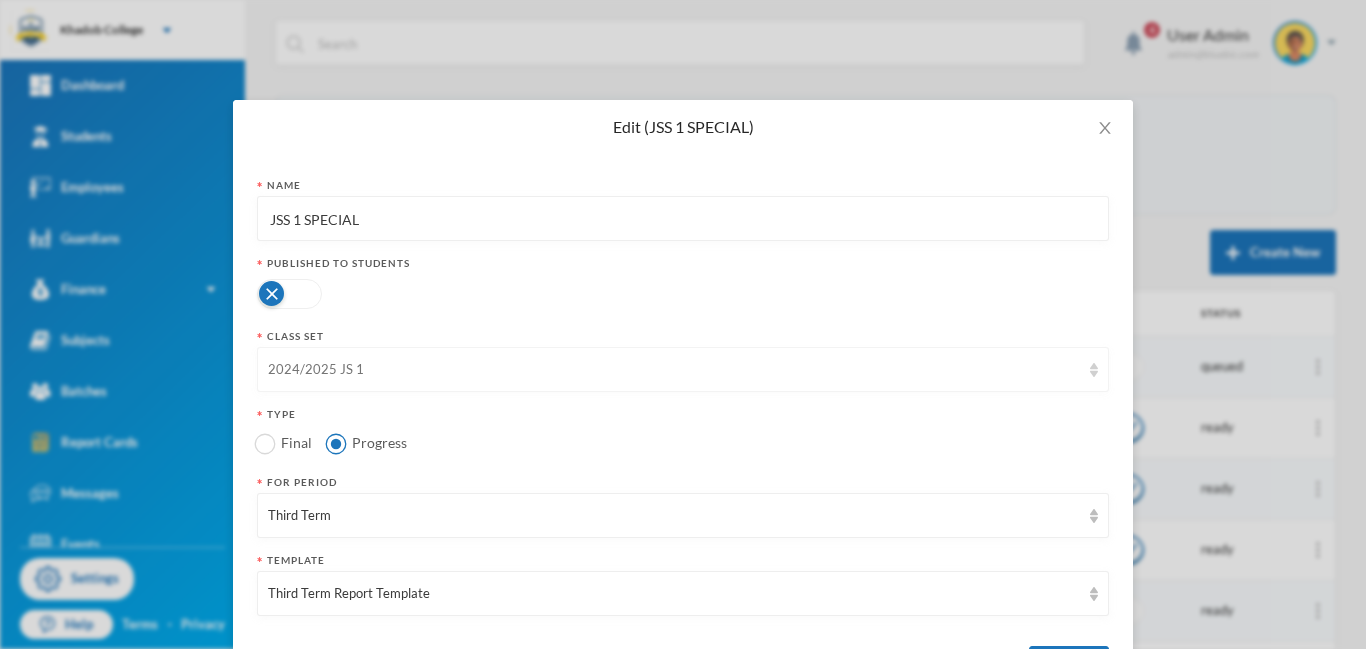 click at bounding box center (1094, 370) 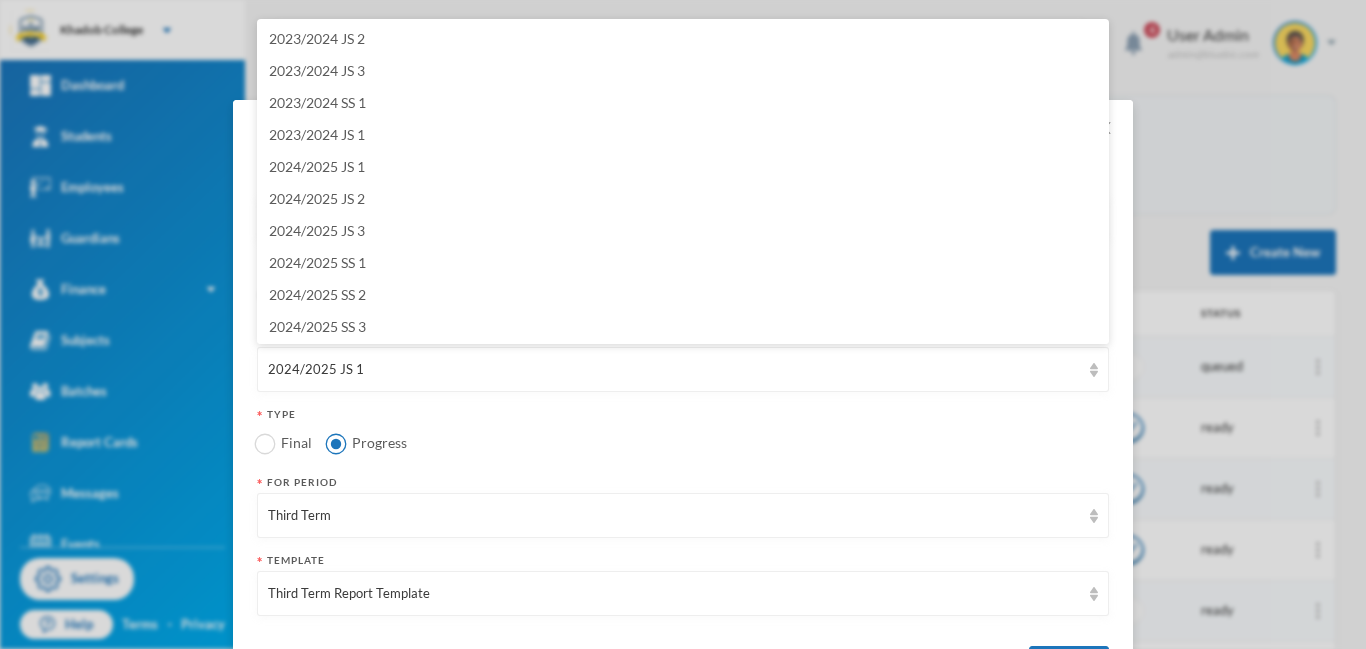 click on "Edit (JSS 1 SPECIAL) Name JSS 1 SPECIAL Published To Students Class Set 2024/2025 JS 1 Type Final Progress For Period Third Term Template Third Term Report Template Cancel Save" at bounding box center (683, 324) 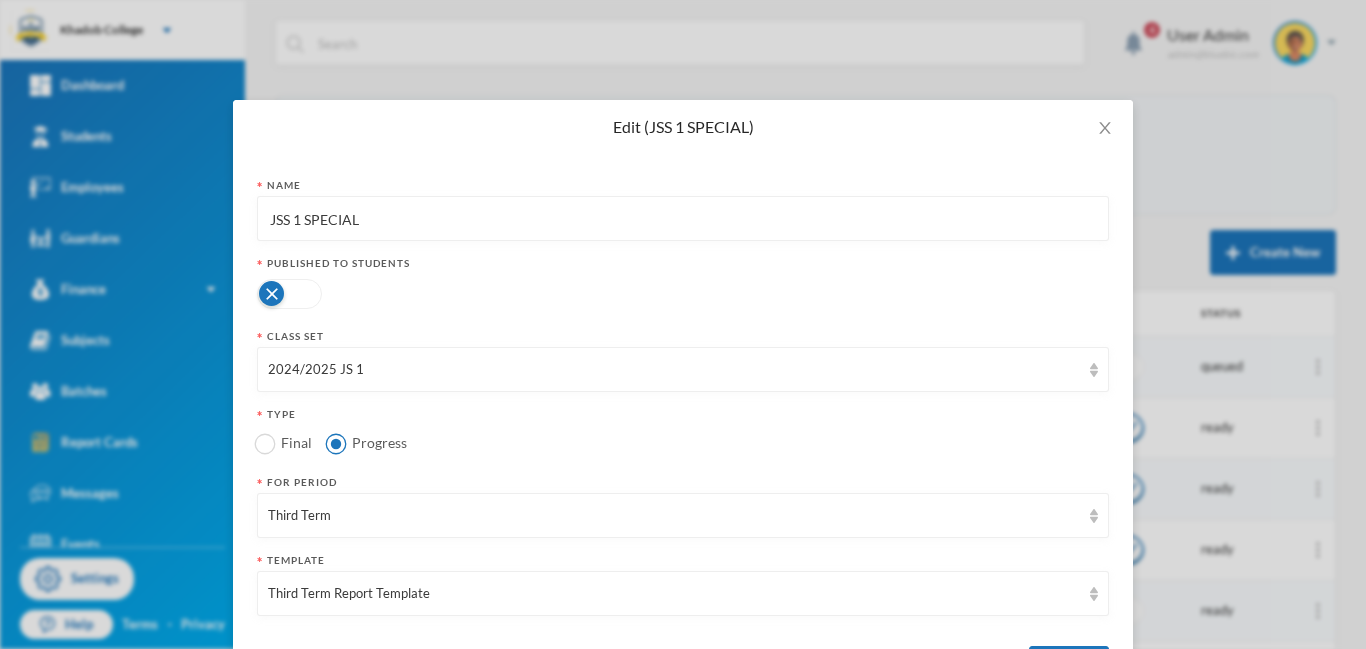 scroll, scrollTop: 90, scrollLeft: 0, axis: vertical 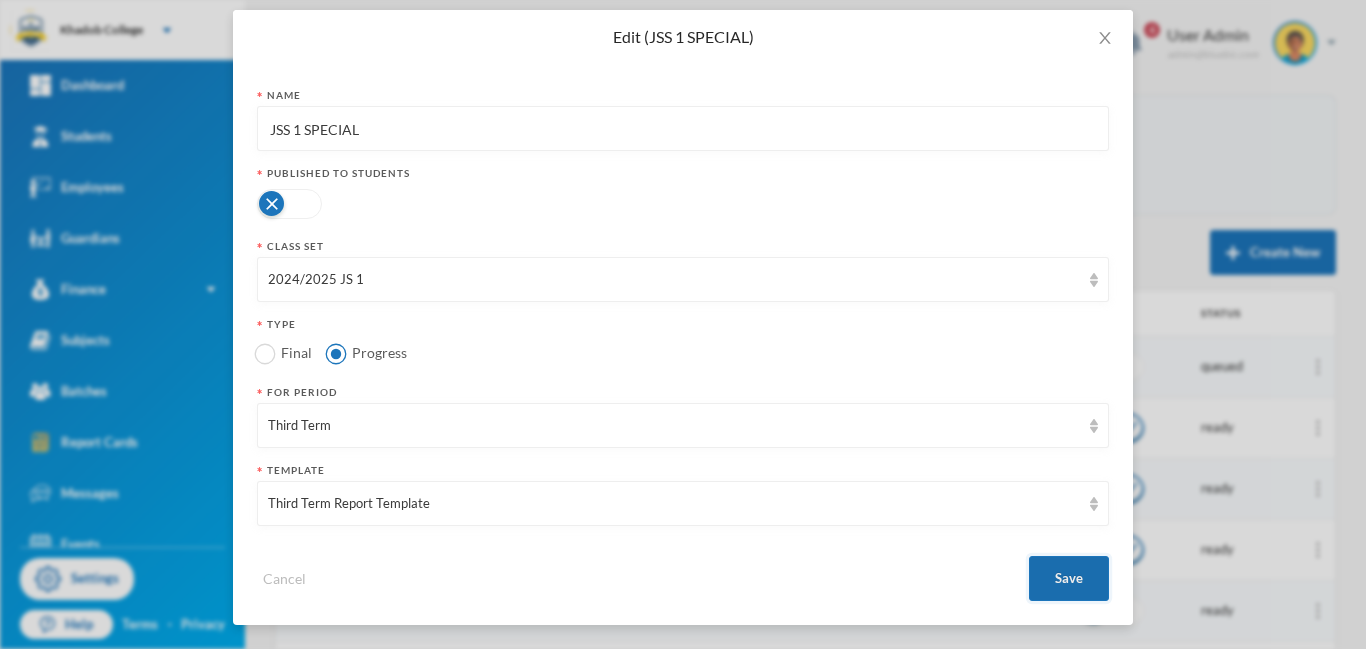 click on "Save" at bounding box center (1069, 578) 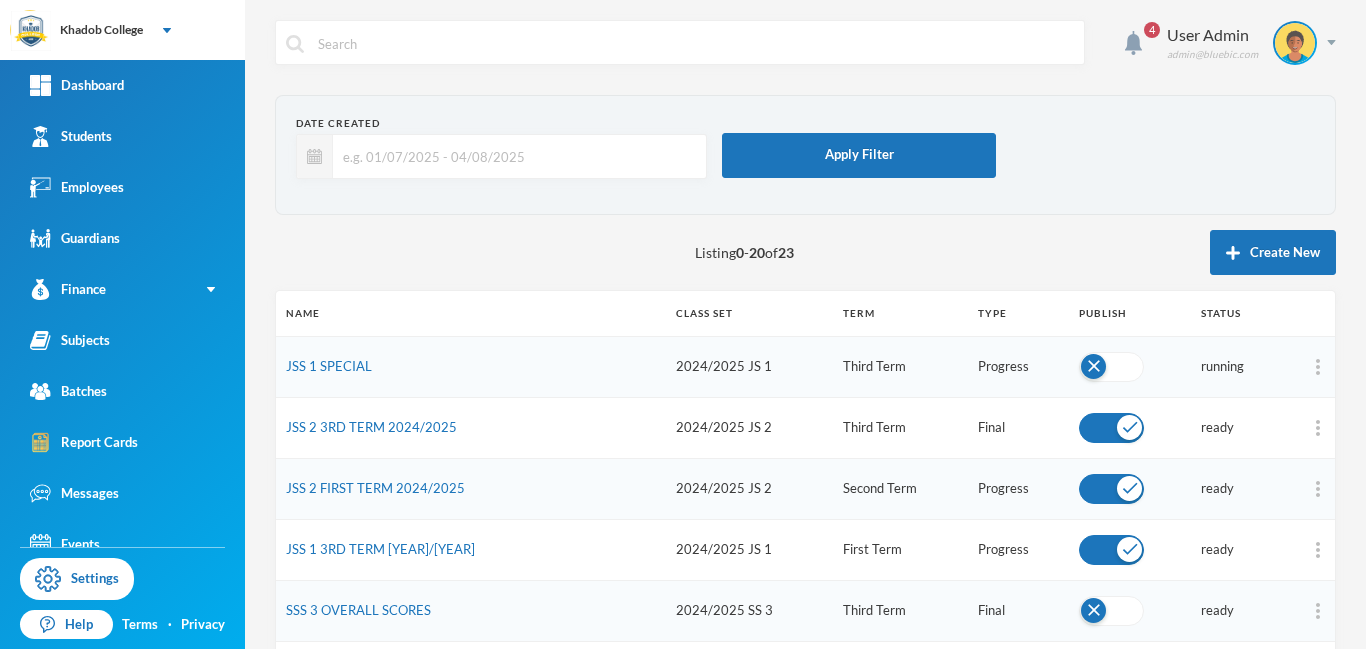 scroll, scrollTop: 0, scrollLeft: 0, axis: both 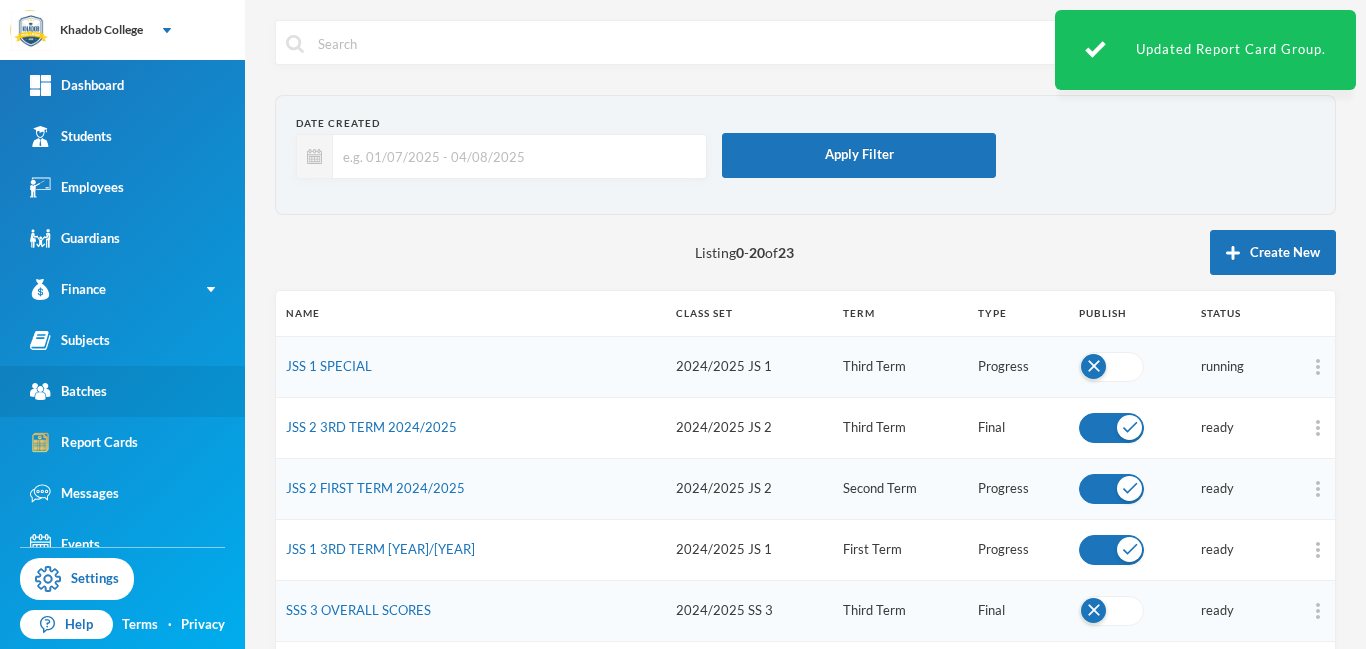 click on "Batches" at bounding box center (122, 391) 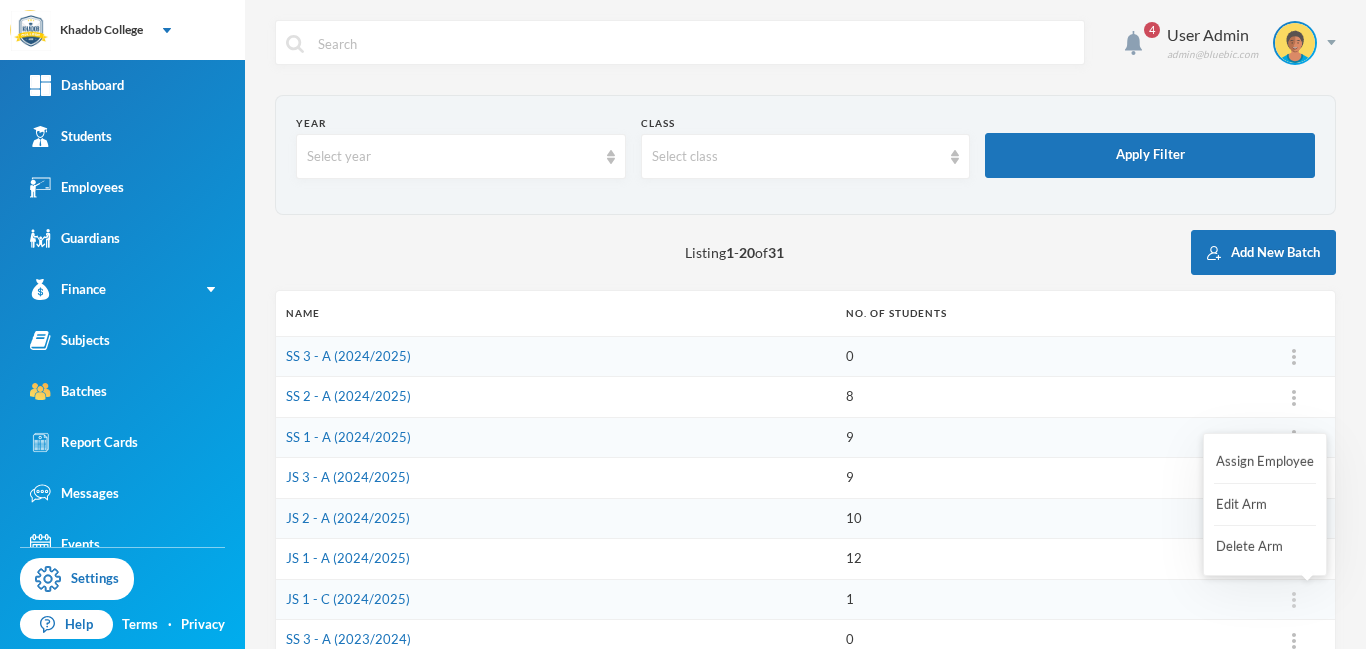 click at bounding box center [1294, 600] 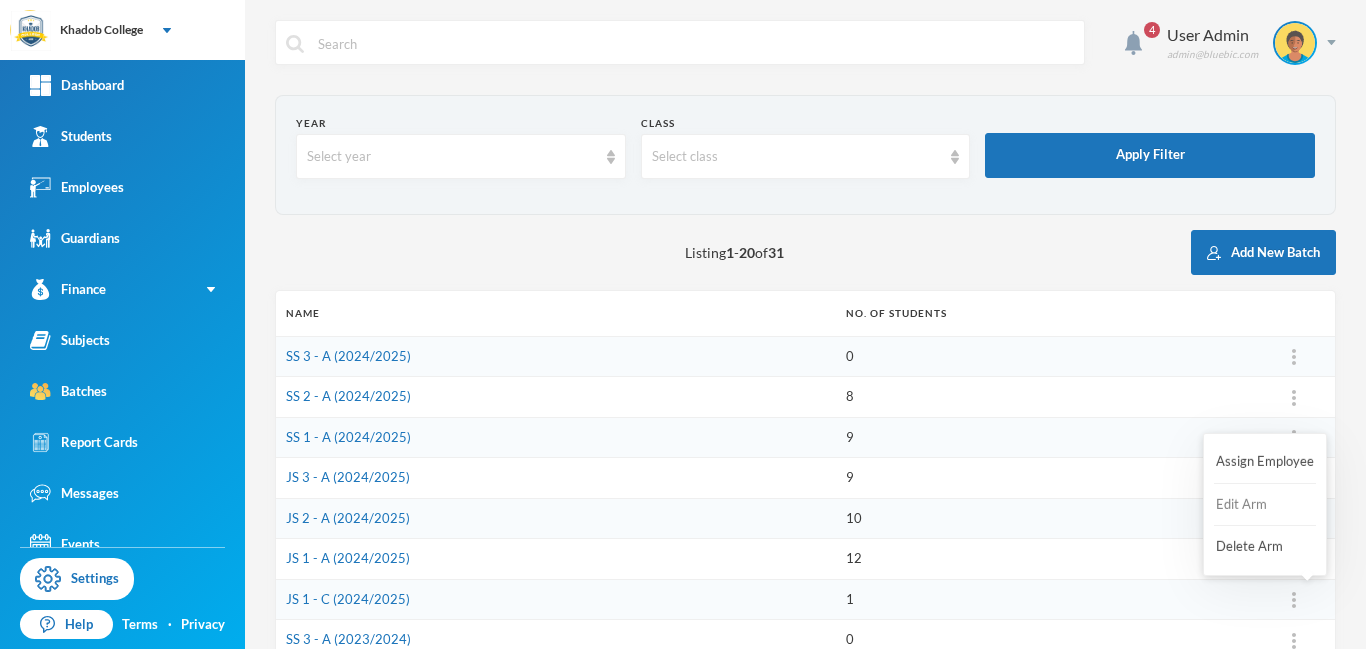 click on "Edit Arm" at bounding box center [1254, 505] 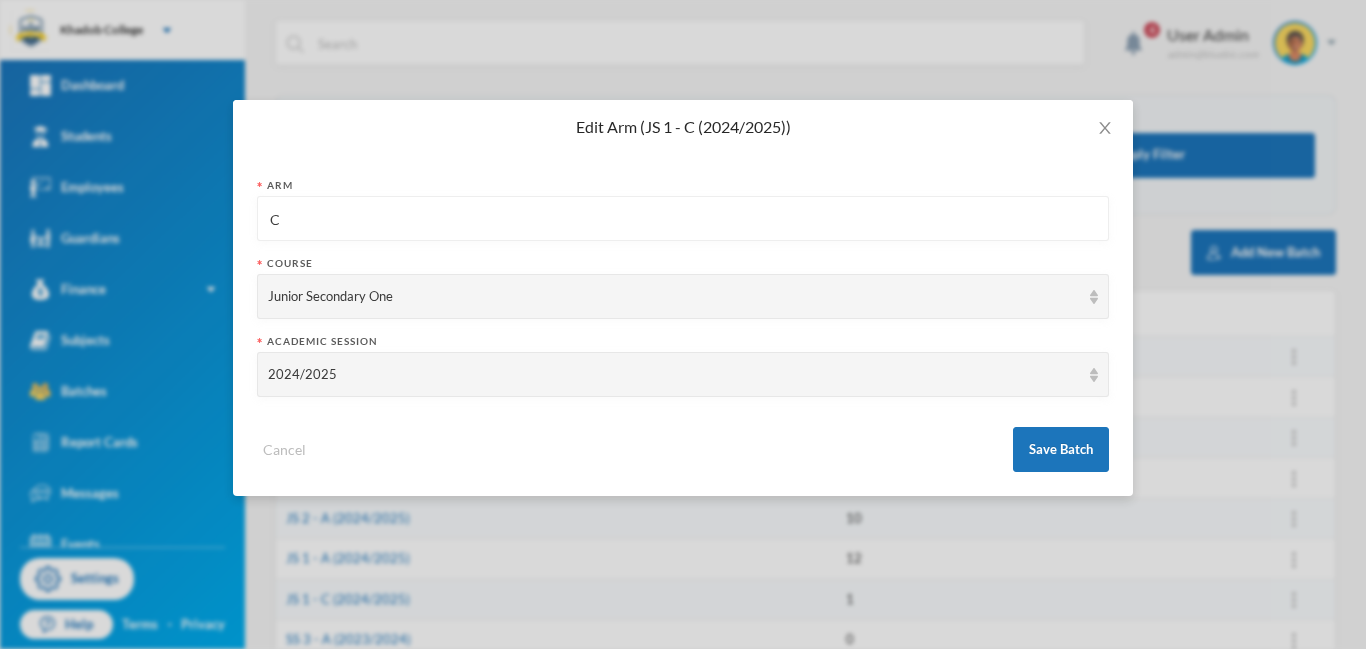 click on "C" at bounding box center (683, 219) 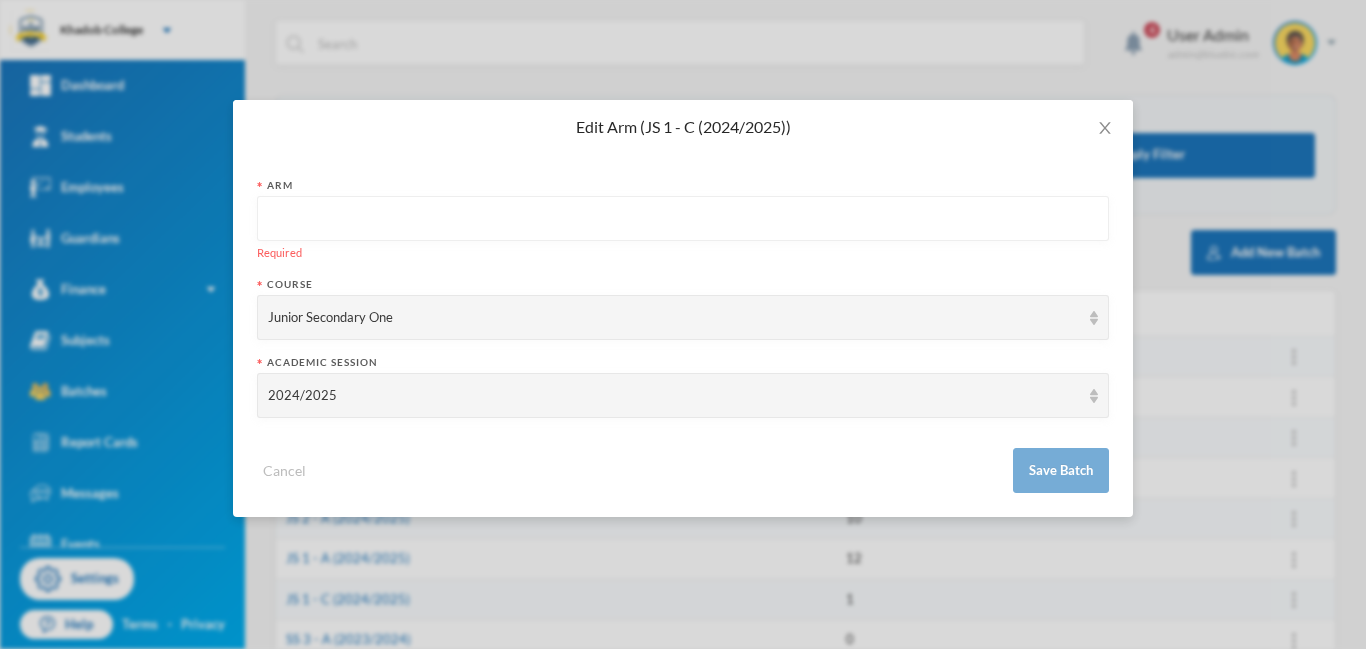 type on "s" 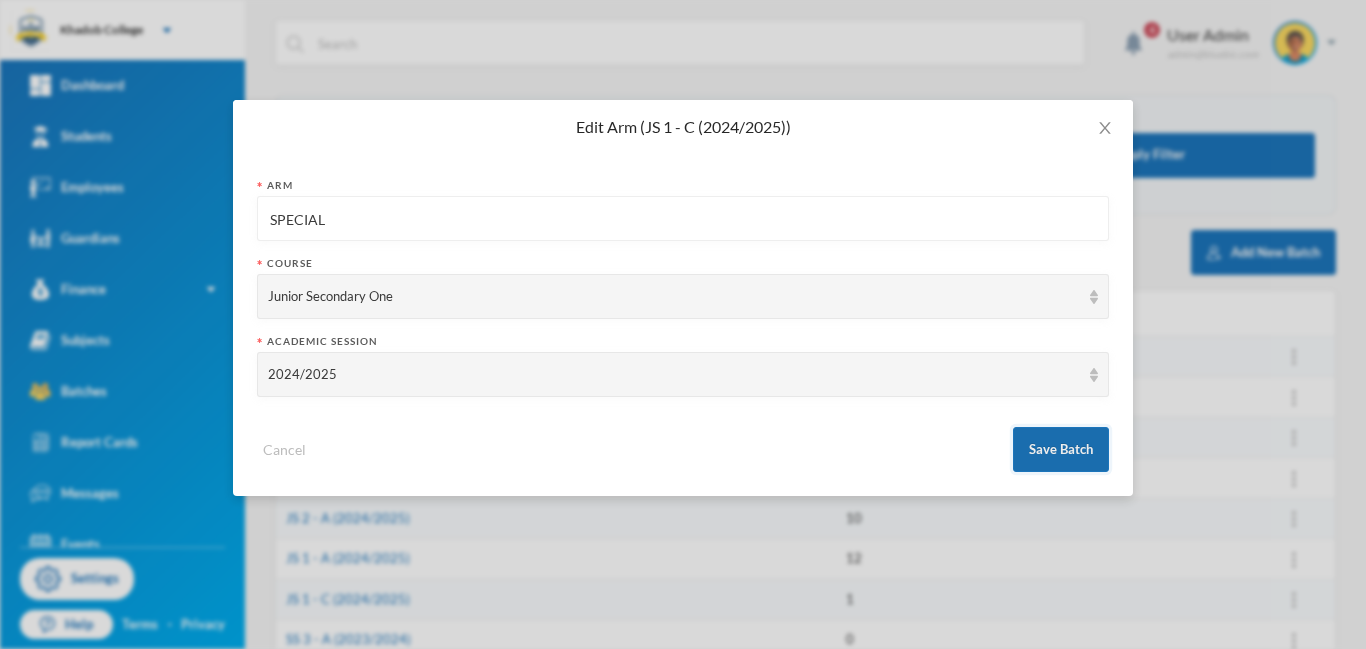 type on "SPECIAL" 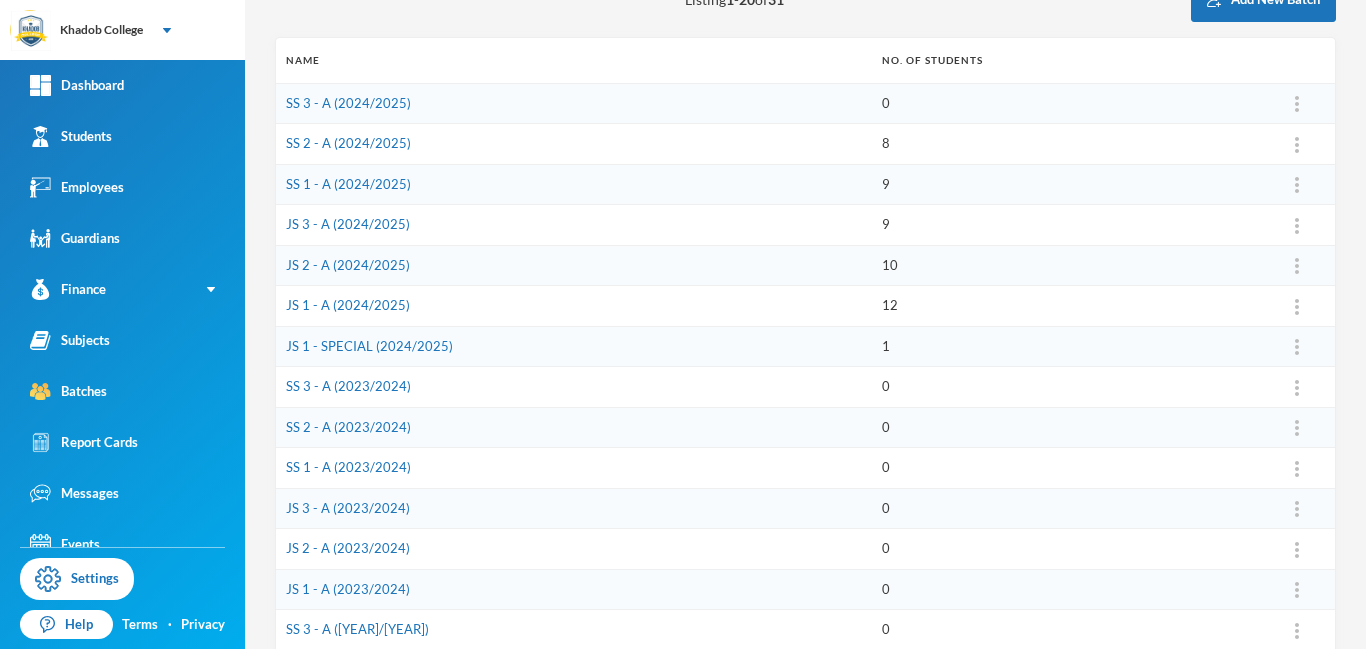 scroll, scrollTop: 240, scrollLeft: 0, axis: vertical 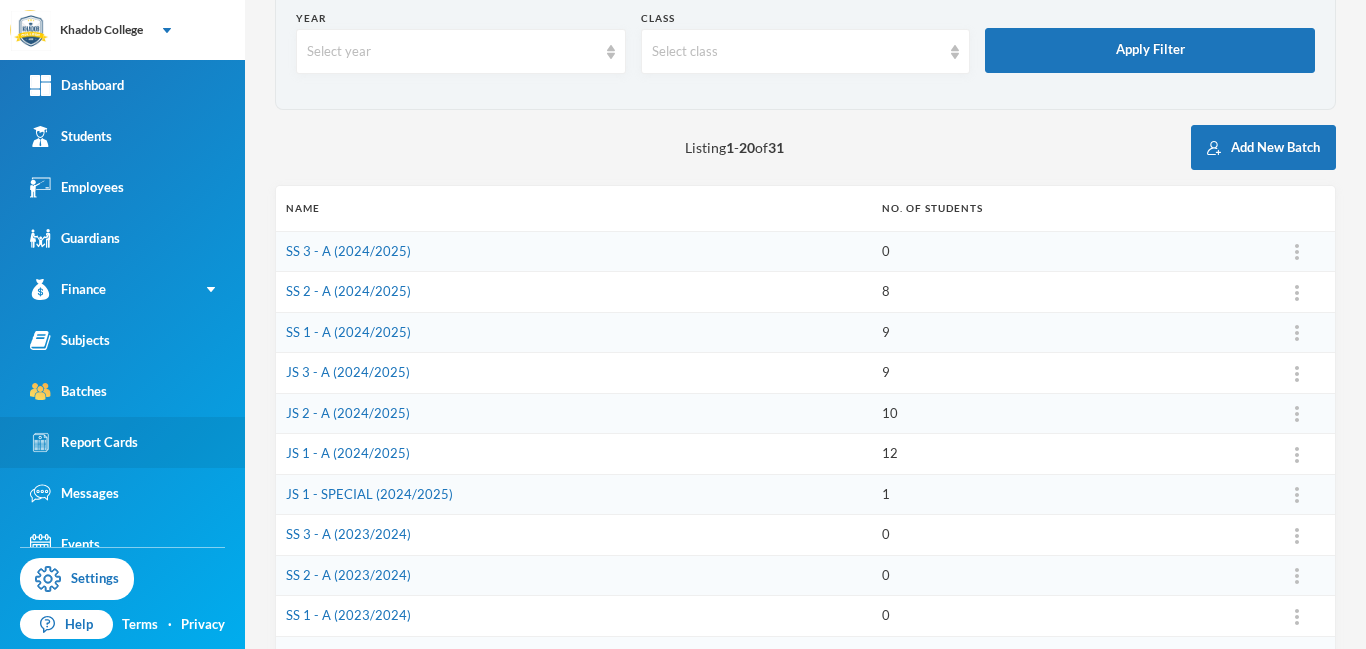 click on "Report Cards" at bounding box center (84, 442) 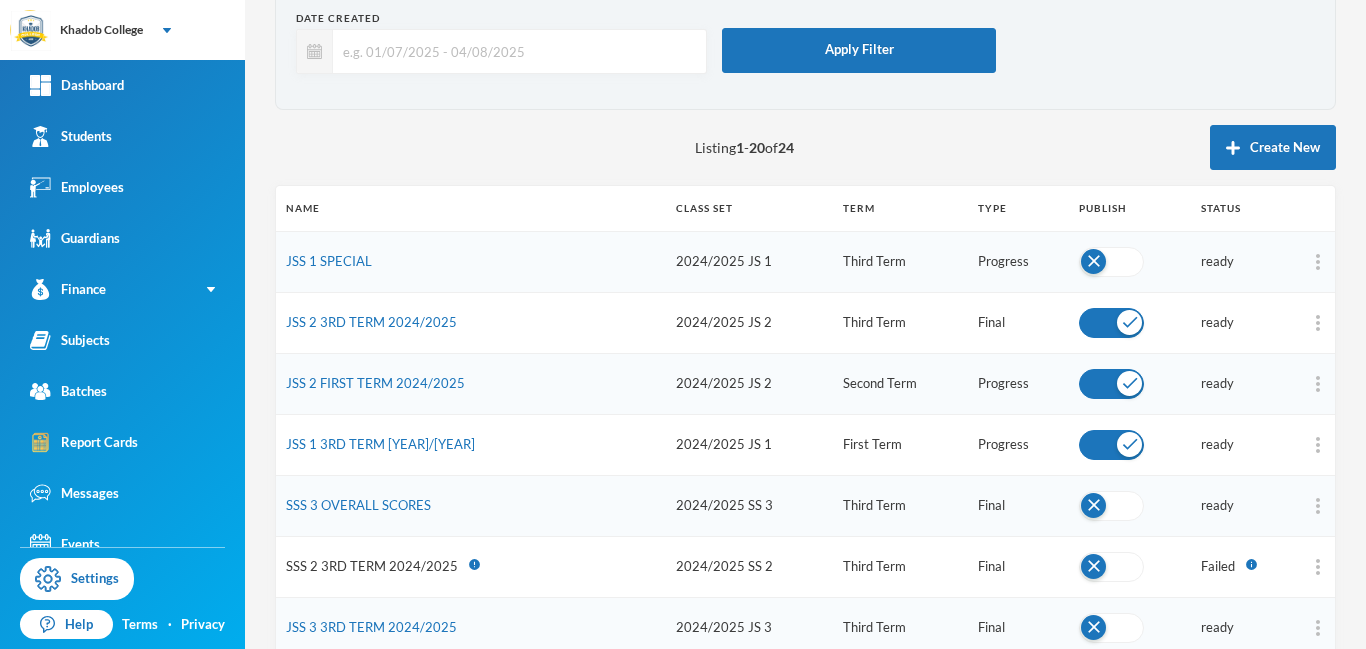 click at bounding box center [1111, 262] 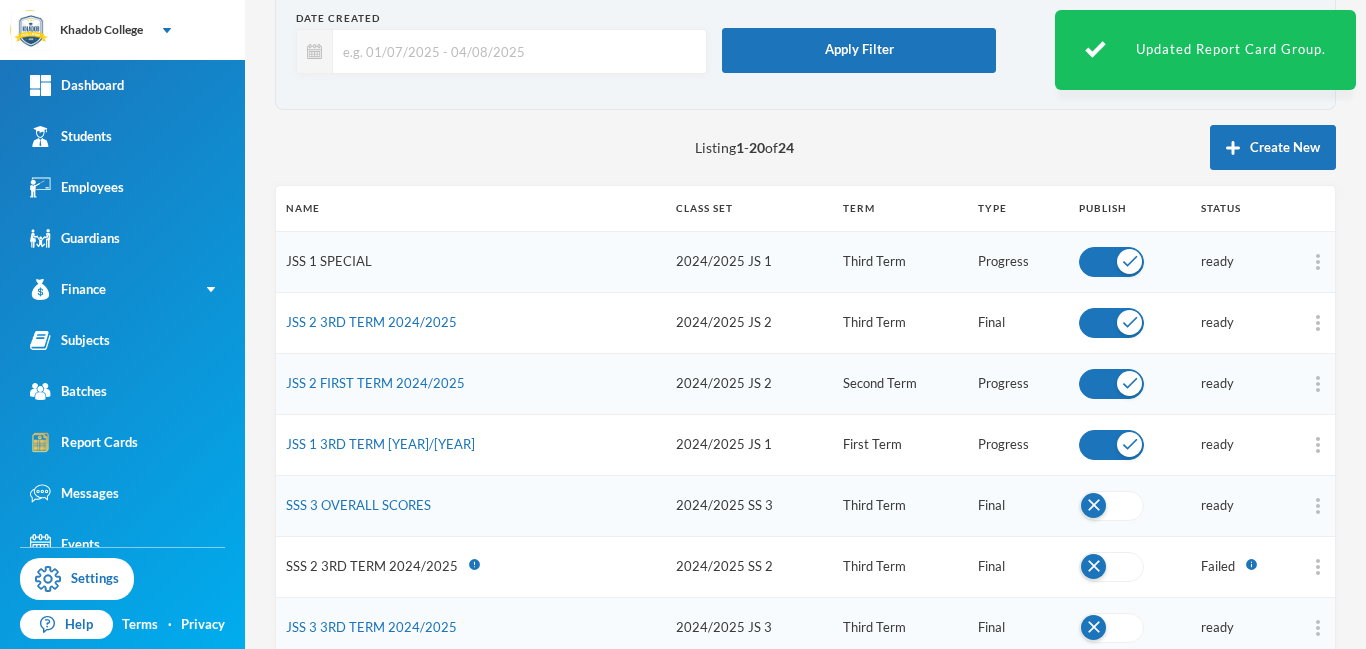 click on "JSS 1 SPECIAL" at bounding box center [329, 261] 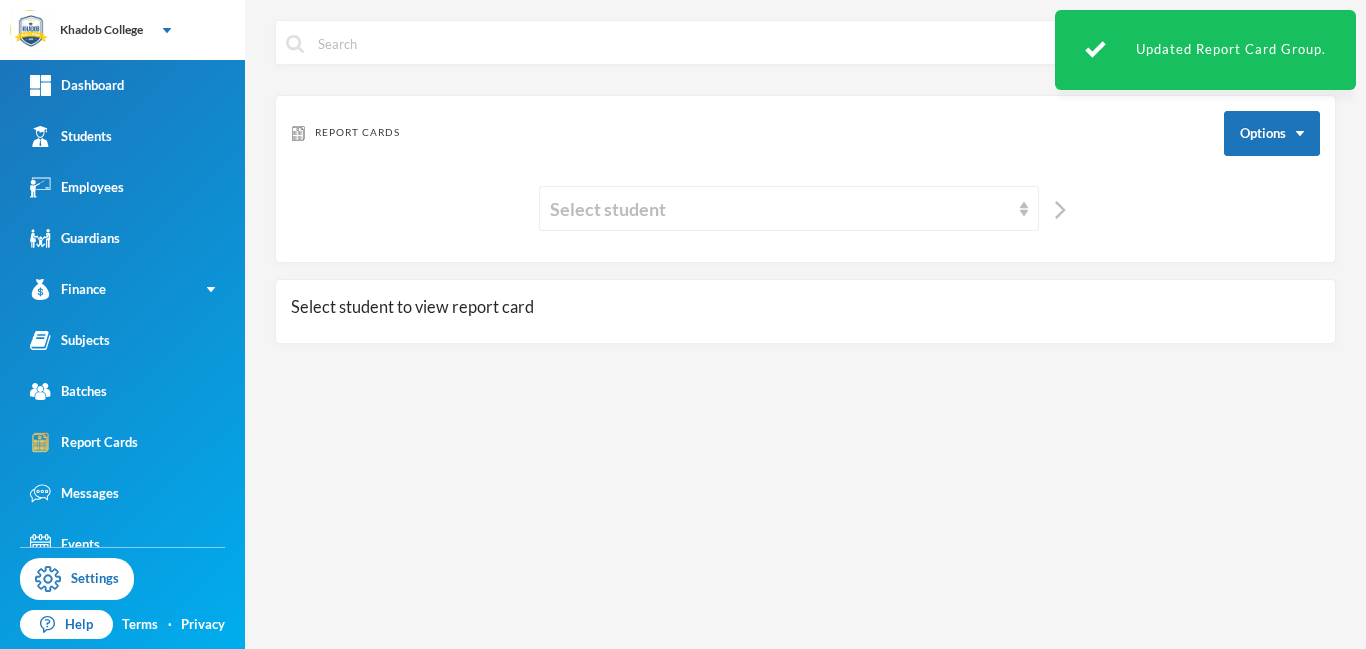 scroll, scrollTop: 0, scrollLeft: 0, axis: both 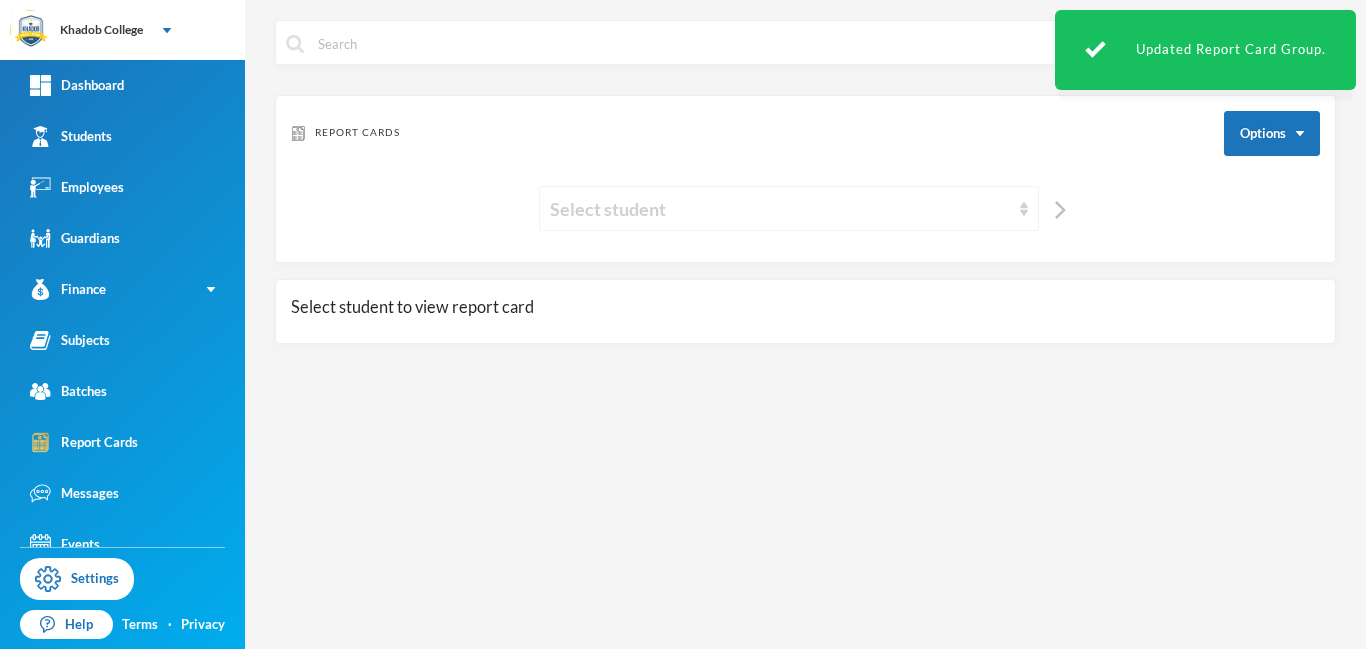 click on "Select student" at bounding box center [780, 209] 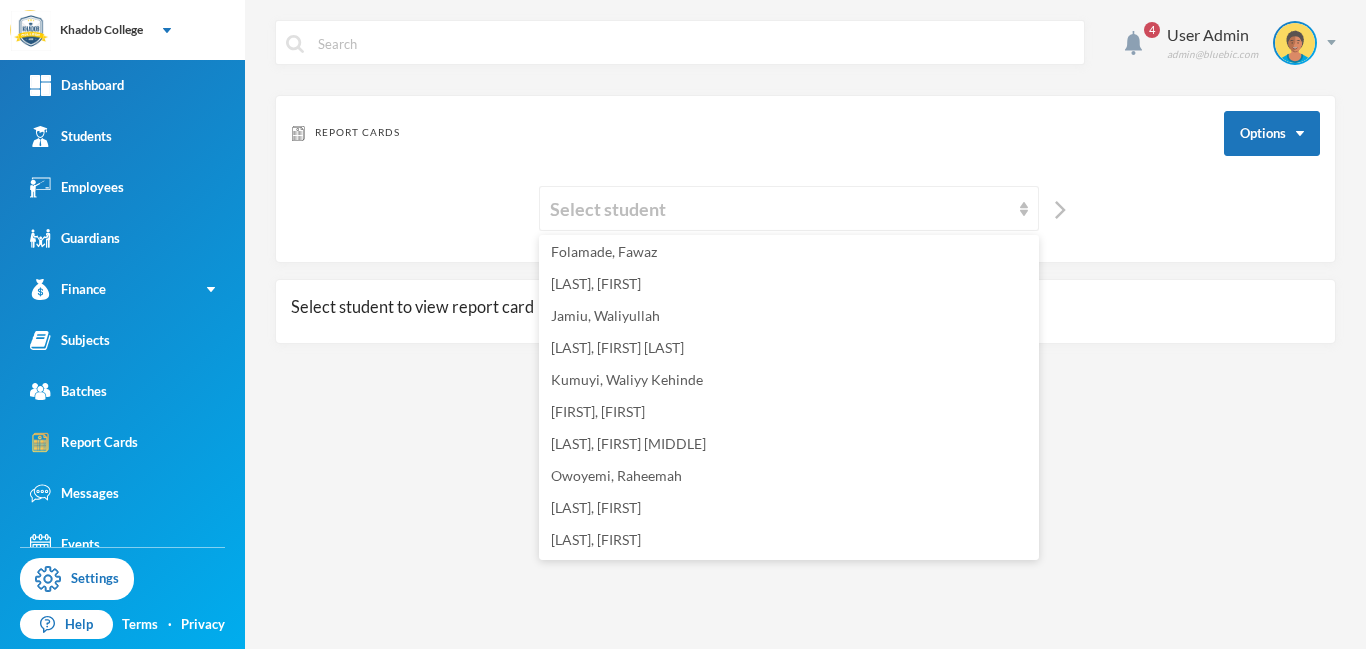 scroll, scrollTop: 195, scrollLeft: 0, axis: vertical 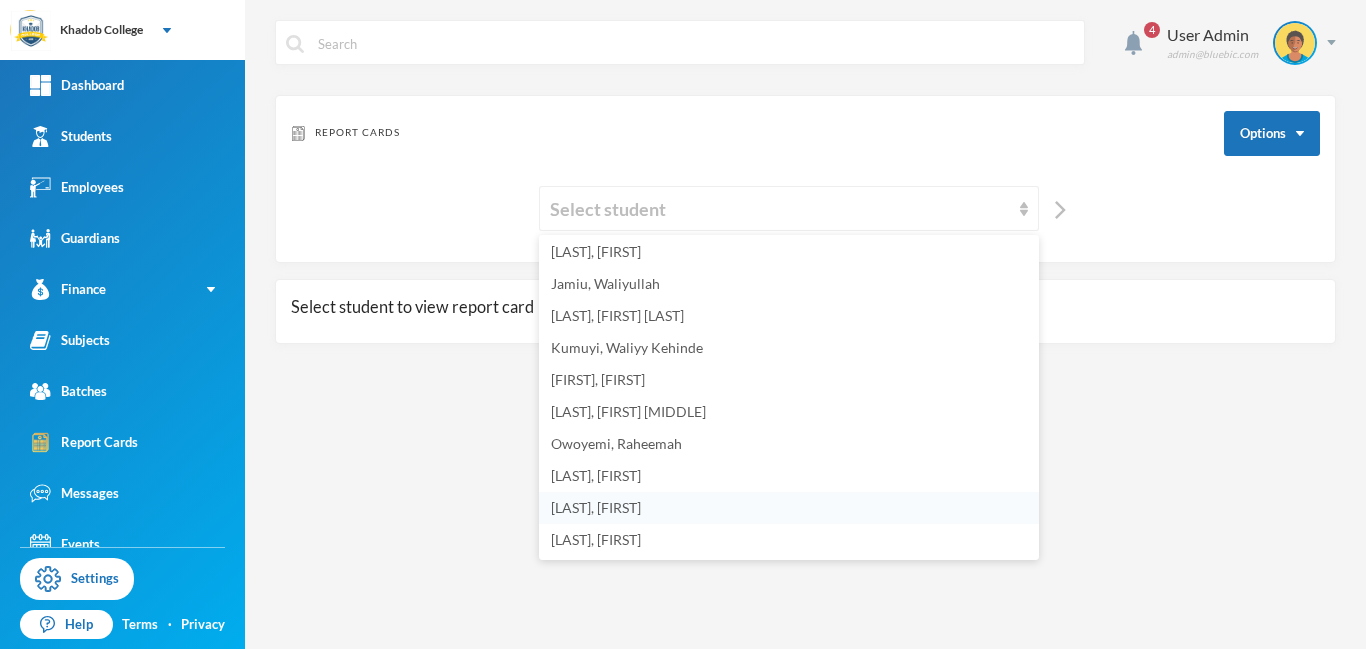 click on "[LAST], [FIRST]" at bounding box center [596, 507] 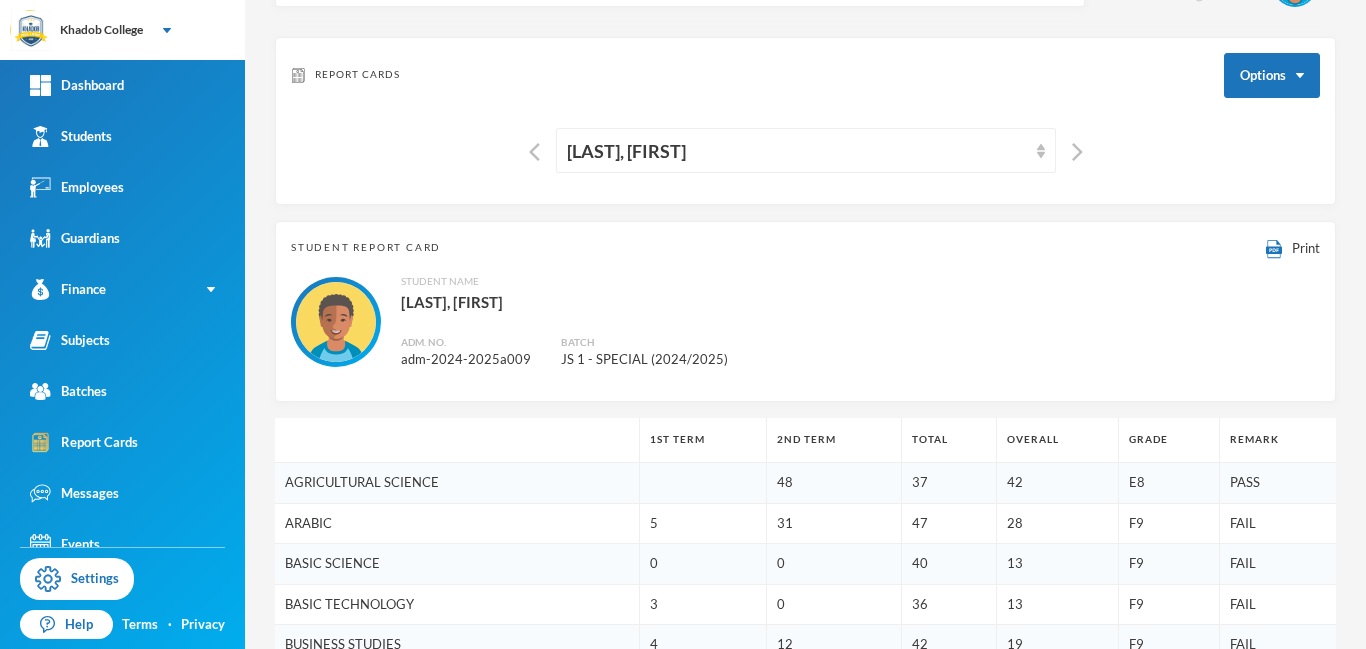 scroll, scrollTop: 0, scrollLeft: 0, axis: both 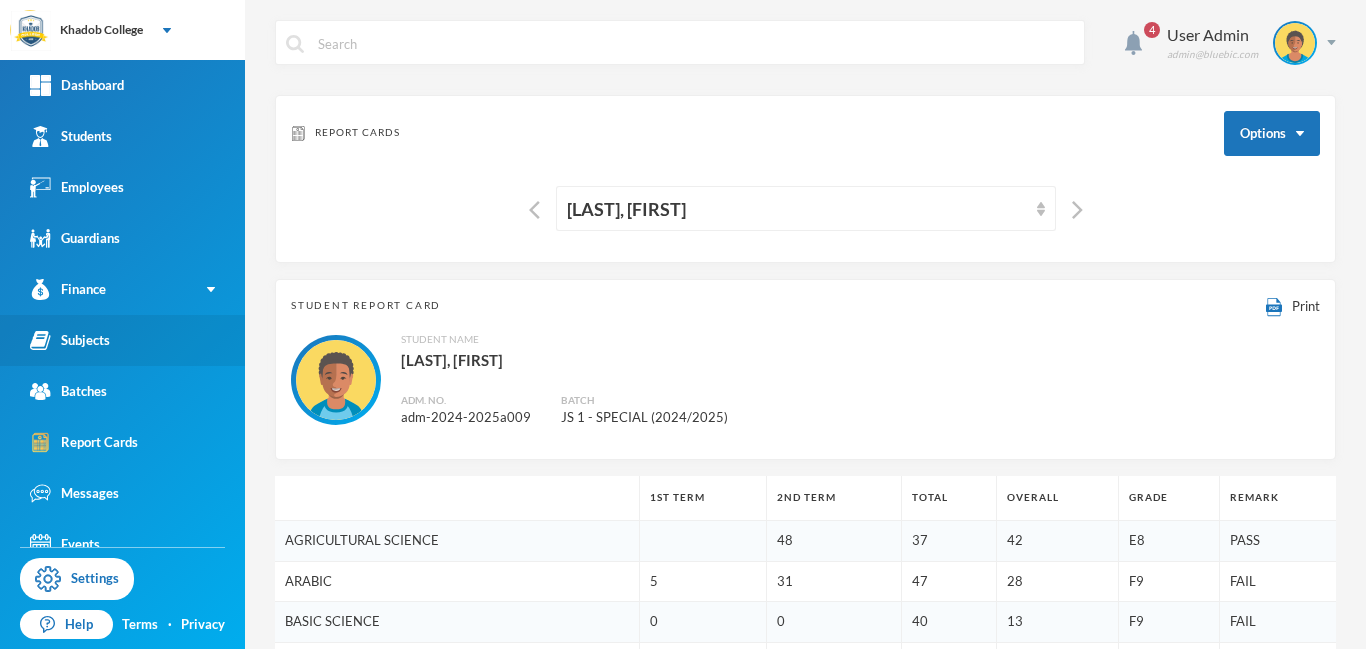 click on "Subjects" at bounding box center (70, 340) 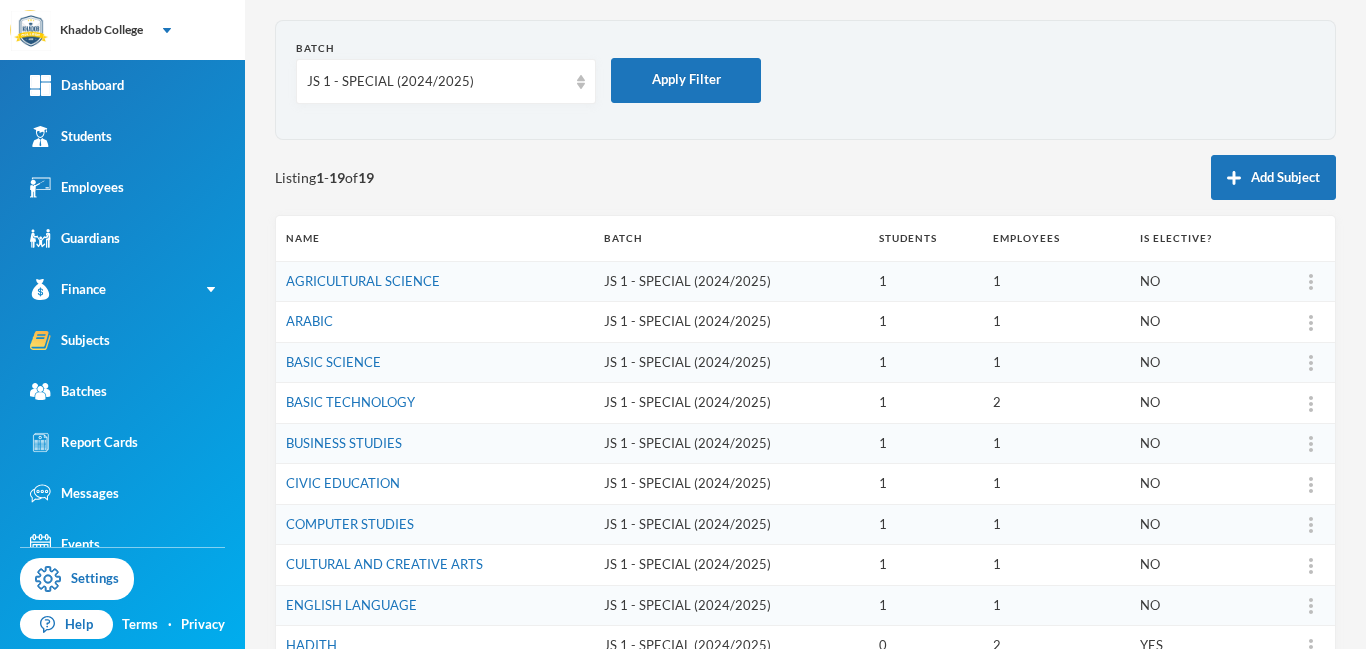 scroll, scrollTop: 580, scrollLeft: 0, axis: vertical 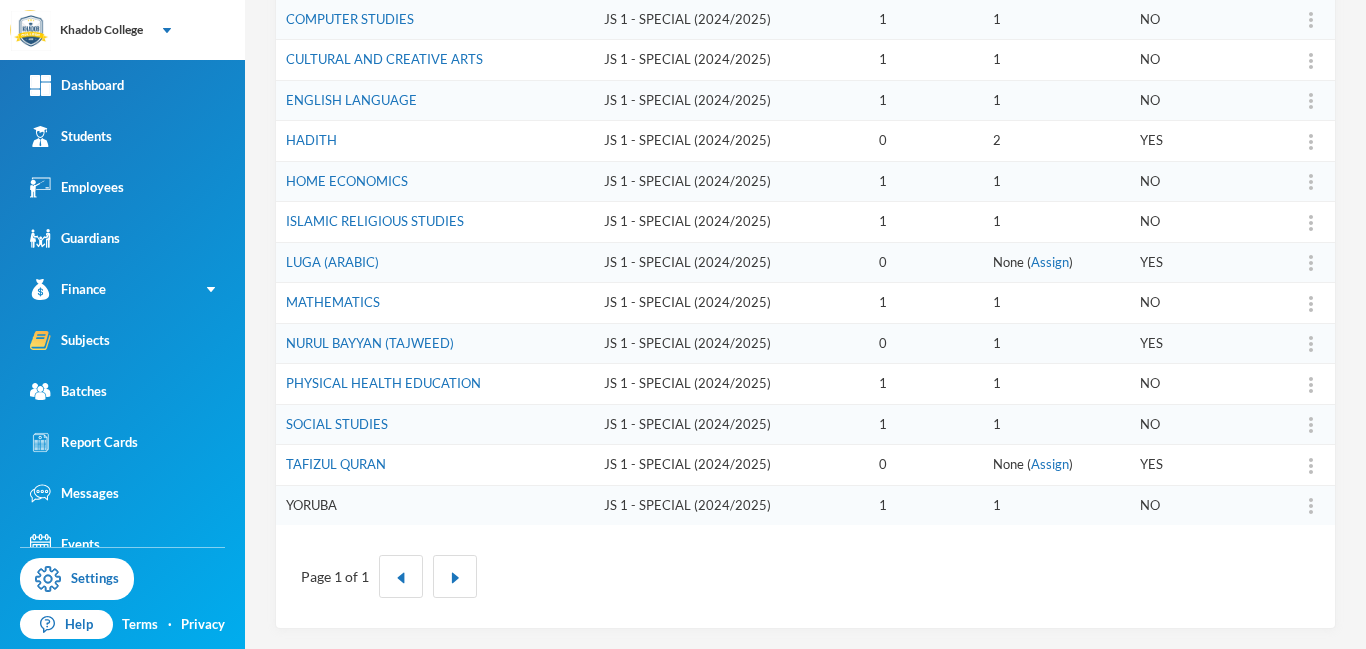 click on "YORUBA" at bounding box center [311, 505] 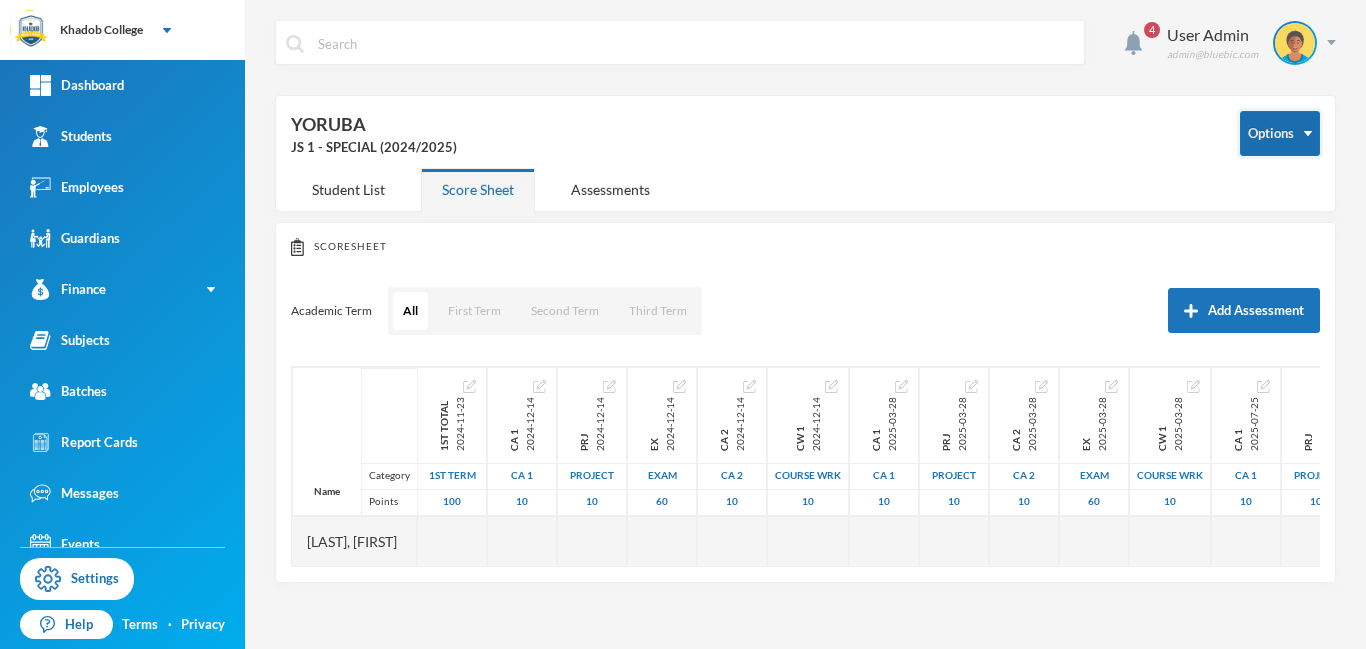scroll, scrollTop: 0, scrollLeft: 0, axis: both 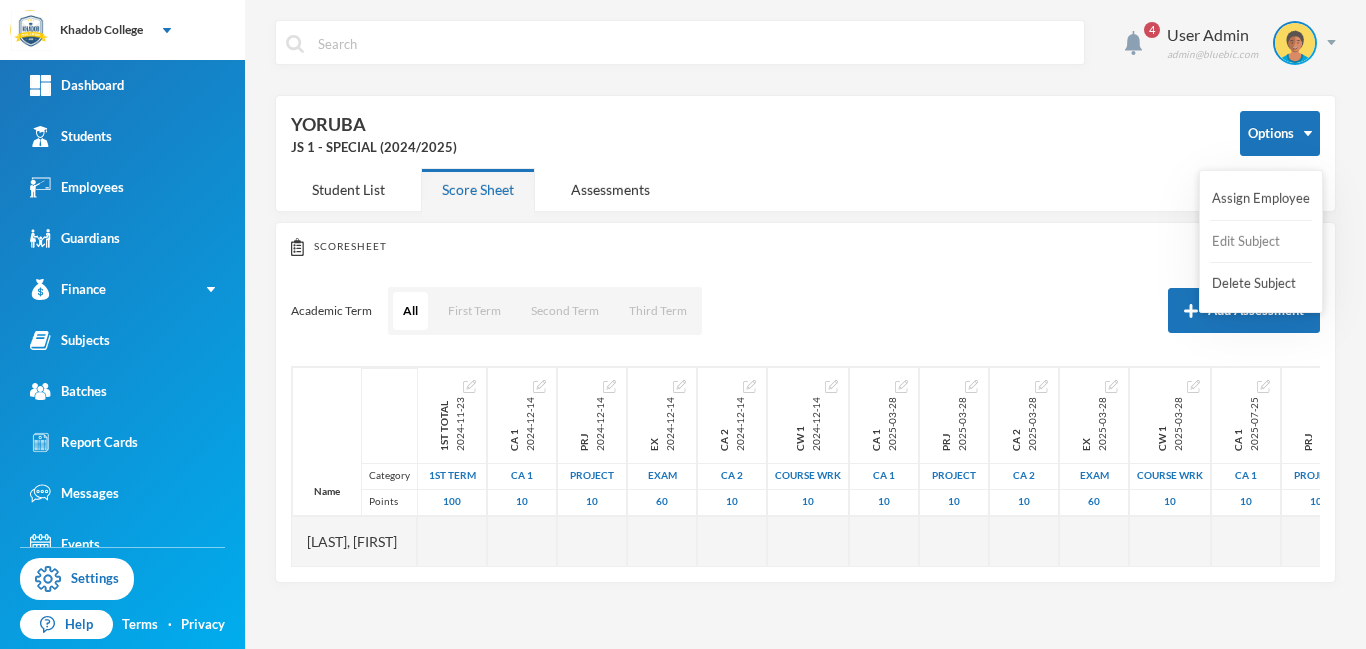 click on "Edit Subject" at bounding box center [1250, 242] 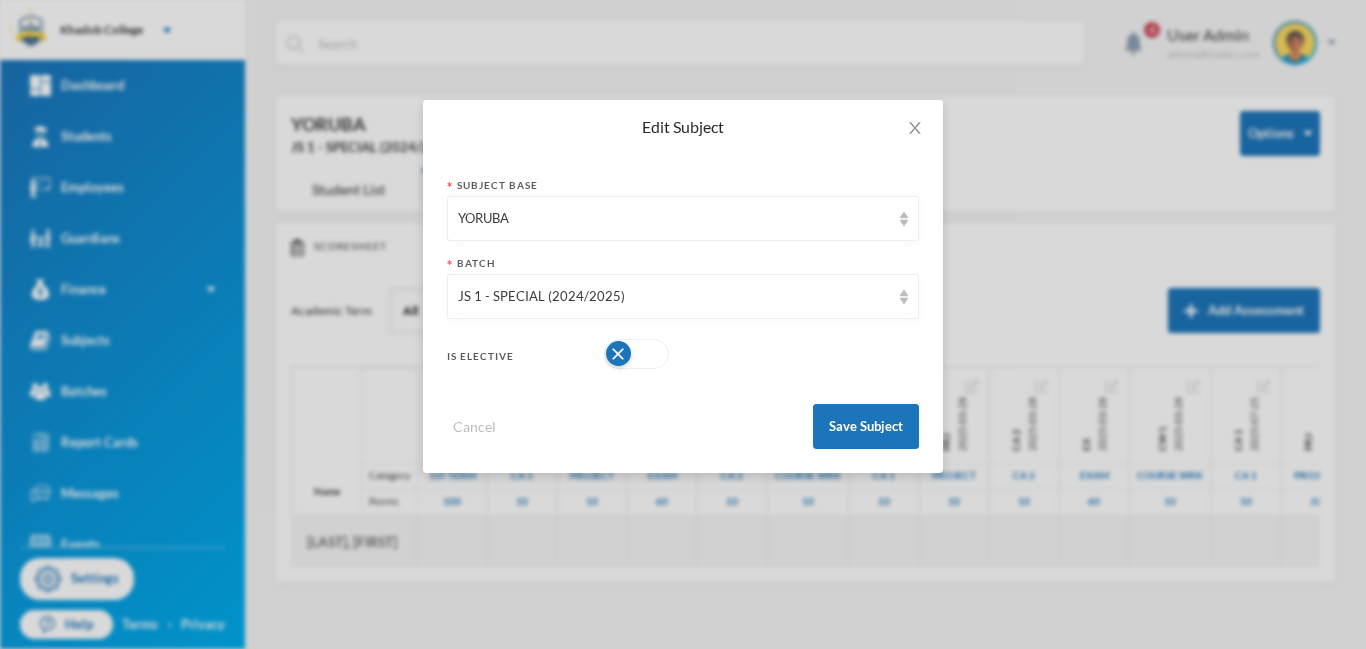 click at bounding box center [636, 354] 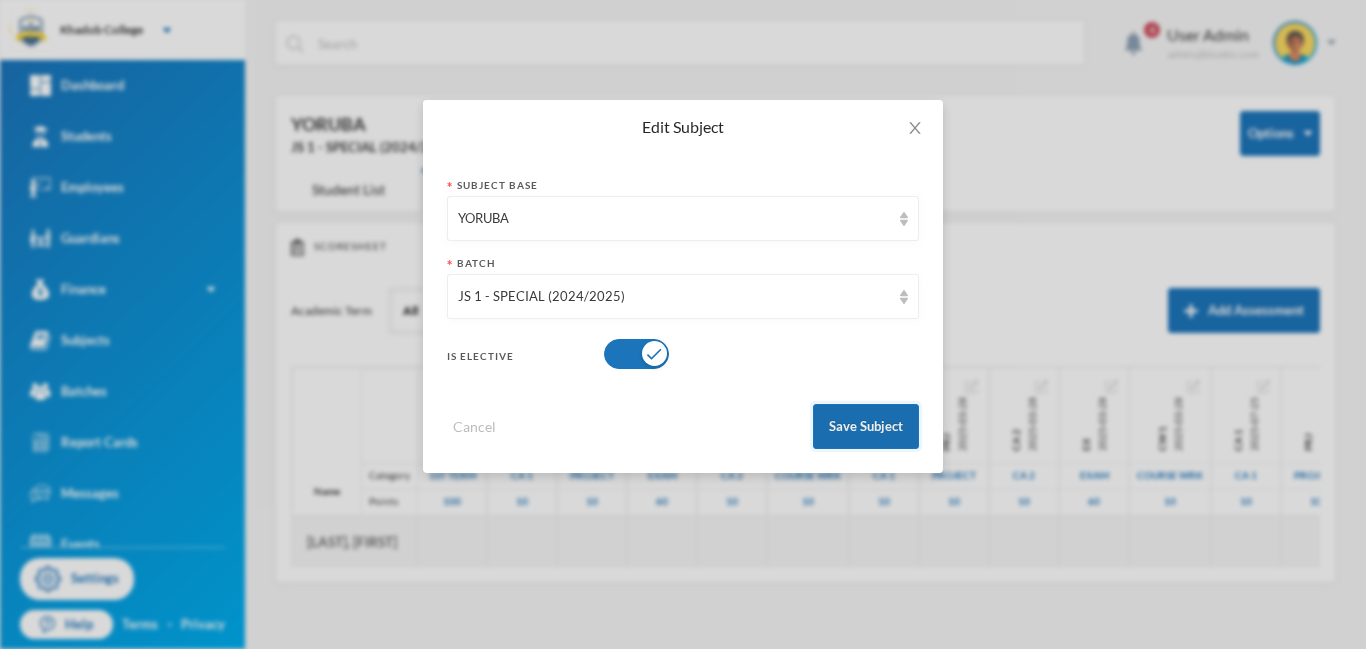 click on "Save Subject" at bounding box center [866, 426] 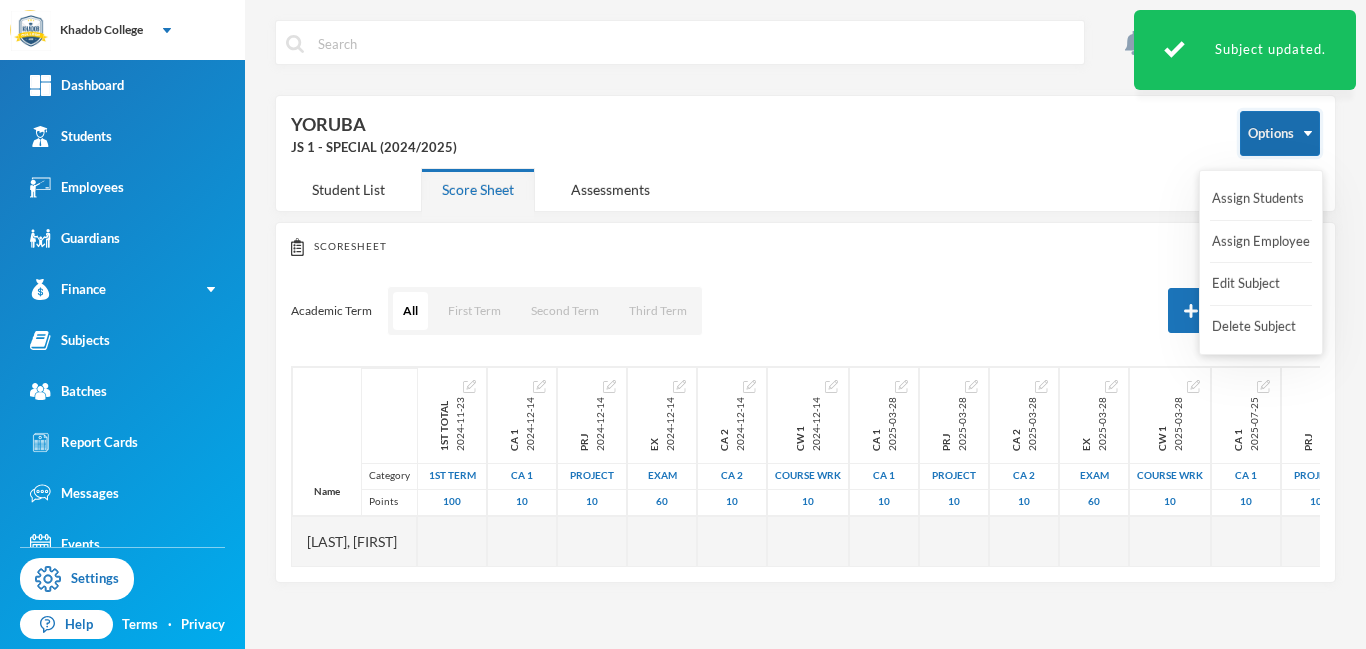click on "Options" at bounding box center (1280, 133) 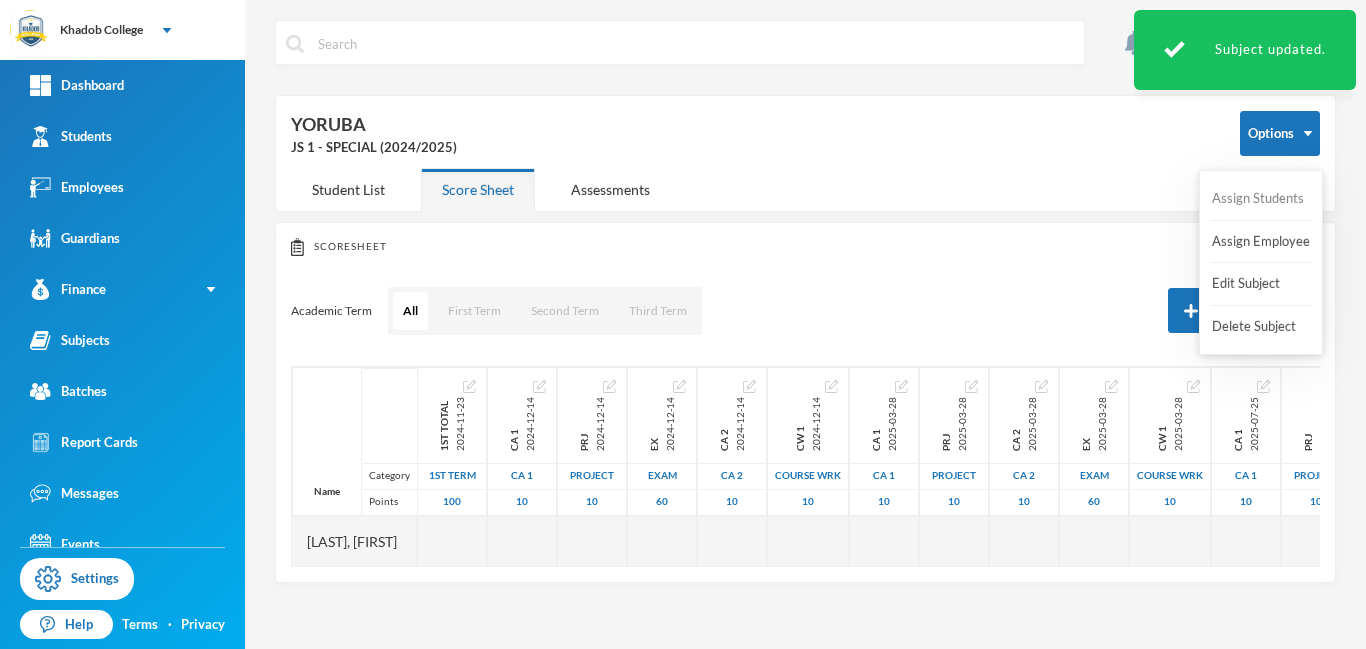 click on "Assign Students" at bounding box center [1258, 199] 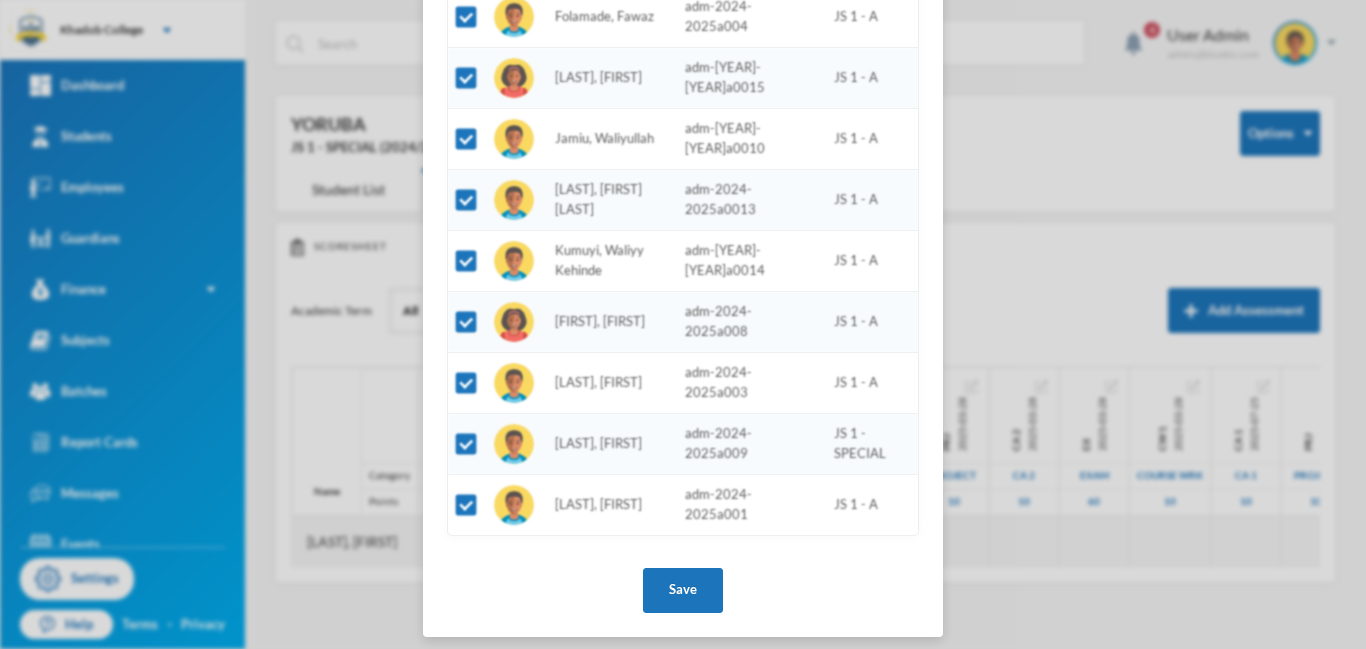 drag, startPoint x: 1365, startPoint y: 278, endPoint x: 1365, endPoint y: 540, distance: 262 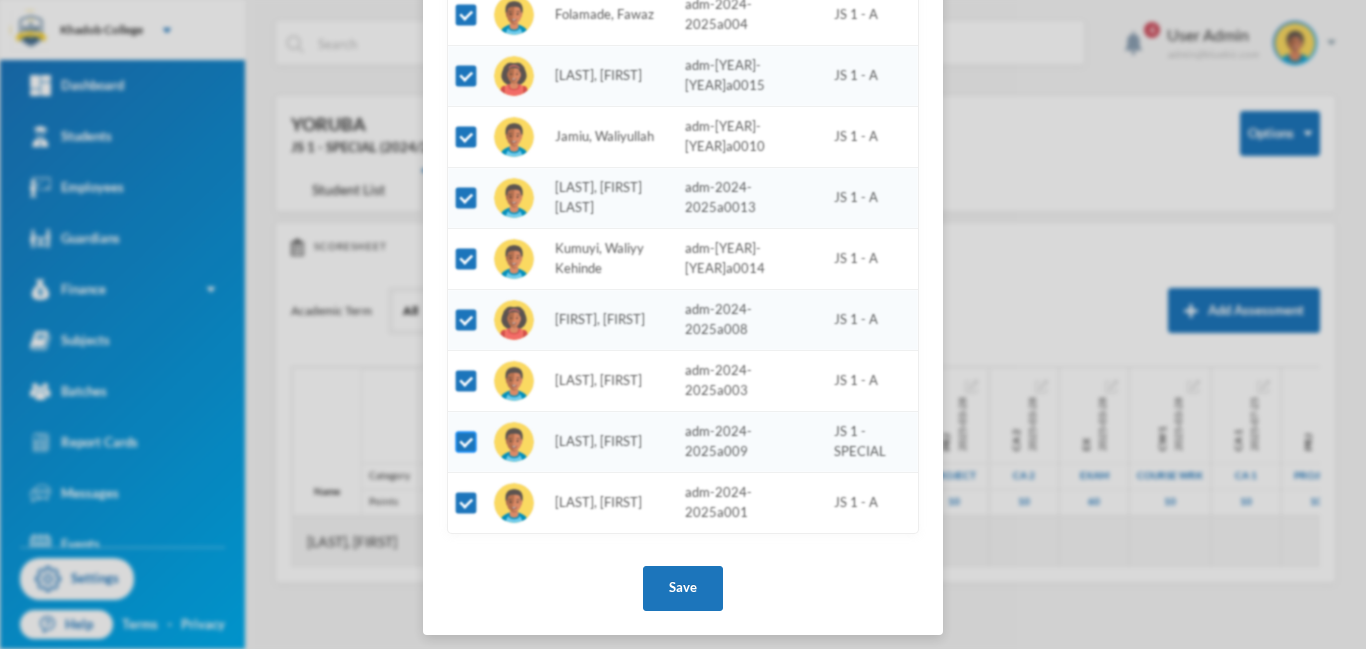 click at bounding box center [466, 442] 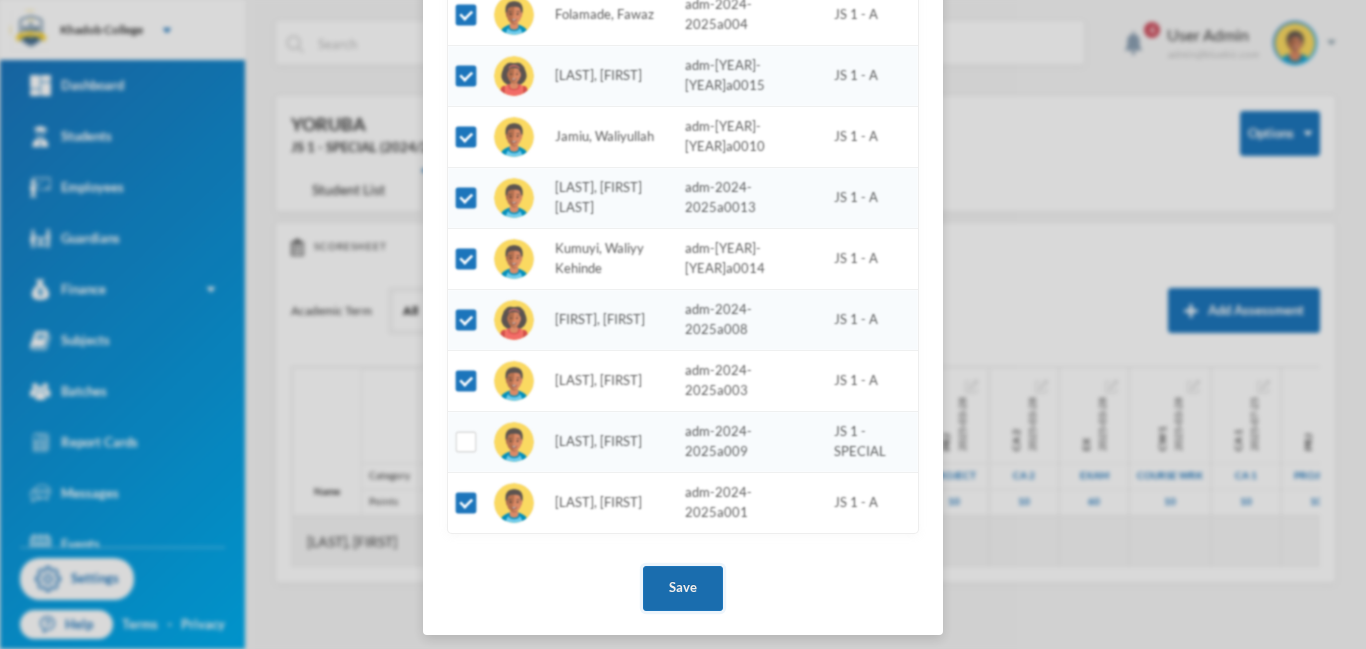 click on "Save" at bounding box center [683, 588] 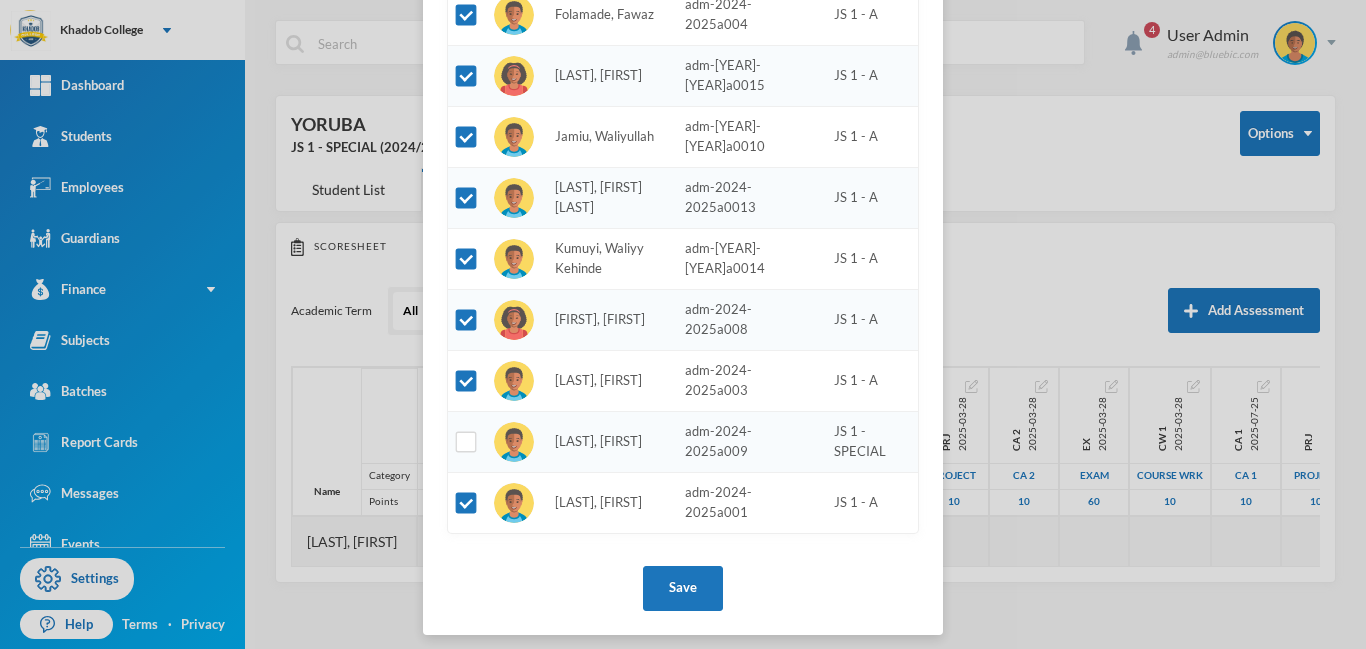 scroll, scrollTop: 354, scrollLeft: 0, axis: vertical 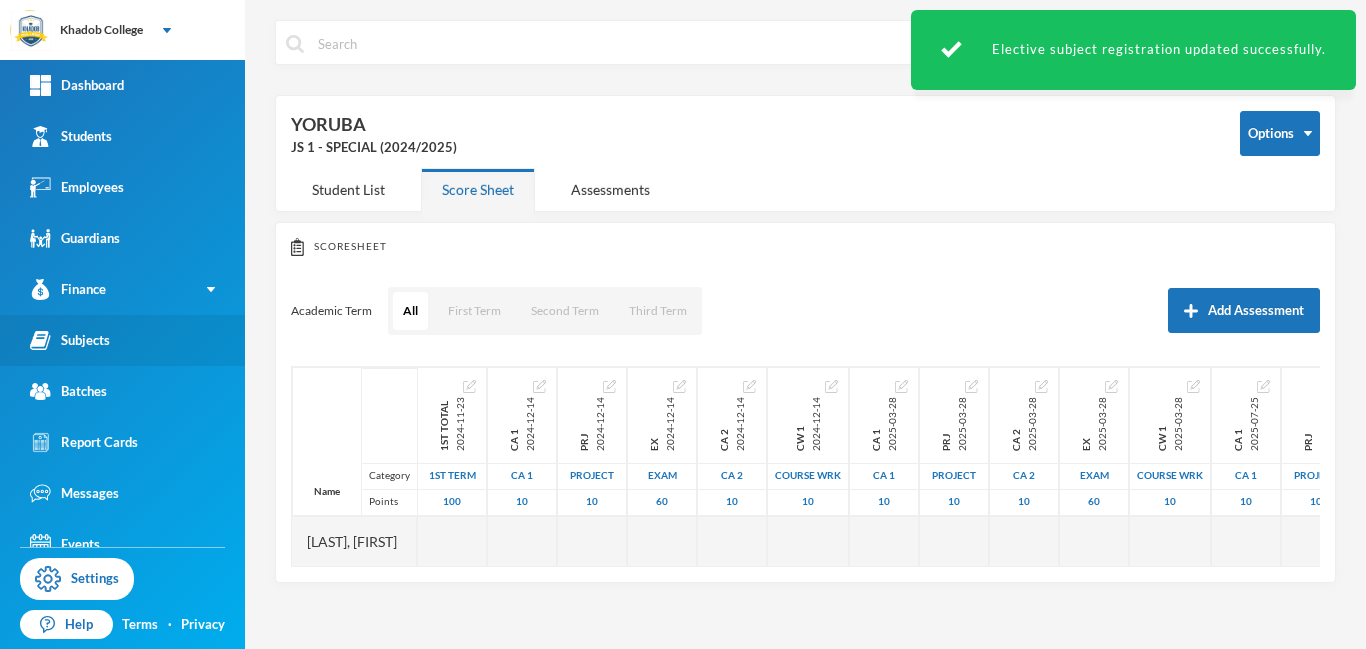 click on "Subjects" at bounding box center [70, 340] 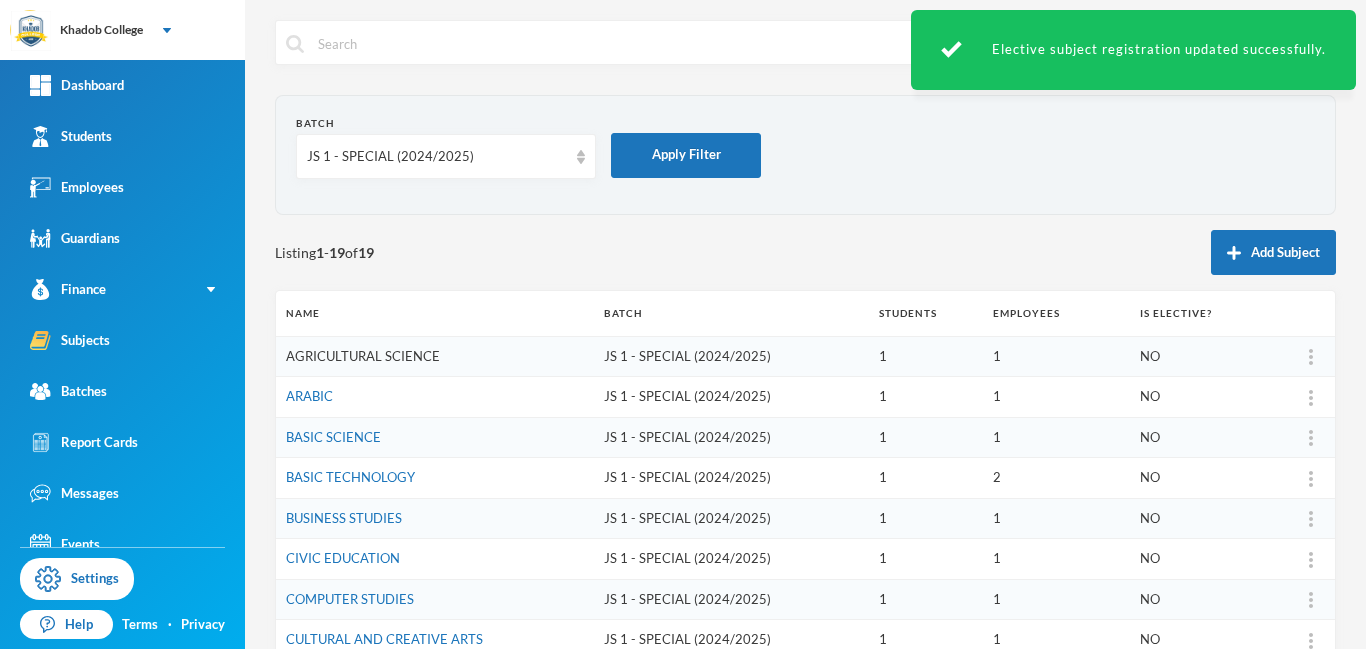 click on "AGRICULTURAL SCIENCE" at bounding box center [363, 356] 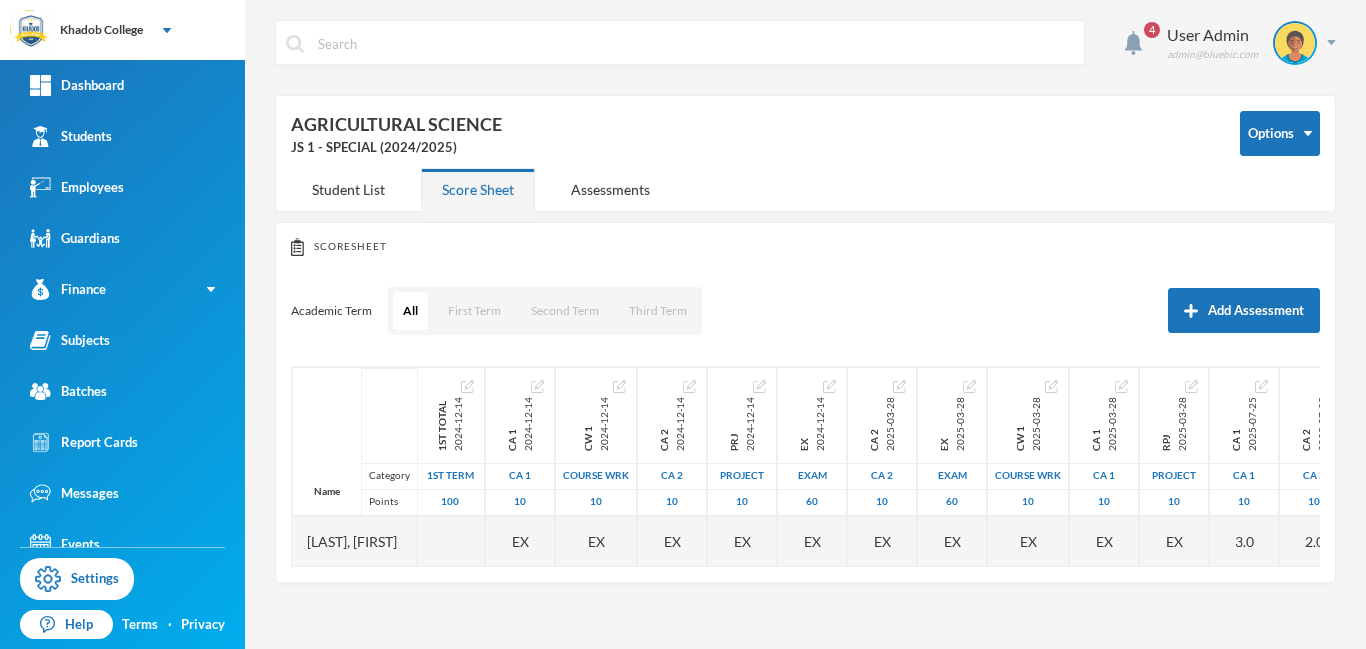 scroll, scrollTop: 0, scrollLeft: 0, axis: both 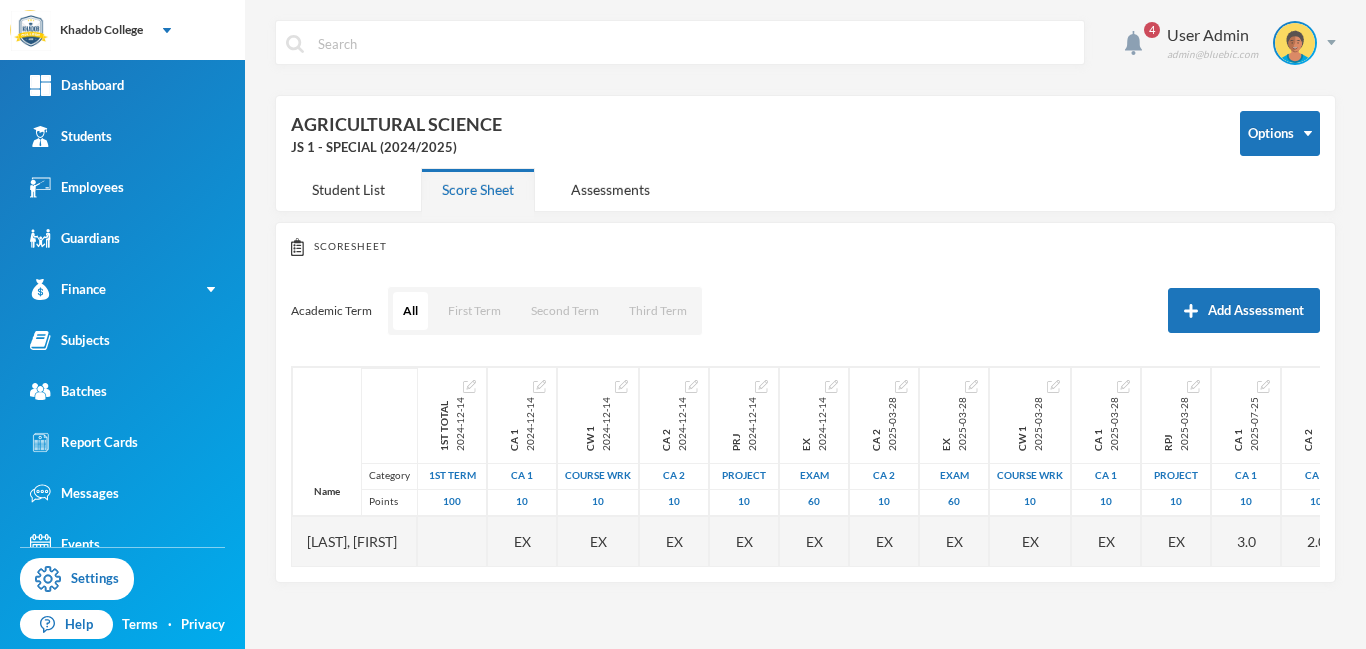 drag, startPoint x: 853, startPoint y: 562, endPoint x: 710, endPoint y: 574, distance: 143.50261 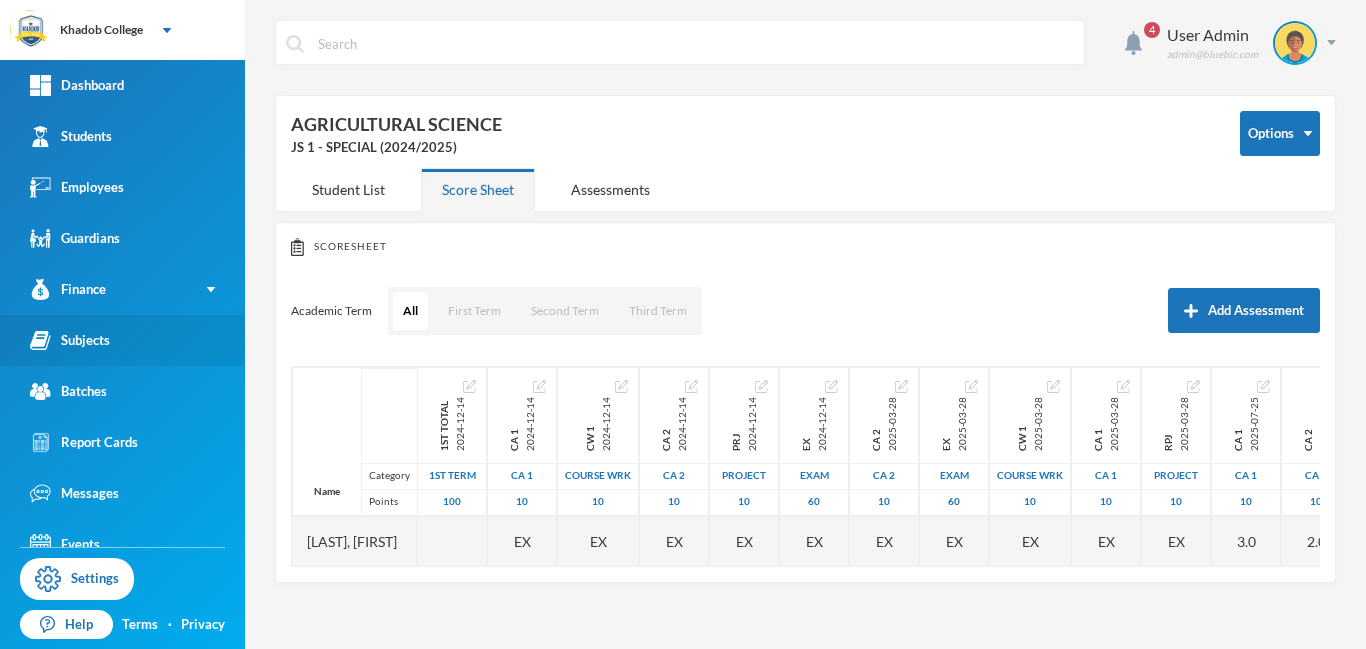 click on "Subjects" at bounding box center (70, 340) 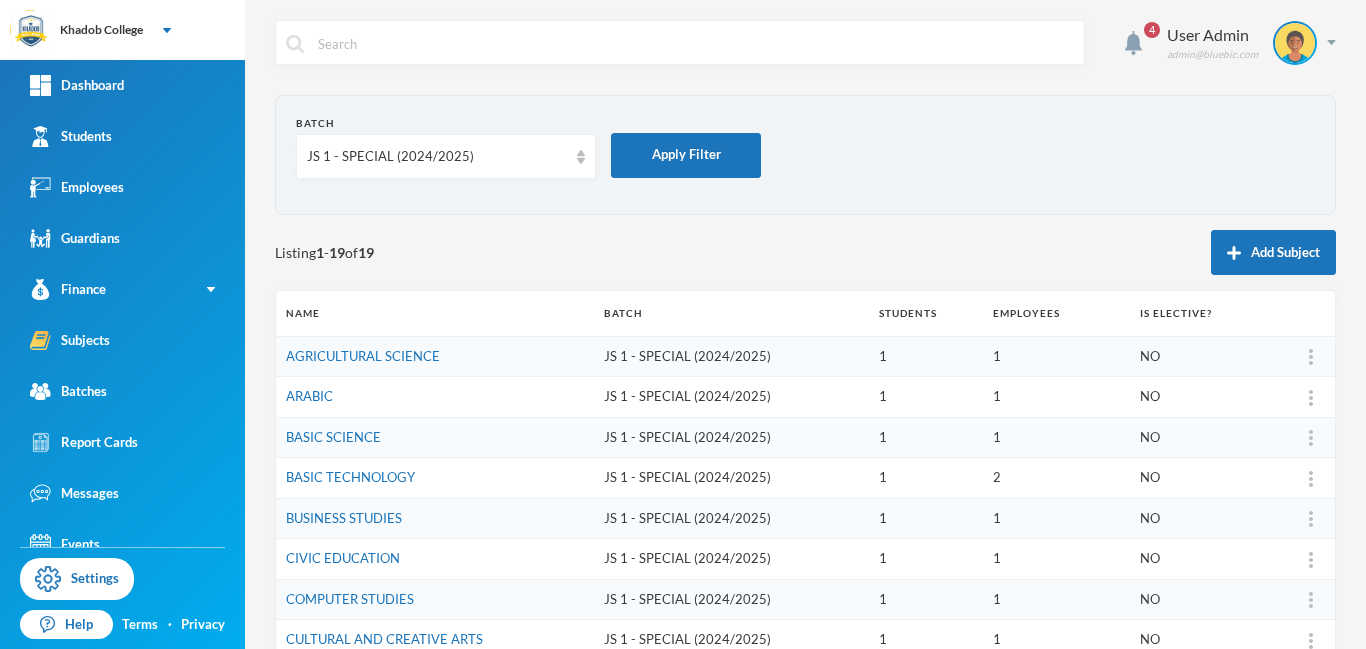 click on "ARABIC" at bounding box center [435, 397] 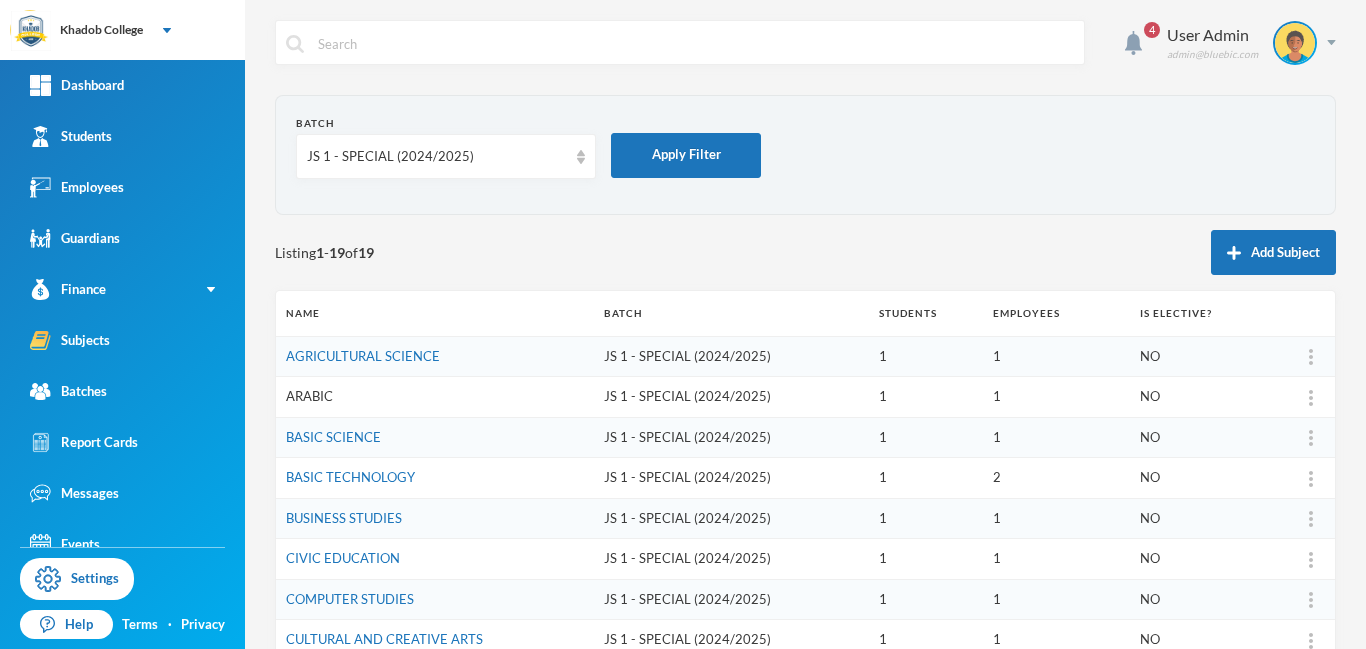 click on "ARABIC" at bounding box center [309, 396] 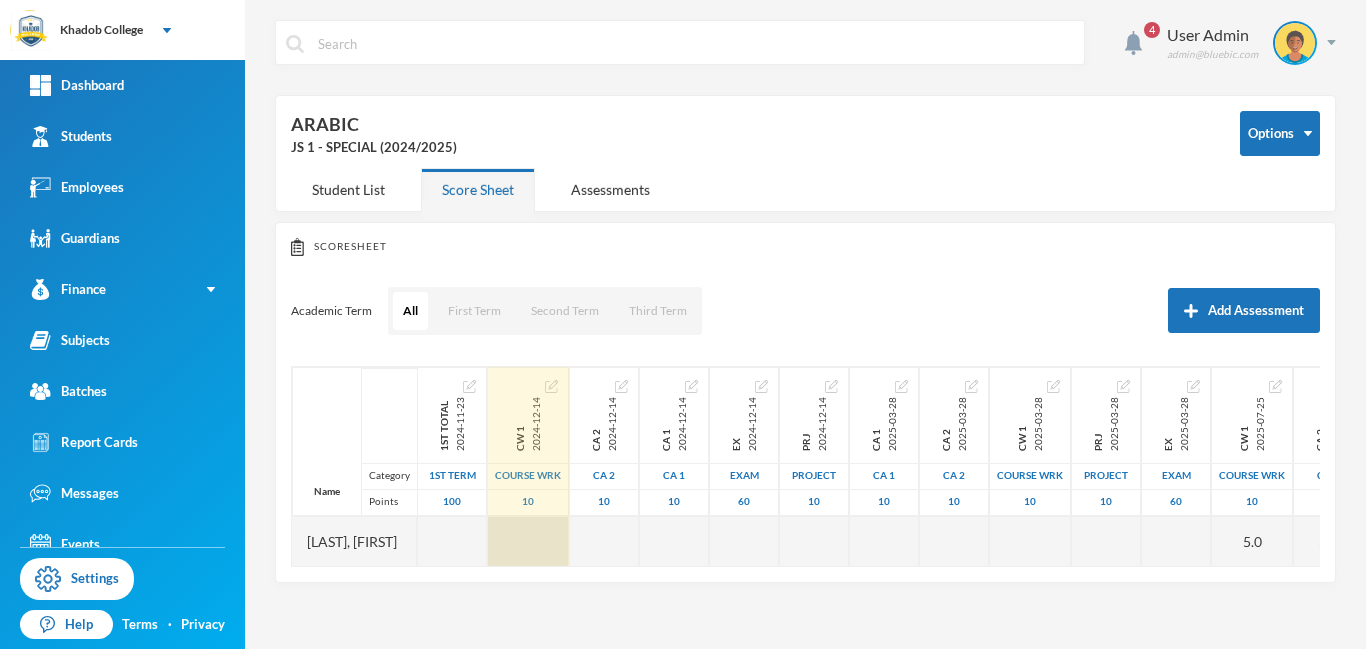 click at bounding box center [528, 541] 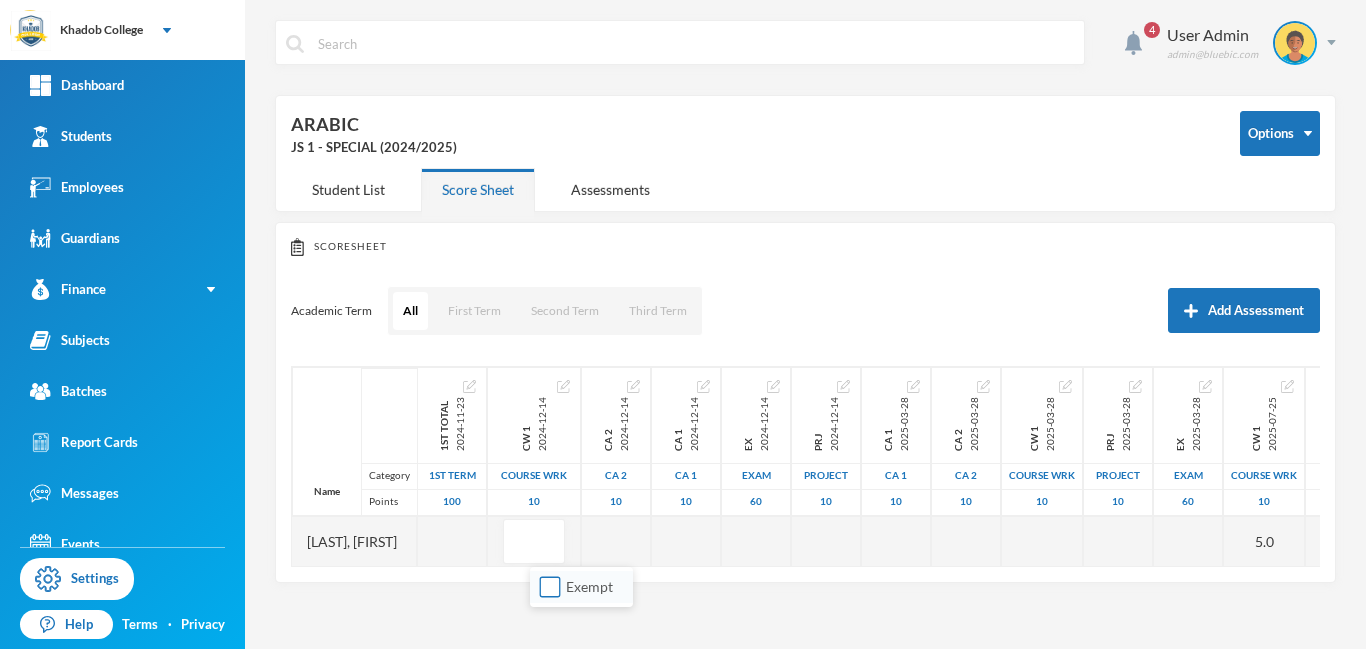 click on "Exempt" at bounding box center [550, 587] 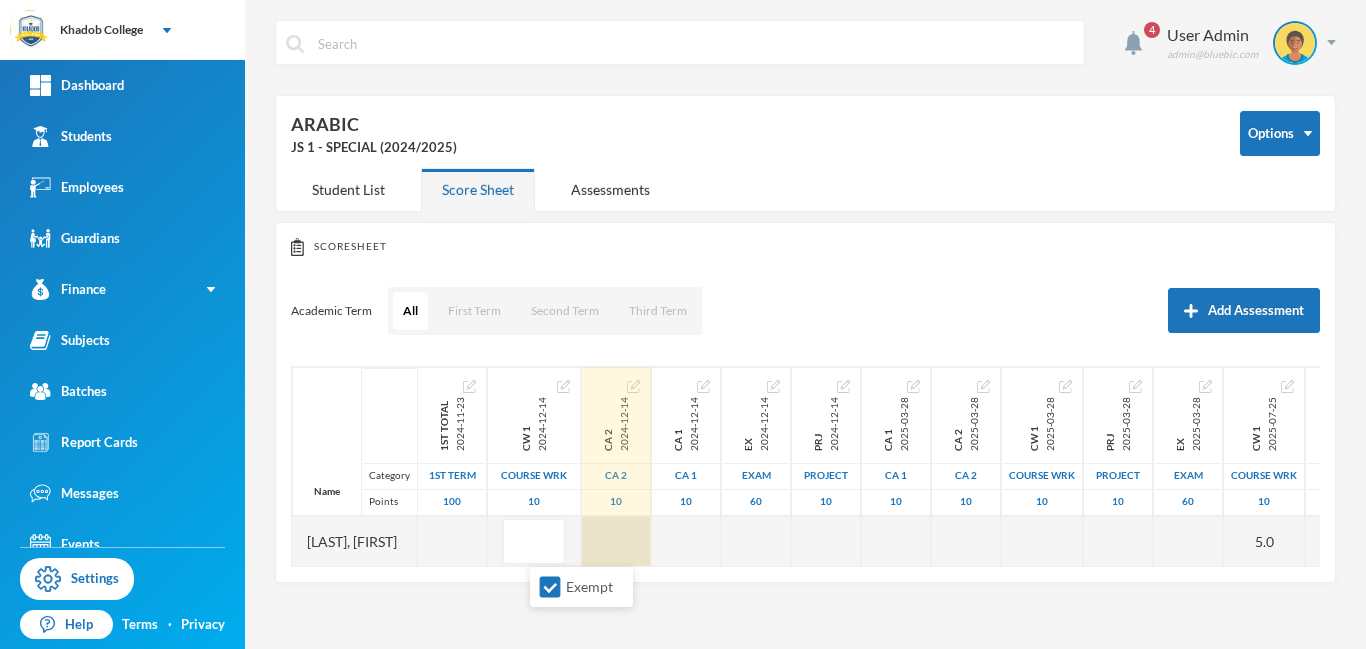 click at bounding box center (616, 541) 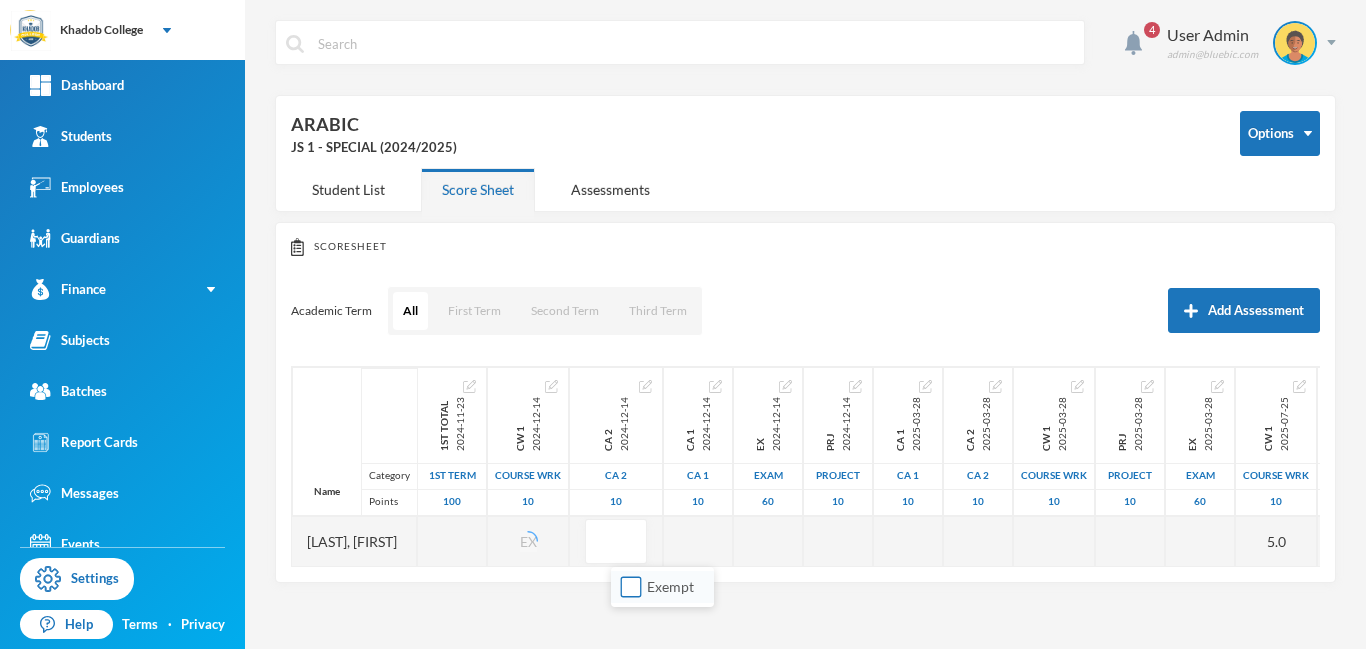 click on "Exempt" at bounding box center [631, 587] 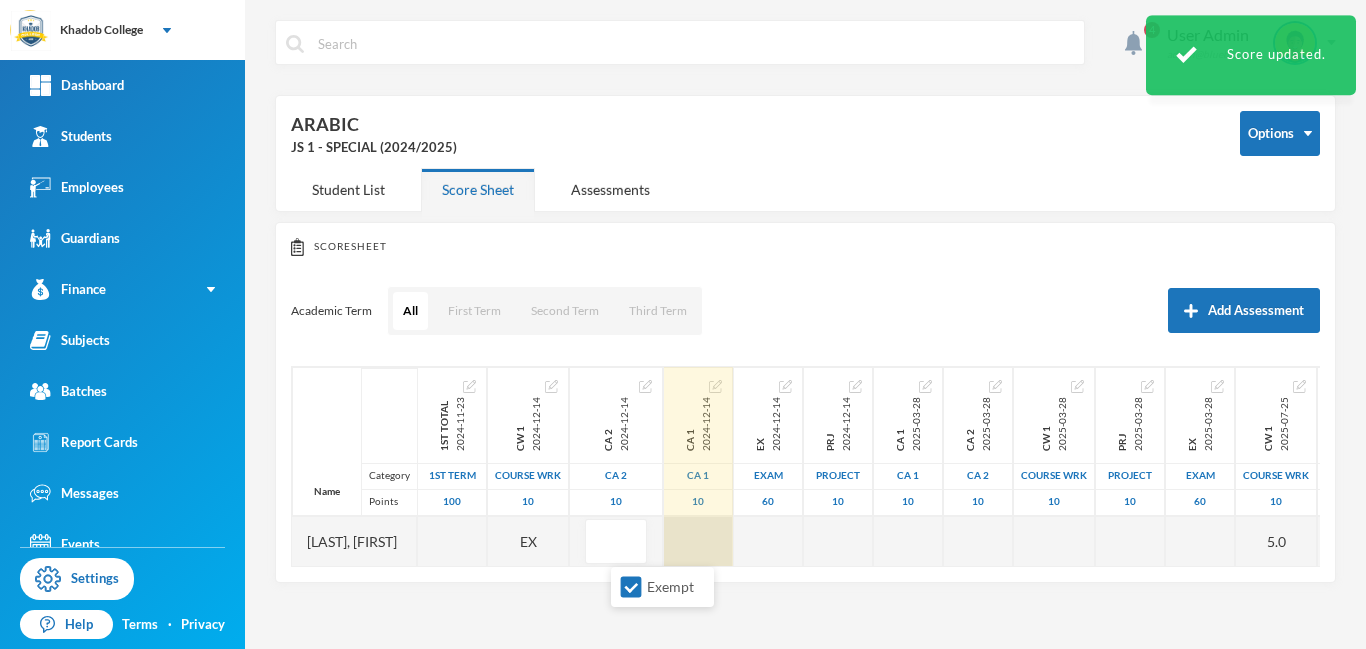click at bounding box center (698, 541) 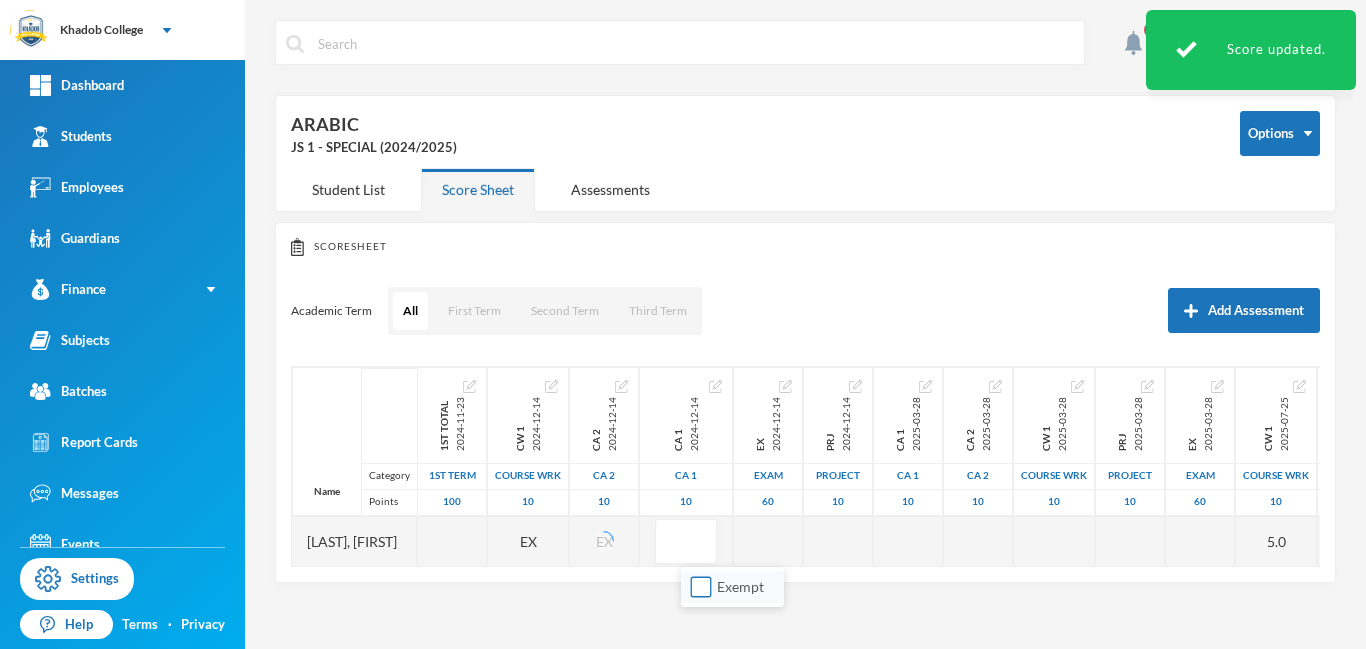 click on "Exempt" at bounding box center [701, 587] 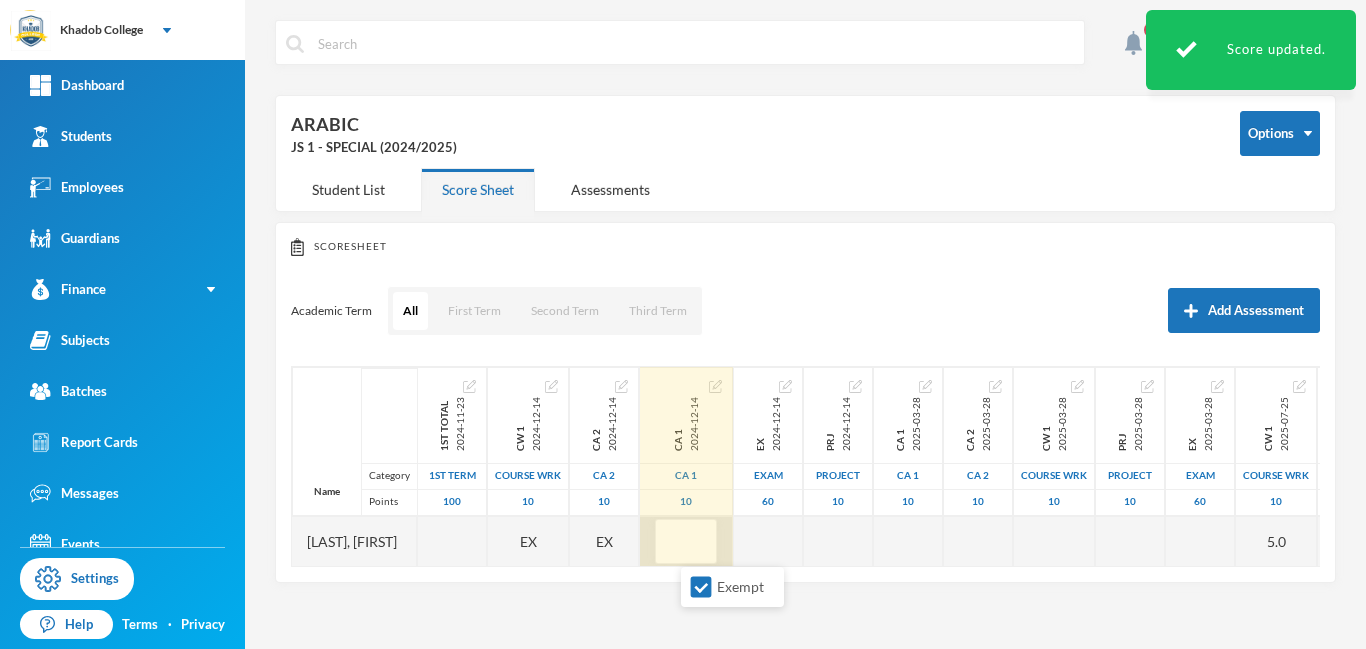 click on "Name   Category Points [LAST], [FIRST] 1st Total 2024-11-23 1st Term 100 CW 1 2024-12-14 COURSE WRK 10 EX CA 2 2024-12-14 CA 2 10 EX CA 1 2024-12-14 CA 1 10 EX 2024-12-14 Exam 60 PRJ 2024-12-14 project 10 CA 1 2025-03-28 CA 1 10 CA 2 2025-03-28 CA 2 10 CW 1 2025-03-28 COURSE WRK 10 PRJ 2025-03-28 project 10 EX 2025-03-28 Exam 60 CW 1 2025-07-25 COURSE WRK 10 5.0 CA 2 2025-07-25 CA 2 10 5.0 PRJ 2025-07-25 project 10 5.0 EX 2025-07-25 Exam 60 25.0 CA 1 2025-07-25 CA 1 10 7.0" at bounding box center (805, 466) 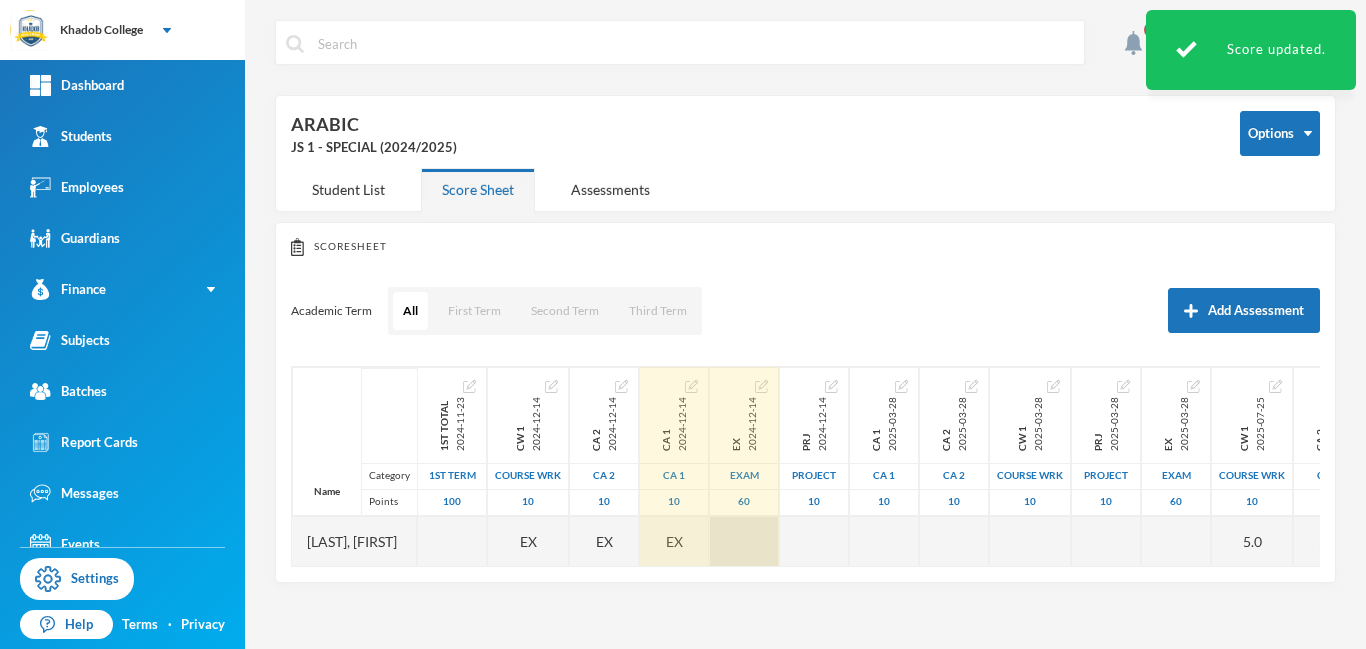 click at bounding box center [744, 541] 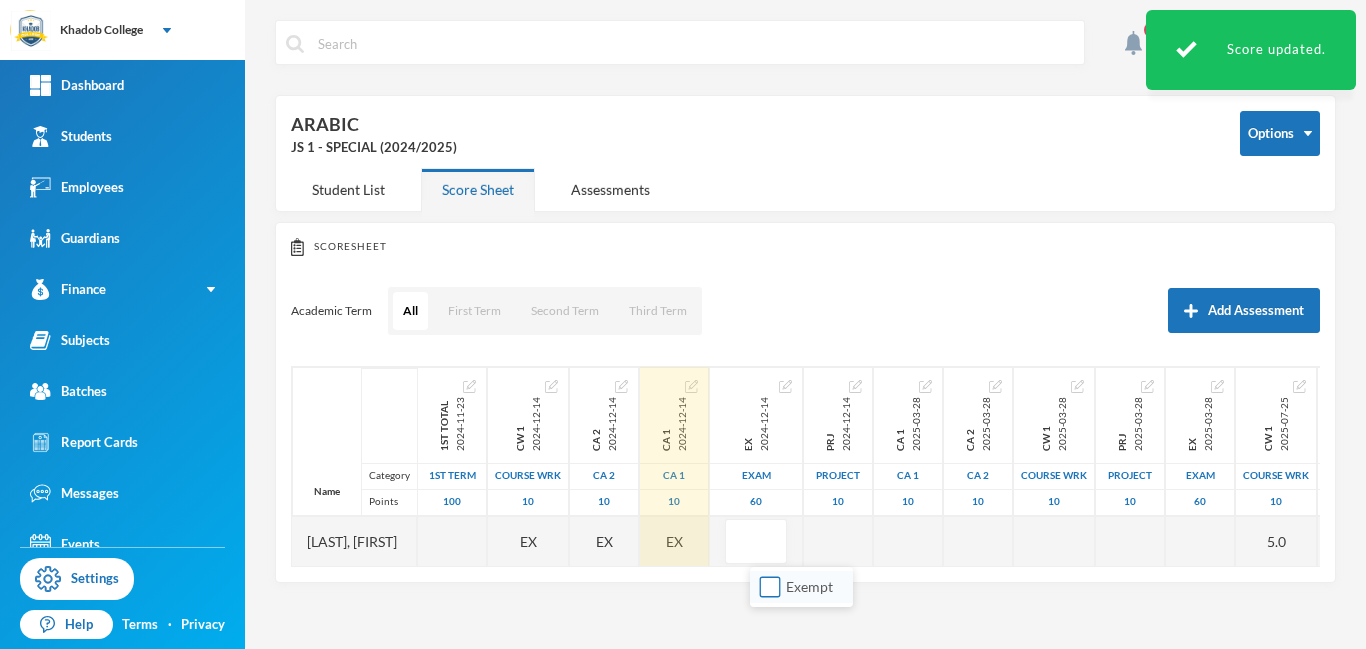 click on "Exempt" at bounding box center (770, 587) 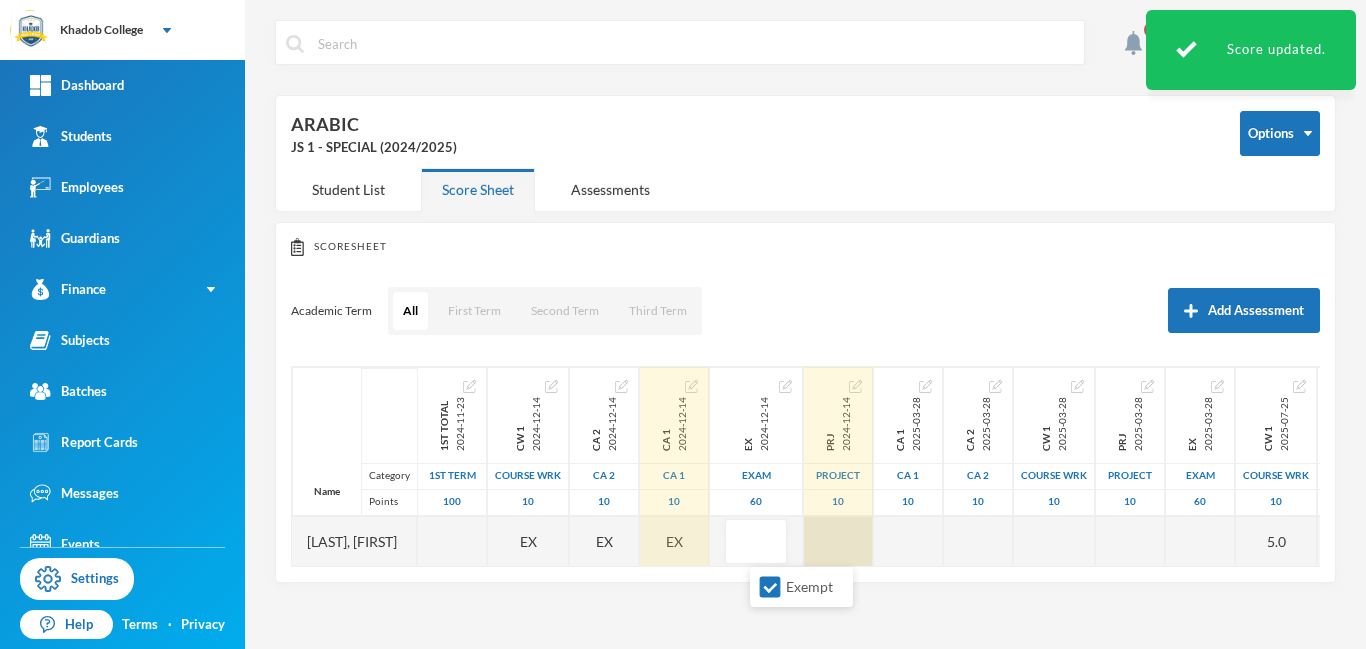 click at bounding box center [838, 541] 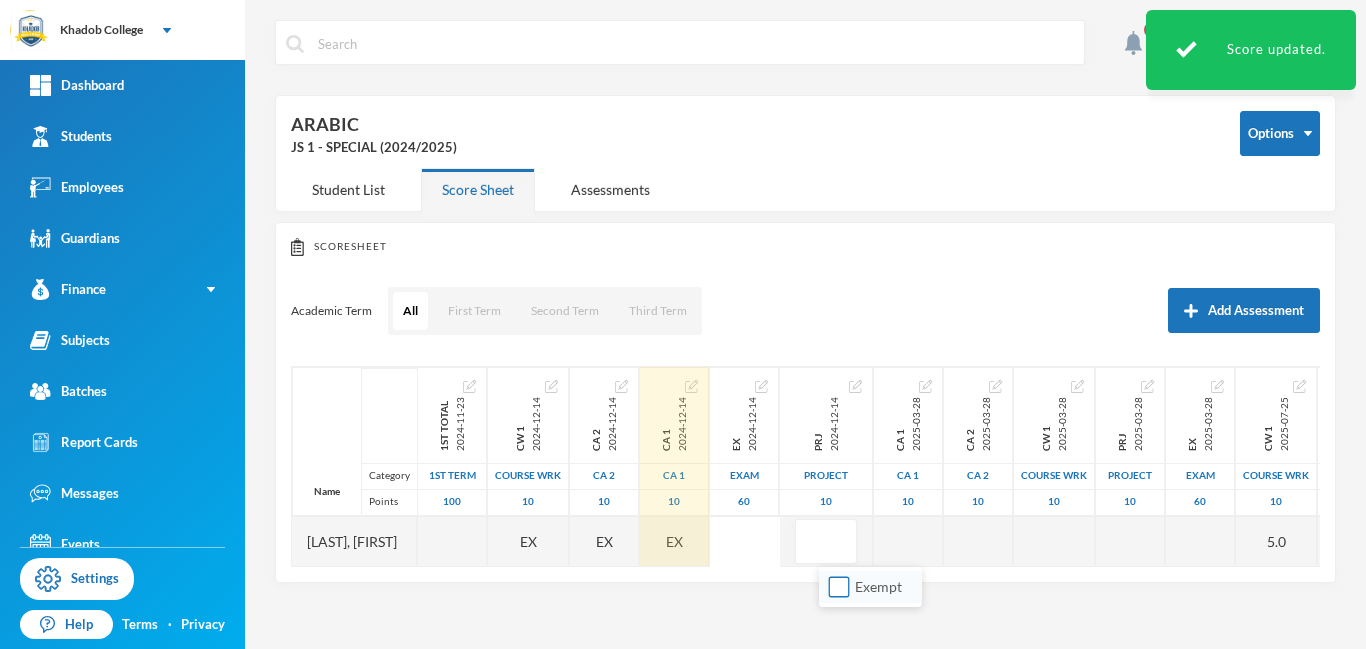 click on "Exempt" at bounding box center (839, 587) 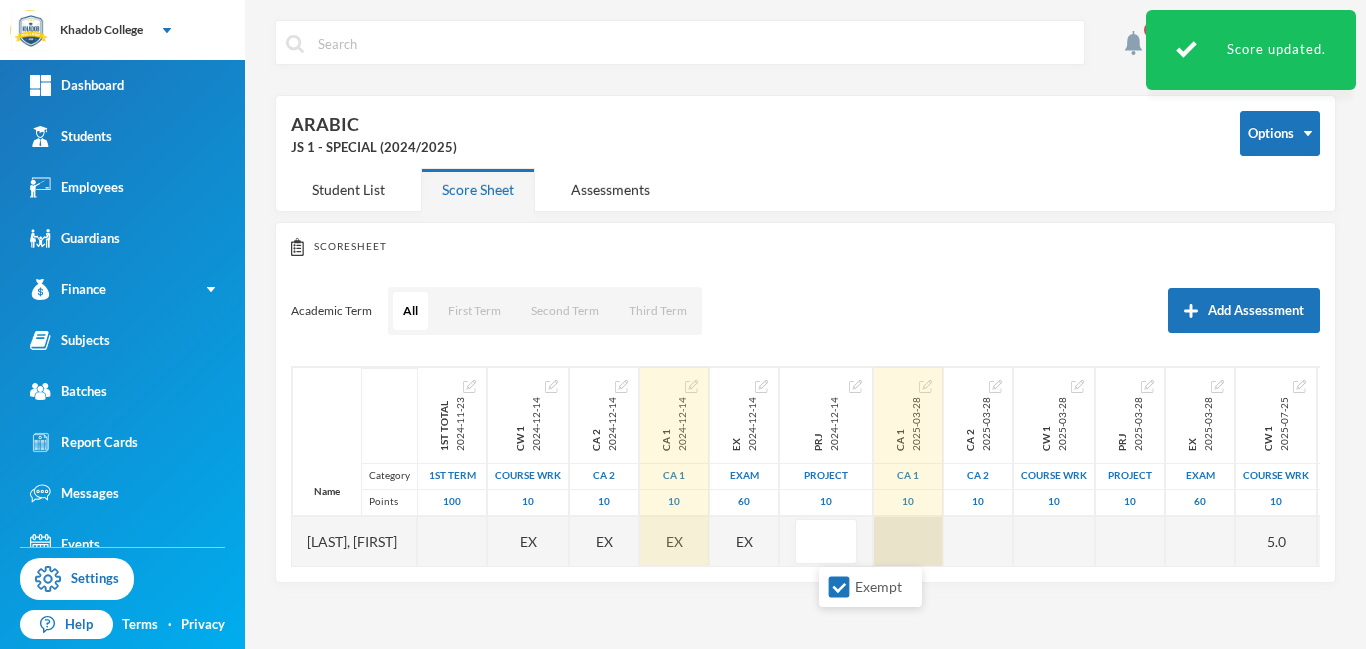click at bounding box center (908, 541) 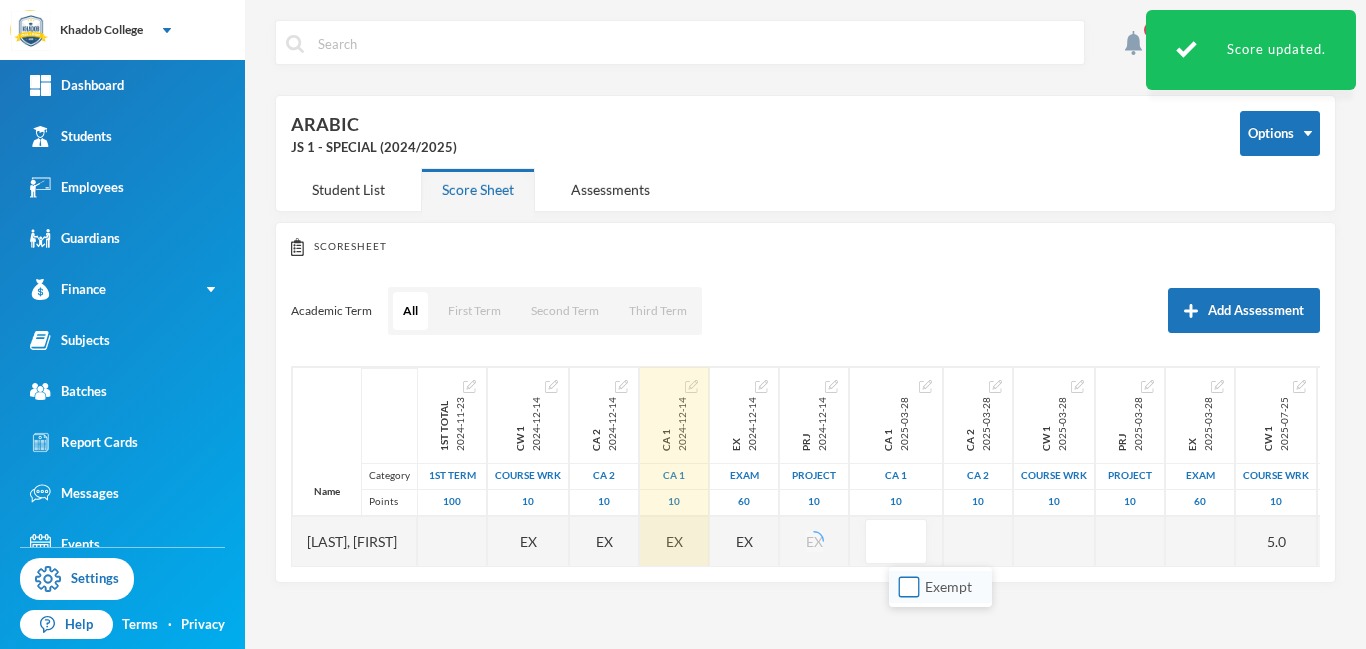 click on "Exempt" at bounding box center [909, 587] 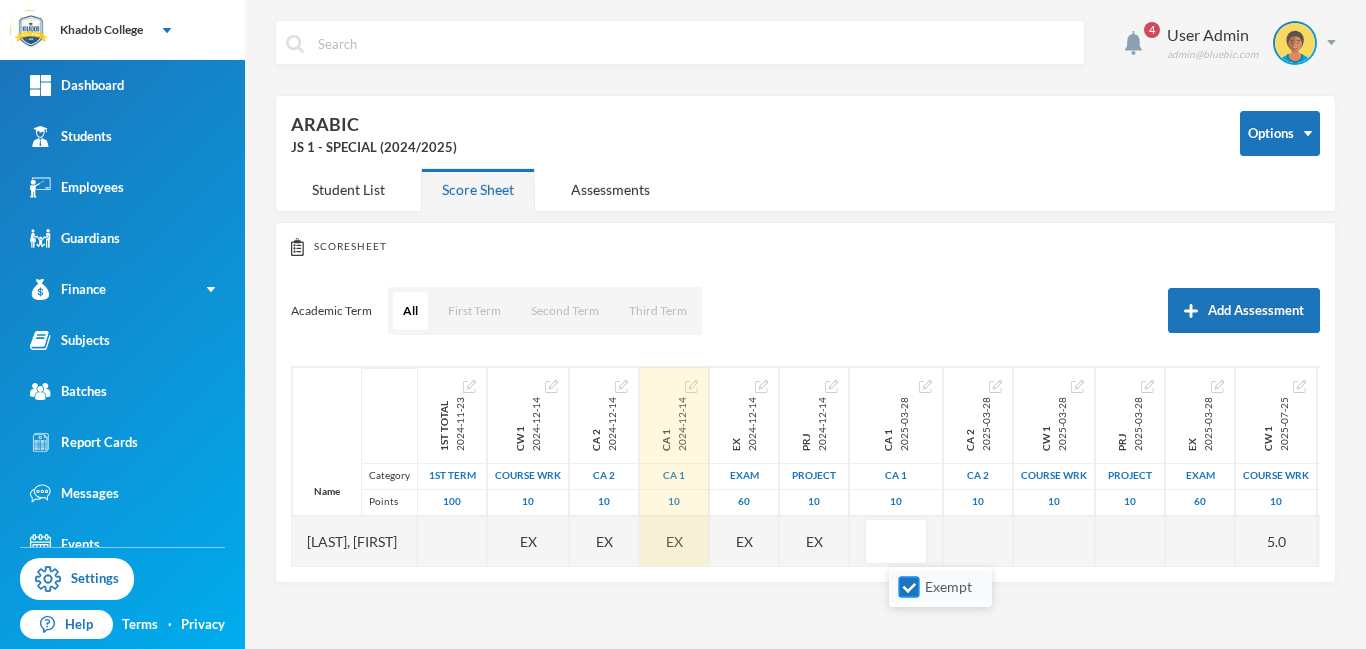 click on "Exempt" at bounding box center [909, 587] 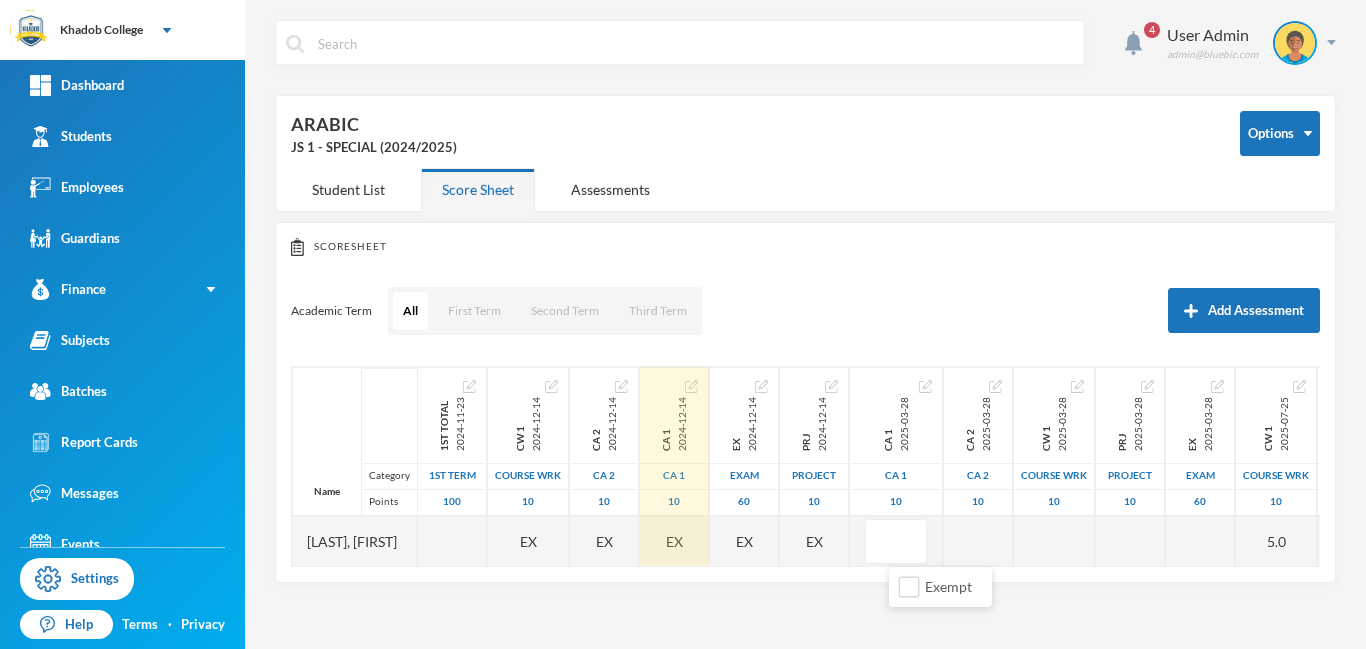 click on "Scoresheet Academic Term All First Term Second Term Third Term Add Assessment Name   Category Points Sulaiman, [LAST] 1st Total 2024-11-23 1st Term 100 CW 1 2024-12-14 COURSE WRK 10 EX CA 2 2024-12-14 CA 2 10 EX CA 1 2024-12-14 CA 1 10 EX EX 2024-12-14 Exam 60 EX PRJ 2024-12-14 project 10 EX CA 1 2025-03-28 CA 1 10 CA 2 2025-03-28 CA 2 10 CW 1 2025-03-28 COURSE WRK 10 PRJ 2025-03-28 project 10 EX 2025-03-28 Exam 60 CW 1 2025-07-25 COURSE WRK 10 5.0 CA 2 2025-07-25 CA 2 10 5.0 PRJ 2025-07-25 project 10 5.0 EX 2025-07-25 Exam 60 25.0 CA 1 2025-07-25 CA 1 10 7.0" at bounding box center (805, 402) 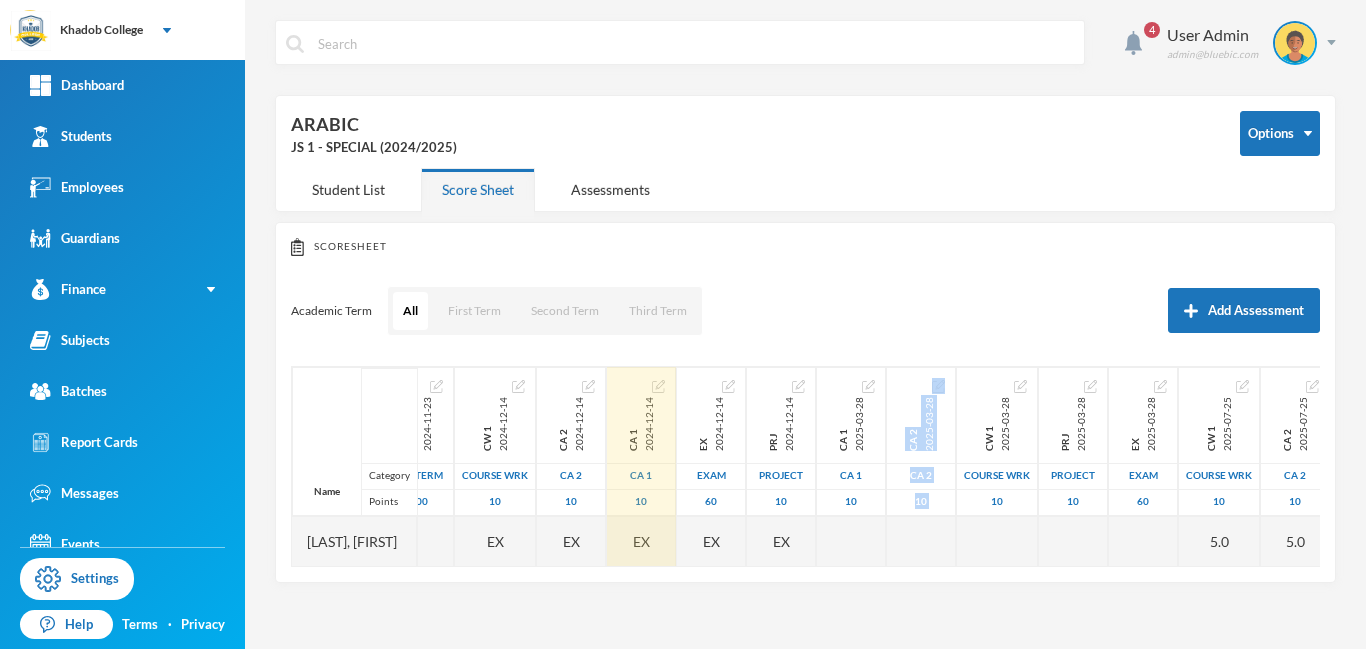 scroll, scrollTop: 0, scrollLeft: 0, axis: both 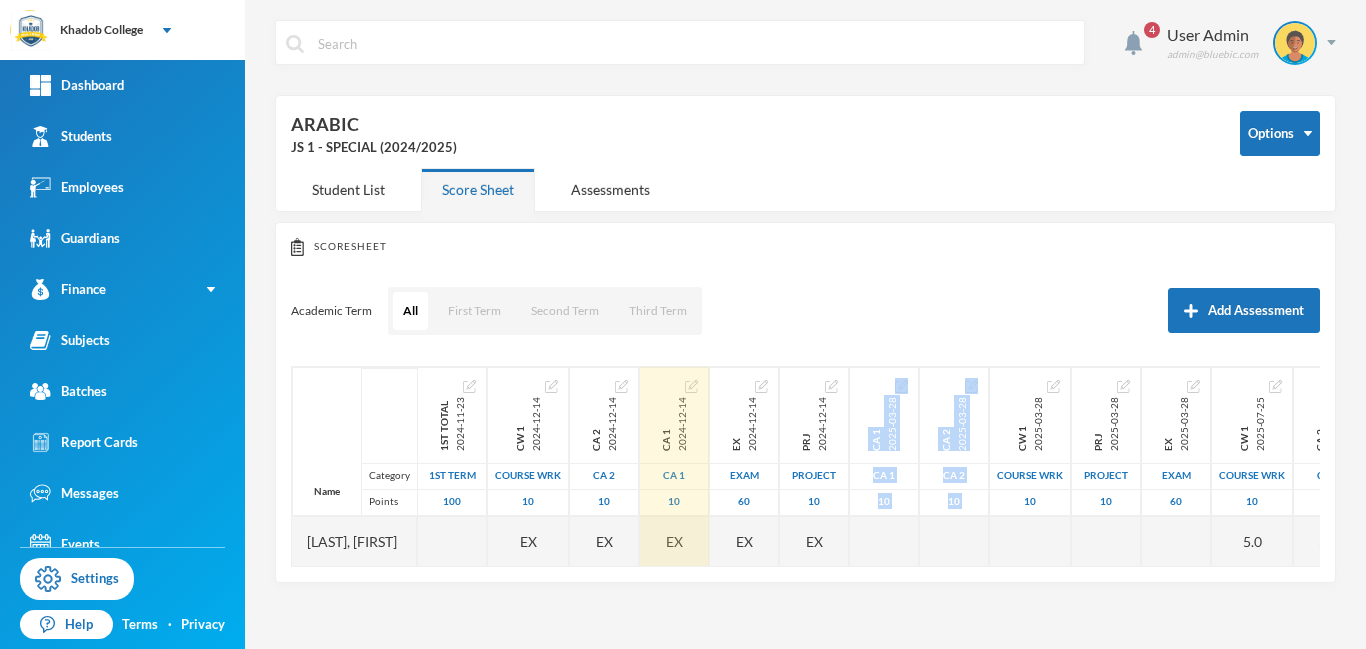 drag, startPoint x: 963, startPoint y: 566, endPoint x: 861, endPoint y: 568, distance: 102.01961 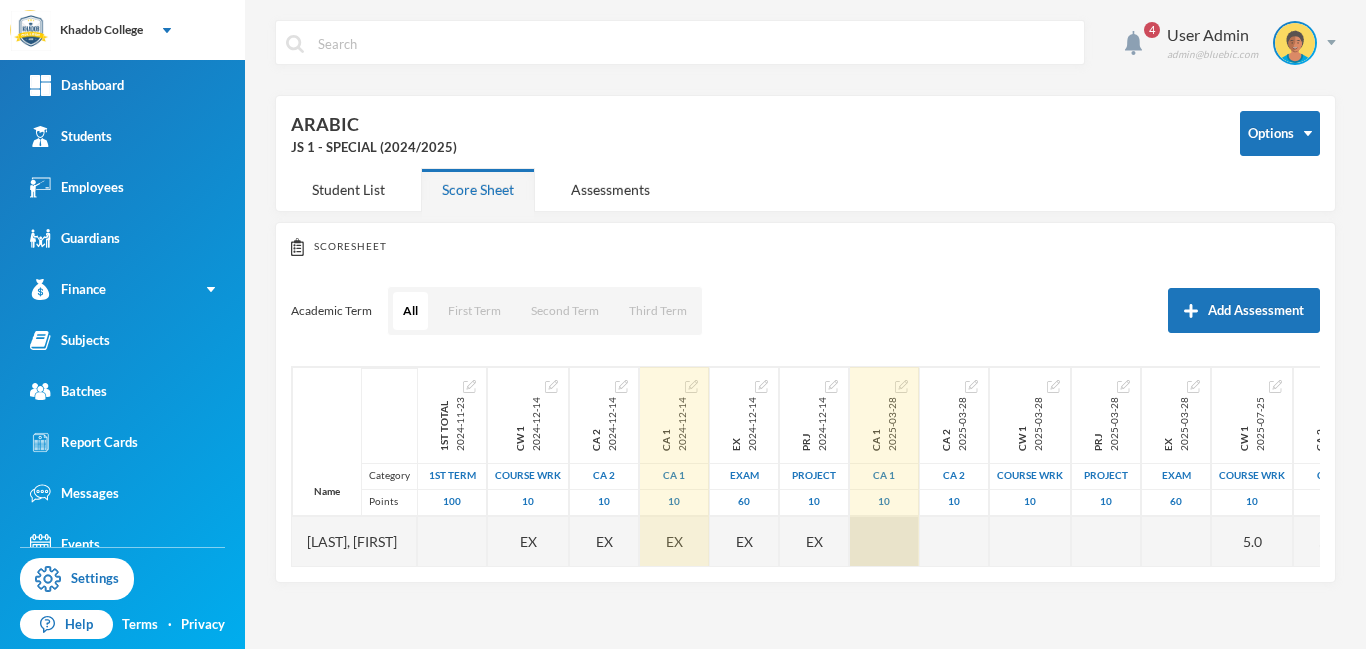 click at bounding box center (884, 541) 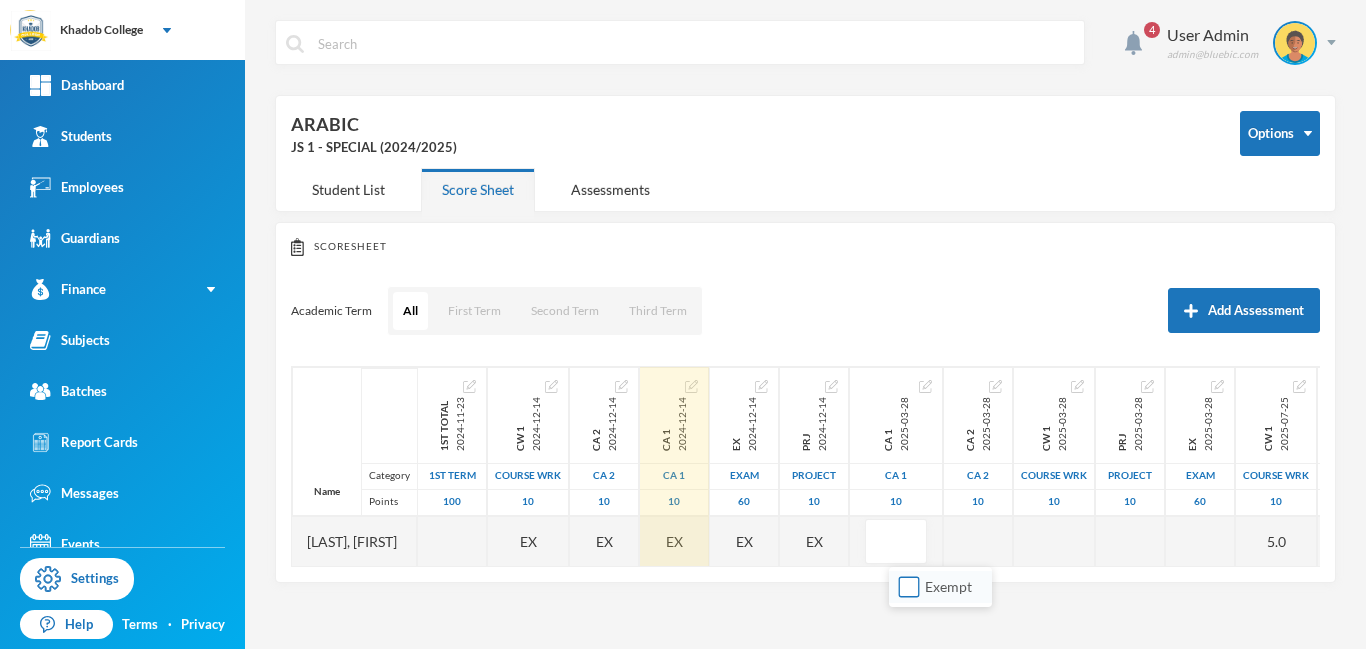 click on "Exempt" at bounding box center [909, 587] 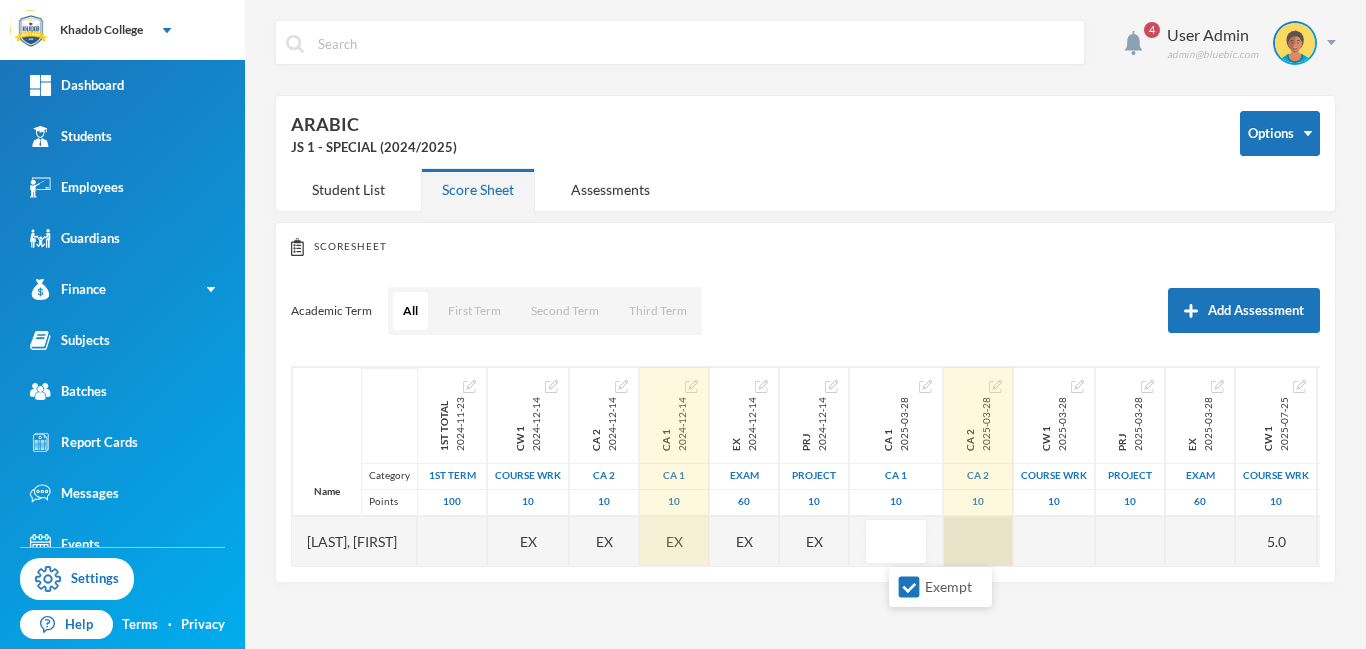 click at bounding box center [978, 541] 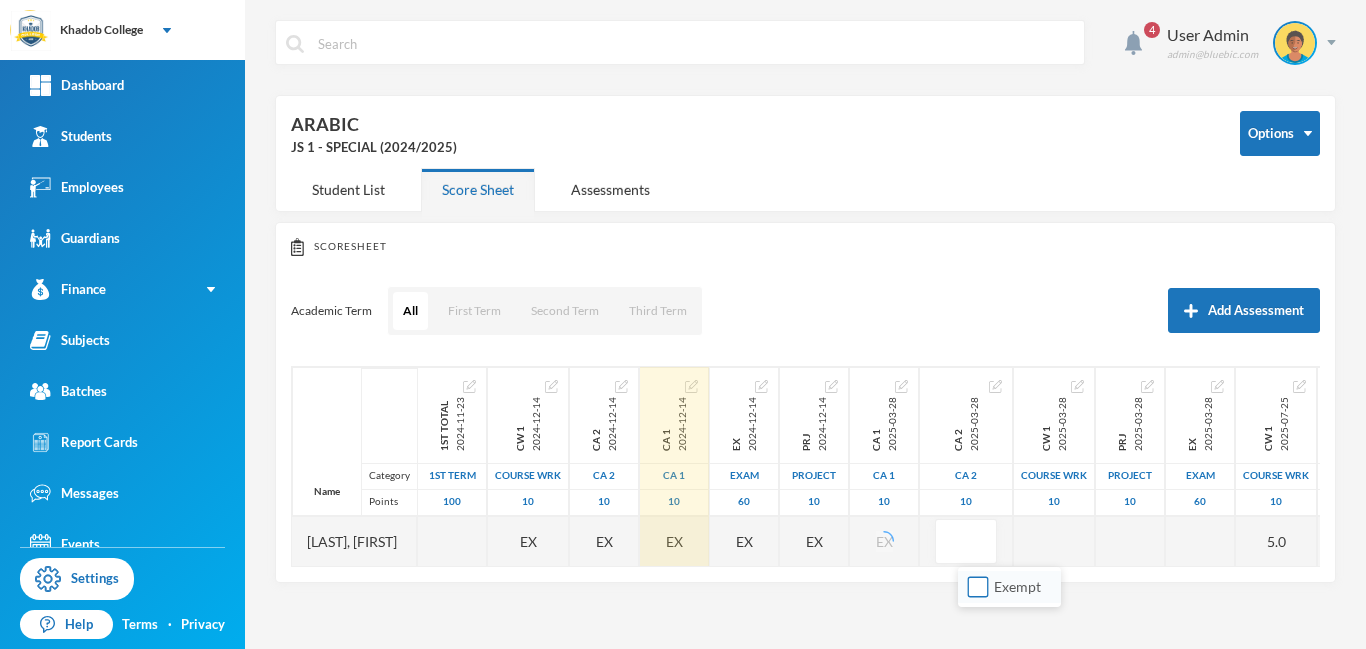 click on "Exempt" at bounding box center [978, 587] 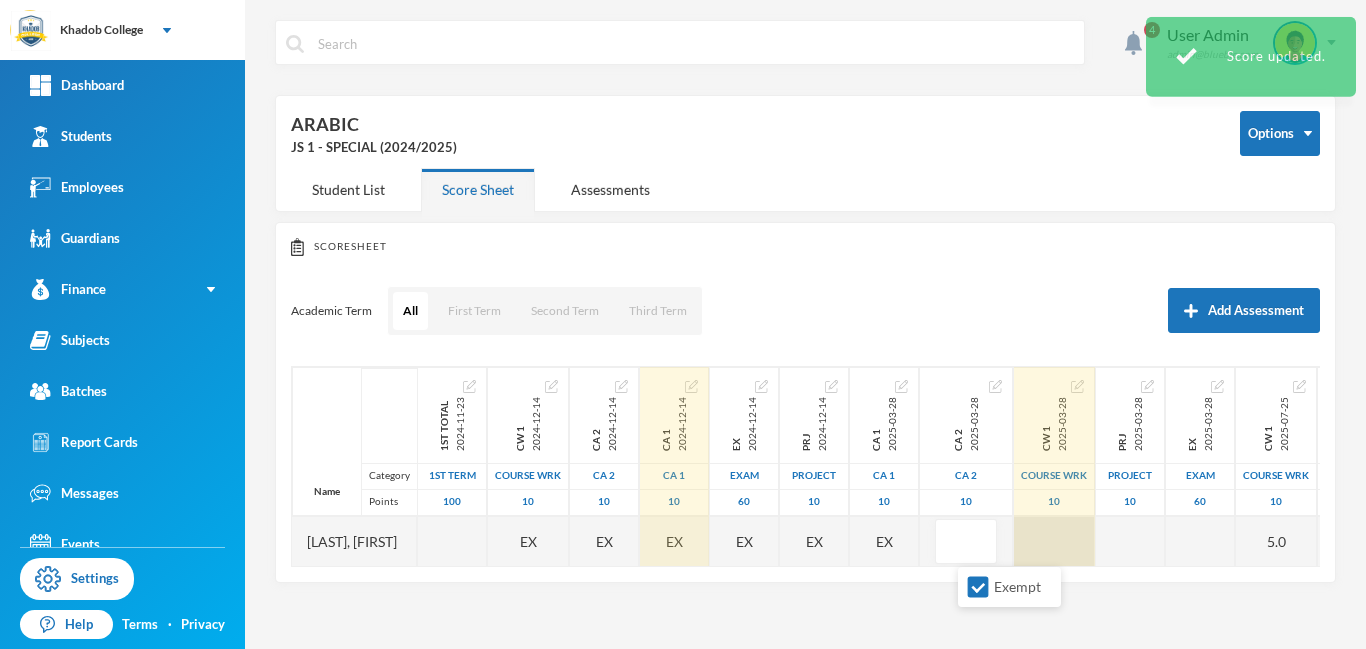 click at bounding box center [1054, 541] 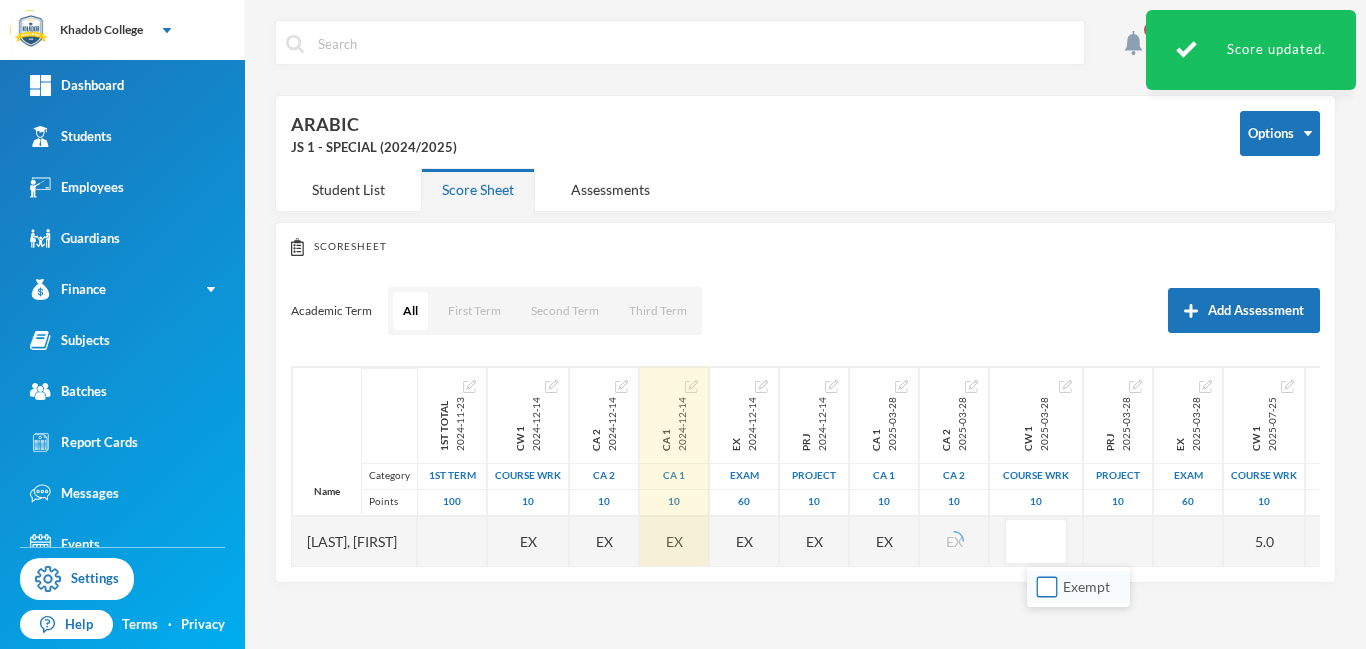 click on "Exempt" at bounding box center (1047, 587) 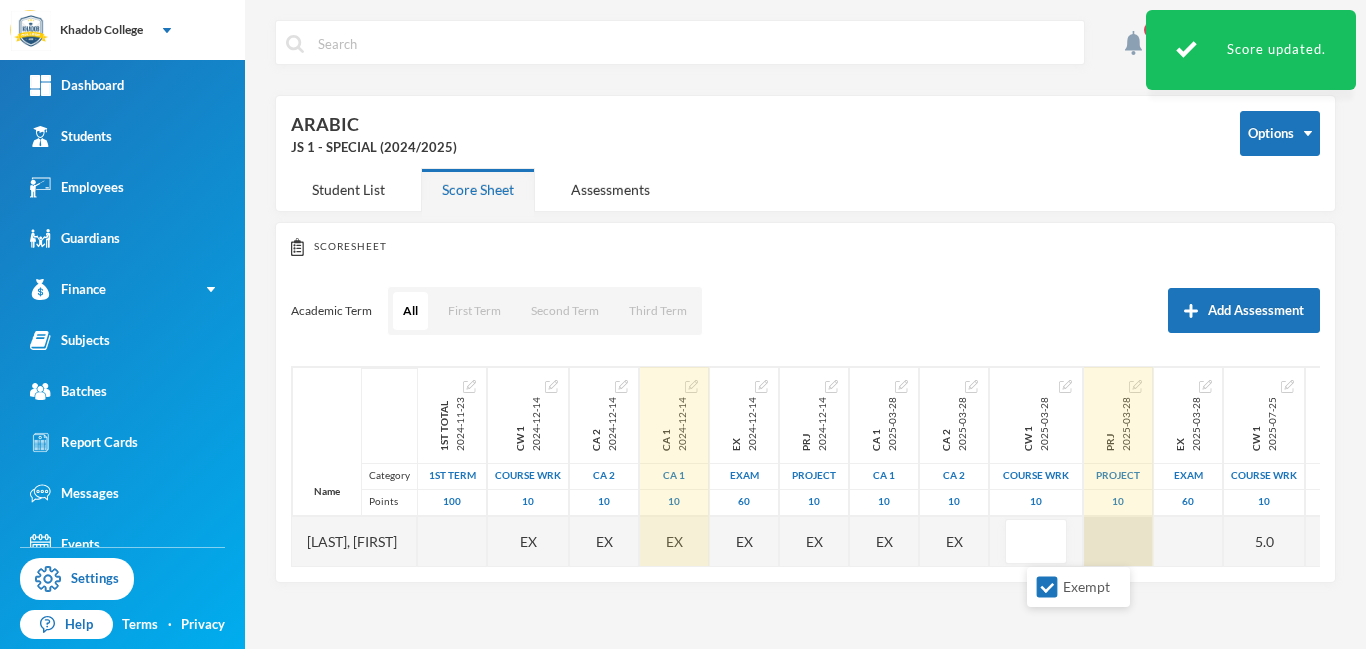 click at bounding box center (1118, 541) 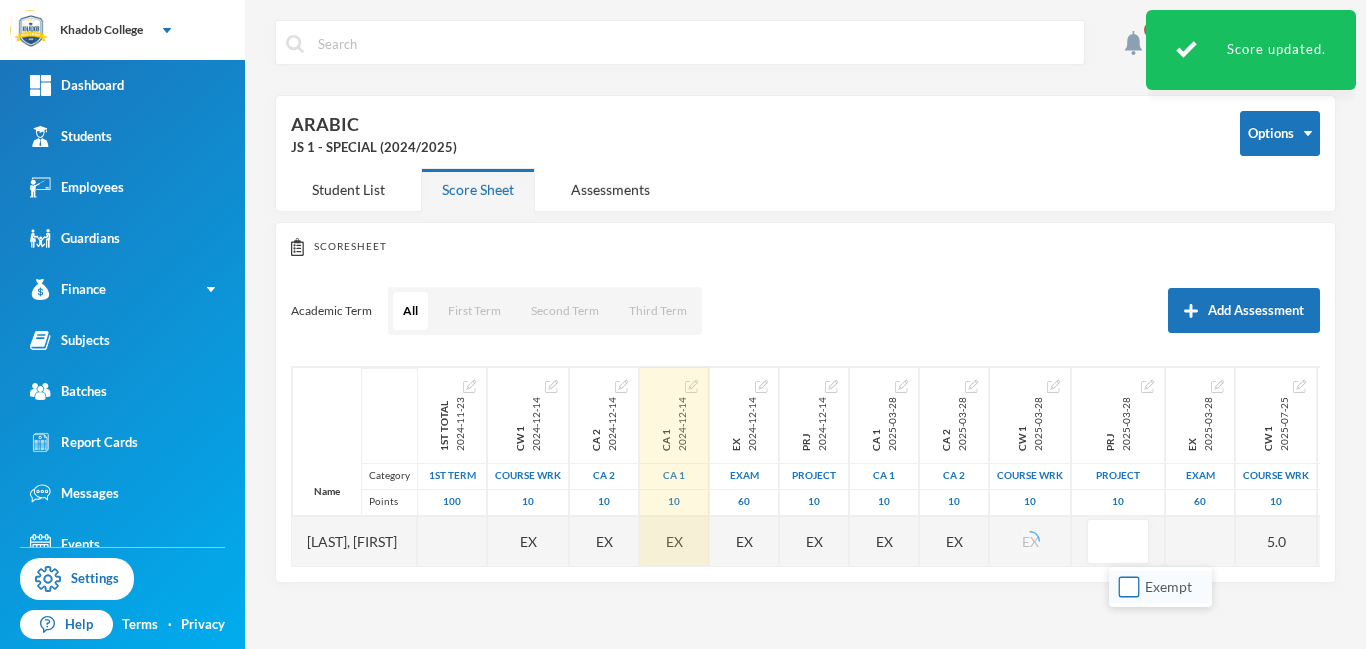 click on "Exempt" at bounding box center (1129, 587) 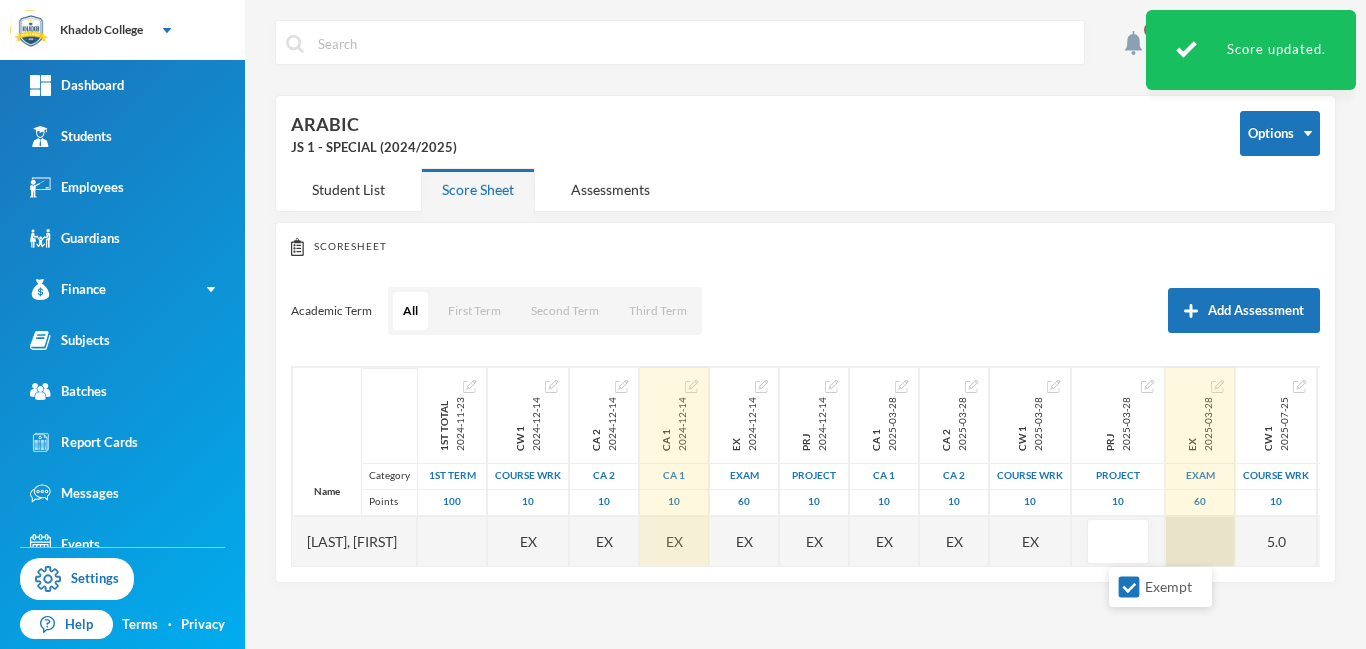 click at bounding box center [1200, 541] 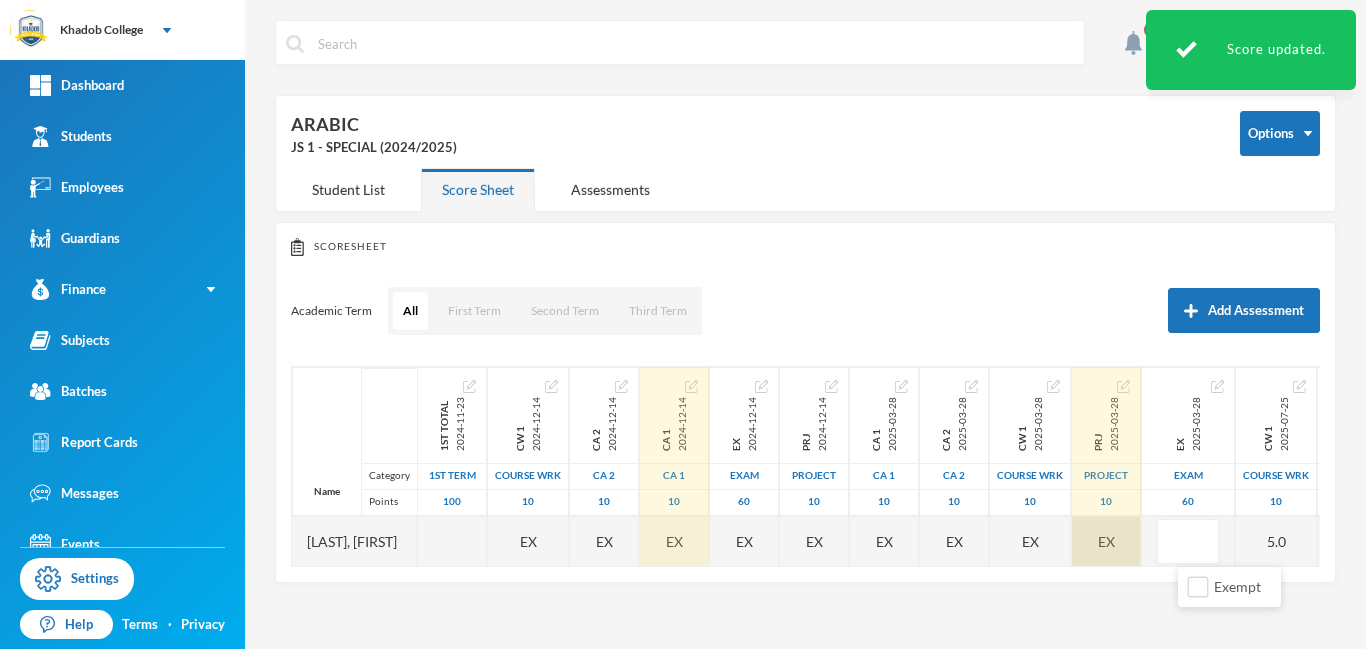 click on "EX" at bounding box center (1106, 541) 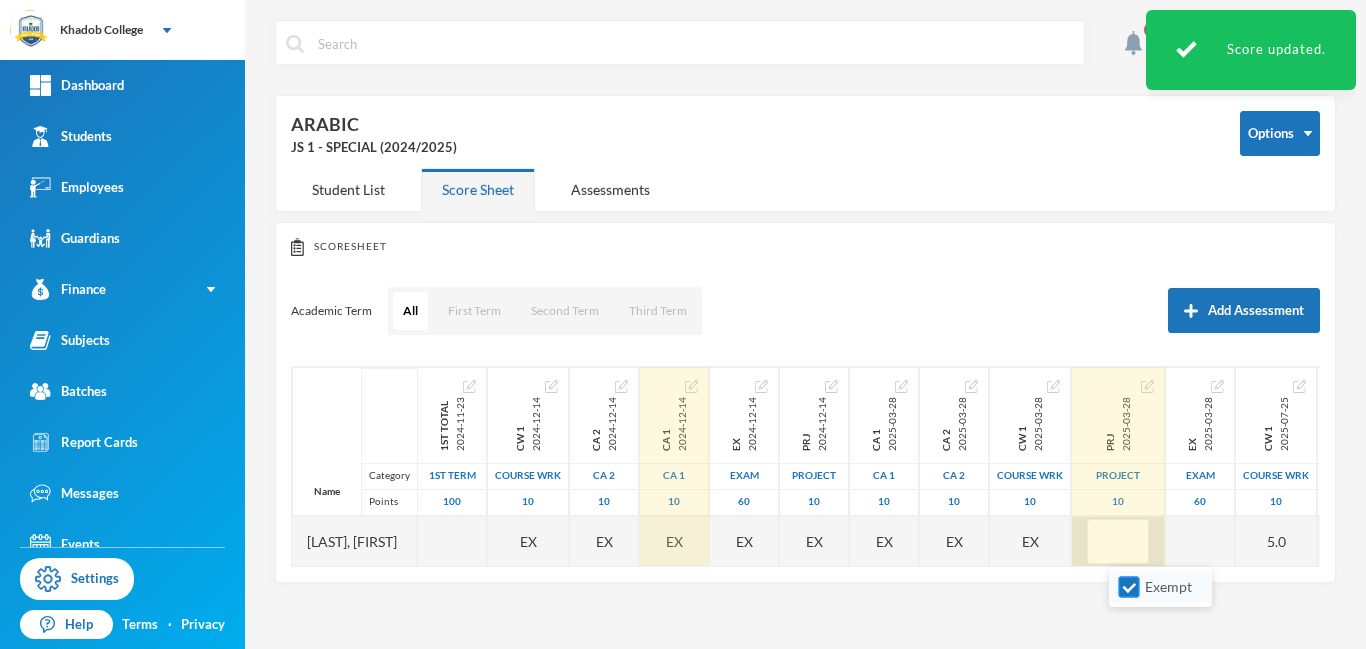 click on "Exempt" at bounding box center [1129, 587] 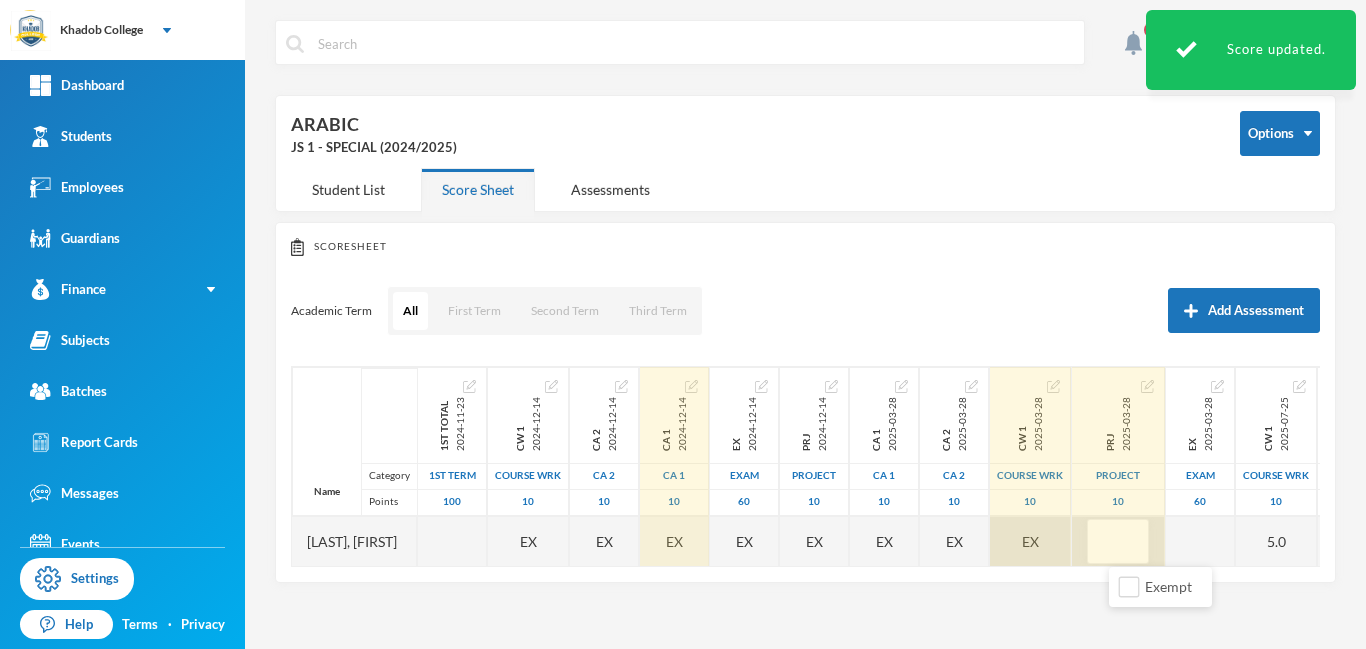 click on "EX" at bounding box center (1030, 541) 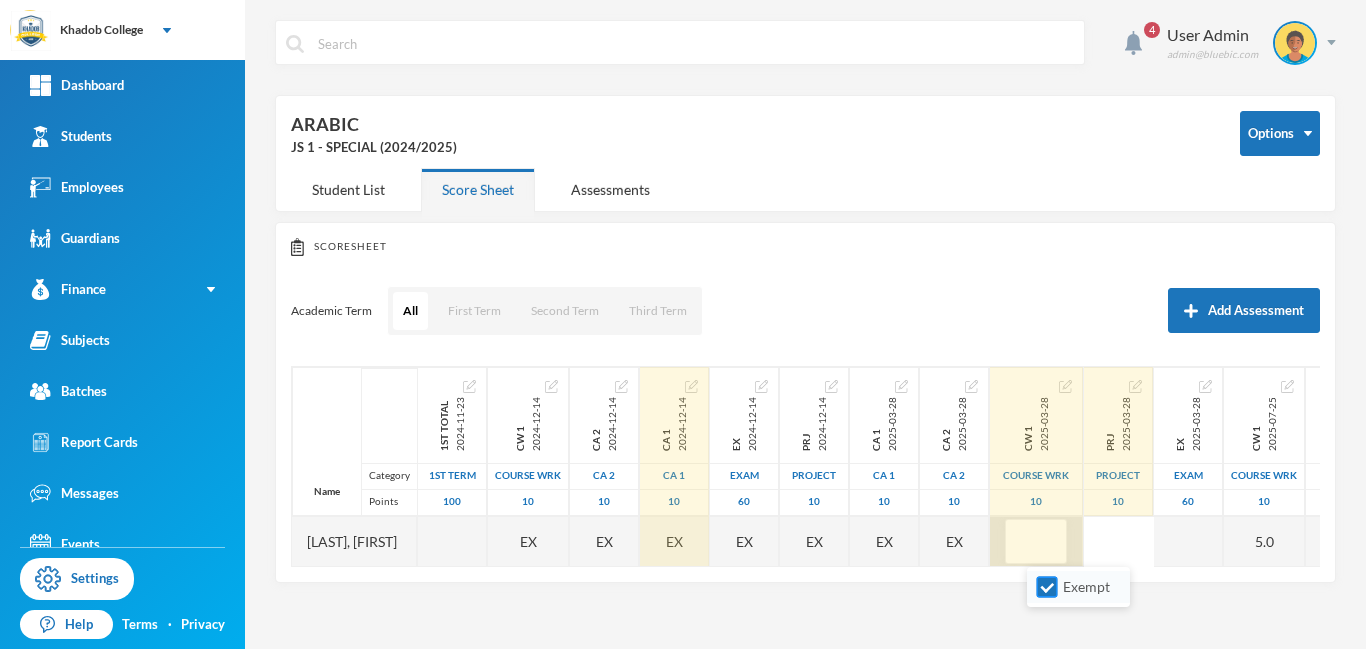 click on "Exempt" at bounding box center (1047, 587) 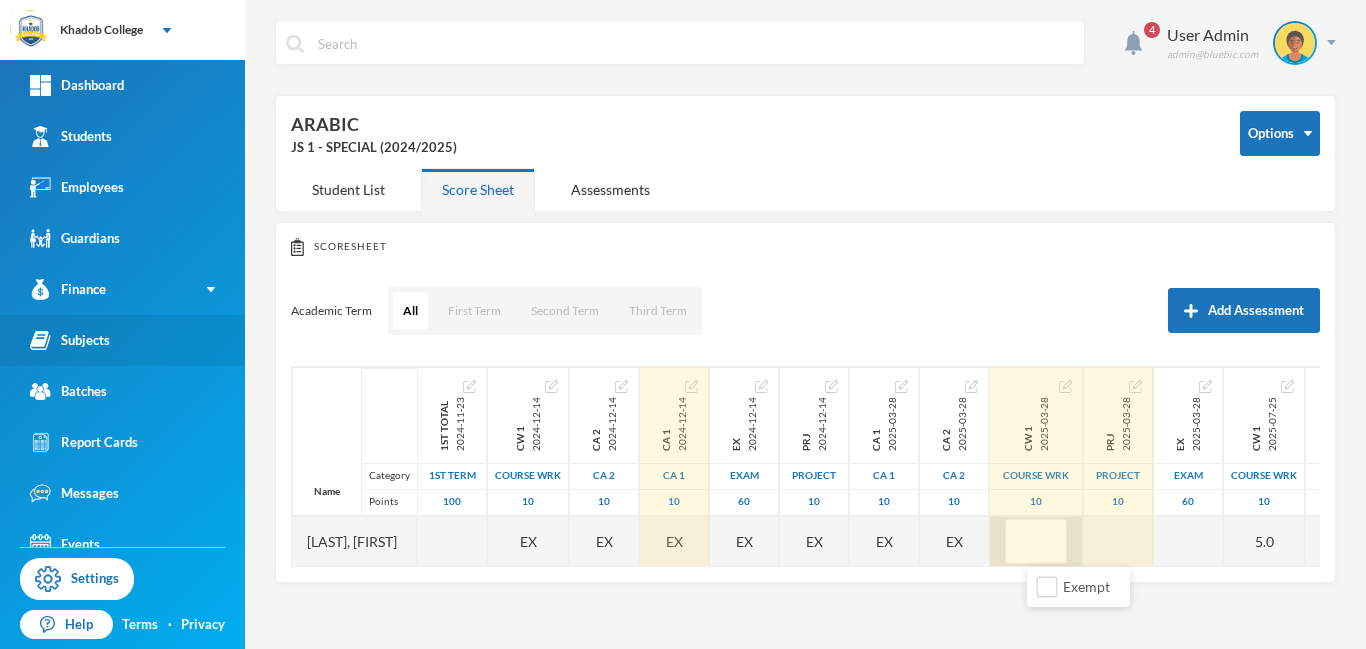 click on "Subjects" at bounding box center [70, 340] 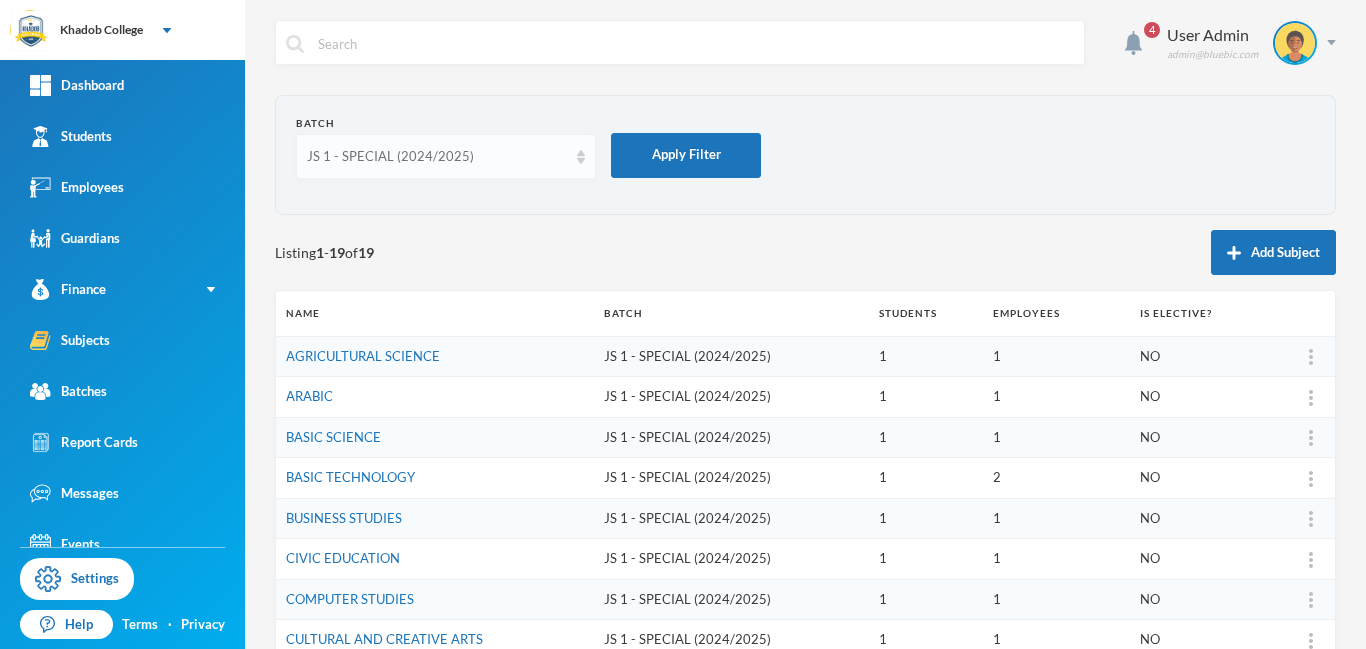 click at bounding box center (581, 157) 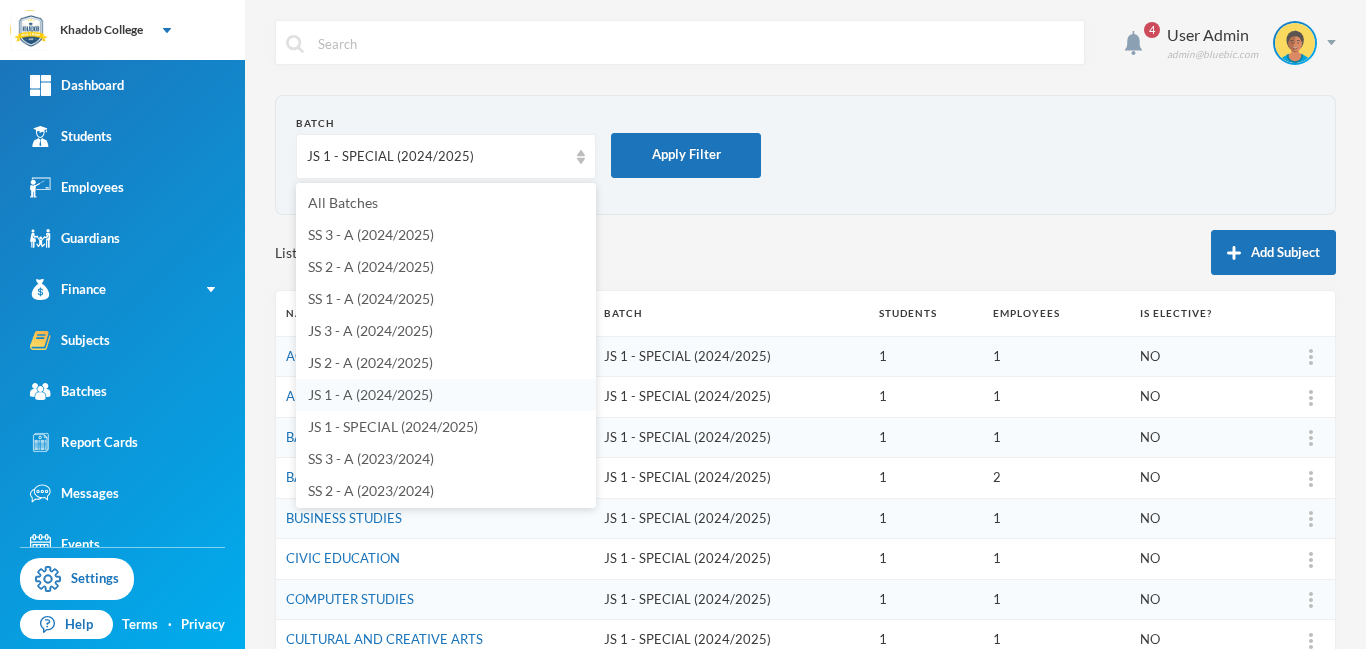 click on "JS 1 - A (2024/2025)" at bounding box center (370, 394) 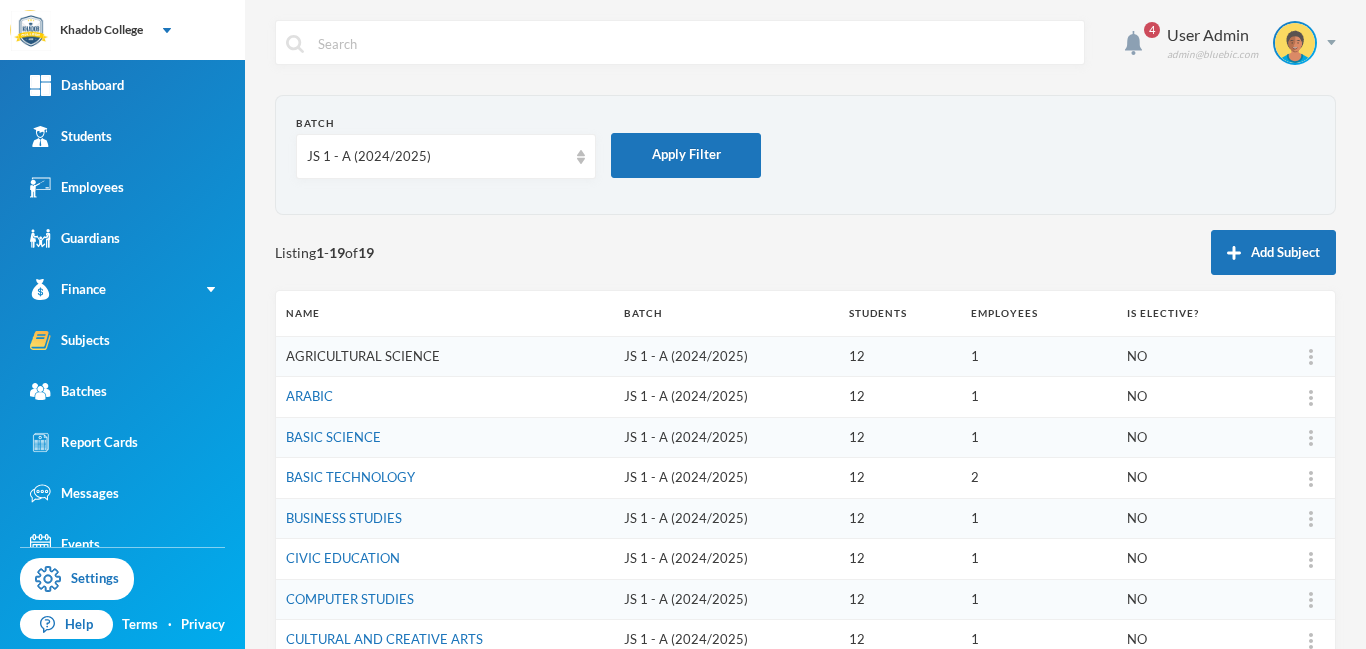 click on "AGRICULTURAL SCIENCE" at bounding box center (363, 356) 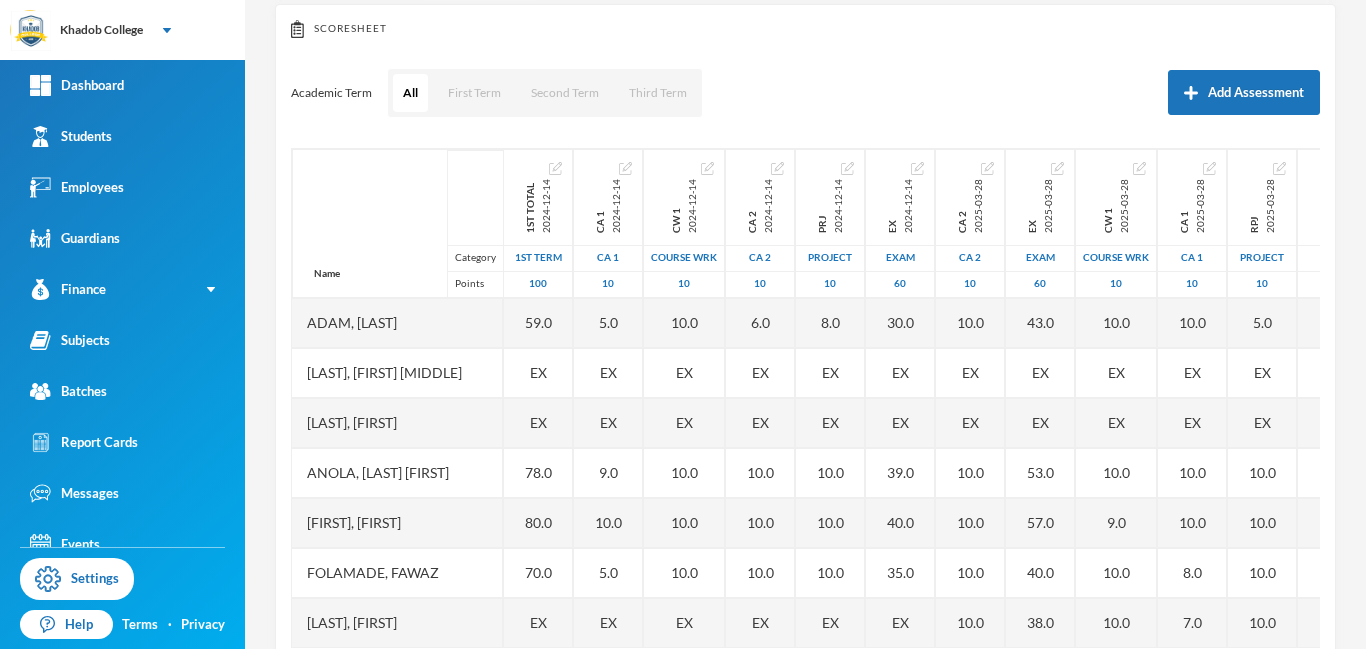 scroll, scrollTop: 263, scrollLeft: 0, axis: vertical 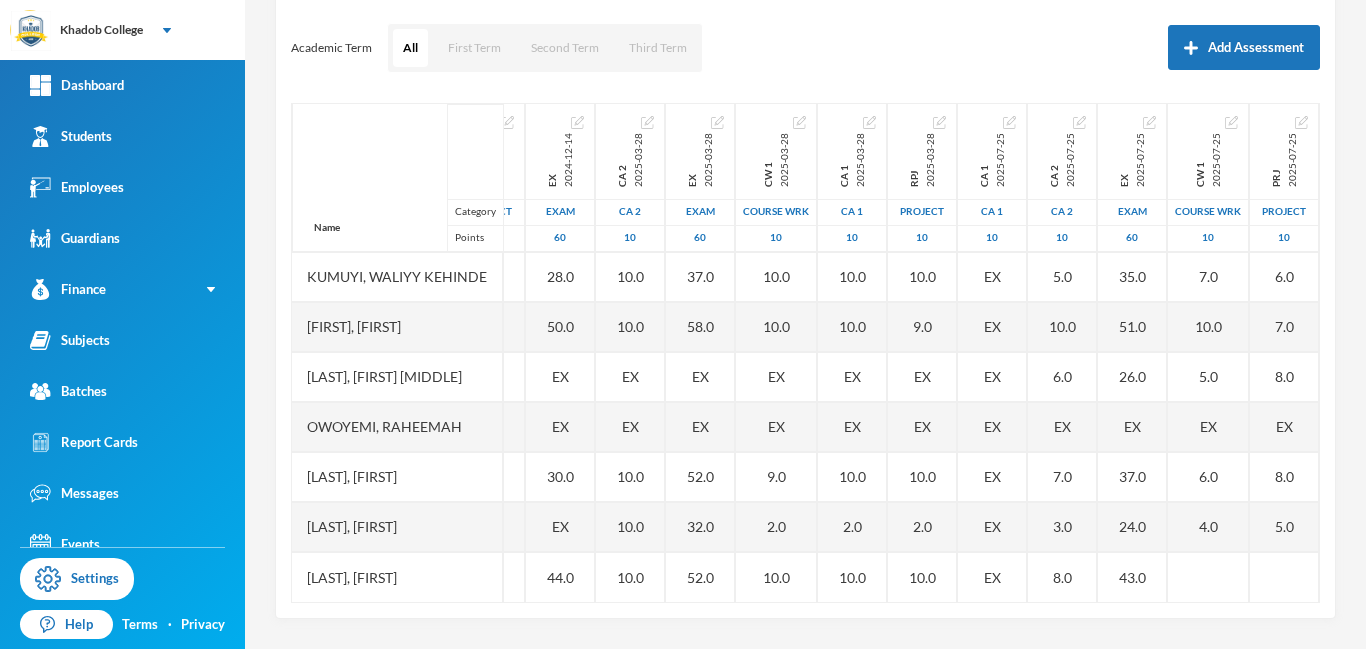 drag, startPoint x: 1315, startPoint y: 224, endPoint x: 1355, endPoint y: 696, distance: 473.6919 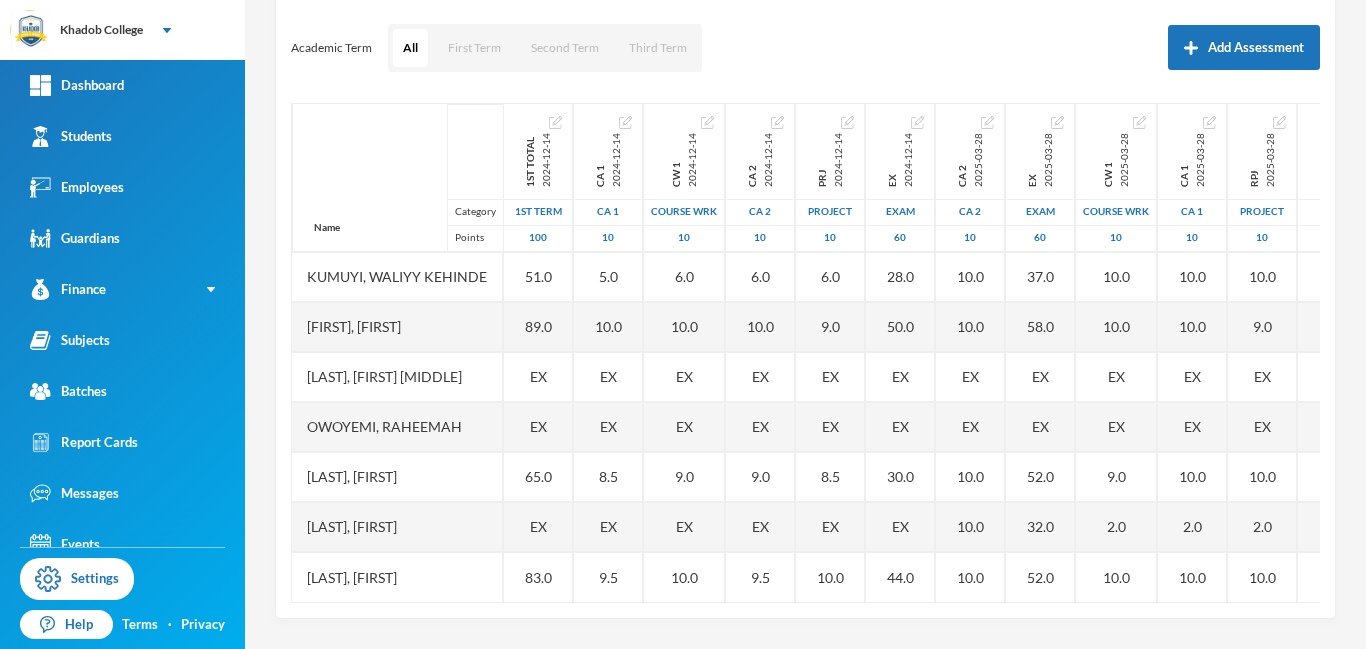 scroll, scrollTop: 451, scrollLeft: 387, axis: both 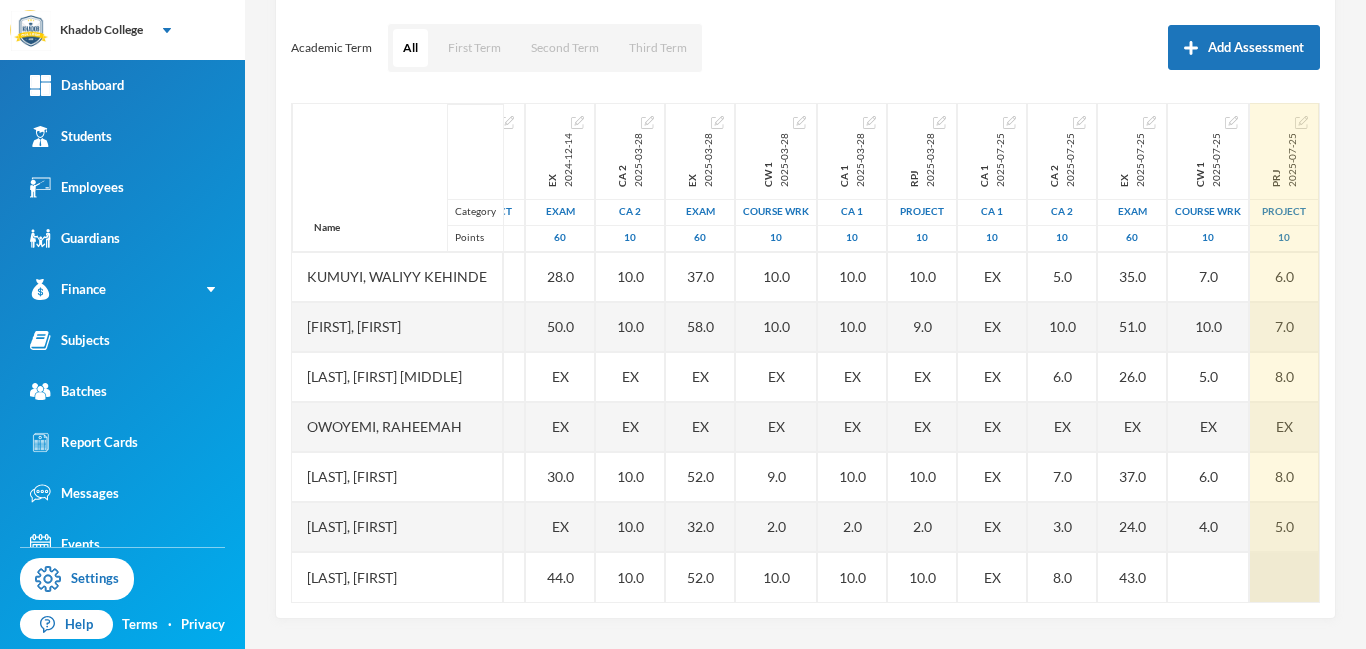 drag, startPoint x: 902, startPoint y: 598, endPoint x: 1290, endPoint y: 599, distance: 388.00128 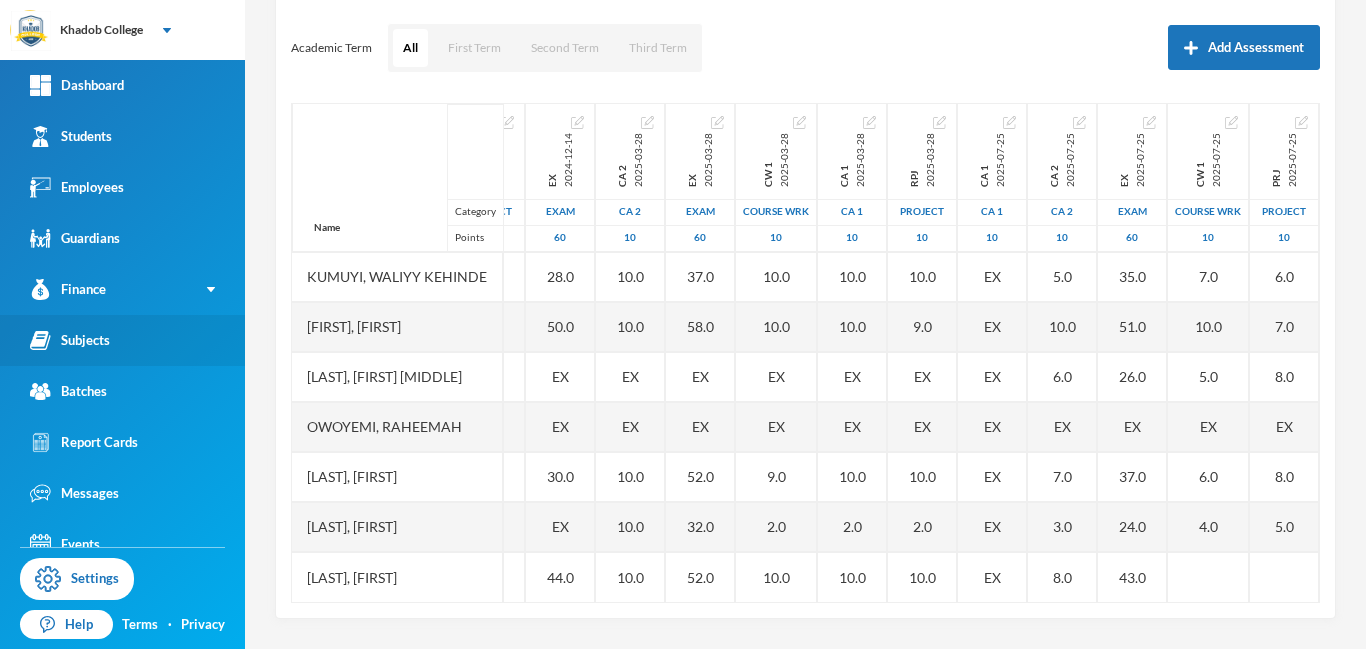 click on "Subjects" at bounding box center [70, 340] 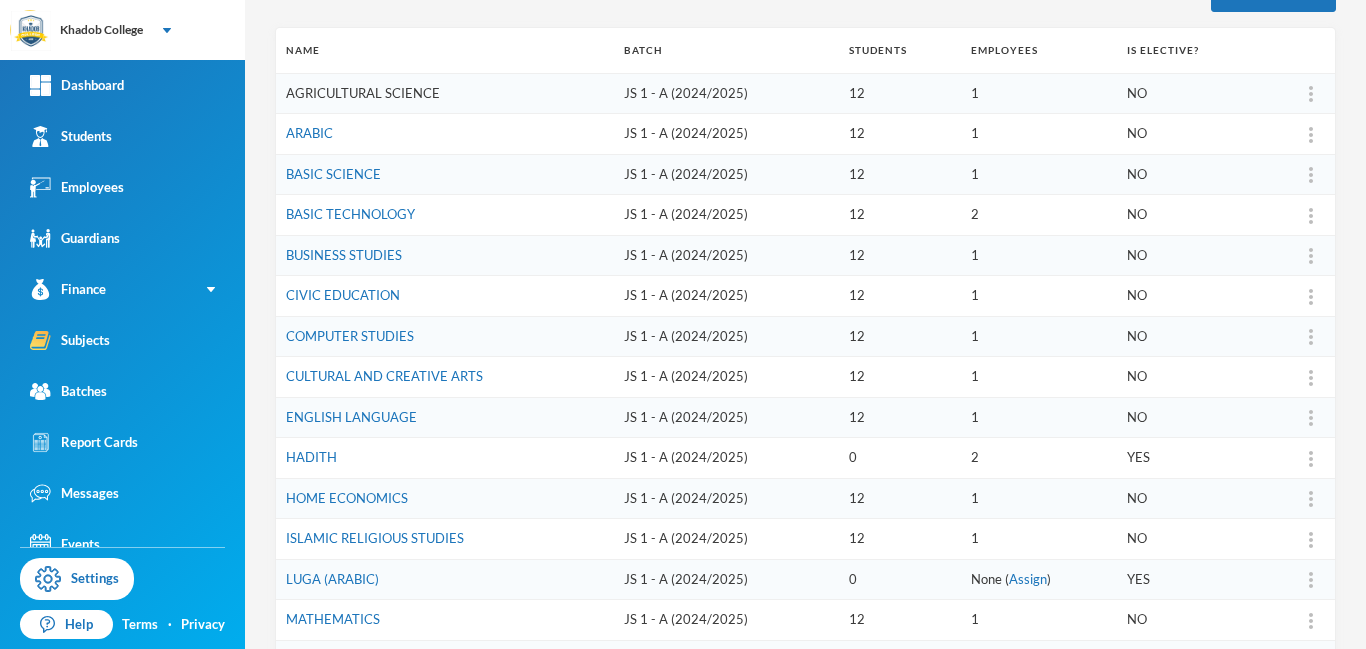click on "AGRICULTURAL SCIENCE" at bounding box center [363, 93] 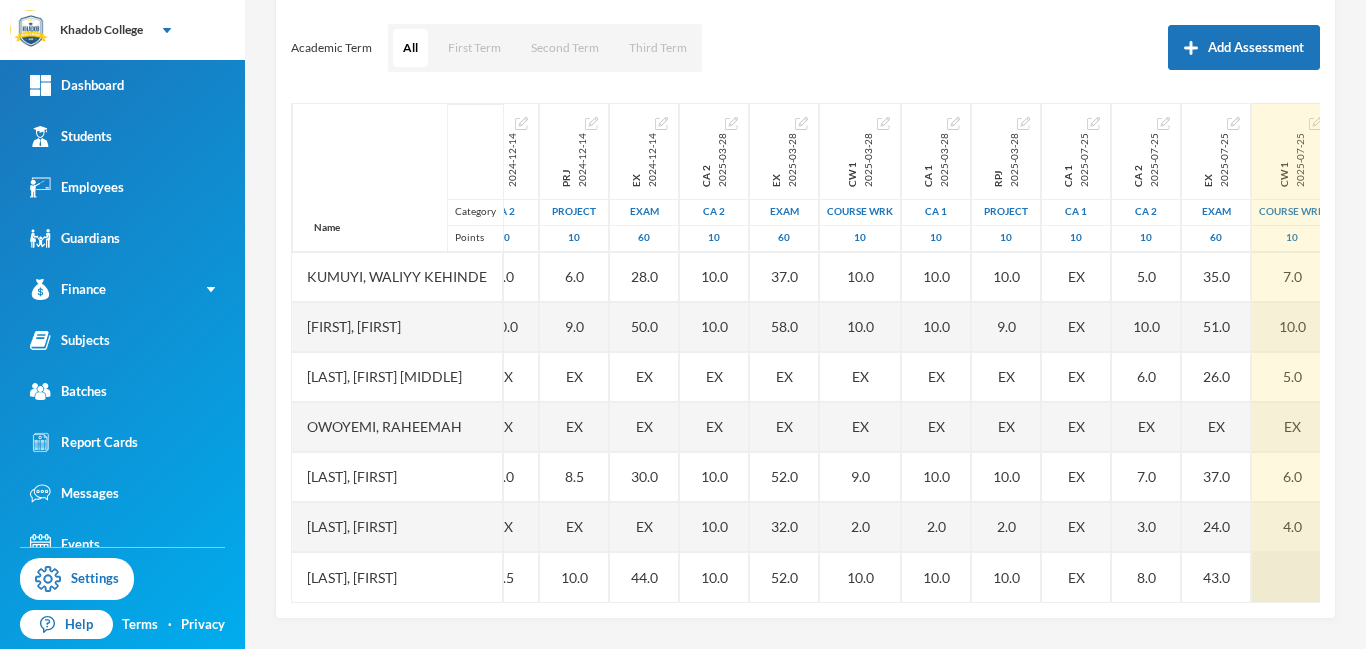 scroll, scrollTop: 451, scrollLeft: 387, axis: both 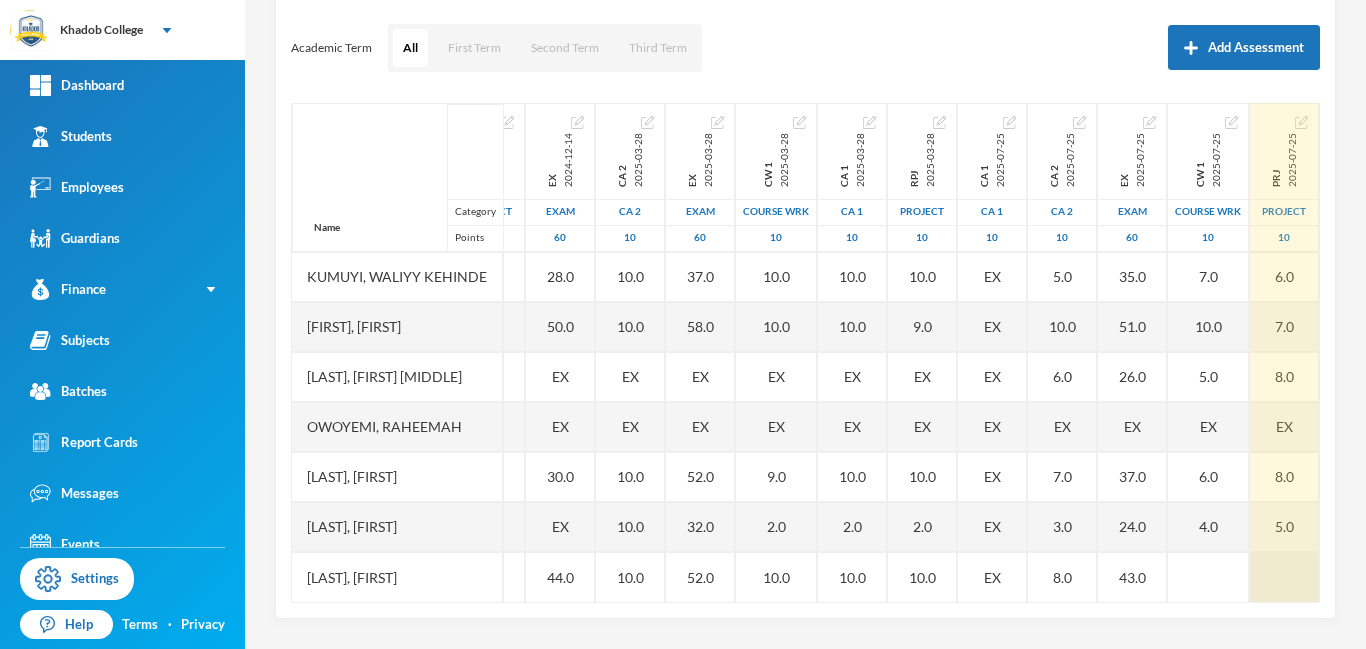 drag, startPoint x: 948, startPoint y: 600, endPoint x: 1252, endPoint y: 587, distance: 304.27783 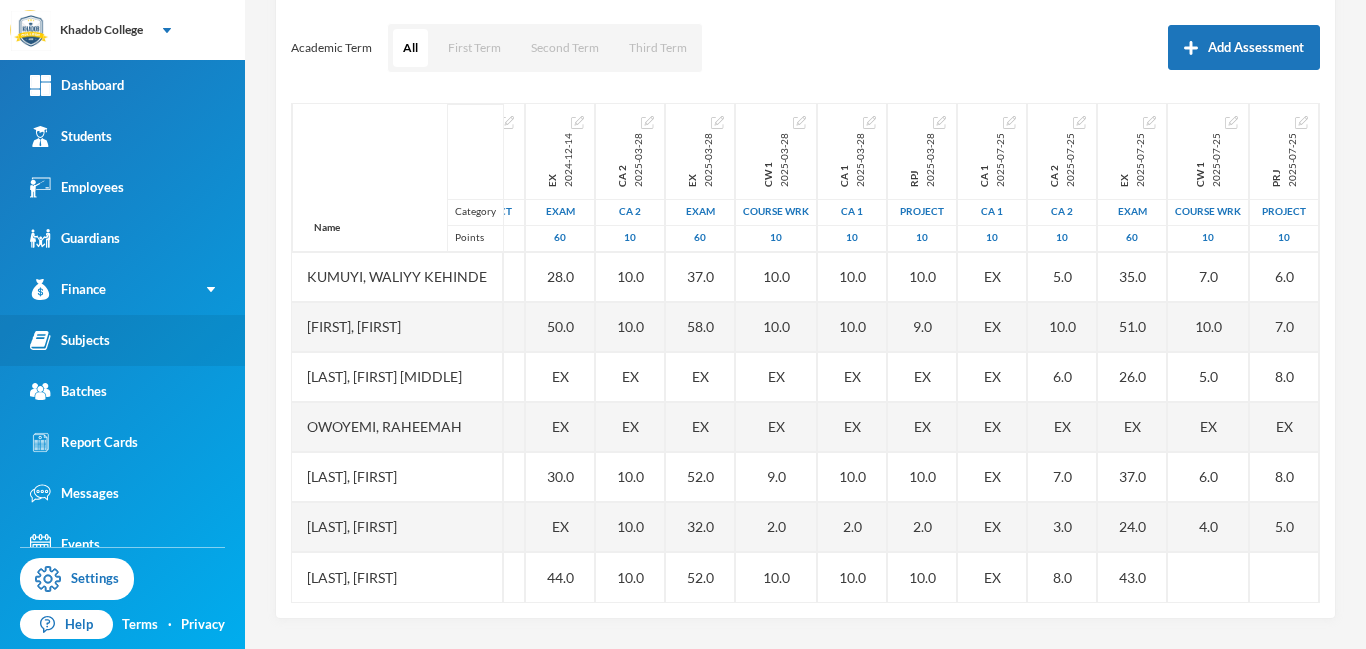 click on "Subjects" at bounding box center (70, 340) 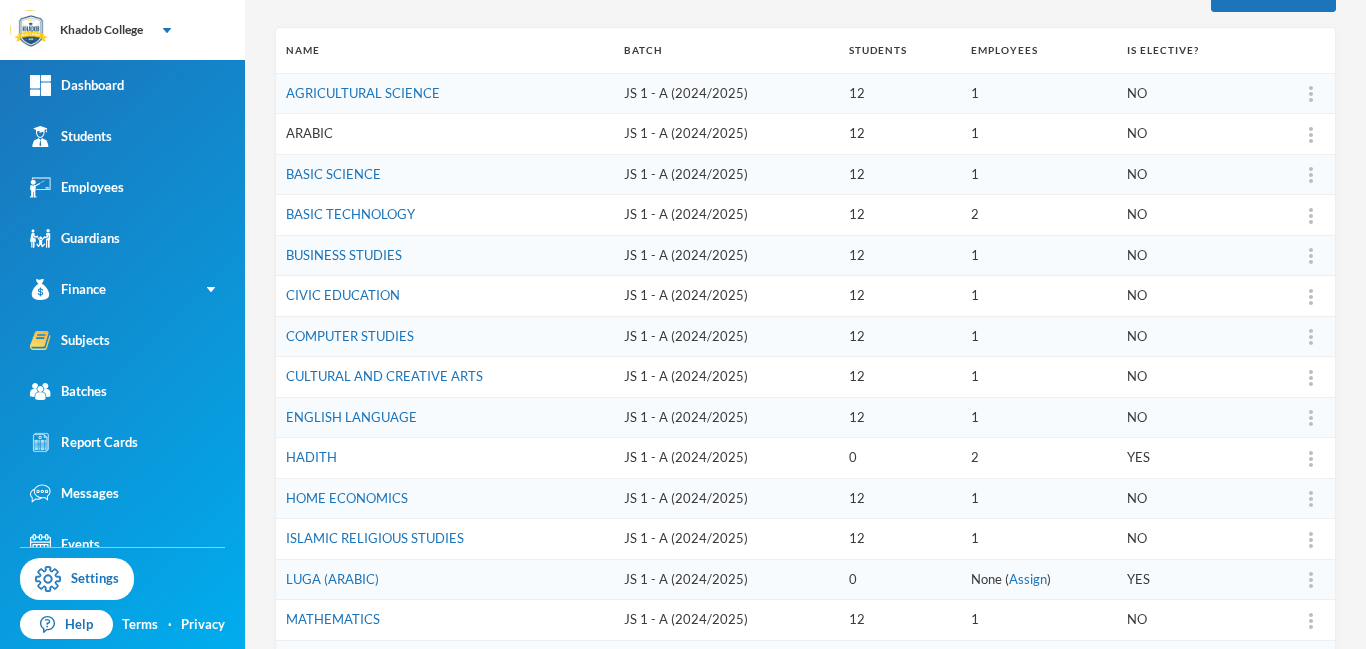 click on "ARABIC" at bounding box center [309, 133] 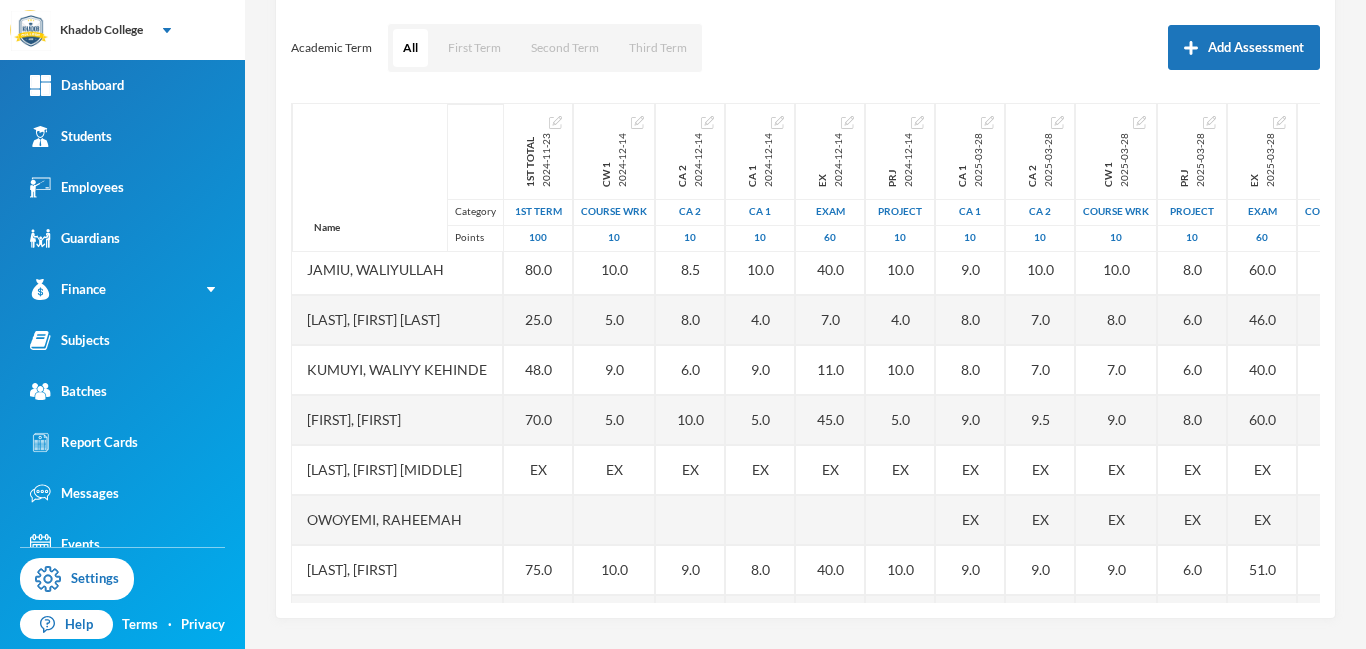 scroll, scrollTop: 451, scrollLeft: 0, axis: vertical 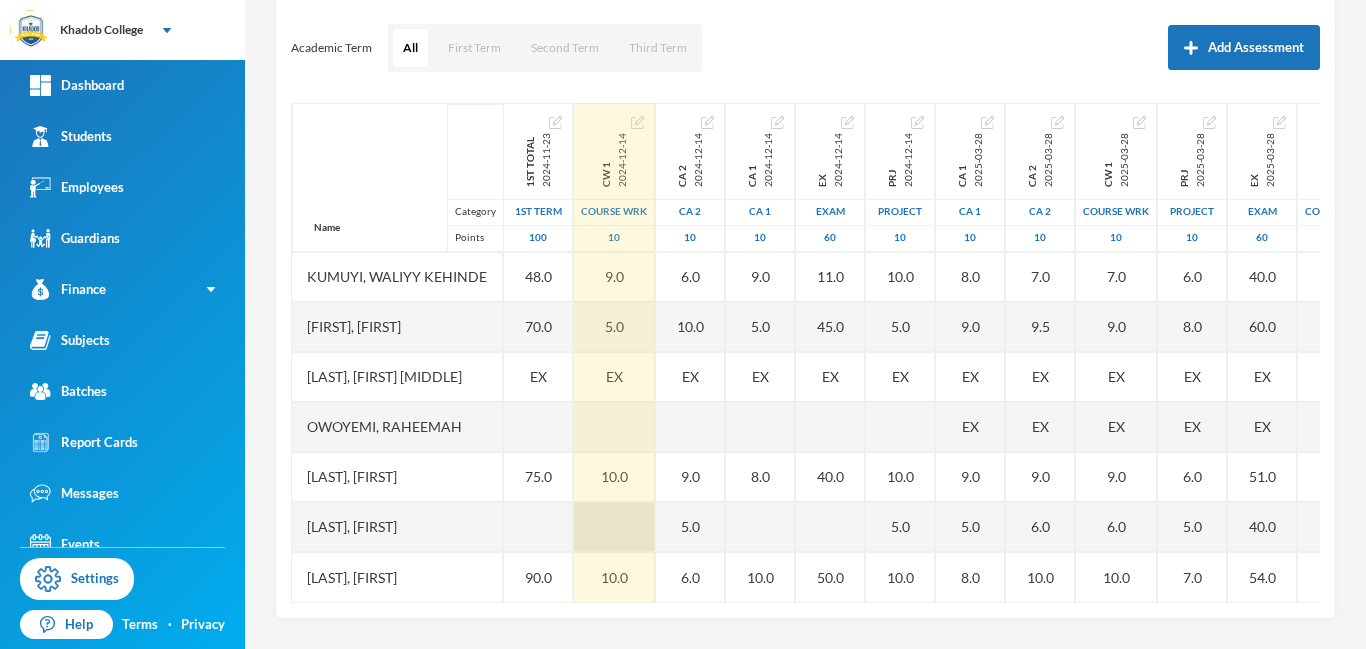 click at bounding box center [614, 527] 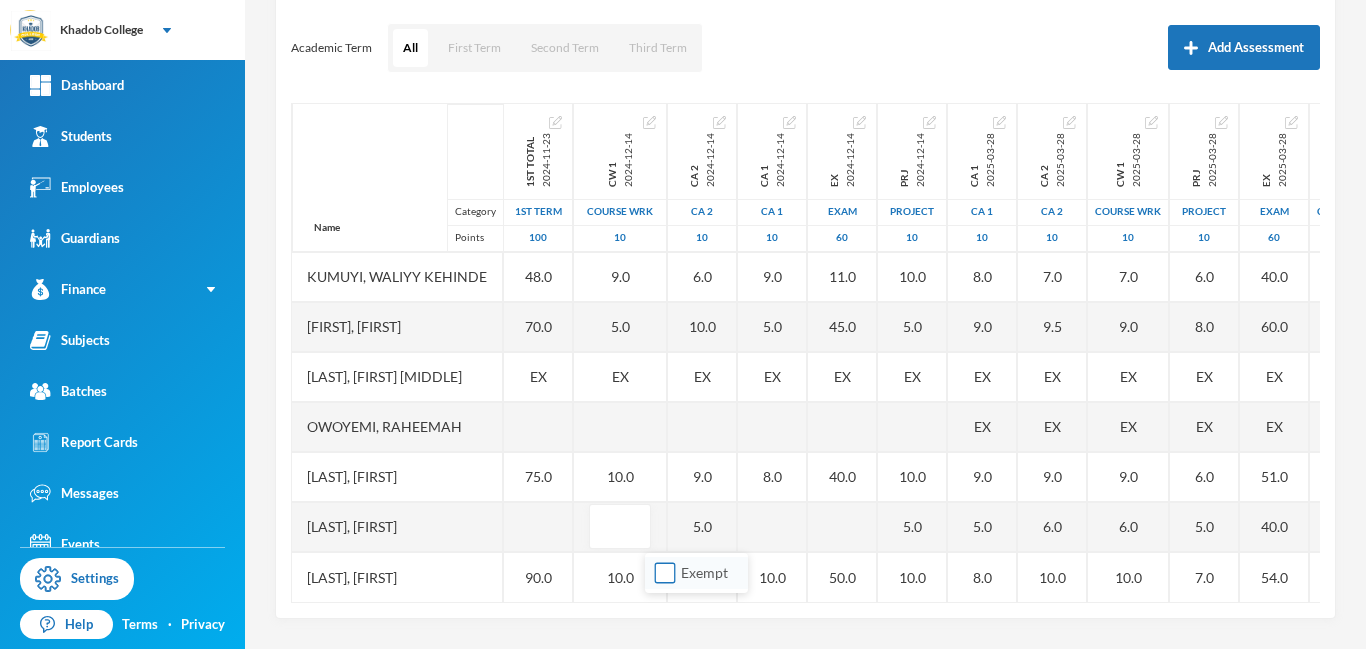 click on "Exempt" at bounding box center [665, 573] 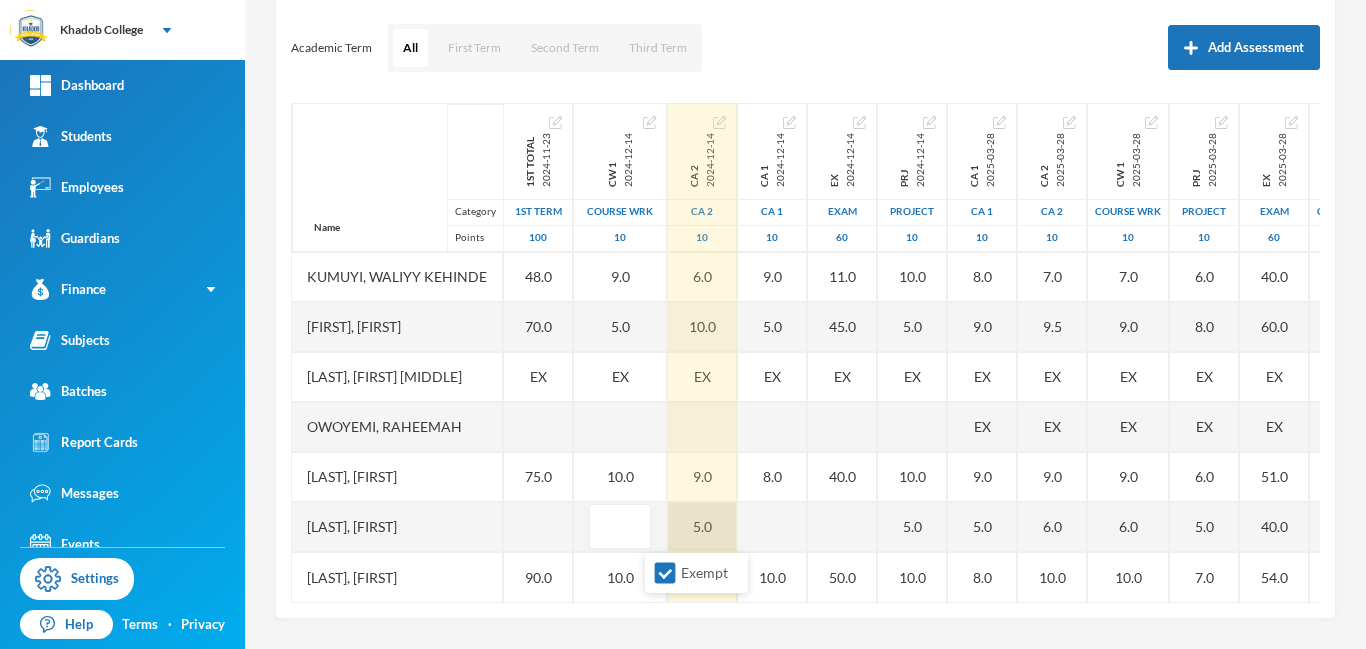 click on "5.0" at bounding box center [702, 527] 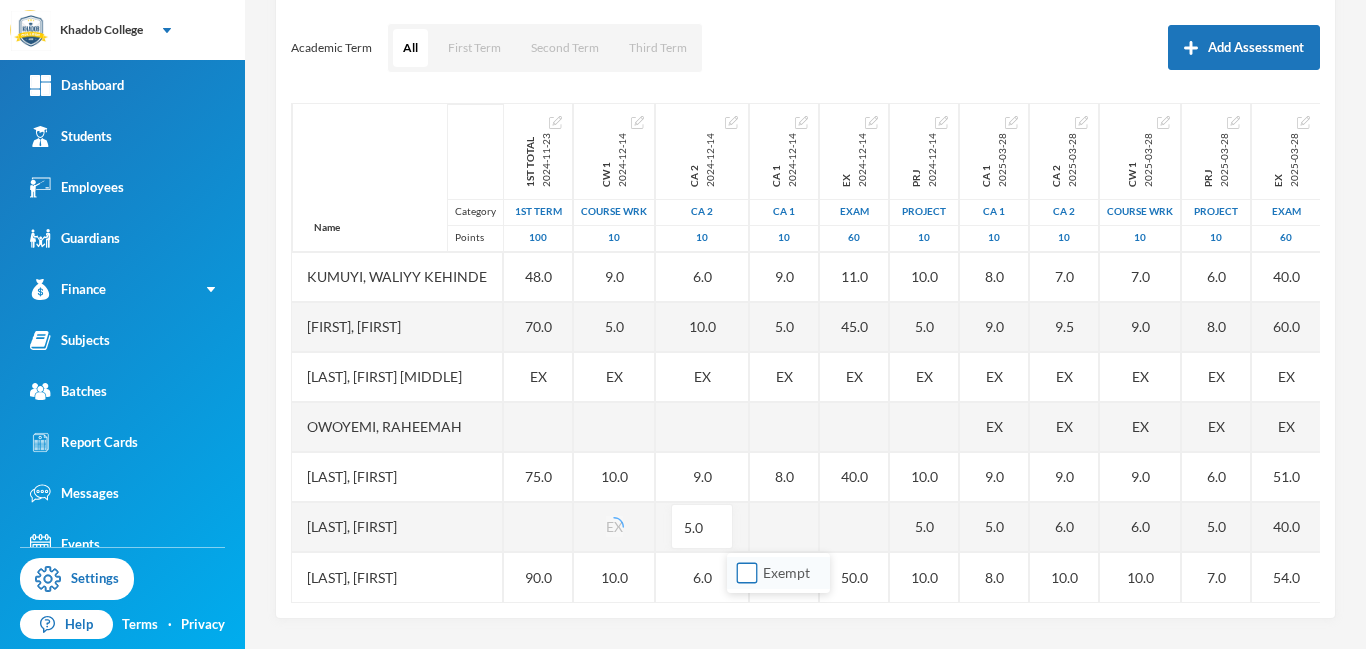 click on "Exempt" at bounding box center (747, 573) 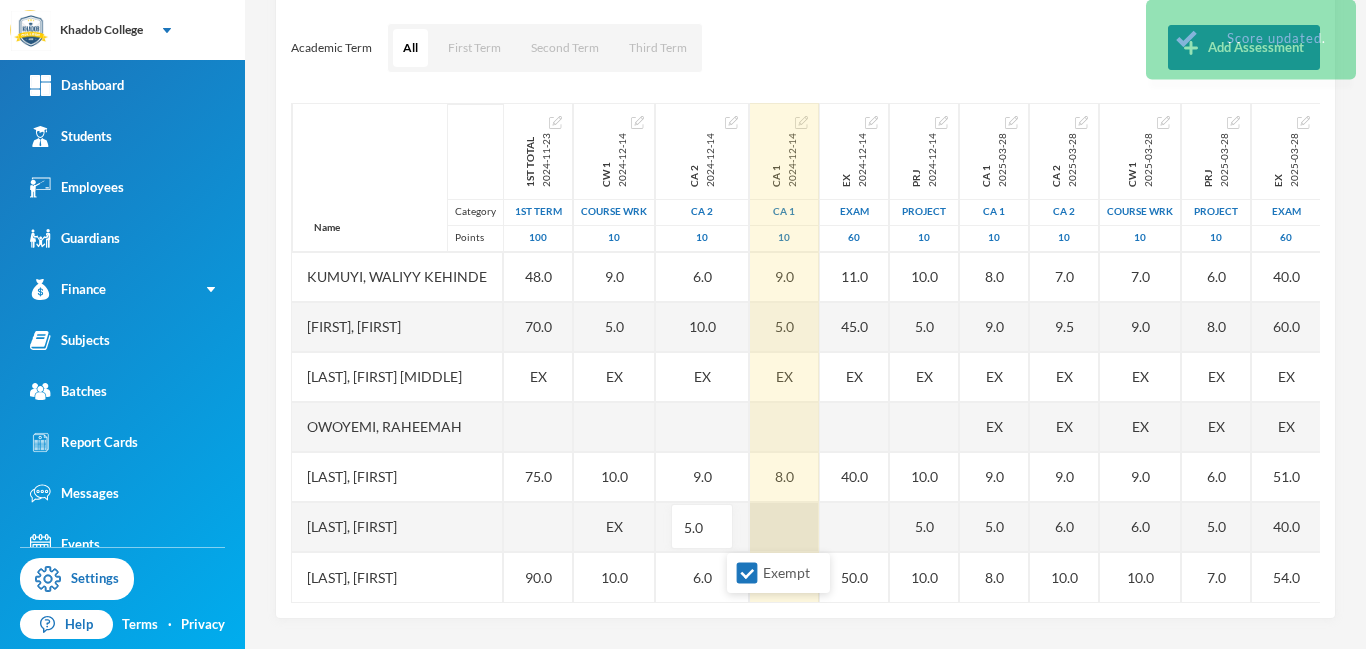 click at bounding box center [784, 527] 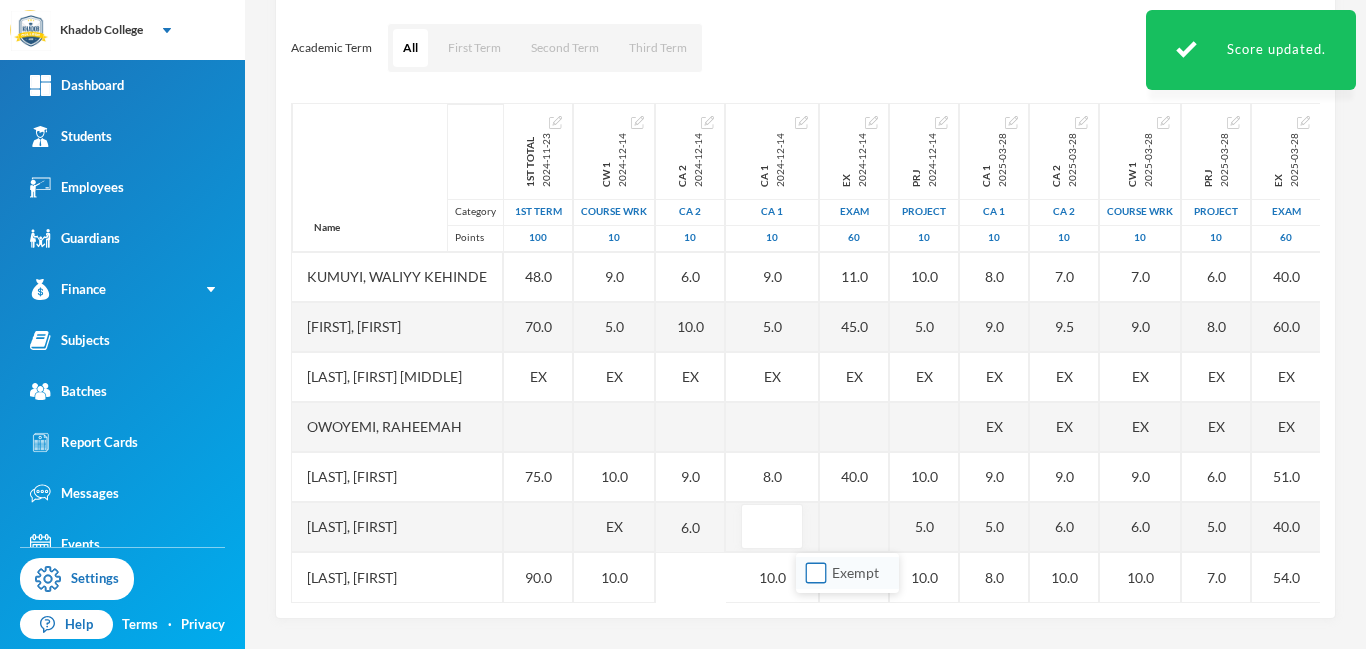 click on "Exempt" at bounding box center (816, 573) 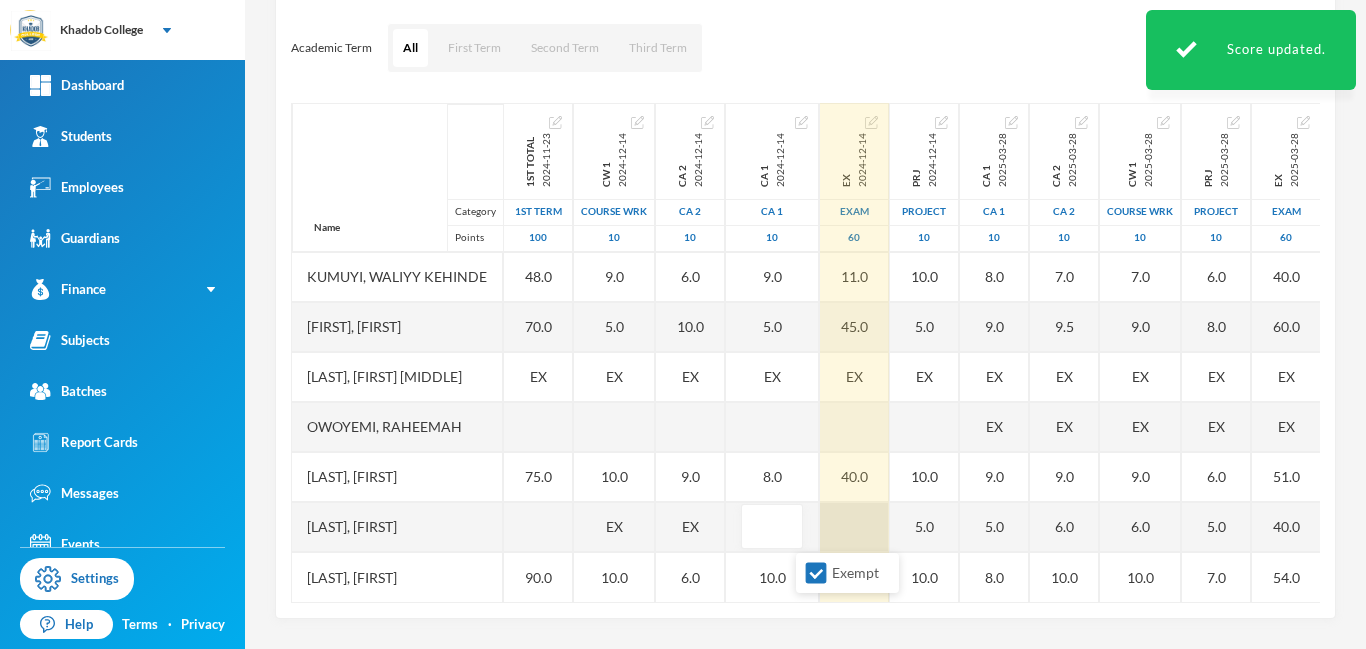 click at bounding box center [854, 527] 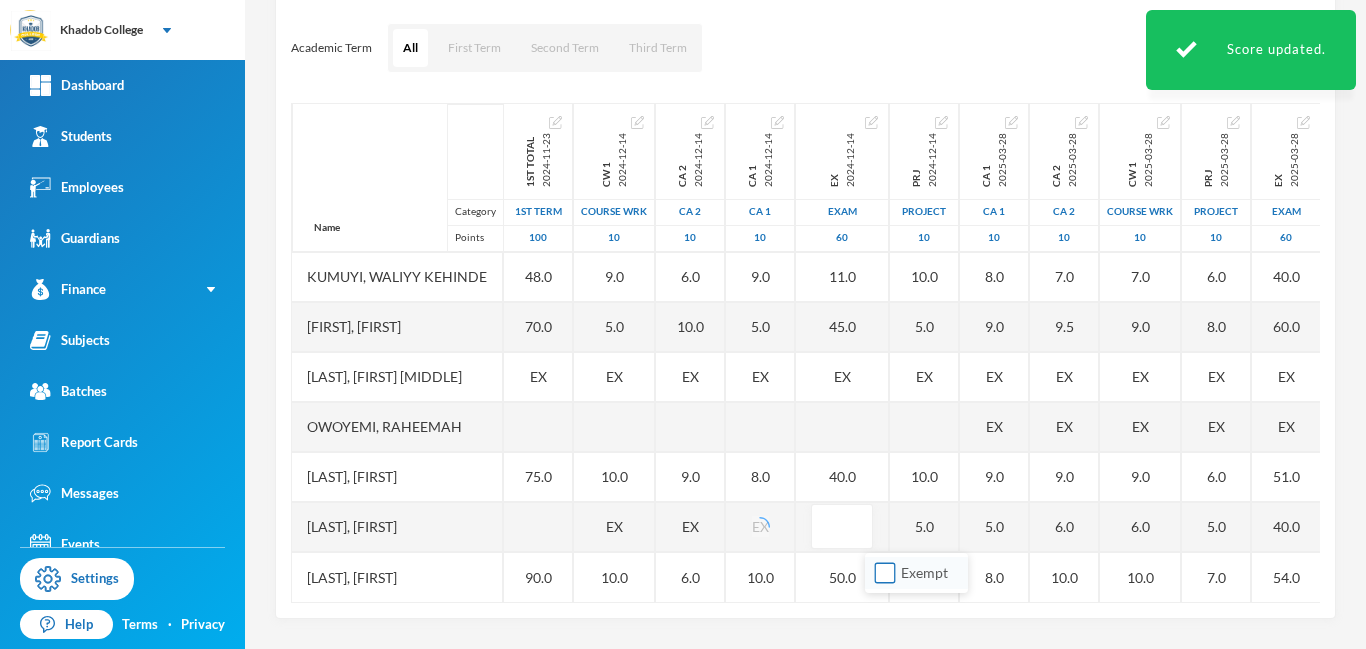 click on "Exempt" at bounding box center [885, 573] 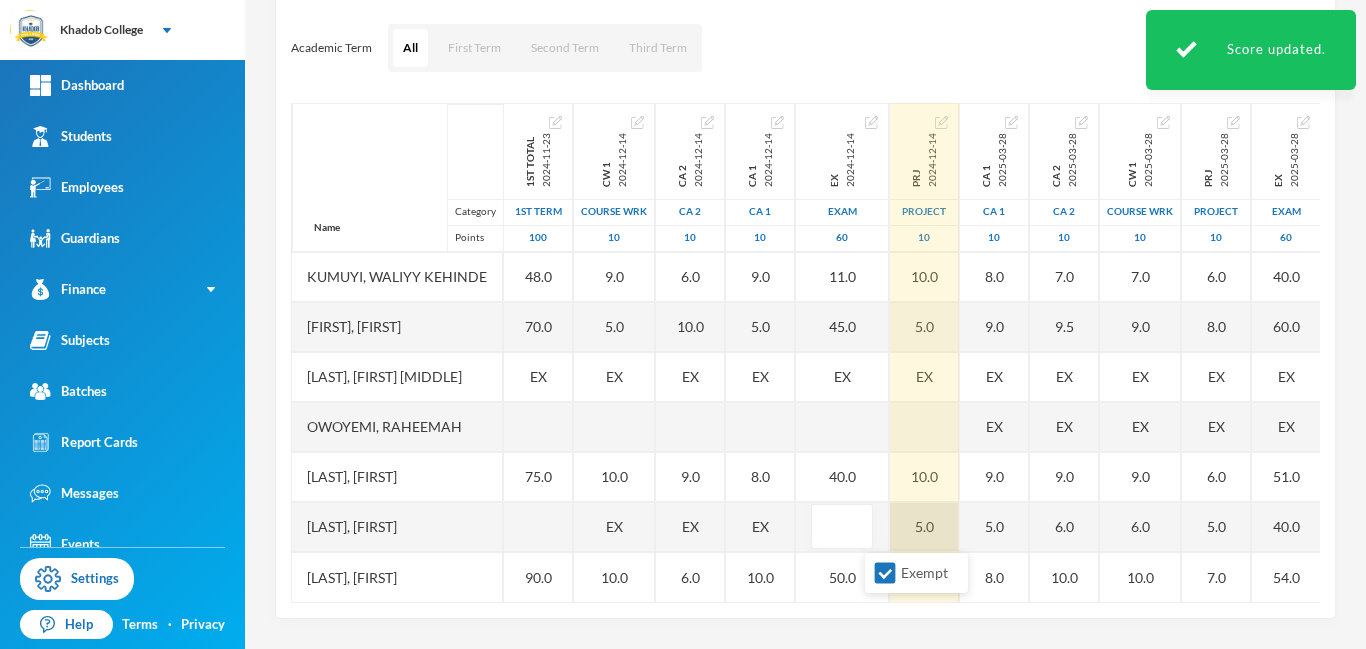 click on "5.0" at bounding box center (924, 527) 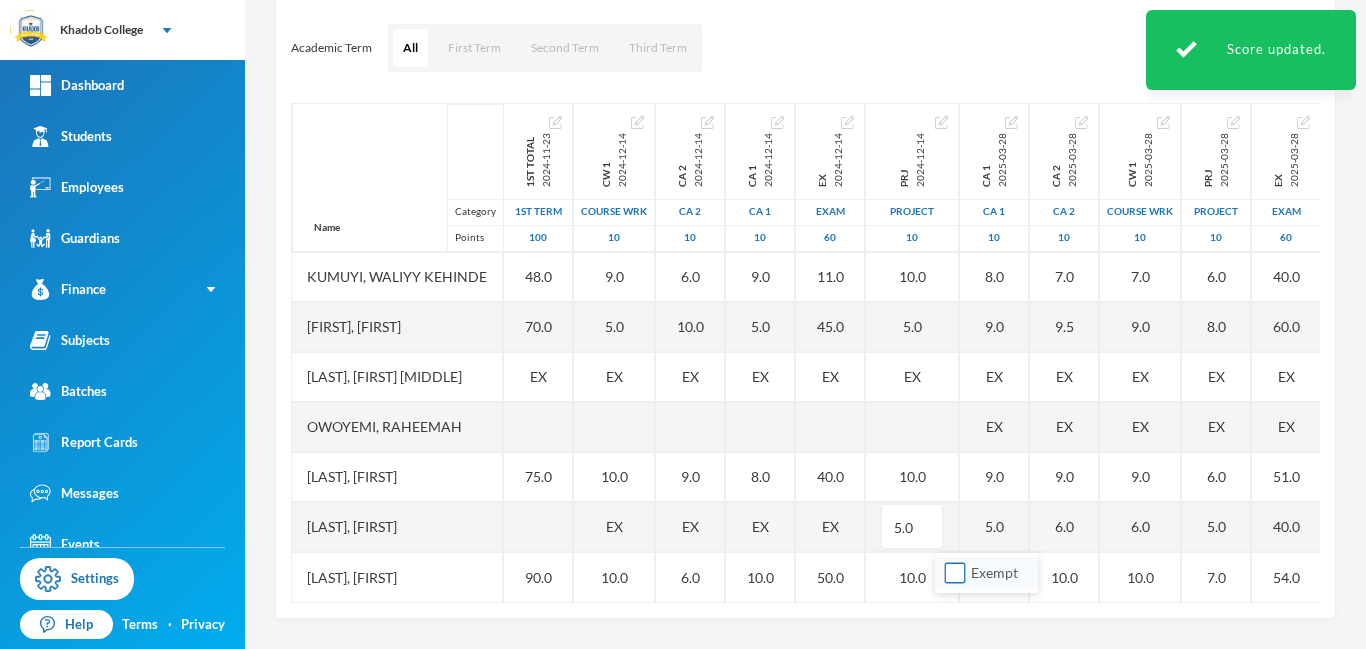 click on "Exempt" at bounding box center (955, 573) 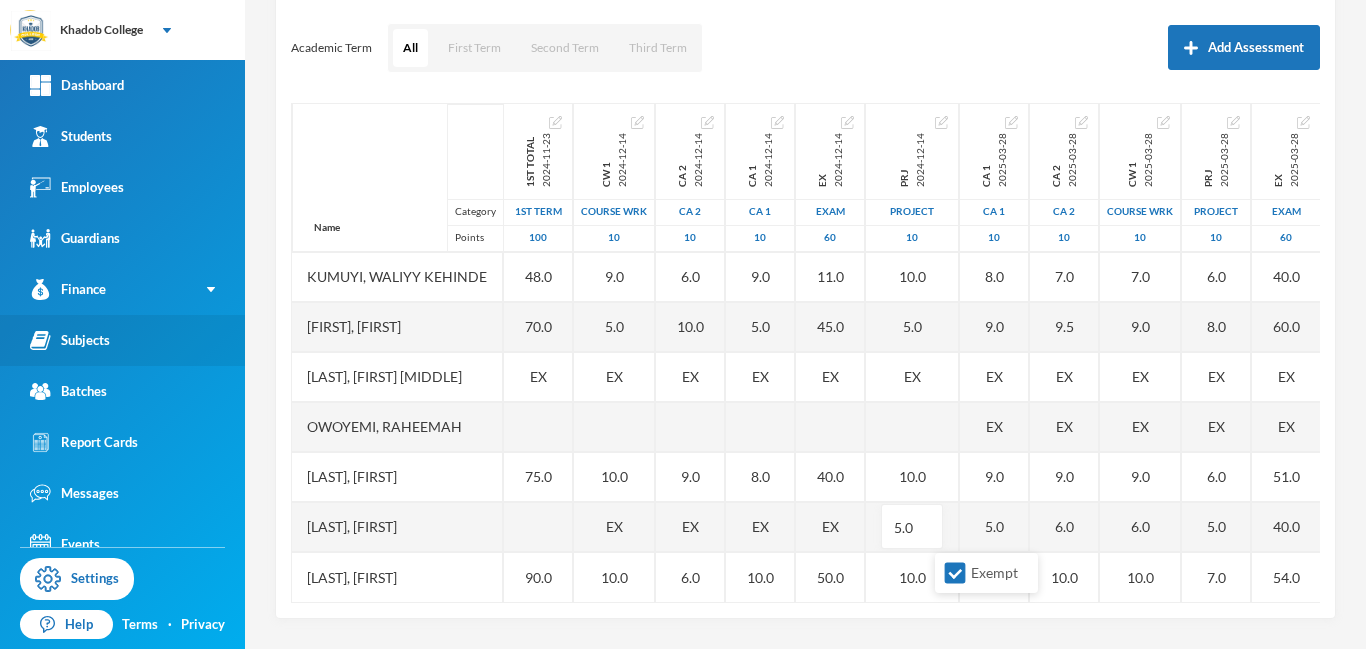 click on "Subjects" at bounding box center (70, 340) 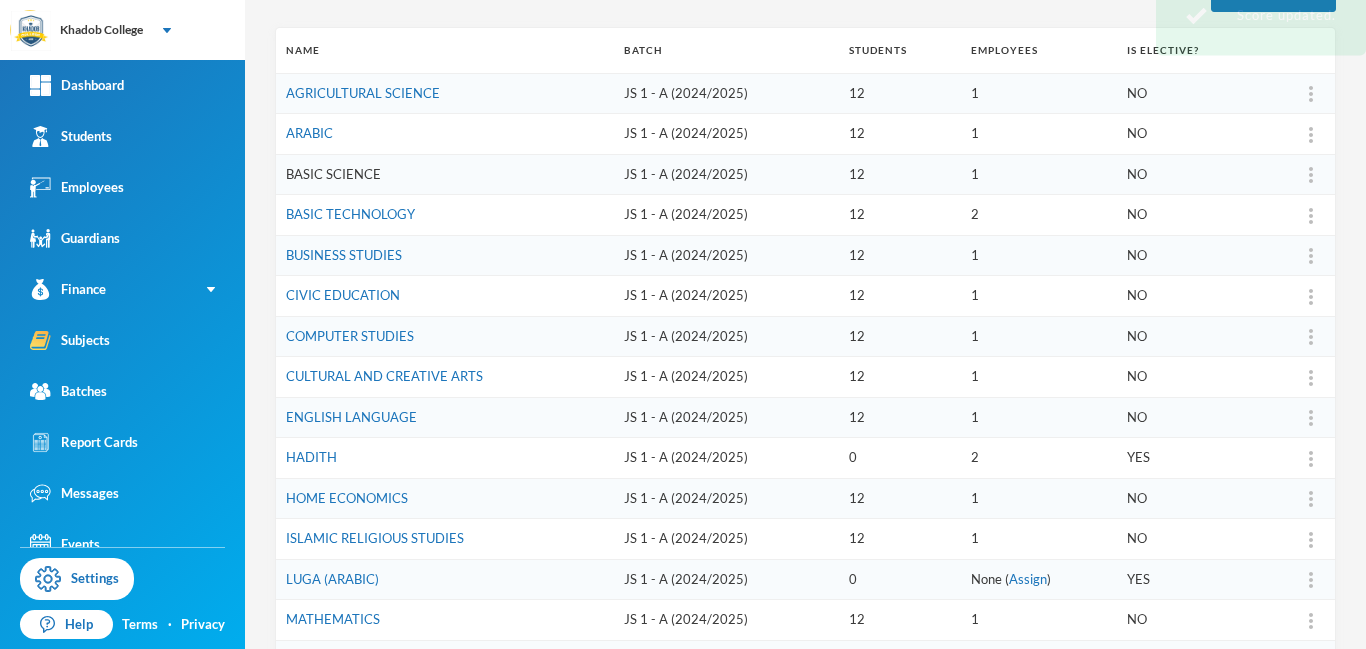 click on "BASIC SCIENCE" at bounding box center [333, 174] 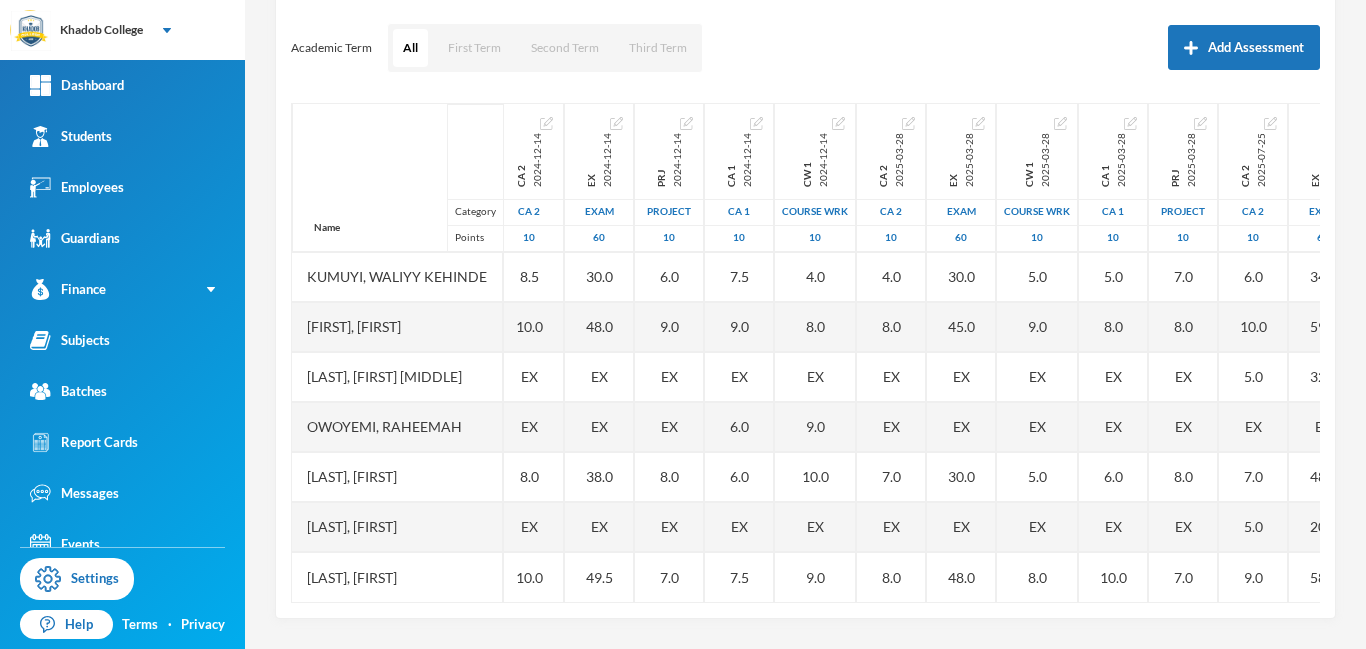 scroll, scrollTop: 451, scrollLeft: 0, axis: vertical 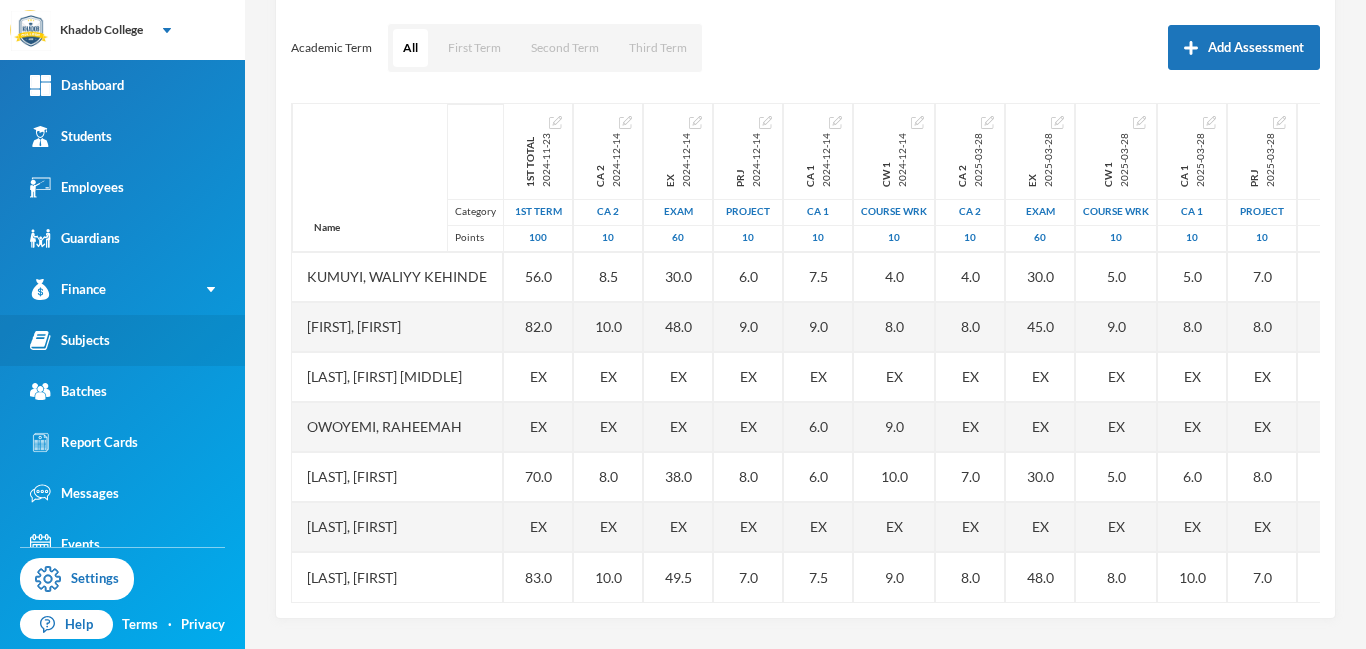 click on "Subjects" at bounding box center (70, 340) 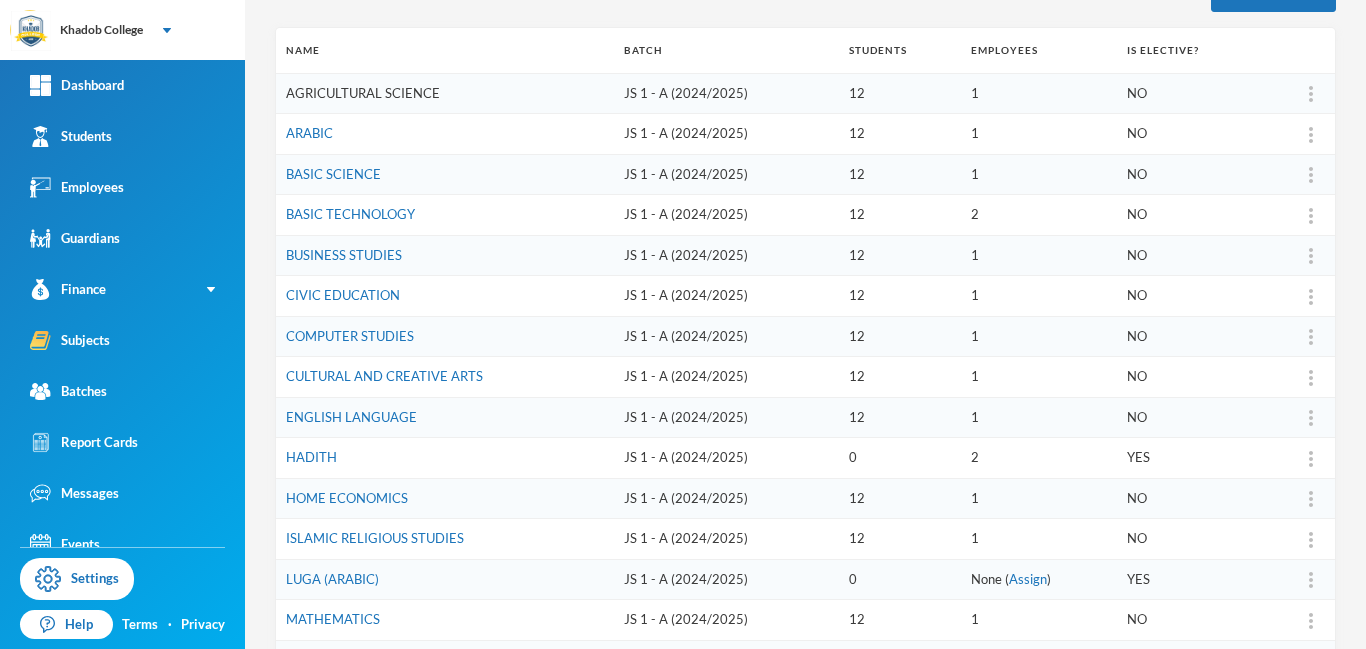 click on "AGRICULTURAL SCIENCE" at bounding box center [363, 93] 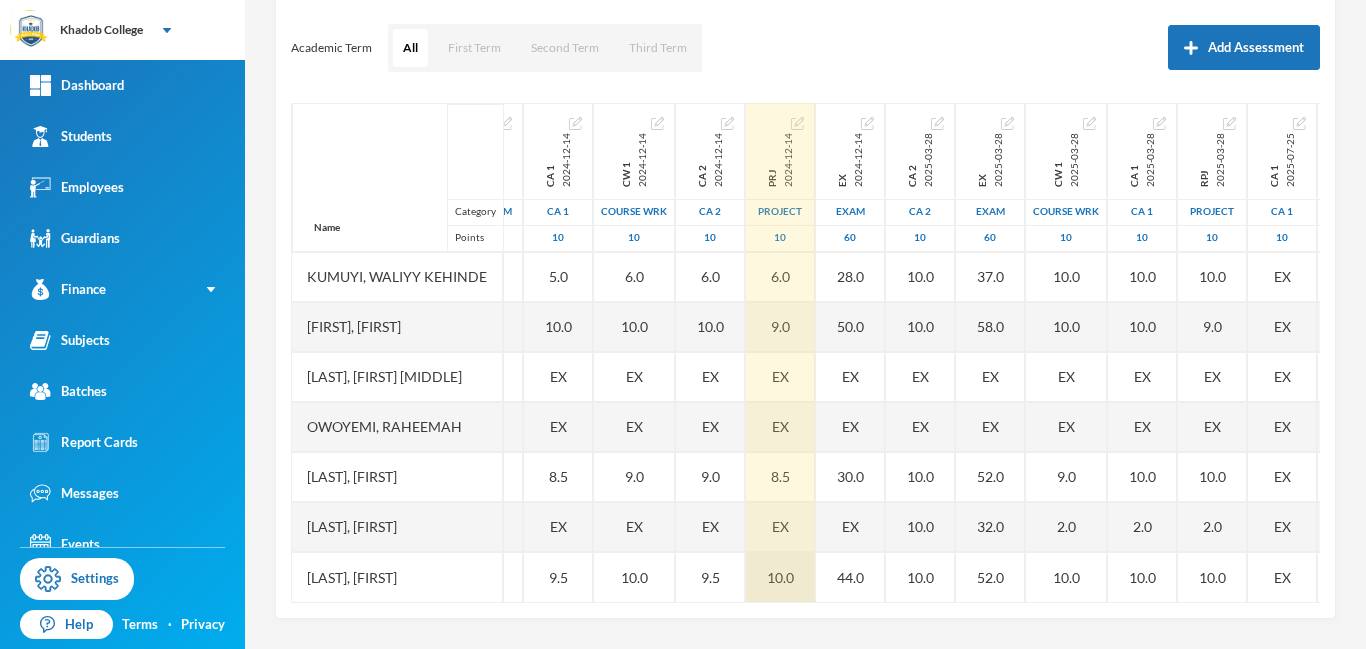 scroll, scrollTop: 451, scrollLeft: 0, axis: vertical 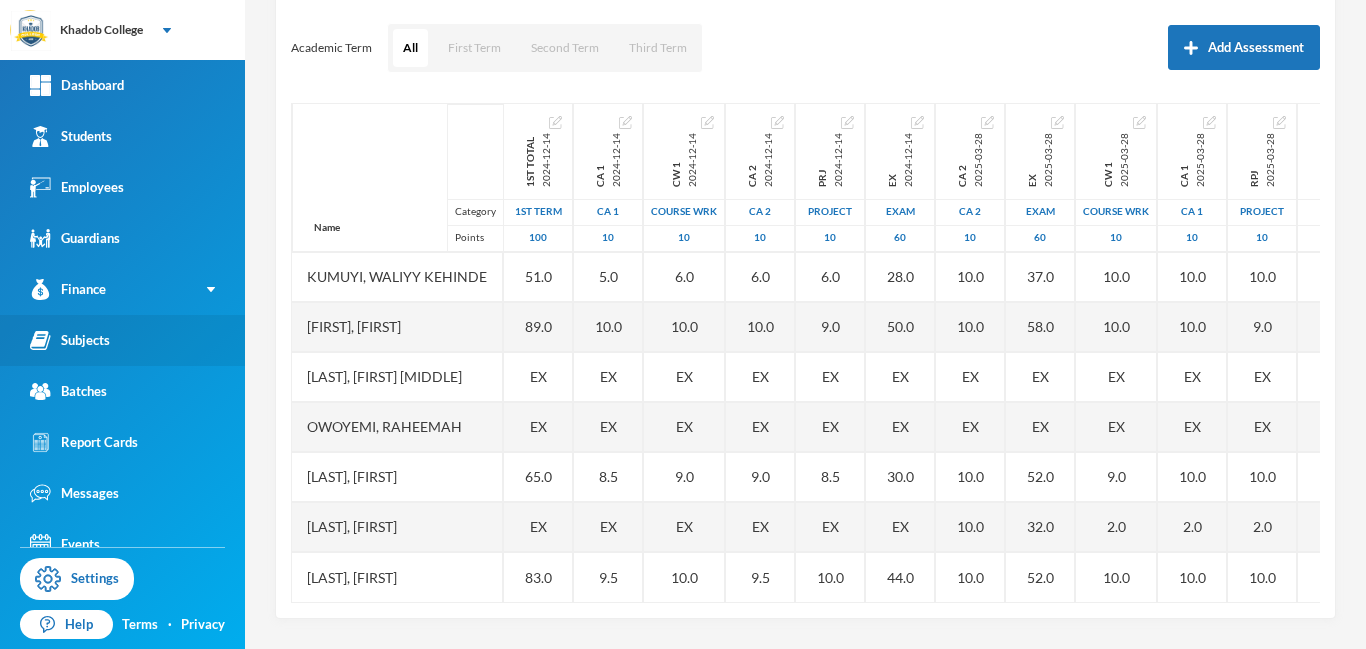 click on "Subjects" at bounding box center [70, 340] 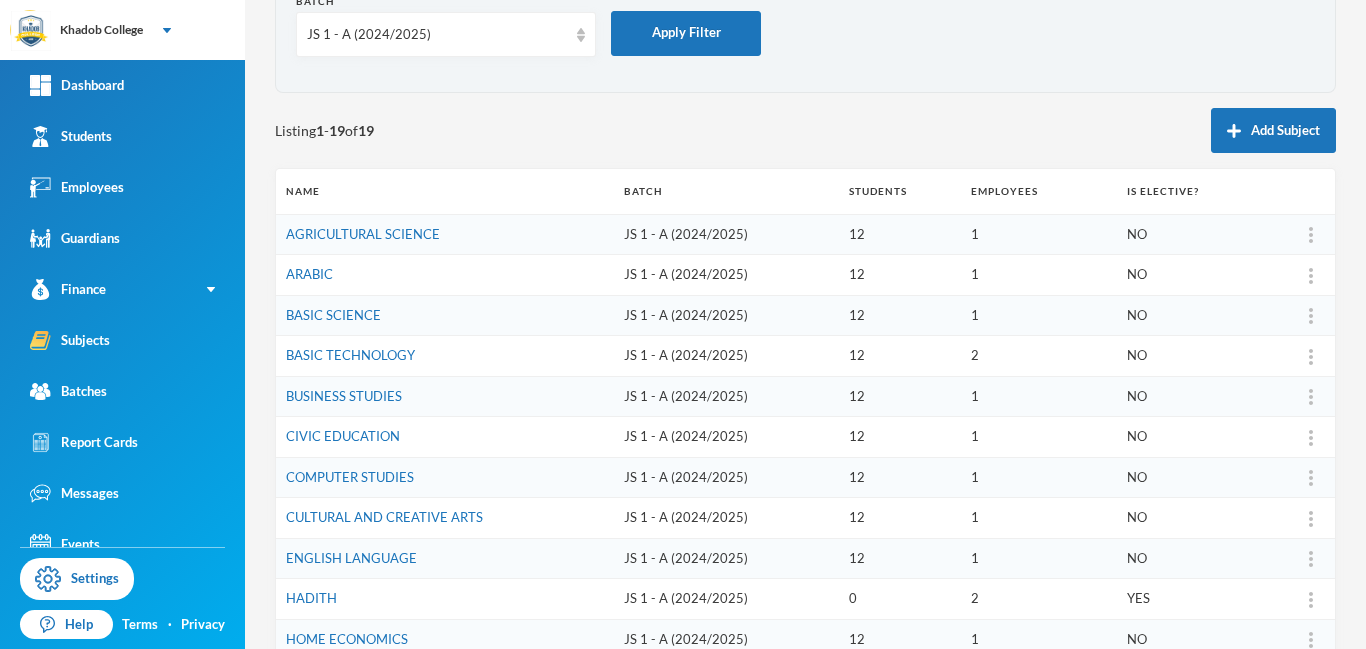 scroll, scrollTop: 0, scrollLeft: 0, axis: both 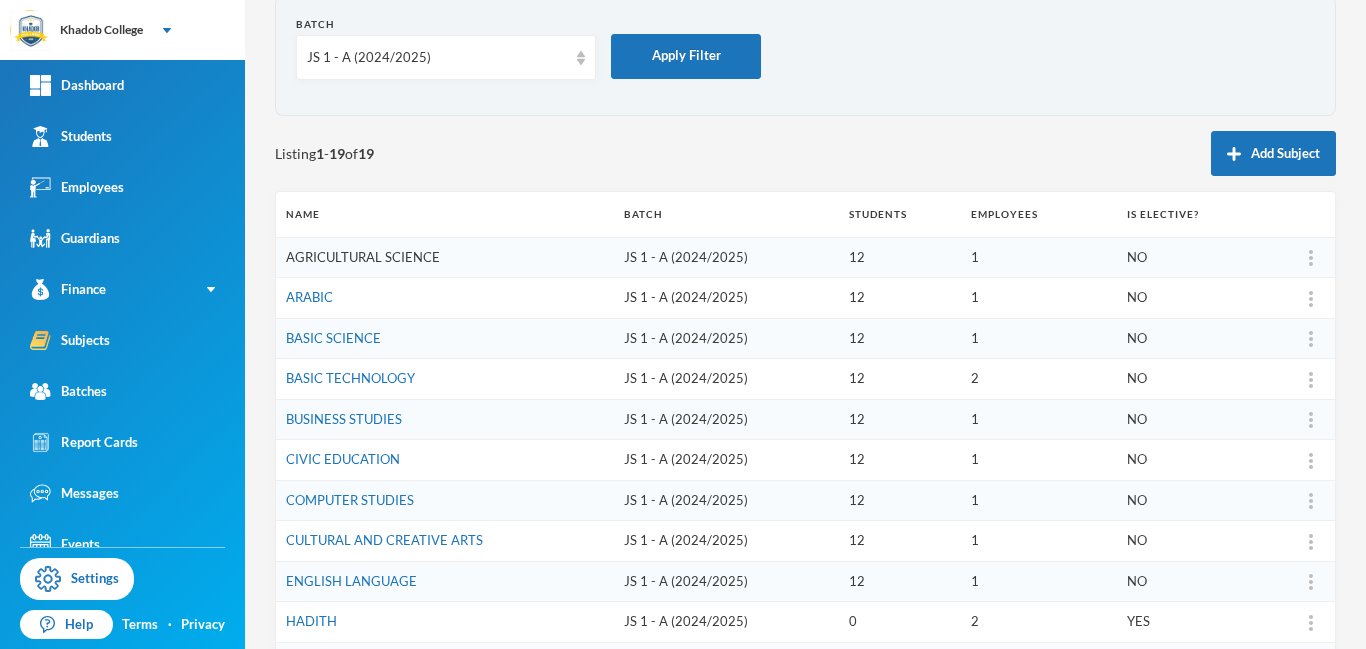 click on "AGRICULTURAL SCIENCE" at bounding box center [363, 257] 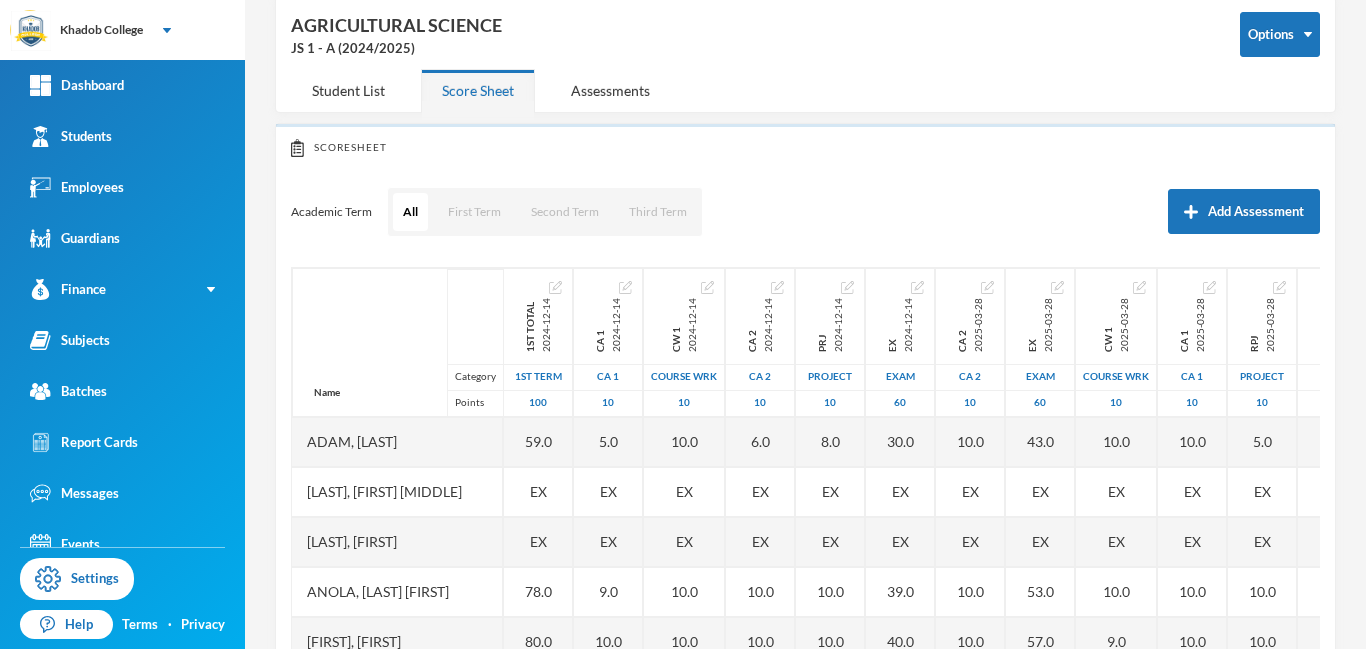scroll, scrollTop: 263, scrollLeft: 0, axis: vertical 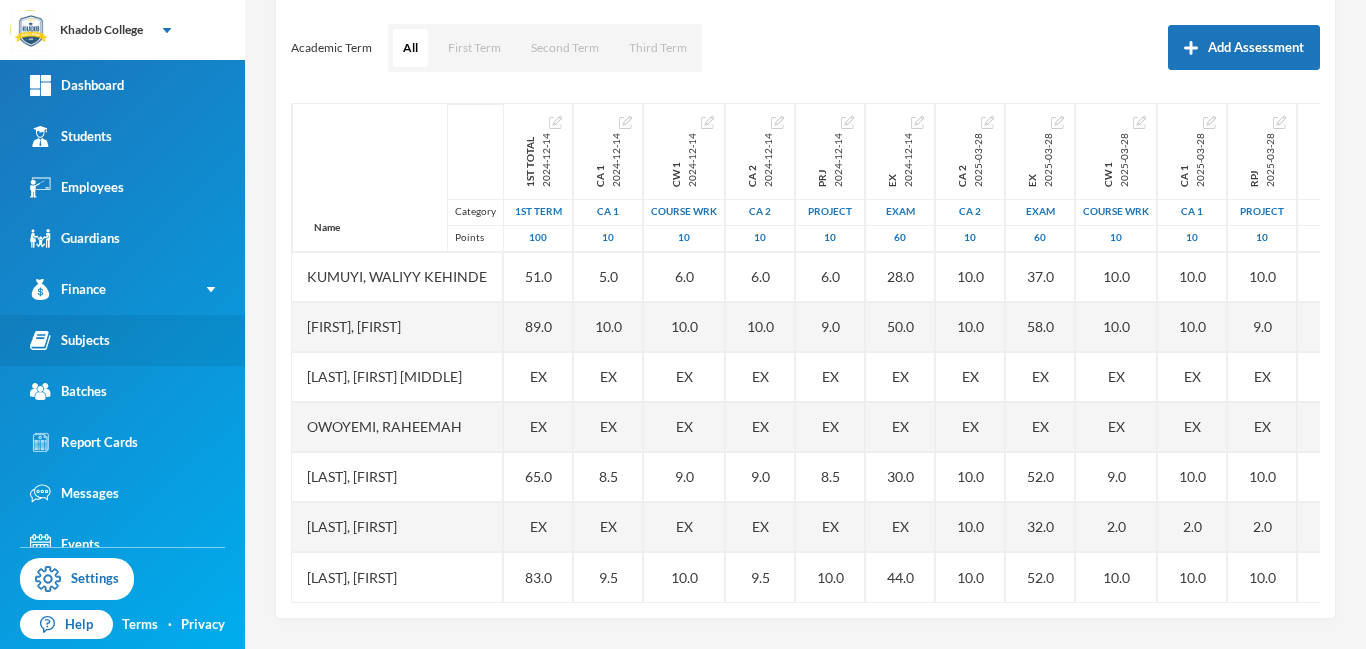 click on "Subjects" at bounding box center [70, 340] 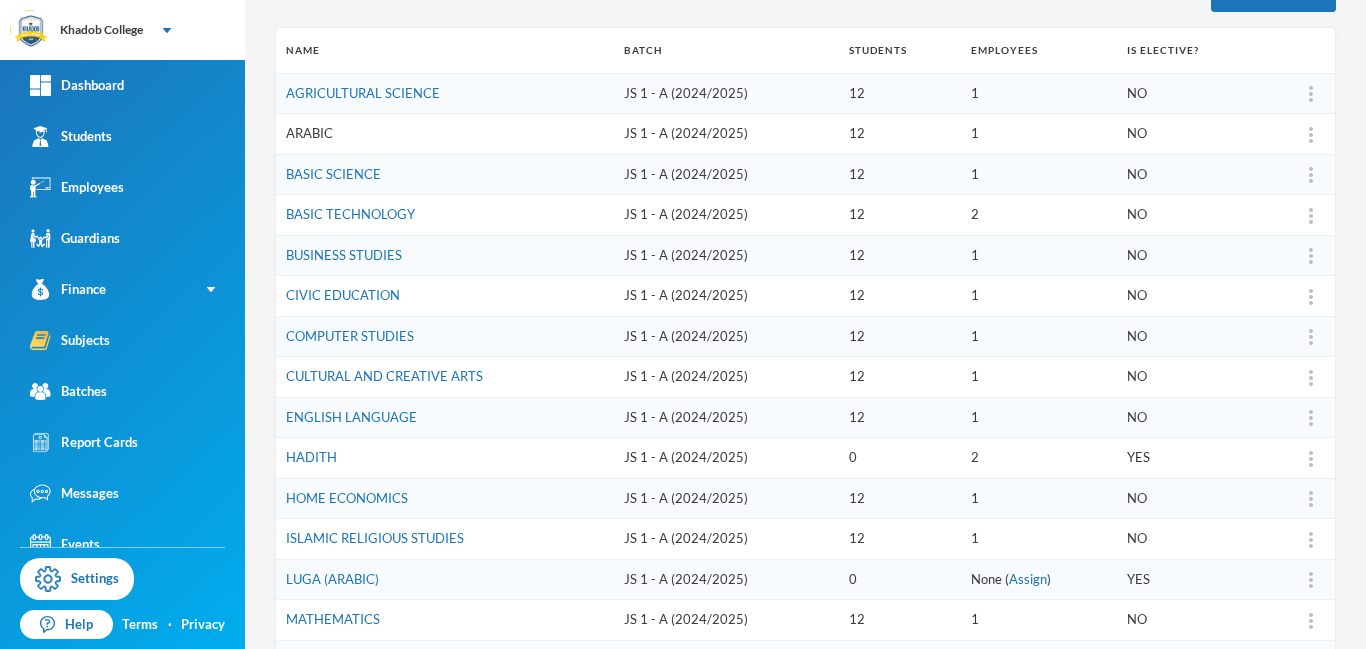 click on "ARABIC" at bounding box center [309, 133] 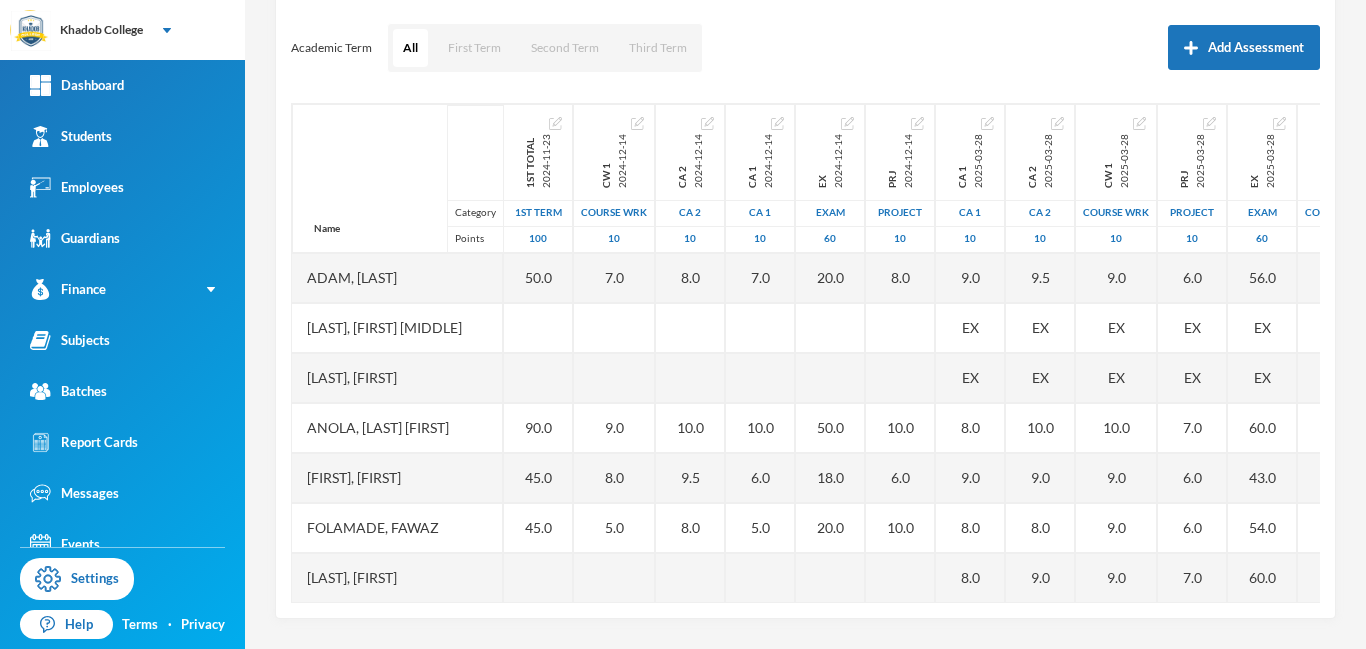 click on "Scoresheet Academic Term All First Term Second Term Third Term Add Assessment Name   Category Points [LAST], [FIRST] [LAST], [FIRST] [LAST], [FIRST] [LAST], [FIRST] [LAST], [FIRST] [LAST], [FIRST] [LAST], [FIRST] [LAST], [FIRST] [LAST], [FIRST] [LAST], [FIRST] [LAST], [FIRST] [LAST], [FIRST] [LAST], [FIRST] [LAST], [FIRST] [LAST], [FIRST] [LAST], [FIRST] 1st Total 2024-11-23 1st Term 100 50.0 90.0 45.0 45.0 80.0 25.0 48.0 70.0 EX 75.0 90.0 CW 1 2024-12-14 COURSE WRK 10 7.0 9.0 8.0 5.0 10.0 5.0 9.0 5.0 EX 10.0 EX 10.0 CA 2 2024-12-14 CA 2 10 8.0 10.0 9.5 8.0 8.5 8.0 6.0 10.0 EX 9.0 EX 6.0 CA 1 2024-12-14 CA 1 10 7.0 10.0 6.0 5.0 10.0 4.0 9.0 5.0 EX 8.0 EX 10.0 EX 2024-12-14 Exam 60 20.0 50.0 18.0 20.0 40.0 7.0 11.0 45.0 EX 40.0 EX 50.0 PRJ 2024-12-14 project 10 8.0 10.0 6.0 10.0 10.0 4.0 10.0 5.0 EX 10.0 EX 10.0 CA 1 2025-03-28 CA 1 10 9.0 EX EX 8.0 9.0 8.0 8.0 9.0 8.0 8.0 9.0 EX EX 9.0 5.0 8.0 CA 2 2025-03-28 CA 2 10 9.5 EX EX 10.0 9.0 8.0 9.0 10.0 7.0 7.0" at bounding box center [805, 289] 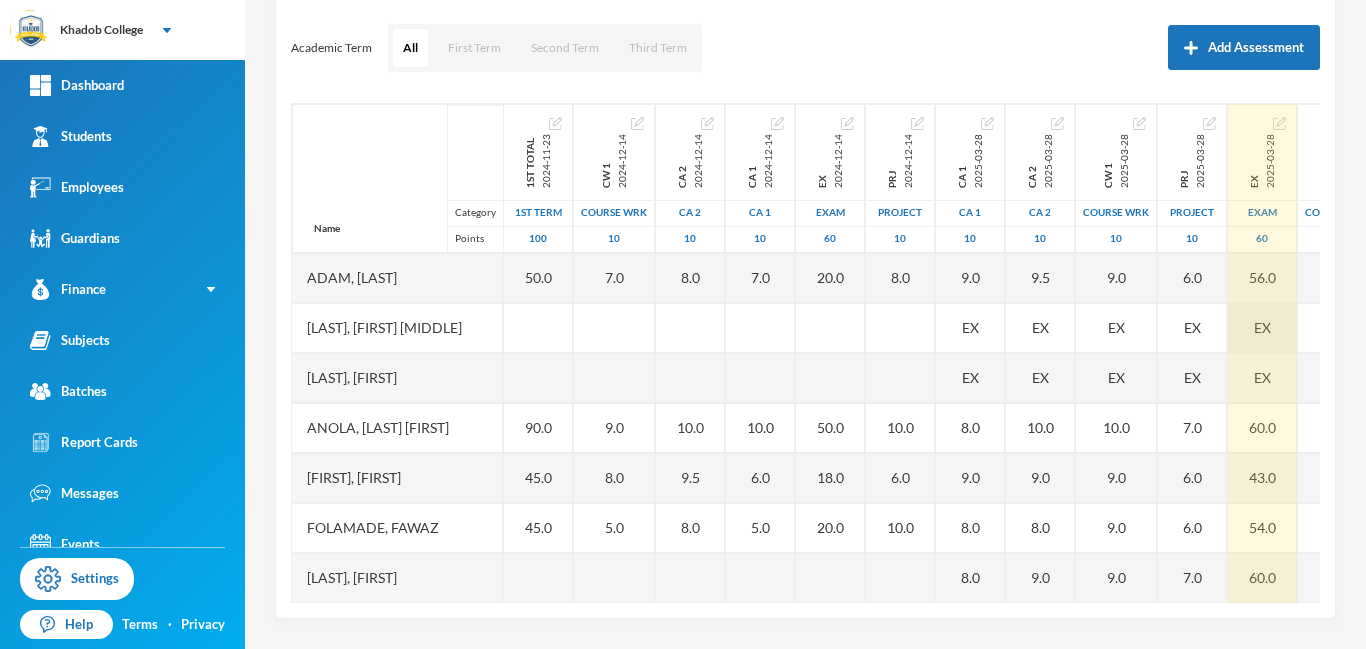 click on "EX" at bounding box center [1262, 327] 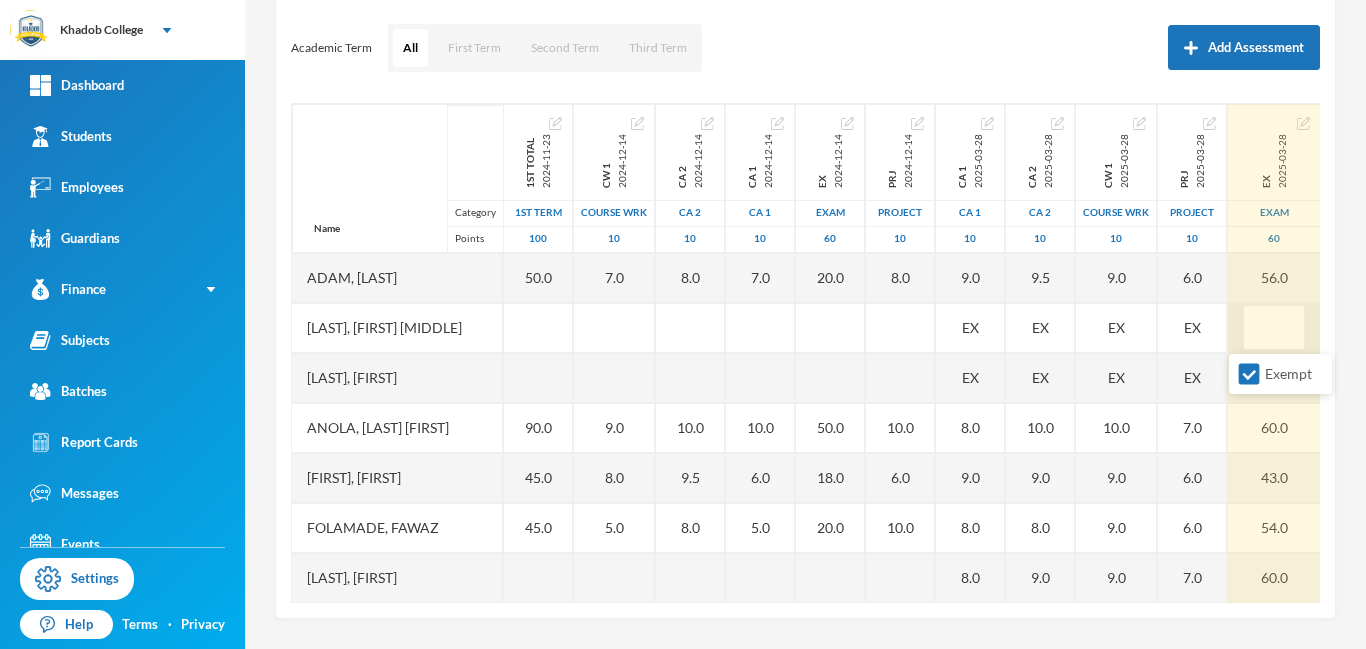 scroll, scrollTop: 0, scrollLeft: 25, axis: horizontal 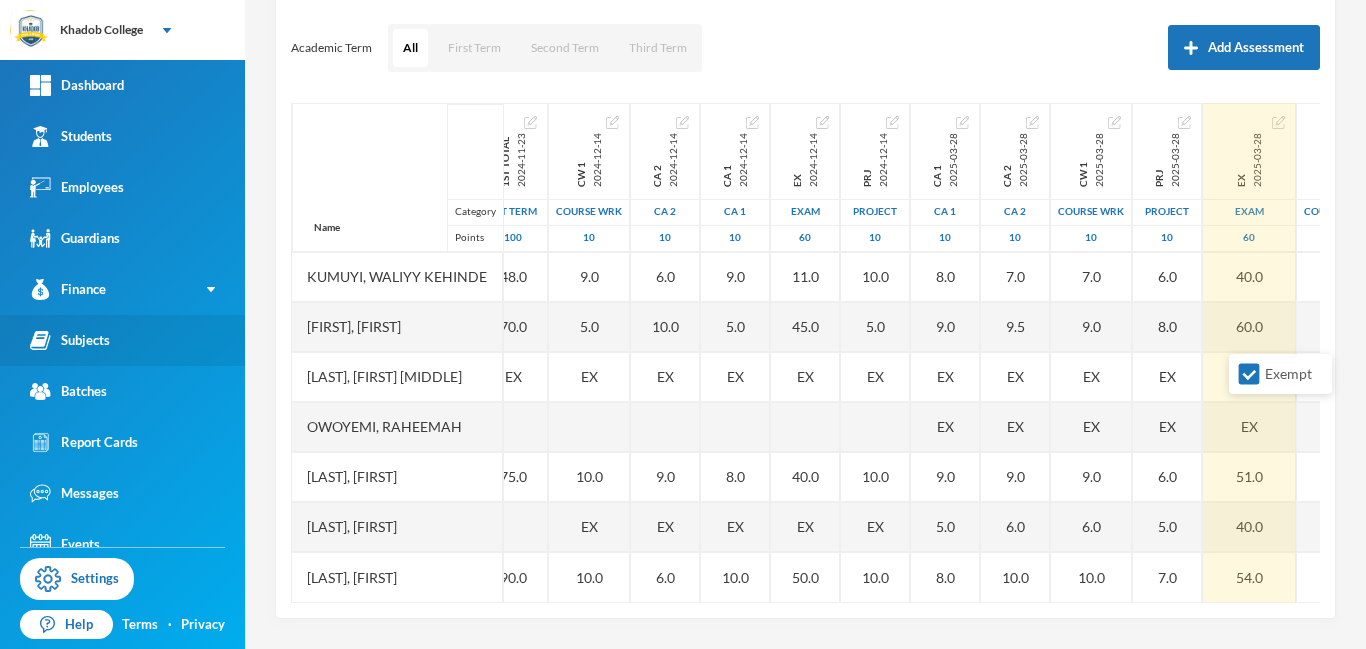 click on "Subjects" at bounding box center [122, 340] 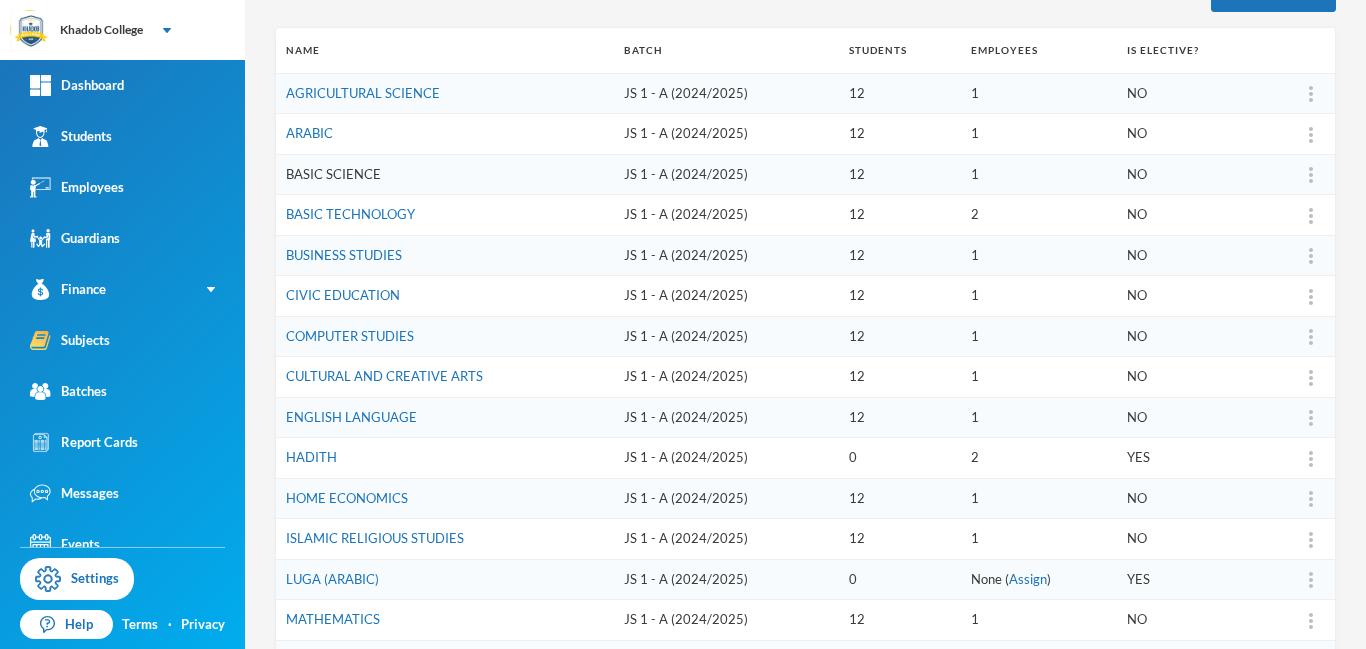 click on "BASIC SCIENCE" at bounding box center [333, 174] 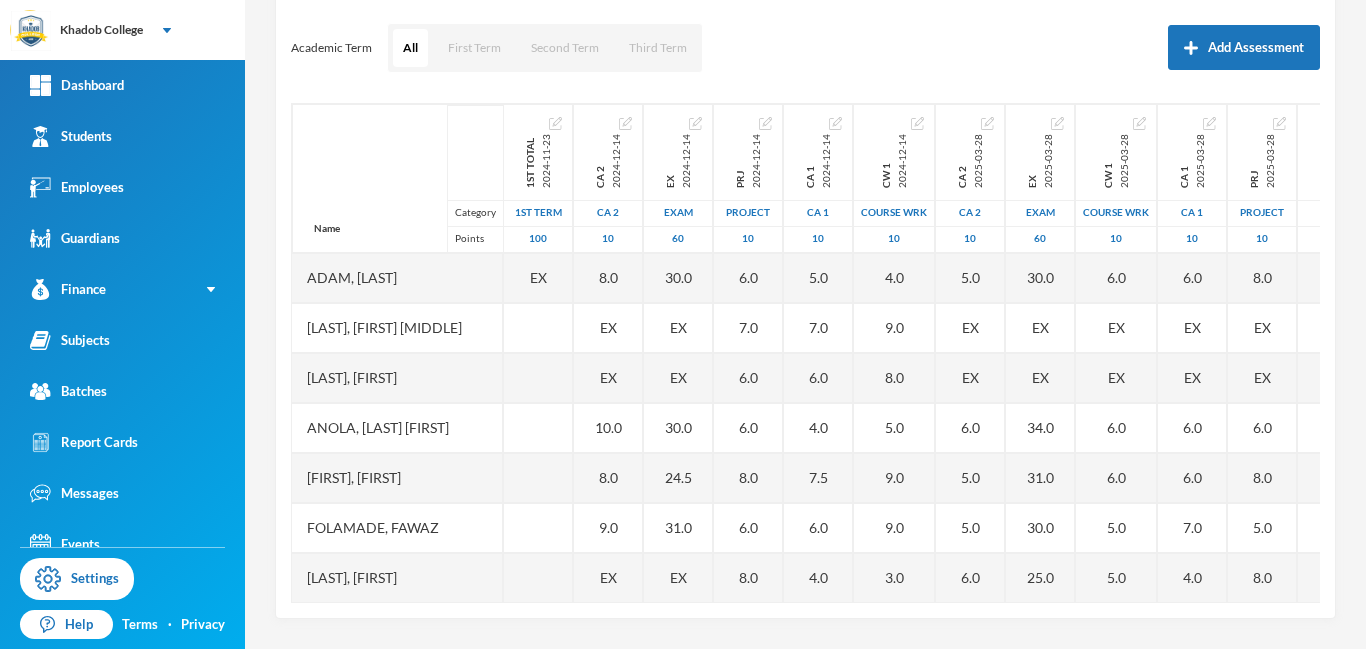 scroll, scrollTop: 451, scrollLeft: 0, axis: vertical 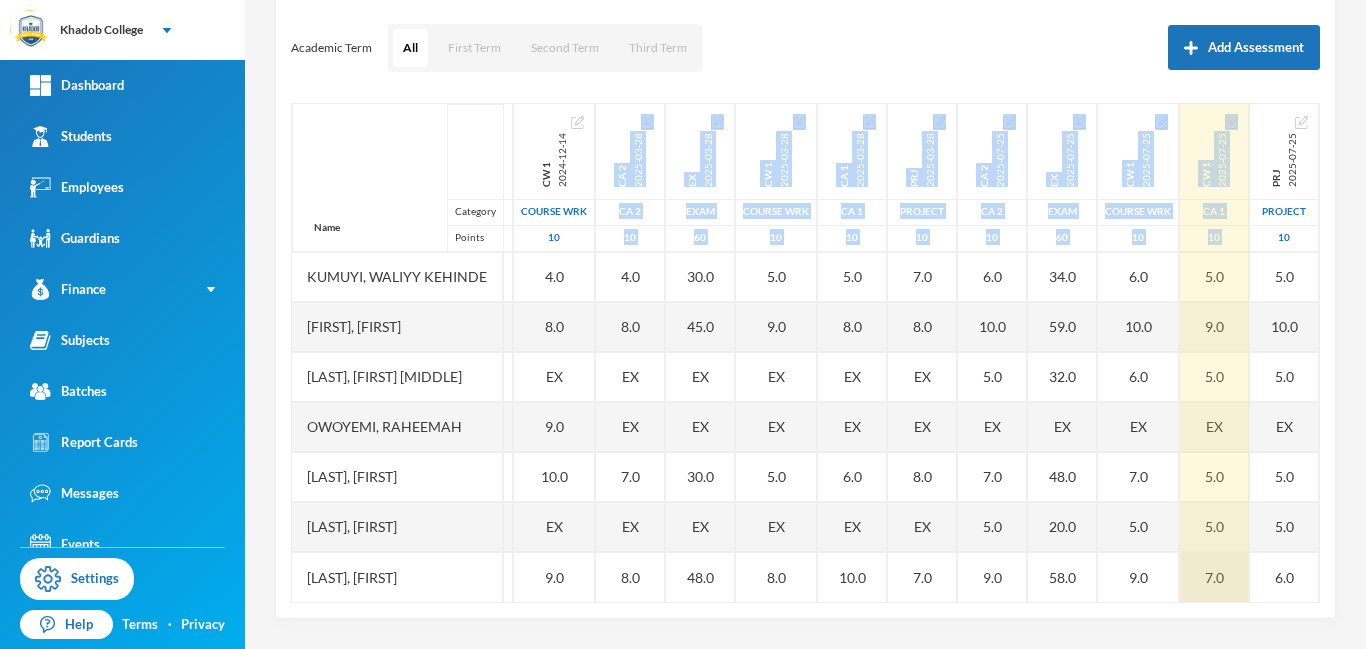 drag, startPoint x: 910, startPoint y: 602, endPoint x: 1233, endPoint y: 583, distance: 323.55835 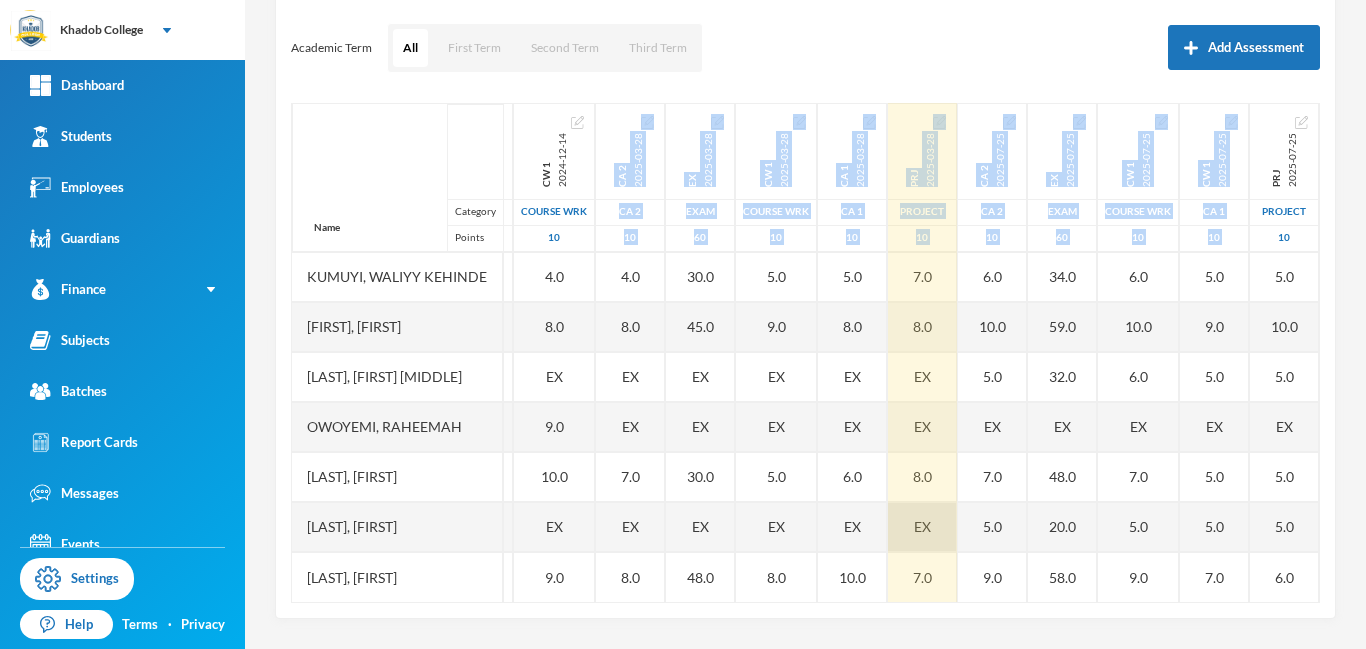 click on "EX" at bounding box center (922, 527) 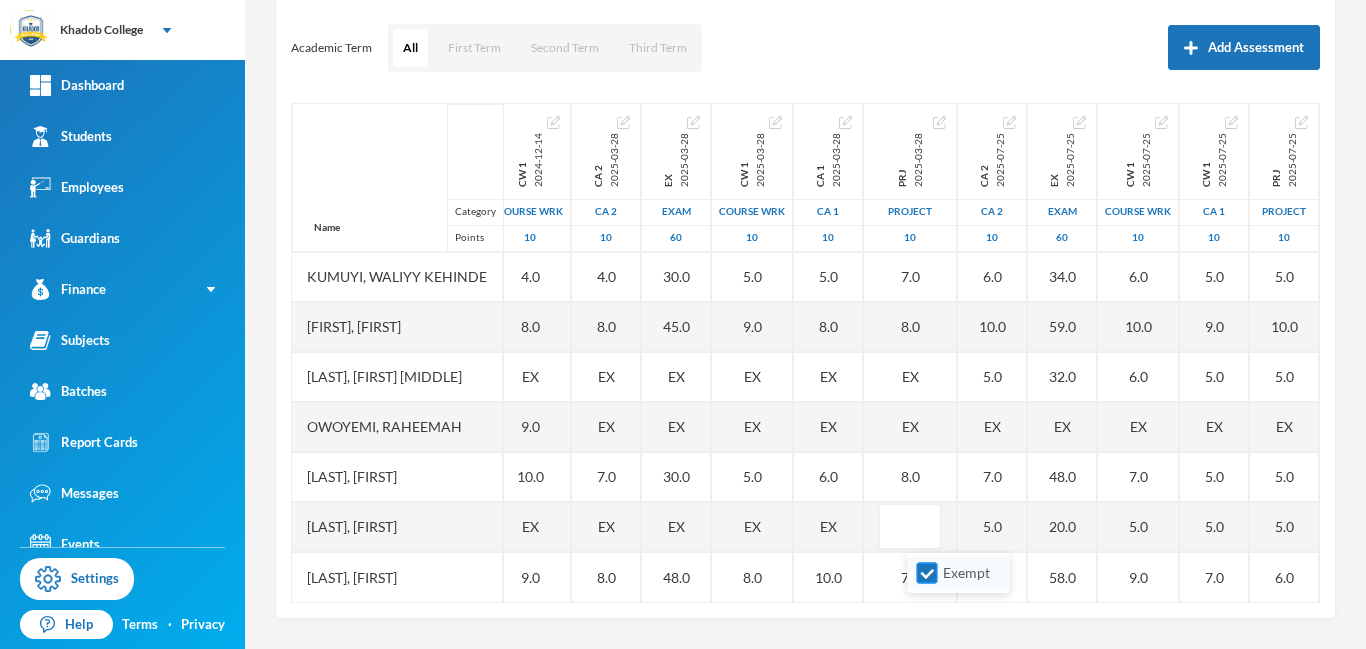 click on "Exempt" at bounding box center (927, 573) 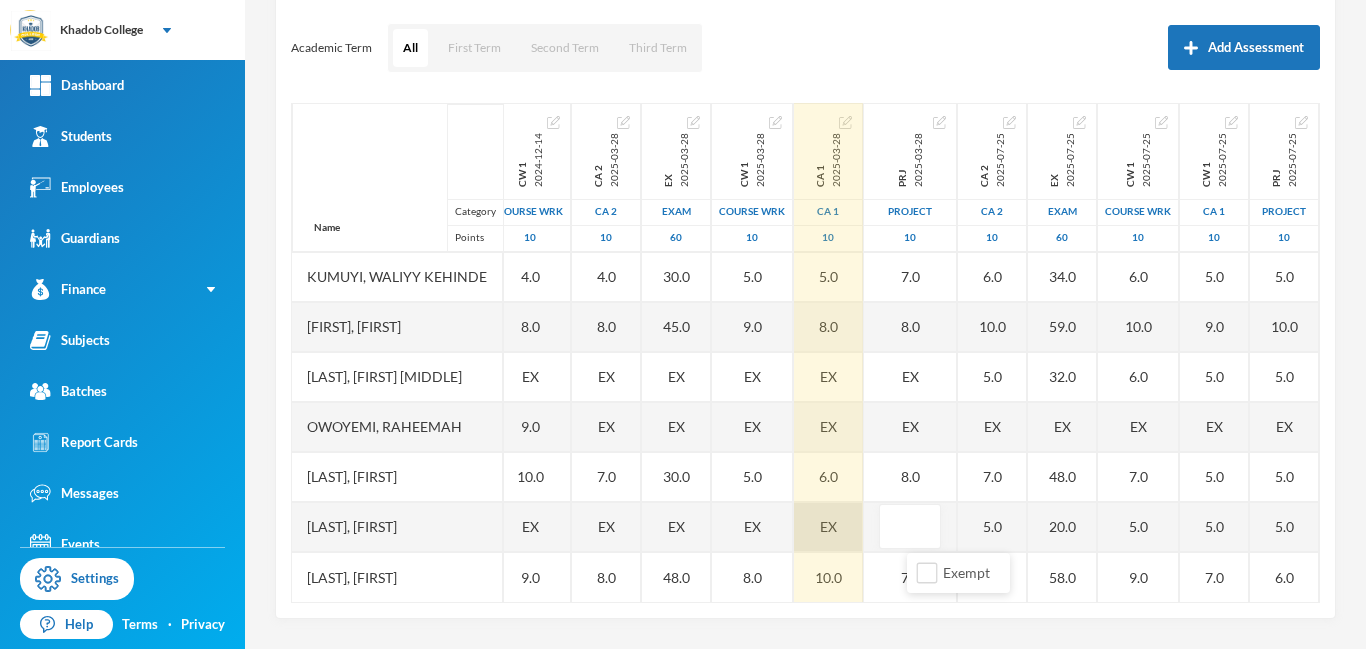 click on "EX" at bounding box center [828, 527] 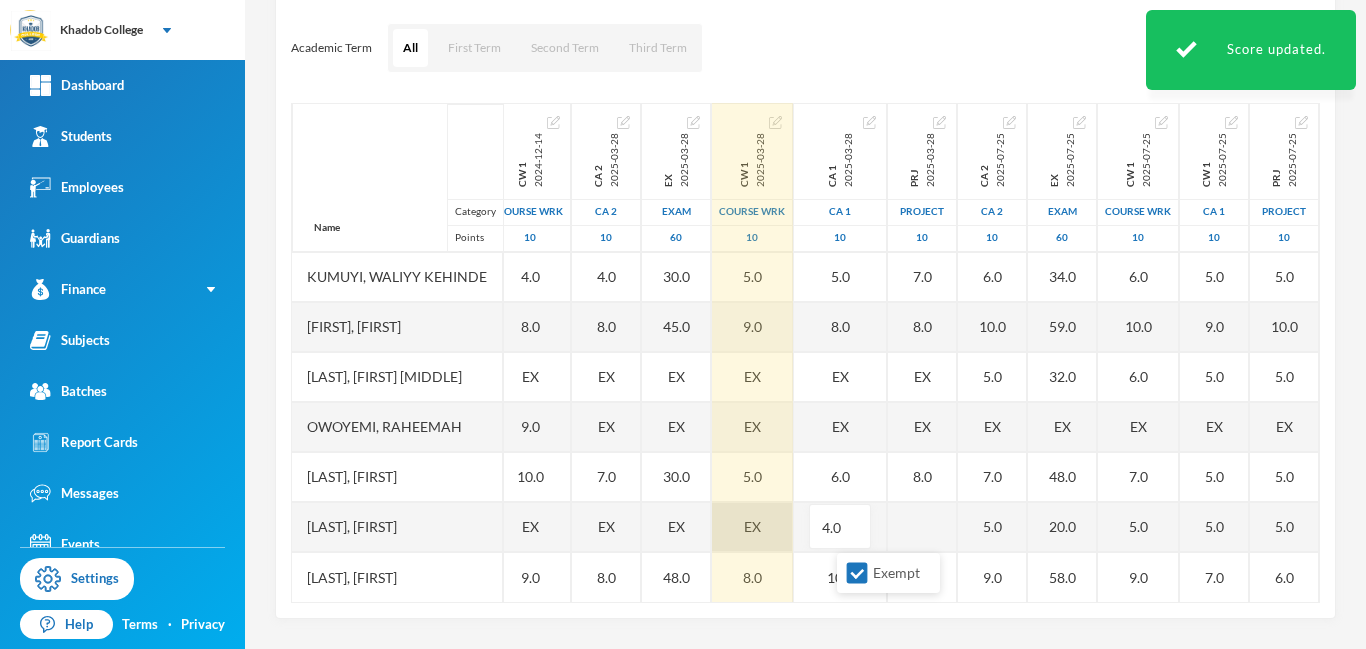 click on "EX" at bounding box center [752, 527] 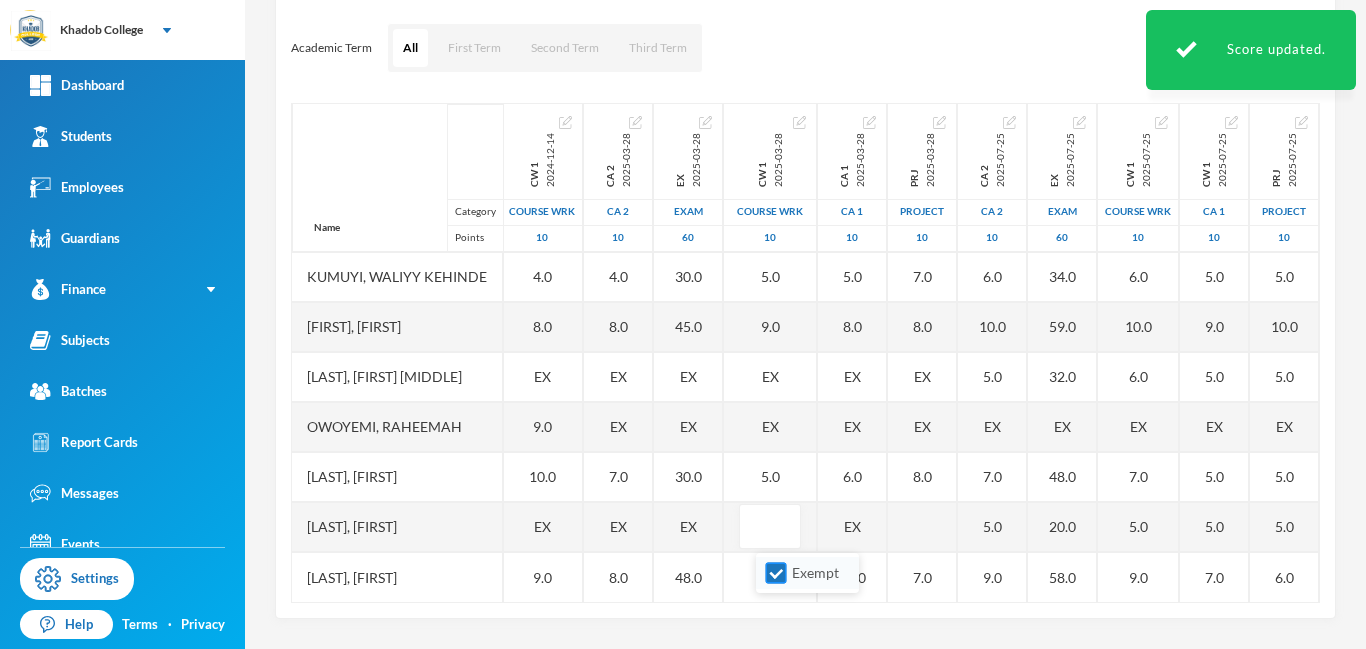 click on "Exempt" at bounding box center [776, 573] 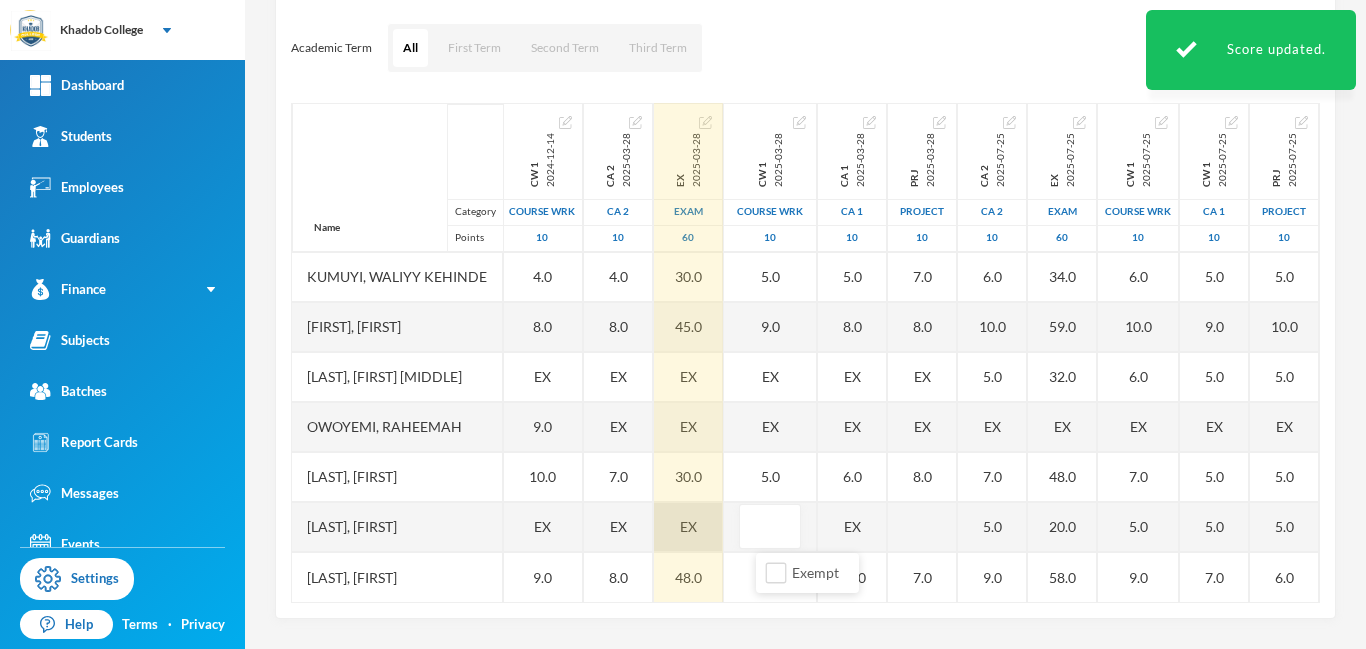 click on "EX" at bounding box center (688, 526) 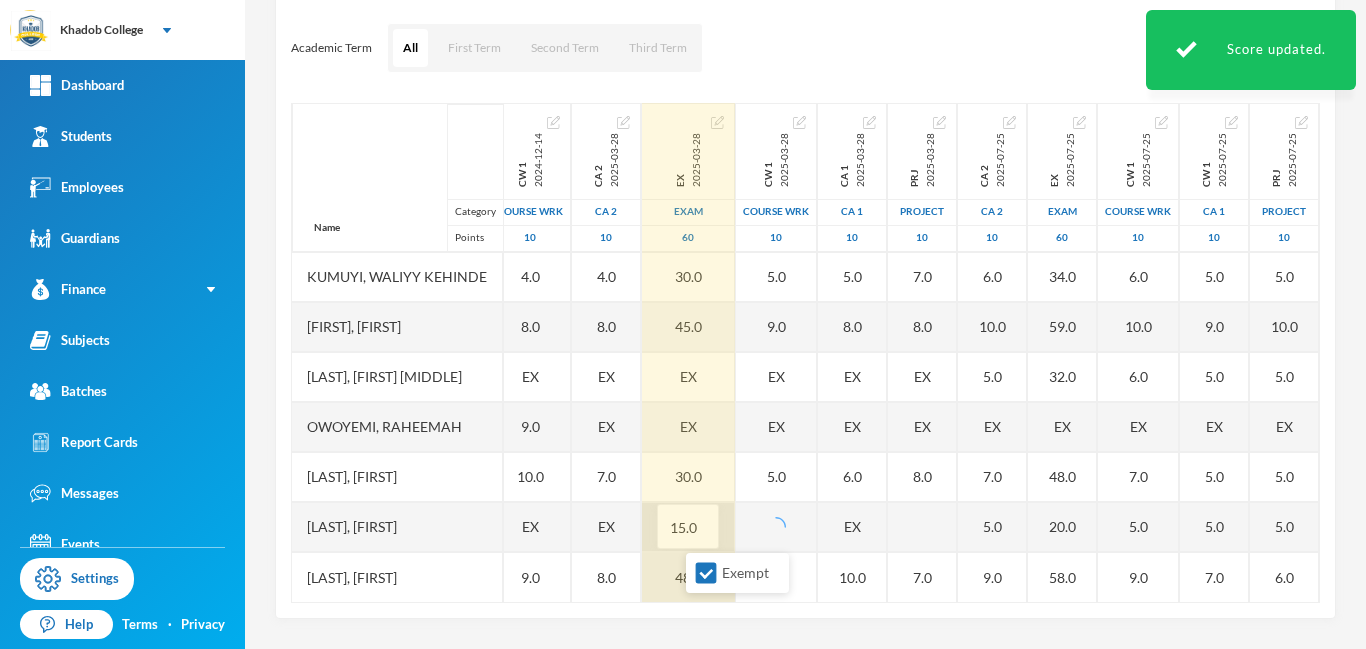 click on "Exempt" at bounding box center (706, 573) 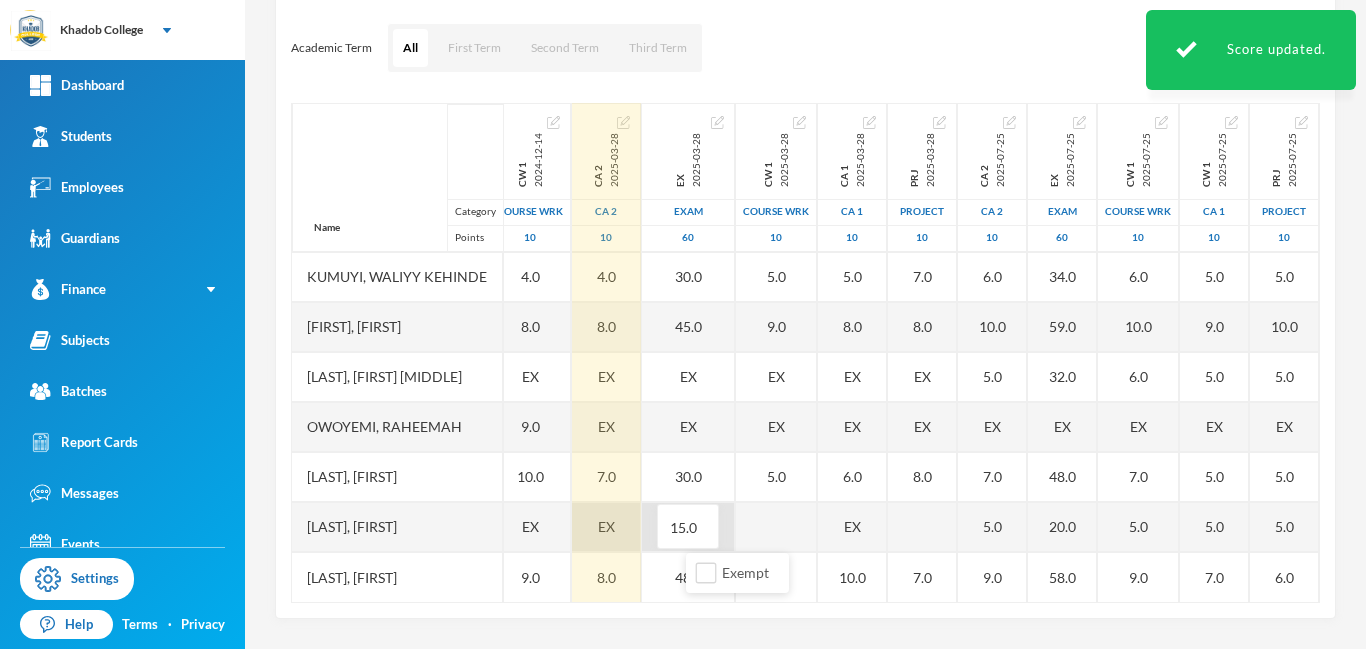 click on "EX" at bounding box center [606, 526] 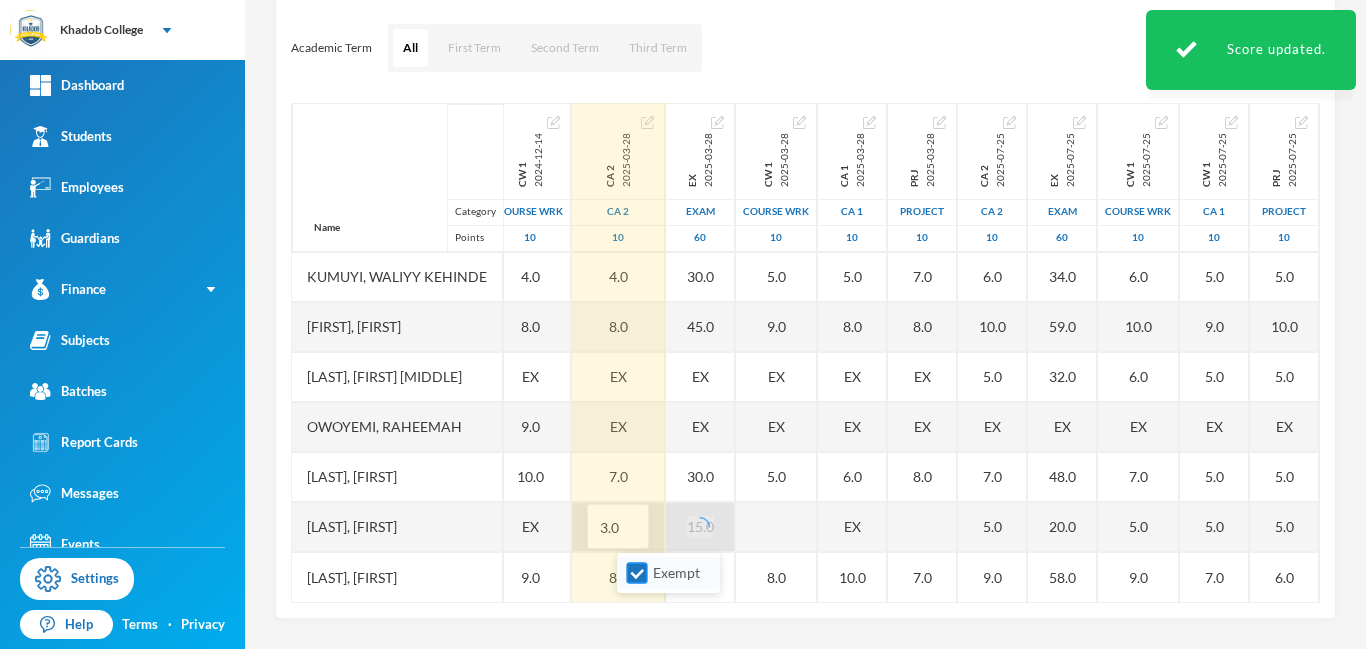 click on "Exempt" at bounding box center (637, 573) 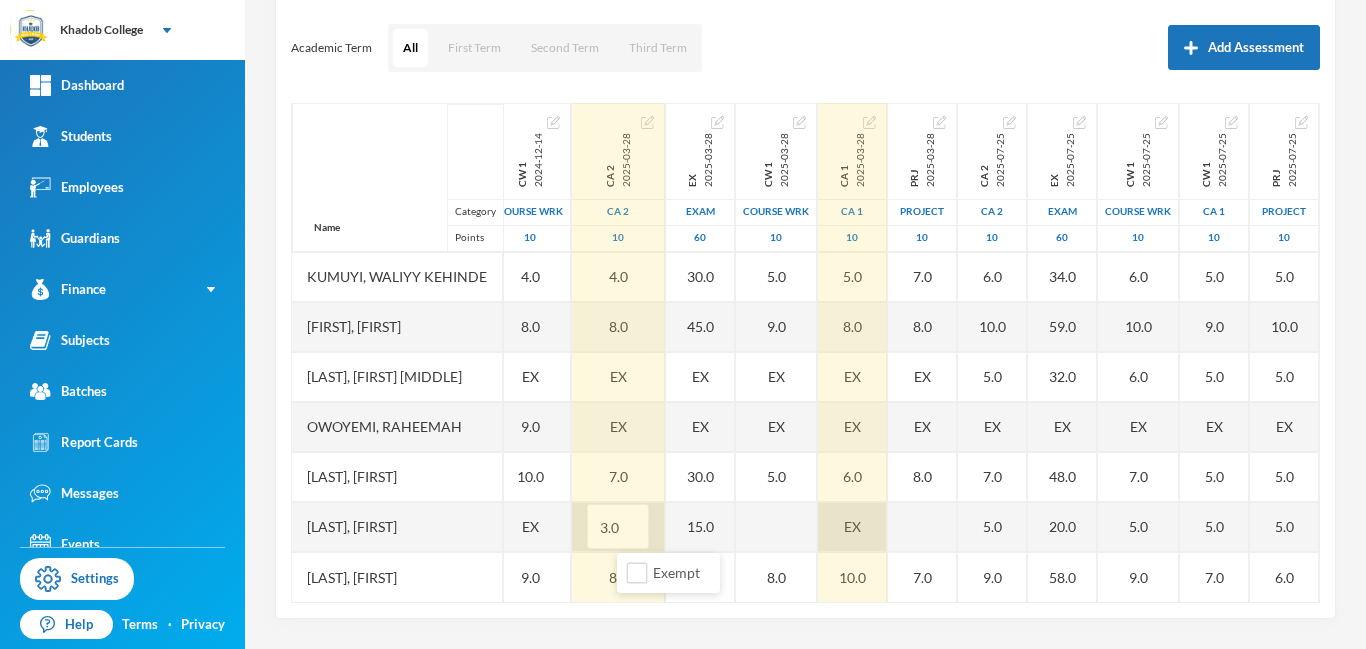 click on "EX" at bounding box center [852, 527] 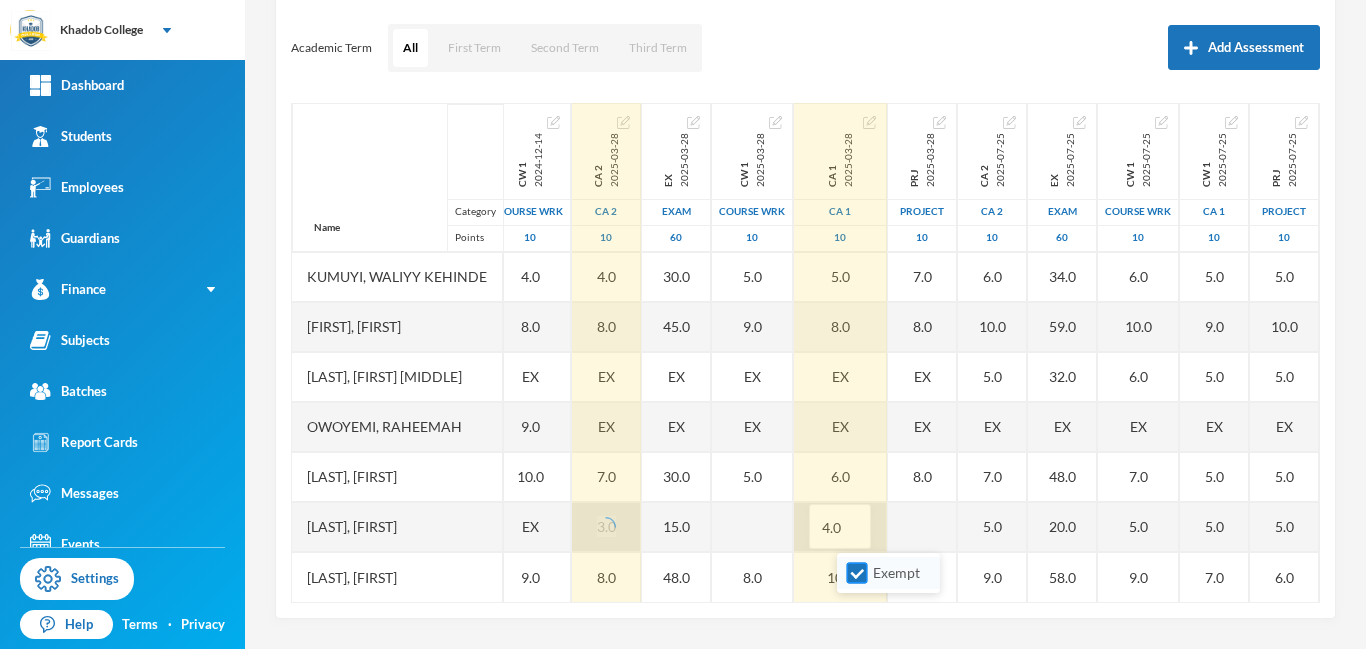 click on "Exempt" at bounding box center [857, 573] 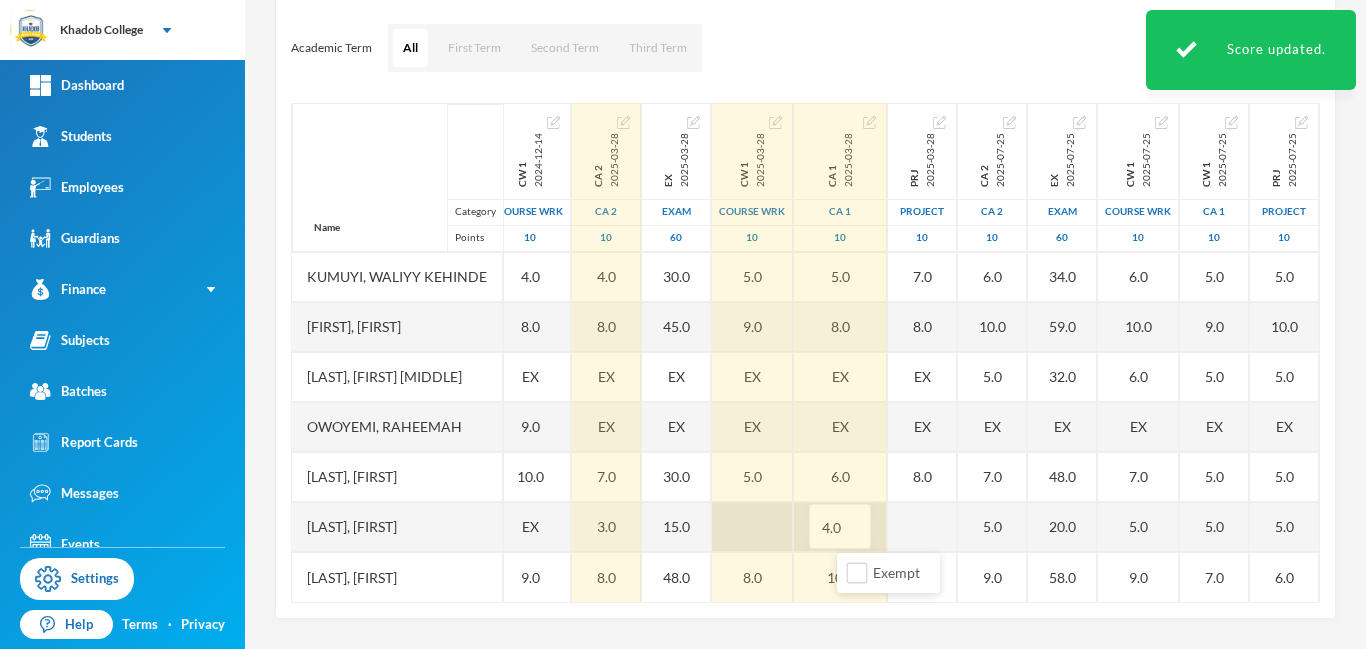 click at bounding box center [752, 527] 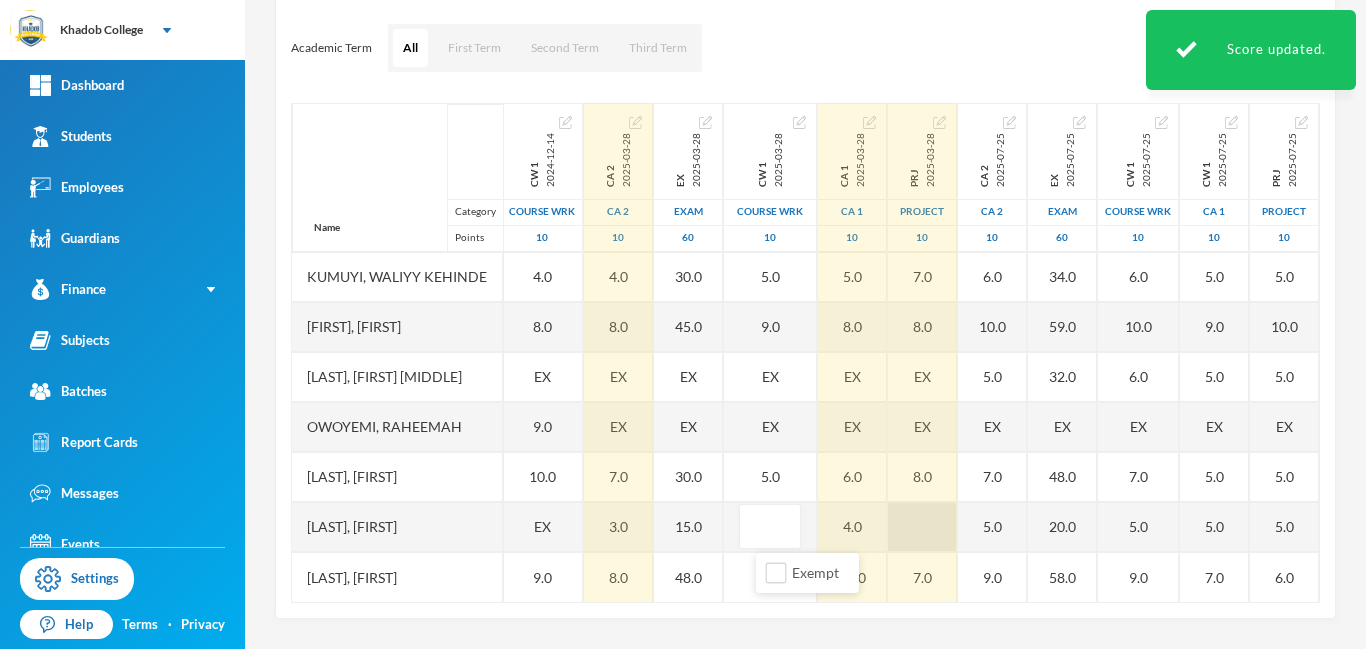 click at bounding box center [922, 527] 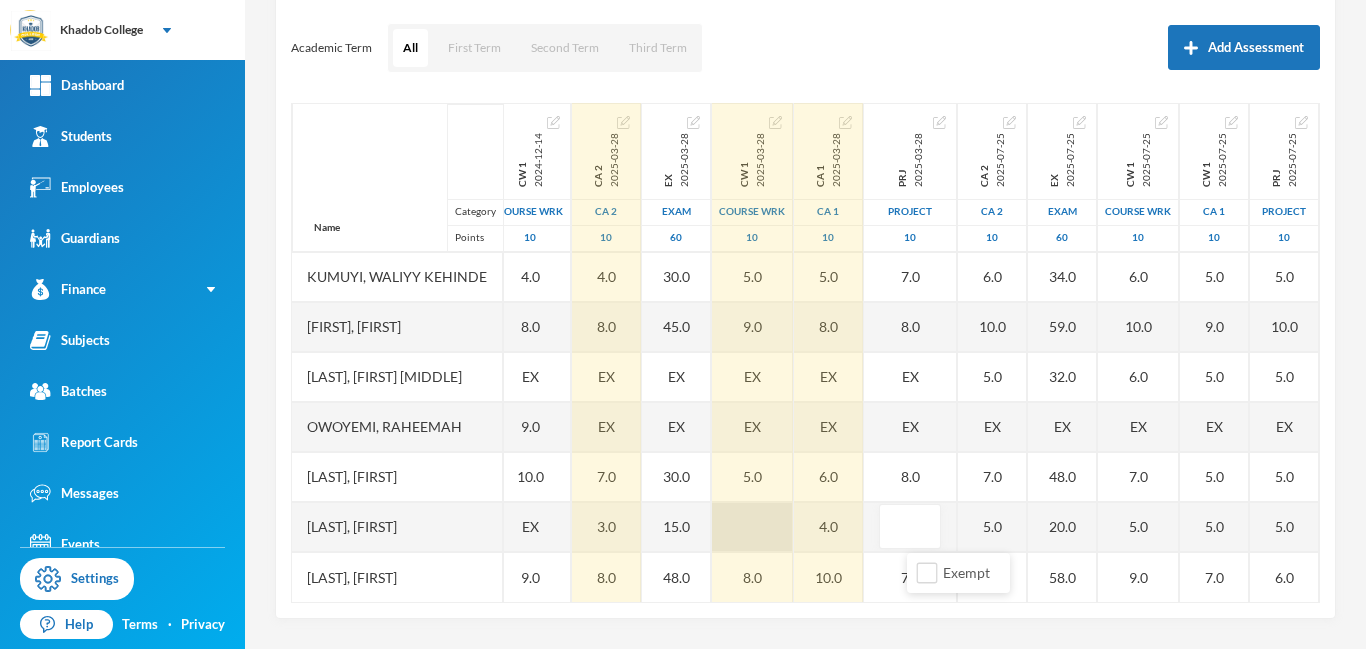 click at bounding box center [752, 527] 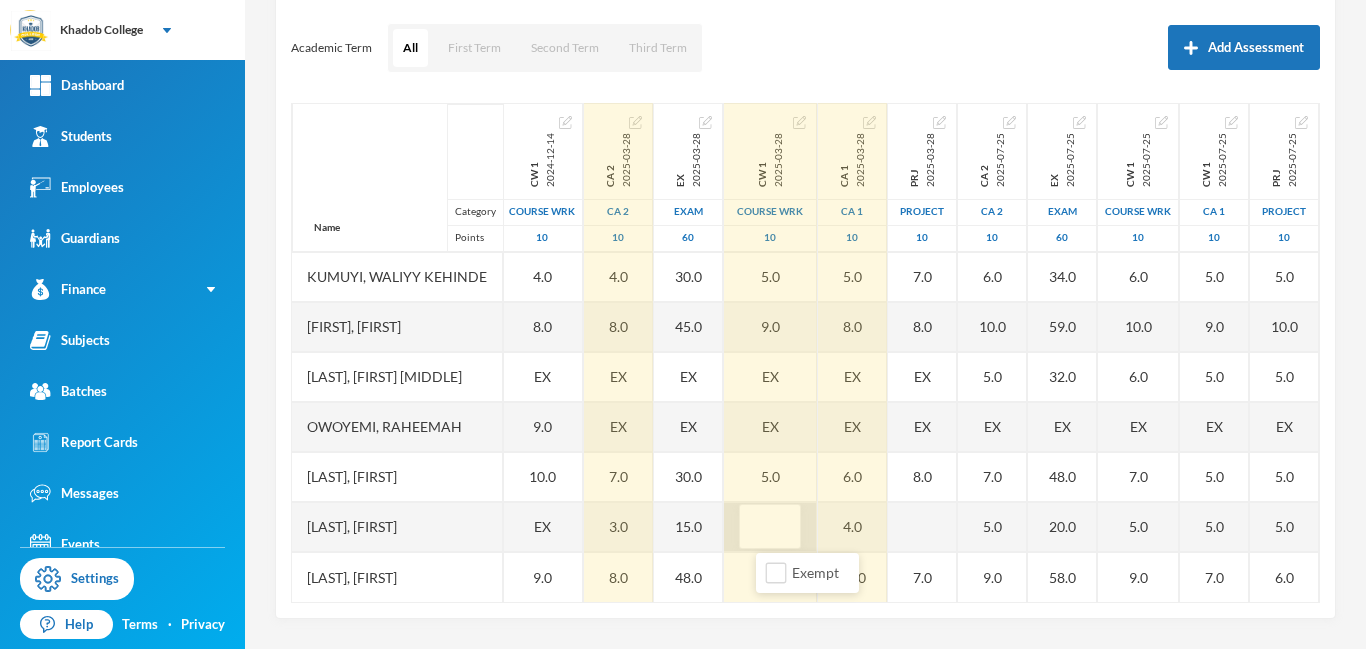 type on "5" 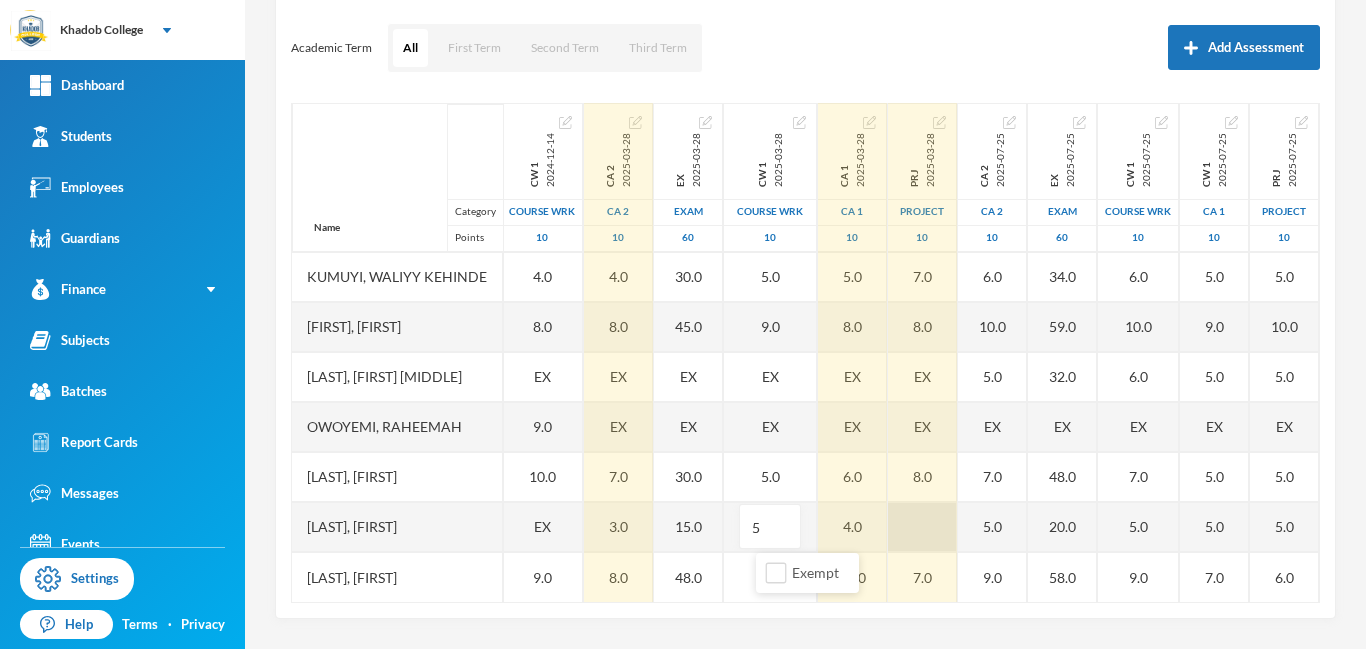 click at bounding box center (922, 527) 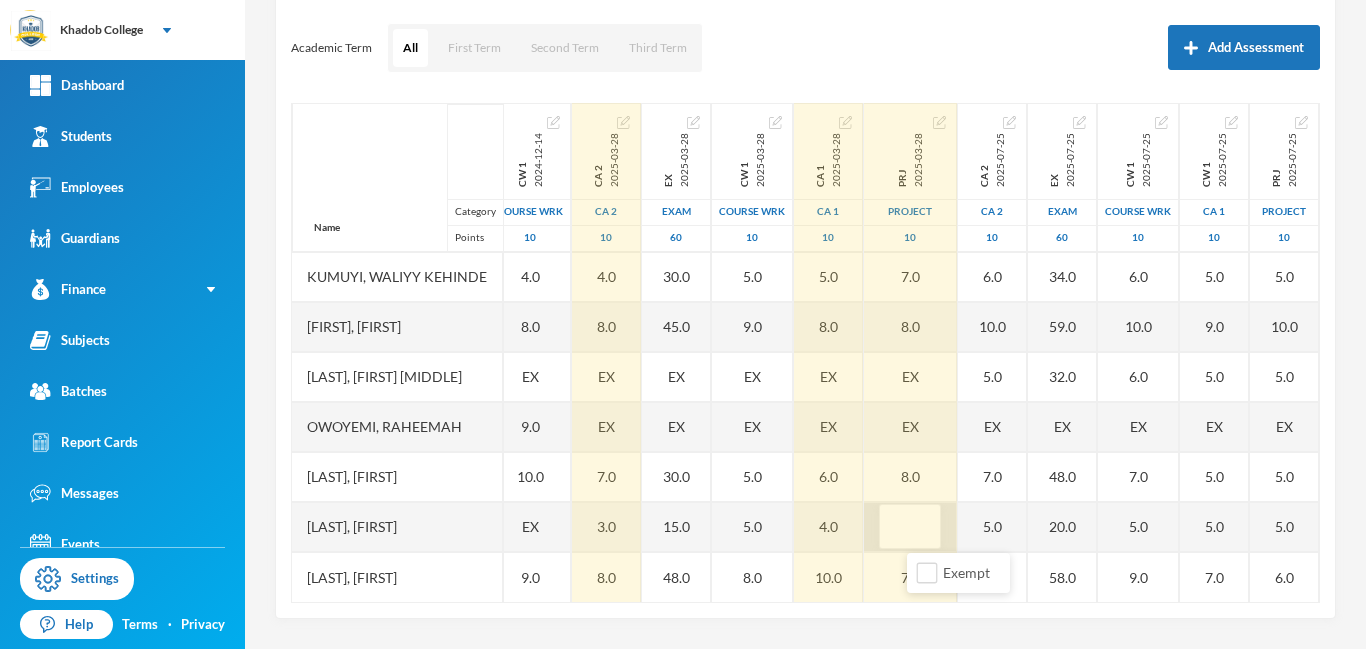 type on "5" 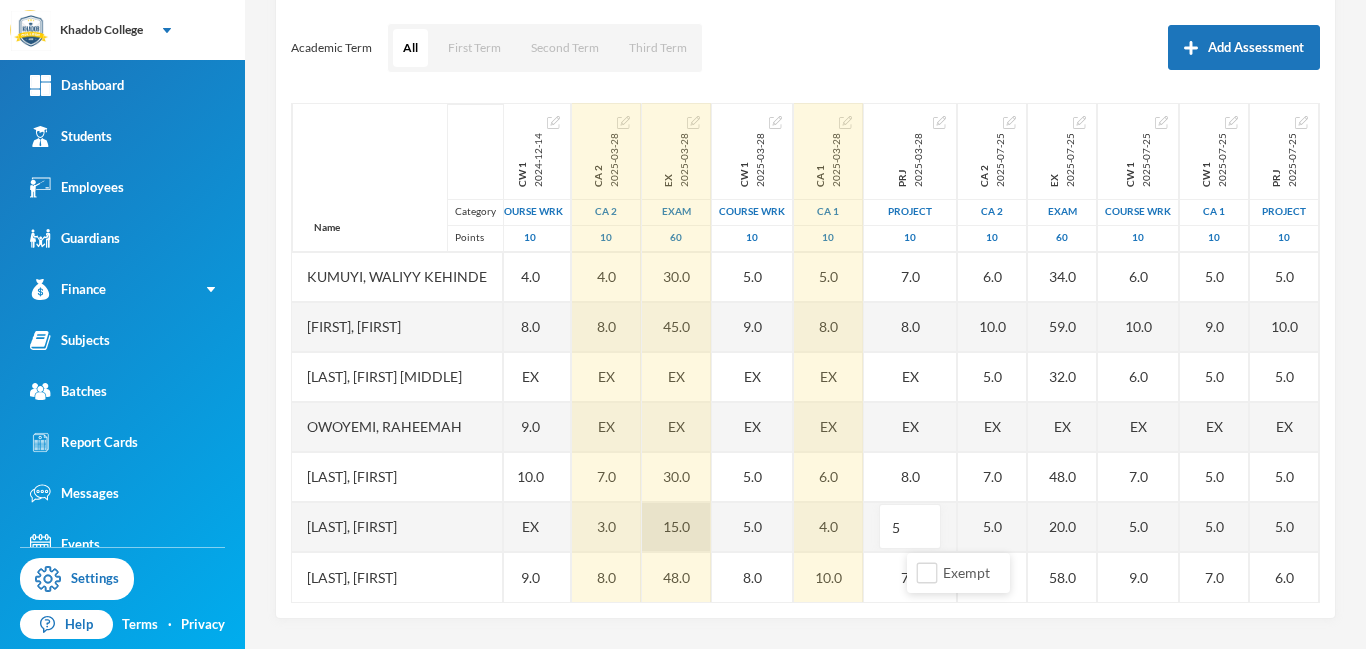 click on "15.0" at bounding box center [676, 527] 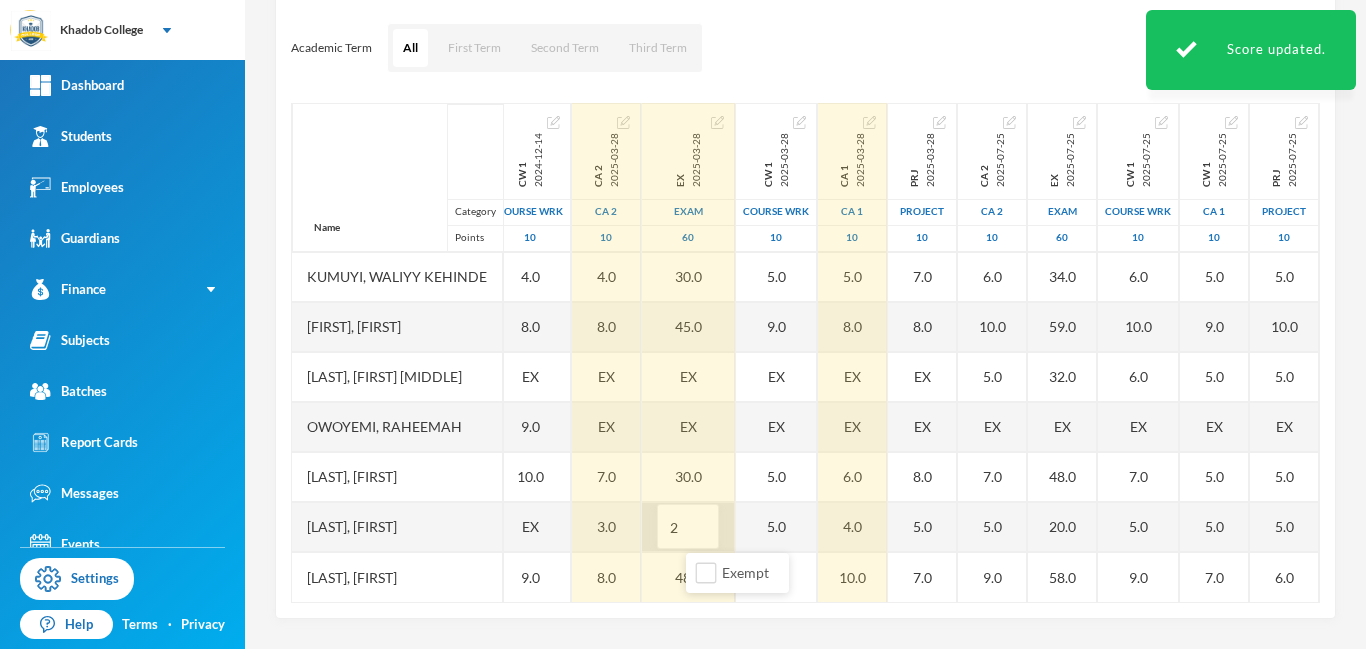 type on "20" 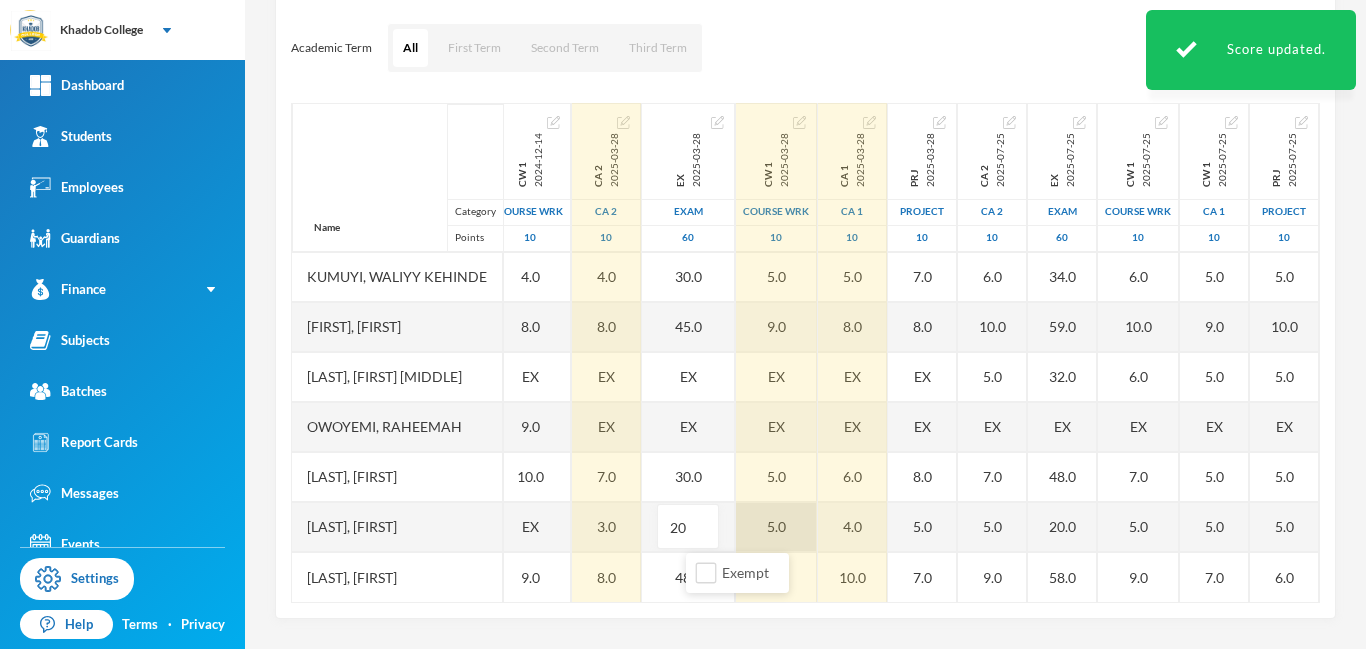 click on "5.0" at bounding box center [776, 527] 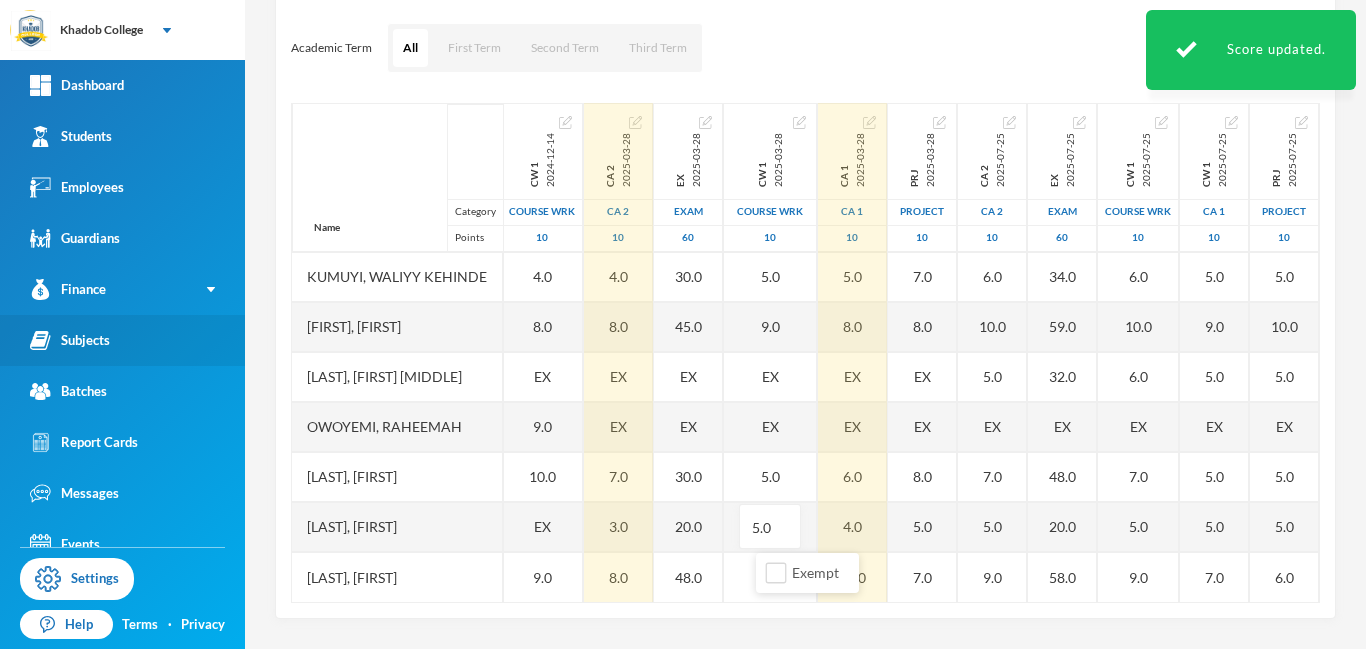 click on "Subjects" at bounding box center (70, 340) 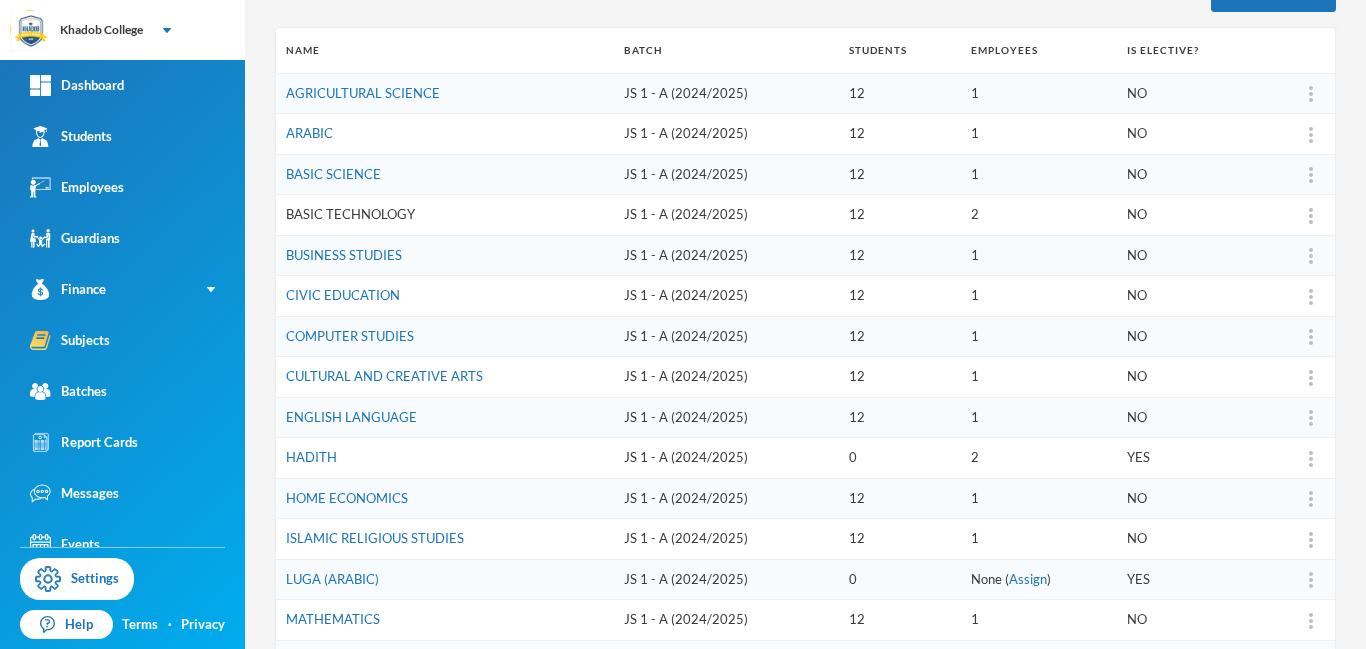 click on "BASIC TECHNOLOGY" at bounding box center (350, 214) 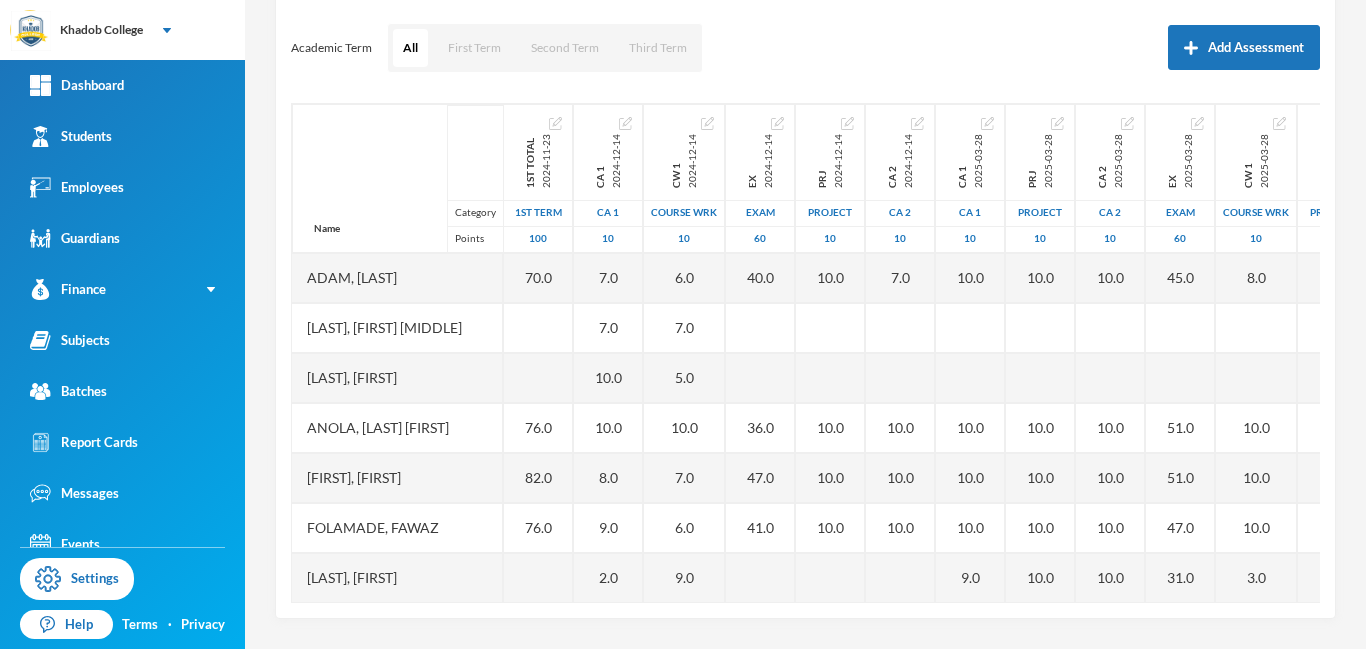 scroll, scrollTop: 451, scrollLeft: 0, axis: vertical 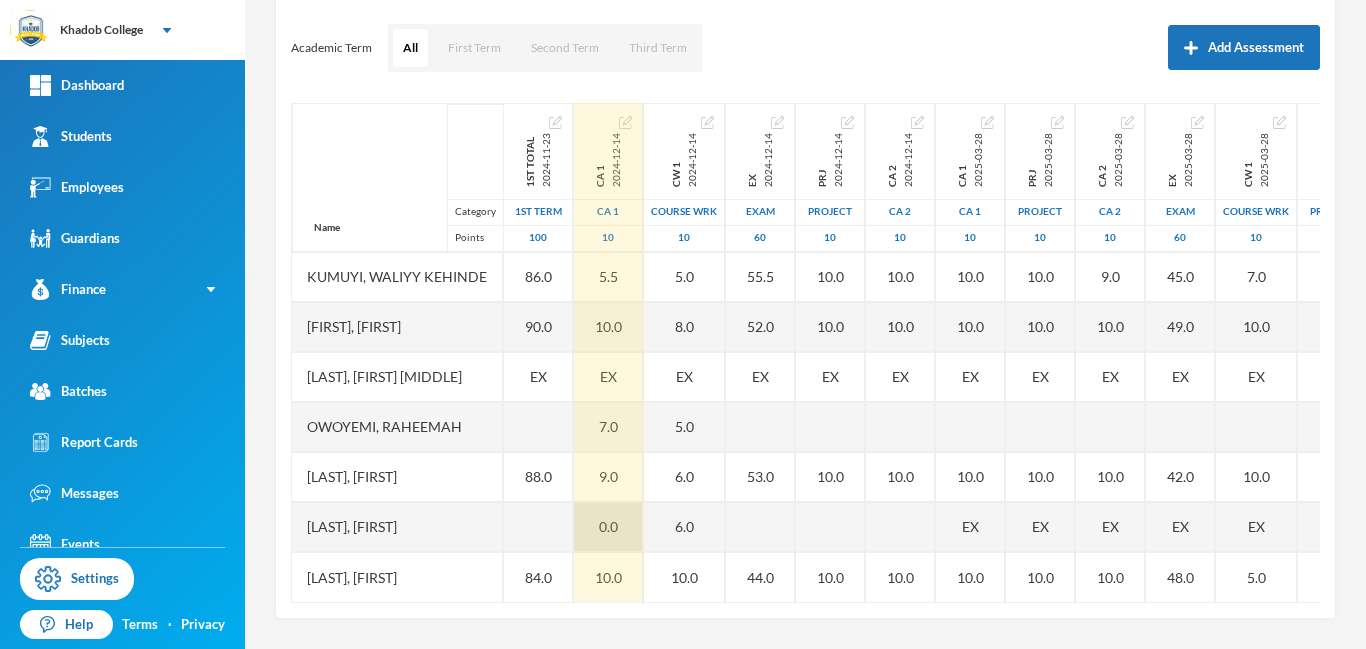 click on "0.0" at bounding box center (608, 527) 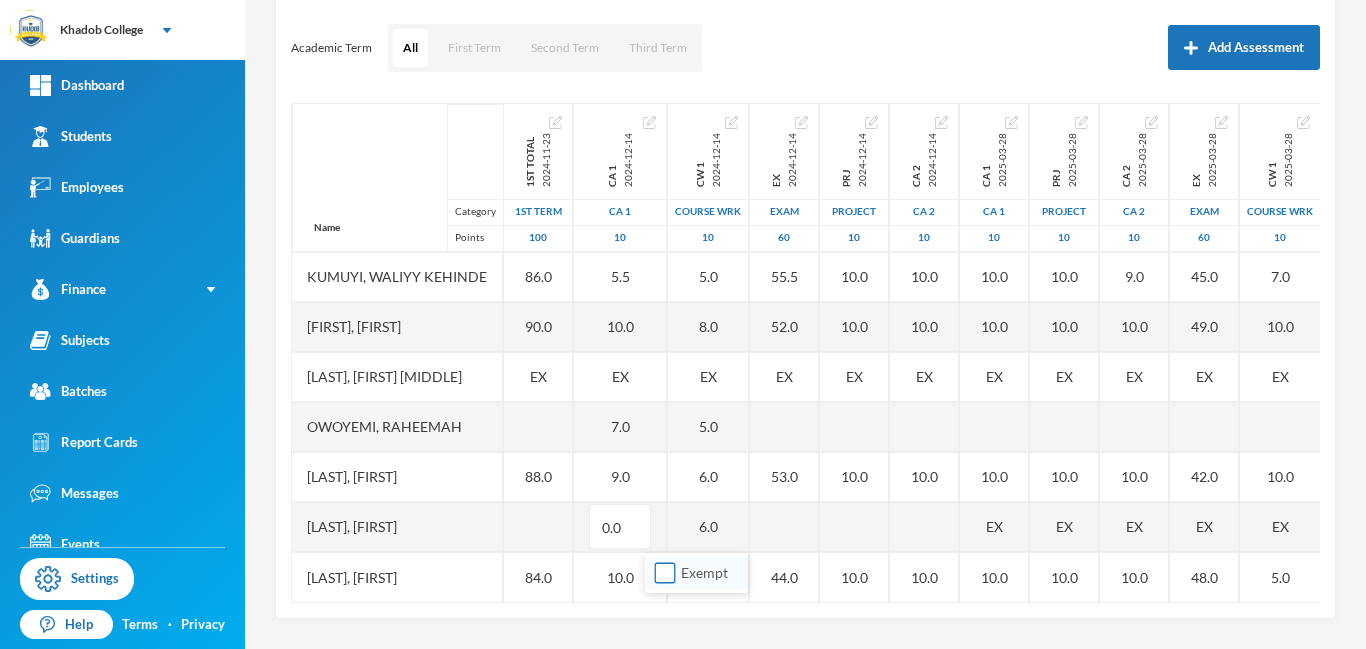 click on "Exempt" at bounding box center (665, 573) 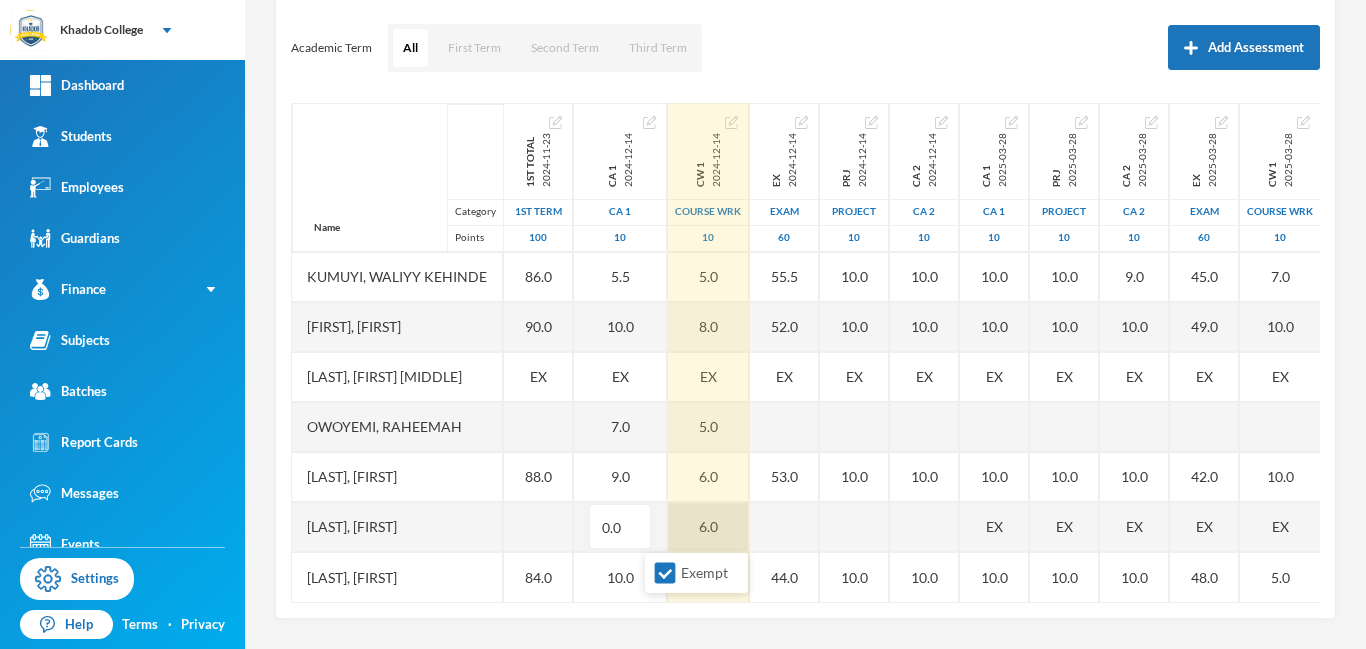 click on "6.0" at bounding box center (708, 527) 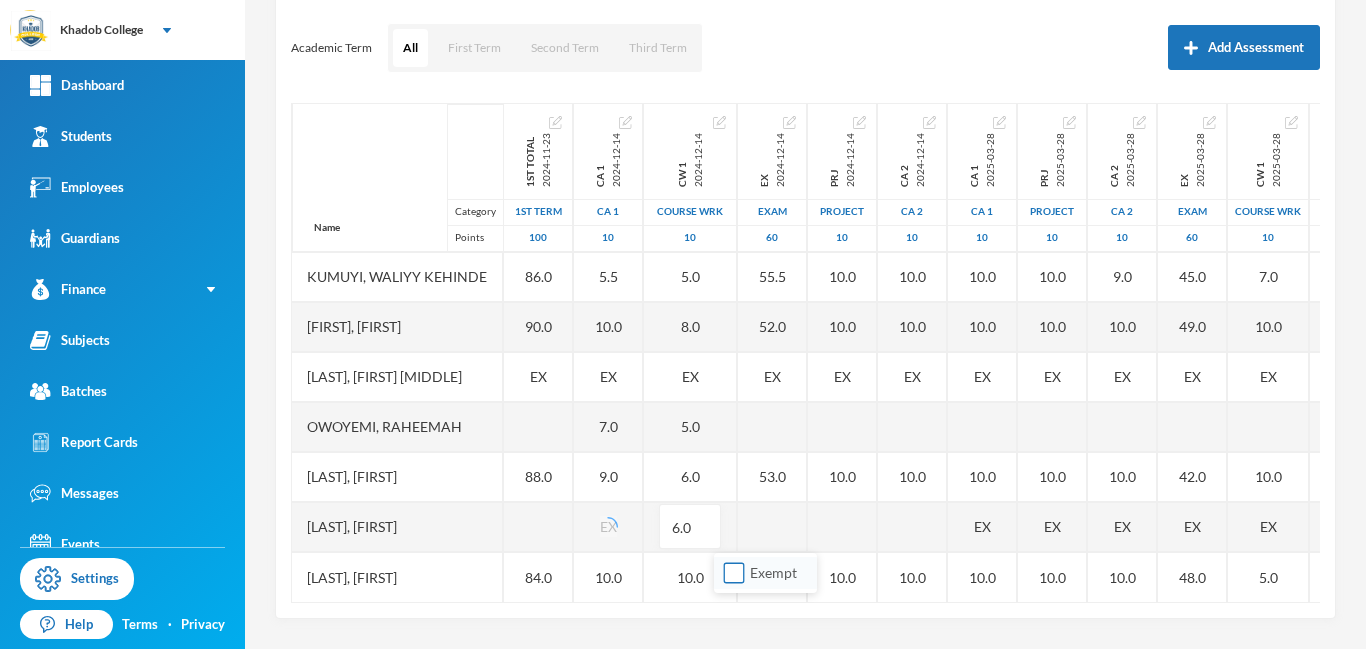 click on "Exempt" at bounding box center (734, 573) 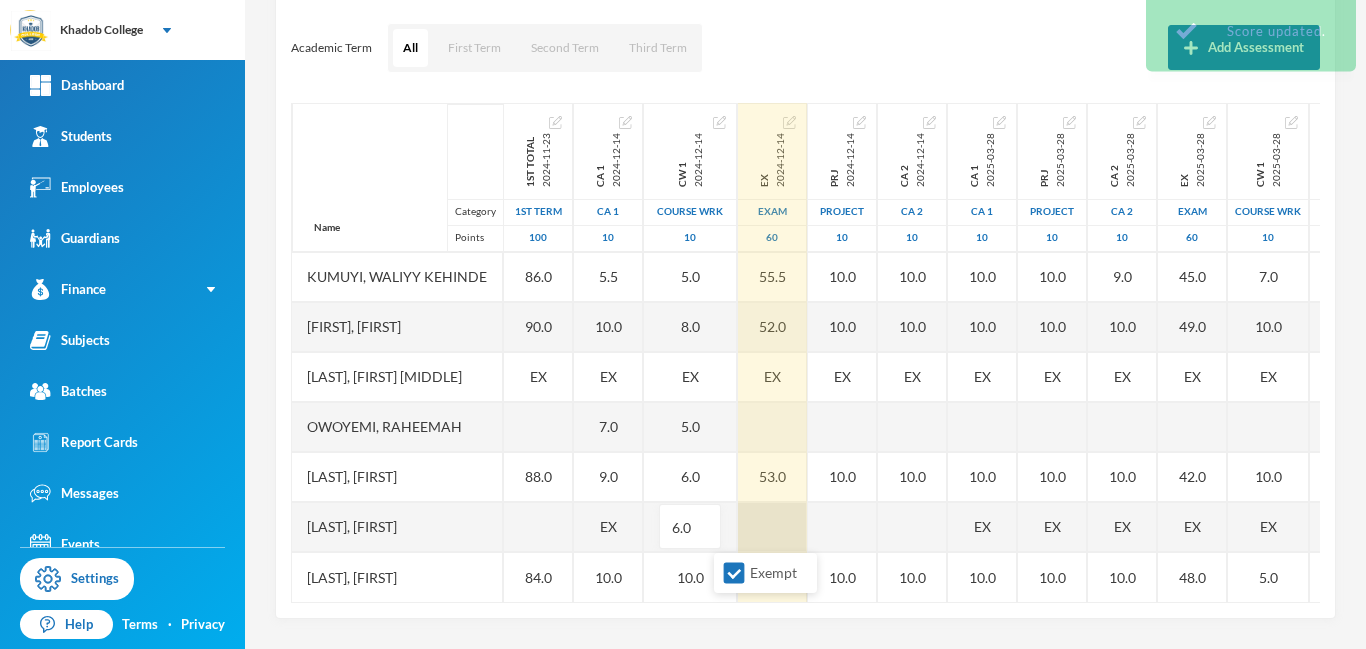 click at bounding box center (772, 527) 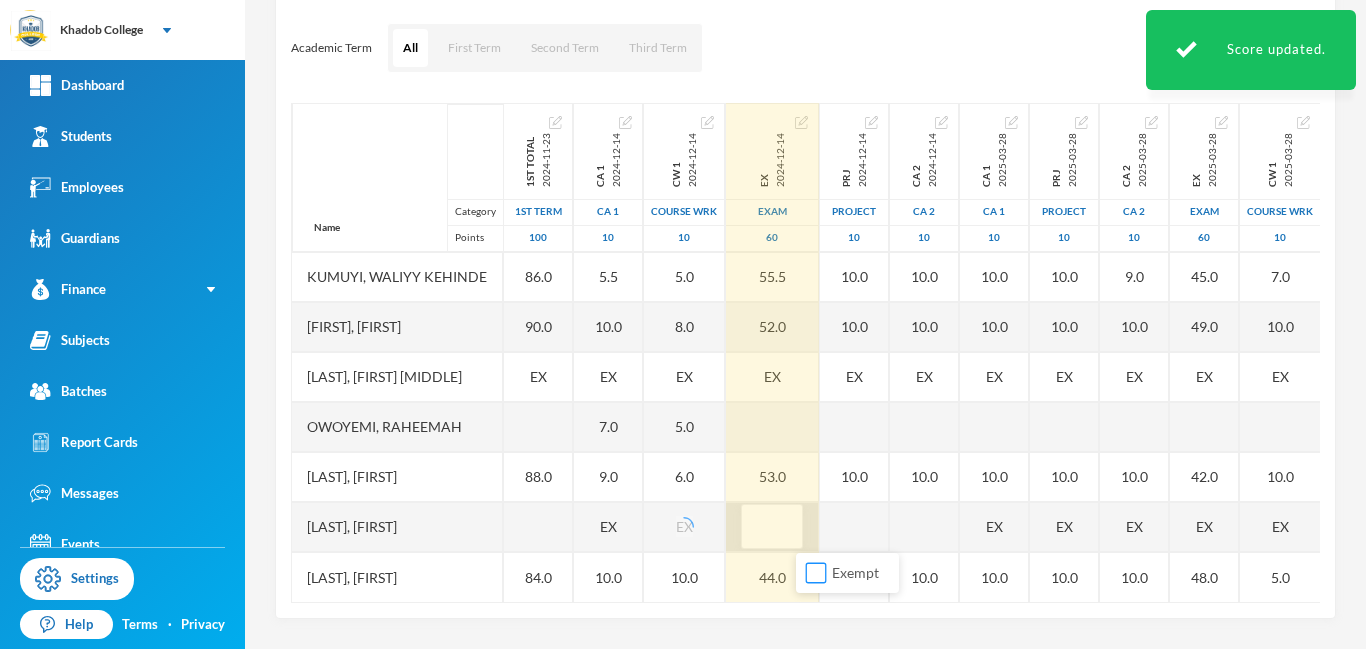 click on "Exempt" at bounding box center (816, 573) 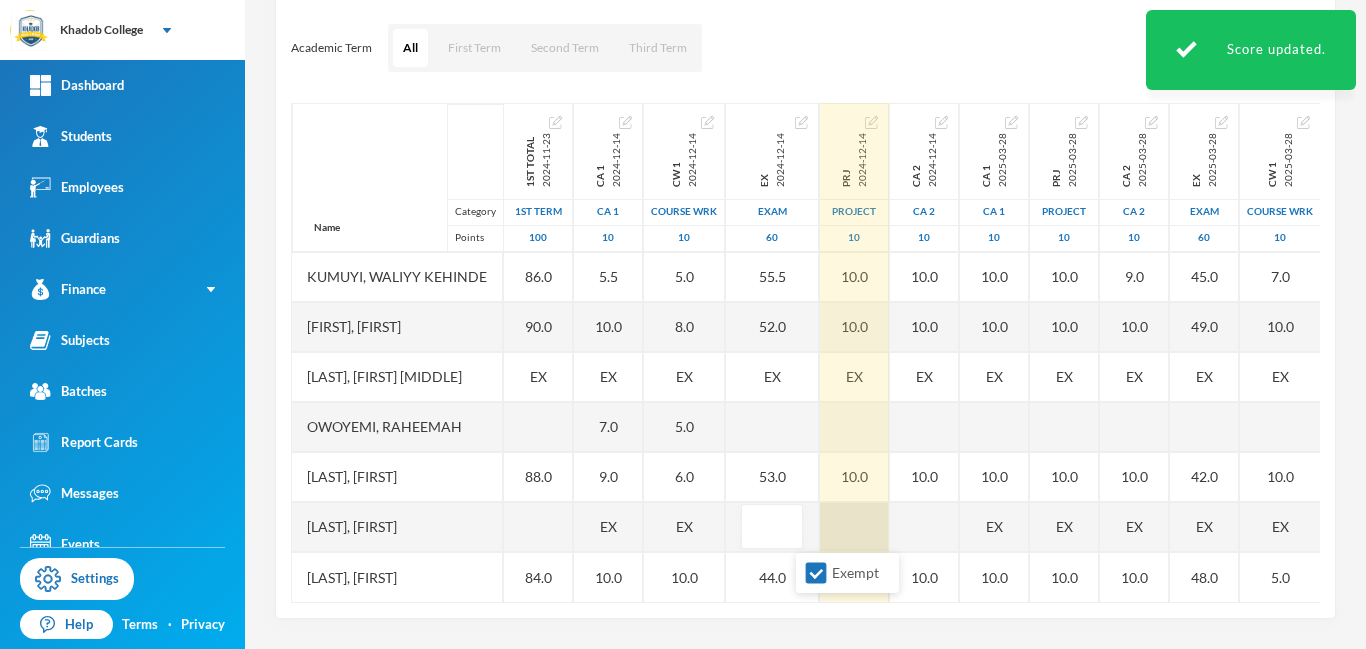 click at bounding box center (854, 527) 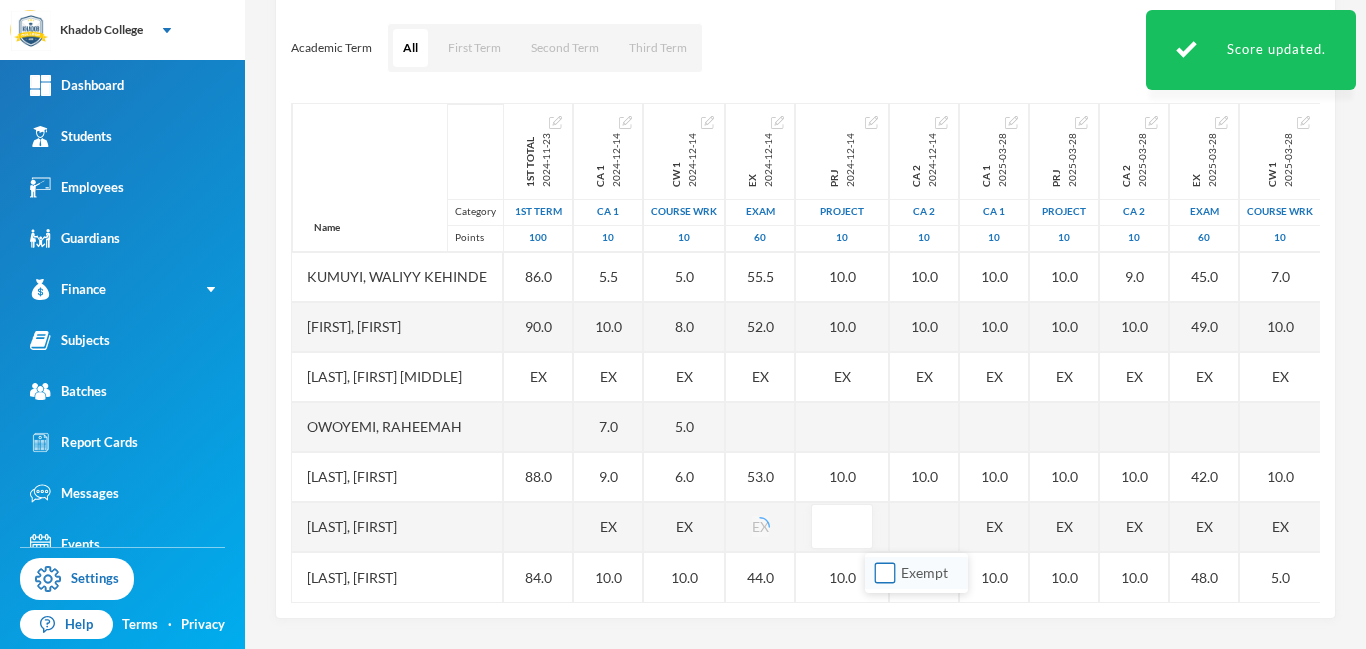 click on "Exempt" at bounding box center (885, 573) 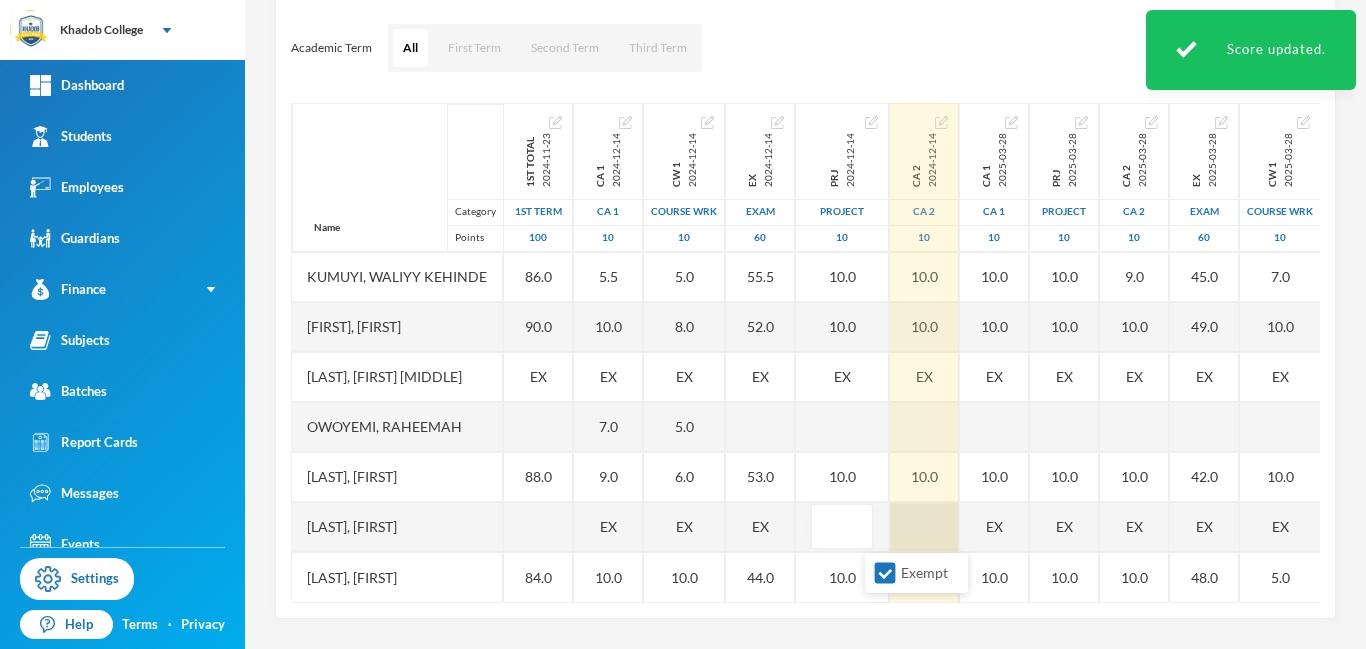 click on "Name   Category Points Adam, [LAST] Adamu, [LAST] [FIRST] Akinwole, [FIRST] Anola, [LAST] [FIRST] Babawale, [FIRST] [LAST] Folamade, [FIRST] [LAST] Hamisu, [FIRST] [LAST] Jamiu, [LAST] [LAST] Kumuyi, [FIRST] [LAST] Kumuyi, [LAST] [LAST] Kehinde Mohammed, [LAST] Olusamokun, [FIRST] [LAST] Owoyemi, [LAST] Shittu, [LAST] Sulaiman, [LAST] Taofeeq, [FIRST] [LAST] 1st Total 2024-11-23 1st Term 100 70.0 76.0 82.0 76.0 80.0 84.0 86.0 90.0 EX 88.0 84.0 CA 1 2024-12-14 CA 1 10 7.0 7.0 10.0 10.0 8.0 9.0 2.0 7.0 10.0 5.5 10.0 EX 7.0 9.0 EX 10.0 CW 1 2024-12-14 COURSE WRK 10 6.0 7.0 5.0 10.0 7.0 6.0 9.0 5.0 6.0 5.0 8.0 EX 5.0 6.0 EX 10.0 EX 2024-12-14 Exam 60 40.0 36.0 47.0 41.0 48.0 48.0 55.5 52.0 EX 53.0 EX 44.0 PRJ 2024-12-14 project 10 10.0 10.0 10.0 10.0 10.0 10.0 10.0 10.0 EX 10.0 10.0 CA 2 2024-12-14 CA 2 10 7.0 10.0 10.0 10.0 10.0 10.0 10.0 10.0 EX 10.0 10.0 CA 1 2025-03-28 CA 1 10 10.0 10.0 10.0 10.0 9.0 10.0 10.0 10.0 10.0 EX 10.0 EX 10.0 PRJ 2025-03-28 project 10 10.0 10.0 10.0 10.0 10.0 10.0 10.0 10.0 10.0 EX 10.0 EX 10.0 CA 2 2025-03-28" at bounding box center (805, 353) 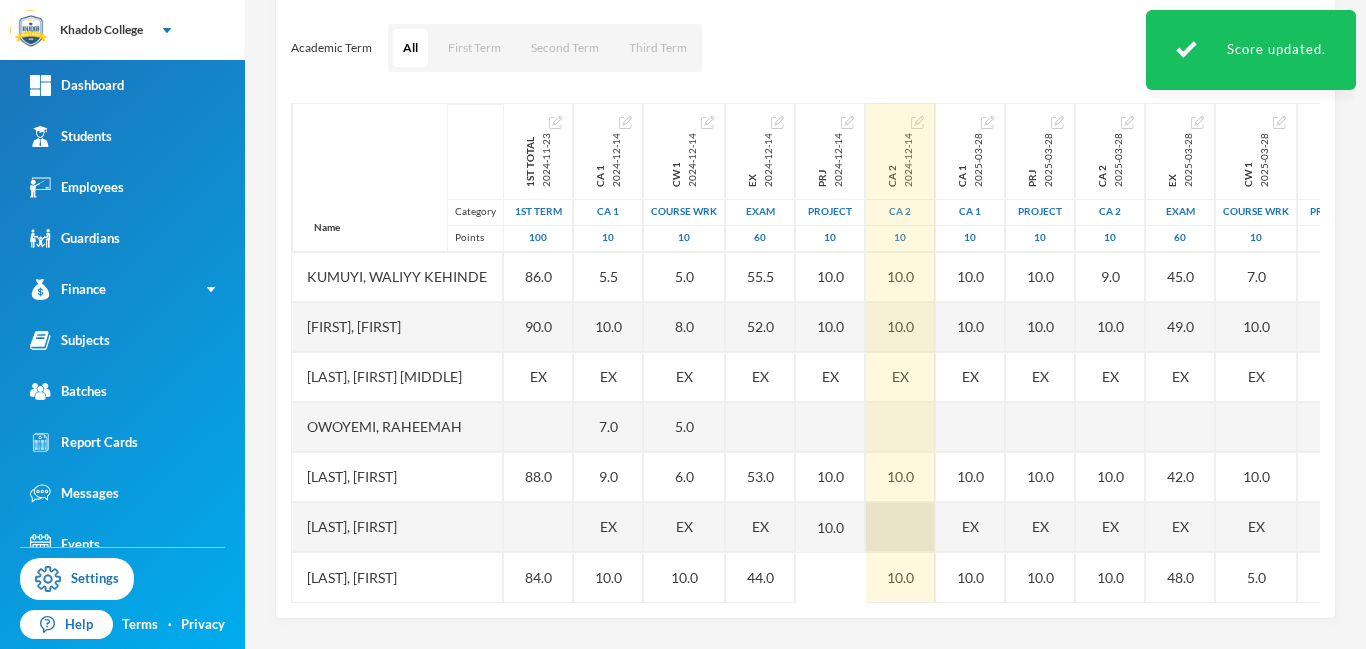 click at bounding box center [900, 527] 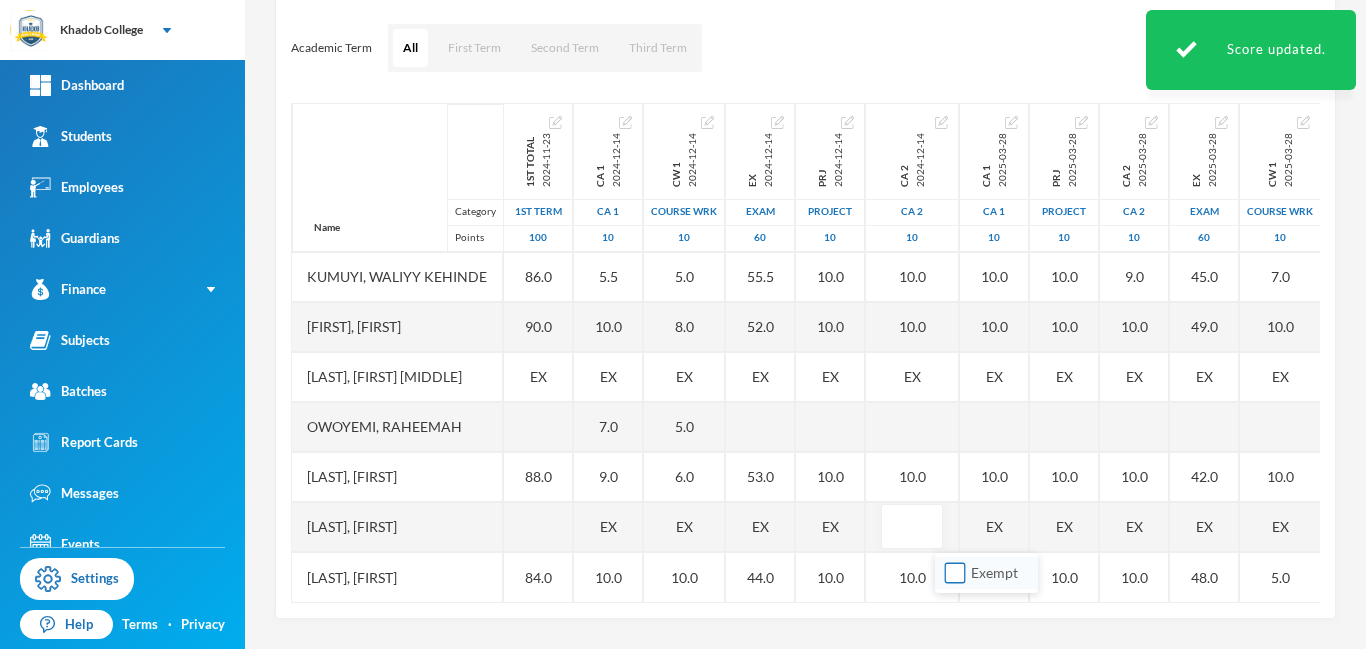 click on "Exempt" at bounding box center [955, 573] 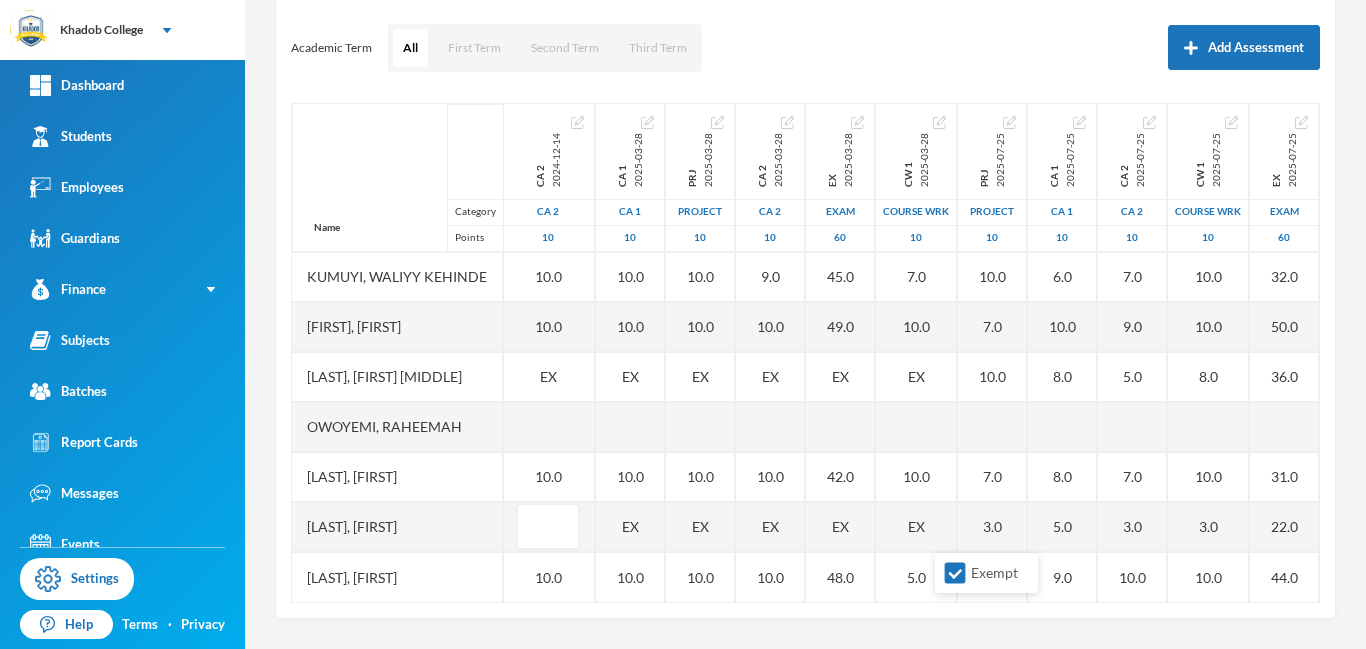 scroll, scrollTop: 451, scrollLeft: 412, axis: both 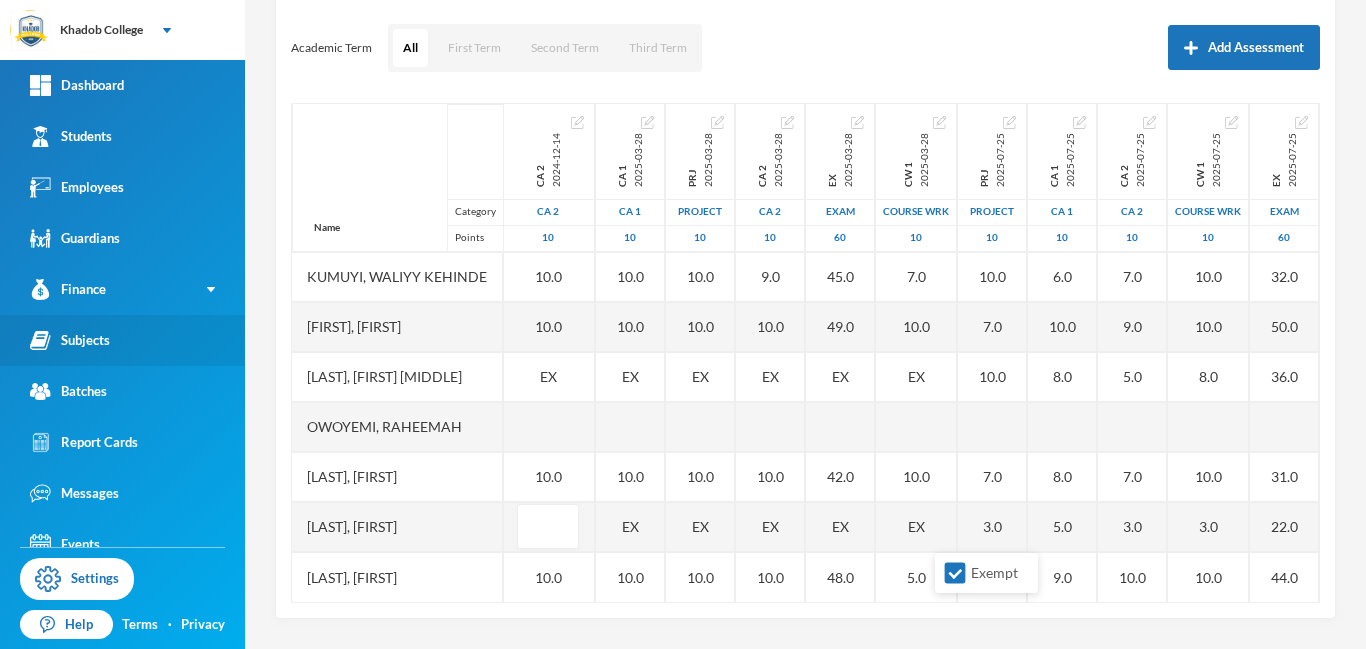 click on "Subjects" at bounding box center (122, 340) 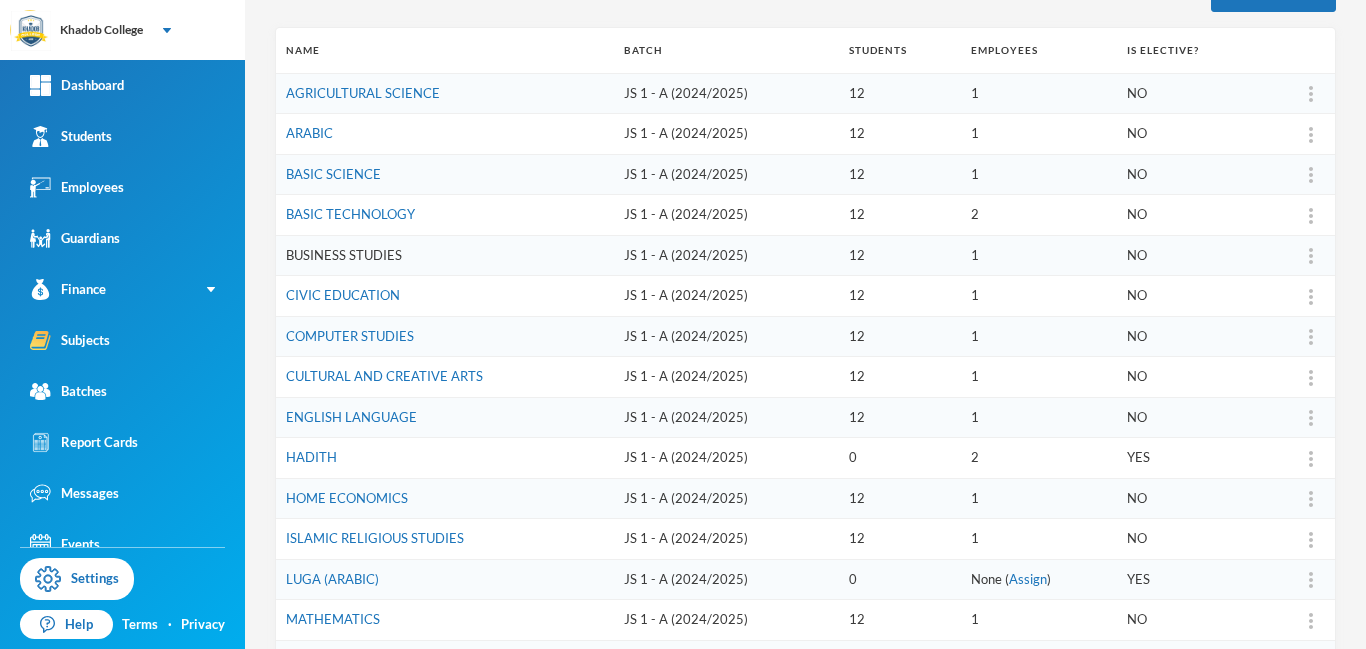 click on "BUSINESS STUDIES" at bounding box center (344, 255) 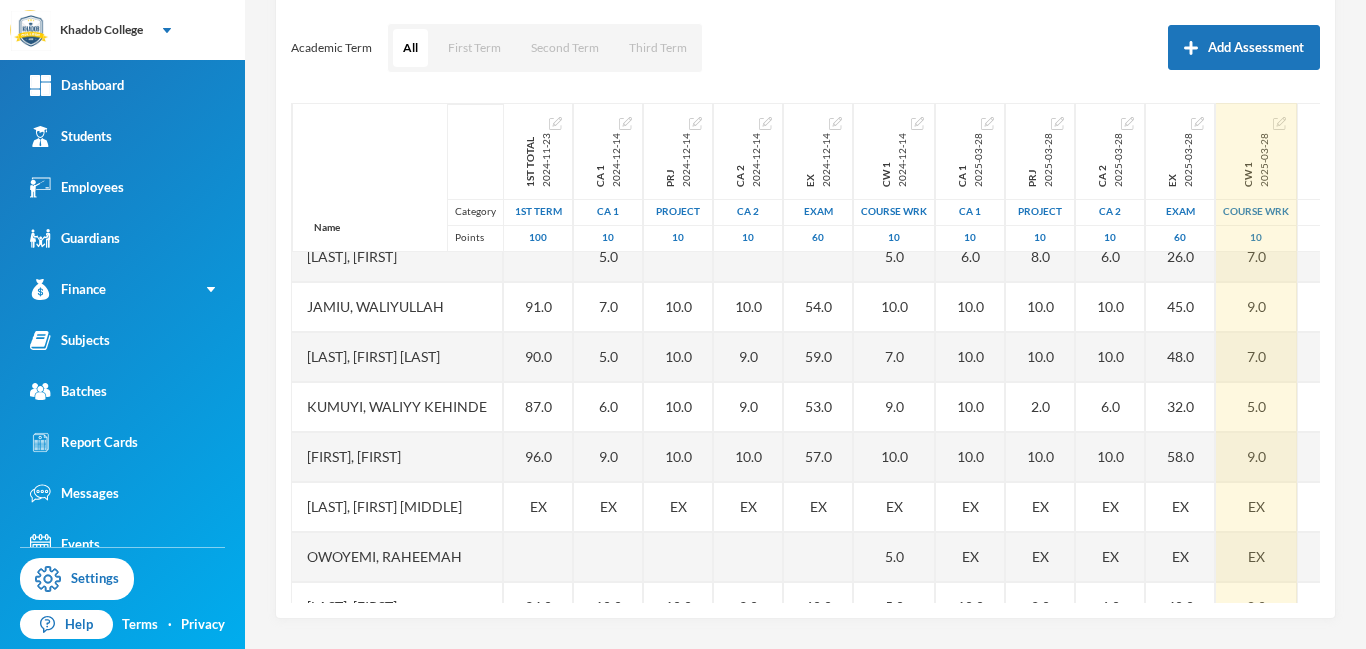 scroll, scrollTop: 451, scrollLeft: 0, axis: vertical 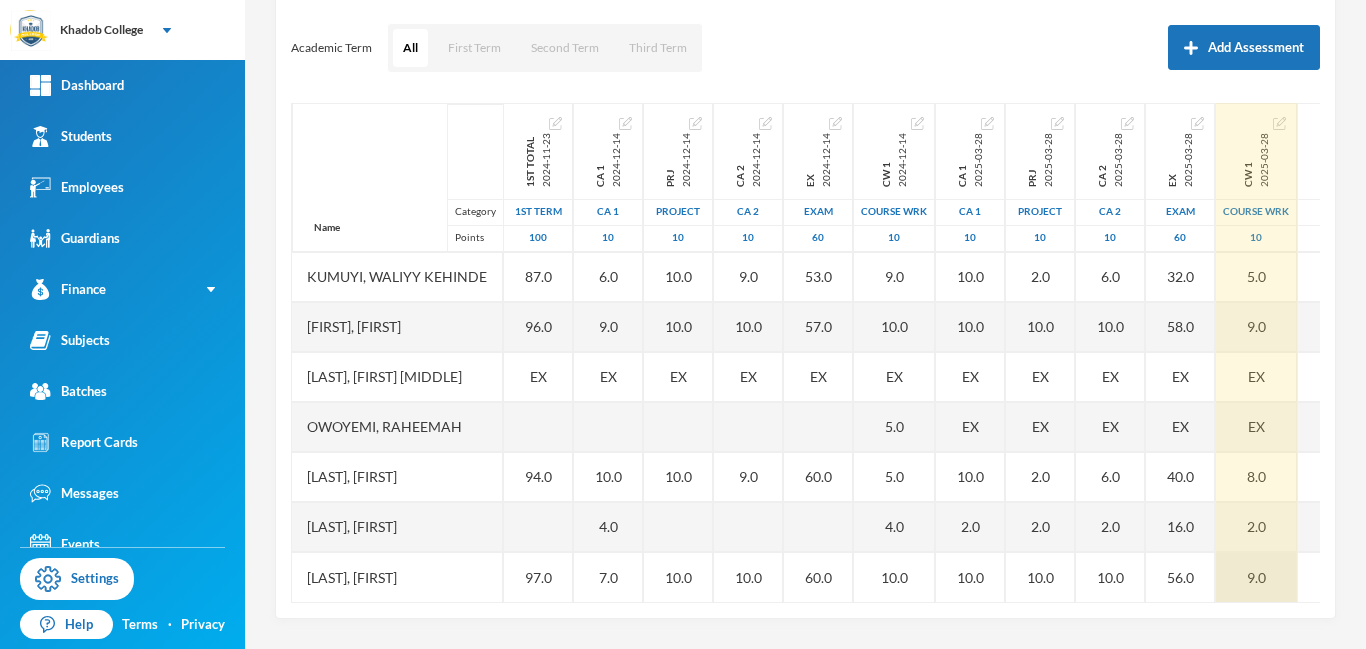 drag, startPoint x: 1319, startPoint y: 201, endPoint x: 1303, endPoint y: 586, distance: 385.33234 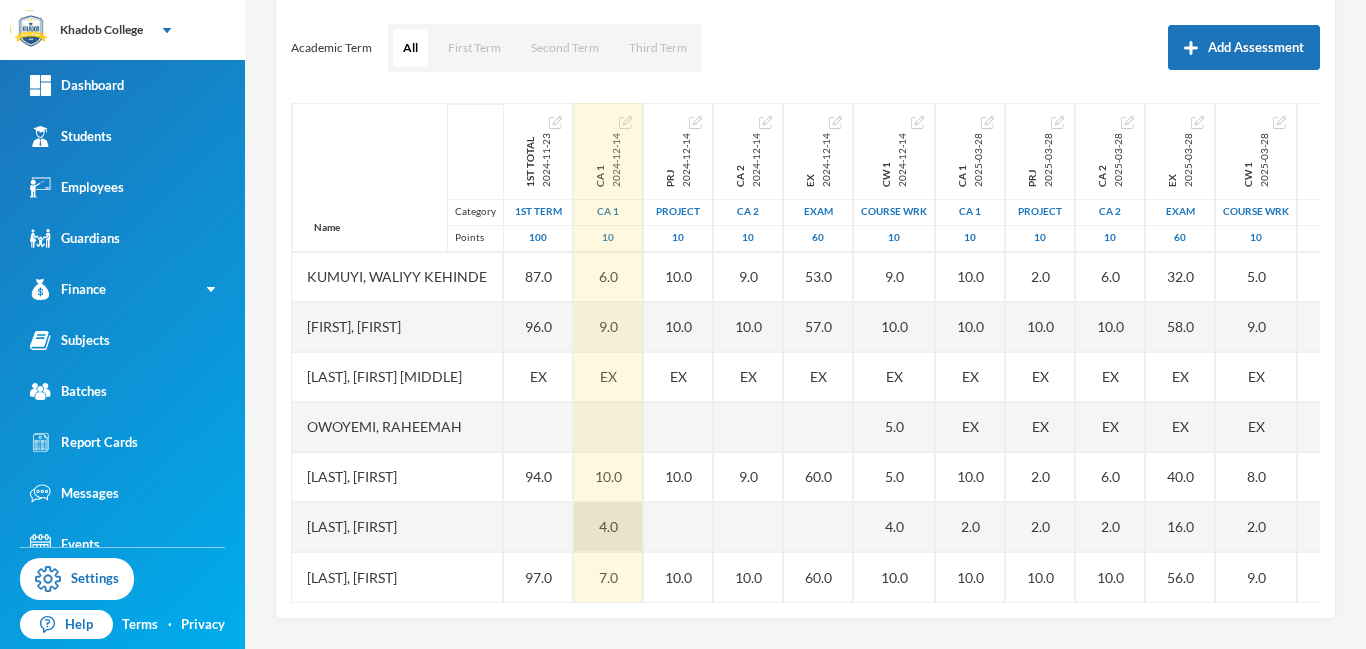 click on "4.0" at bounding box center [608, 527] 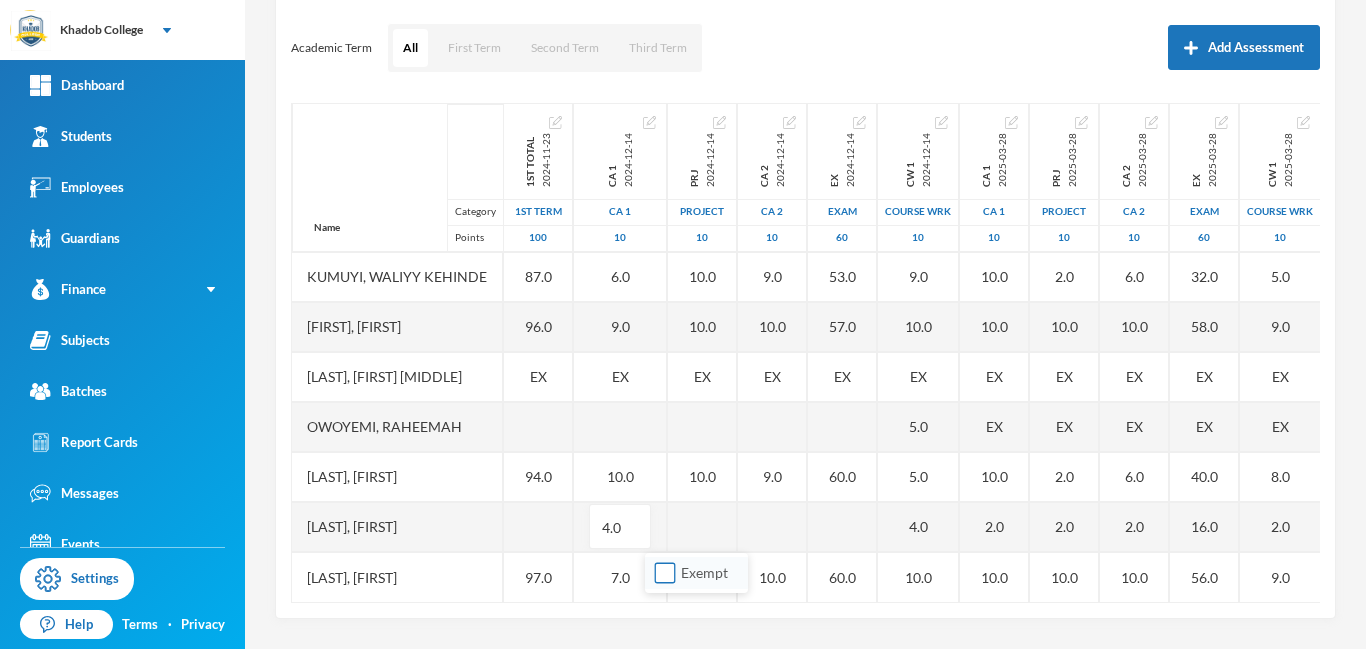 click on "Exempt" at bounding box center [665, 573] 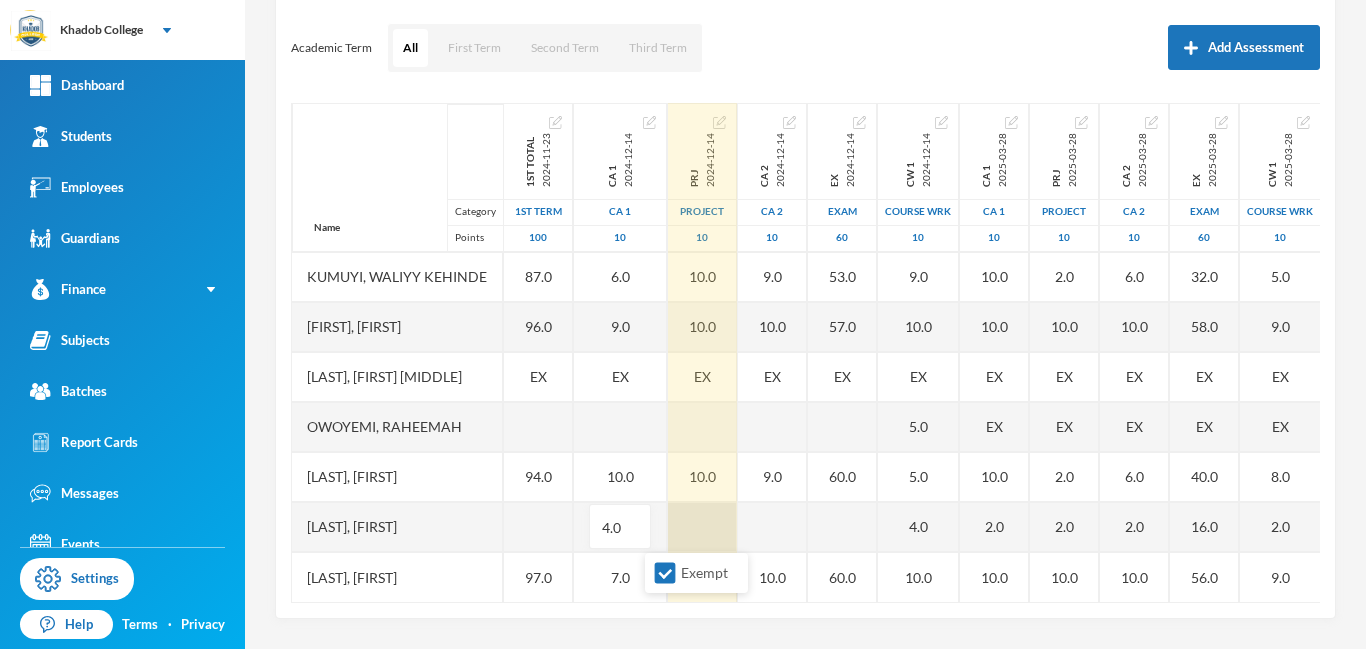 click at bounding box center [702, 527] 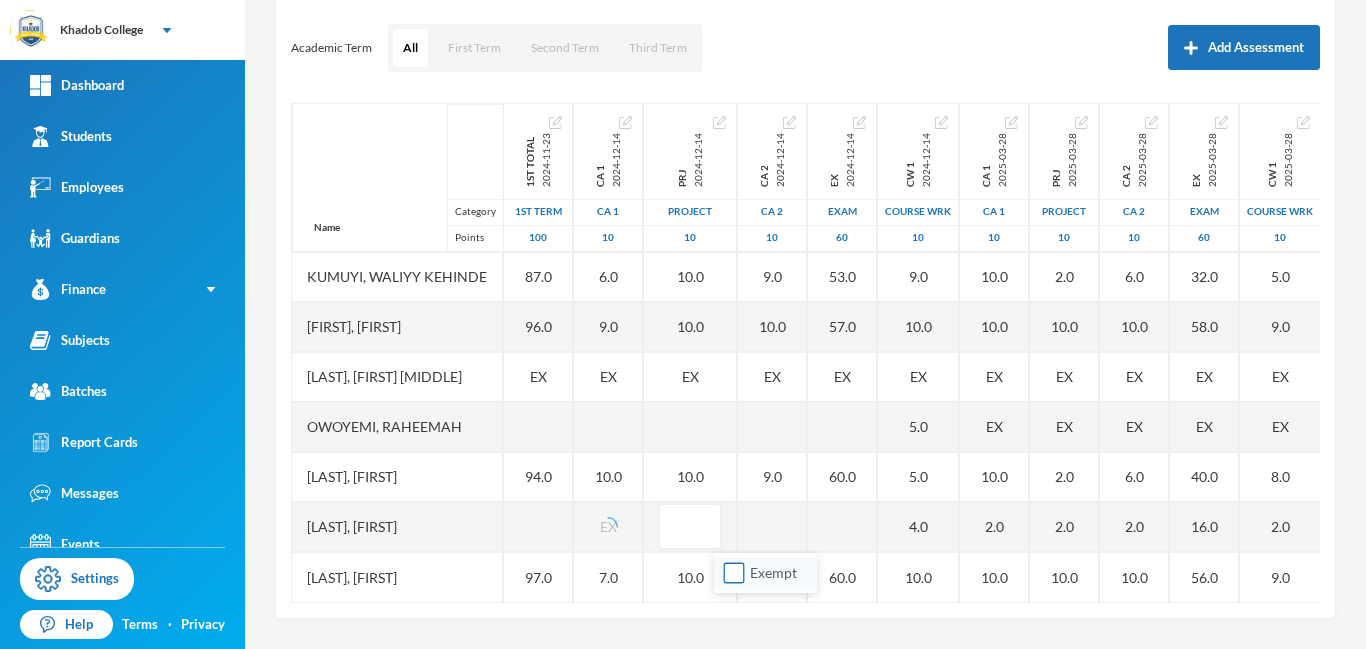 click on "Exempt" at bounding box center (734, 573) 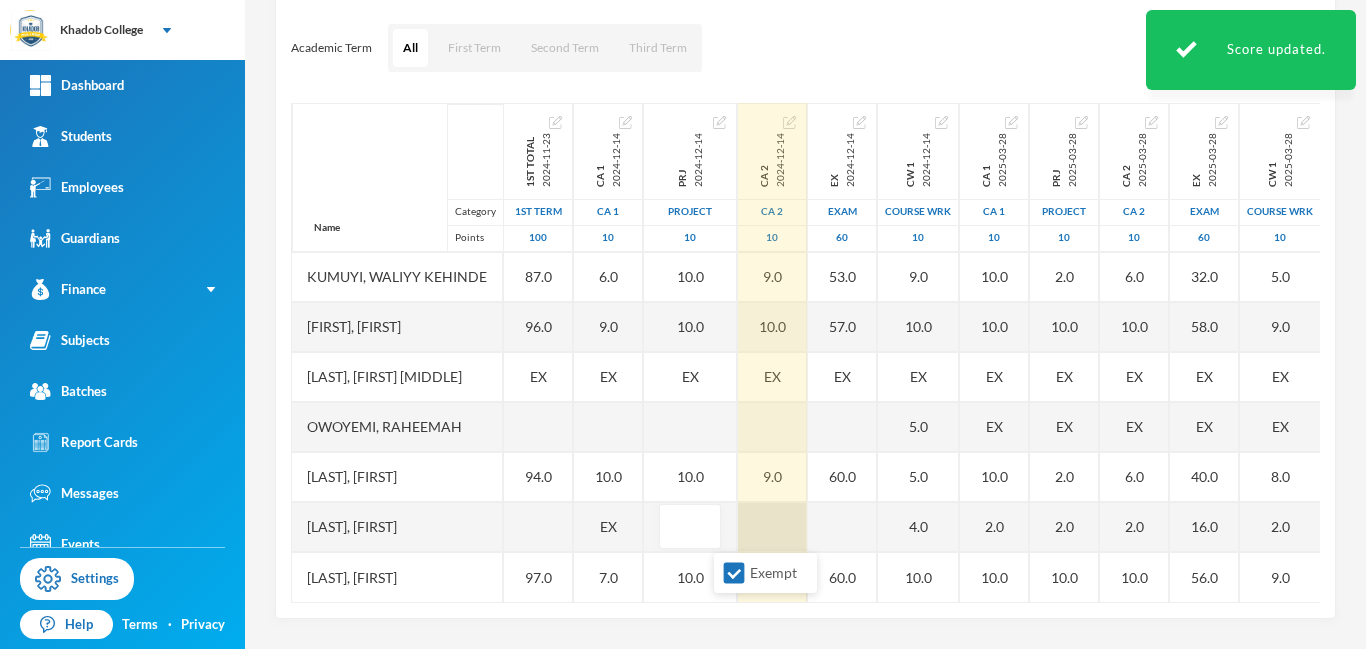 click at bounding box center (772, 527) 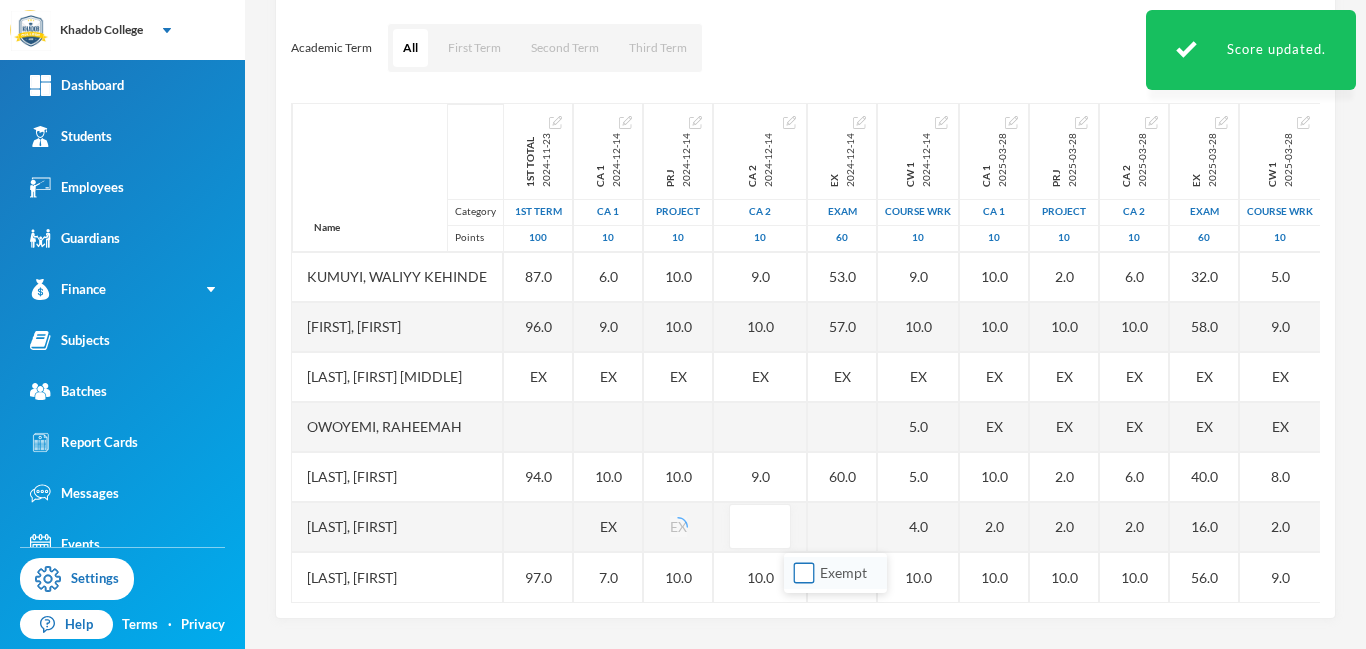 click on "Exempt" at bounding box center (804, 573) 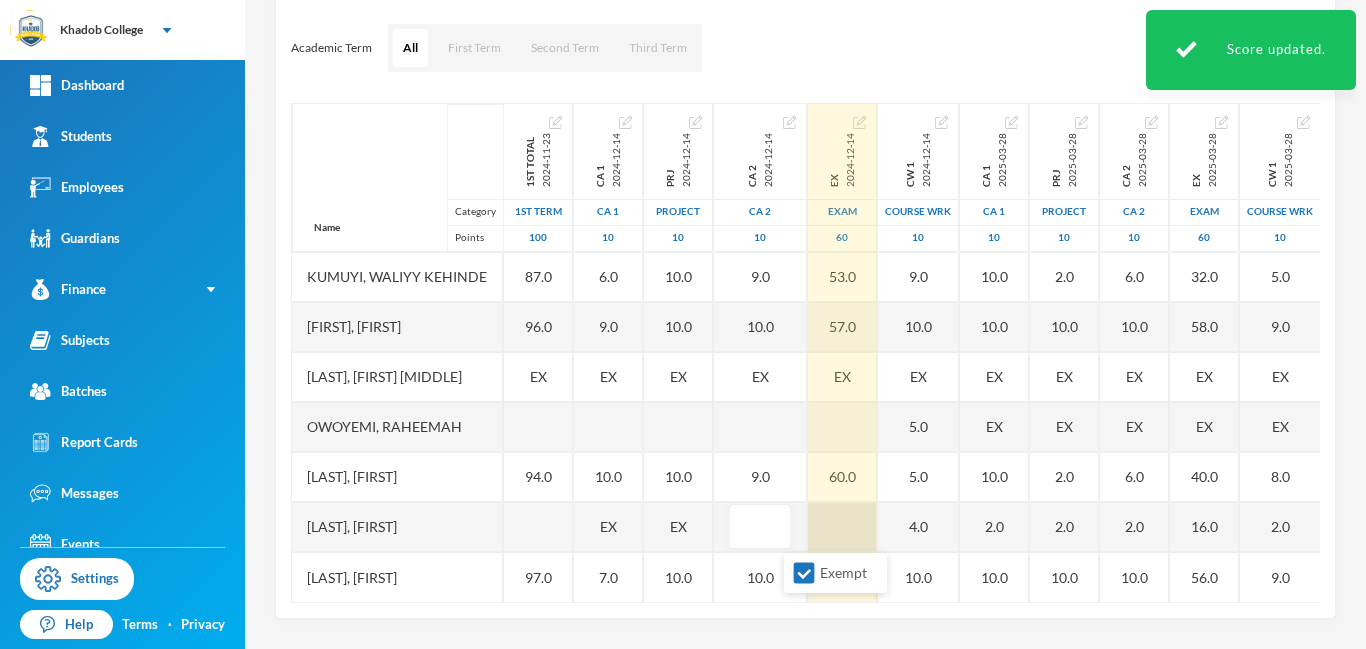 click at bounding box center [842, 527] 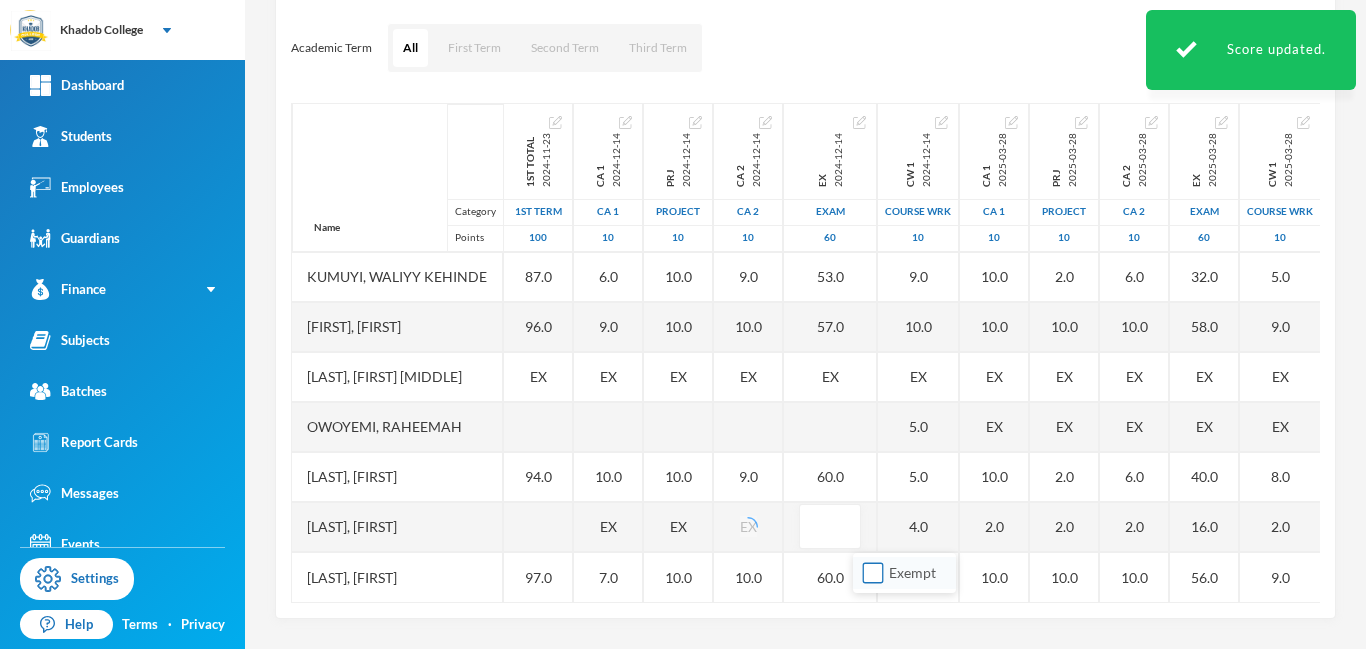 click on "Exempt" at bounding box center (873, 573) 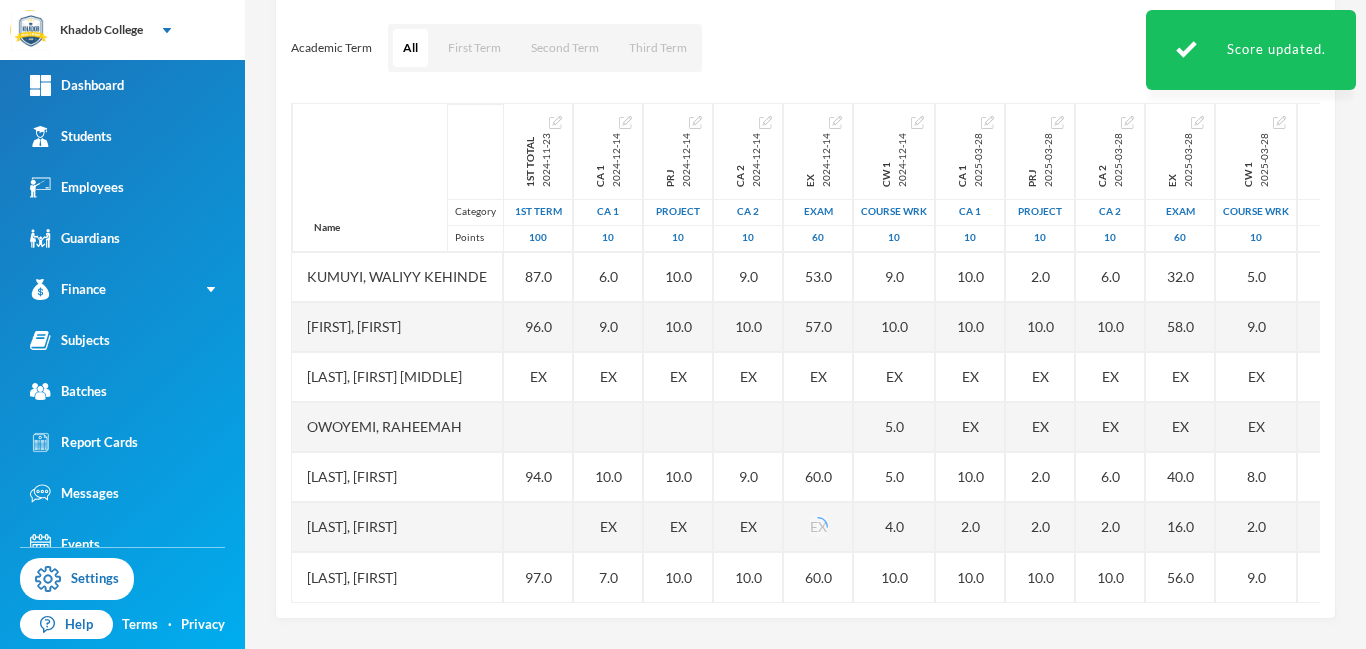 drag, startPoint x: 846, startPoint y: 601, endPoint x: 982, endPoint y: 593, distance: 136.23509 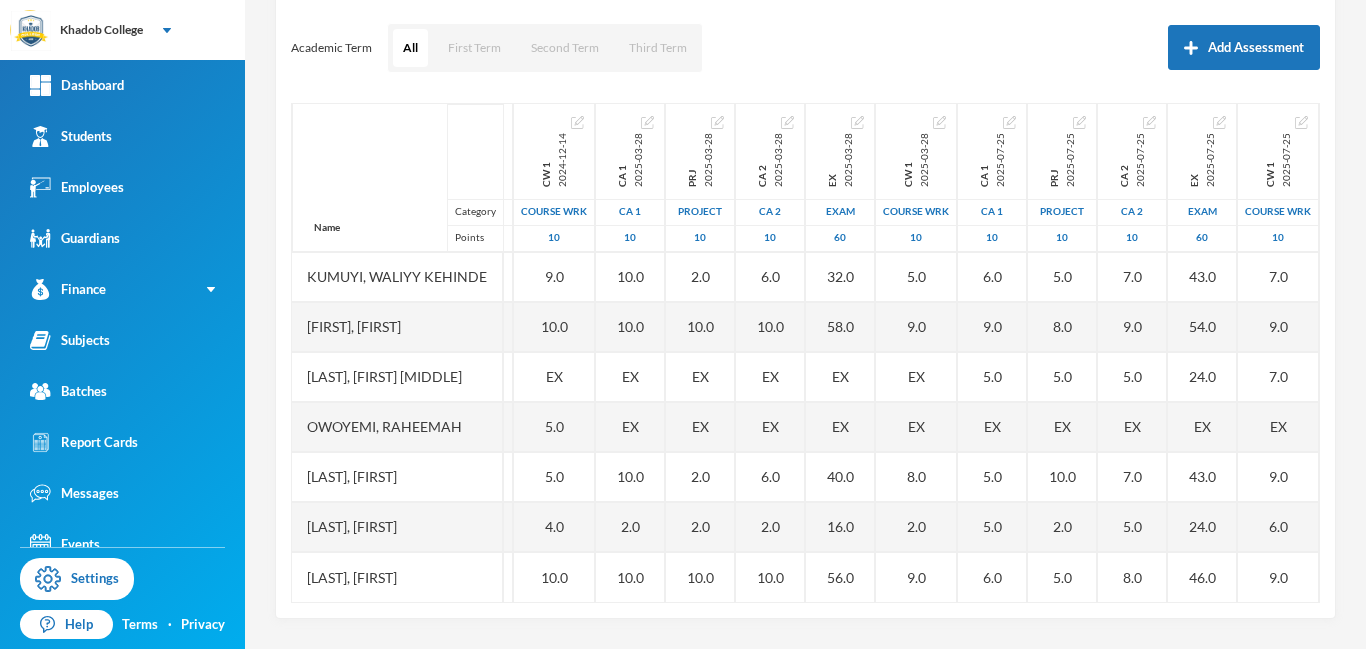 scroll, scrollTop: 451, scrollLeft: 387, axis: both 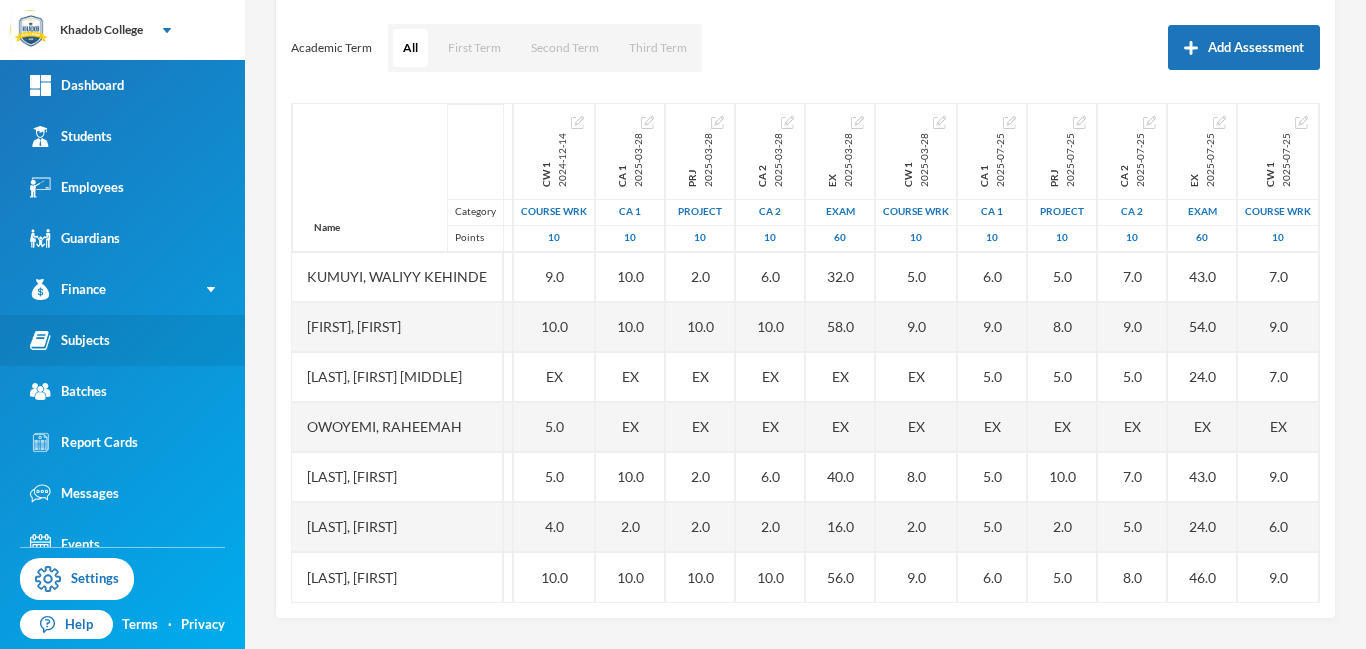 click on "Subjects" at bounding box center [70, 340] 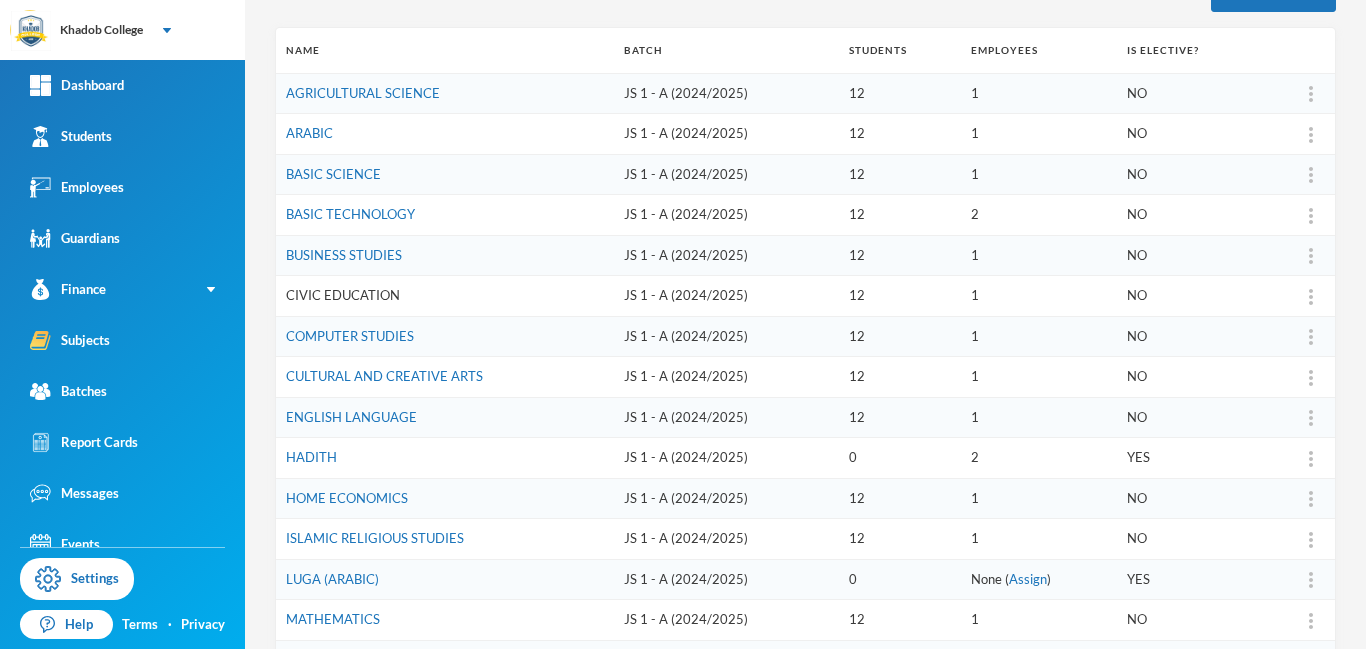 click on "CIVIC EDUCATION" at bounding box center (343, 295) 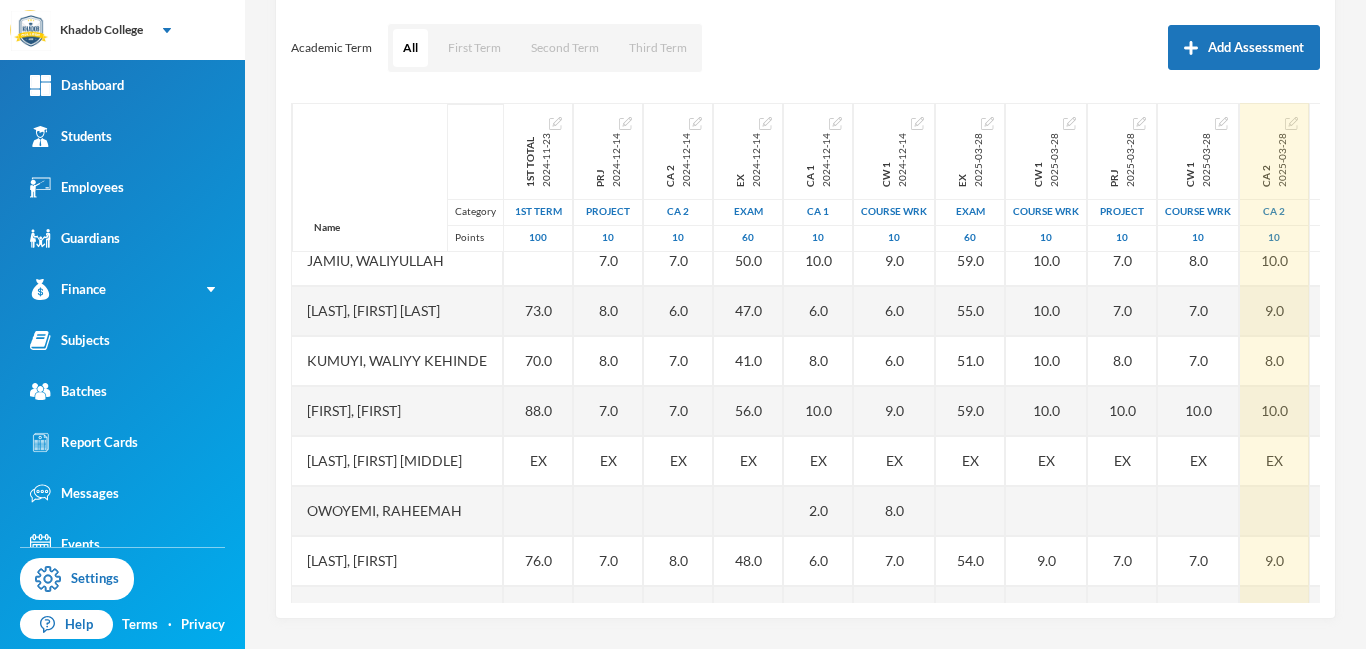 scroll, scrollTop: 451, scrollLeft: 0, axis: vertical 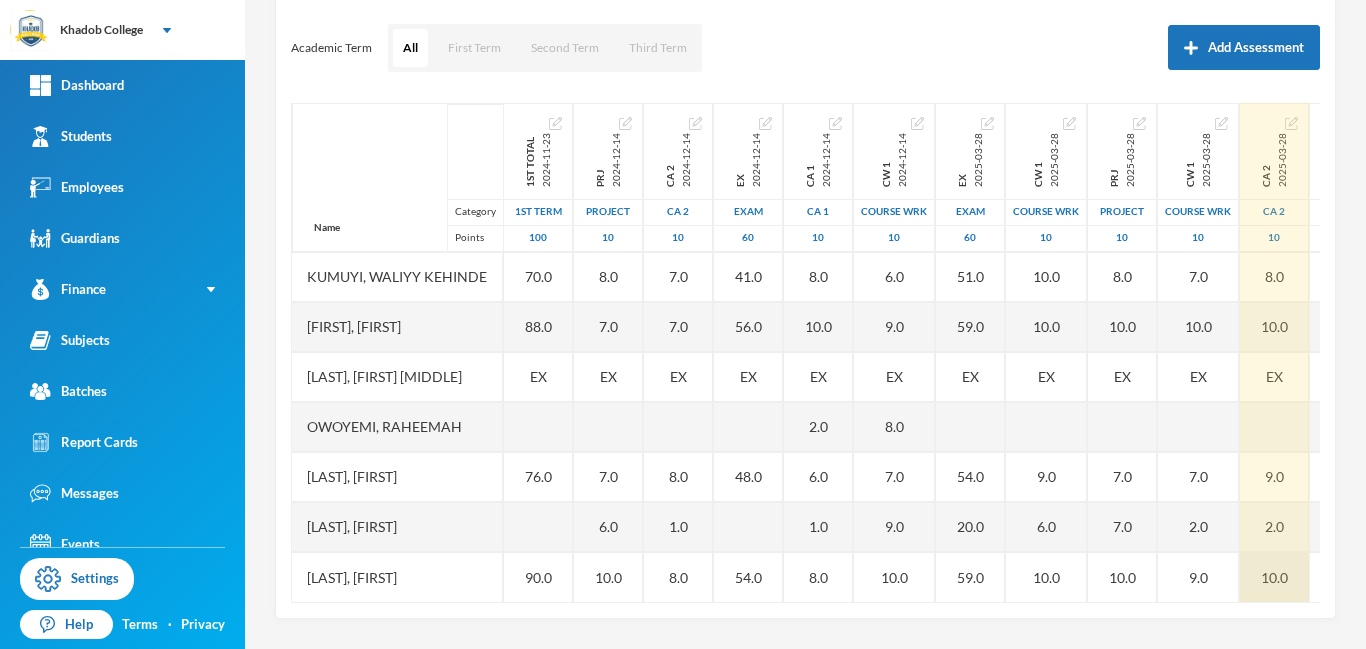 drag, startPoint x: 1316, startPoint y: 289, endPoint x: 1297, endPoint y: 582, distance: 293.6154 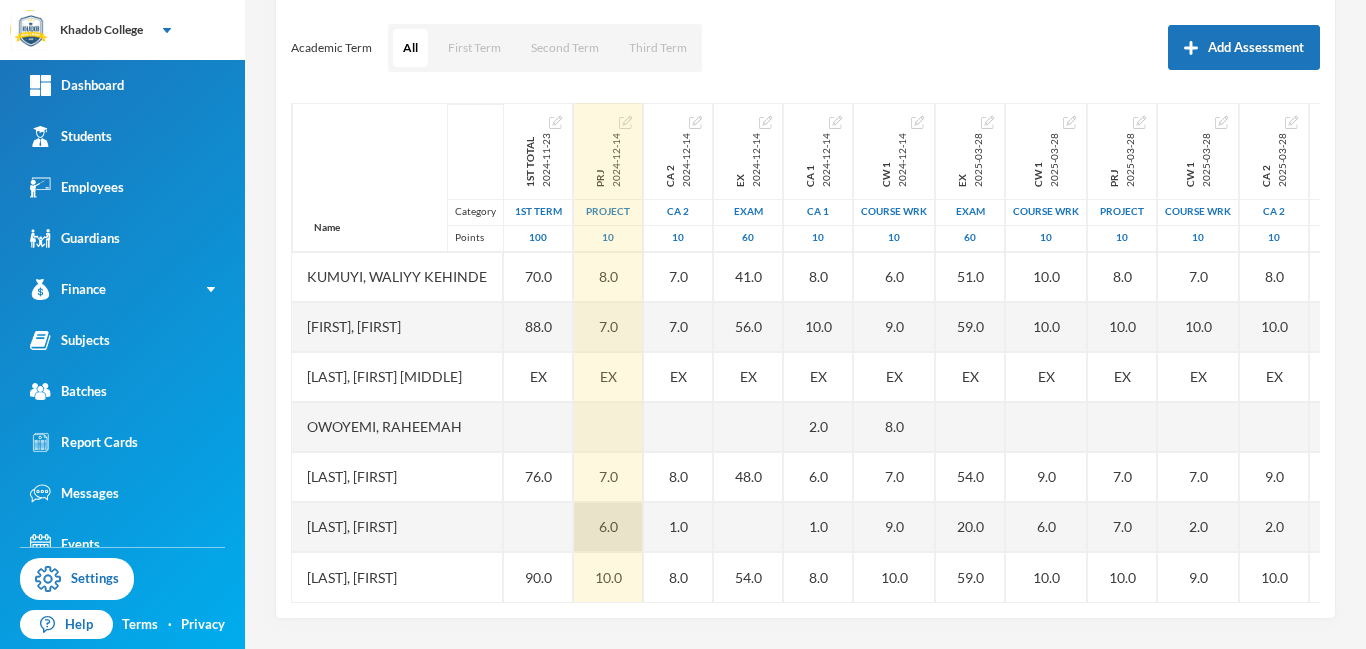 click on "6.0" at bounding box center (608, 527) 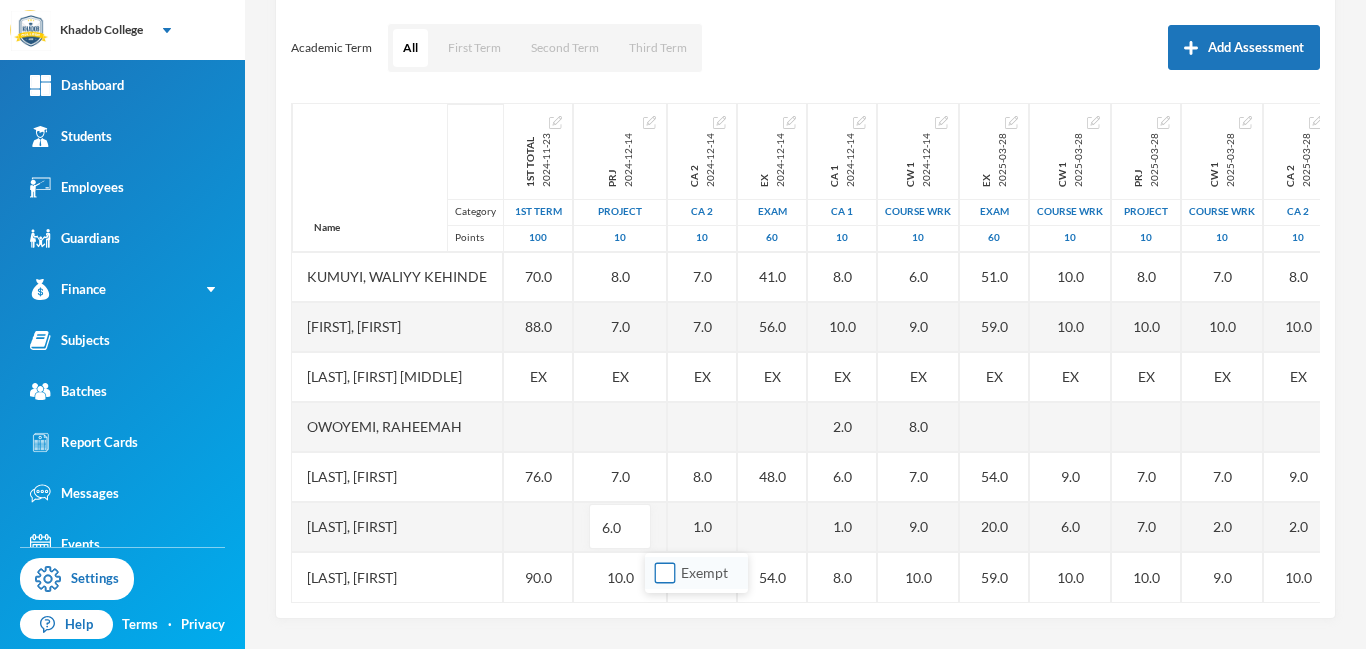 click on "Exempt" at bounding box center [665, 573] 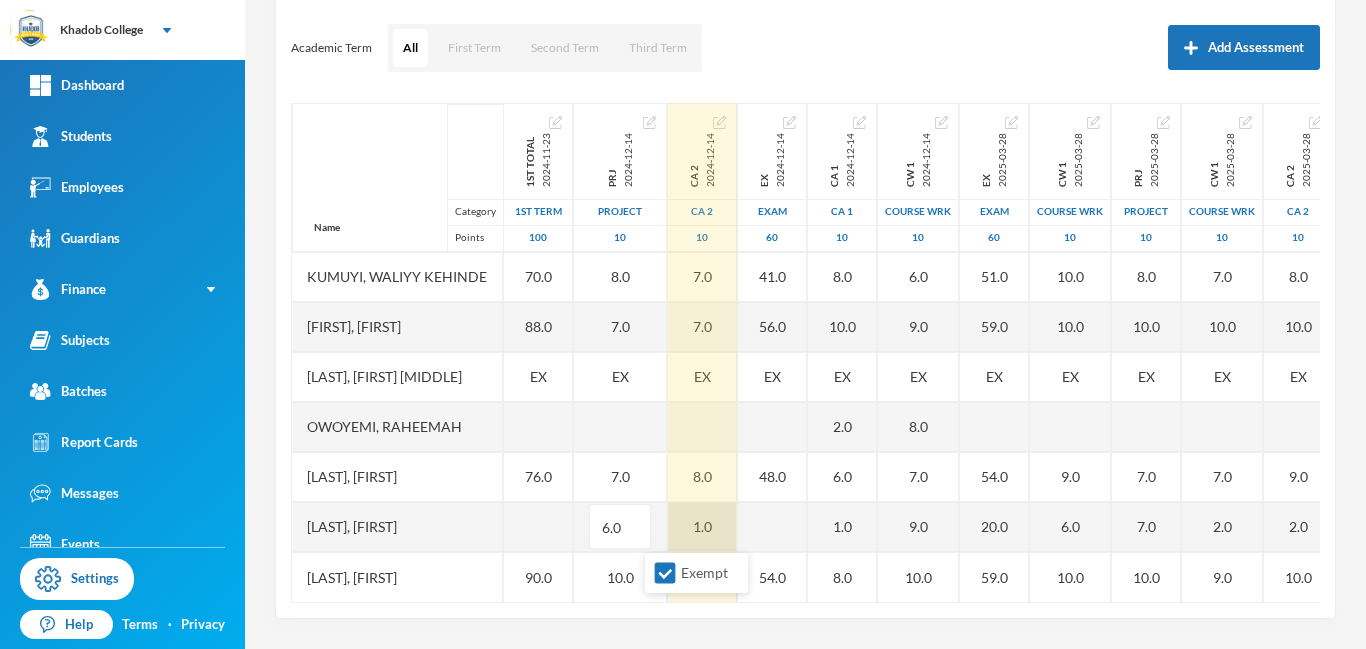 click on "1.0" at bounding box center (702, 527) 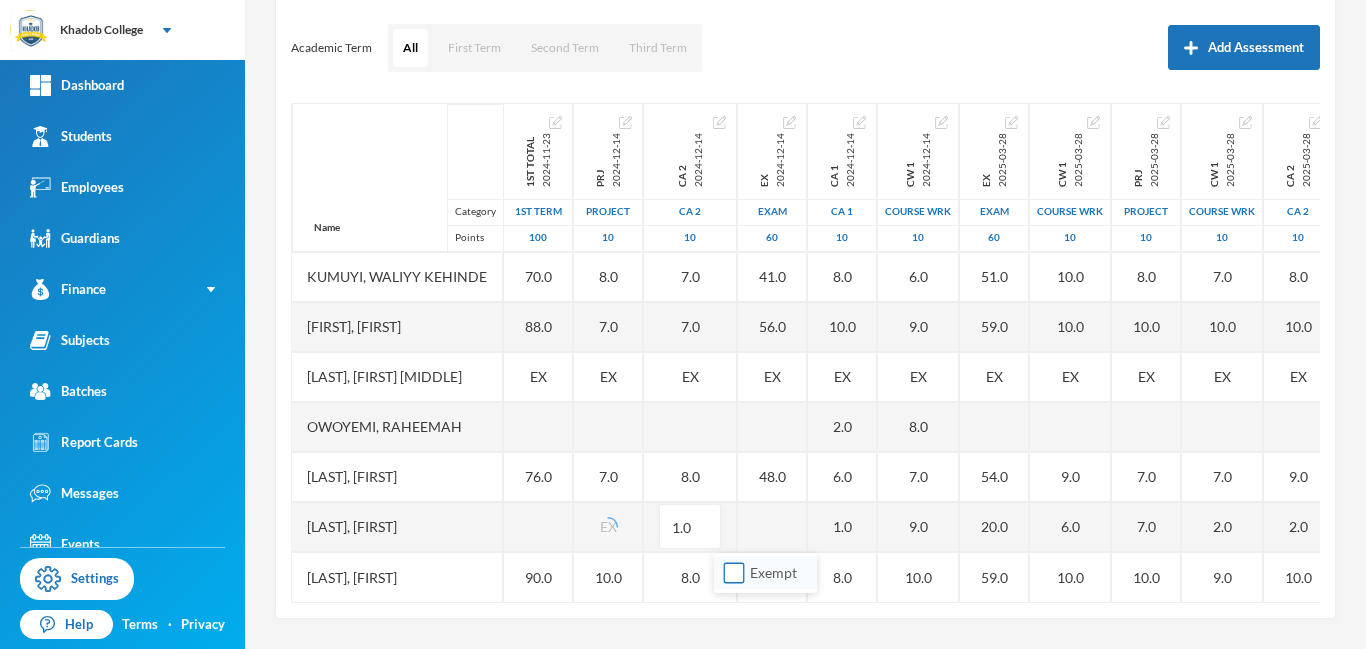 click on "Exempt" at bounding box center [734, 573] 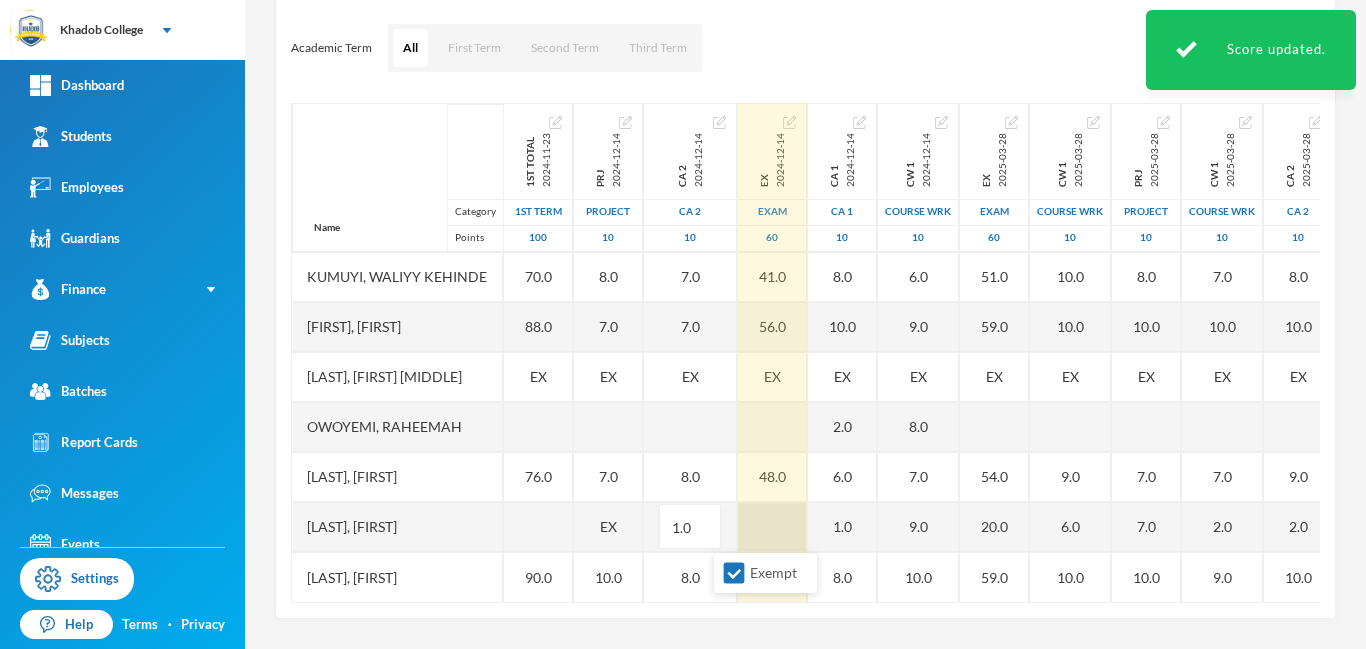 click at bounding box center [772, 527] 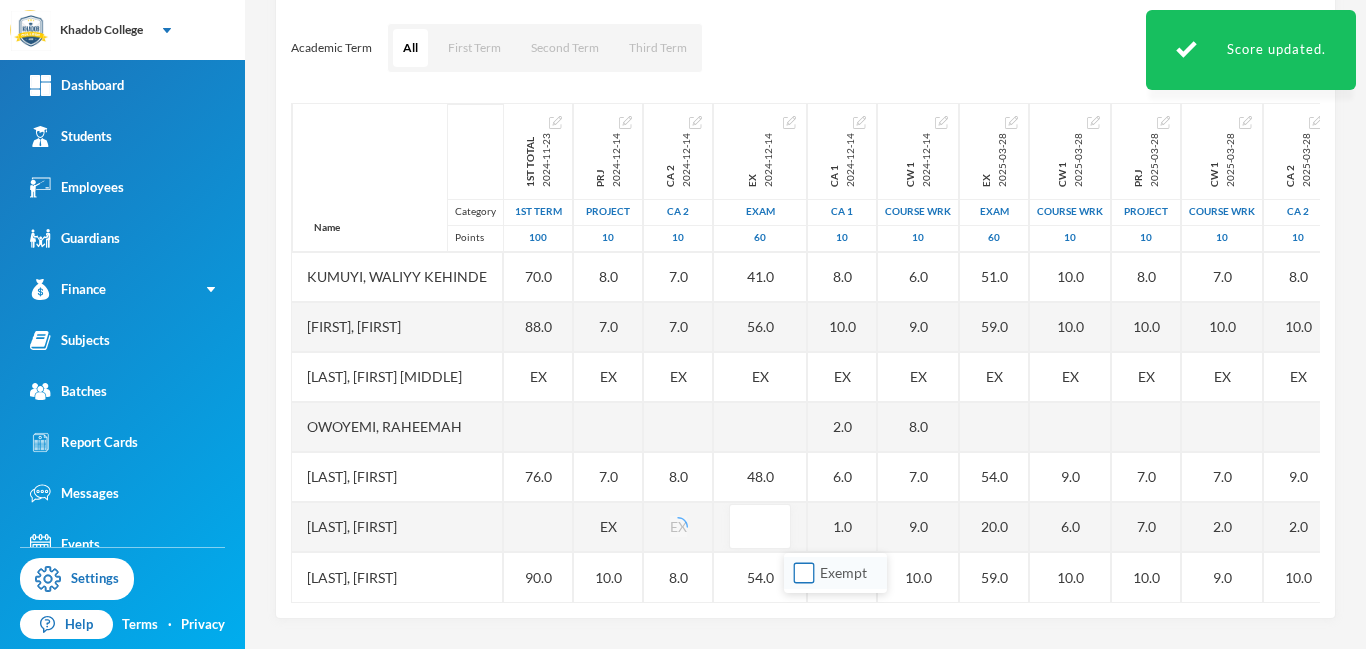 click on "Exempt" at bounding box center [804, 573] 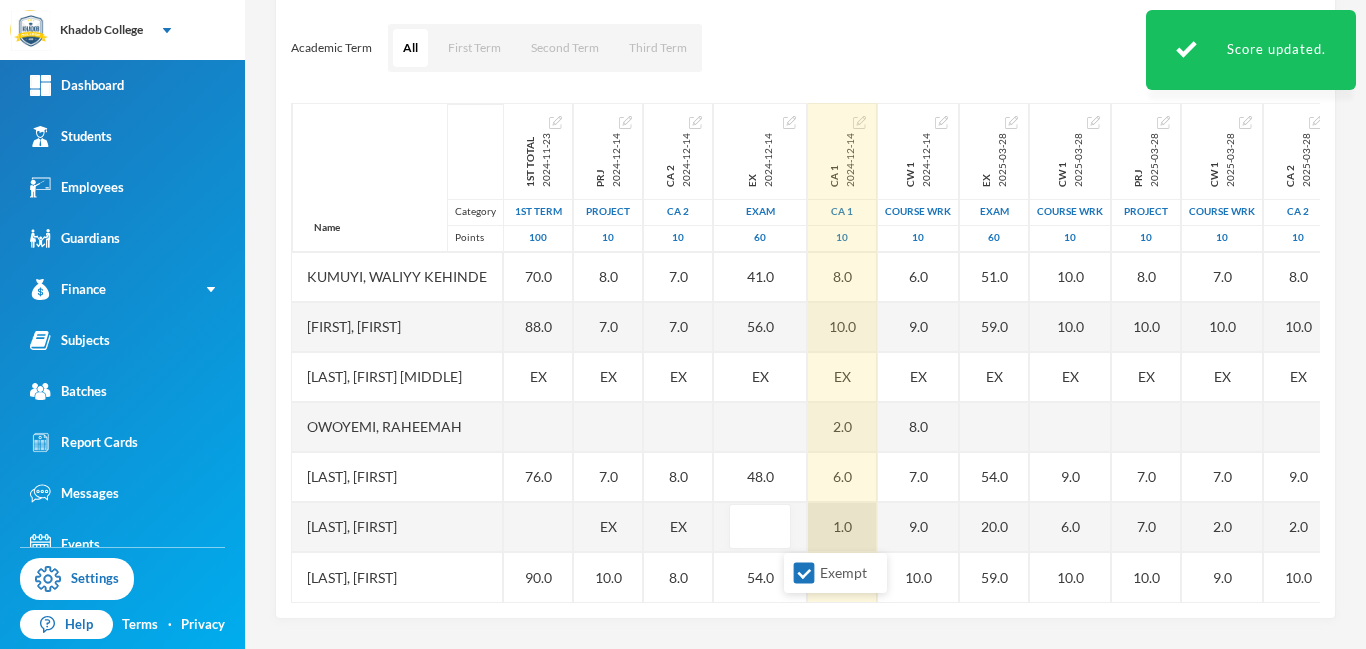 click on "1.0" at bounding box center (842, 527) 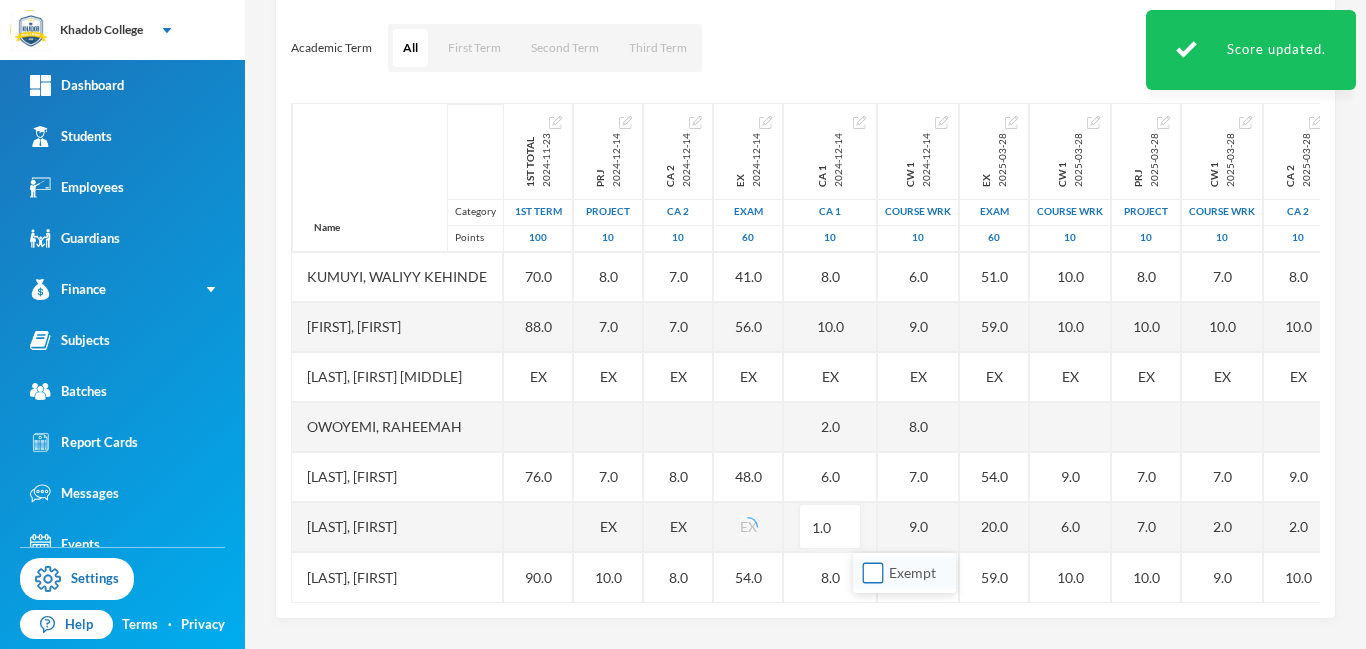 click on "Exempt" at bounding box center (873, 573) 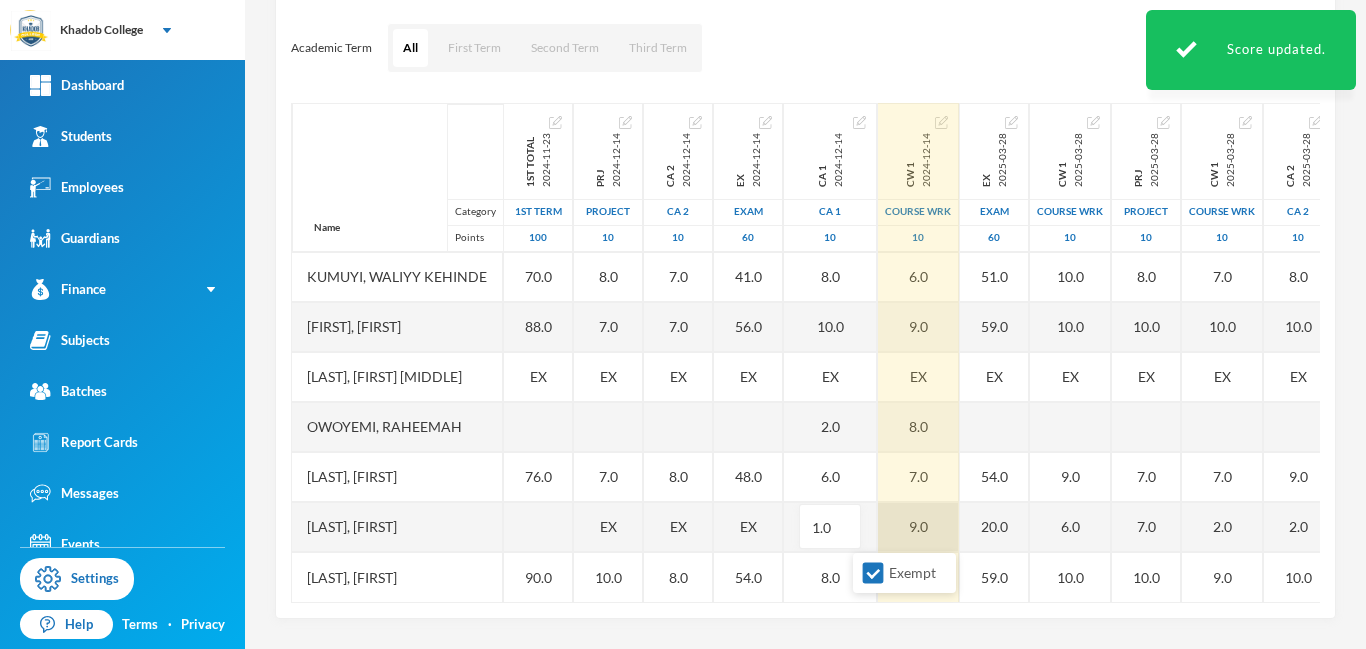 click on "9.0" at bounding box center [918, 527] 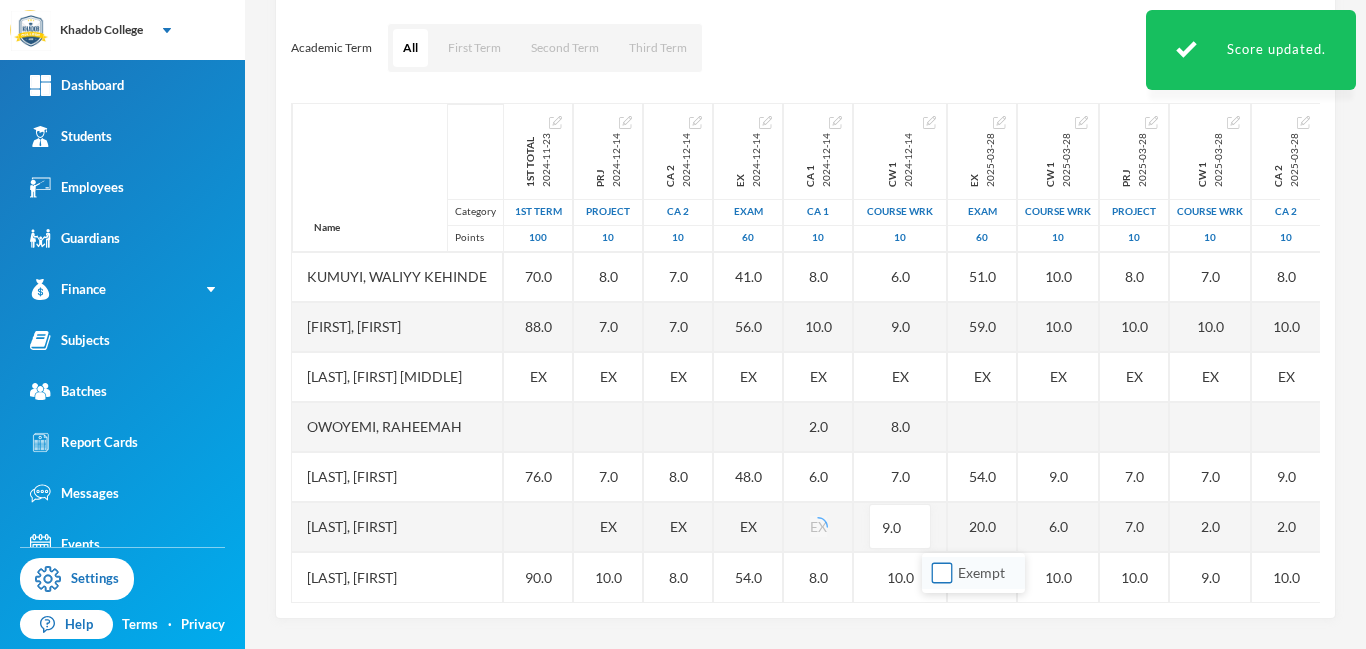 click on "Exempt" at bounding box center (942, 573) 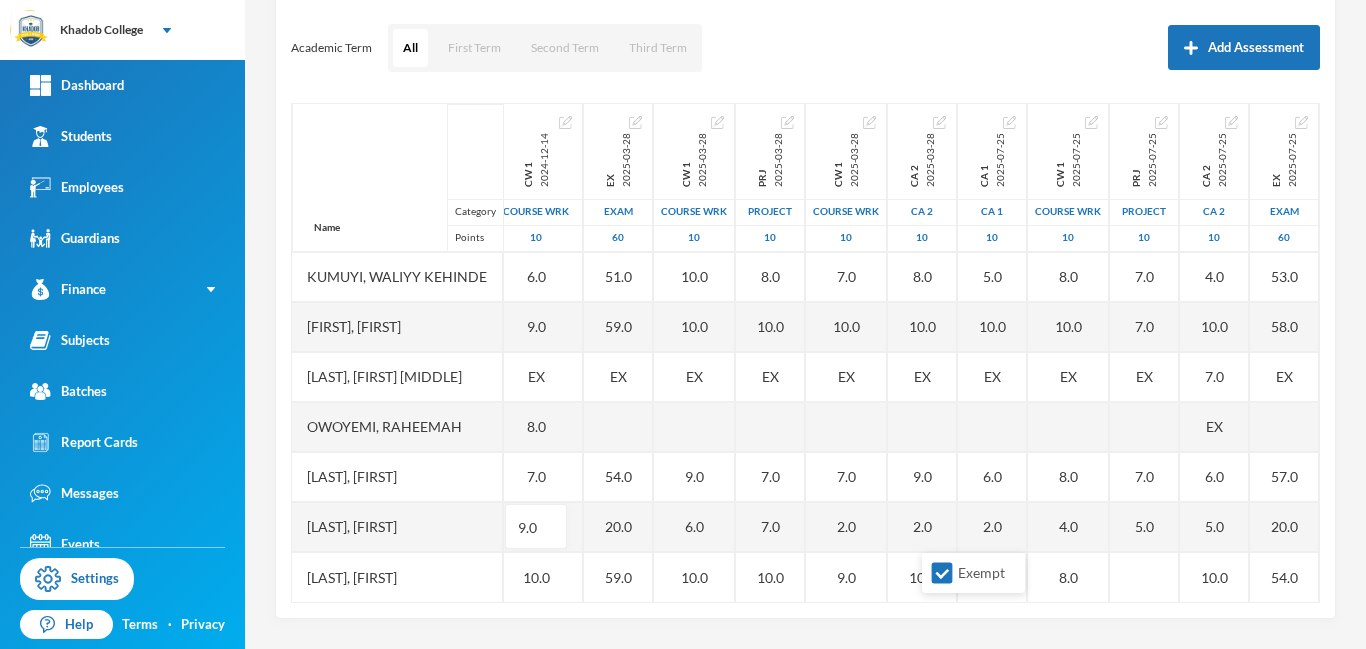 scroll, scrollTop: 451, scrollLeft: 412, axis: both 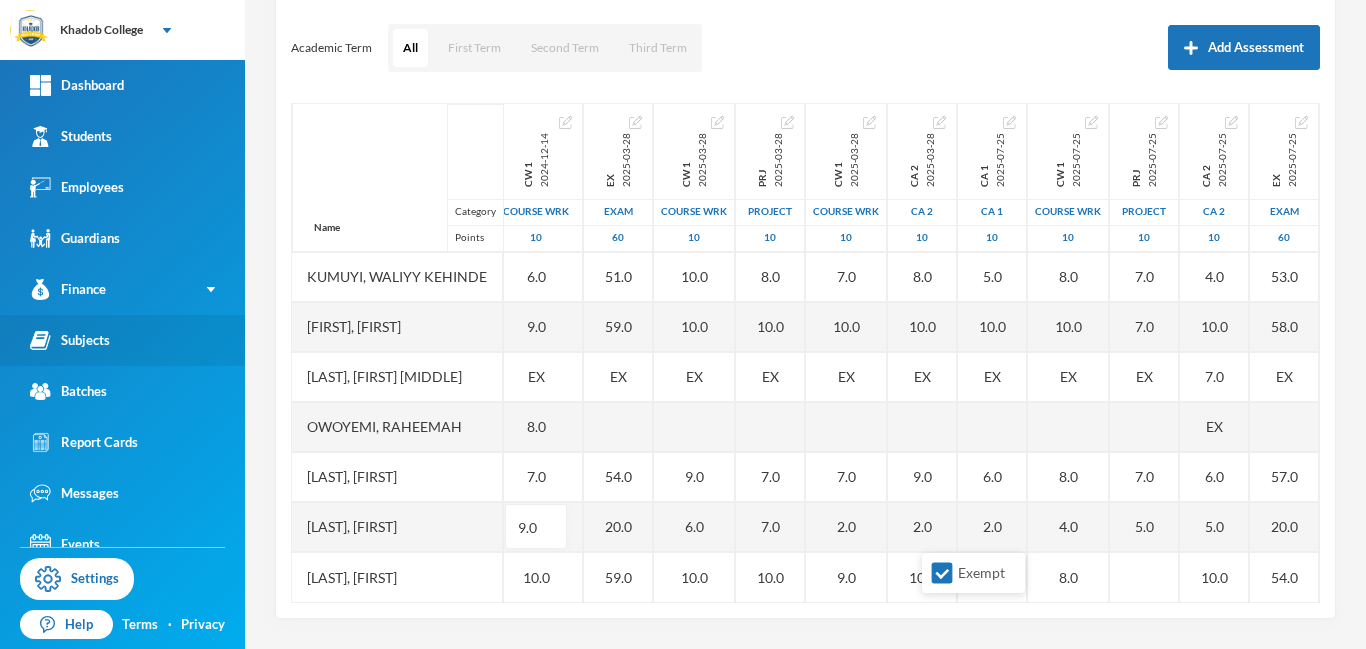 click on "Subjects" at bounding box center [70, 340] 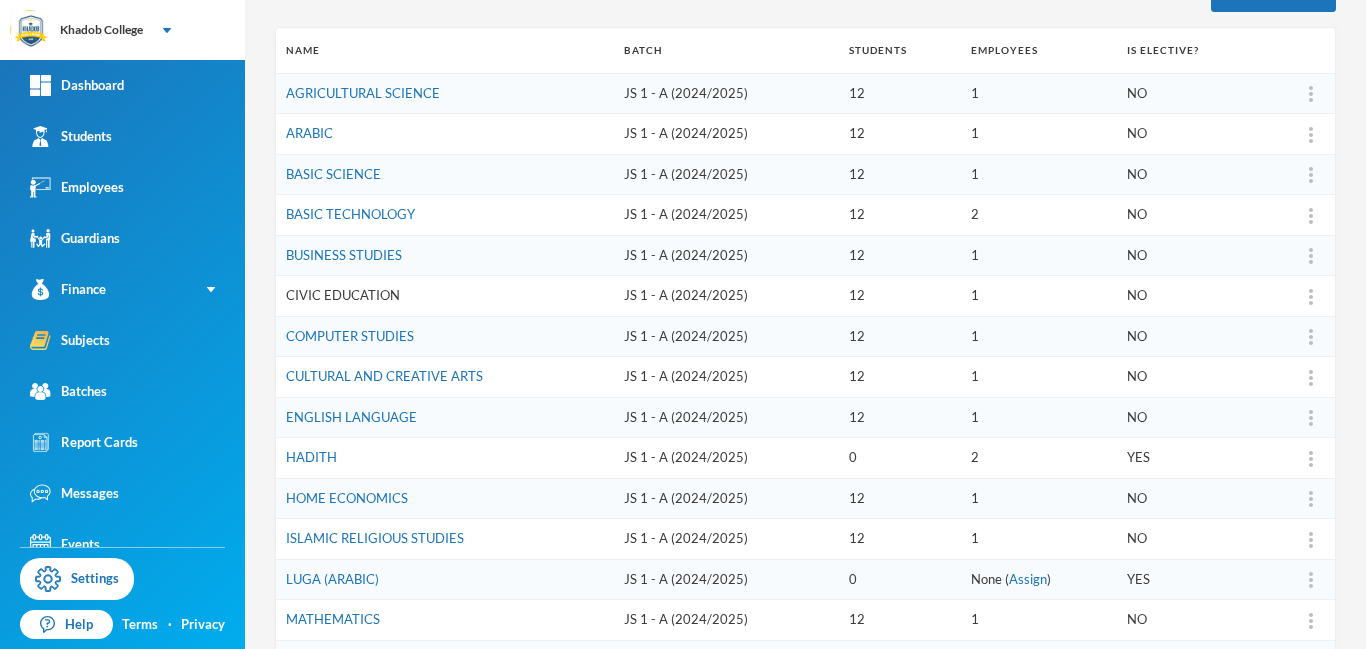 click on "CIVIC EDUCATION" at bounding box center (343, 295) 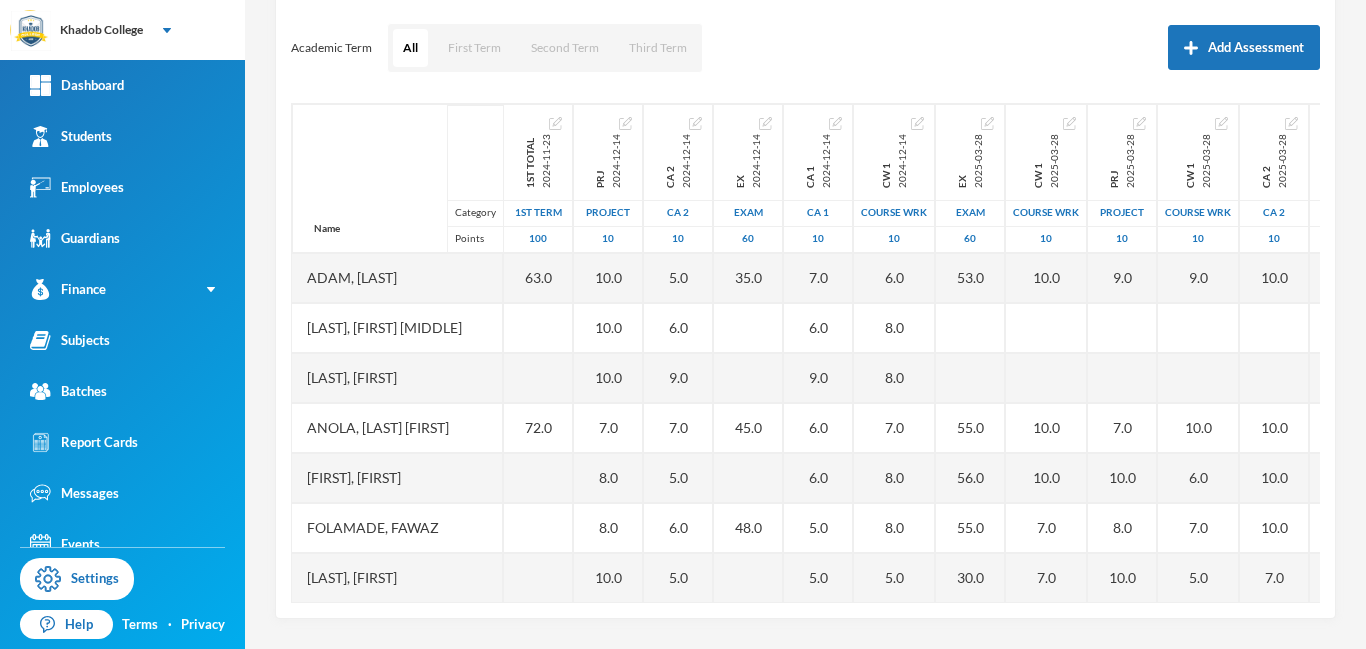 scroll, scrollTop: 451, scrollLeft: 0, axis: vertical 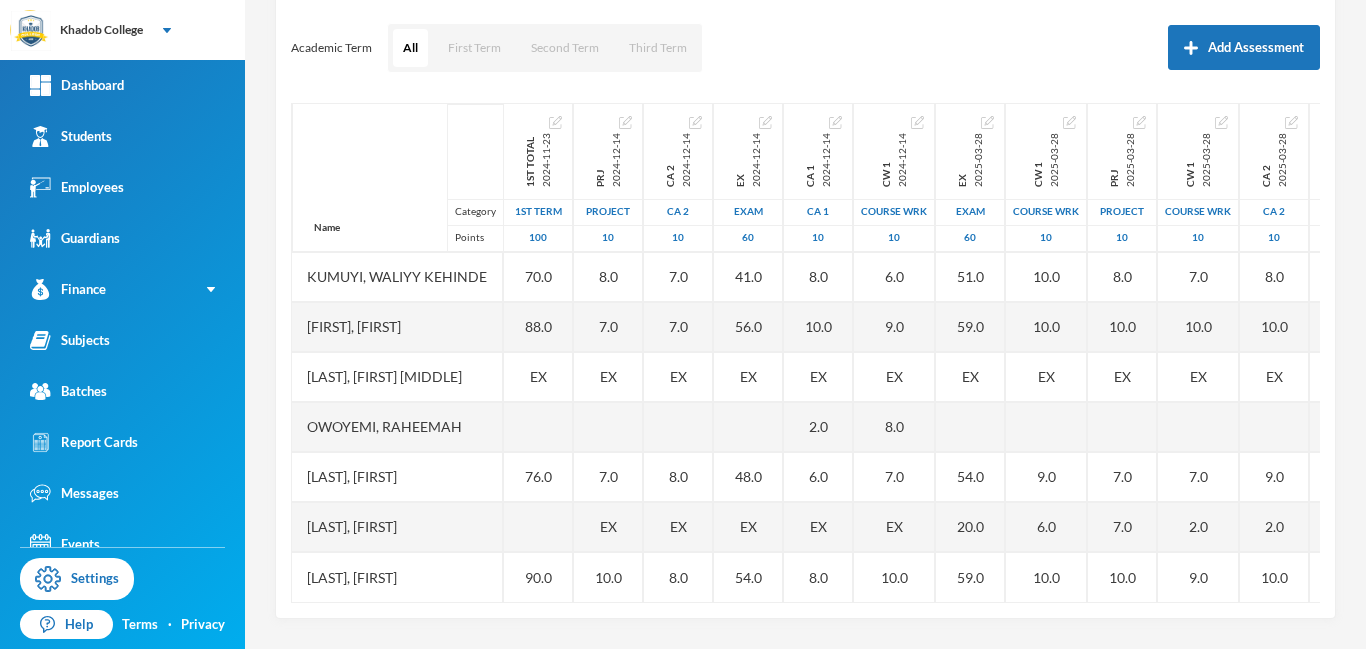 drag, startPoint x: 1316, startPoint y: 294, endPoint x: 1287, endPoint y: 653, distance: 360.1694 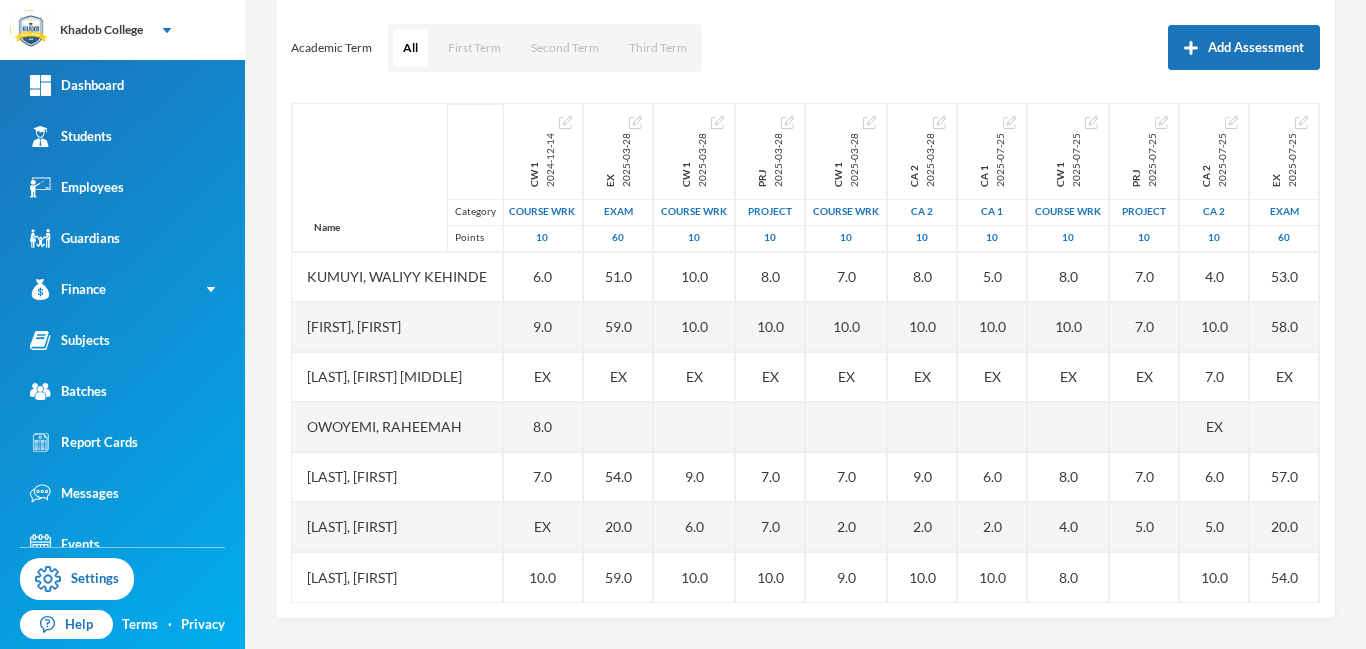 scroll, scrollTop: 451, scrollLeft: 400, axis: both 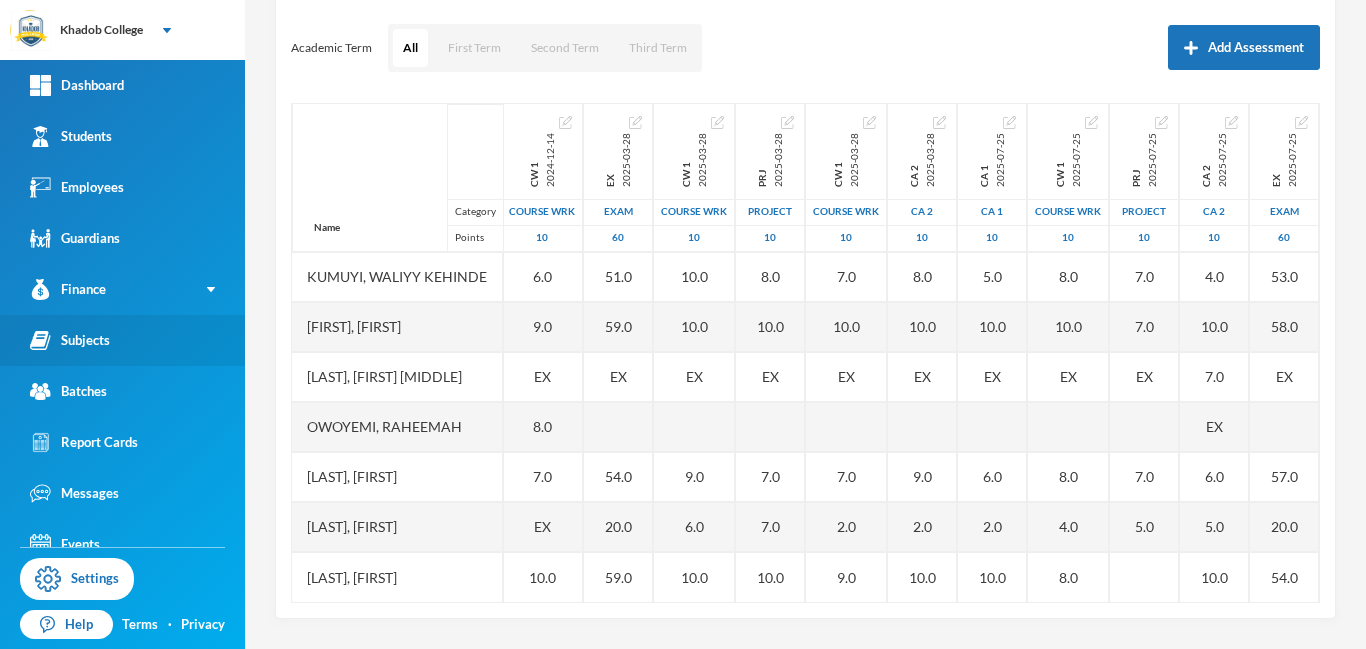 click on "Subjects" at bounding box center [122, 340] 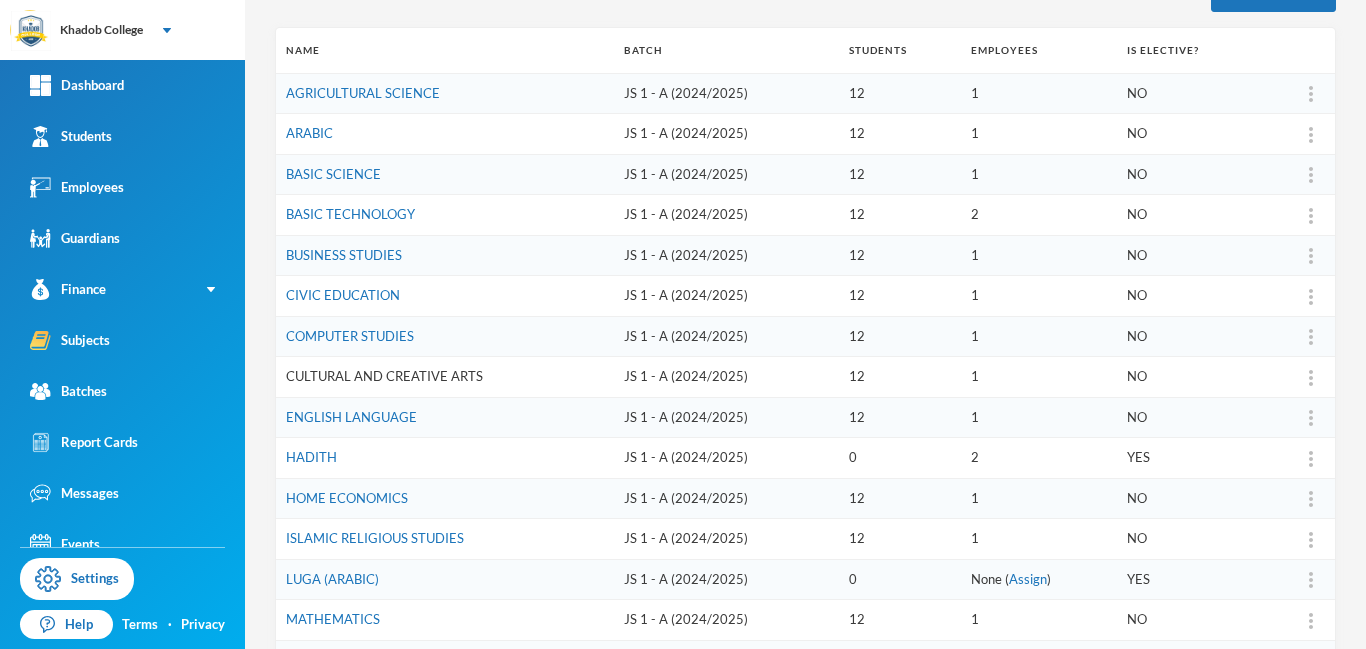 click on "CULTURAL AND CREATIVE ARTS" at bounding box center (384, 376) 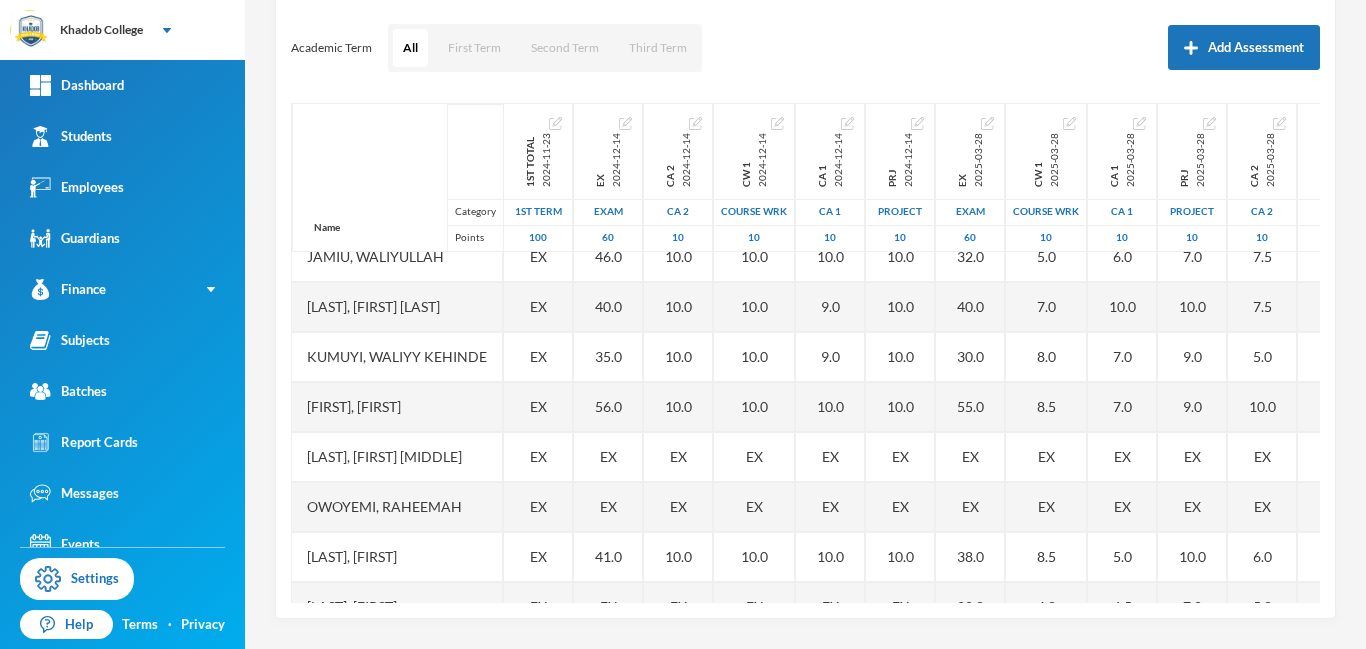 scroll, scrollTop: 451, scrollLeft: 0, axis: vertical 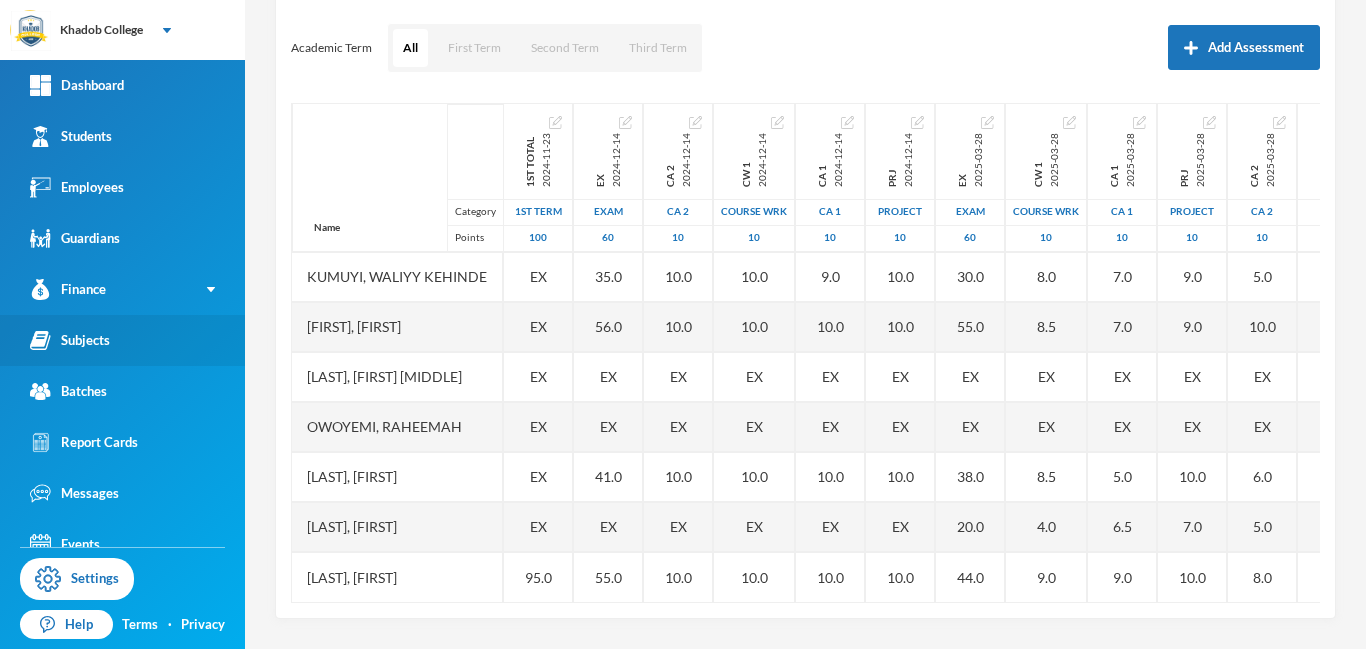 click on "Subjects" at bounding box center (70, 340) 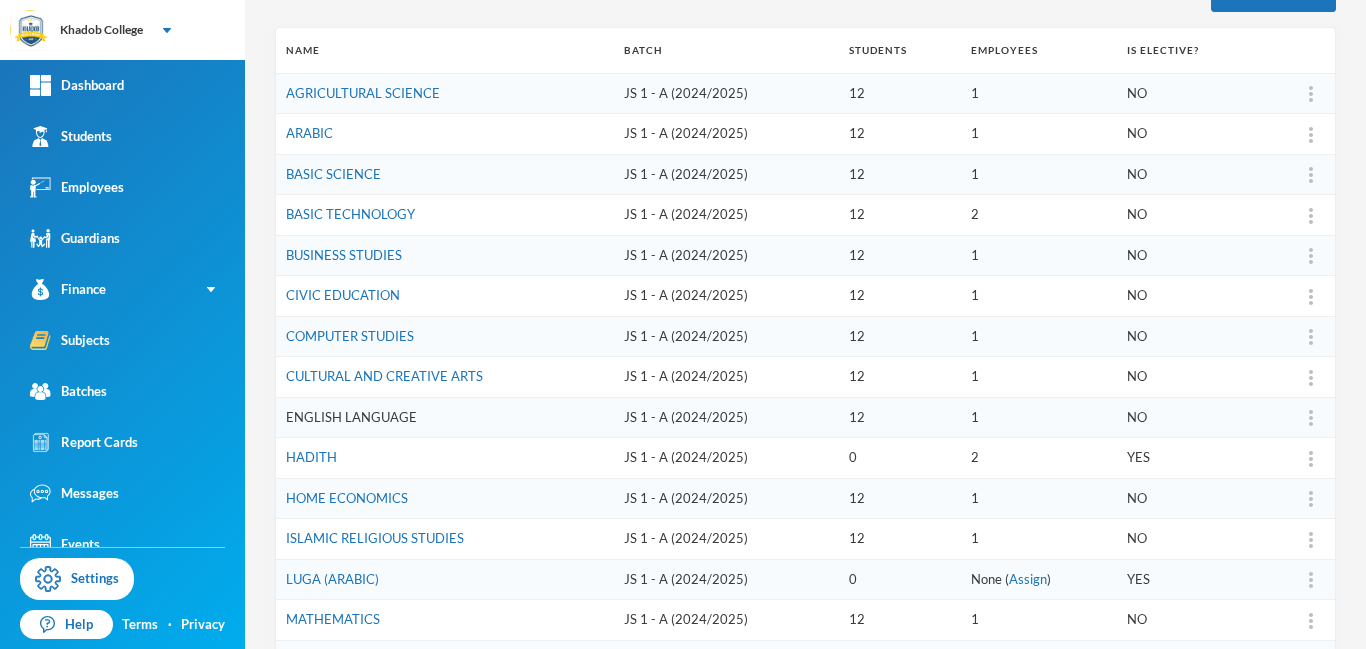 click on "ENGLISH LANGUAGE" at bounding box center [351, 417] 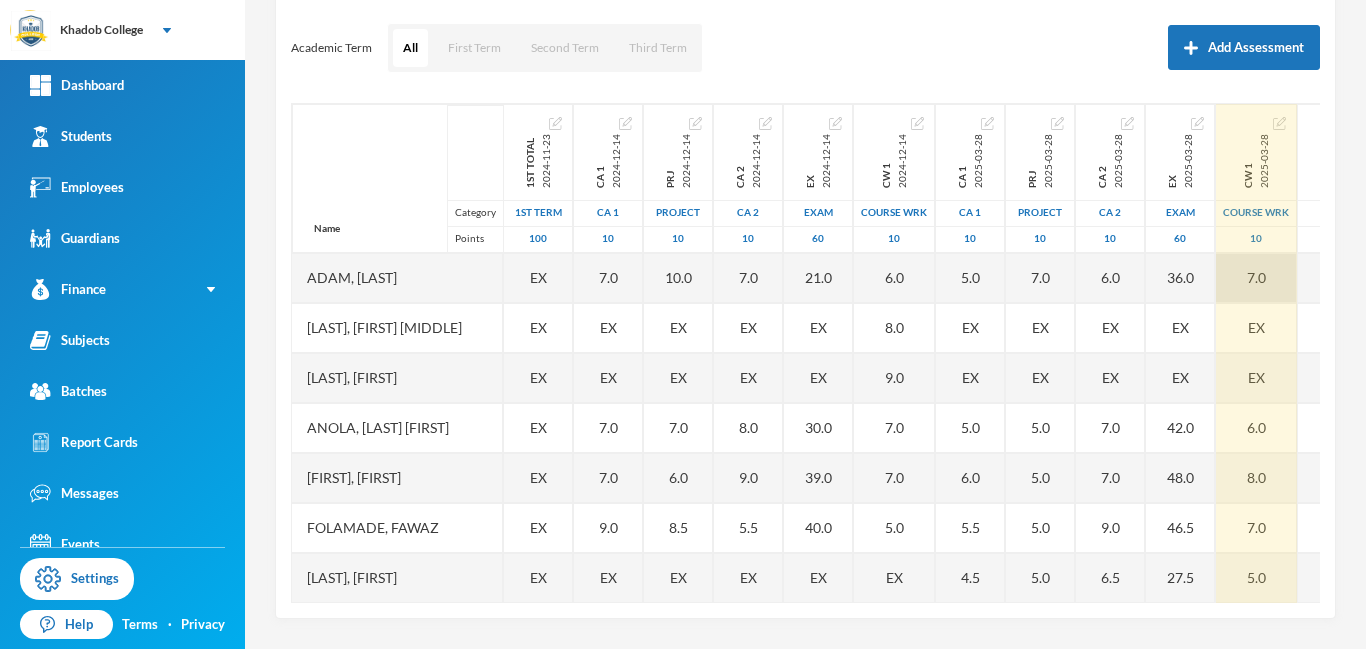 scroll, scrollTop: 451, scrollLeft: 0, axis: vertical 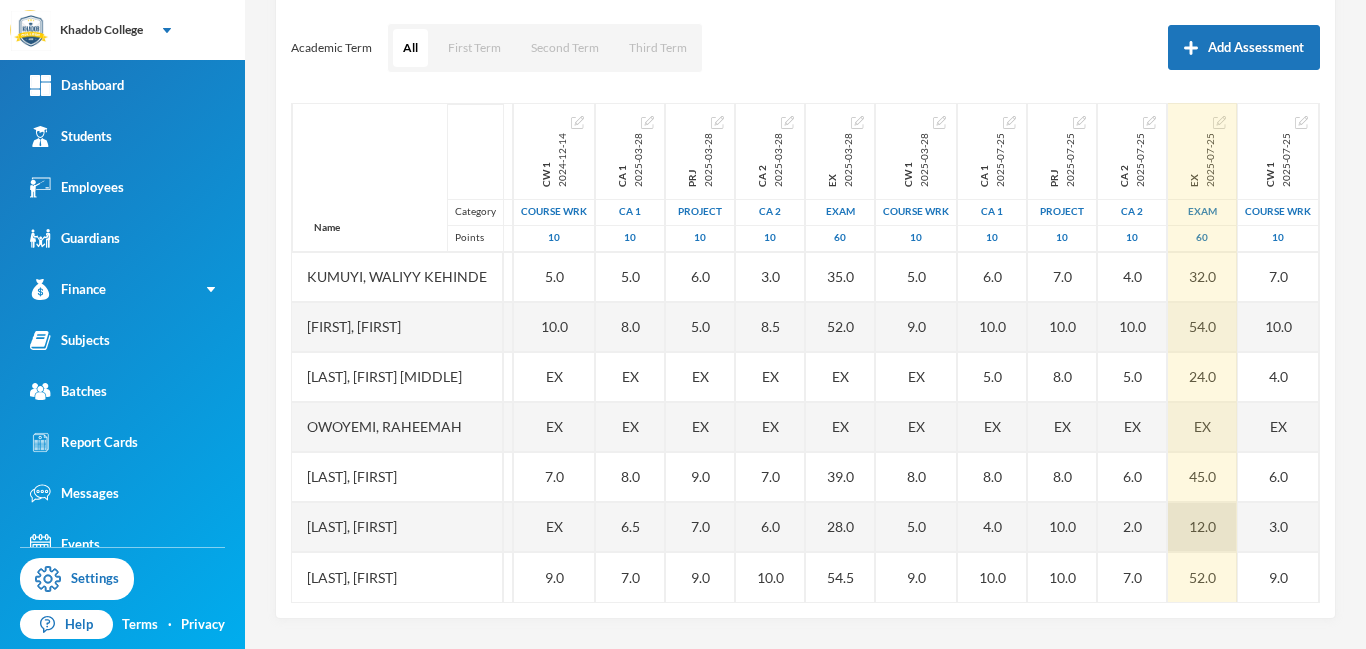 click on "12.0" at bounding box center [1202, 527] 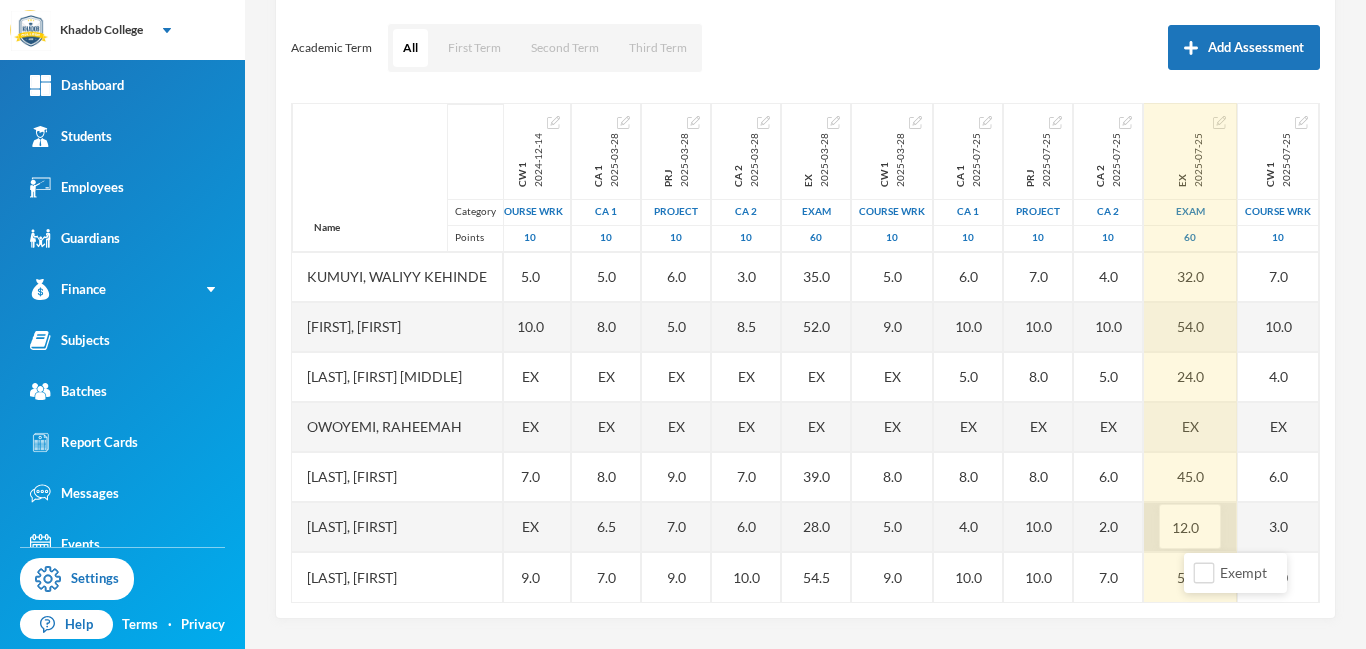click on "12.0" at bounding box center [1190, 527] 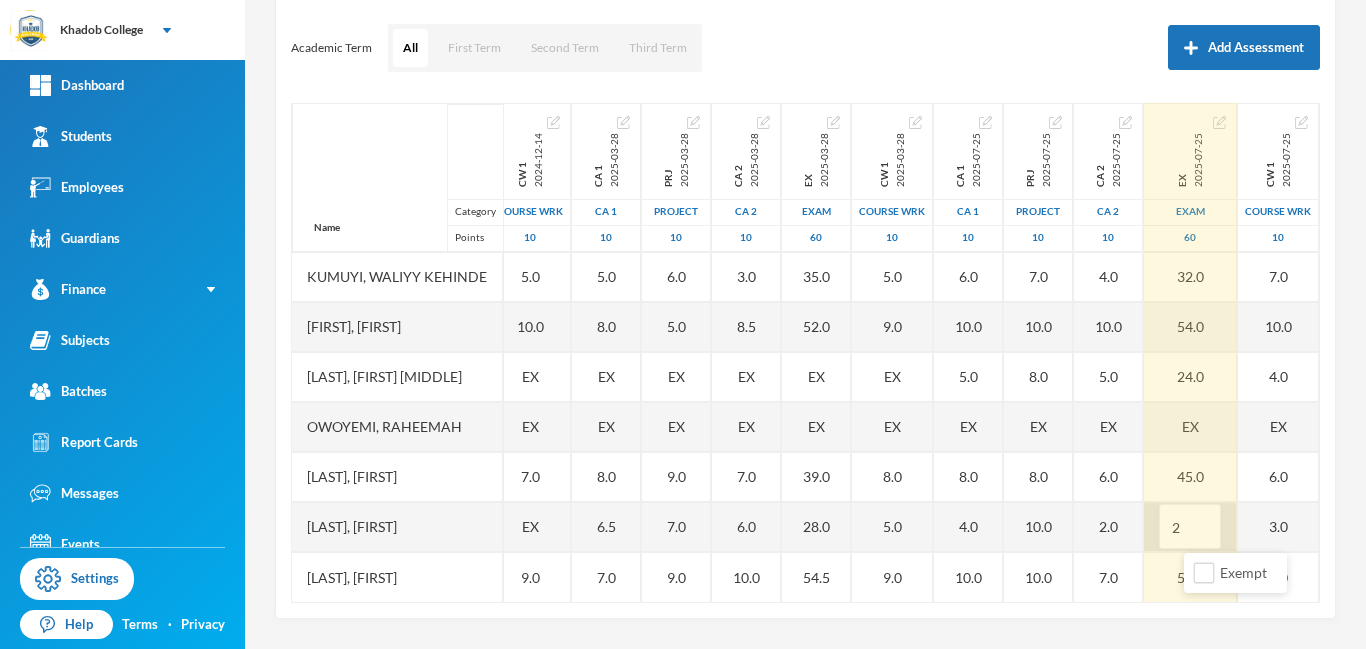 type on "21" 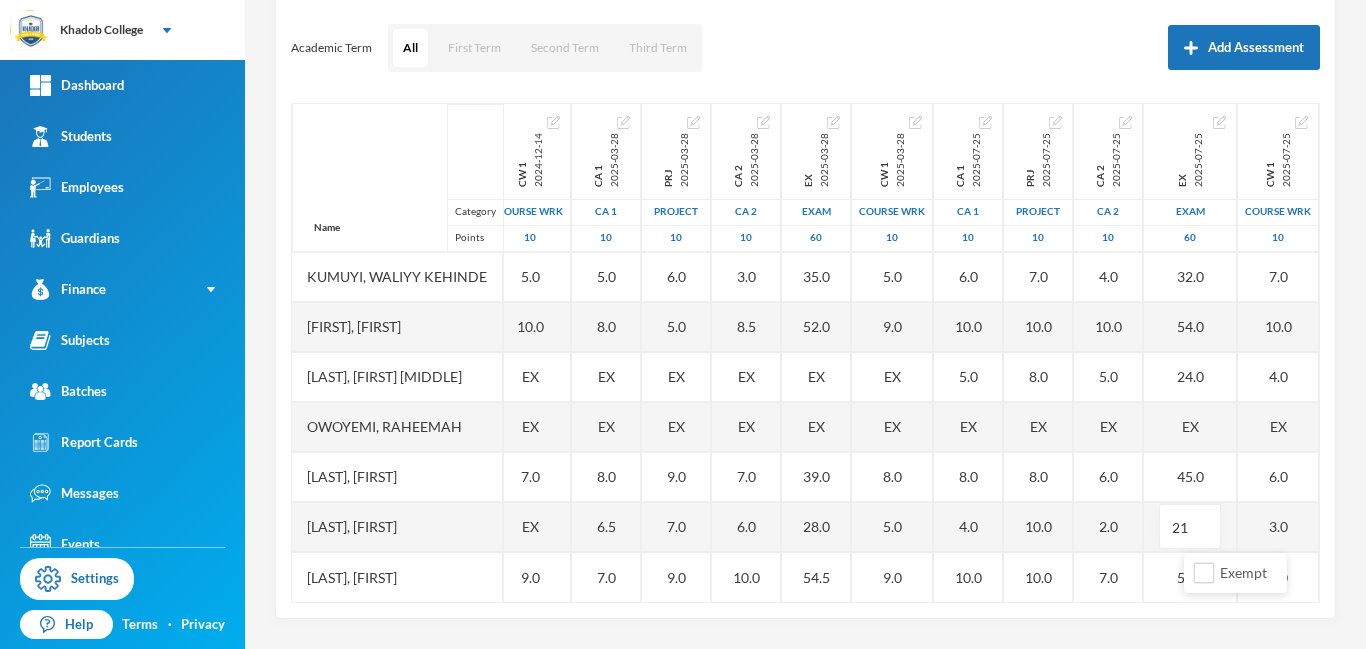 click on "4 User Admin admin@bluebic.com Options ENGLISH LANGUAGE JS 1 - A ([YEAR]/[YEAR]) Student List Score Sheet Assessments  Scoresheet Academic Term All First Term Second Term Third Term Add Assessment Name   Category Points Adam, [LAST] Adamu, Sodiq Abubakar Akinwole, Muhammad Anola, Adibah Inshirah Babawale, Abdulmujeeb Folamade, Fawaz Hamisu, Fadimatu Jamiu, Waliyullah Kumuyi, Lateef Taiwo Kumuyi, Waliyy Kehinde Mohammed, Fatimah Olusamokun, Taofeeq Akorede Owoyemi, Raheemah Shittu, Ahmed Sulaiman, Sodiq Taofeeq, Abdulwadud 1st Total 2024-11-23 1st Term 100 EX EX EX EX EX EX EX 57.0 60.0 EX EX EX EX EX EX EX CA 1 2024-12-14 CA 1 10 7.0 EX EX 7.0 7.0 9.0 EX 8.0 6.0 5.0 7.0 EX EX 6.0 EX 10.0 PRJ 2024-12-14 project 10 10.0 EX EX 7.0 6.0 8.5 EX 7.0 10.0 7.0 5.0 EX EX 8.5 EX 7.0 CA 2 2024-12-14 CA 2 10 7.0 EX EX 8.0 9.0 5.5 EX 4.0 5.5 6.0 8.0 EX EX 6.5 EX 8.0 EX 2024-12-14 Exam 60 21.0 EX EX 30.0 39.0 40.0 EX 30.0 31.5 30.0 46.0 EX EX 25.0 EX 40.0 CW 1 2024-12-14 COURSE WRK 10 6.0 8.0 9.0 7.0 7.0 5.0 EX 8.0 7.0 5.0 10.0" at bounding box center (805, 324) 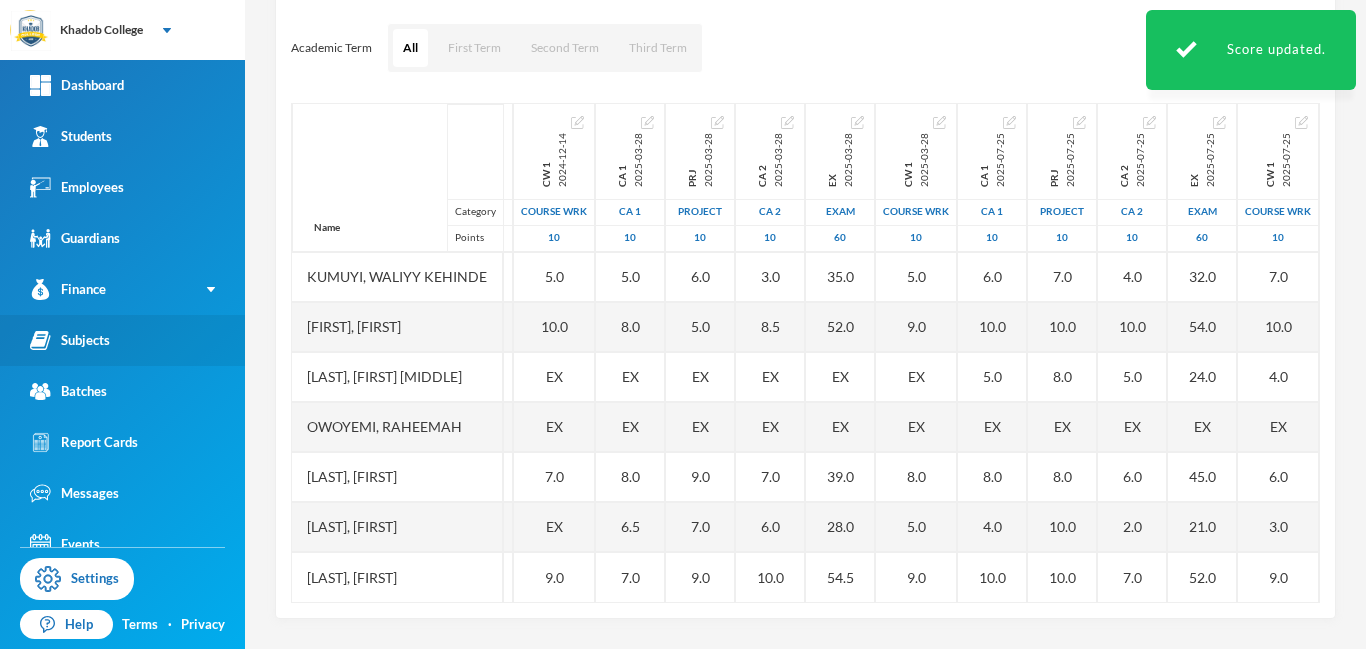 click on "Subjects" at bounding box center [70, 340] 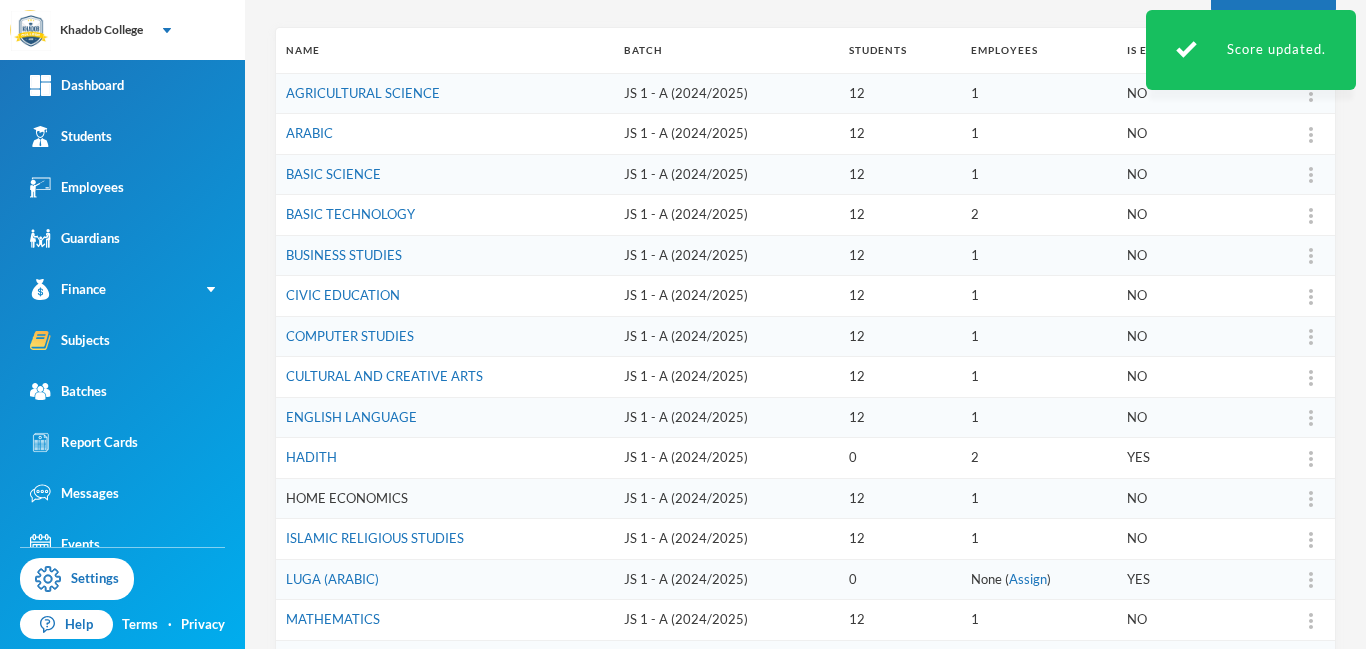 click on "HOME ECONOMICS" at bounding box center [347, 498] 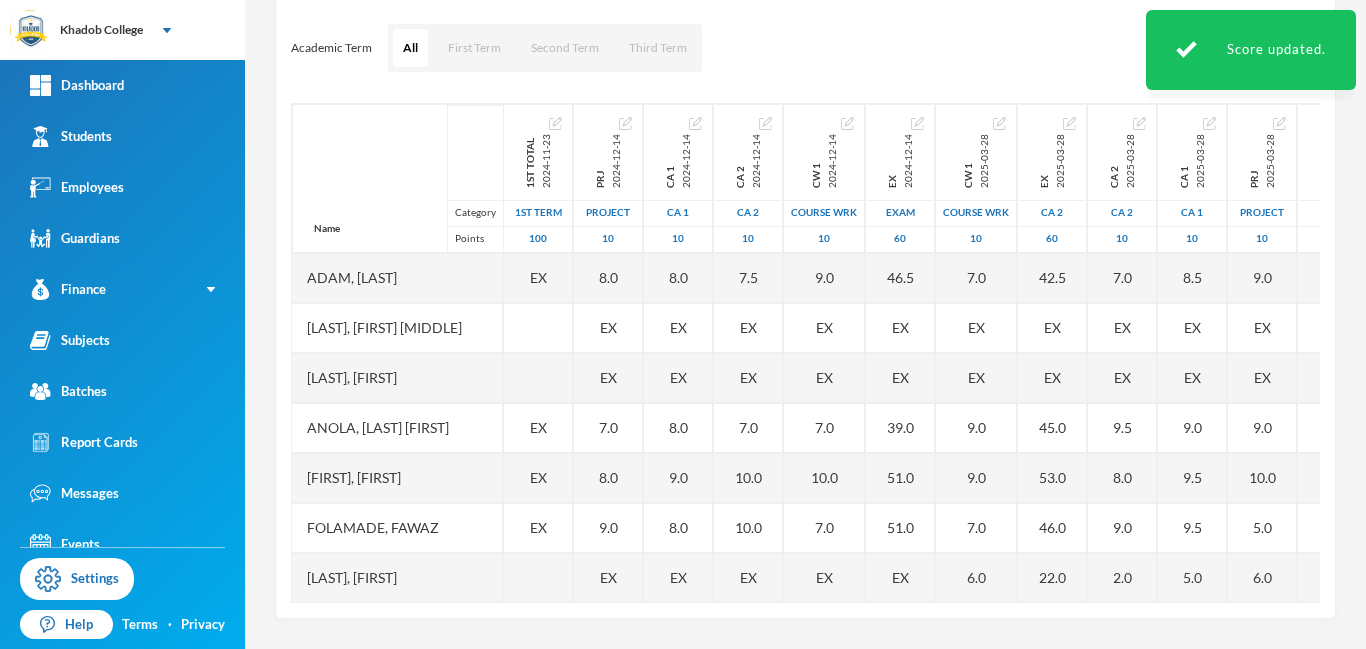 scroll, scrollTop: 451, scrollLeft: 0, axis: vertical 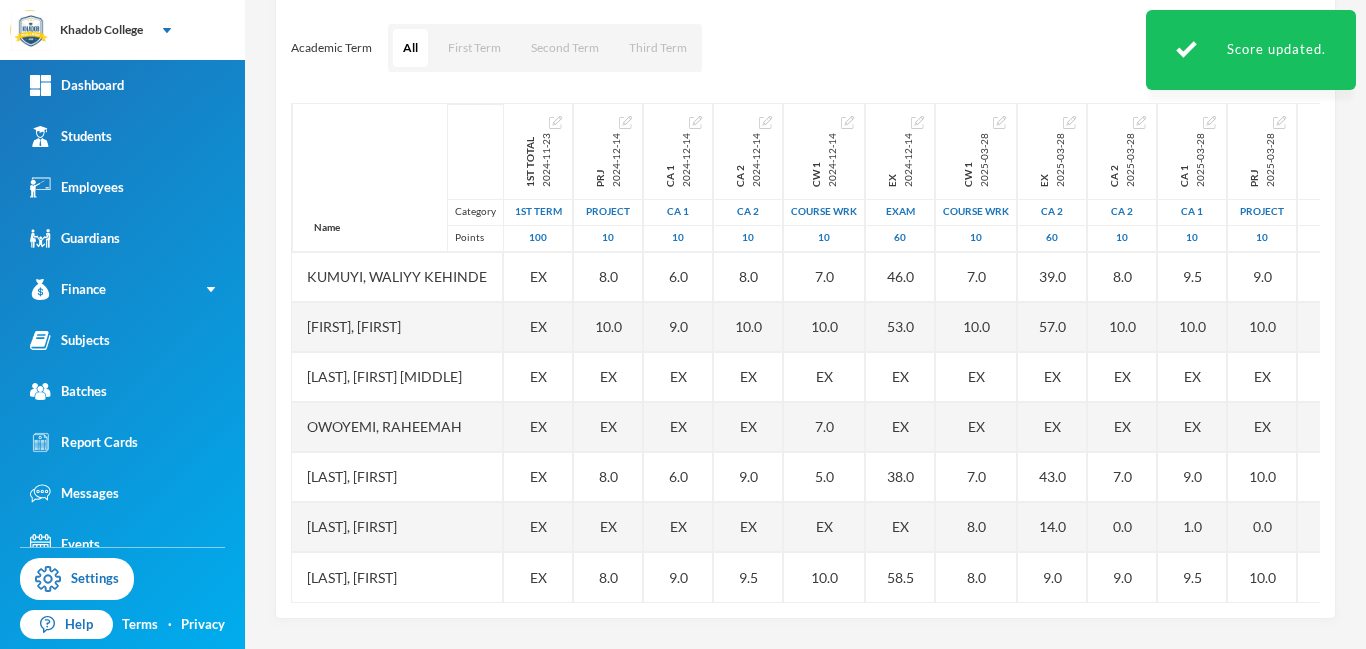 drag, startPoint x: 1318, startPoint y: 269, endPoint x: 1341, endPoint y: 695, distance: 426.62045 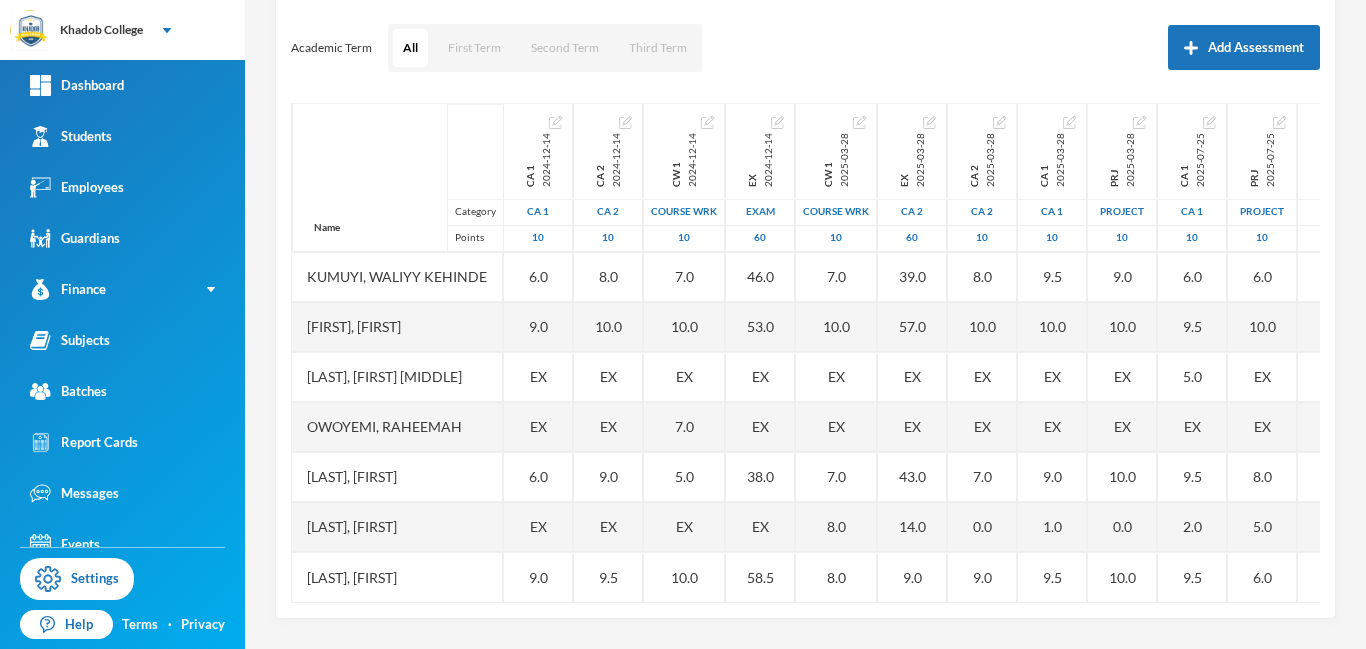 scroll, scrollTop: 451, scrollLeft: 147, axis: both 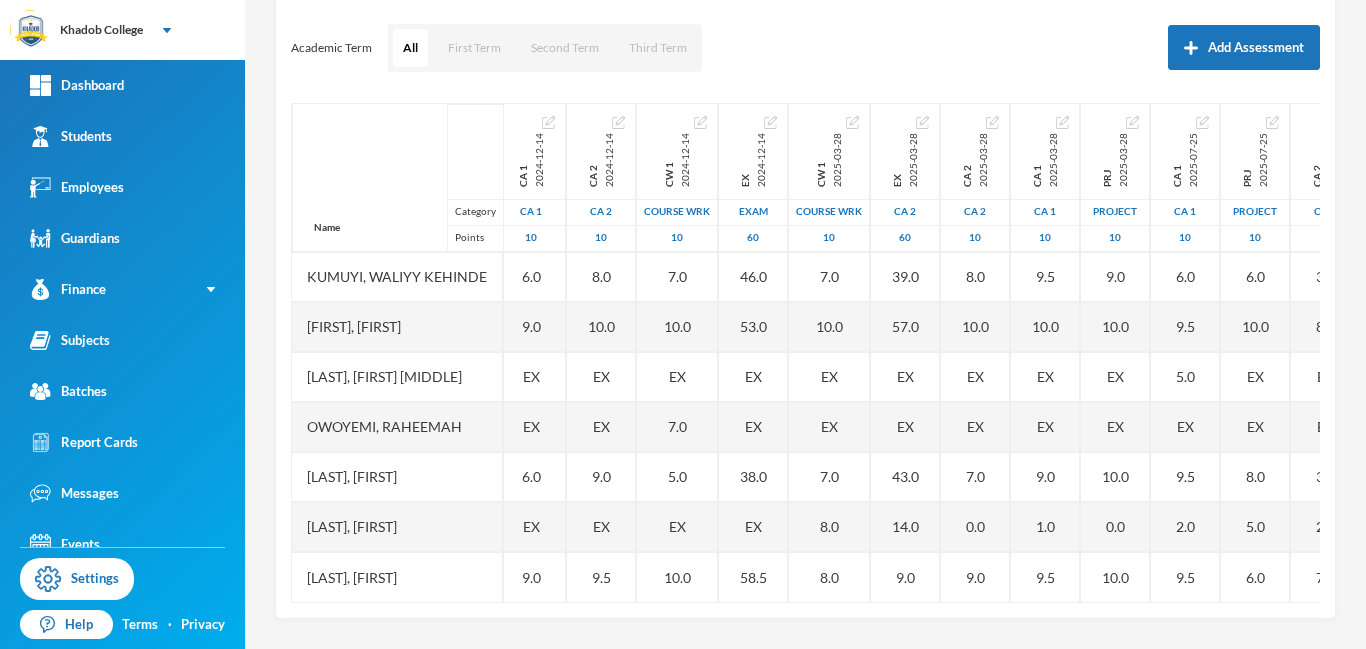 drag, startPoint x: 938, startPoint y: 592, endPoint x: 1044, endPoint y: 625, distance: 111.01801 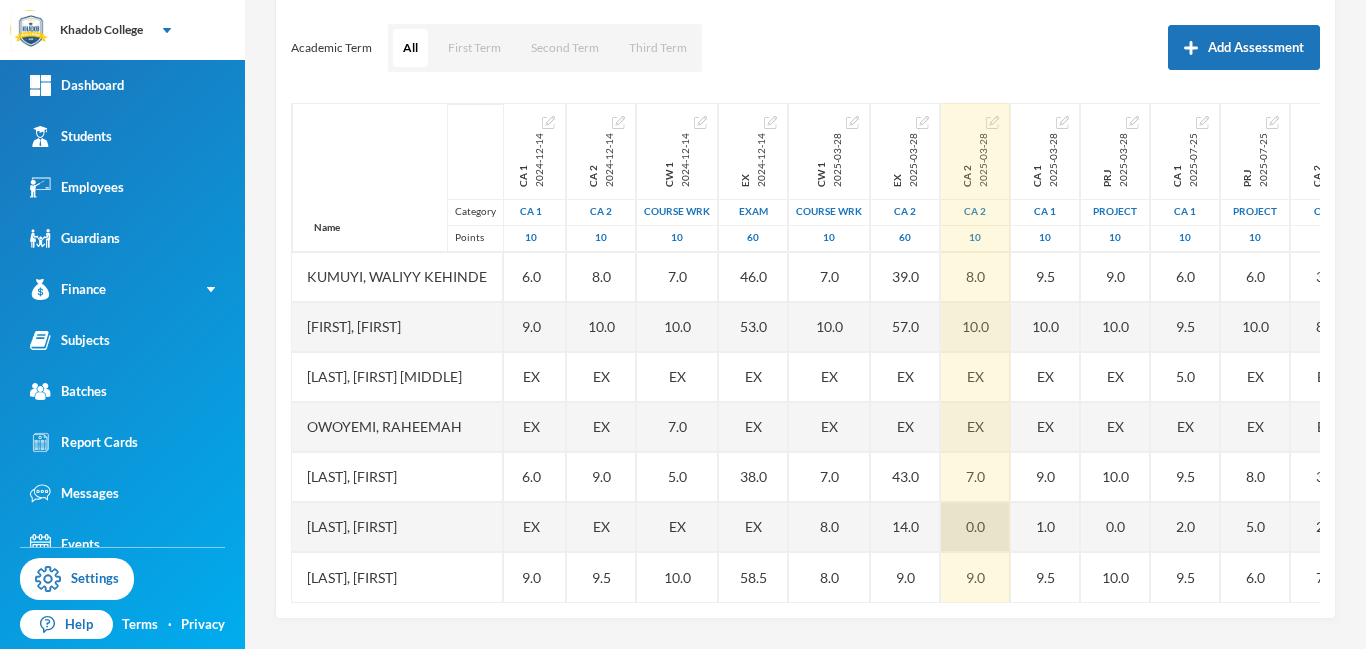click on "0.0" at bounding box center [975, 527] 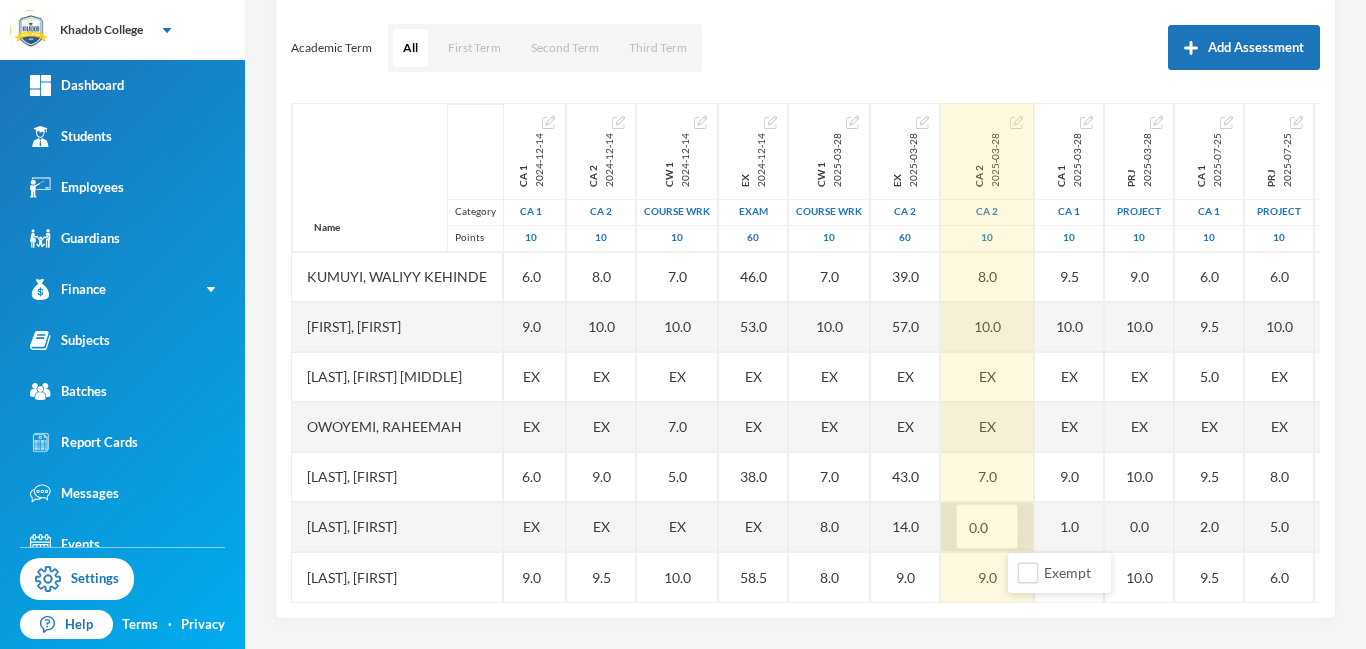 click on "0.0" at bounding box center (987, 527) 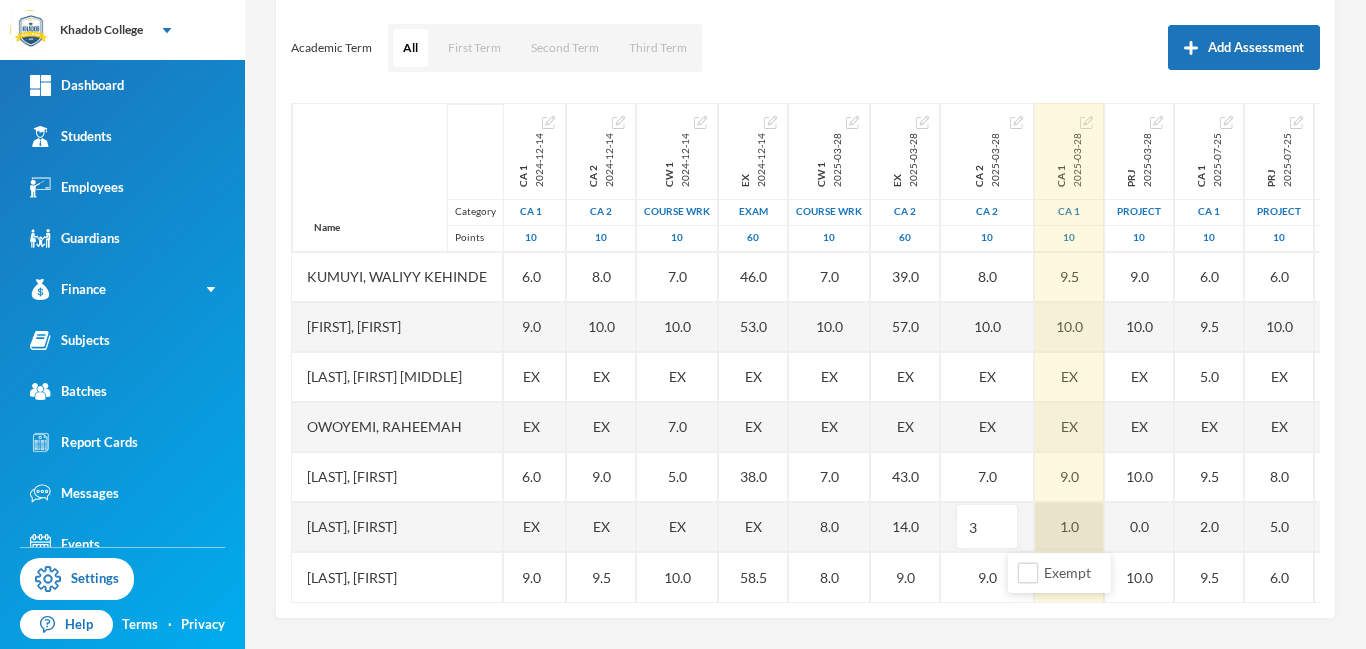 click on "1.0" at bounding box center [1069, 527] 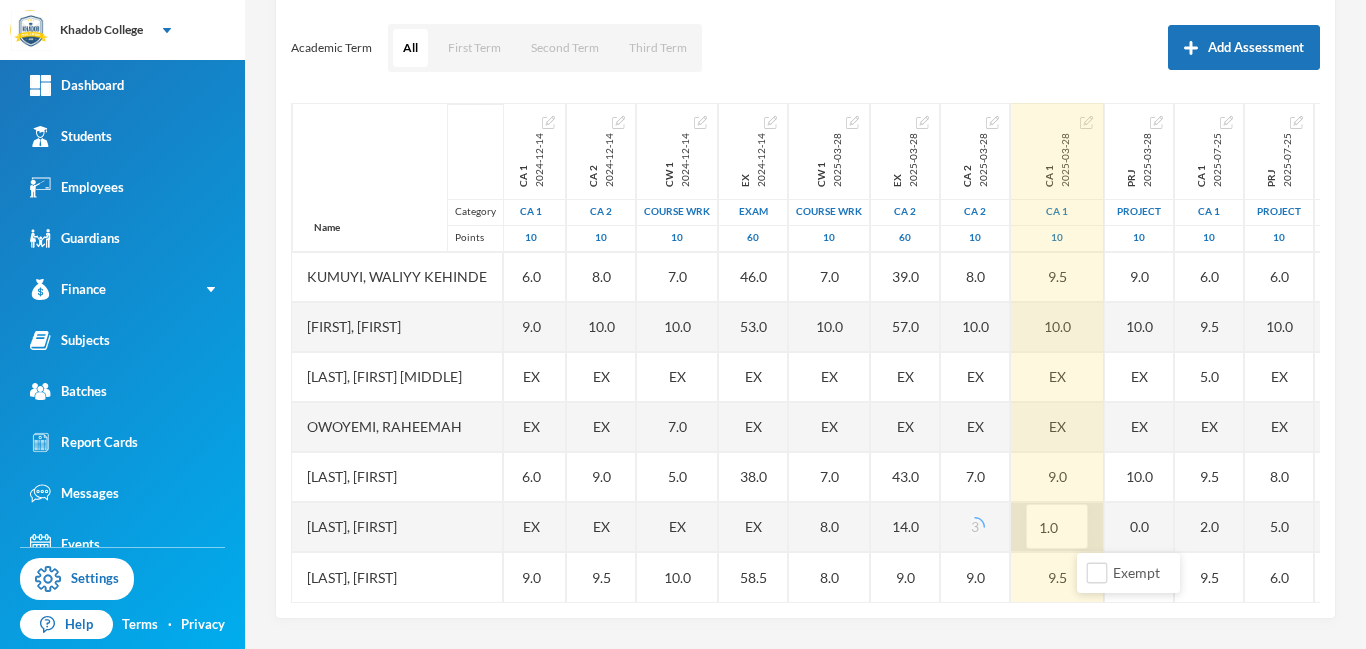 type on "3" 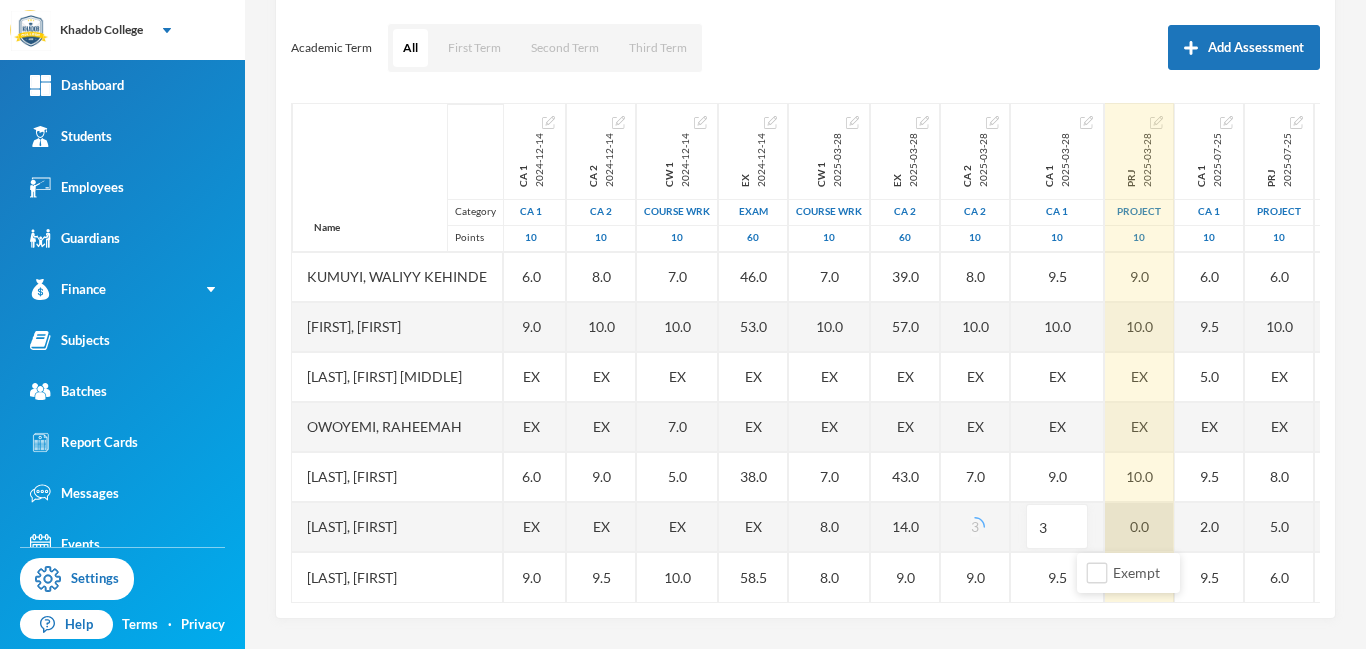 click on "0.0" at bounding box center [1139, 527] 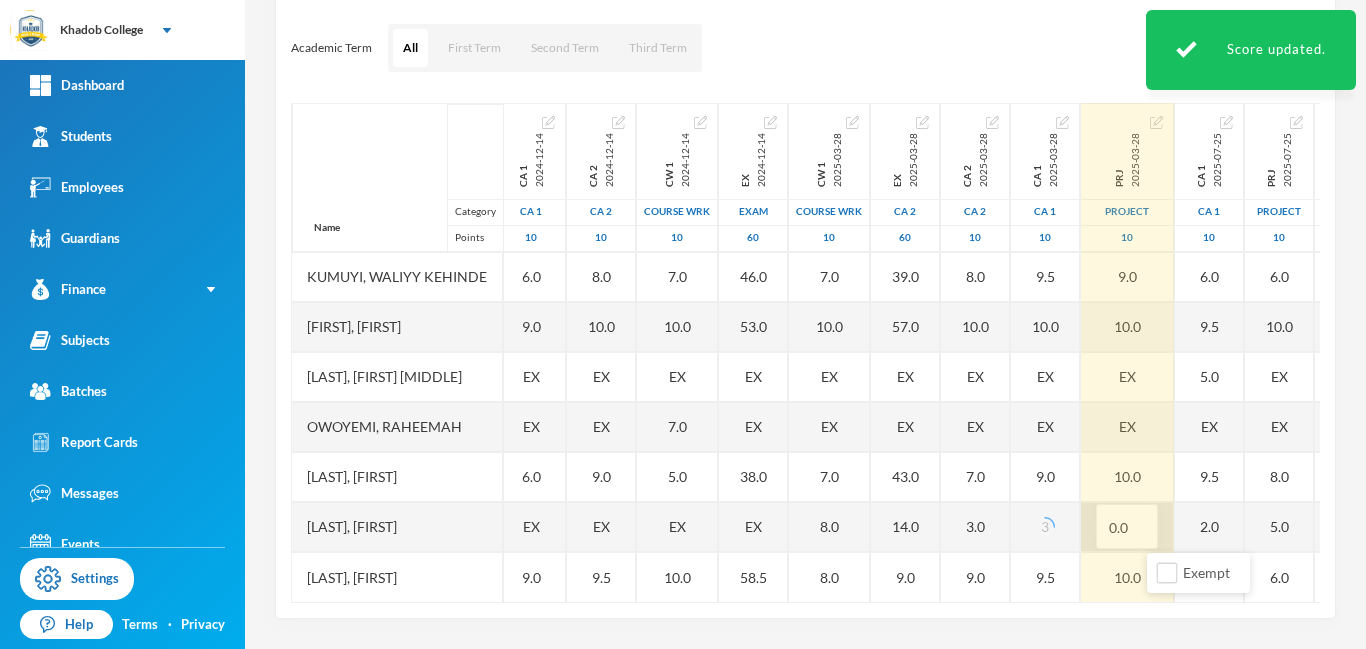 type on "4" 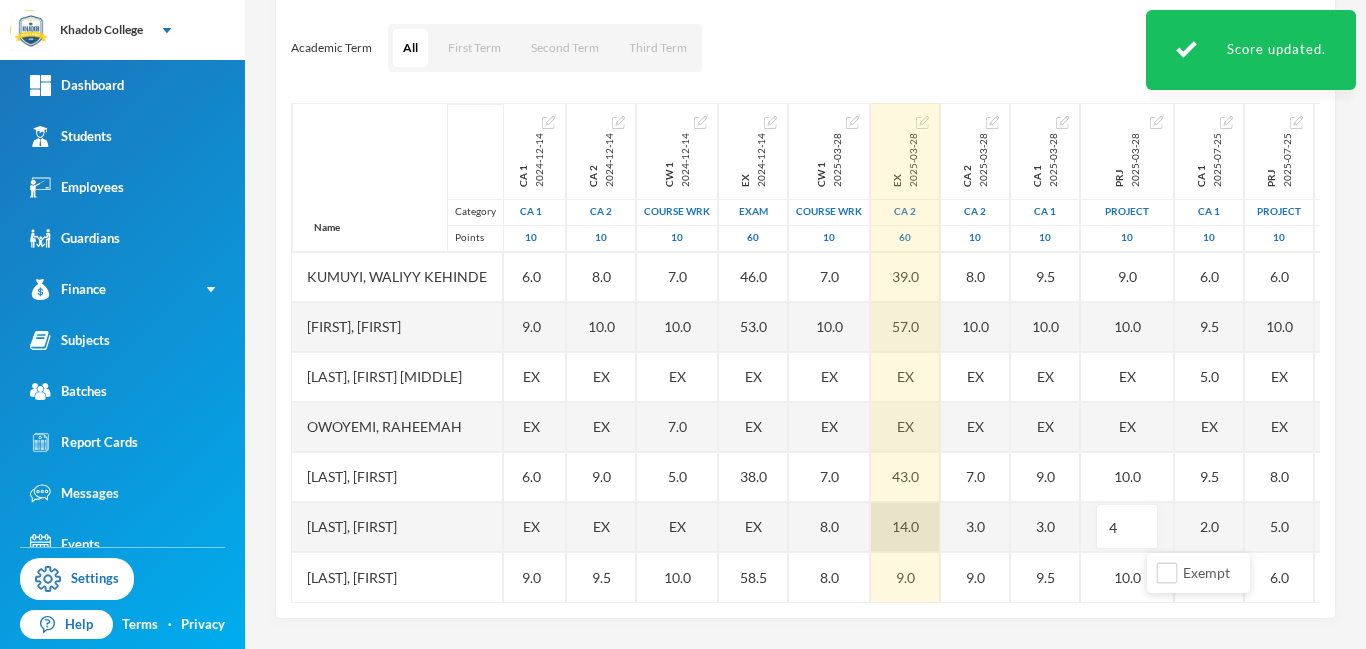 click on "14.0" at bounding box center [905, 527] 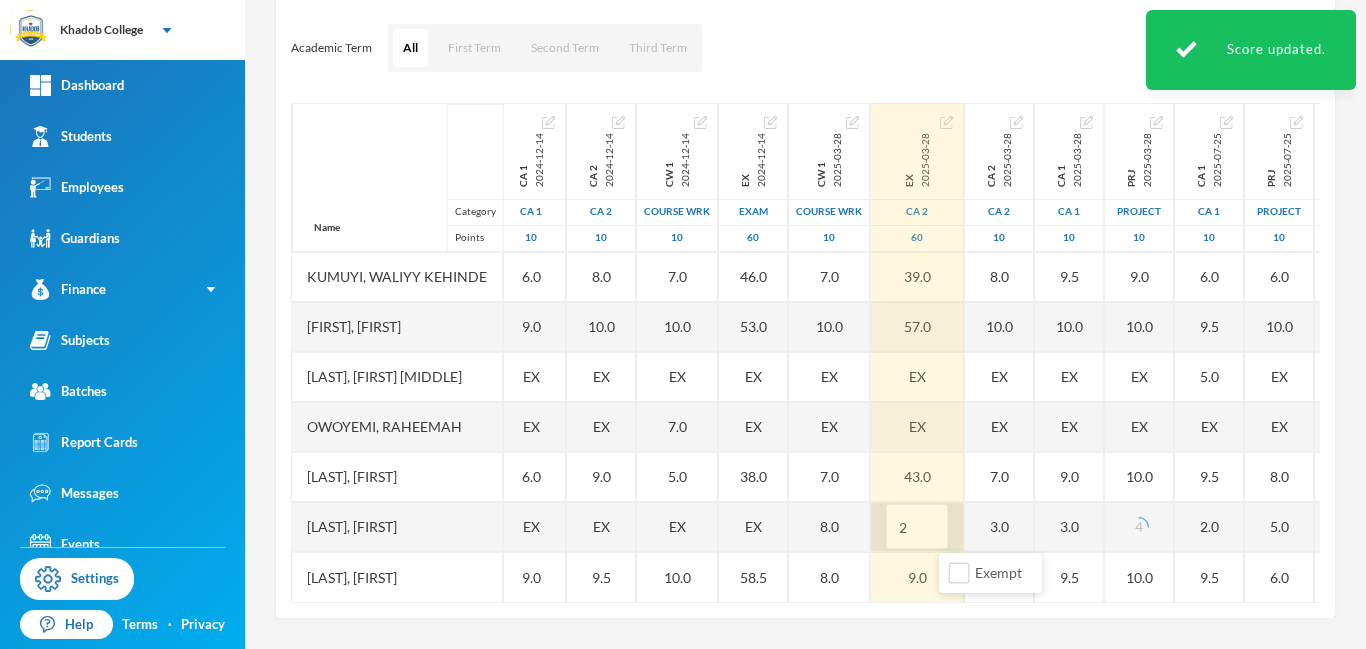 type on "24" 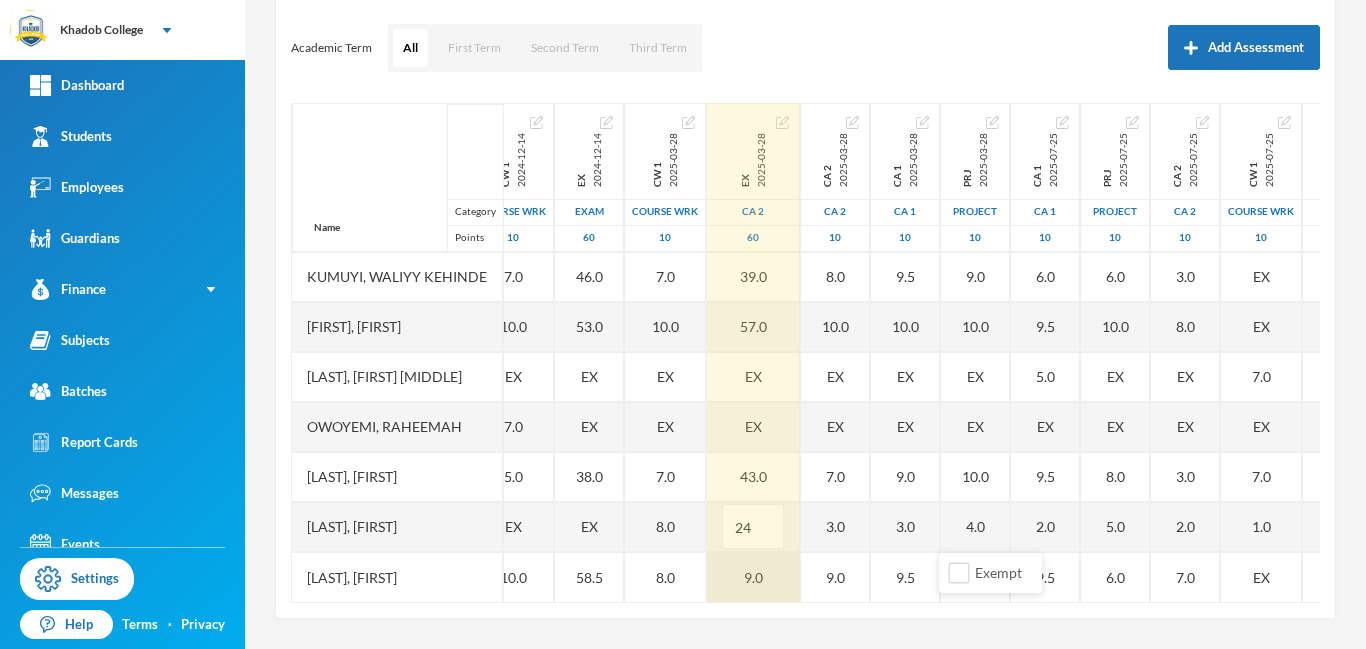 scroll, scrollTop: 451, scrollLeft: 412, axis: both 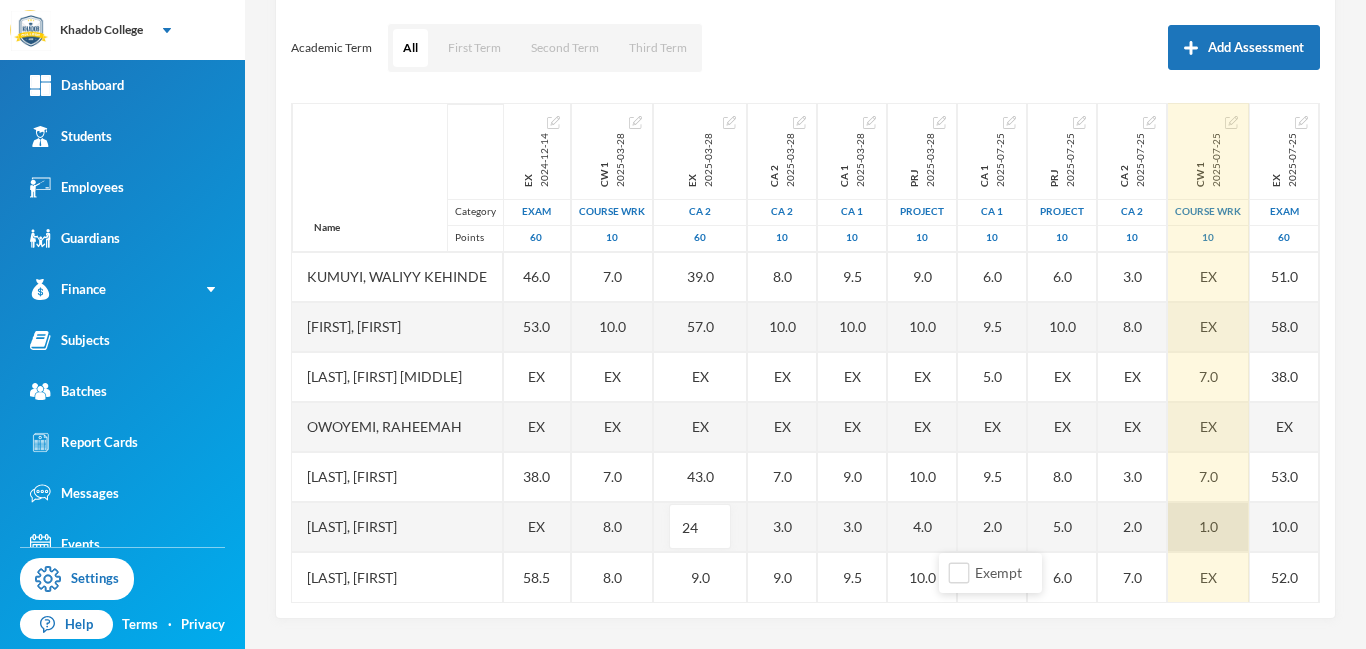 click on "1.0" at bounding box center [1208, 527] 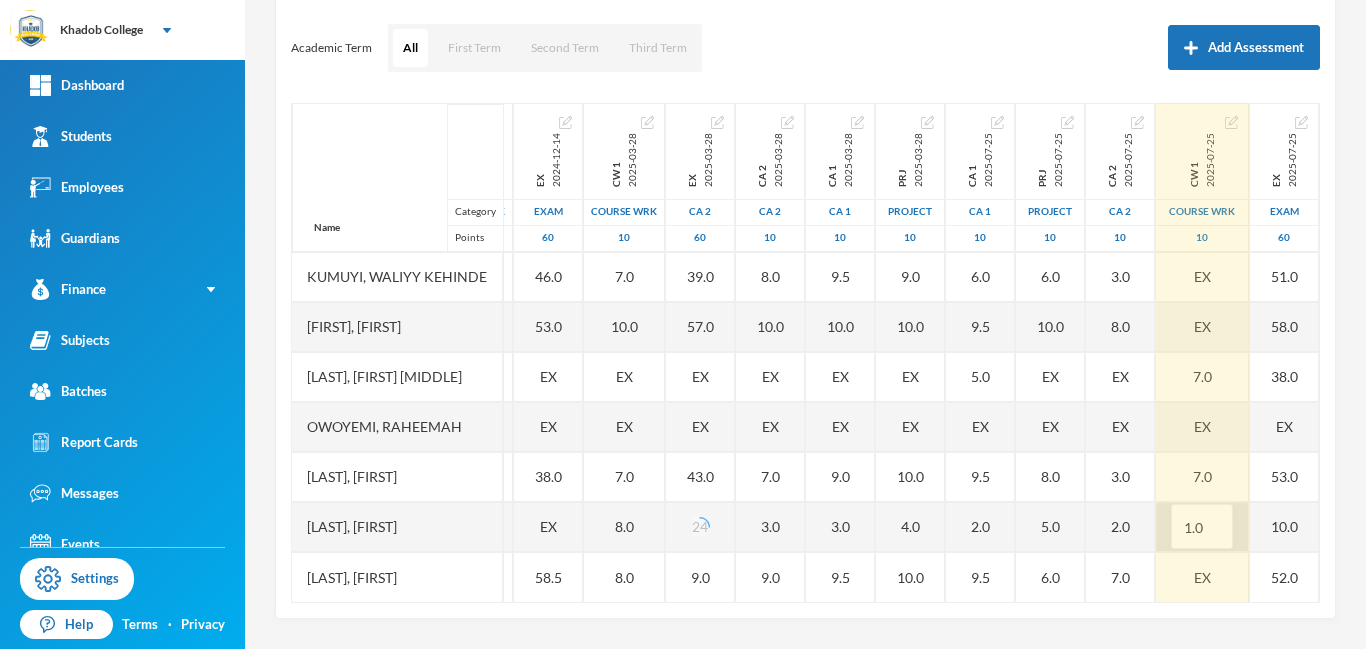 scroll, scrollTop: 451, scrollLeft: 387, axis: both 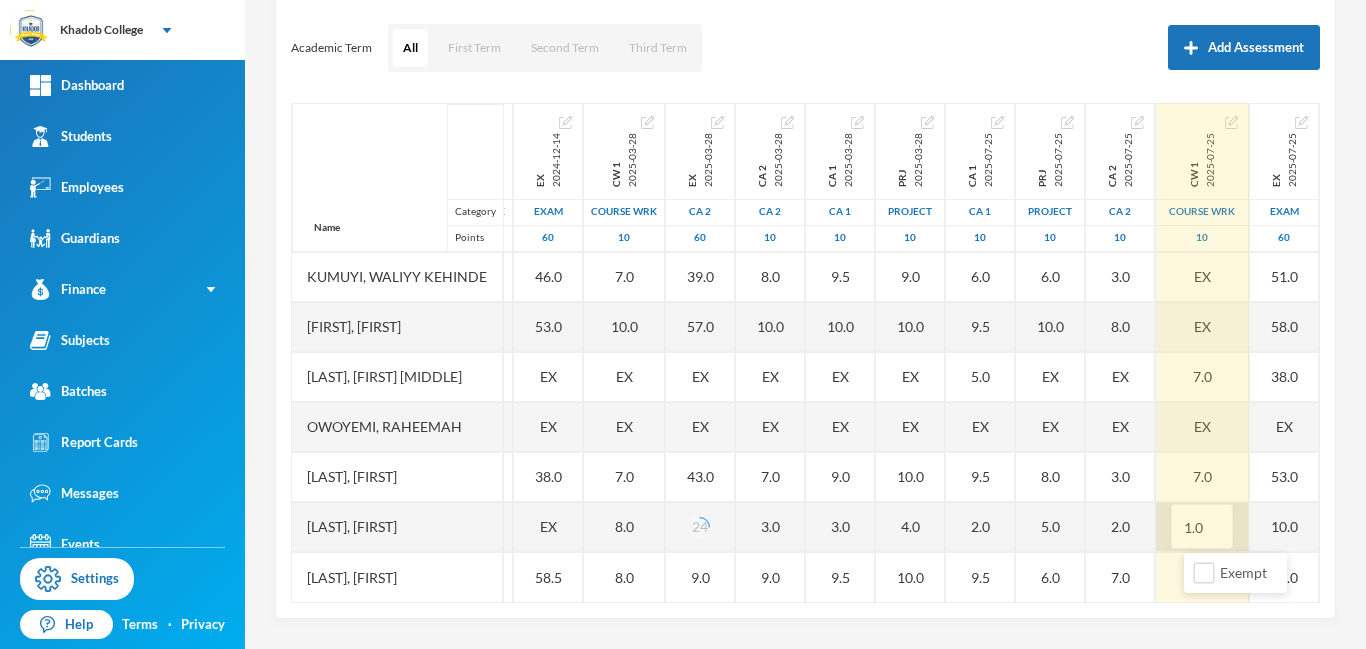 type on "3" 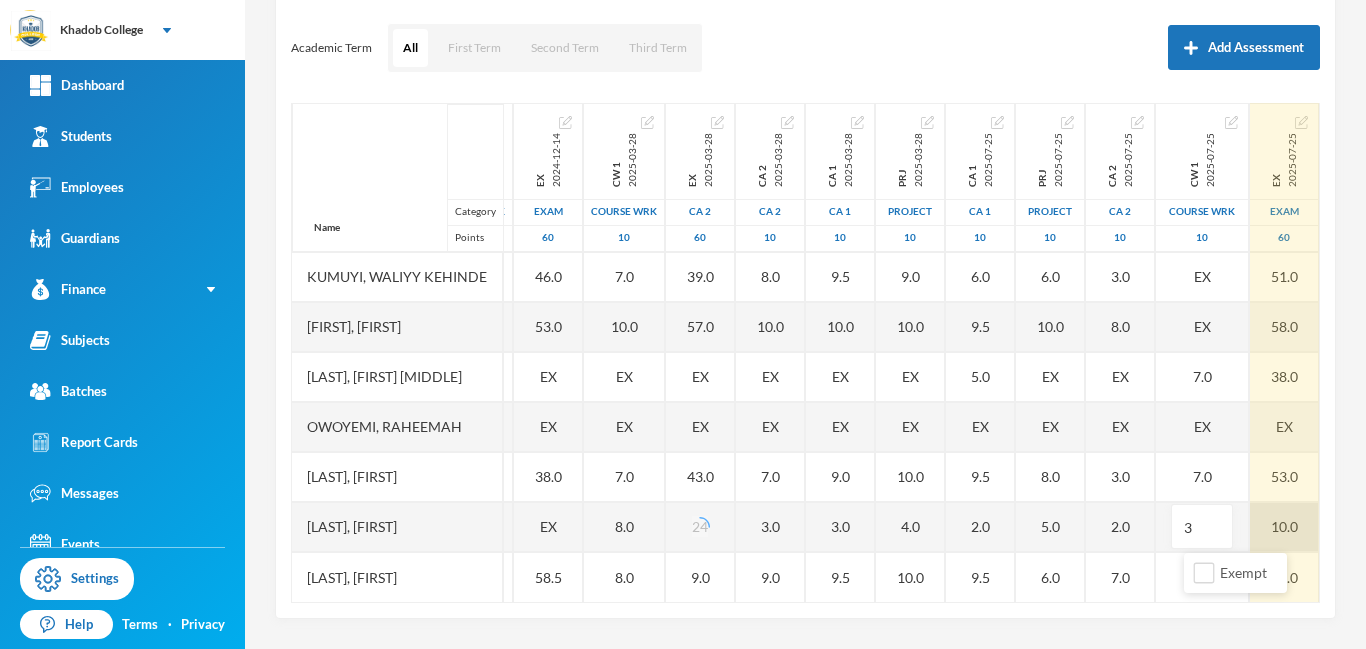 click on "10.0" at bounding box center (1284, 527) 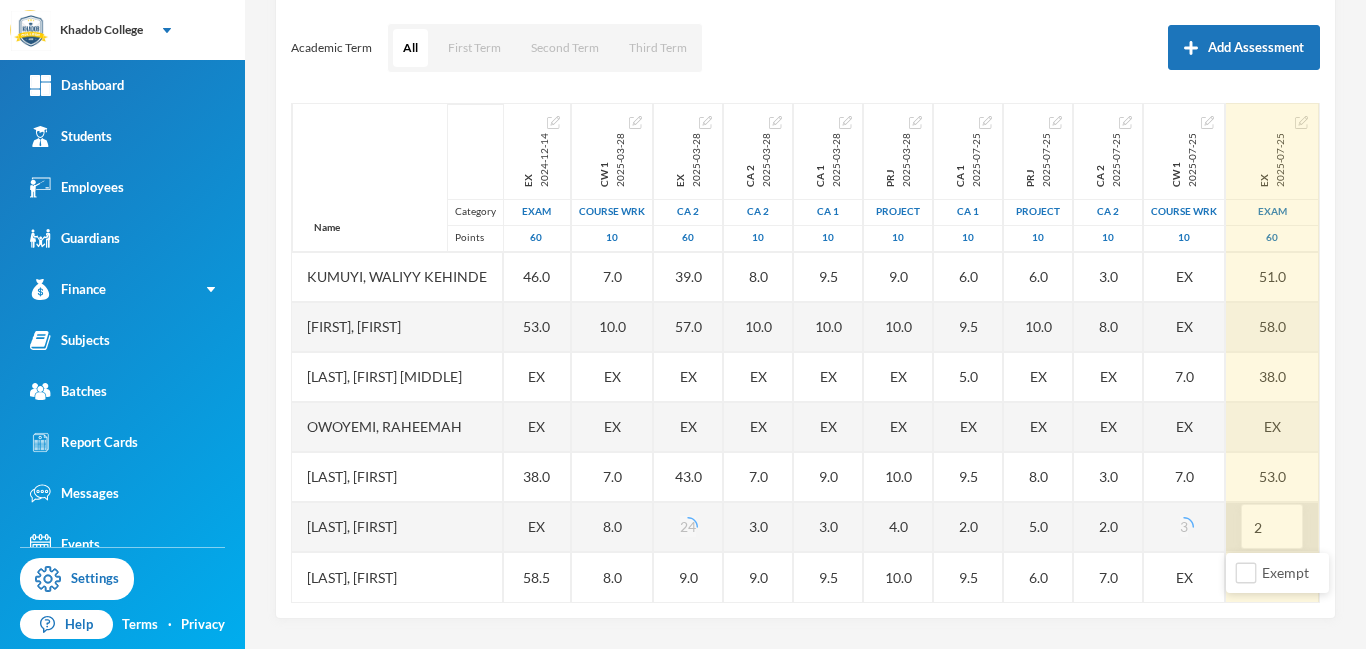 type on "20" 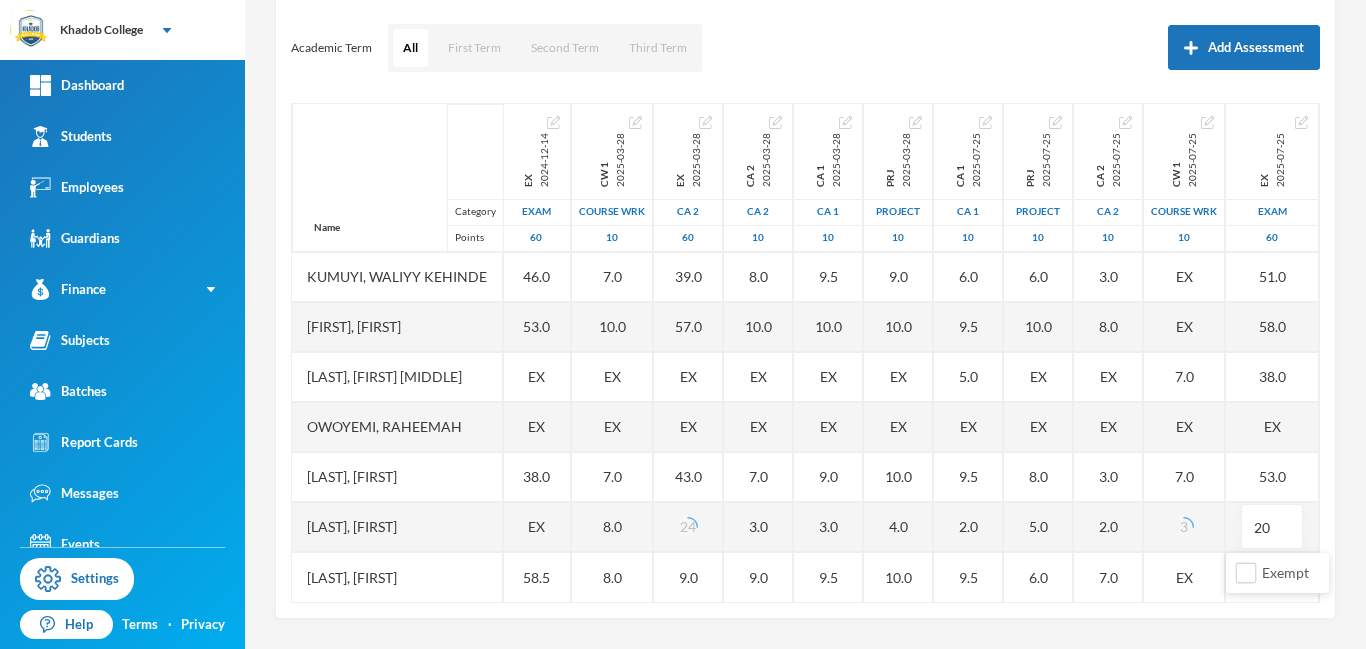 click on "4 User Admin admin@example.com Options HOME ECONOMICS JS 1 - A (2024/2025) Student List Score Sheet Assessments  Scoresheet Academic Term All First Term Second Term Third Term Add Assessment Name   Category Points [LAST], [FIRST] [LAST], [FIRST] [LAST], [FIRST] [LAST], [FIRST] [LAST], [FIRST] [LAST], [FIRST] [LAST], [FIRST] [LAST], [FIRST] [LAST], [FIRST] [LAST], [FIRST] [LAST], [FIRST] [LAST], [FIRST] [LAST], [FIRST] [LAST], [FIRST] [LAST], [FIRST] [LAST], [FIRST] 1st Total 2024-11-23 1st Term 100 EX EX EX EX EX EX EX EX EX EX EX EX EX PRJ 2024-12-14 project 10 8.0 EX EX 7.0 8.0 9.0 EX 8.0 9.0 8.0 10.0 EX EX 8.0 EX 8.0 CA 1 2024-12-14 CA 1 10 8.0 EX EX 8.0 9.0 8.0 EX 7.0 8.0 6.0 9.0 EX EX 6.0 EX 9.0 CA 2 2024-12-14 CA 2 10 7.5 EX EX 7.0 10.0 10.0 EX 10.0 10.0 8.0 10.0 EX EX 9.0 EX 9.5 CW 1 2024-12-14 COURSE WRK 10 9.0 EX EX 7.0 10.0 7.0 EX 9.0 9.0 7.0 10.0 EX 7.0 5.0 EX 10.0 EX 2024-12-14 Exam 60 46.5 EX EX 39.0 51.0 51.0 EX 45.0 47.0 46.0 53.0 EX EX 38.0 3" at bounding box center [805, 324] 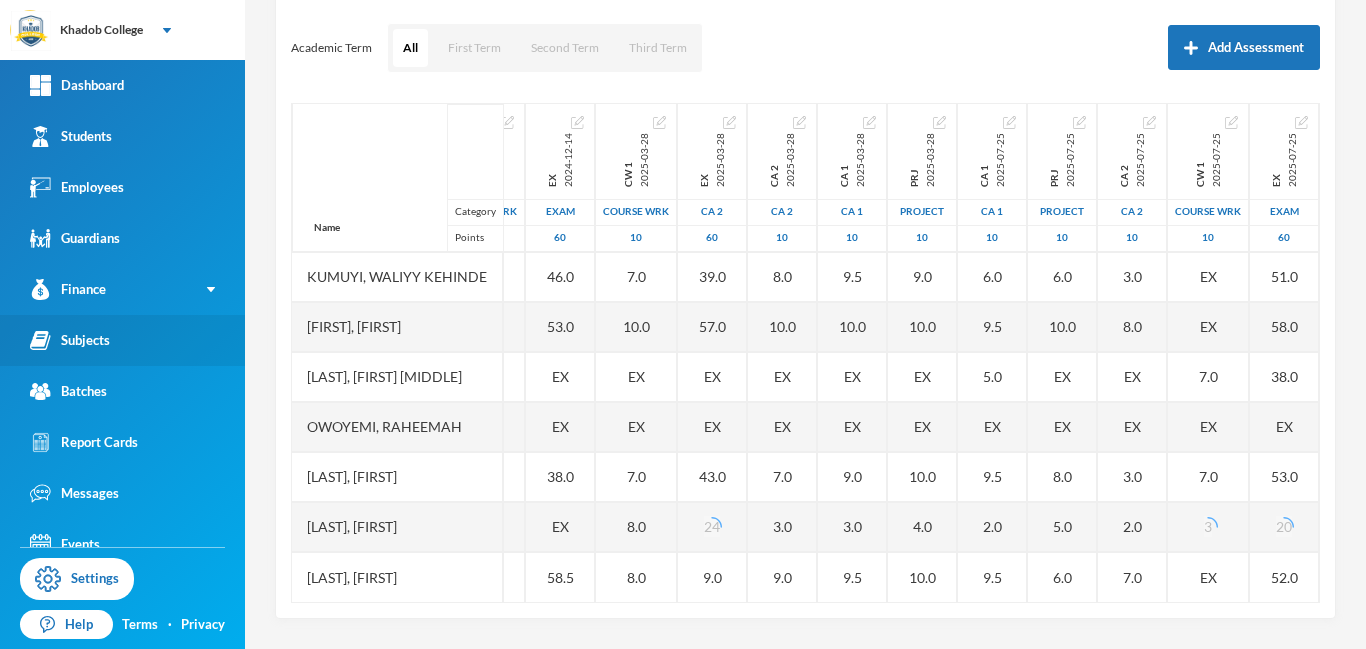 click on "Subjects" at bounding box center [70, 340] 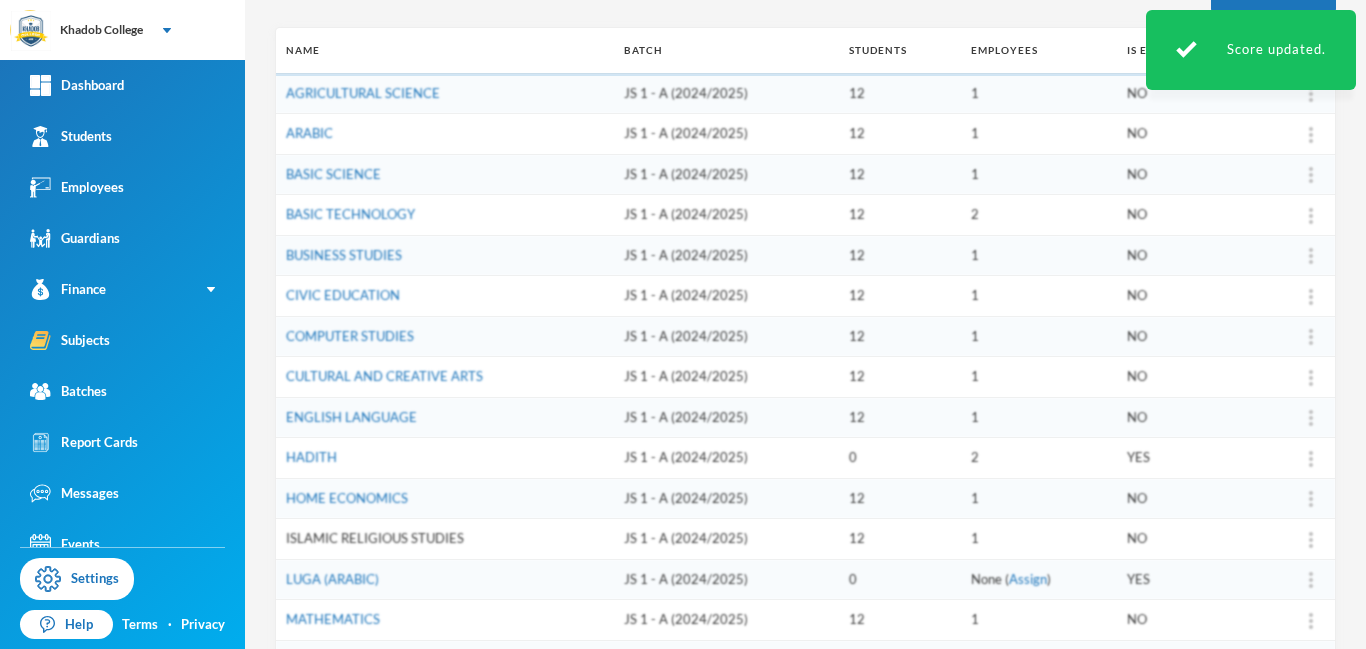 click on "ISLAMIC RELIGIOUS STUDIES" at bounding box center (375, 538) 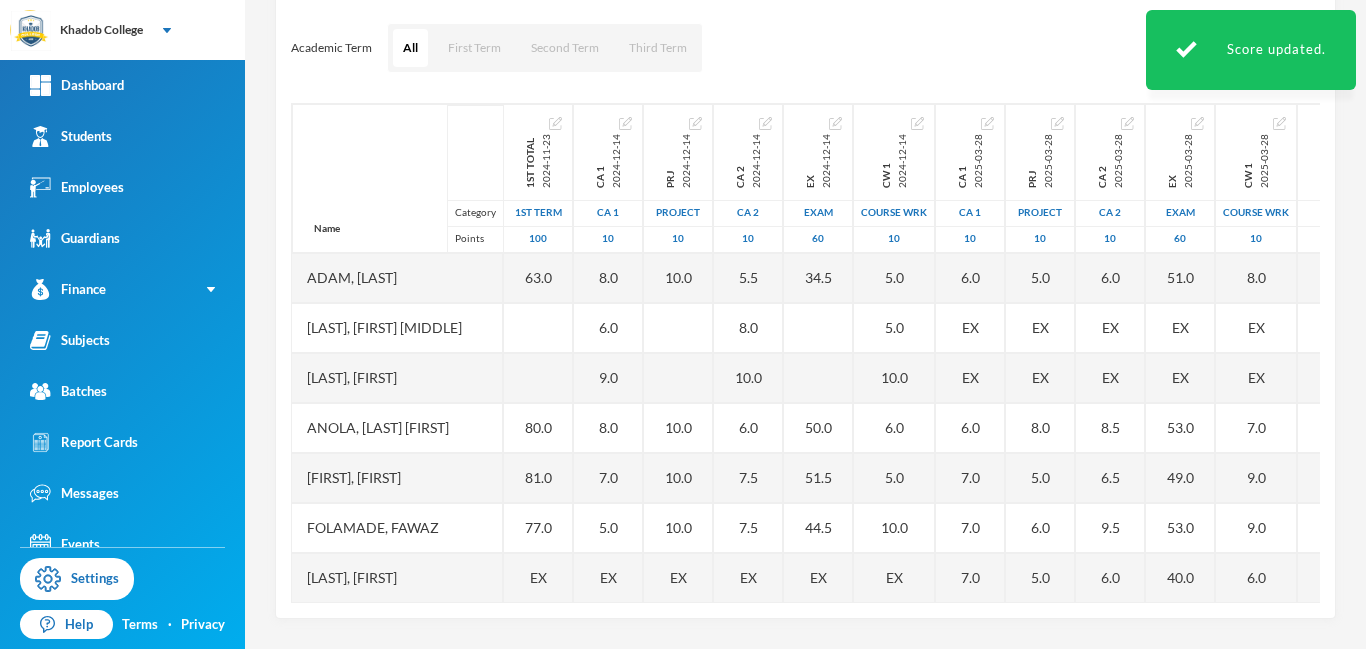 scroll, scrollTop: 263, scrollLeft: 0, axis: vertical 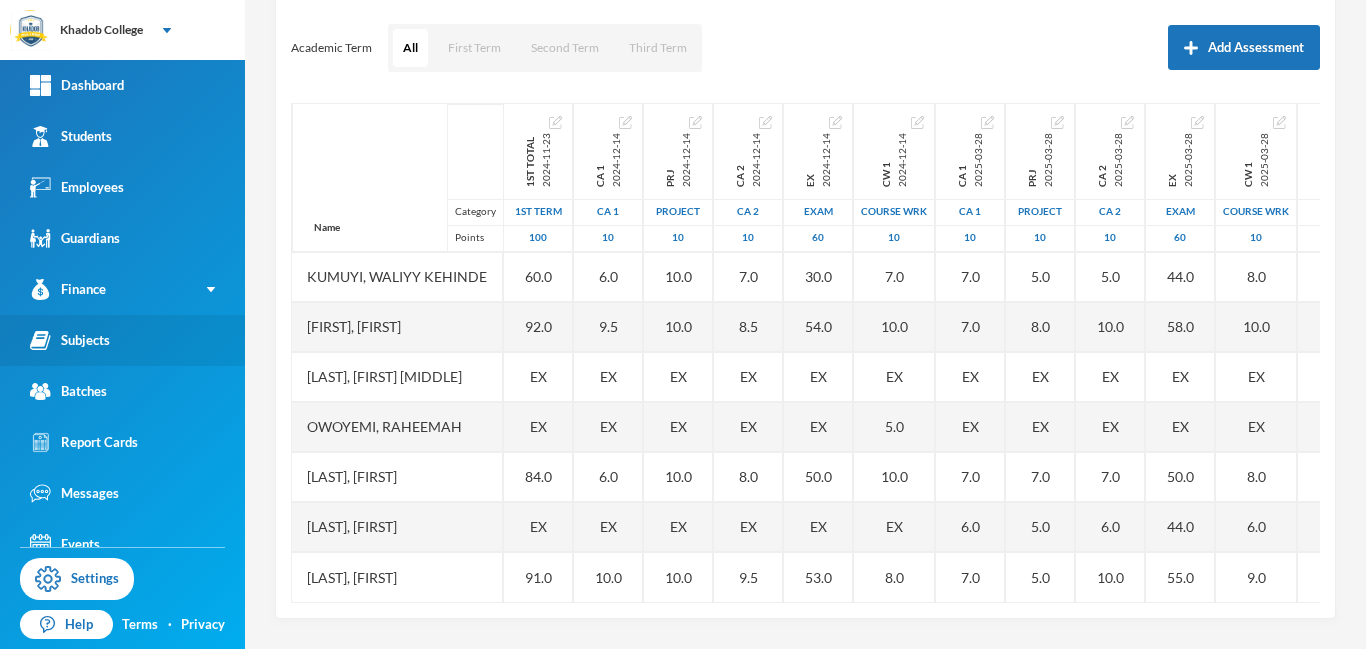 click on "Subjects" at bounding box center [70, 340] 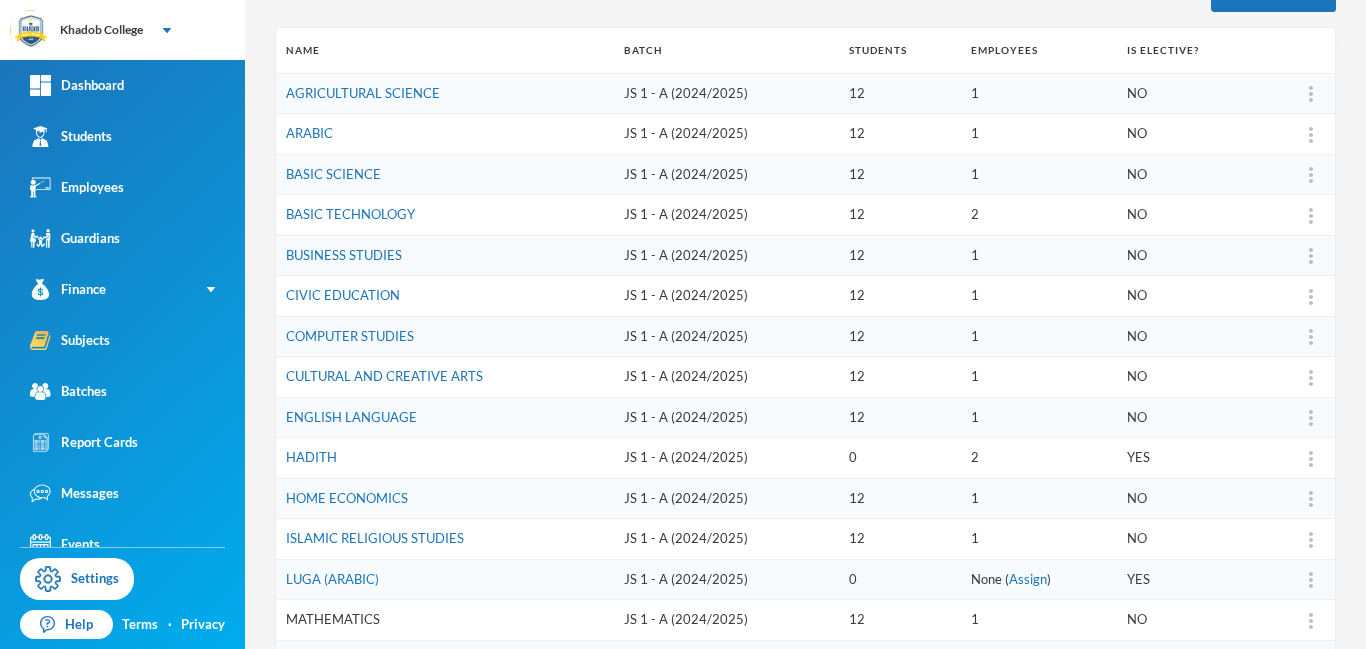 click on "MATHEMATICS" at bounding box center [333, 619] 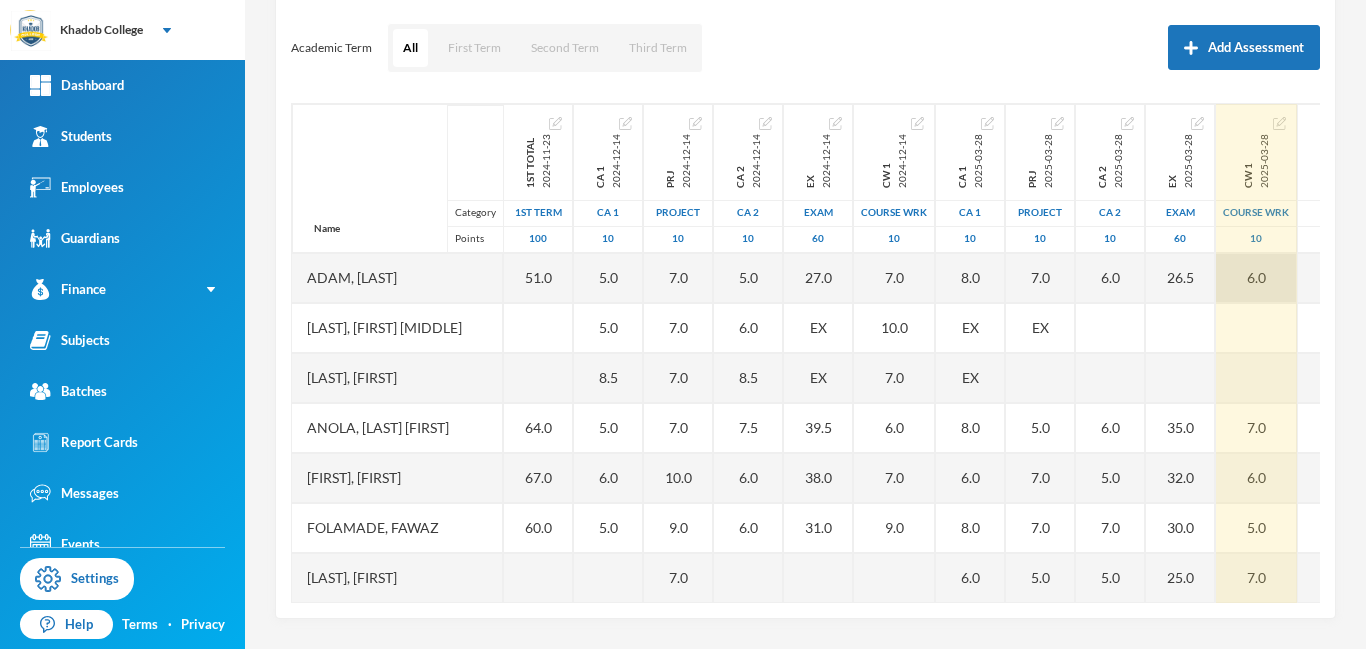scroll, scrollTop: 451, scrollLeft: 0, axis: vertical 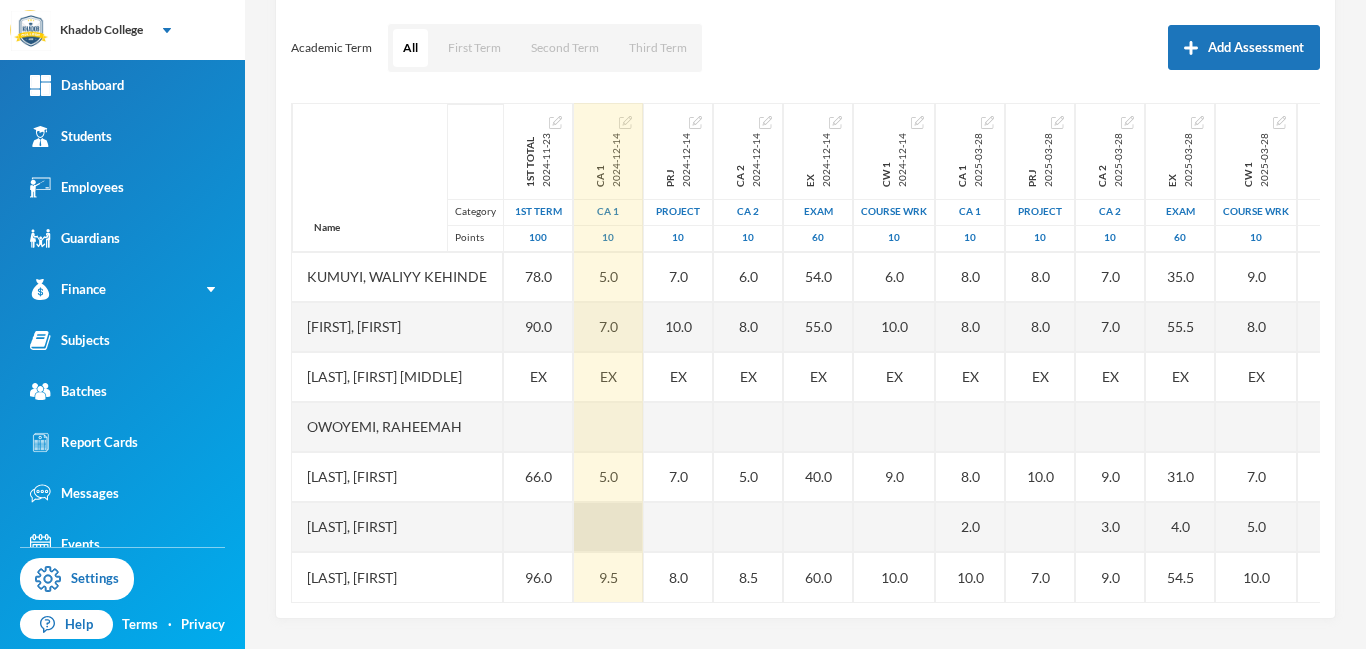 click at bounding box center (608, 527) 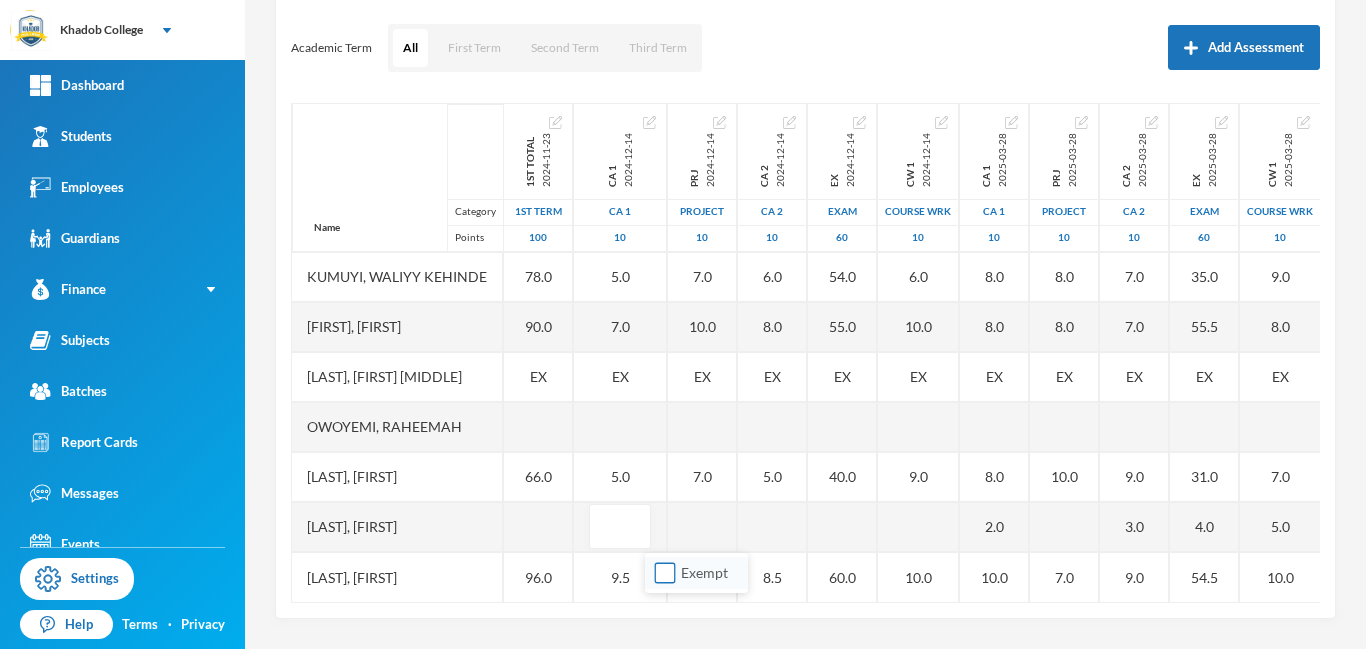 click on "Exempt" at bounding box center [665, 573] 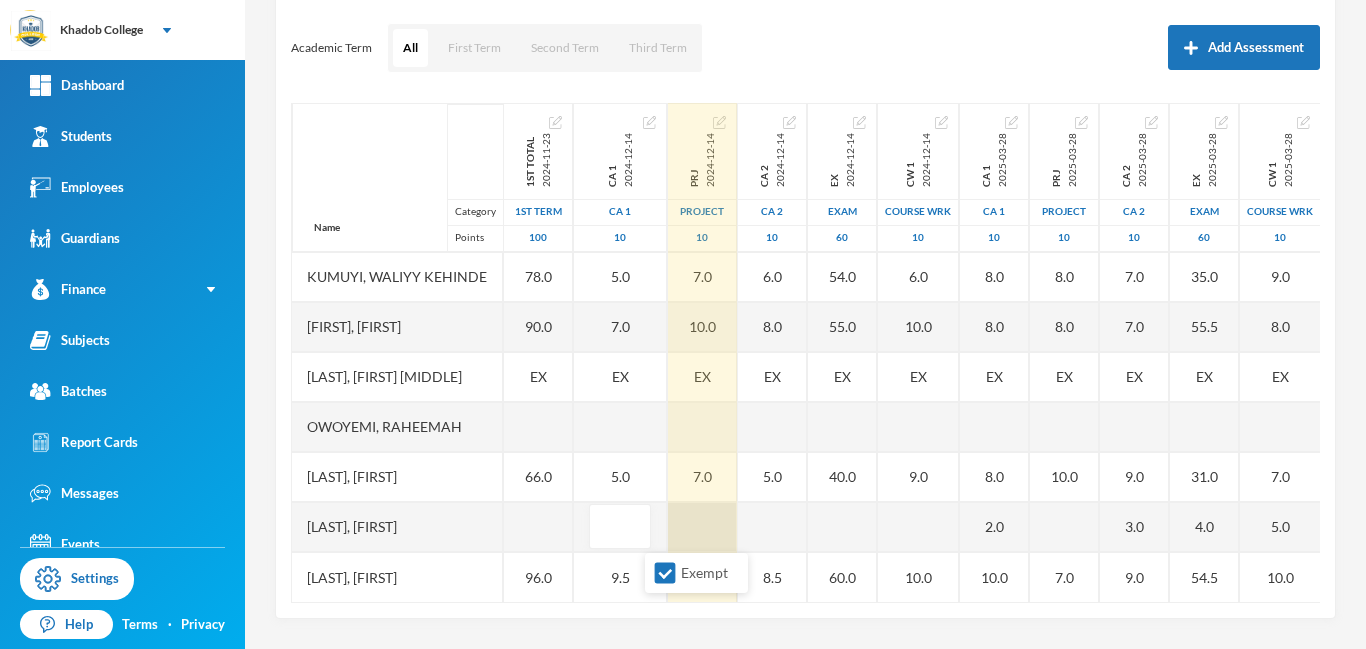 click at bounding box center (702, 527) 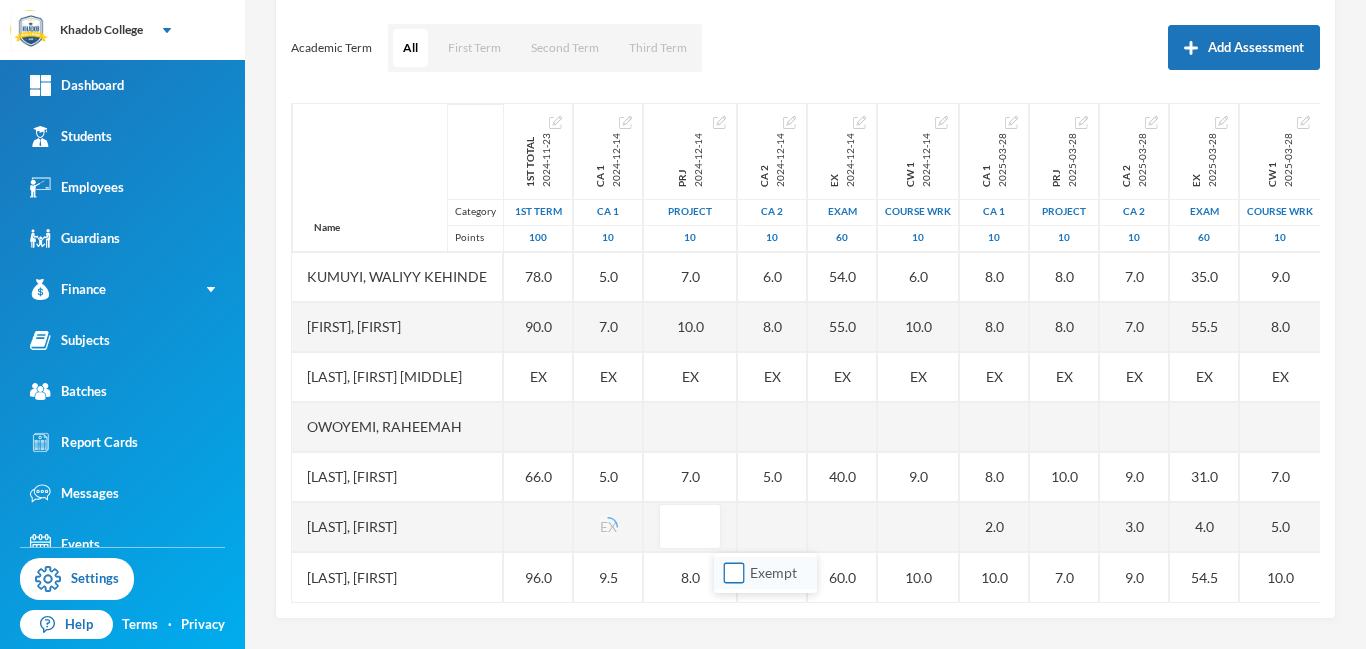 click on "Exempt" at bounding box center [734, 573] 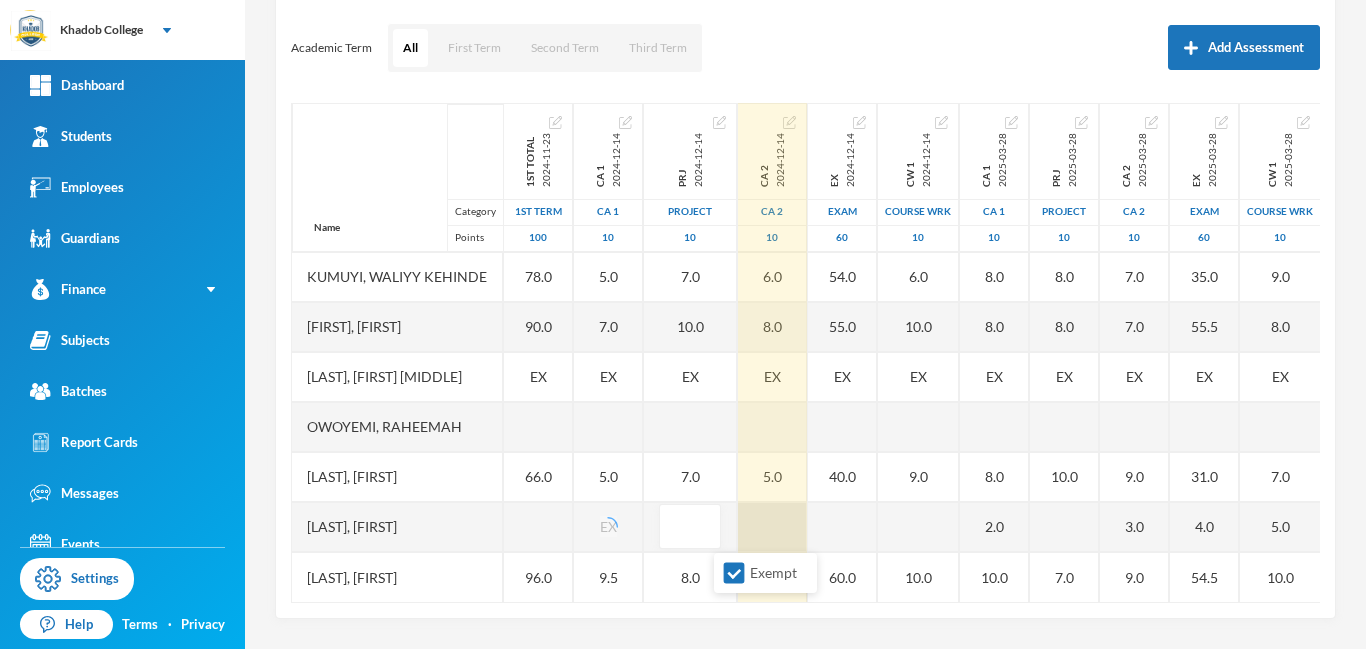 click at bounding box center [772, 527] 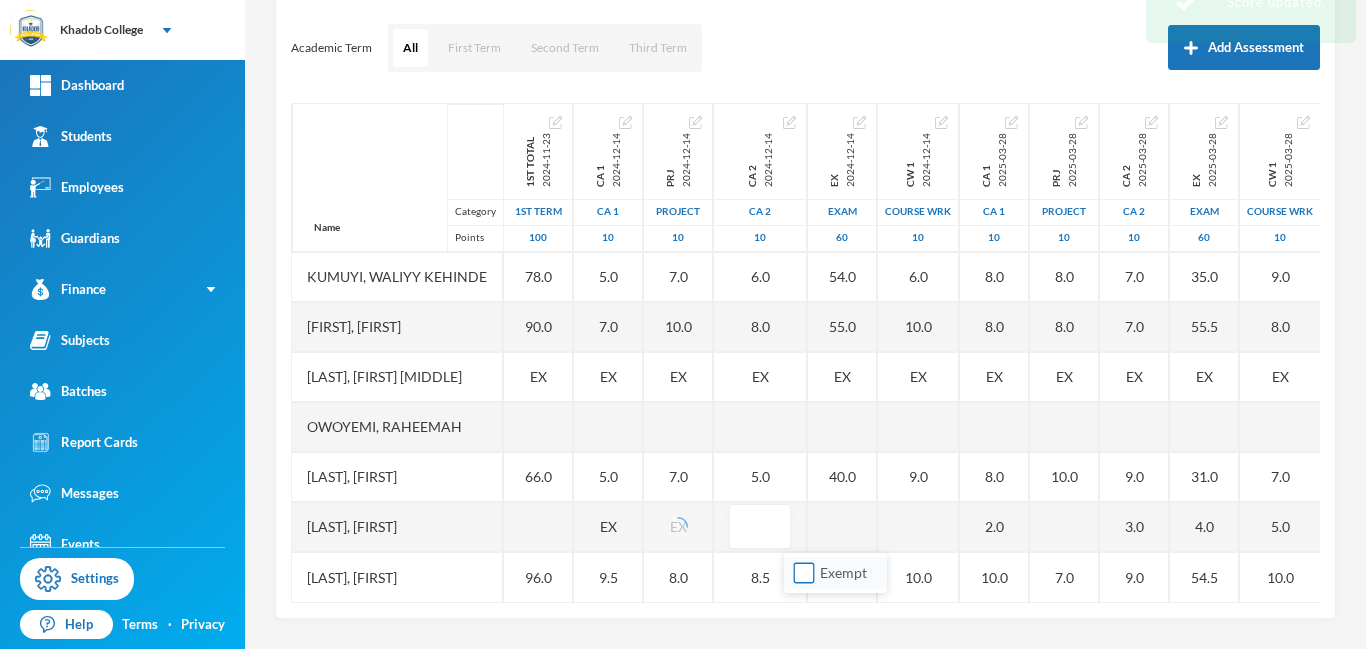 click on "Exempt" at bounding box center (804, 573) 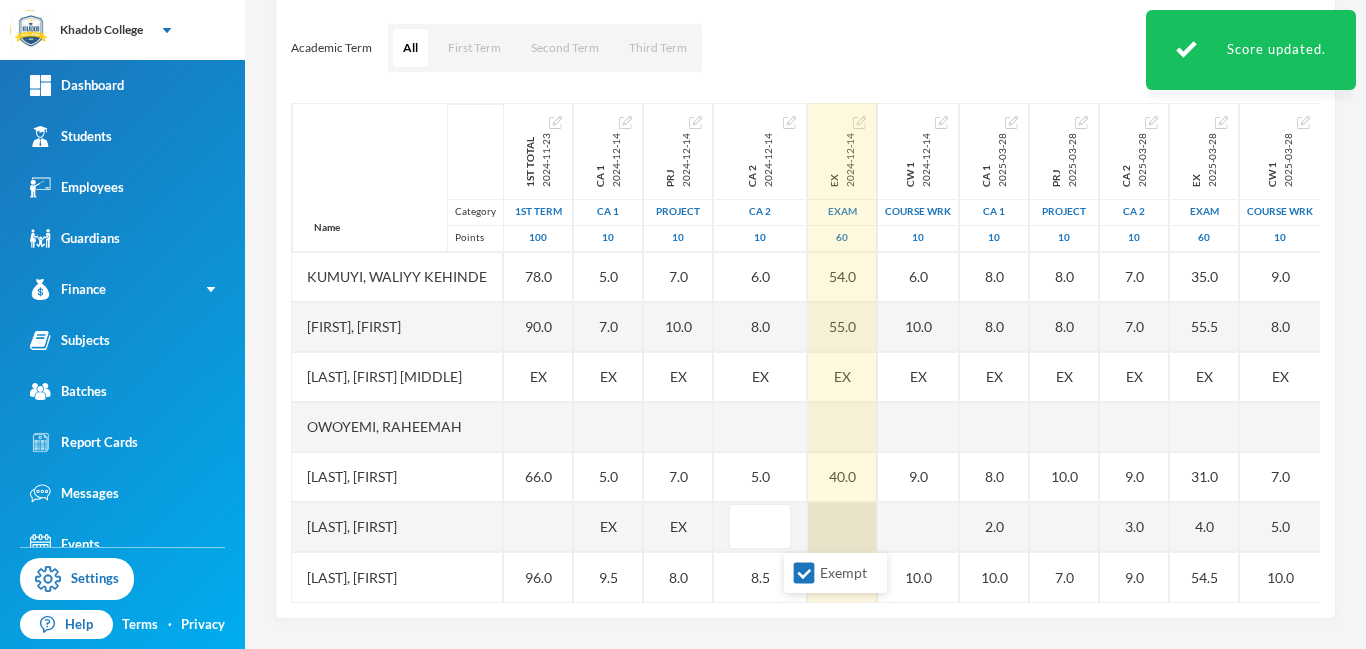 click at bounding box center (842, 527) 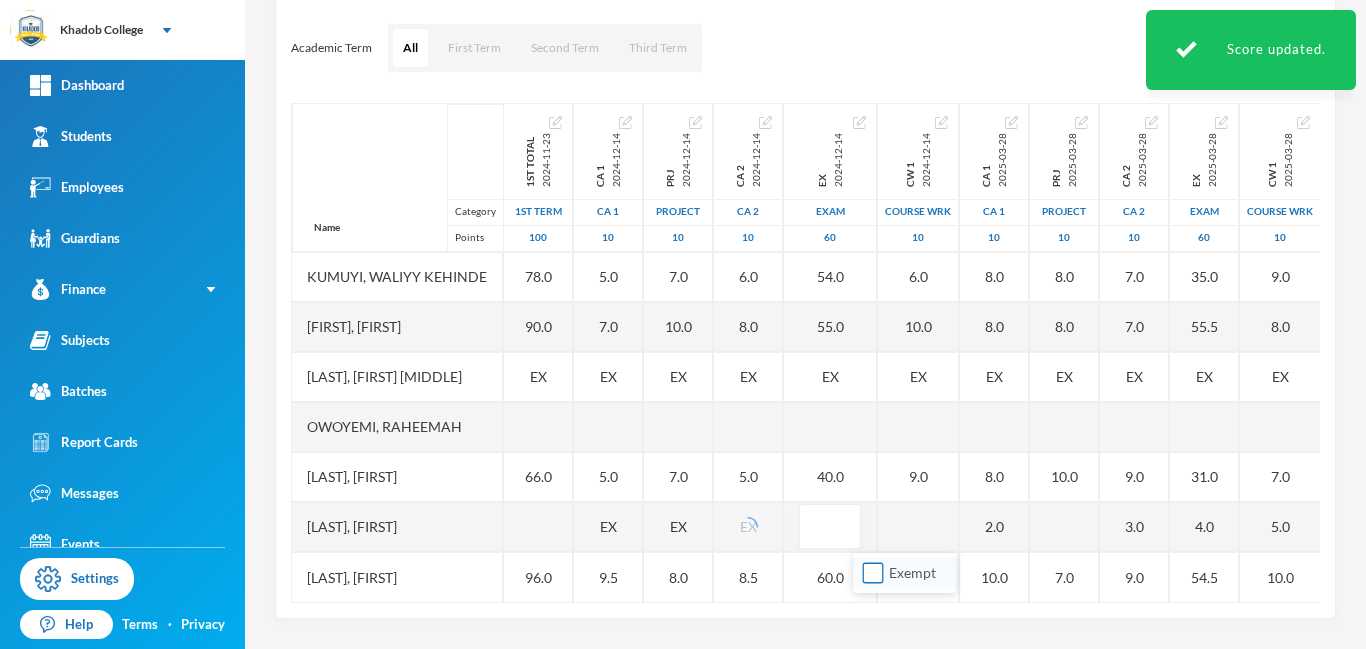 click on "Exempt" at bounding box center [873, 573] 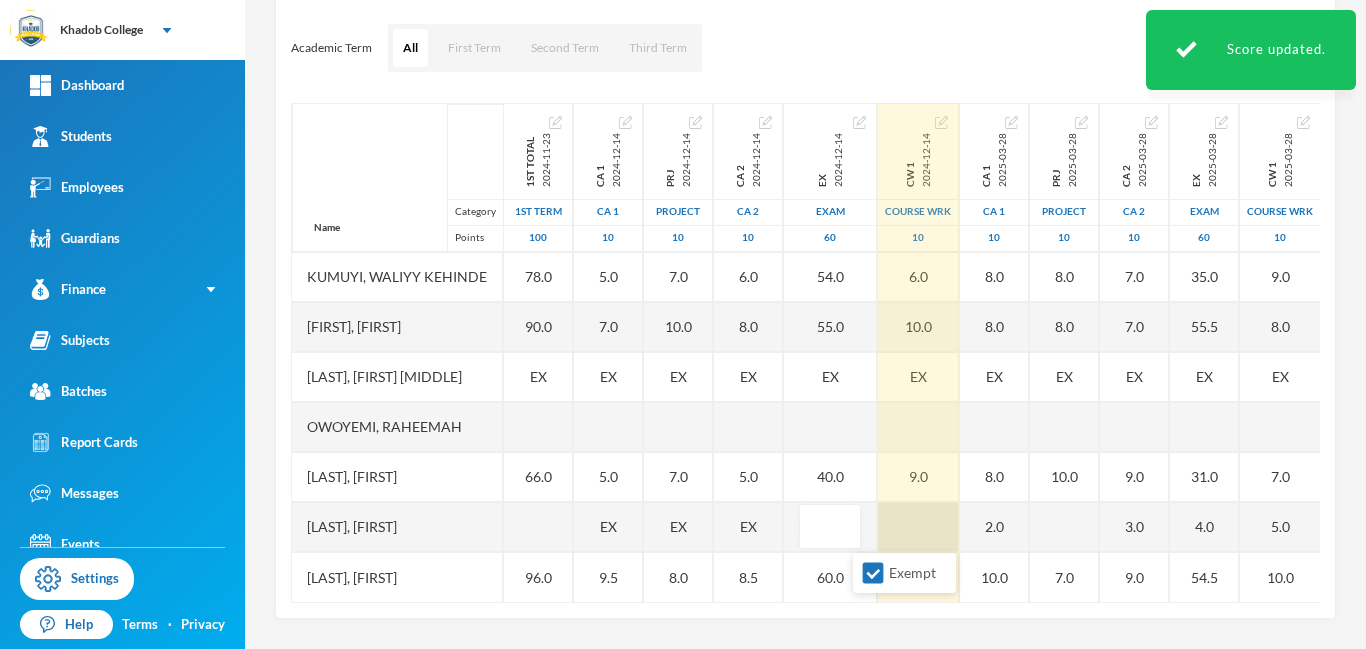 click at bounding box center (918, 527) 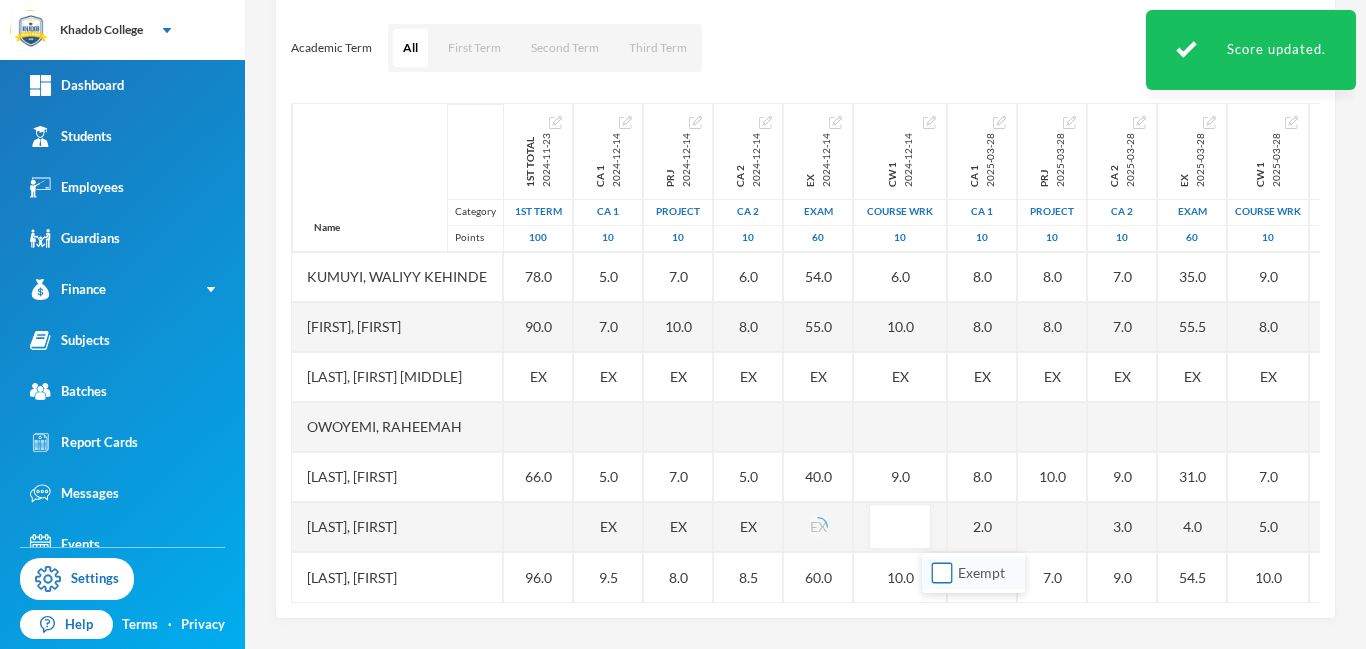 click on "Exempt" at bounding box center (942, 573) 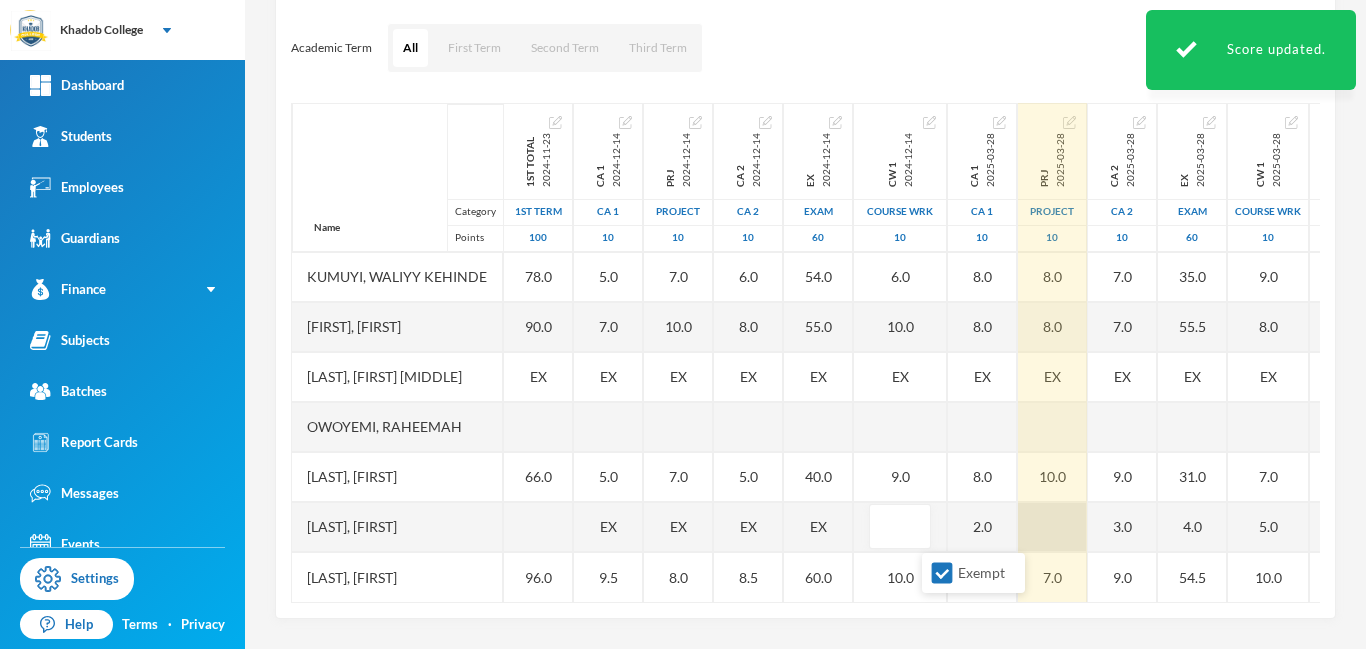 click at bounding box center [1052, 527] 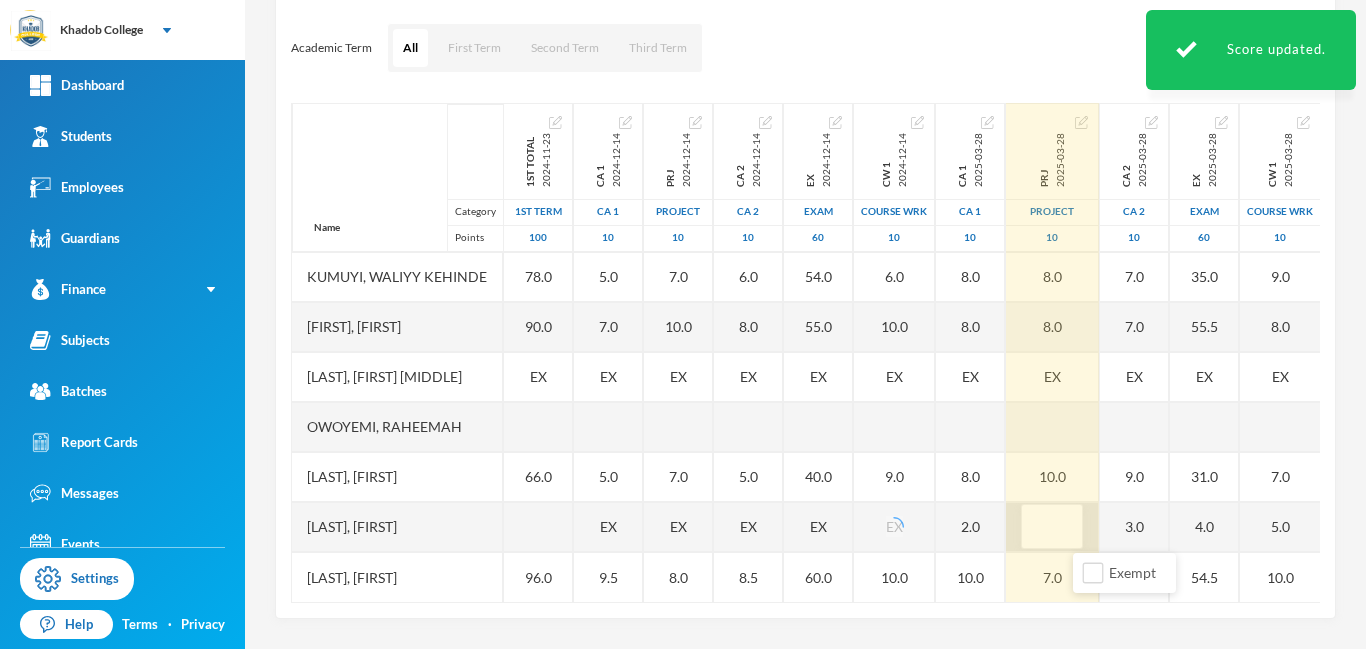 type on "4" 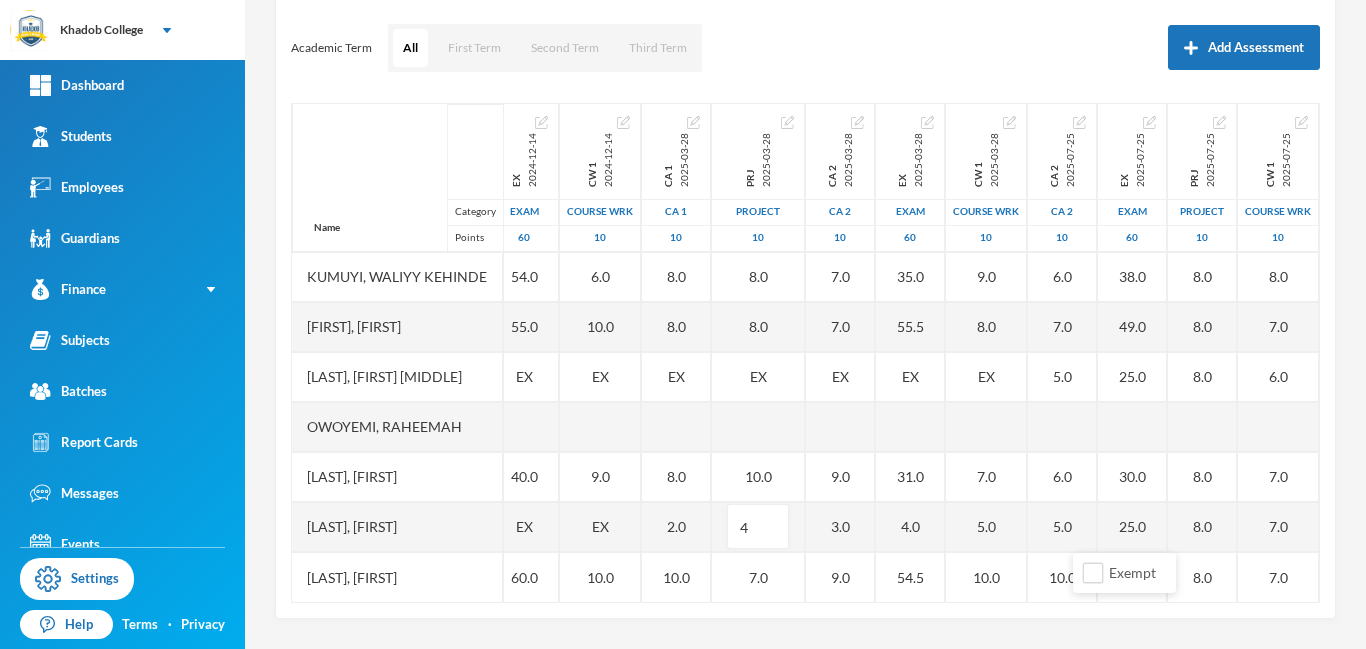 scroll, scrollTop: 451, scrollLeft: 341, axis: both 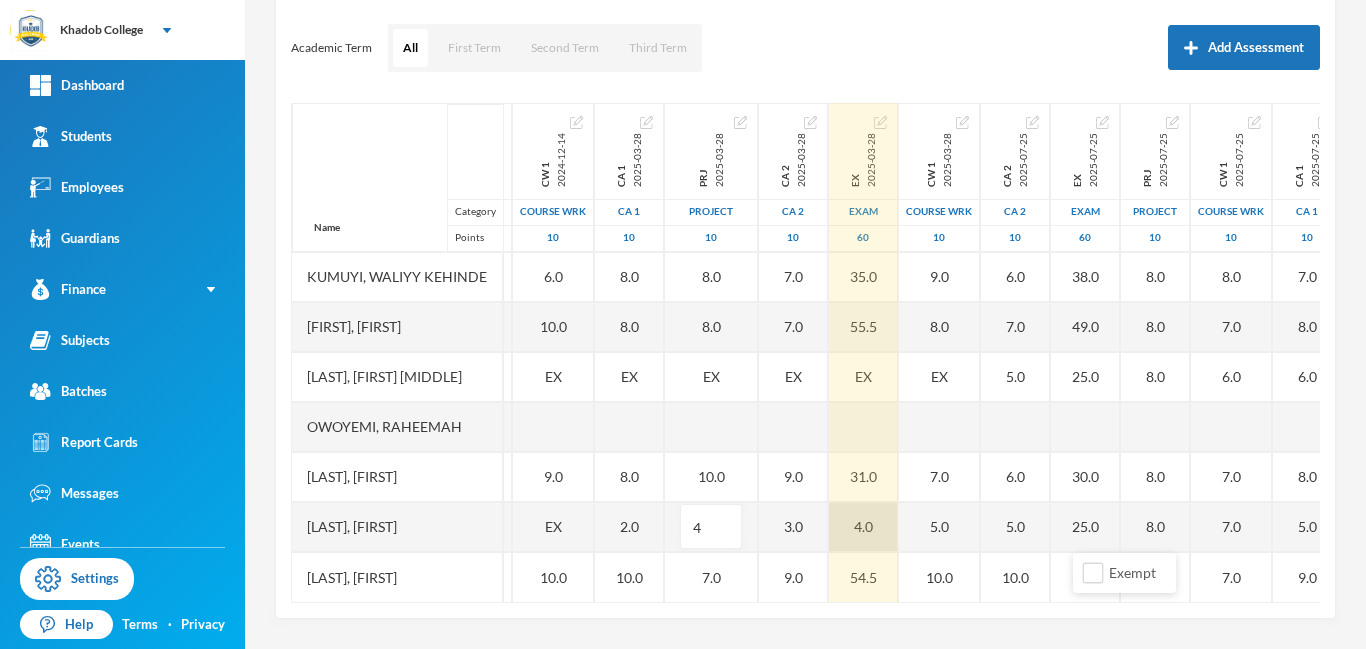 click on "4.0" at bounding box center (863, 527) 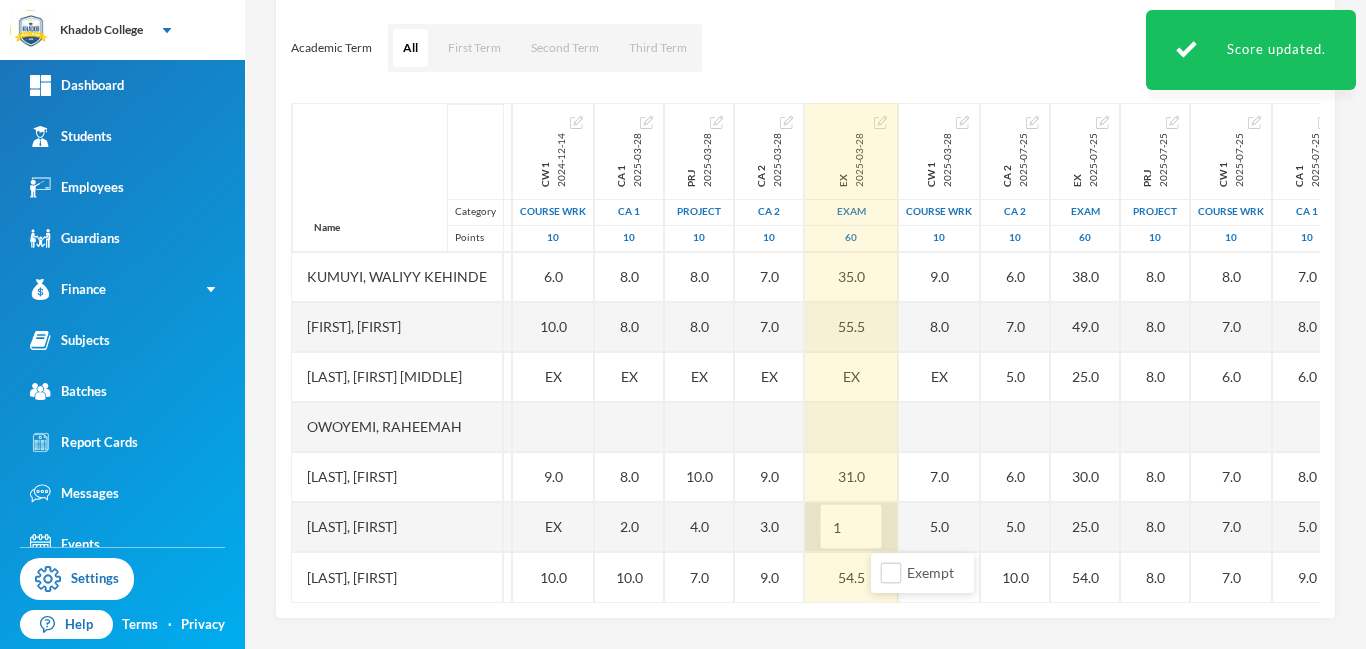 type on "15" 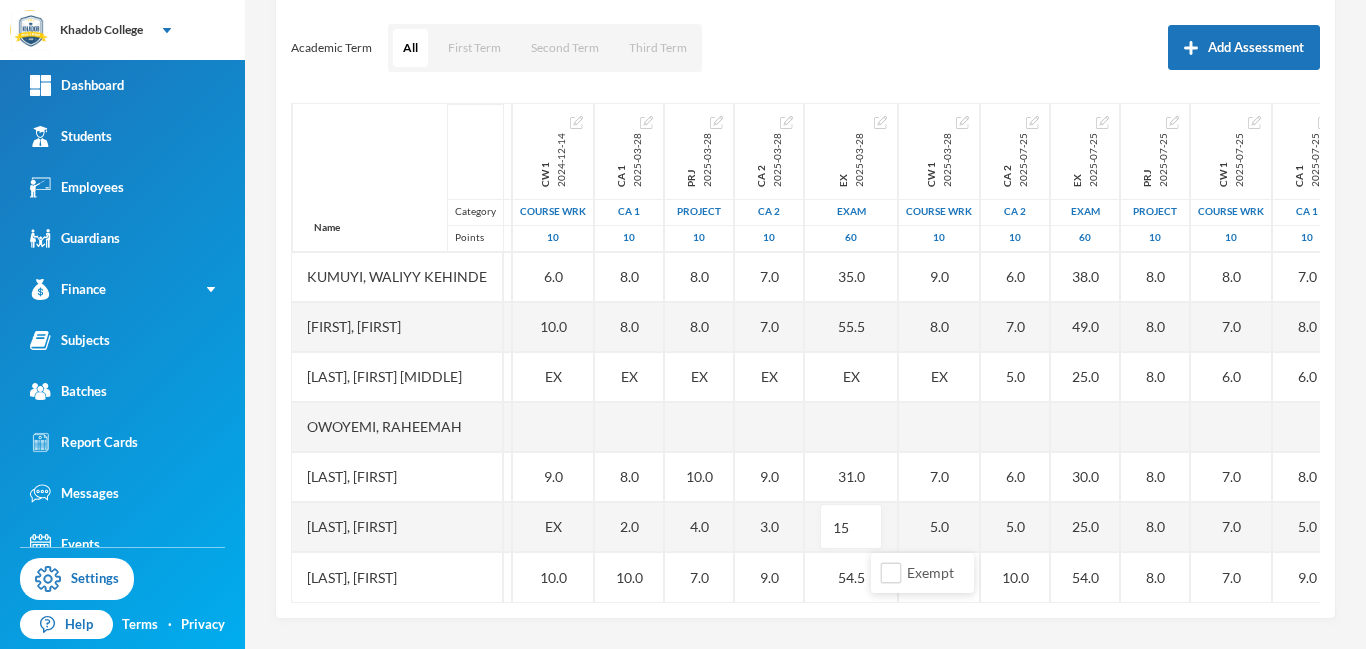 click on "Scoresheet Academic Term All First Term Second Term Third Term Add Assessment Name   Category Points [FIRST], [LAST] [FIRST], [LAST] [FIRST], [LAST] [FIRST], [LAST] [FIRST], [LAST] [FIRST], [LAST] [FIRST], [LAST] [FIRST], [LAST] [FIRST], [LAST] [FIRST], [LAST] [FIRST], [LAST] 1st Total 2024-11-23 1st Term 100 51.0 64.0 67.0 60.0 87.0 87.0 78.0 90.0 EX 66.0 96.0 CA 1 2024-12-14 CA 1 10 5.0 5.0 8.5 5.0 6.0 5.0 5.0 6.5 5.0 7.0 EX 5.0 EX 9.5 PRJ 2024-12-14 project 10 7.0 7.0 7.0 7.0 10.0 9.0 7.0 7.0 7.0 7.0 10.0 EX 7.0 EX 8.0 CA 2 2024-12-14 CA 2 10 5.0 6.0 8.5 7.5 6.0 6.0 9.0 8.5 6.0 8.0 EX 5.0 EX 8.5 EX 2024-12-14 Exam 60 27.0 EX EX 39.5 38.0 31.0 56.0 57.0 54.0 55.0 EX 40.0 EX 60.0 CW 1 2024-12-14 COURSE WRK 10 7.0 10.0 7.0 6.0 7.0 9.0 10.0 9.0 6.0 10.0 EX 9.0 EX 10.0 CA 1 2025-03-28 CA 1 10 8.0 EX EX 8.0 6.0 8.0 6.0 8.0 8.0 8.0 8.0 EX 8.0 2.0 10.0 PRJ 2025-03-28 project 10 7.0" at bounding box center [805, 289] 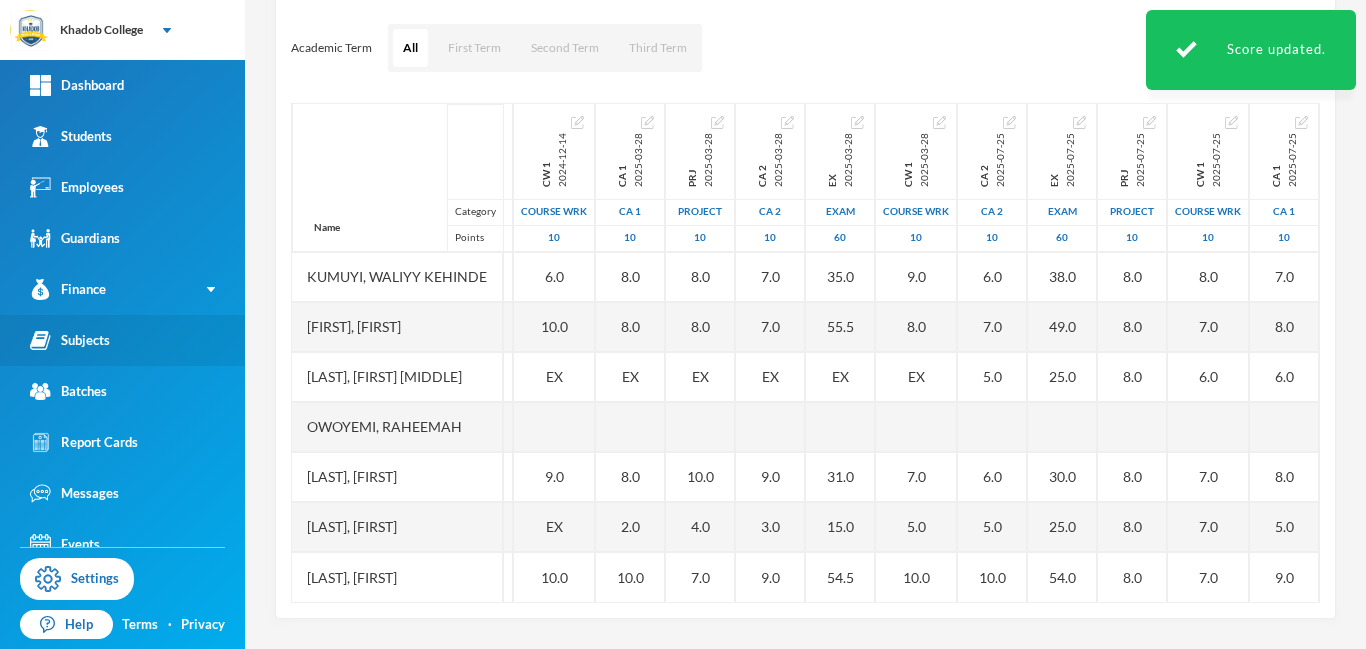 click on "Subjects" at bounding box center (70, 340) 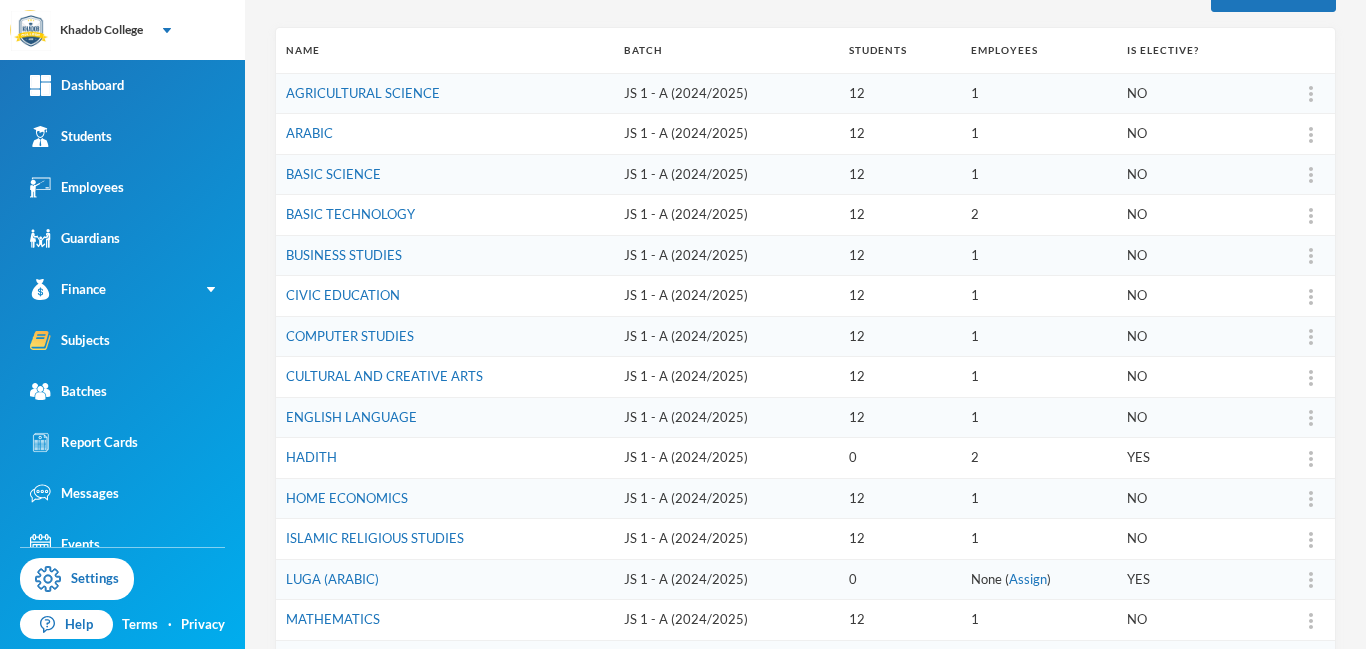 click on "4 User Admin admin@bluebic.com Batch JS 1 - A (2024/2025) Apply Filter Listing  1  -  19  of  19 Add Subject Name Batch Students Employees Is Elective? AGRICULTURAL SCIENCE JS 1 - A (2024/2025) 12 1 NO ARABIC JS 1 - A (2024/2025) 12 1 NO BASIC SCIENCE JS 1 - A (2024/2025) 12 1 NO BASIC TECHNOLOGY JS 1 - A (2024/2025) 12 2 NO BUSINESS STUDIES JS 1 - A (2024/2025) 12 1 NO CIVIC EDUCATION JS 1 - A (2024/2025) 12 1 NO COMPUTER STUDIES JS 1 - A (2024/2025) 12 1 NO CULTURAL AND CREATIVE ARTS JS 1 - A (2024/2025) 12 1 NO ENGLISH LANGUAGE JS 1 - A (2024/2025) 12 1 NO HADITH JS 1 - A (2024/2025) 0 2 YES HOME ECONOMICS JS 1 - A (2024/2025) 12 1 NO ISLAMIC RELIGIOUS STUDIES JS 1 - A (2024/2025) 12 1 NO LUGA (ARABIC) JS 1 - A (2024/2025) 0 None ( Assign ) YES MATHEMATICS JS 1 - A (2024/2025) 12 1 NO NURUL BAYYAN (TAJWEED) JS 1 - A (2024/2025) 0 1 YES PHYSICAL HEALTH EDUCATION JS 1 - A (2024/2025) 12 1 NO SOCIAL STUDIES JS 1 - A (2024/2025) 12 1 NO TAFIZUL QURAN JS 1 - A (2024/2025) 0 None ( Assign ) YES YORUBA 12 1 NO" at bounding box center [805, 324] 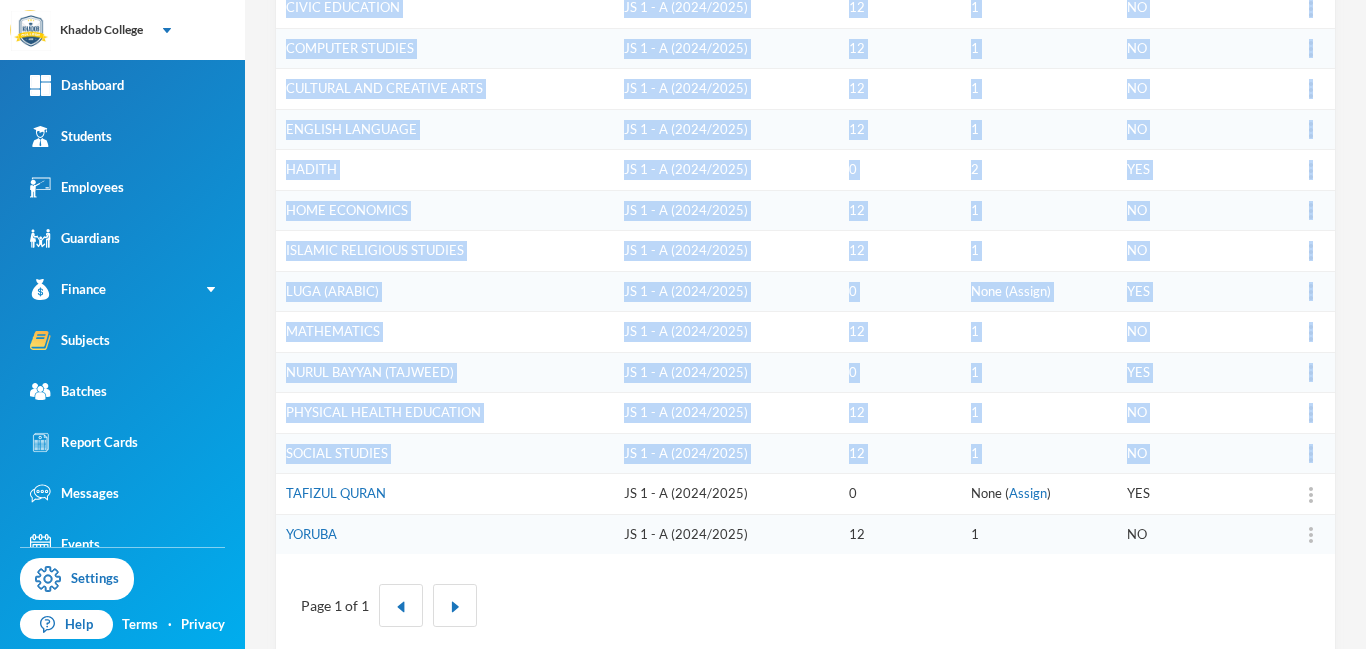 scroll, scrollTop: 580, scrollLeft: 0, axis: vertical 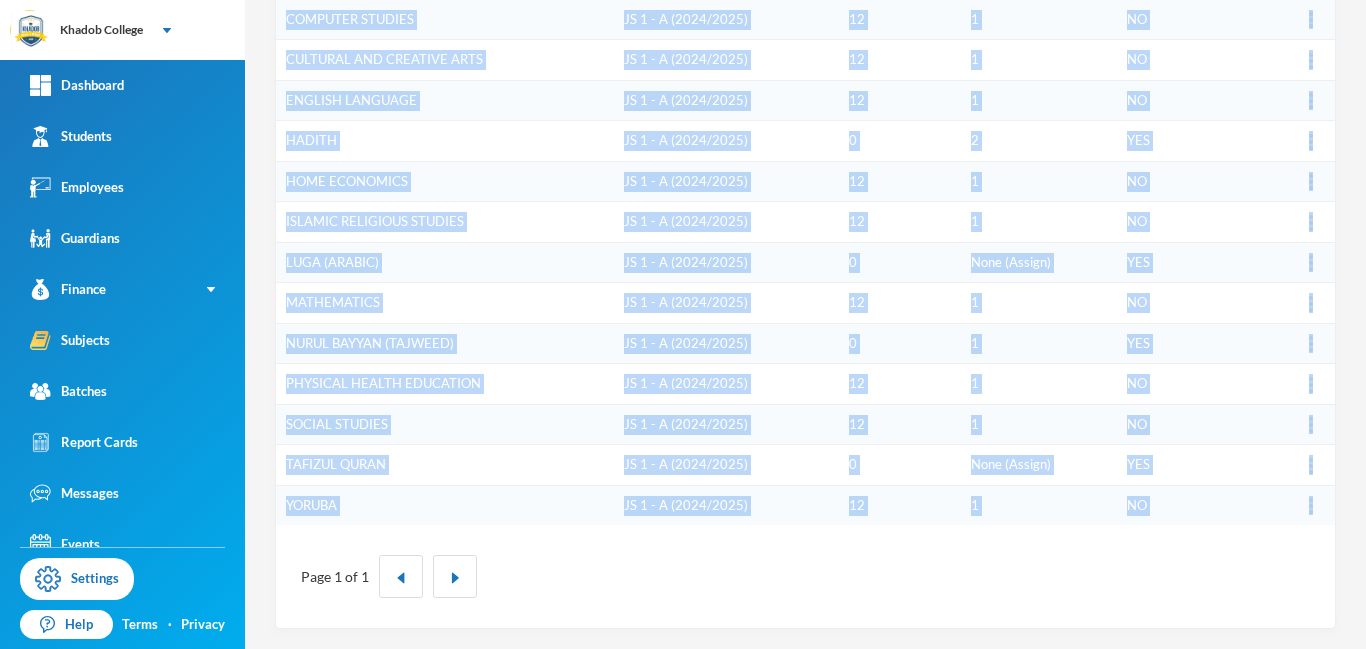 drag, startPoint x: 1365, startPoint y: 268, endPoint x: 1319, endPoint y: 500, distance: 236.51639 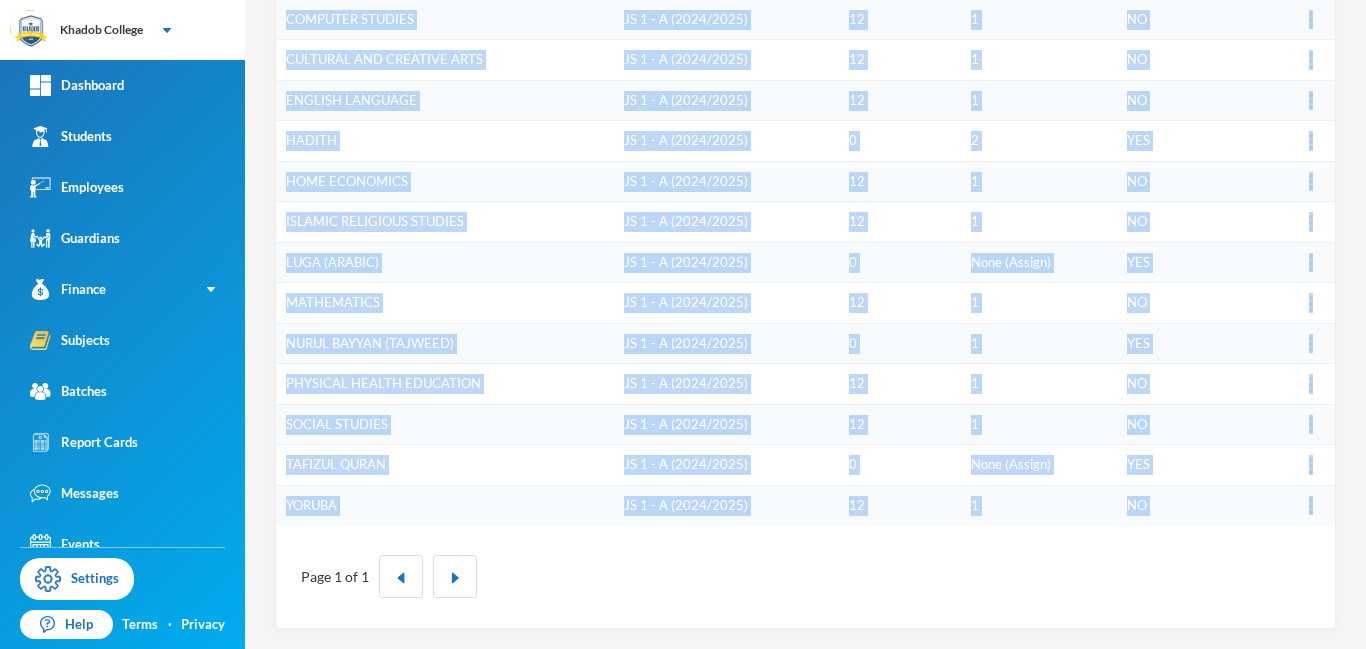 click on "PHYSICAL HEALTH EDUCATION" at bounding box center (383, 383) 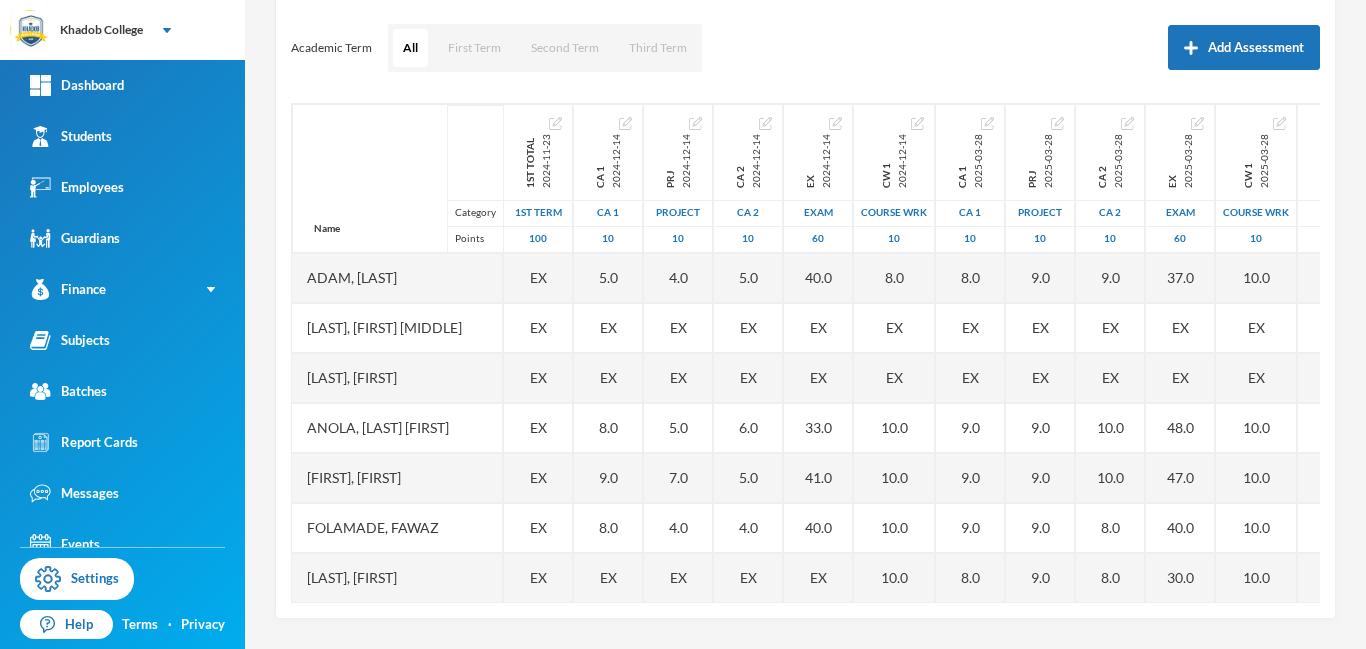 scroll, scrollTop: 263, scrollLeft: 0, axis: vertical 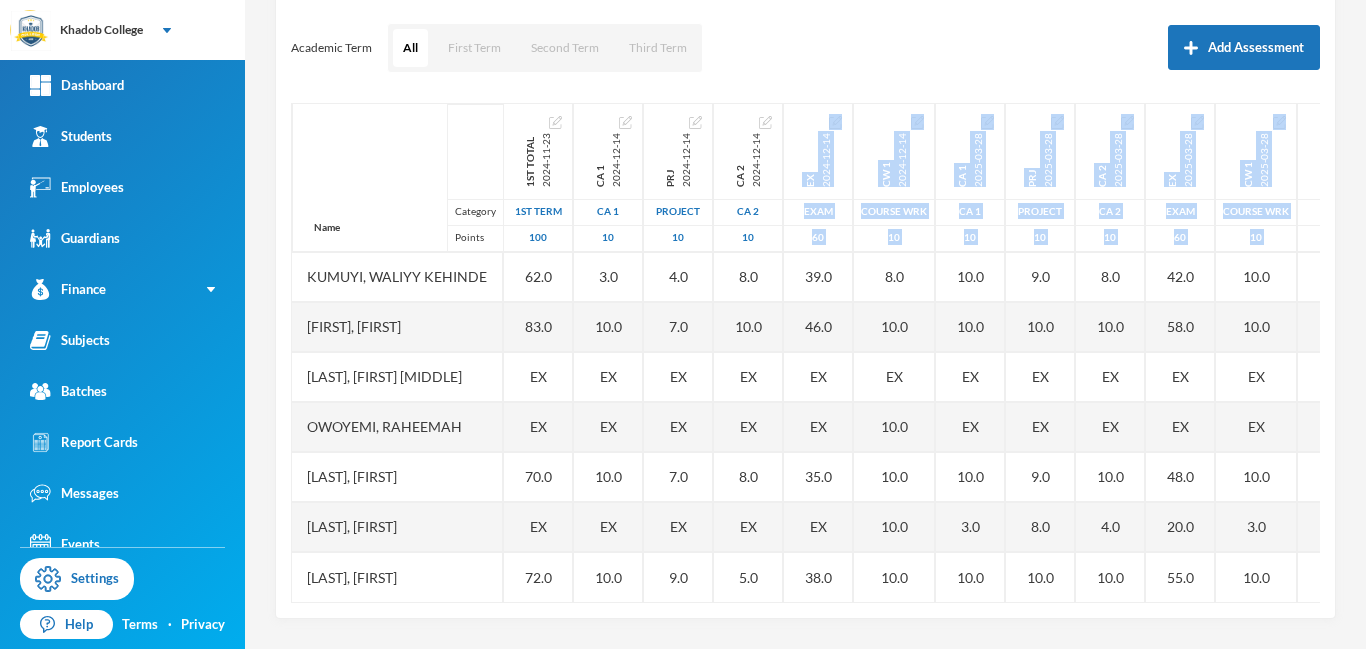drag, startPoint x: 756, startPoint y: 602, endPoint x: 517, endPoint y: 615, distance: 239.3533 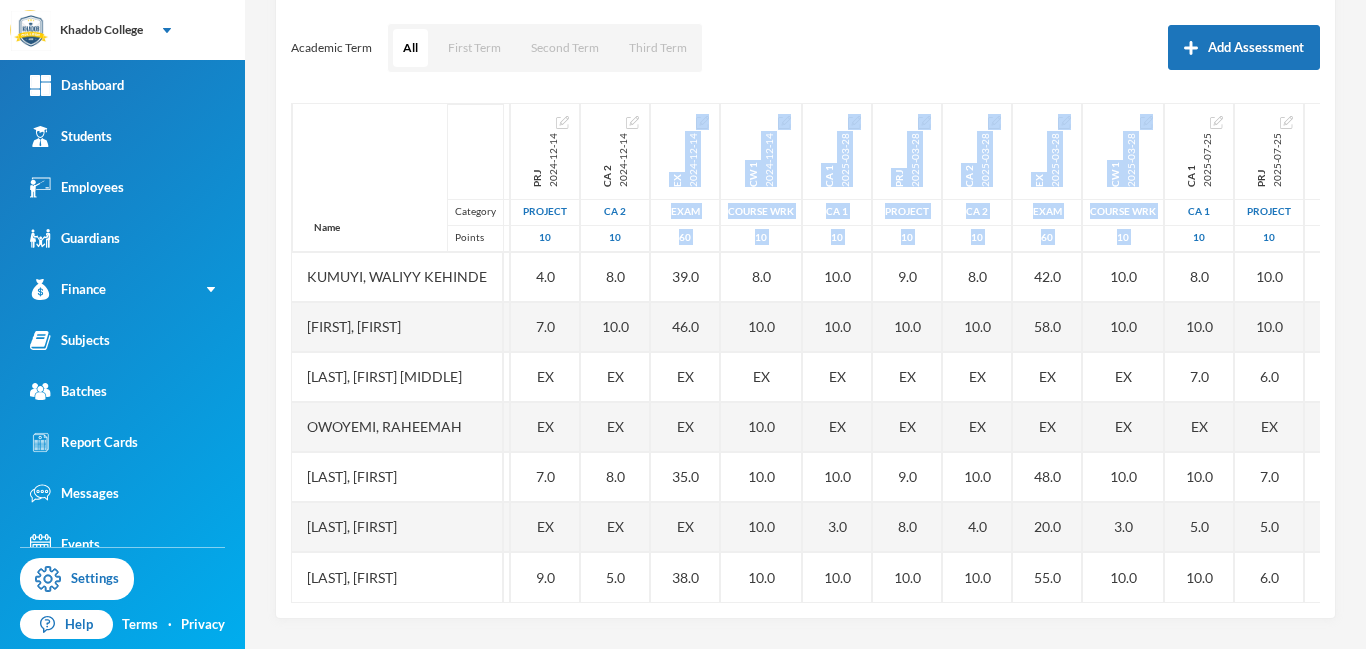 scroll, scrollTop: 451, scrollLeft: 0, axis: vertical 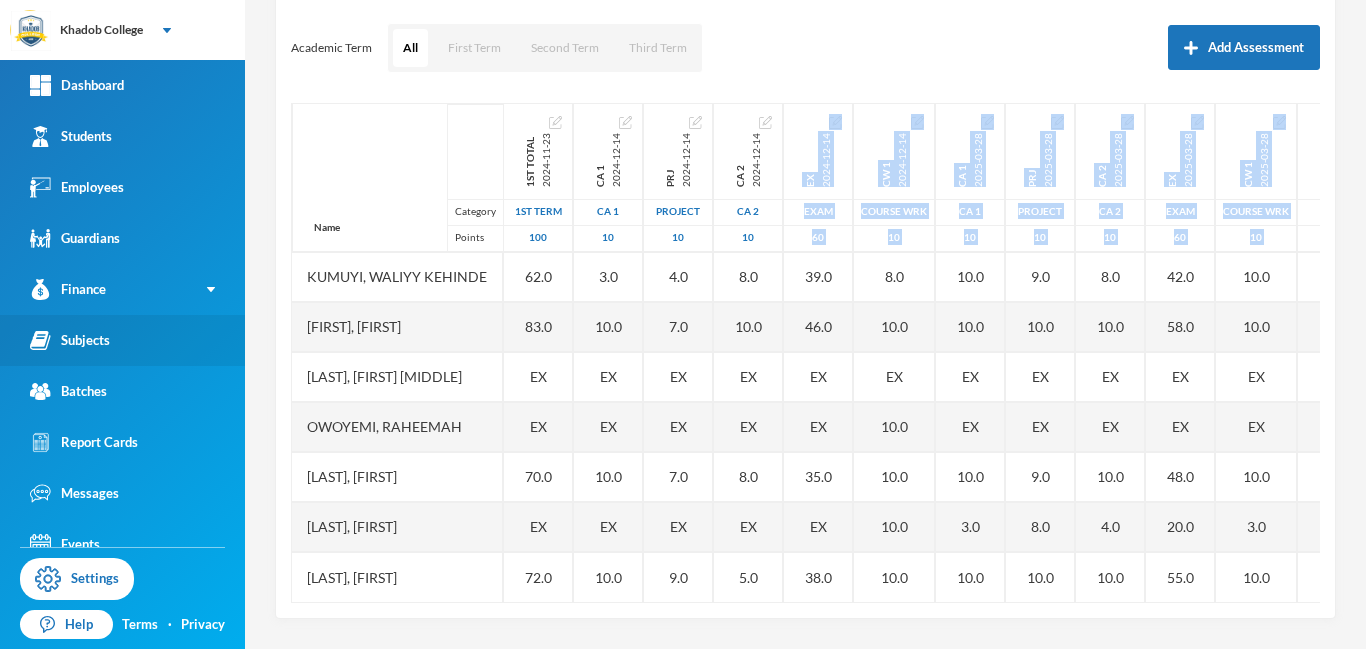 click on "Subjects" at bounding box center (70, 340) 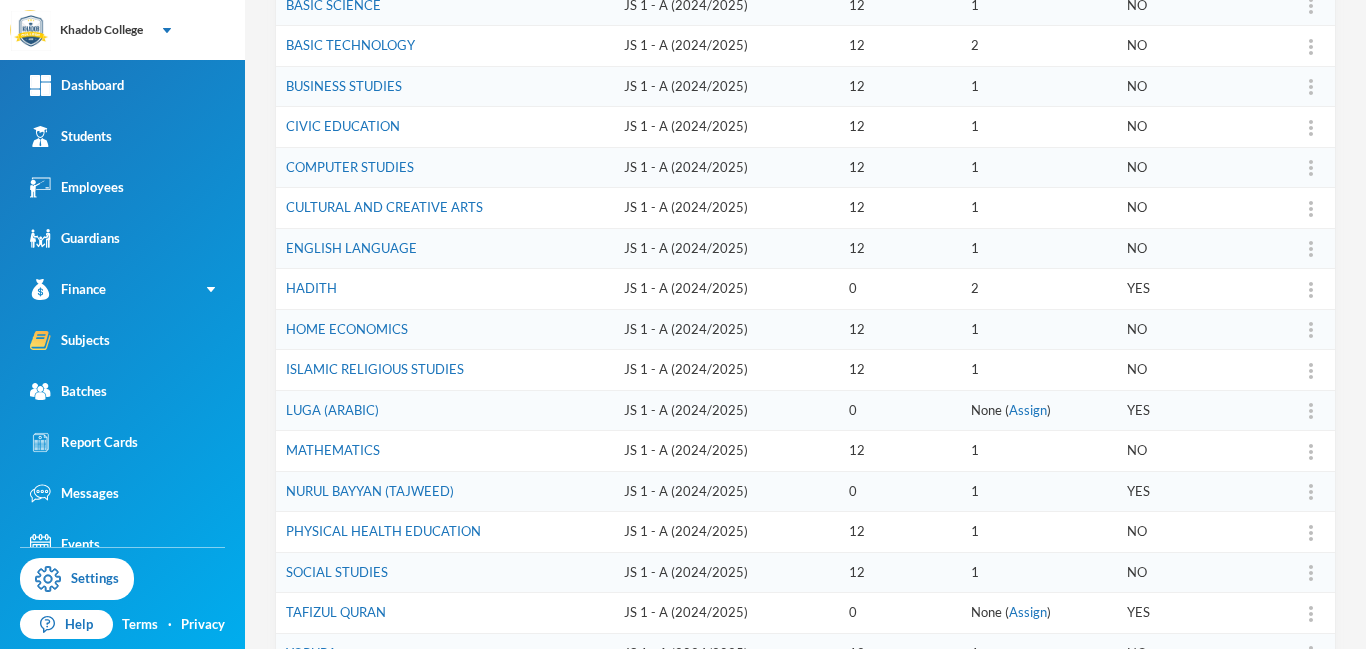 scroll, scrollTop: 443, scrollLeft: 0, axis: vertical 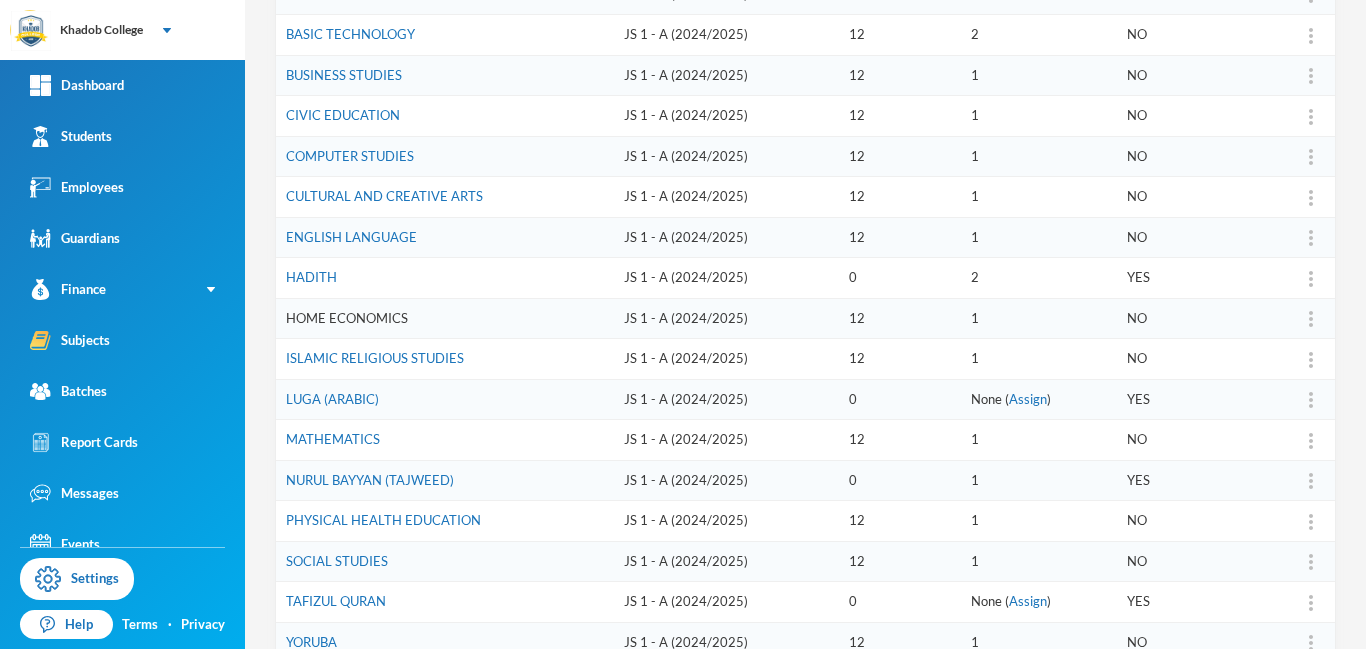 click on "HOME ECONOMICS" at bounding box center [347, 318] 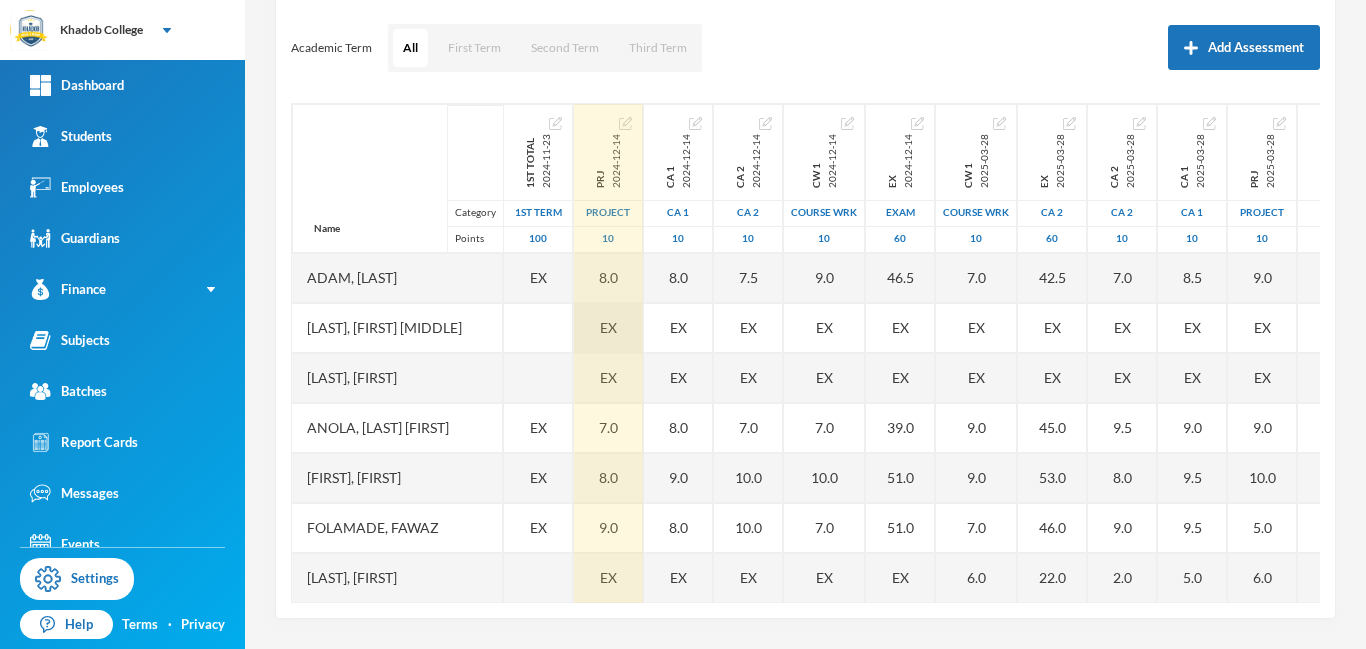 scroll, scrollTop: 263, scrollLeft: 0, axis: vertical 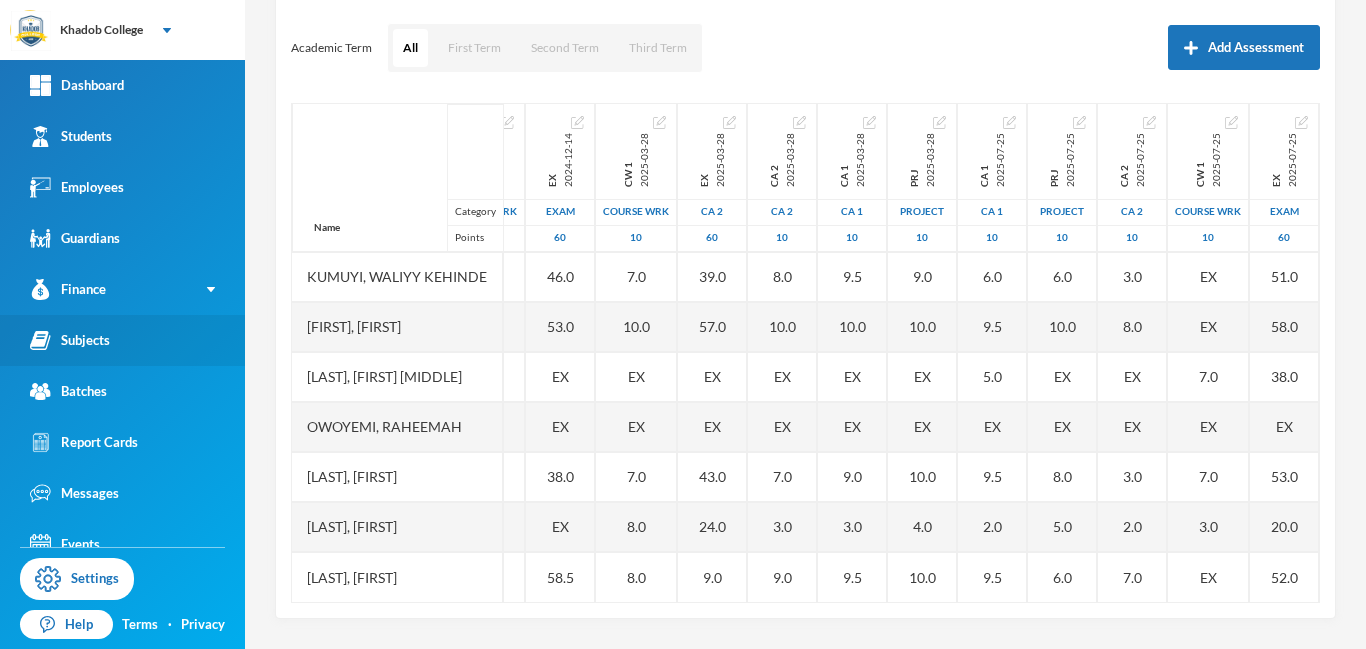 click on "Subjects" at bounding box center (70, 340) 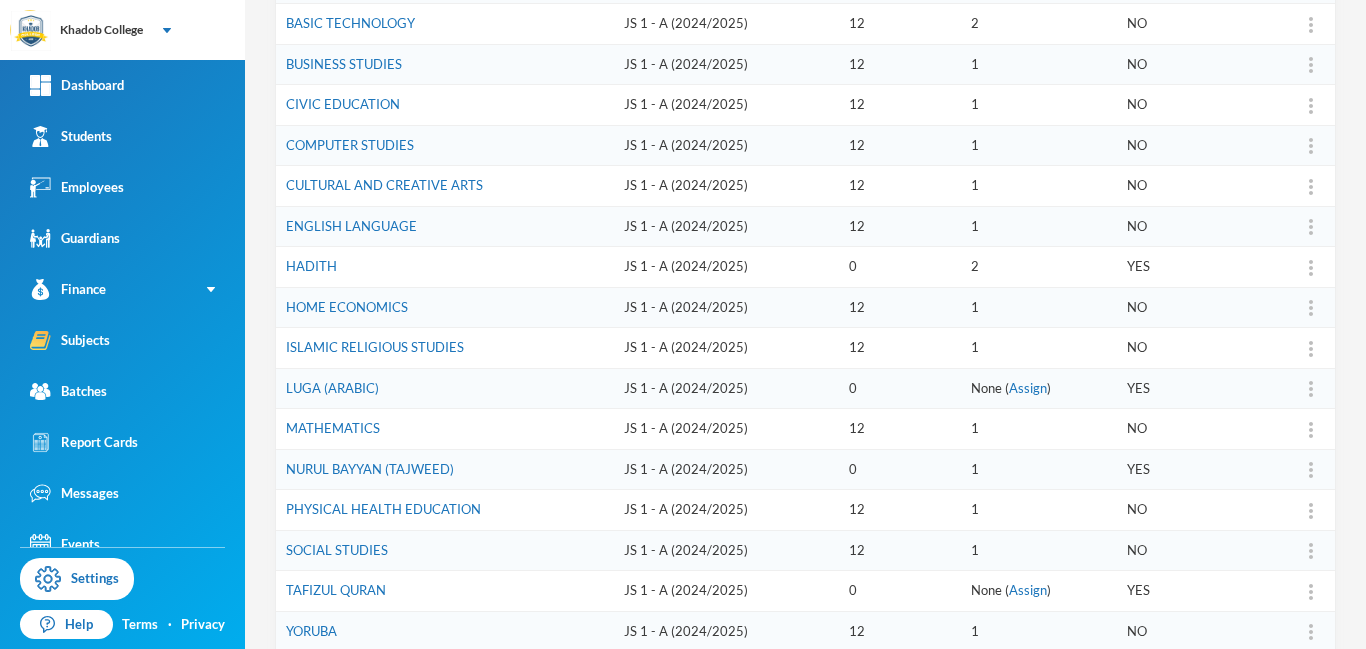 scroll, scrollTop: 580, scrollLeft: 0, axis: vertical 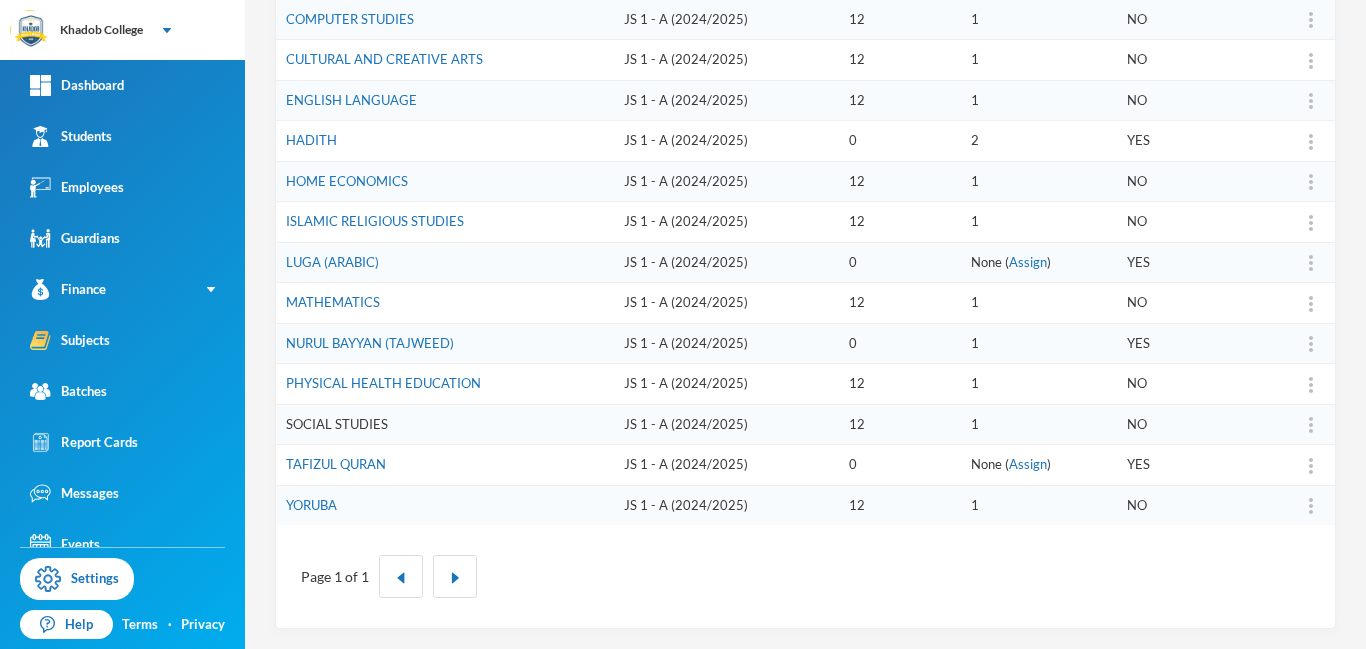 click on "SOCIAL STUDIES" at bounding box center [337, 424] 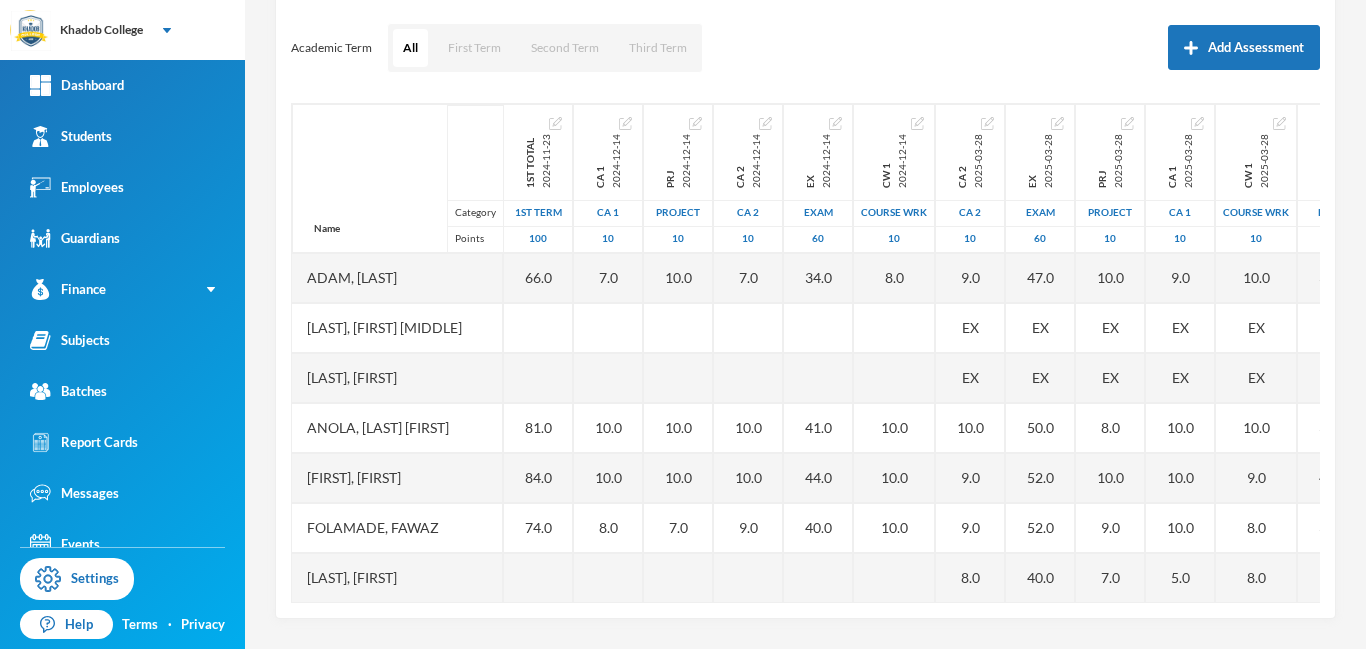 scroll, scrollTop: 263, scrollLeft: 0, axis: vertical 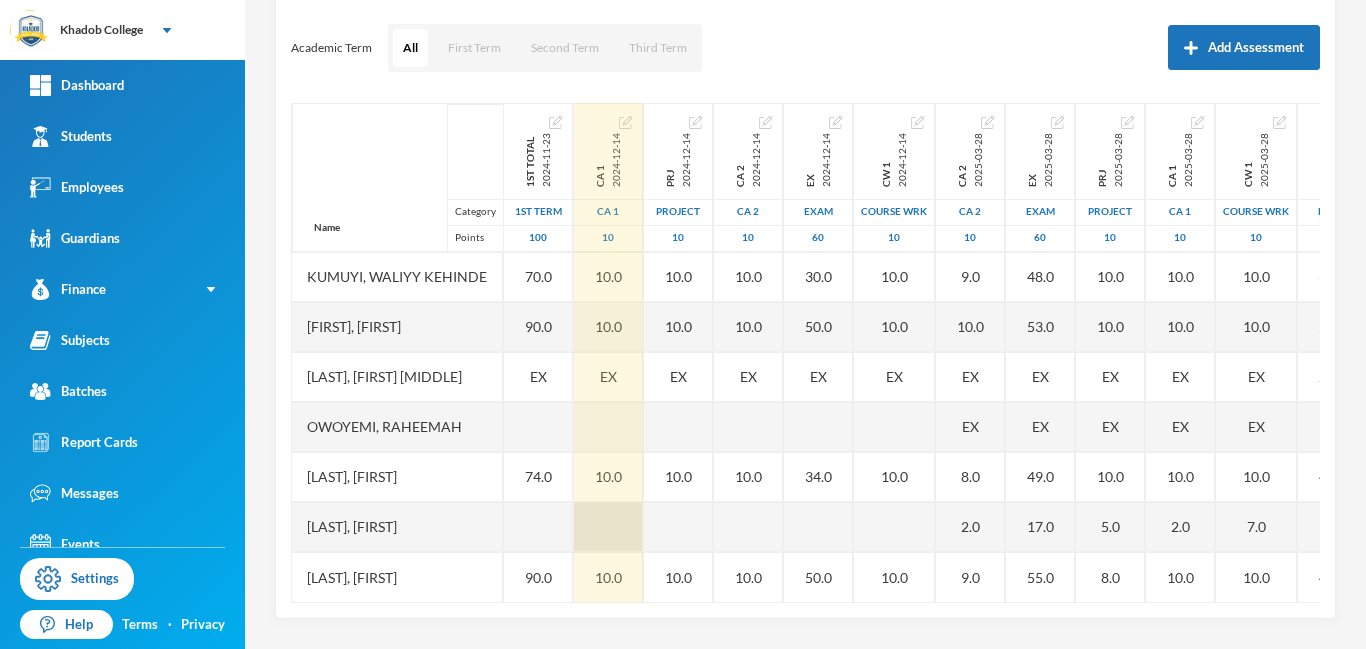 click at bounding box center [608, 527] 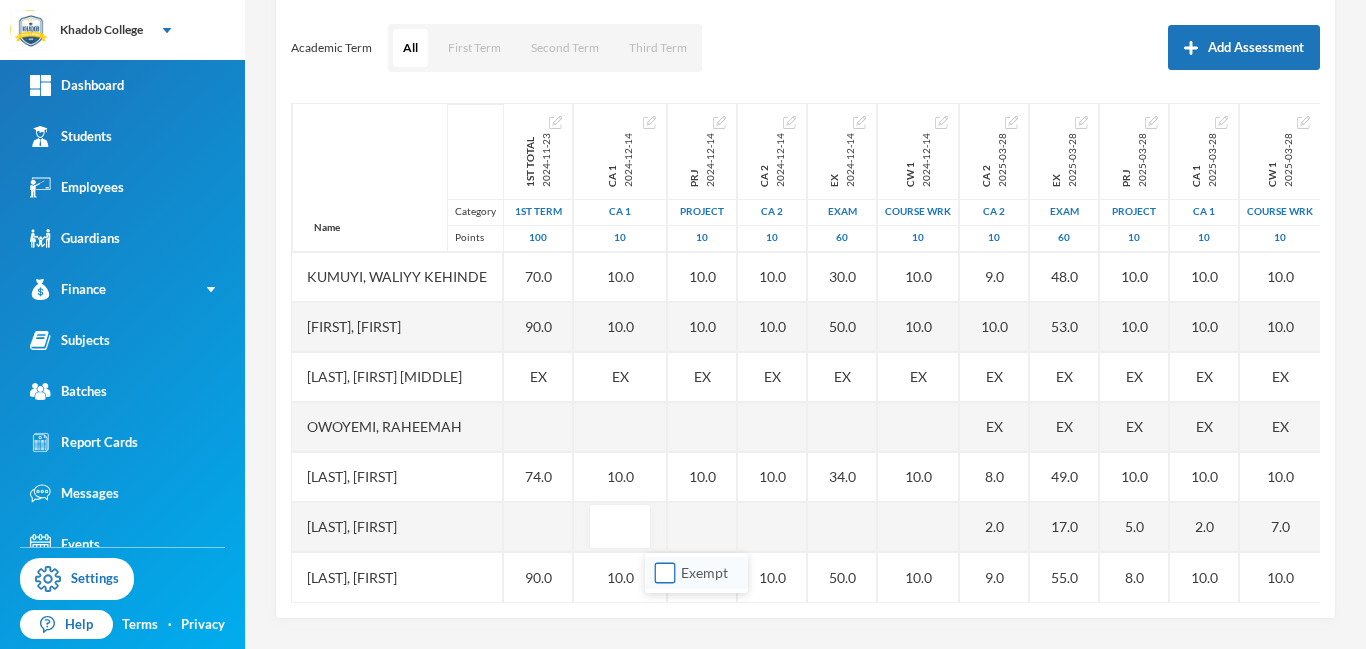 click on "Exempt" at bounding box center (665, 573) 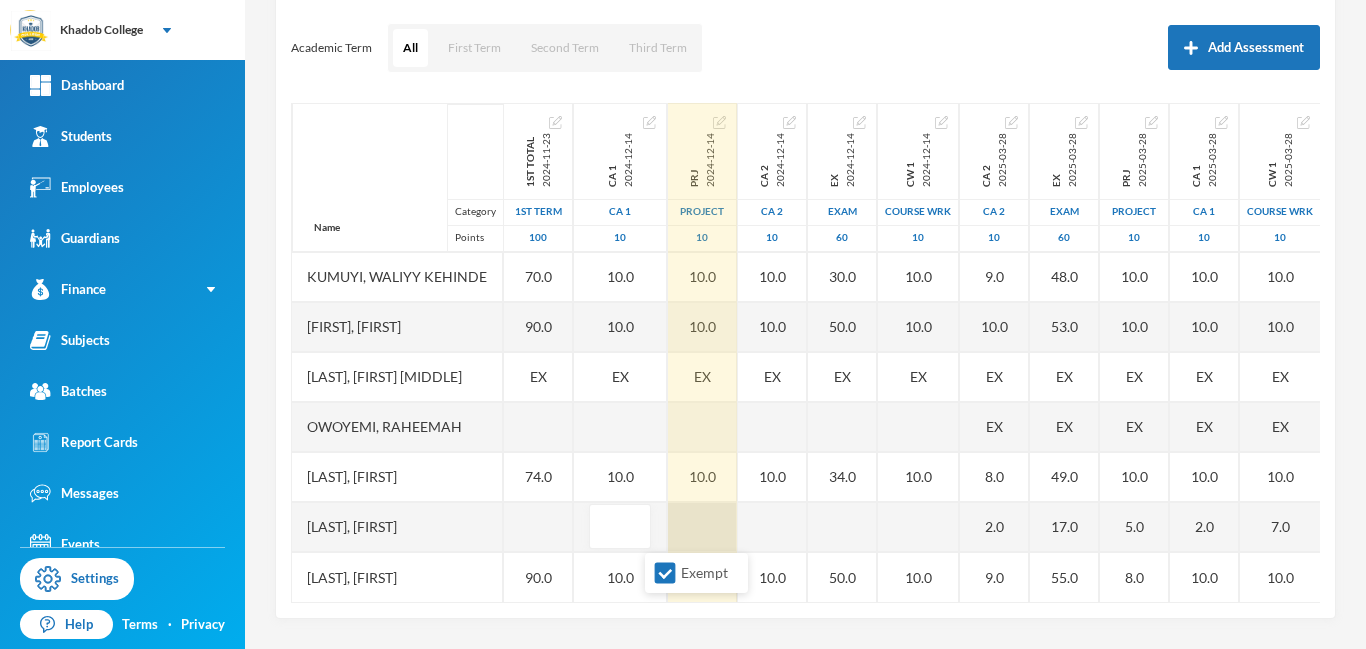 click at bounding box center (702, 527) 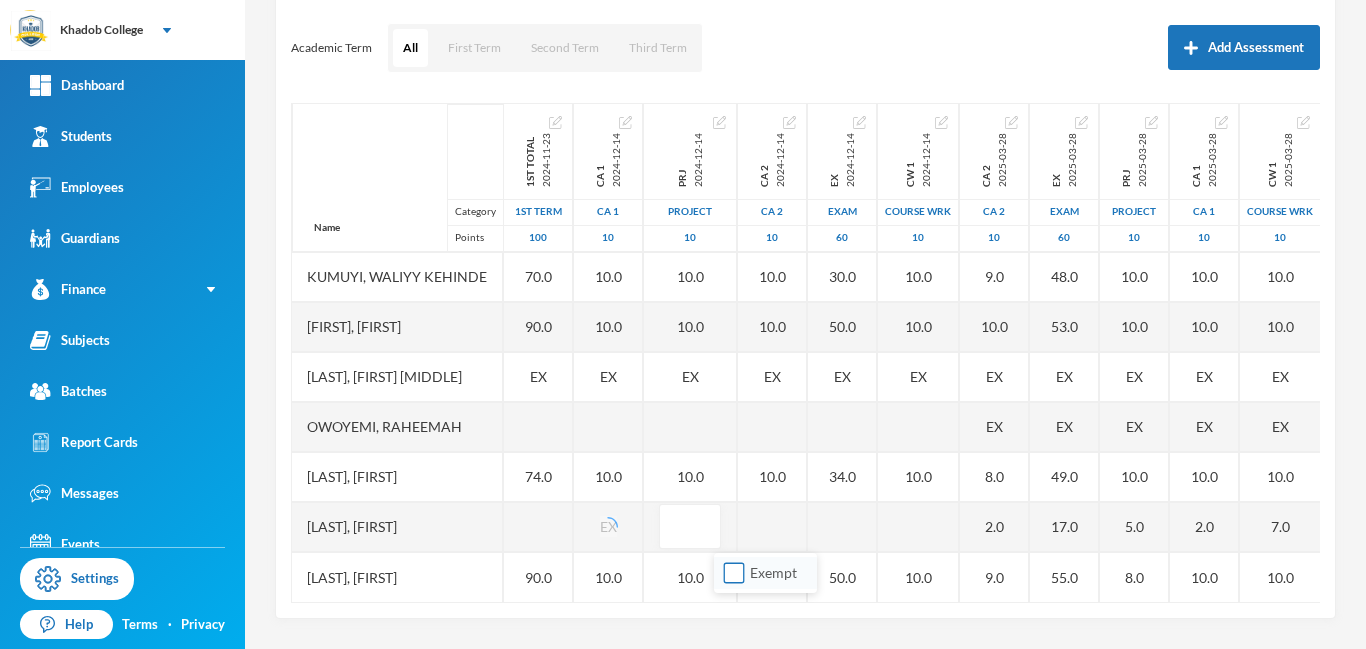 click on "Exempt" at bounding box center (734, 573) 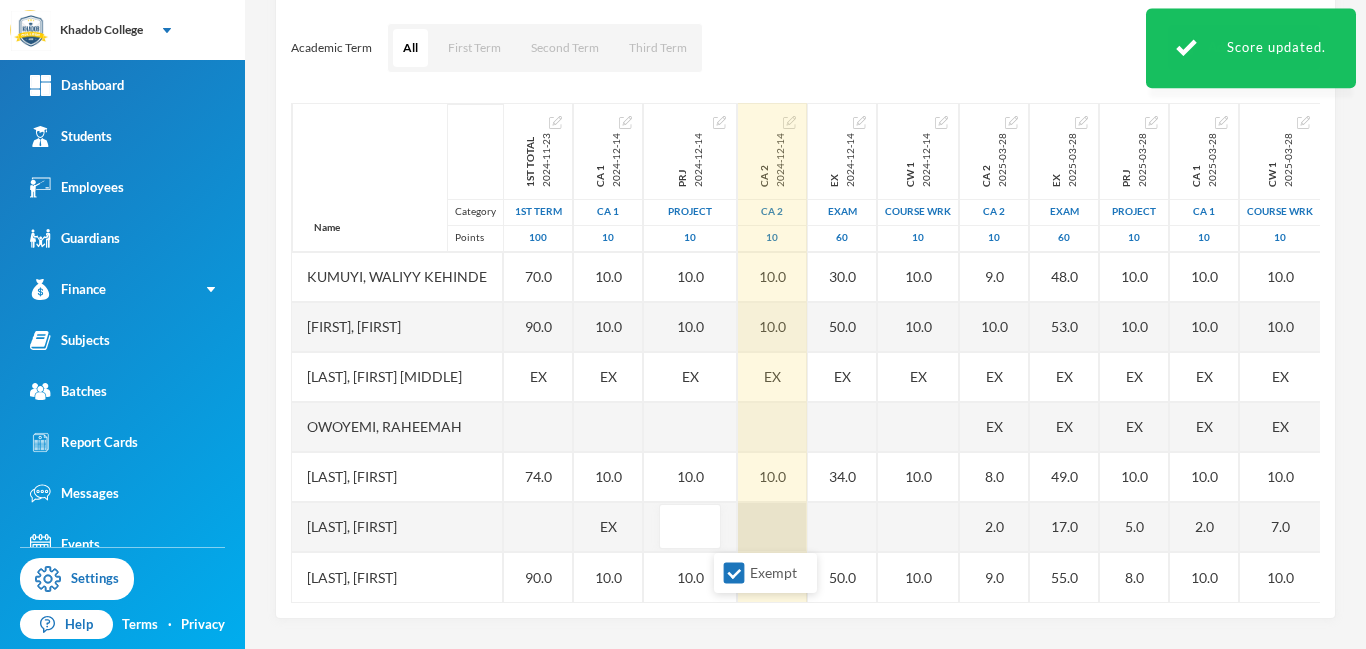 click at bounding box center [772, 527] 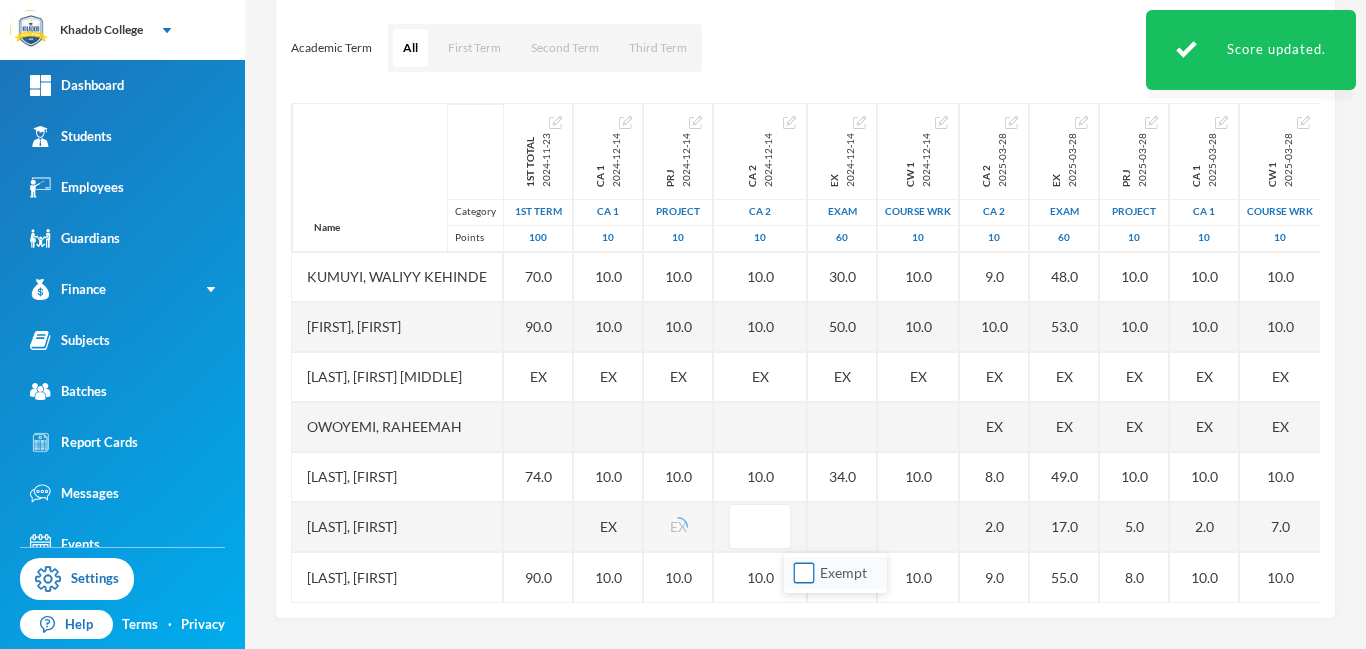 click on "Exempt" at bounding box center [804, 573] 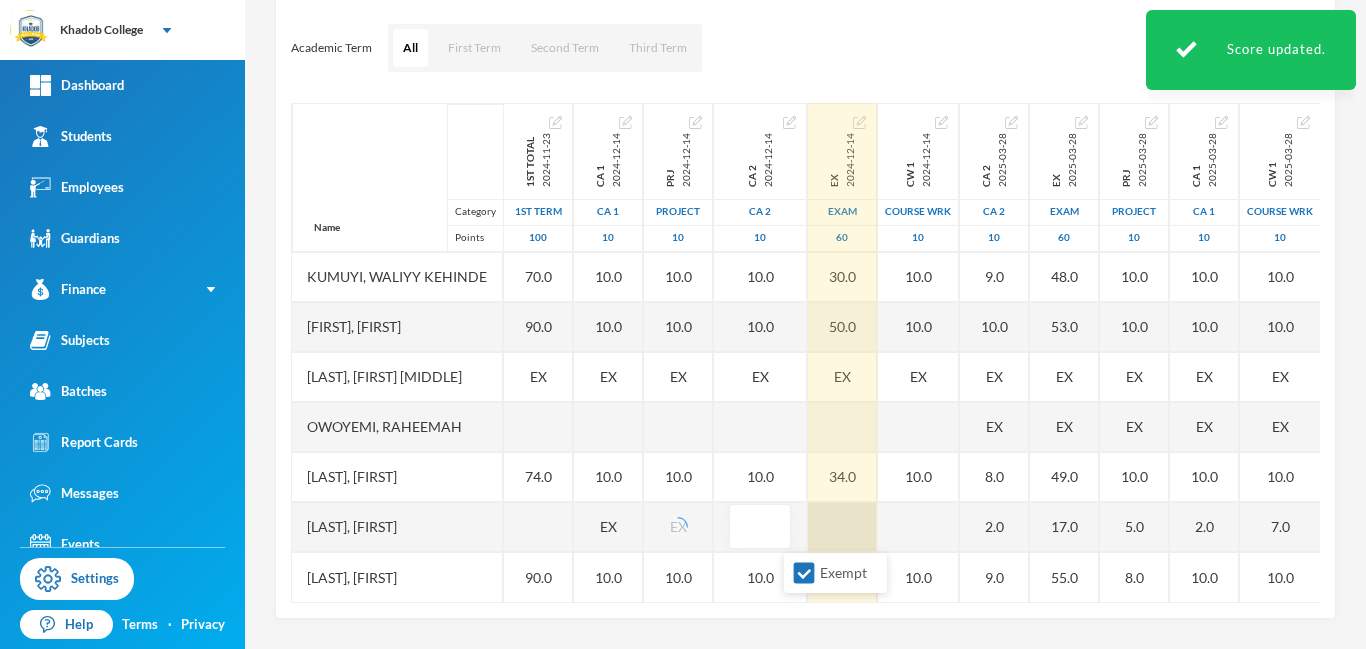 click at bounding box center [842, 527] 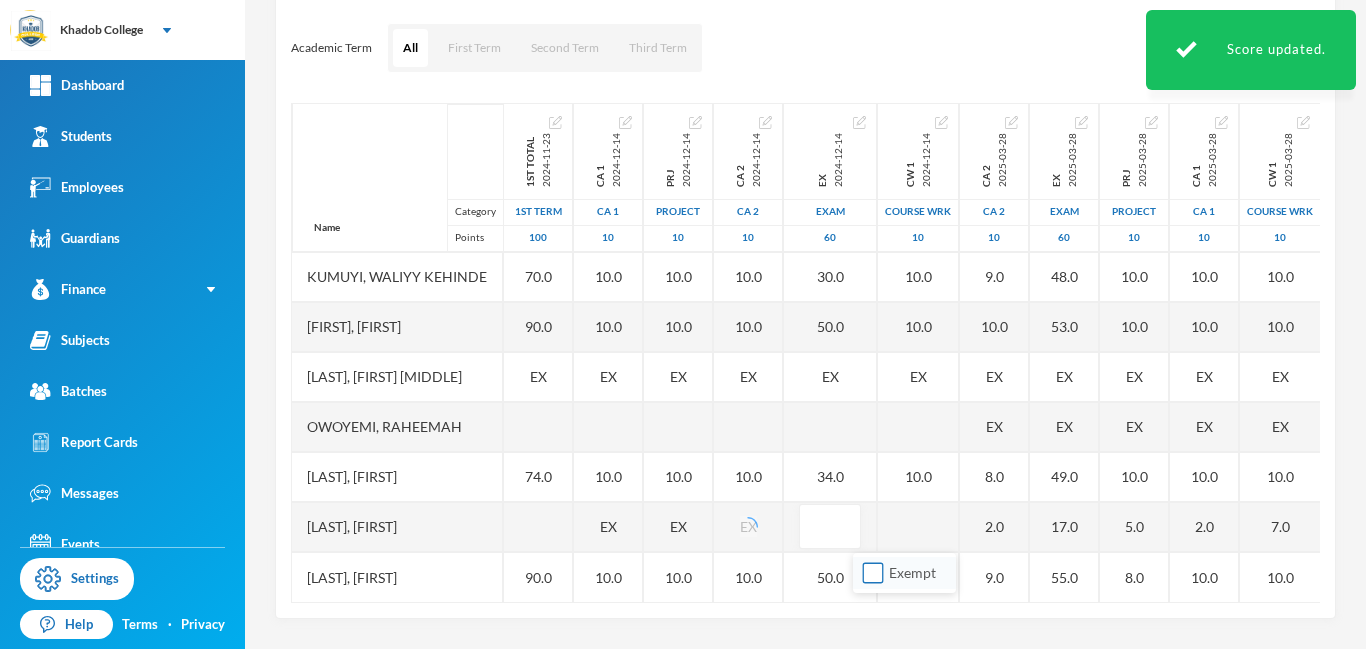 click on "Exempt" at bounding box center [873, 573] 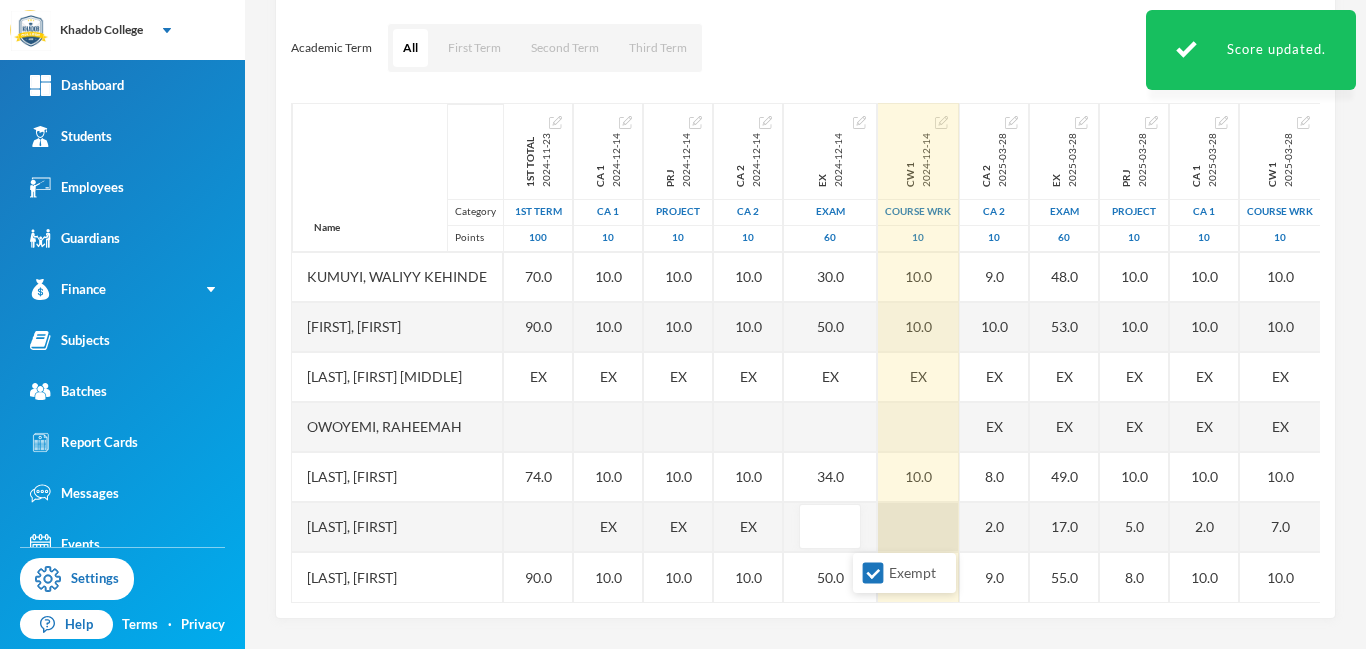 click on "Name   Category Points [FIRST], [LAST] [FIRST], [LAST] [FIRST], [LAST] [FIRST], [LAST] [FIRST], [LAST] [FIRST], [LAST] [FIRST], [LAST] [FIRST], [LAST] [FIRST], [LAST] [FIRST], [LAST] [FIRST], [LAST] [FIRST], [LAST] [FIRST], [LAST] [FIRST], [LAST] 1st Total 2024-11-23 1st Term 100 66.0 81.0 84.0 74.0 80.0 83.0 70.0 90.0 EX 74.0 90.0 CA 1 2024-12-14 CA 1 10 7.0 10.0 10.0 8.0 10.0 10.0 10.0 10.0 EX 10.0 EX 10.0 PRJ 2024-12-14 project 10 10.0 10.0 10.0 7.0 10.0 10.0 10.0 10.0 EX 10.0 EX 10.0 CA 2 2024-12-14 CA 2 10 7.0 10.0 10.0 9.0 10.0 10.0 10.0 10.0 EX 10.0 EX 10.0 EX 2024-12-14 Exam 60 34.0 41.0 44.0 40.0 40.0 43.0 30.0 50.0 EX 34.0 50.0 CW 1 2024-12-14 COURSE WRK 10 8.0 10.0 10.0 10.0 10.0 10.0 10.0 10.0 EX 10.0 10.0 CA 2 2025-03-28 CA 2 10 9.0 EX EX 10.0 9.0 9.0 8.0 9.0 6.0 9.0 10.0 EX EX 8.0 2.0 9.0 EX 2025-03-28 Exam 60 47.0 EX EX 50.0 52.0 52.0 40.0 51.0 45.0 48.0 53.0 EX EX 49.0 17.0 55.0 PRJ 2025-03-28 project 10 10.0" at bounding box center [805, 353] 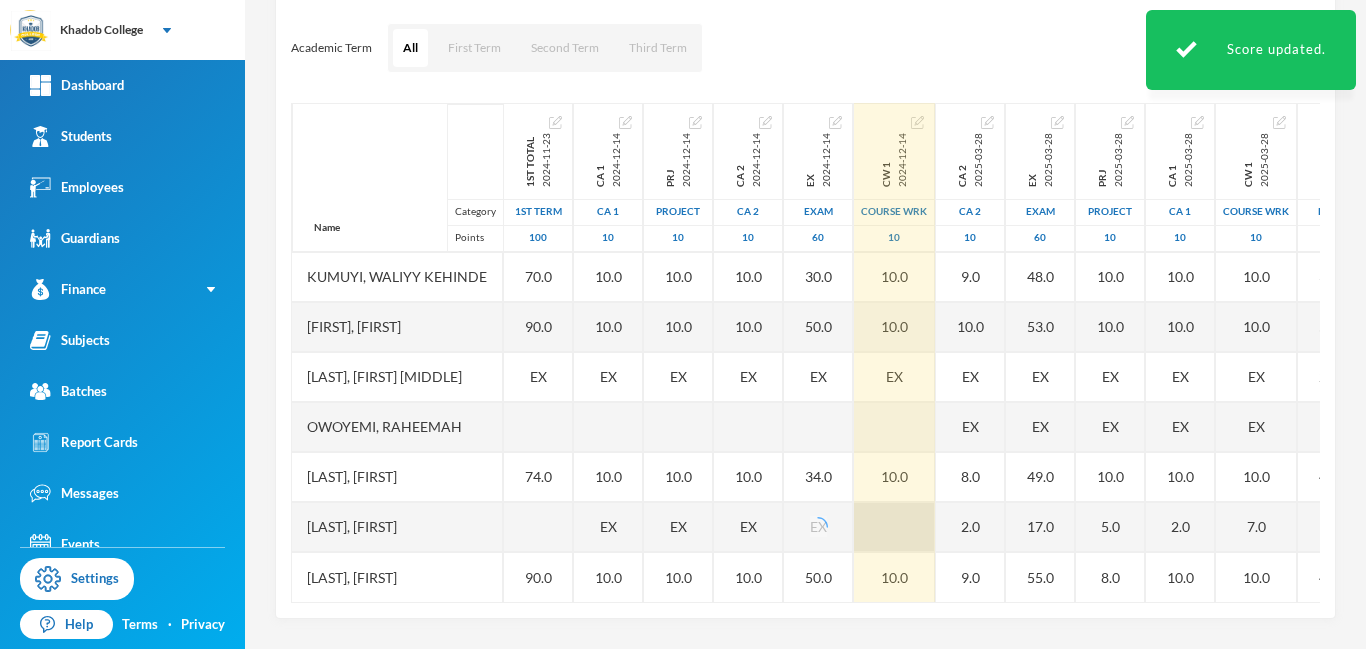 click at bounding box center [894, 527] 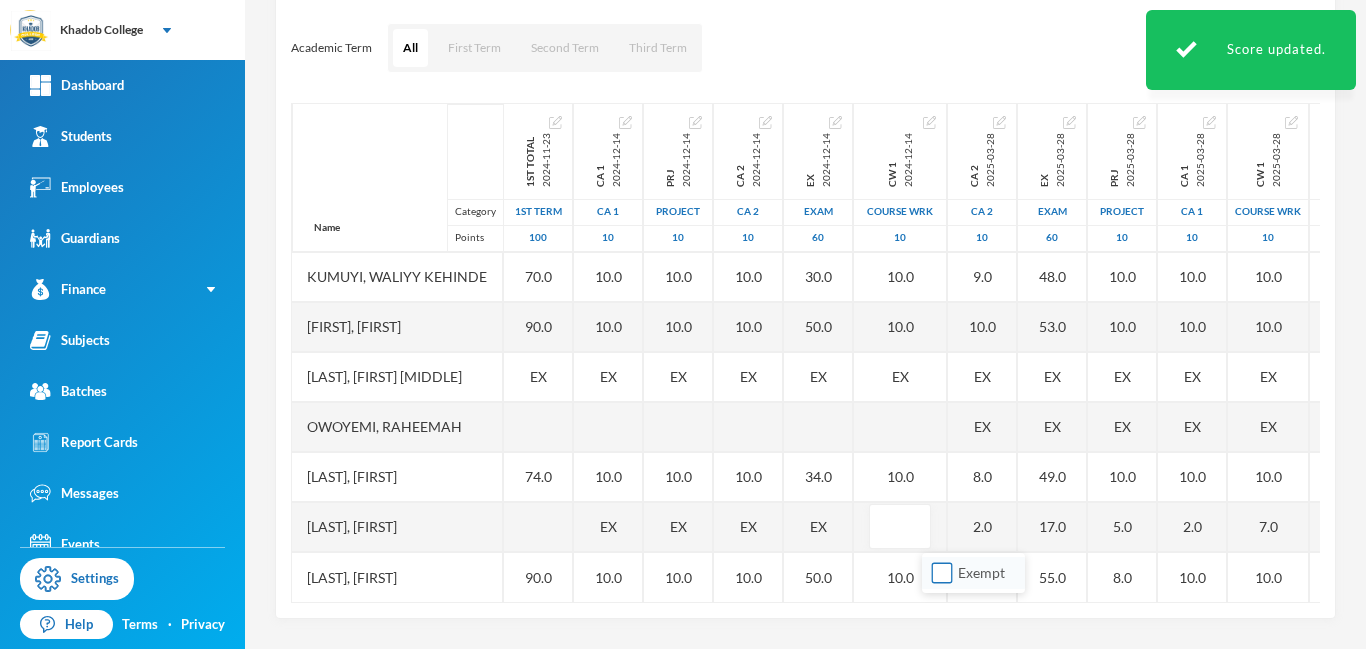 click on "Exempt" at bounding box center (942, 573) 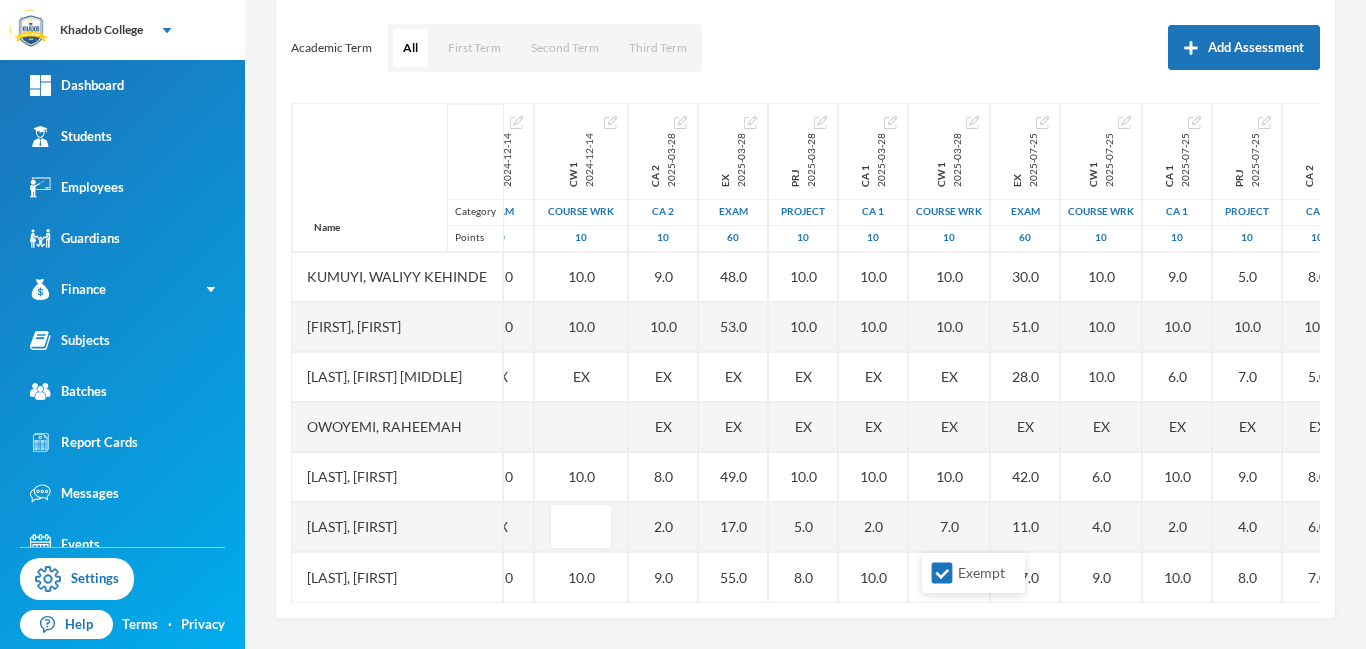 scroll, scrollTop: 451, scrollLeft: 400, axis: both 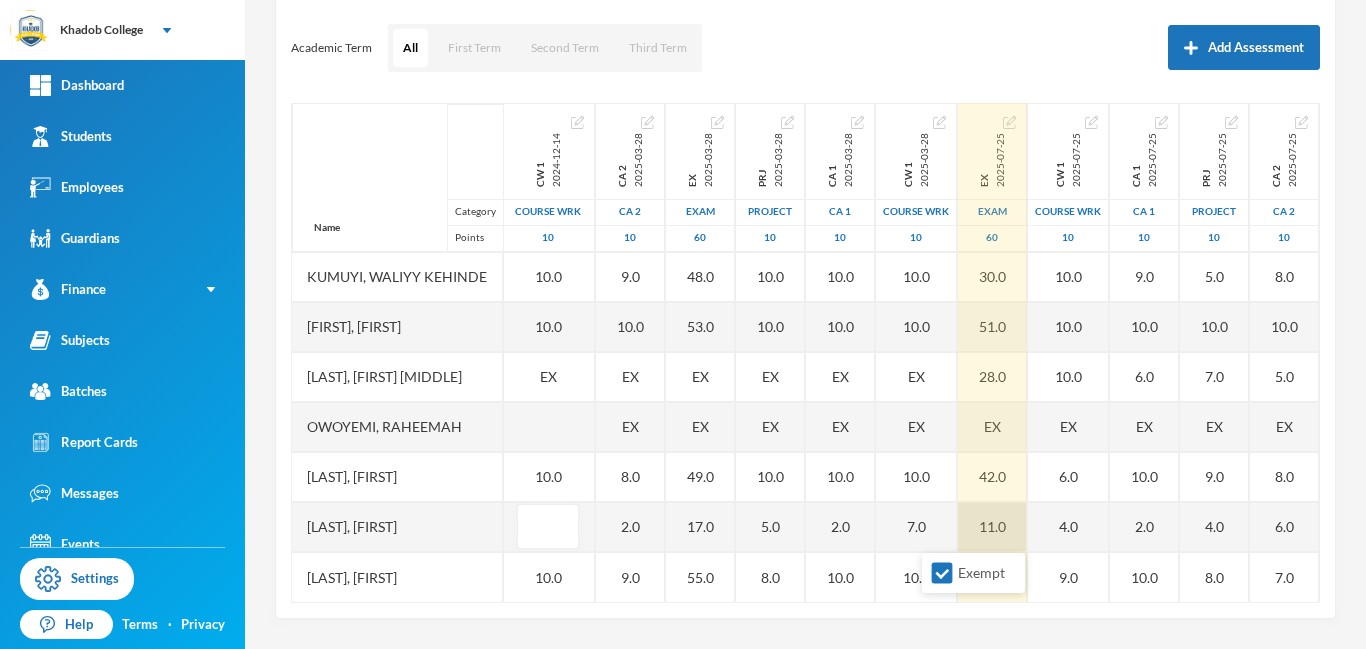 click on "11.0" at bounding box center [992, 527] 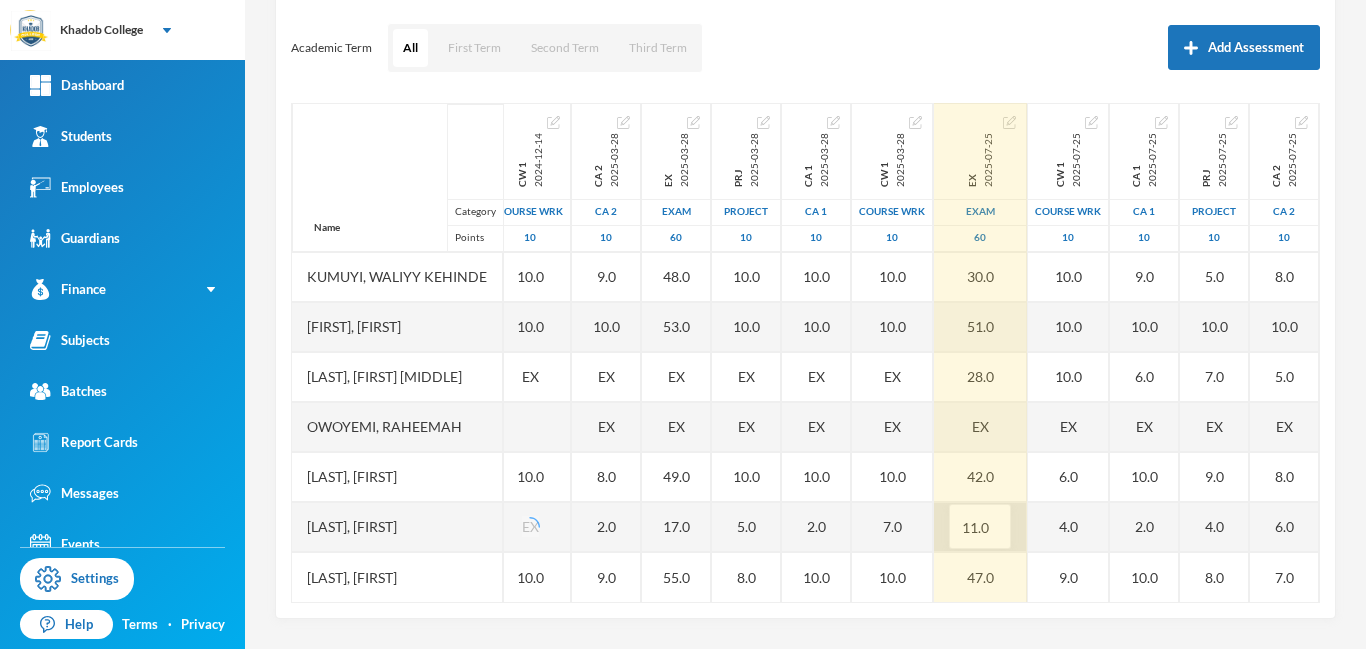 scroll, scrollTop: 451, scrollLeft: 387, axis: both 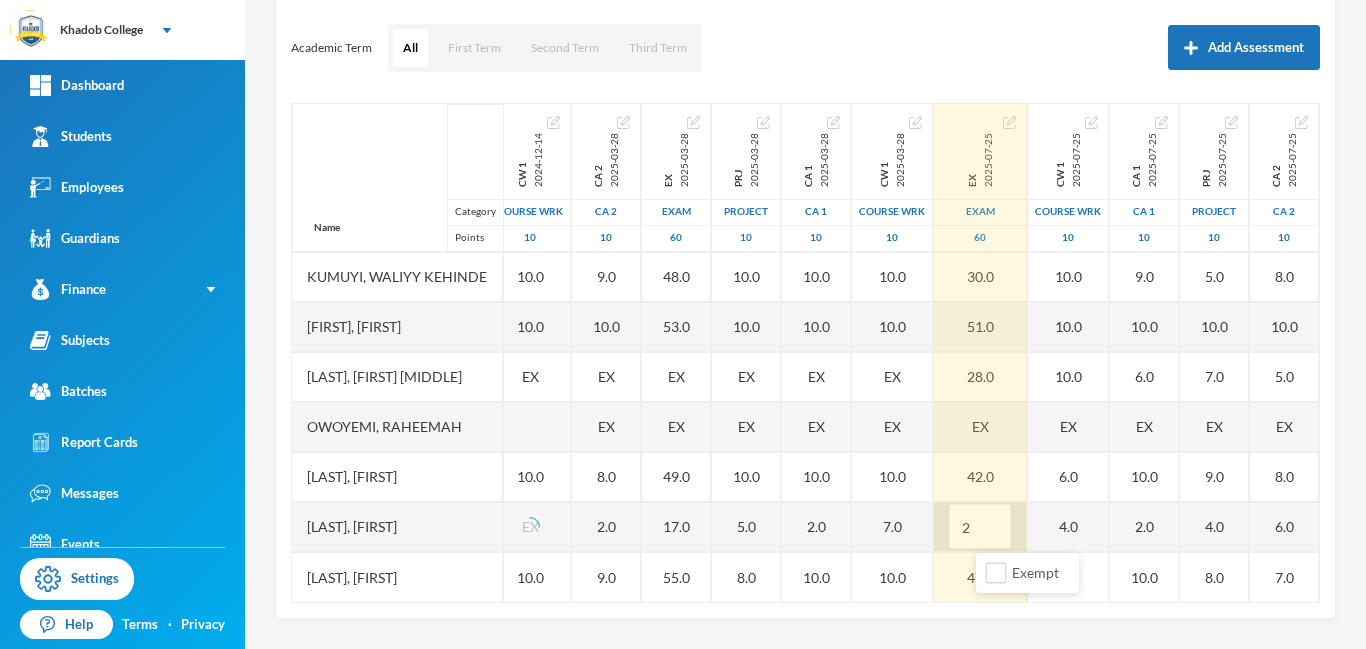 type on "21" 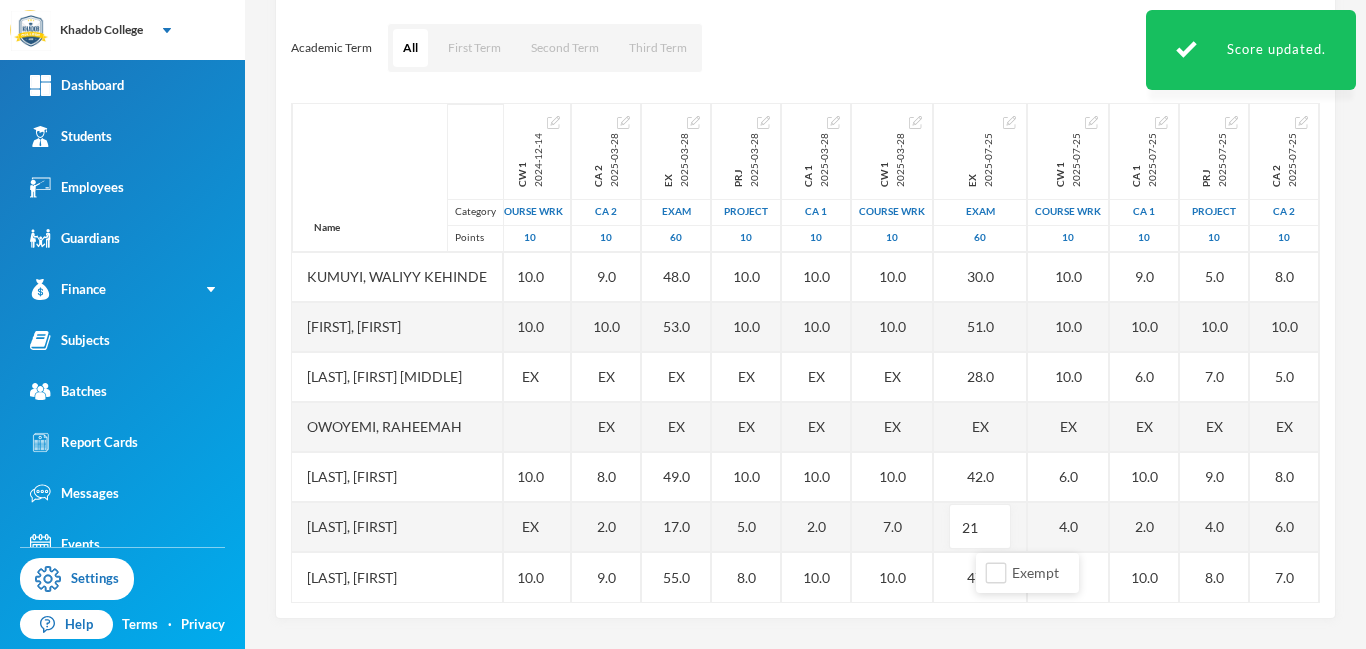 scroll, scrollTop: 451, scrollLeft: 412, axis: both 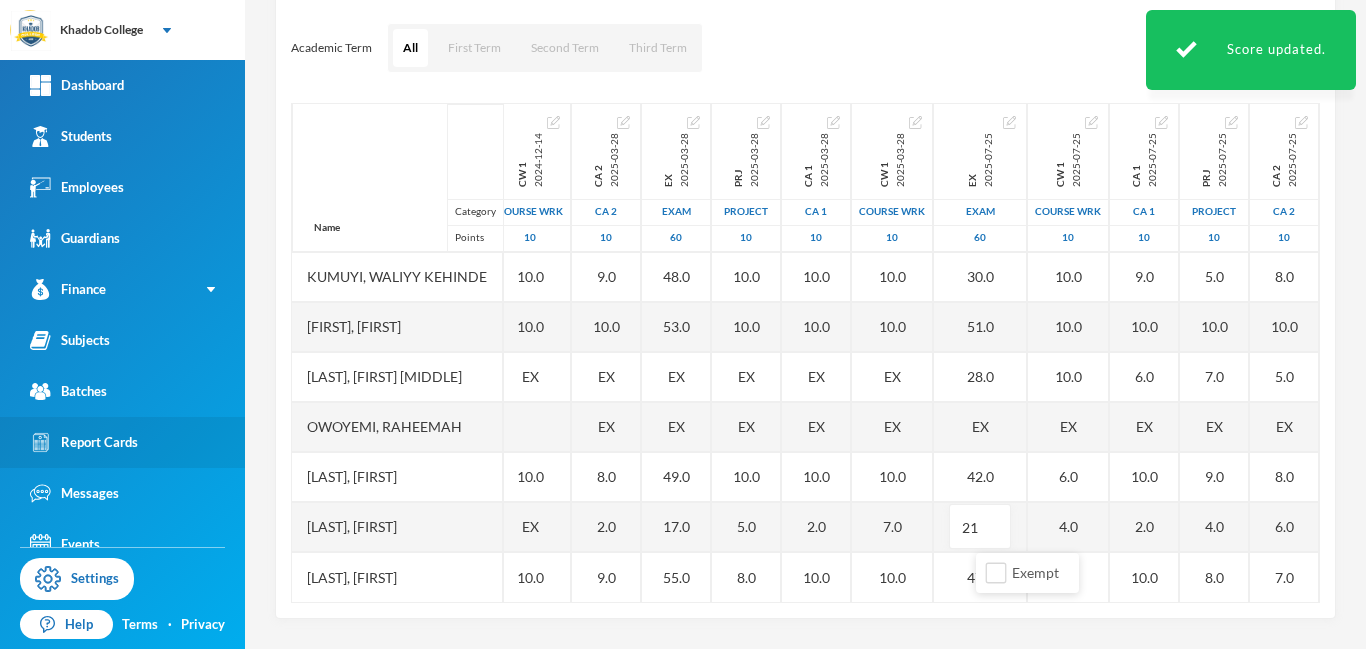 click on "Report Cards" at bounding box center [84, 442] 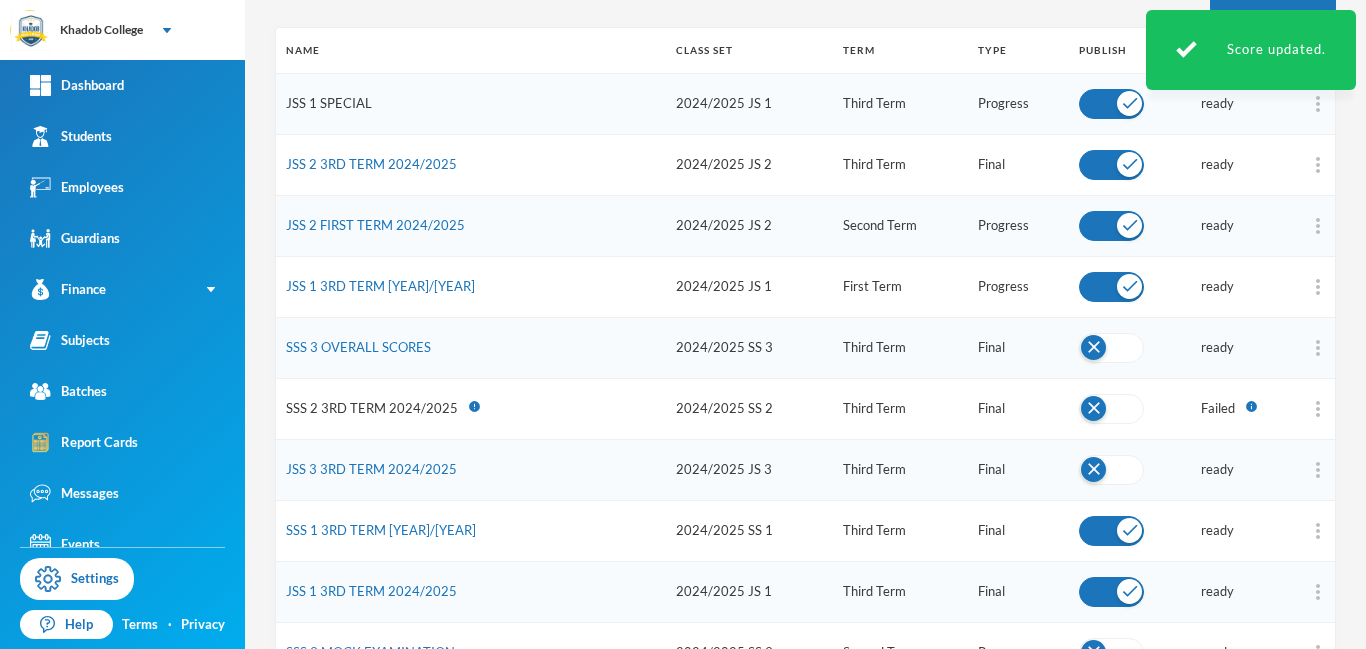 click on "JSS 1 SPECIAL" at bounding box center [329, 103] 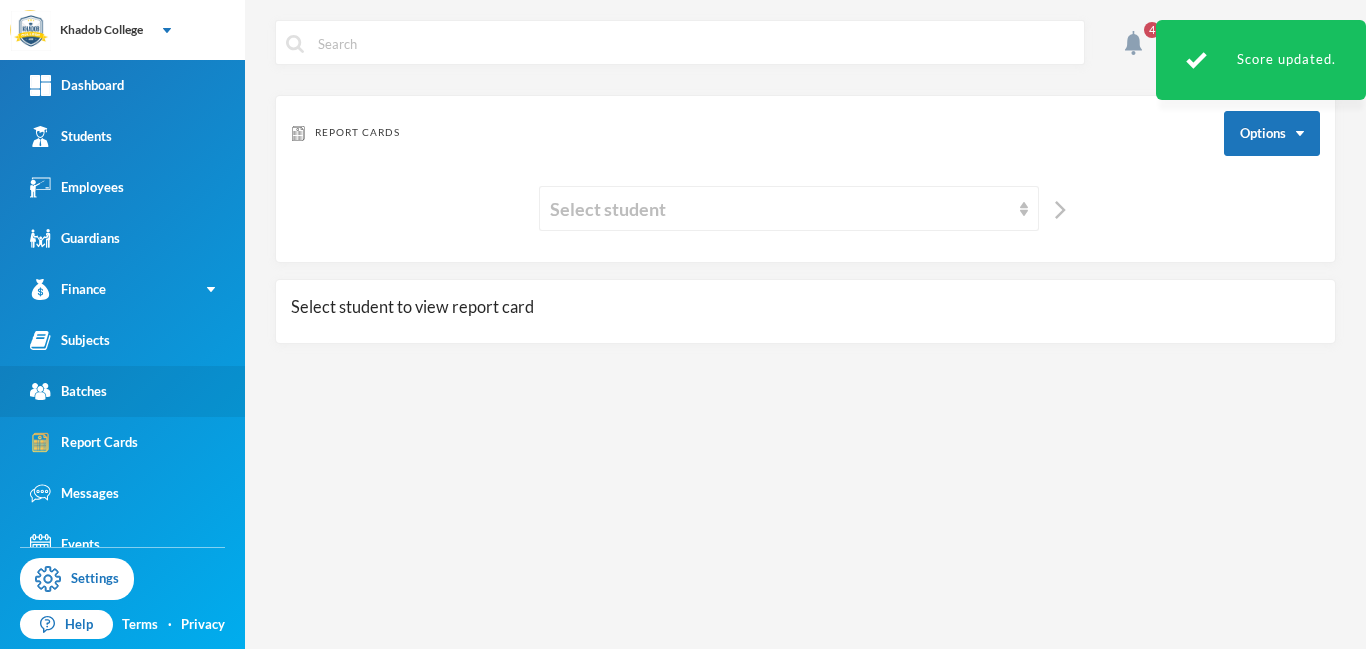 scroll, scrollTop: 0, scrollLeft: 0, axis: both 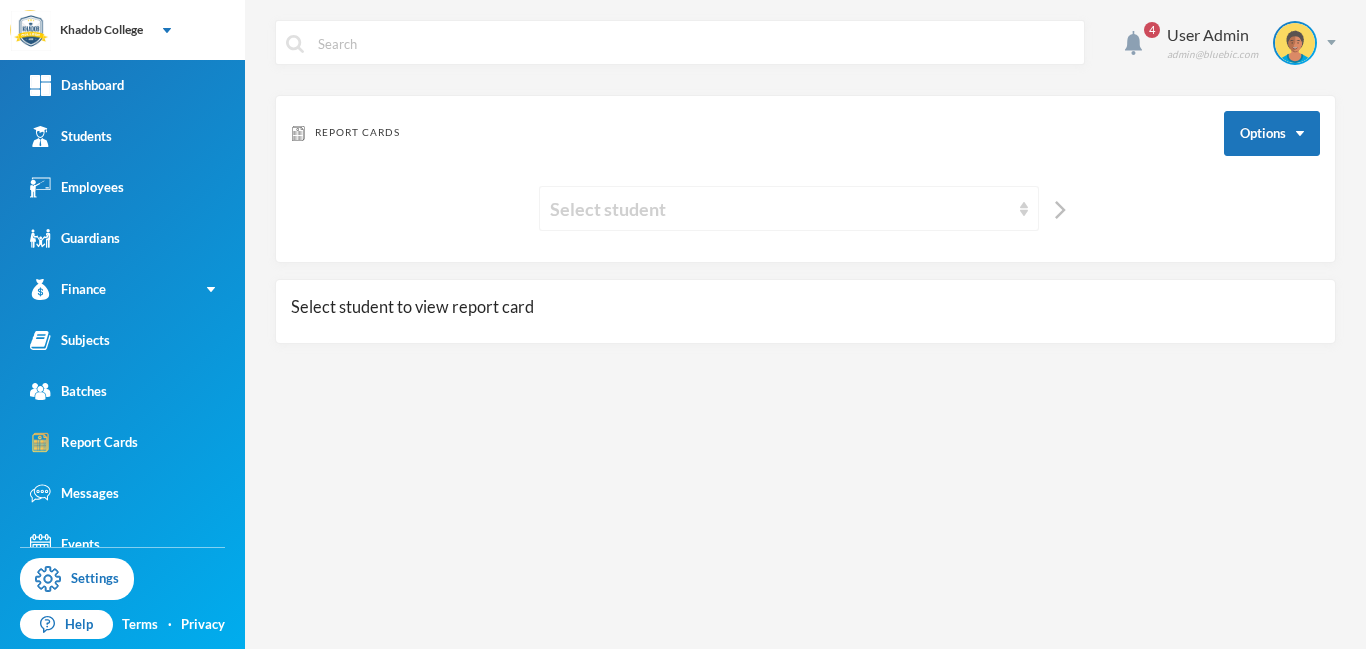 click on "Select student" at bounding box center (780, 209) 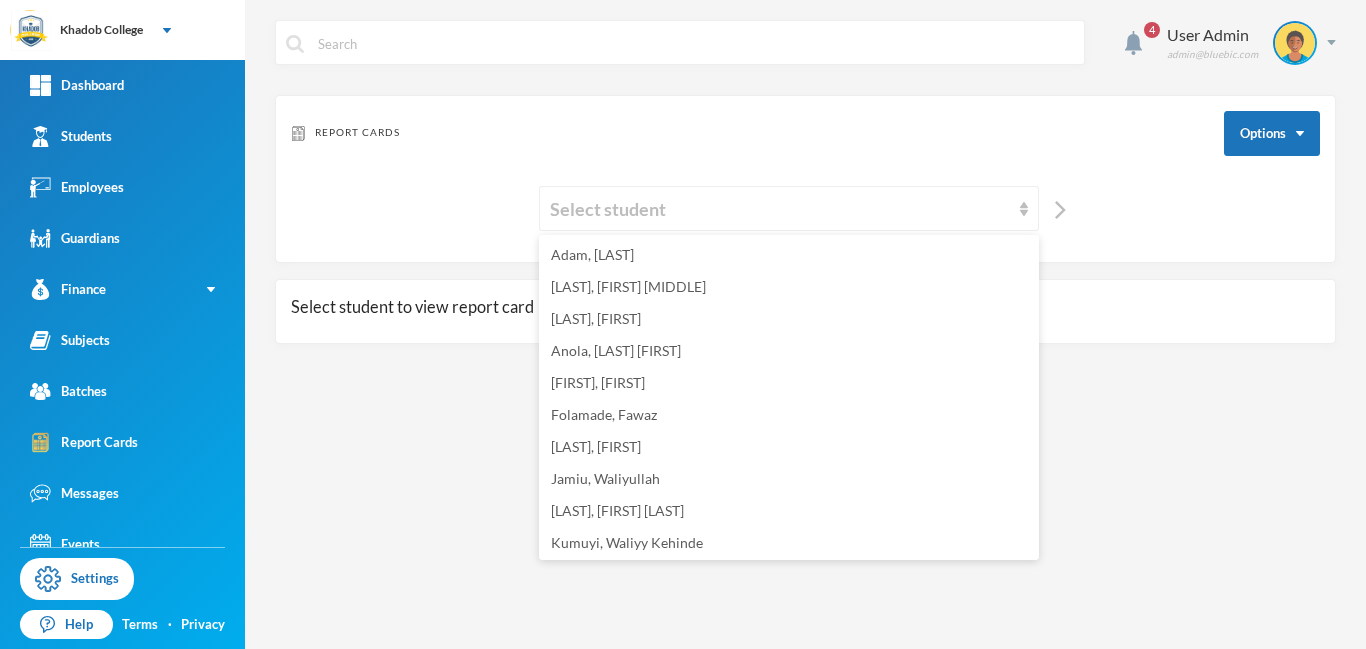 scroll, scrollTop: 195, scrollLeft: 0, axis: vertical 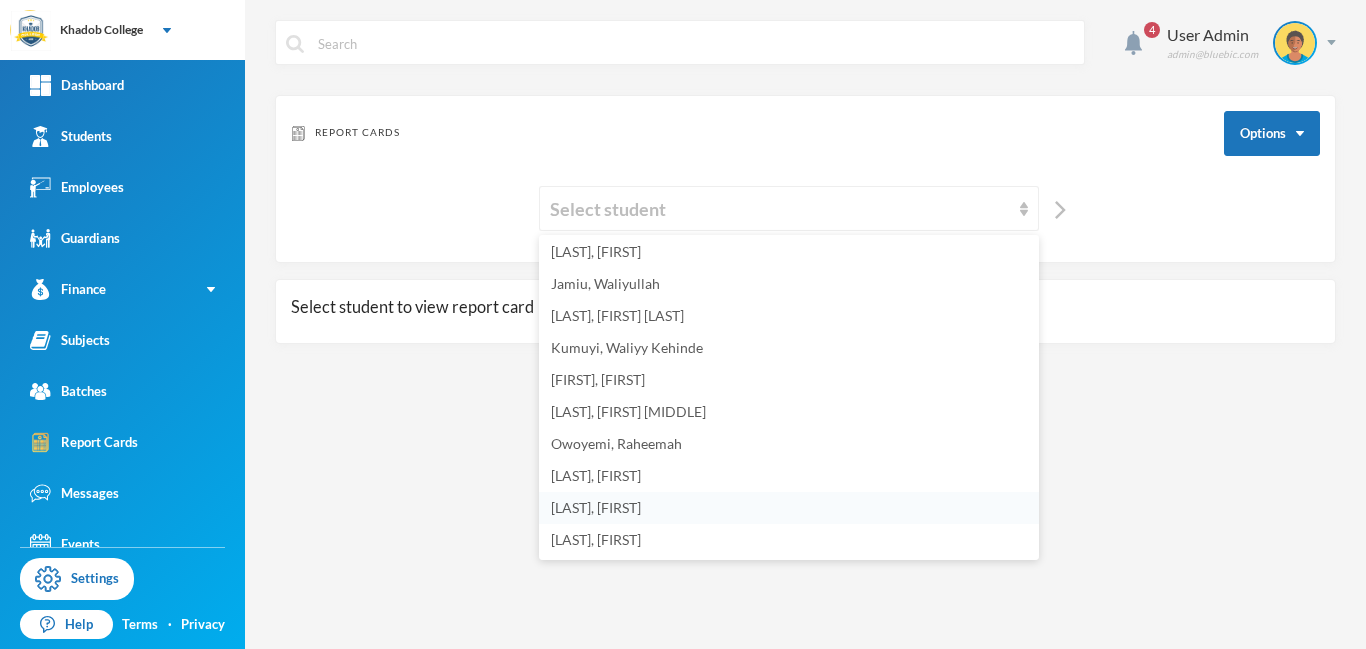 click on "[LAST], [FIRST]" at bounding box center [596, 507] 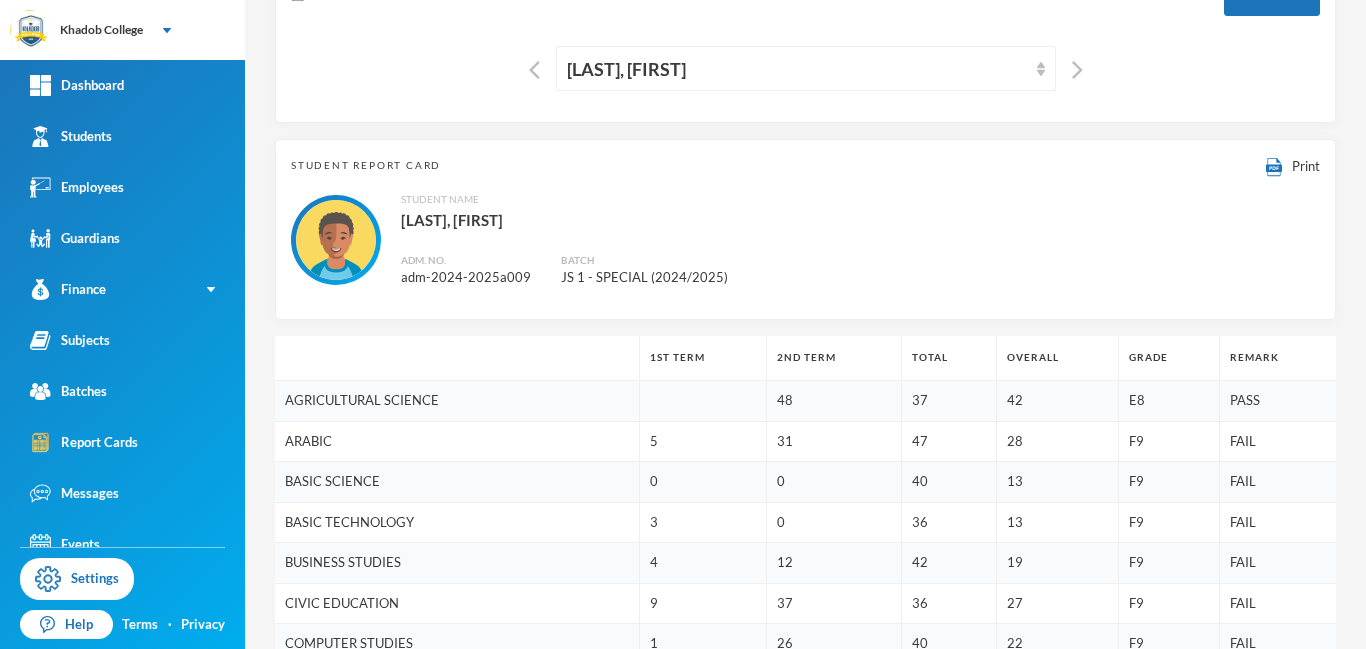 scroll, scrollTop: 0, scrollLeft: 0, axis: both 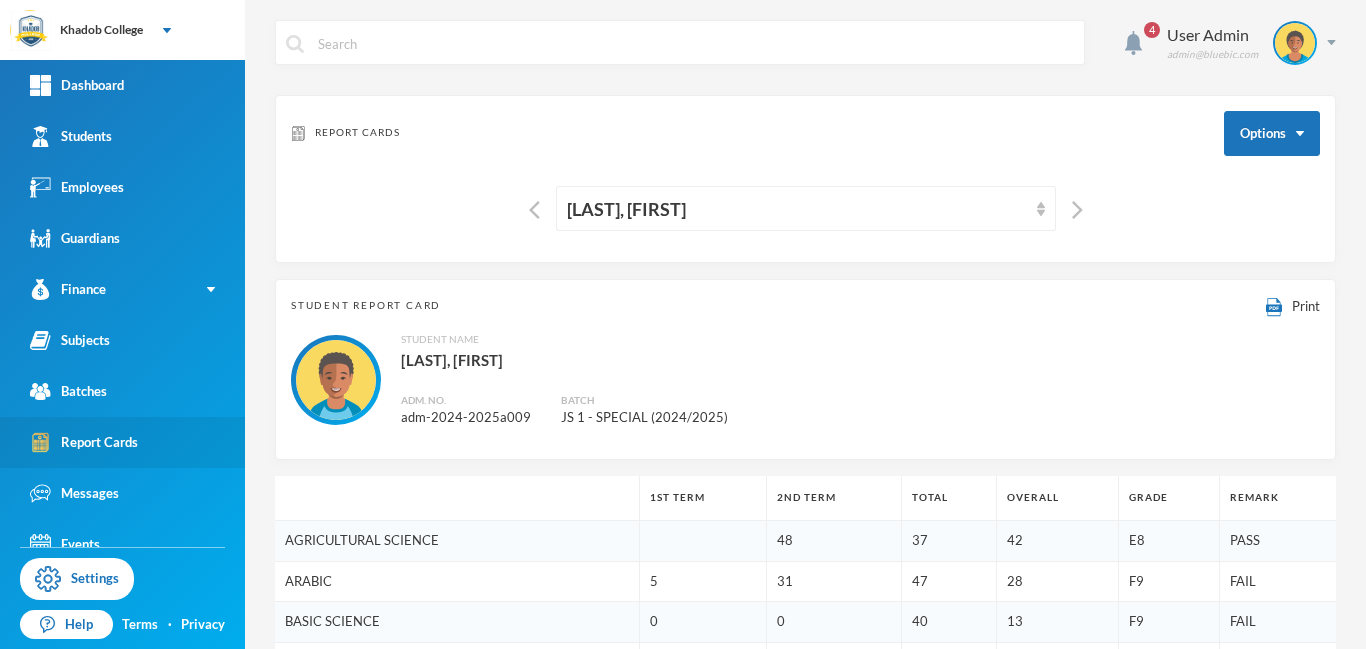 click on "Report Cards" at bounding box center [84, 442] 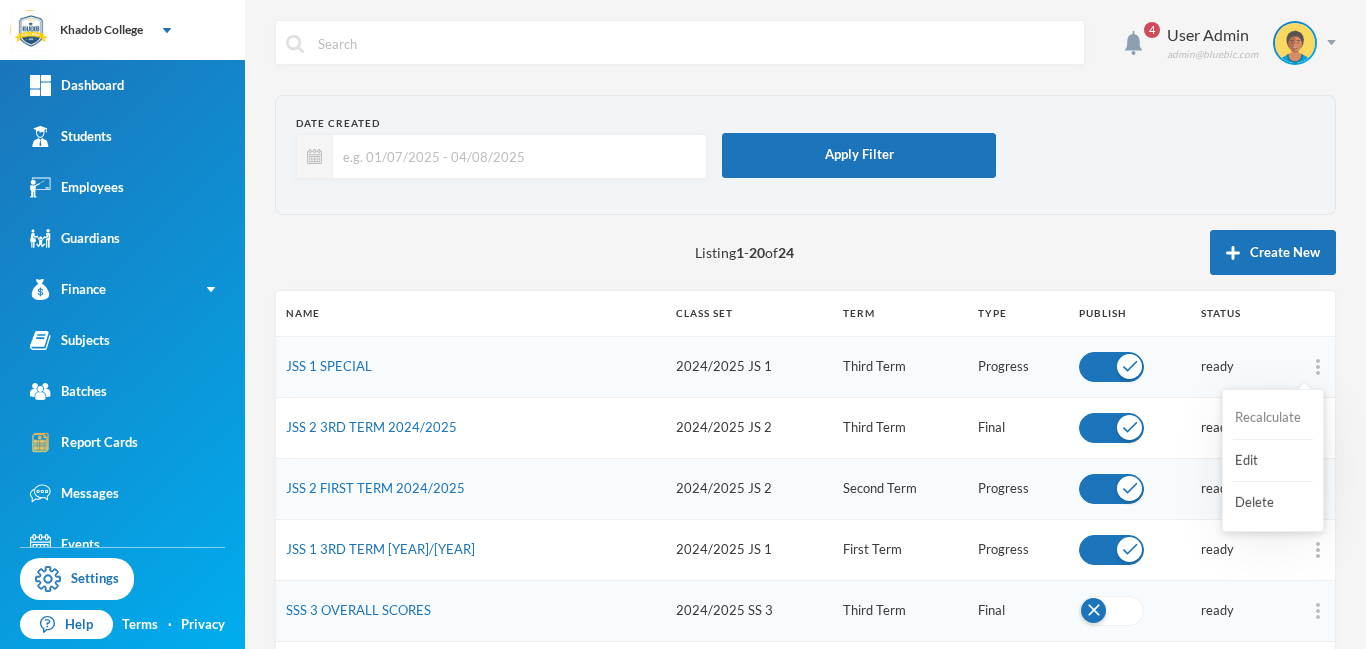 click on "Recalculate" at bounding box center [1273, 418] 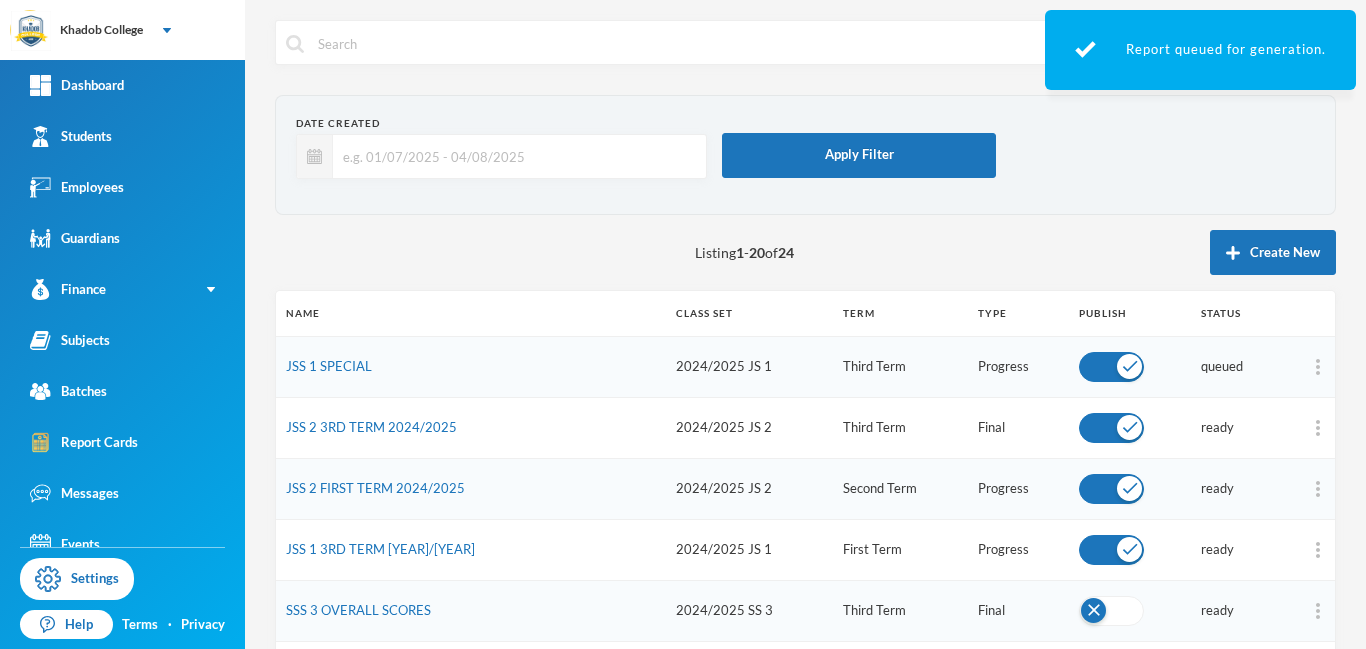 click at bounding box center [1111, 367] 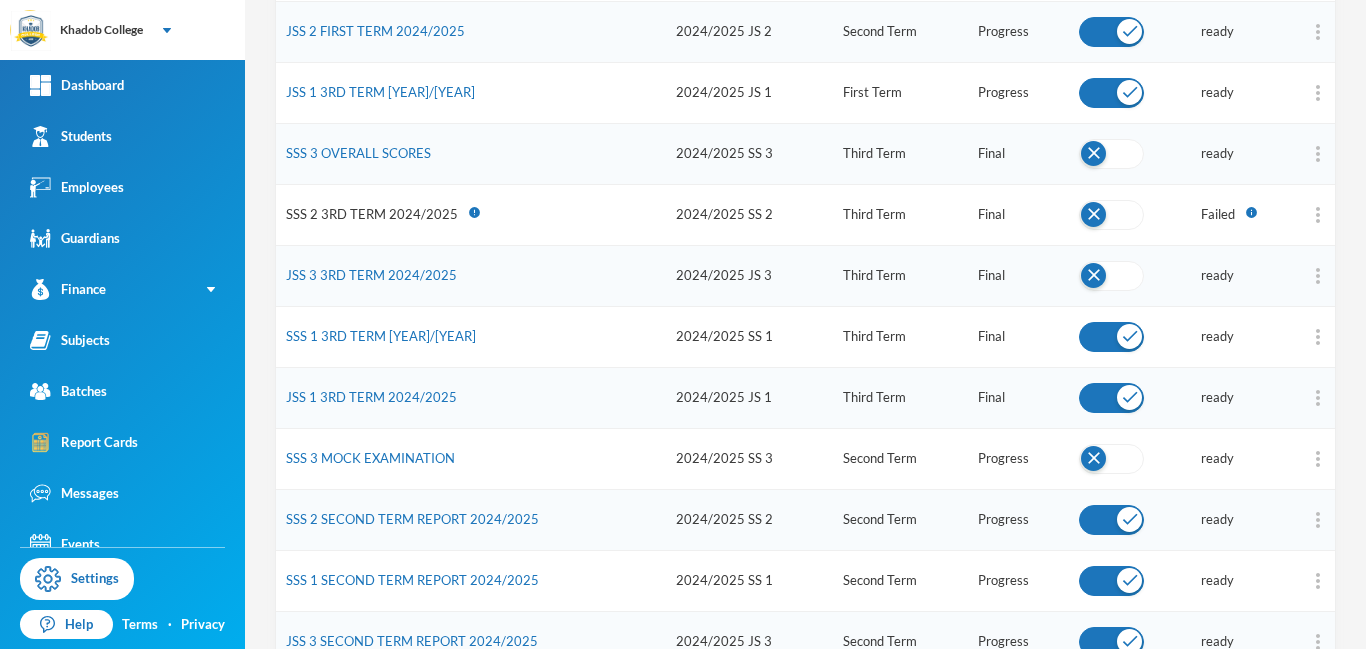 scroll, scrollTop: 462, scrollLeft: 0, axis: vertical 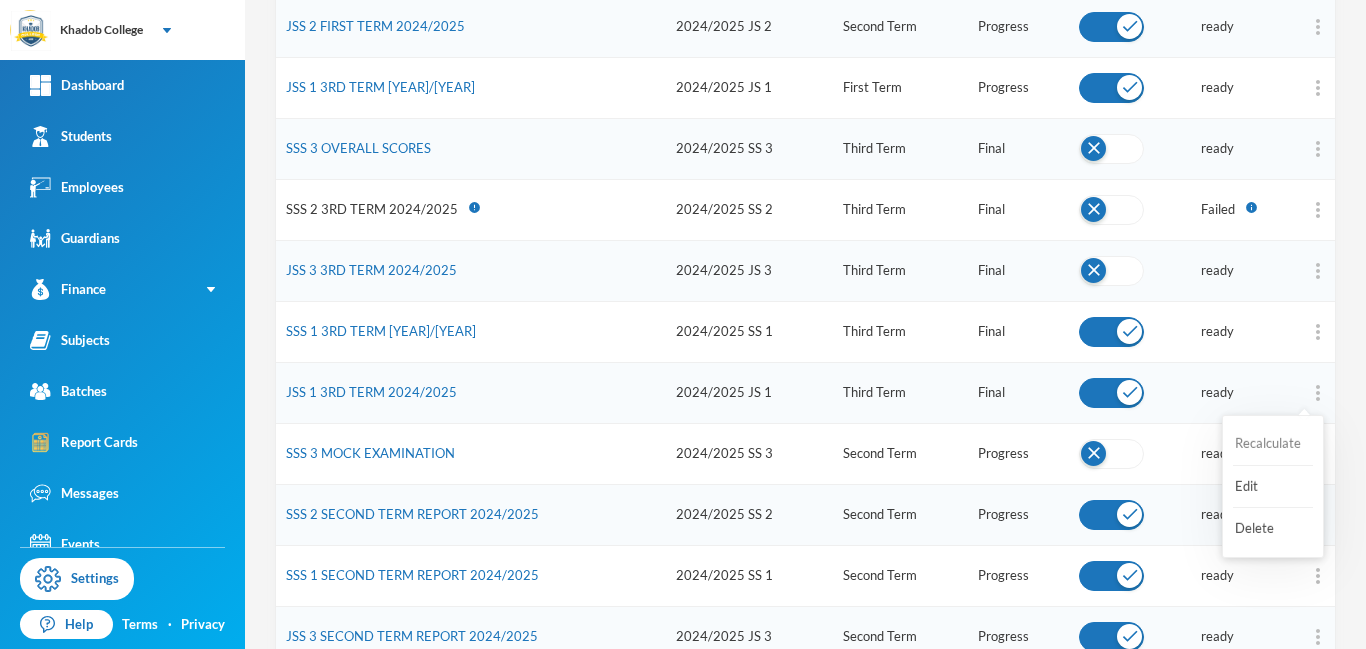 click on "Recalculate" at bounding box center [1273, 444] 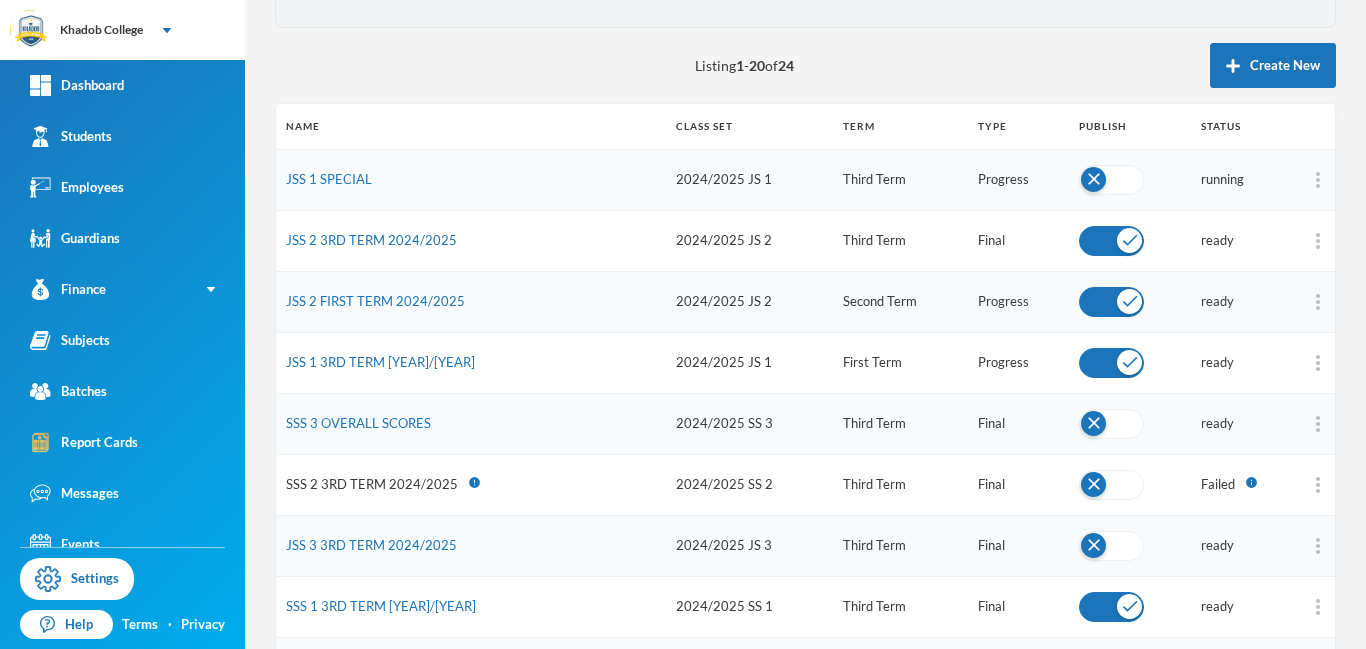 scroll, scrollTop: 176, scrollLeft: 0, axis: vertical 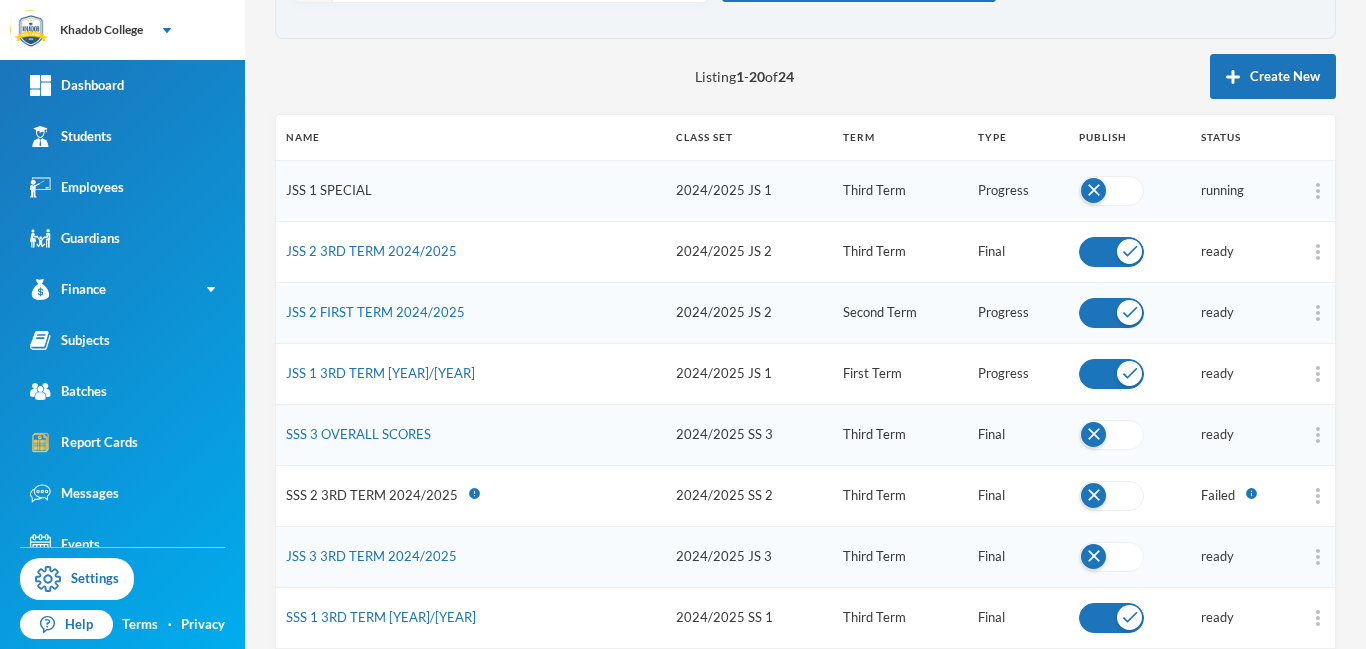 click on "JSS 1 SPECIAL" at bounding box center [329, 190] 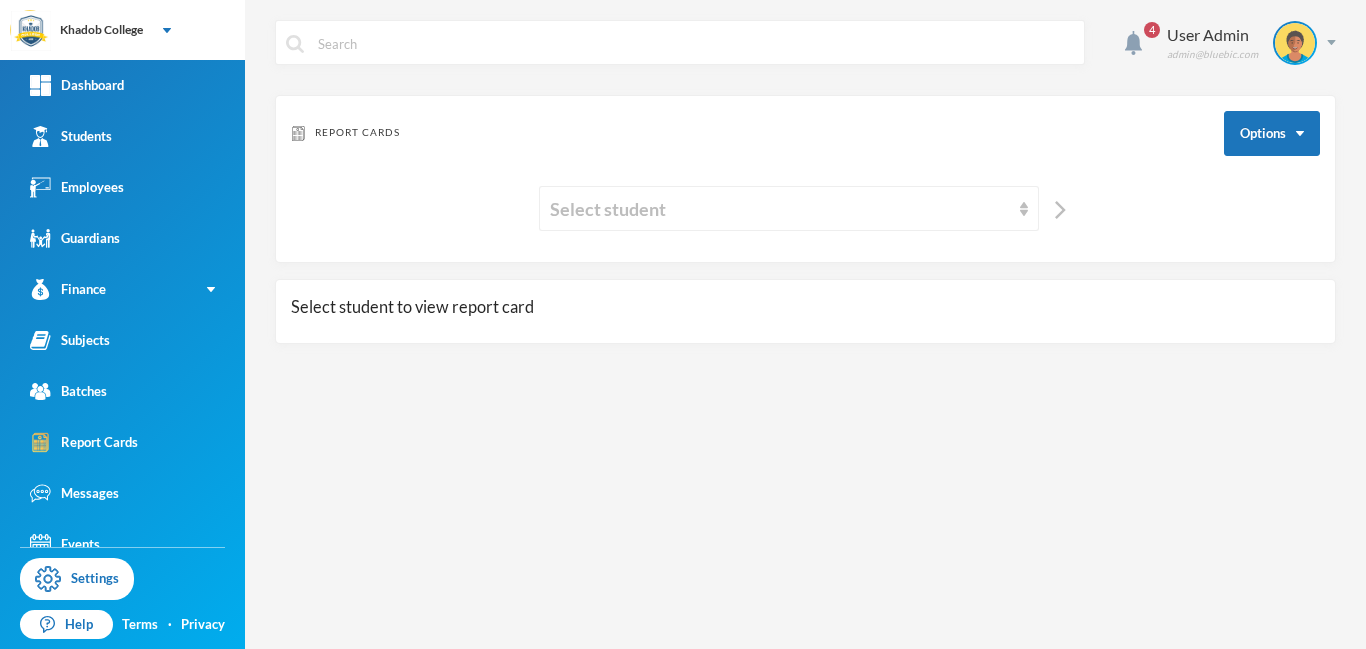 scroll, scrollTop: 0, scrollLeft: 0, axis: both 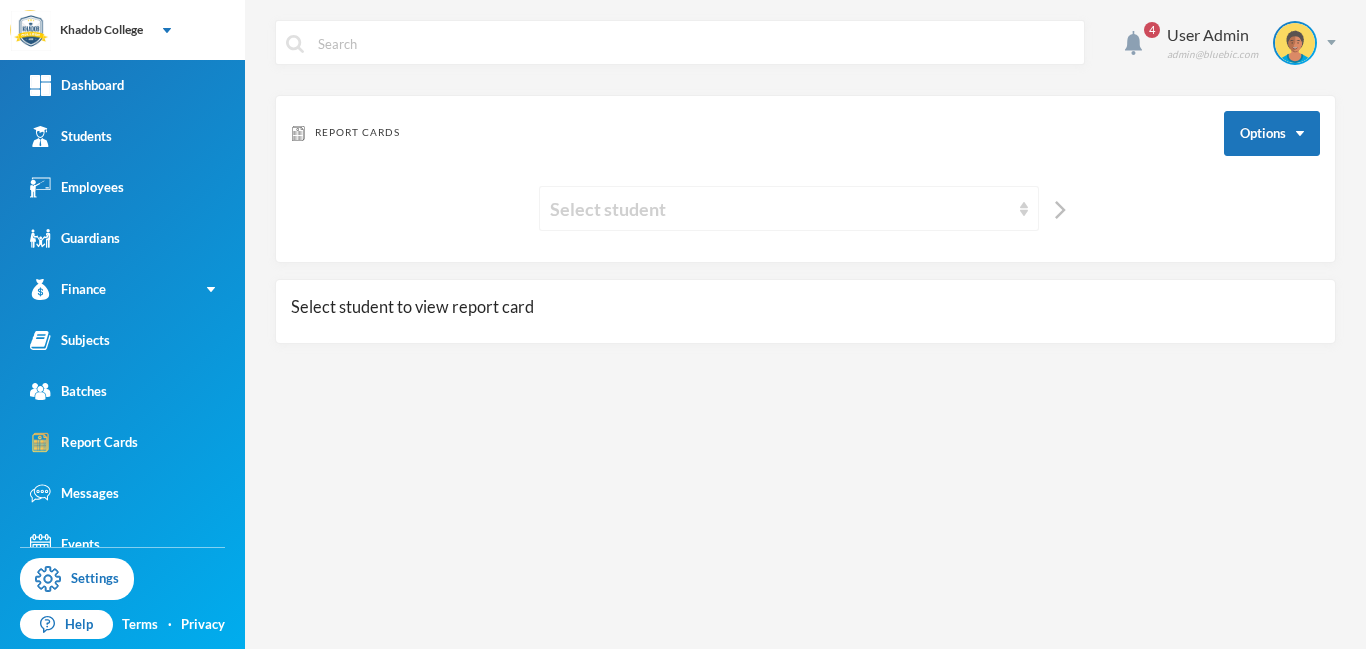 click on "Select student" at bounding box center (780, 209) 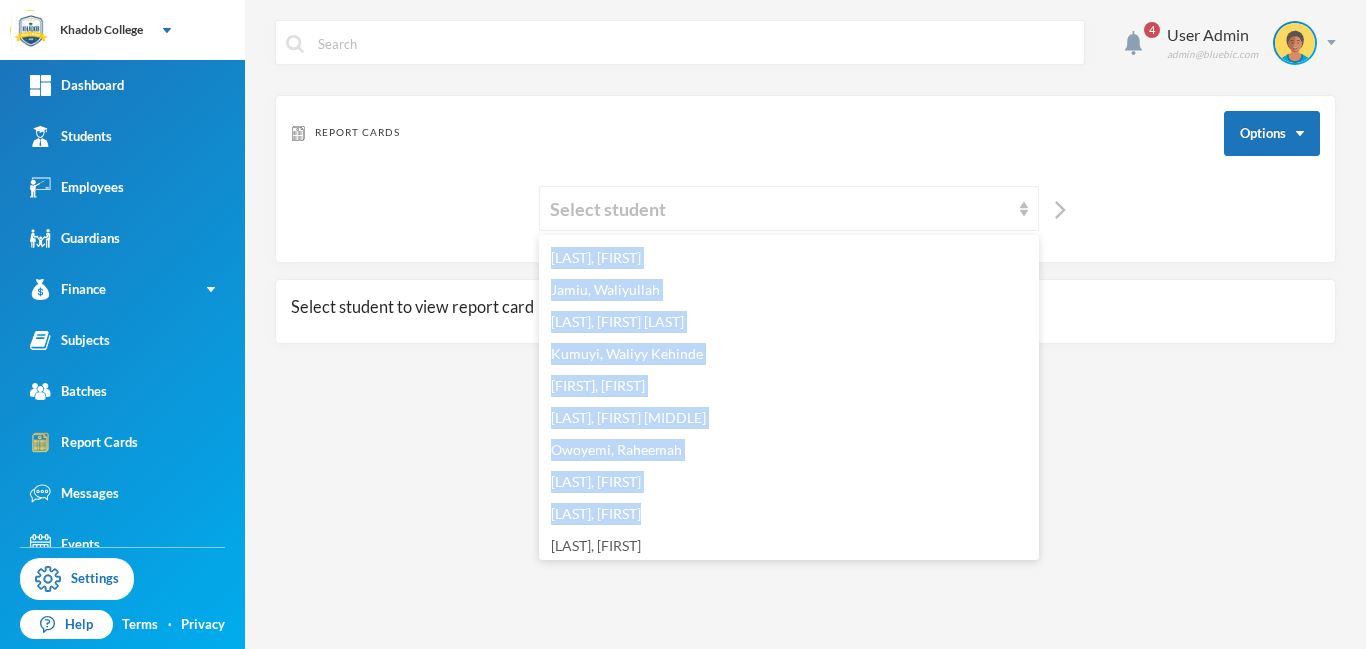 scroll, scrollTop: 195, scrollLeft: 0, axis: vertical 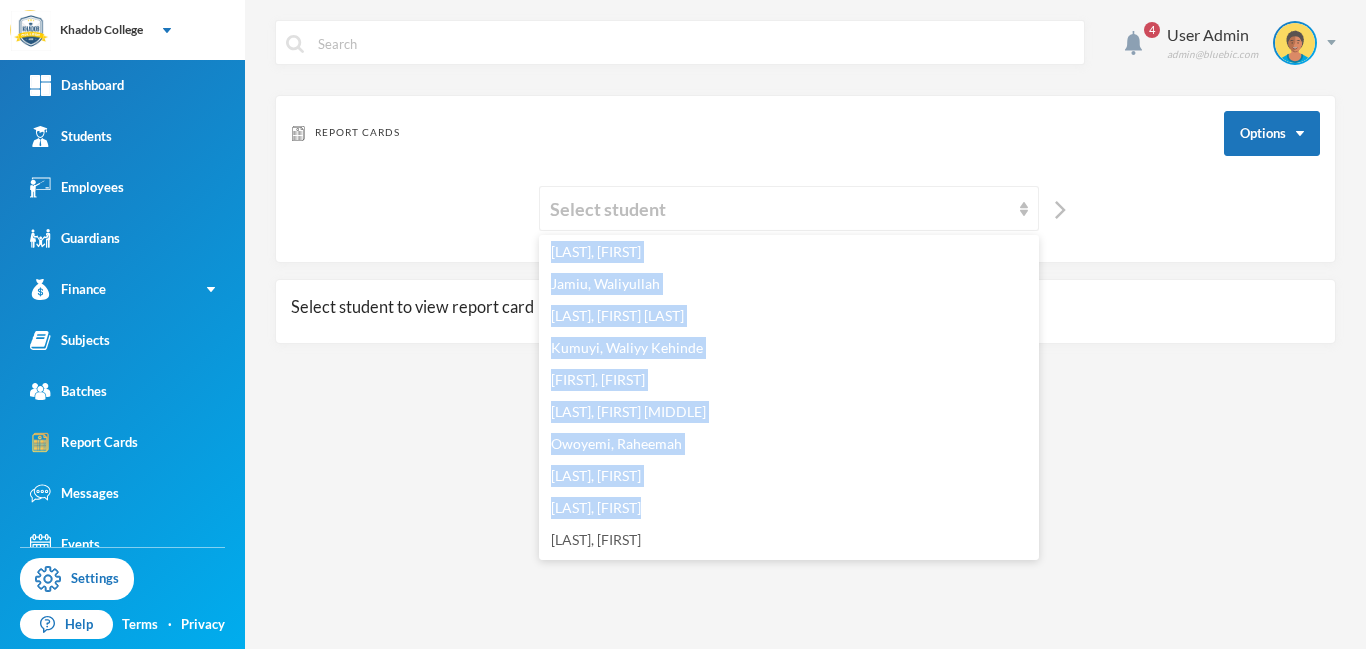 drag, startPoint x: 1036, startPoint y: 363, endPoint x: 1030, endPoint y: 527, distance: 164.10973 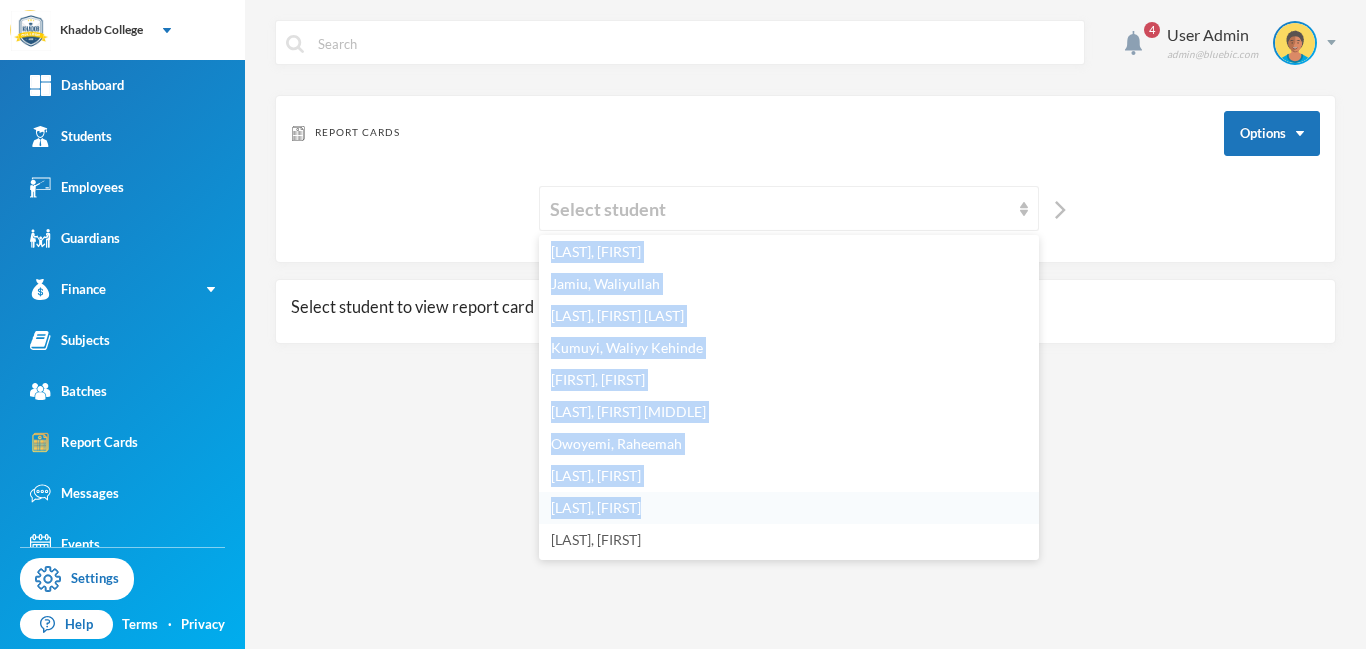 click on "[LAST], [FIRST]" at bounding box center [789, 508] 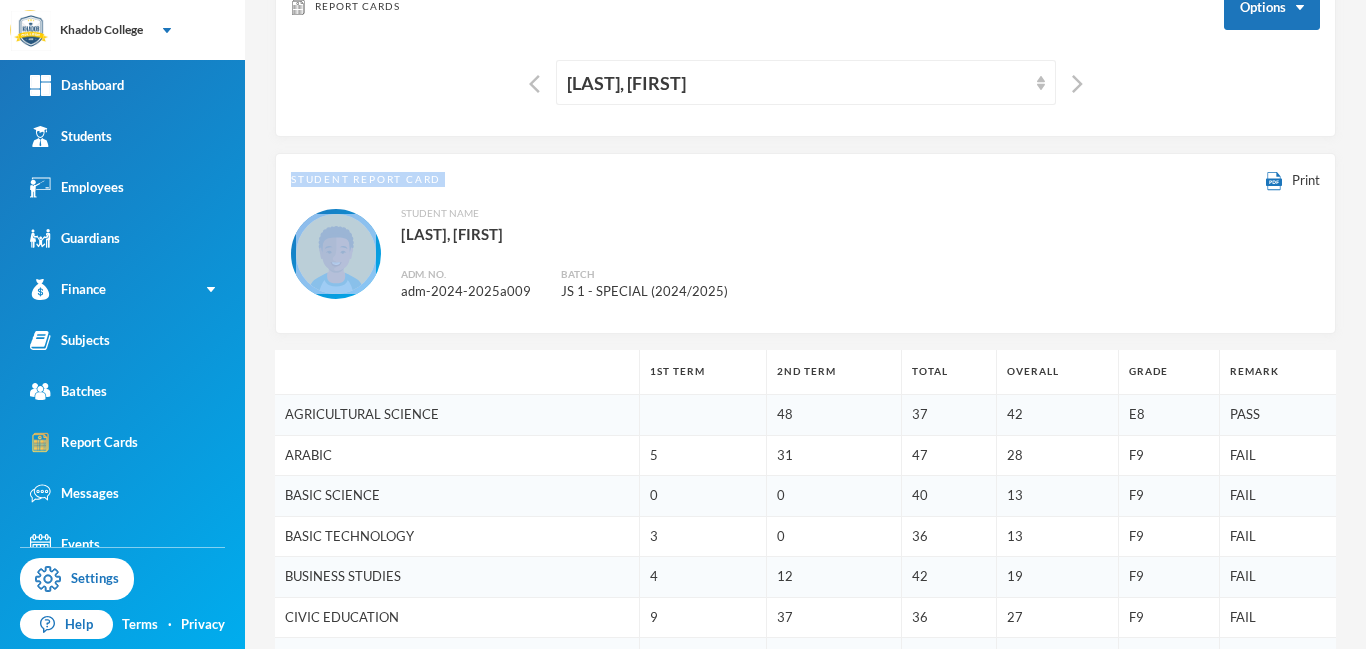 scroll, scrollTop: 96, scrollLeft: 0, axis: vertical 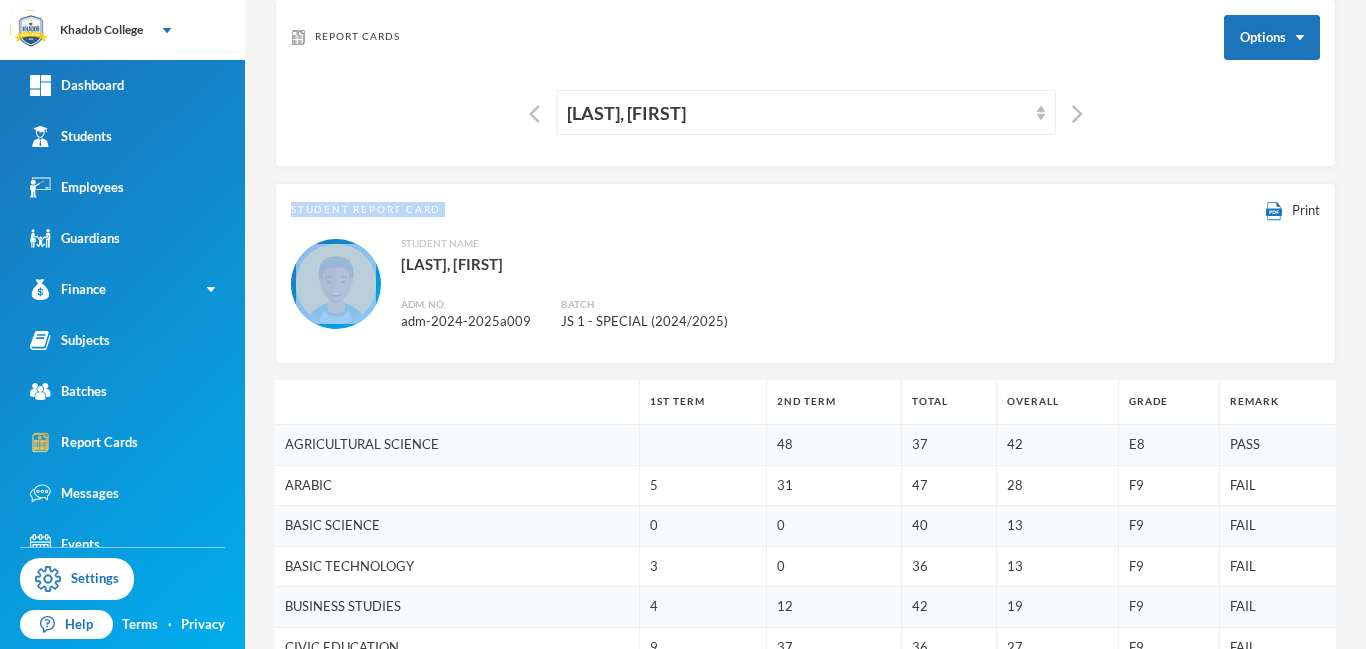 drag, startPoint x: 1365, startPoint y: 173, endPoint x: 1364, endPoint y: 214, distance: 41.01219 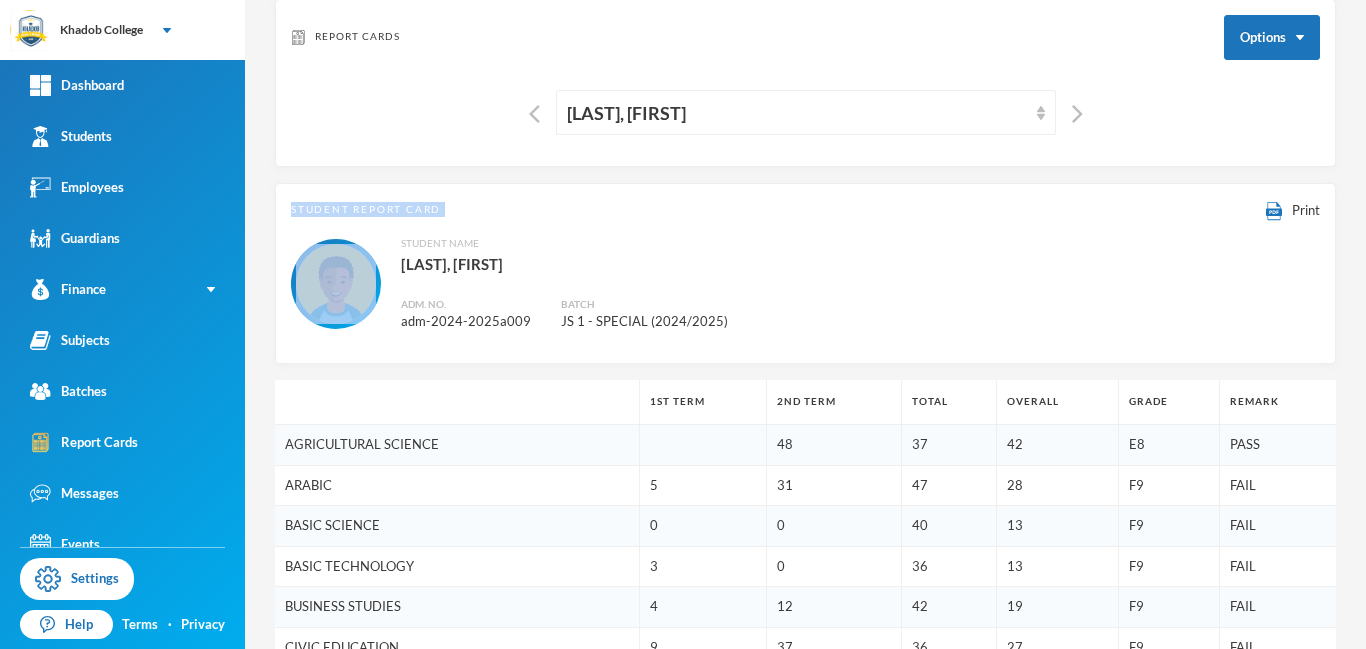 click on "Student Name [LAST], [FIRST] Adm. No. adm-[YEAR]-[YEAR]a[NUMBER] Batch JS 1 - SPECIAL (2024/2025)" at bounding box center (805, 284) 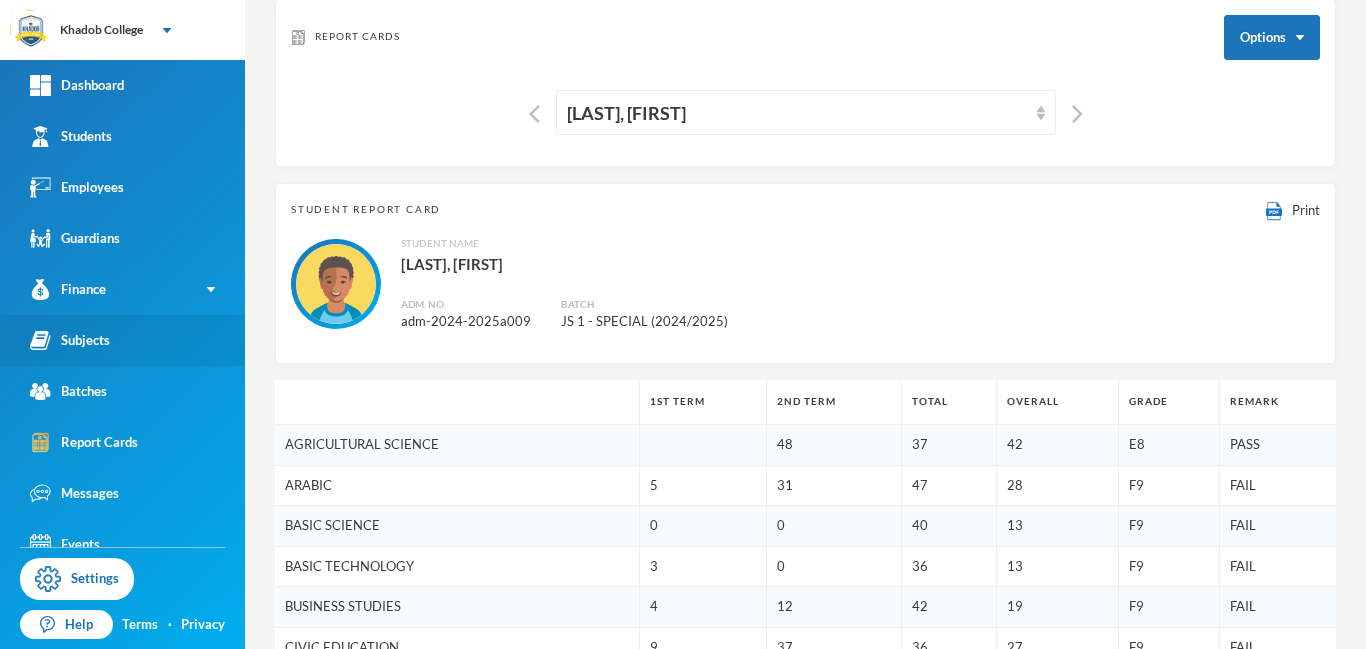 click on "Subjects" at bounding box center [70, 340] 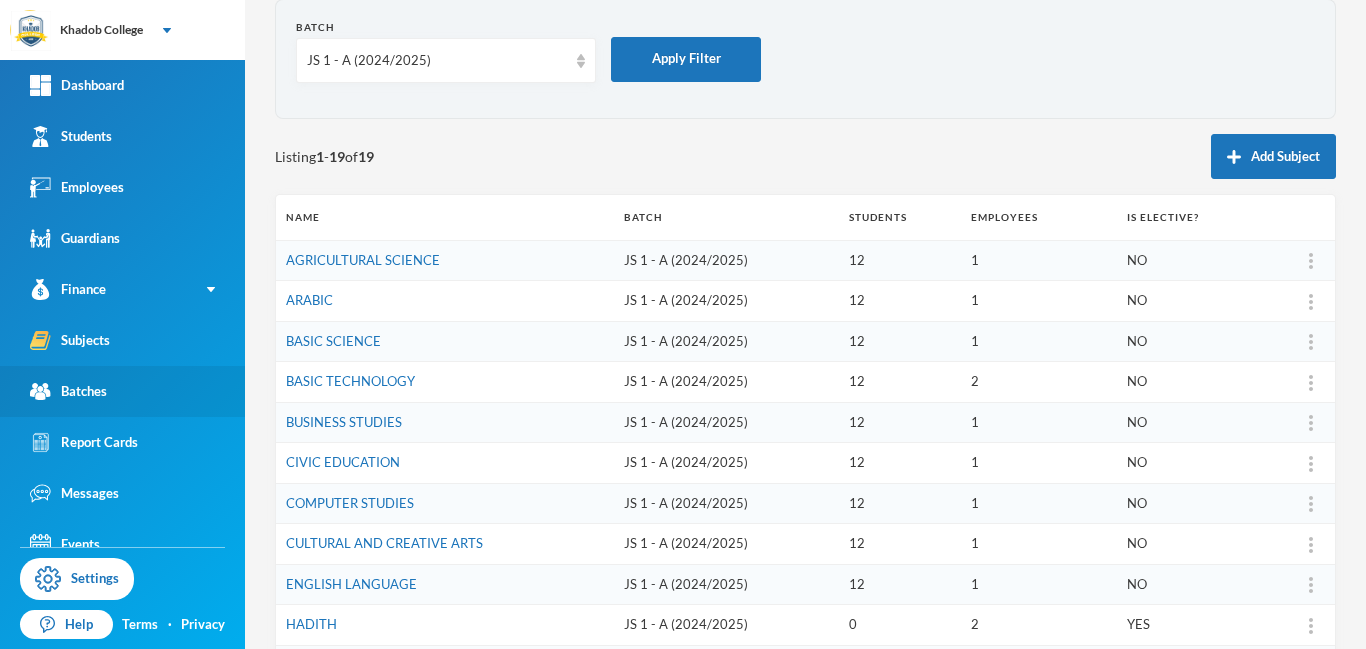 click on "Batches" at bounding box center (68, 391) 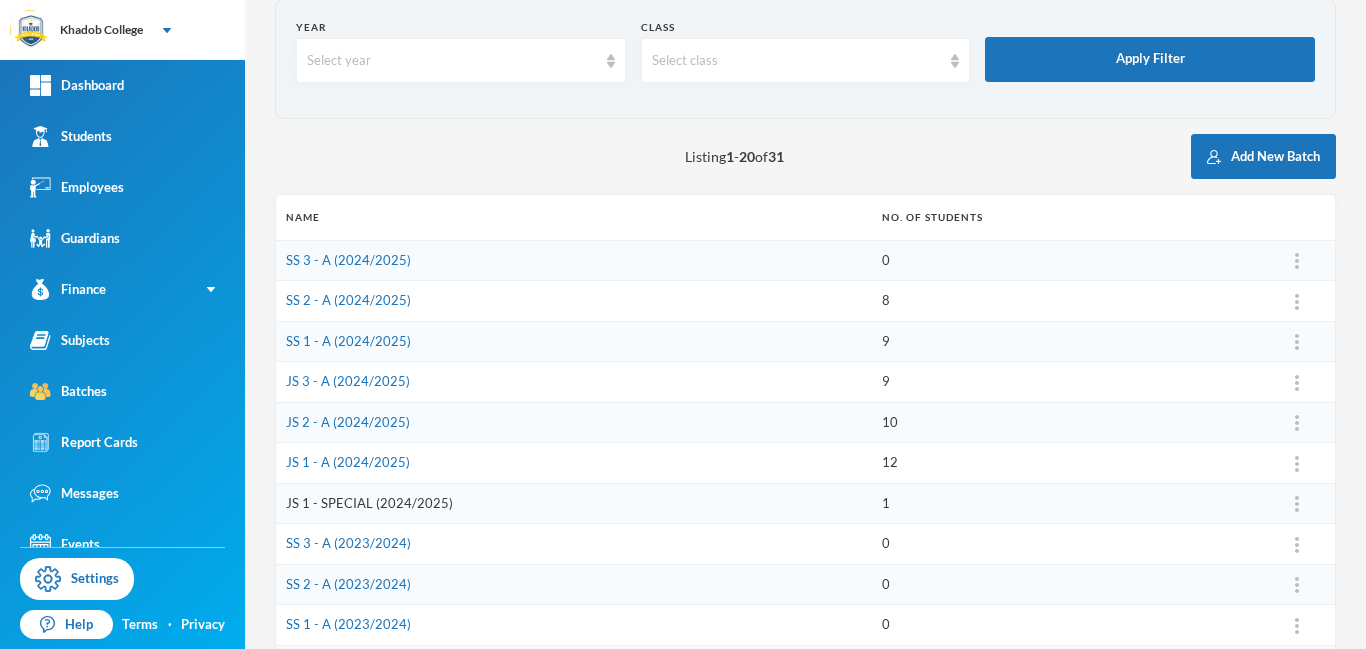 click on "JS 1 - SPECIAL (2024/2025)" at bounding box center (369, 503) 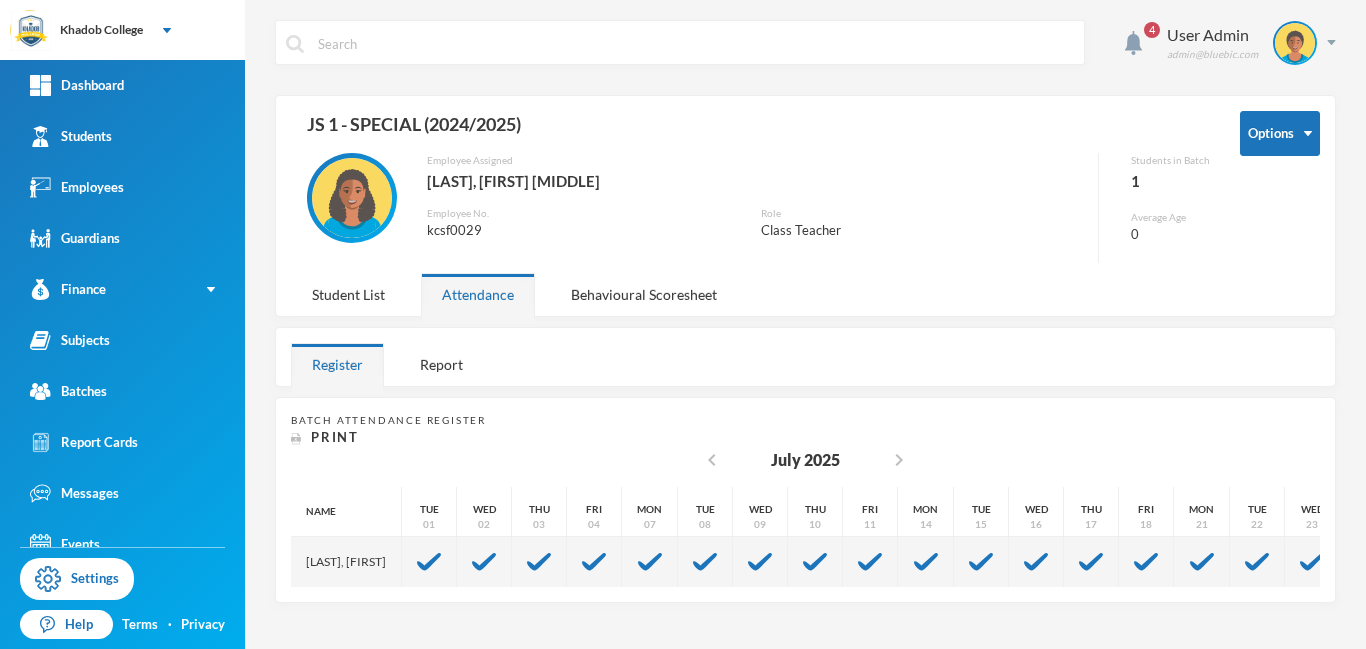 scroll, scrollTop: 0, scrollLeft: 0, axis: both 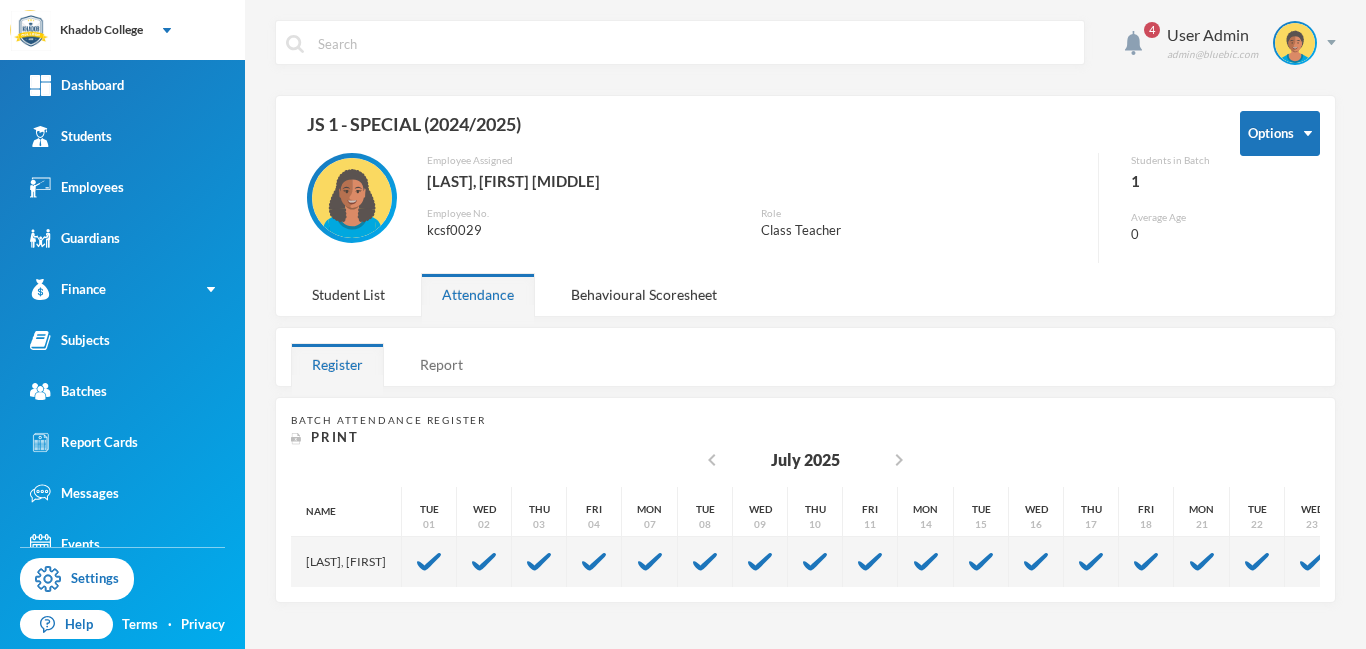 click on "Report" at bounding box center [441, 364] 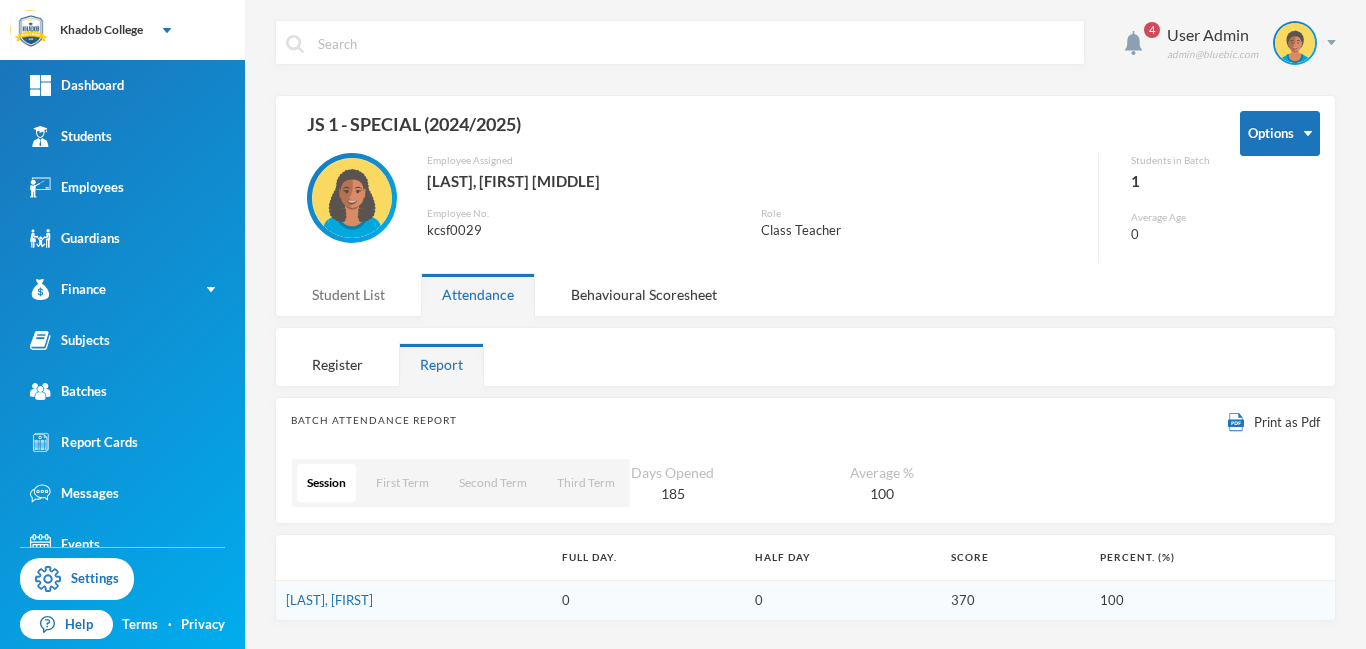 click on "Student List" at bounding box center [348, 294] 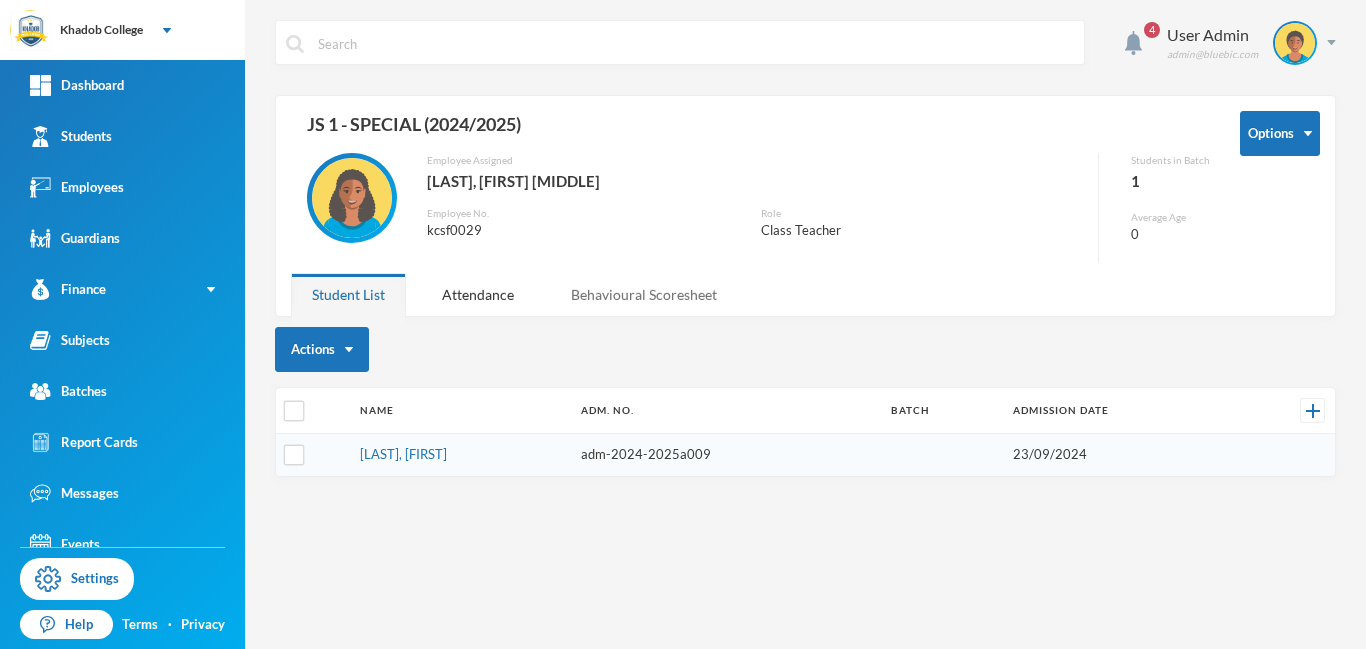 click on "Behavioural Scoresheet" at bounding box center [644, 294] 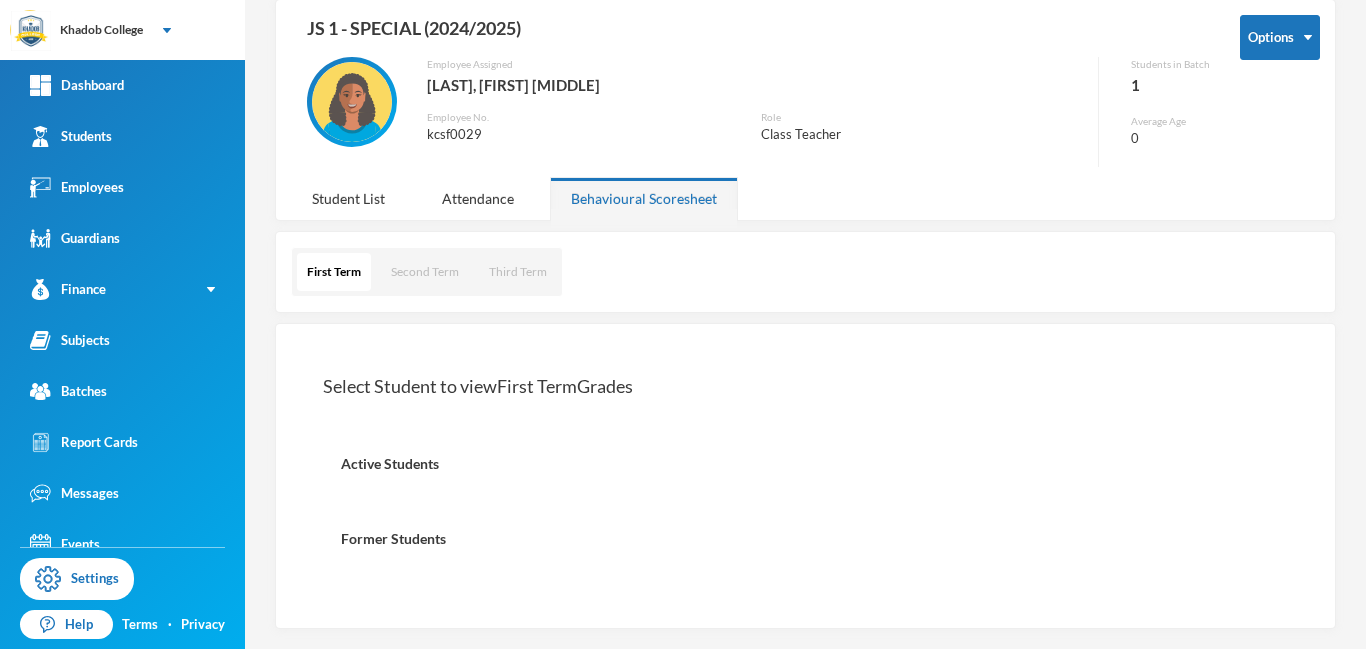 scroll, scrollTop: 88, scrollLeft: 0, axis: vertical 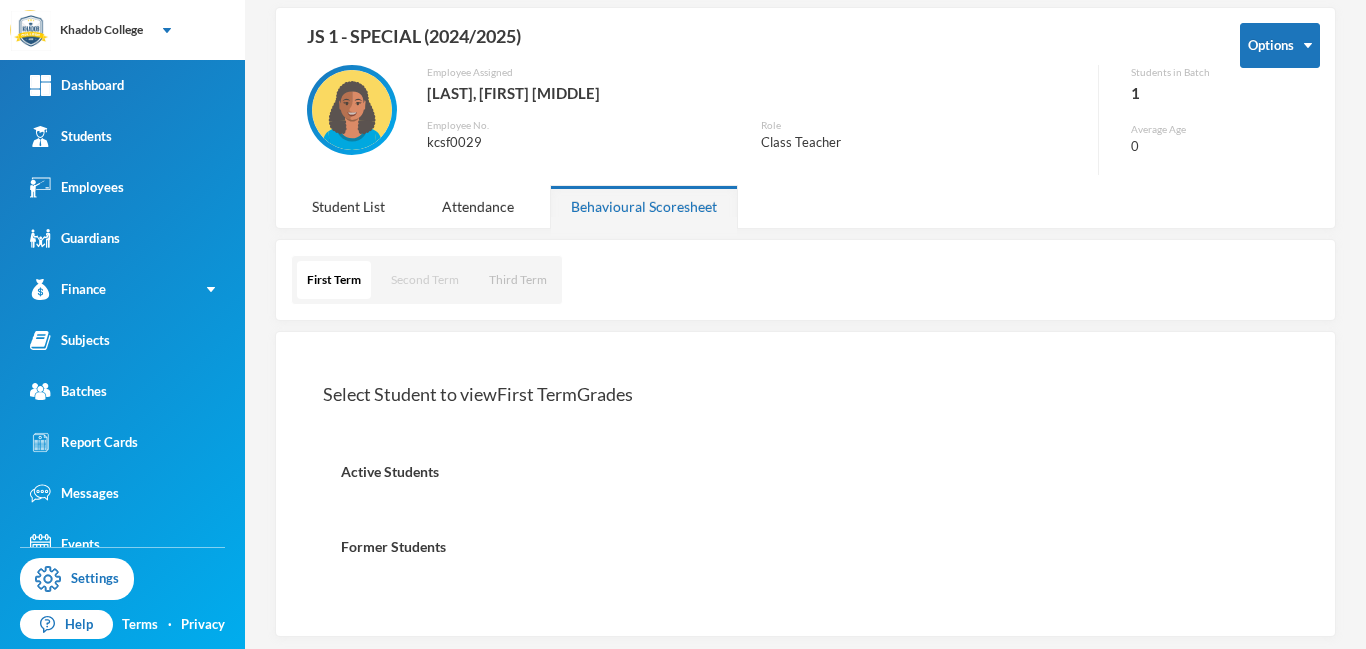 click on "Second Term" at bounding box center (425, 280) 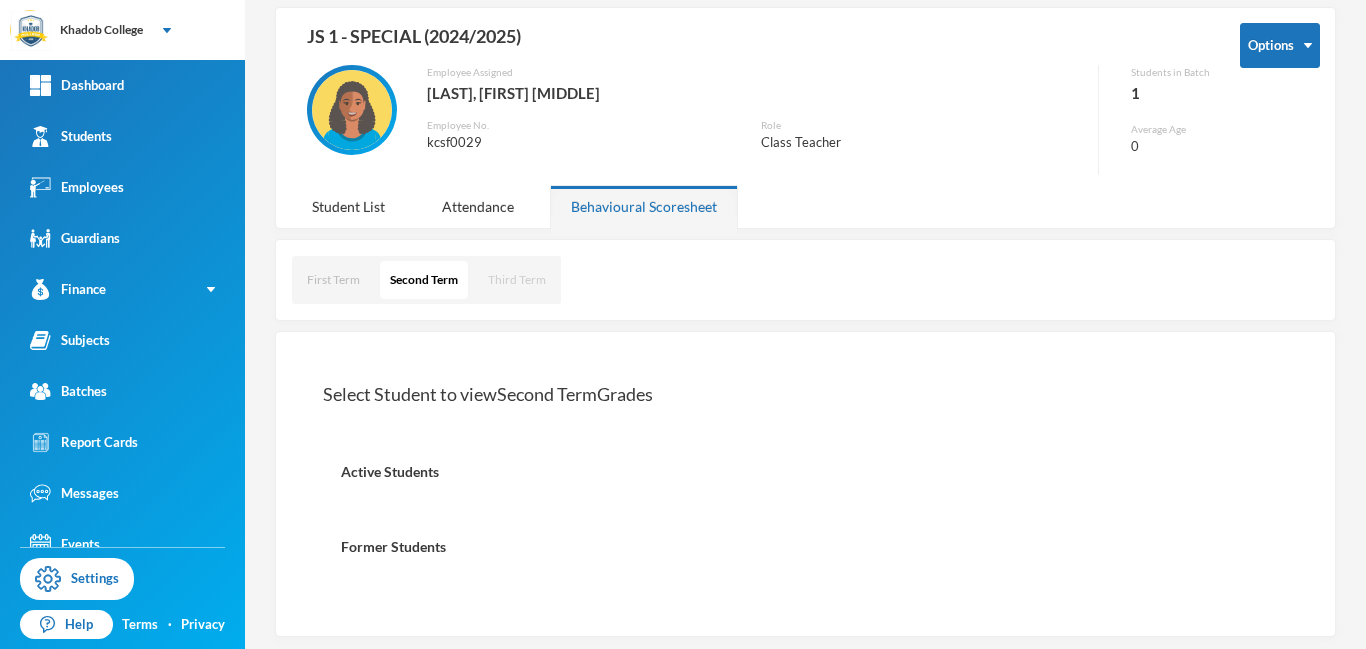 click on "Third Term" at bounding box center (517, 280) 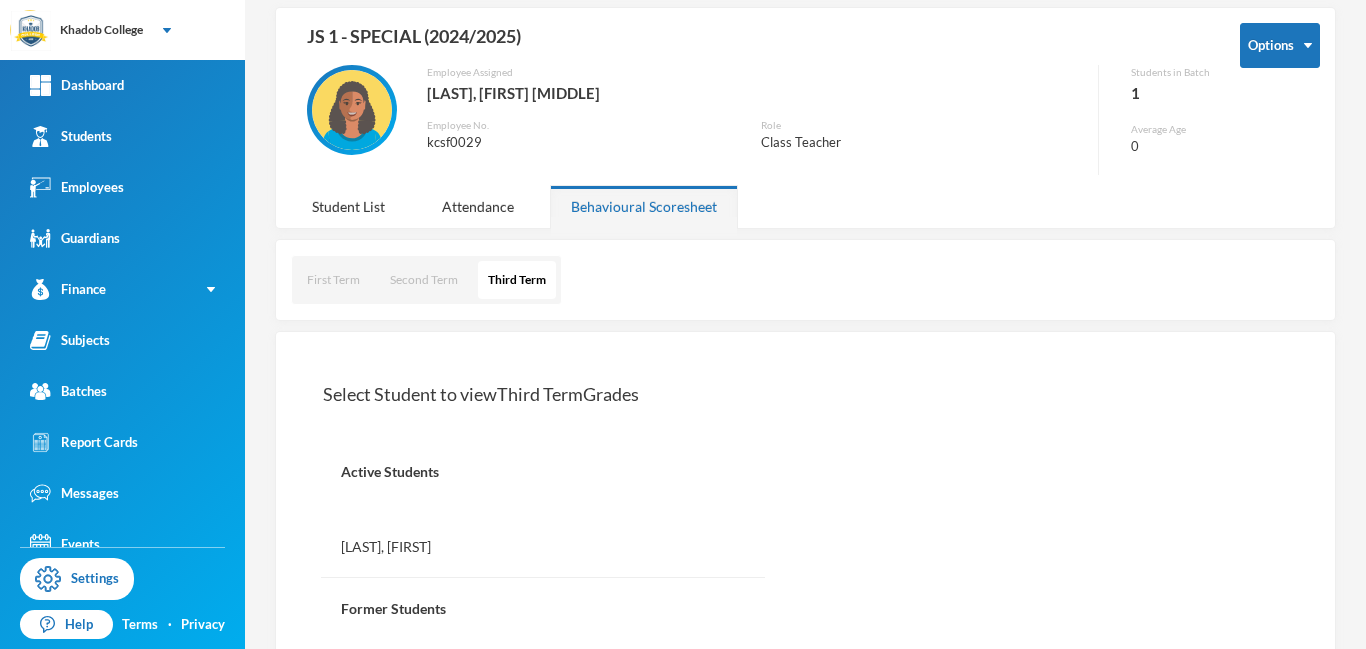 scroll, scrollTop: 158, scrollLeft: 0, axis: vertical 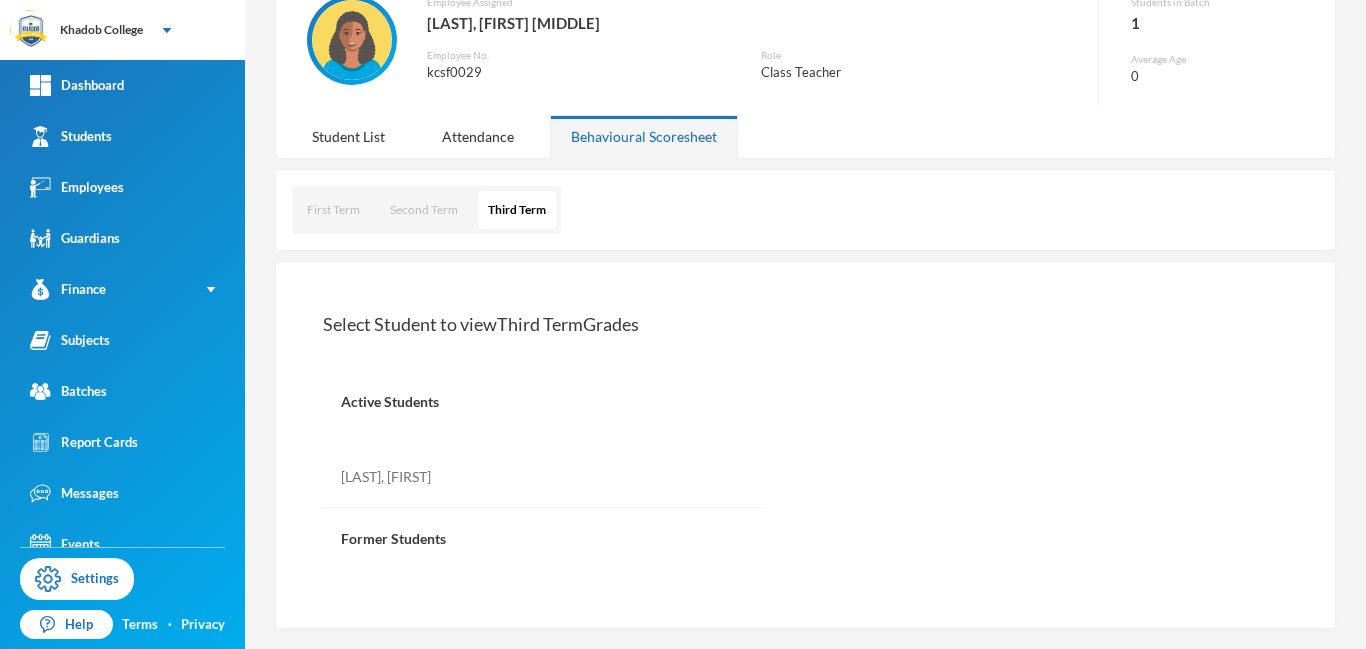 click on "[LAST], [FIRST]" at bounding box center (543, 477) 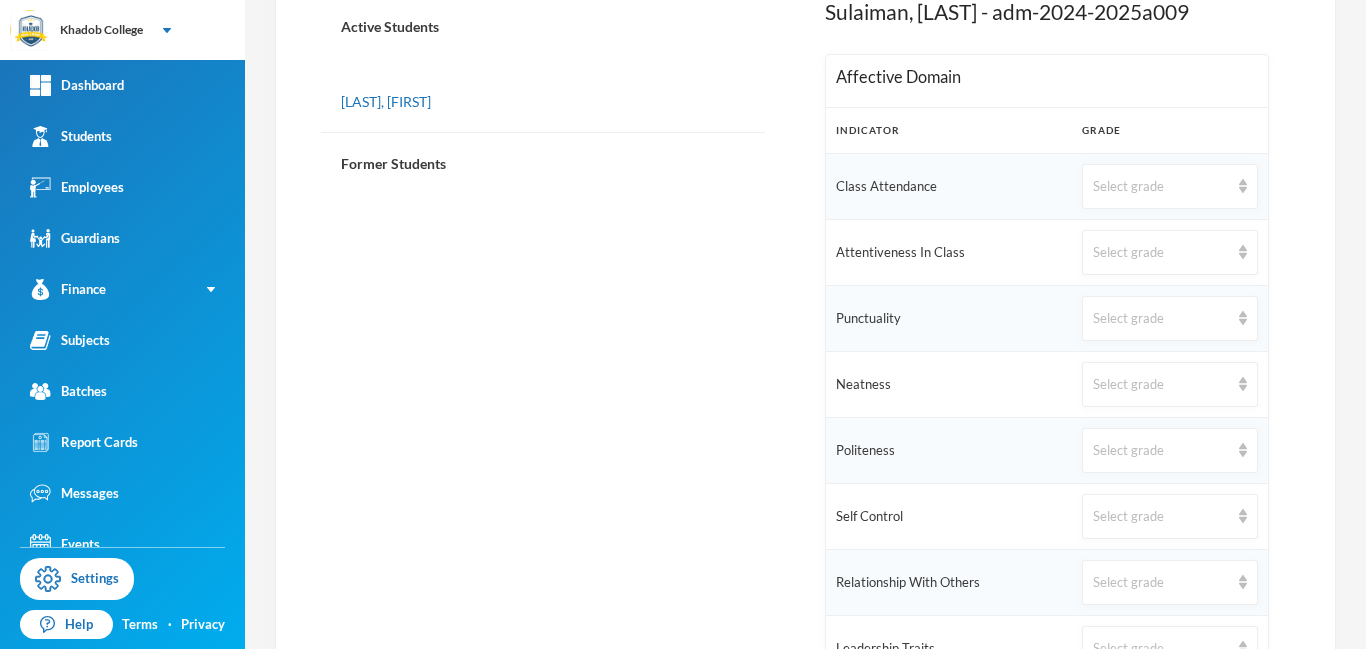 scroll, scrollTop: 483, scrollLeft: 0, axis: vertical 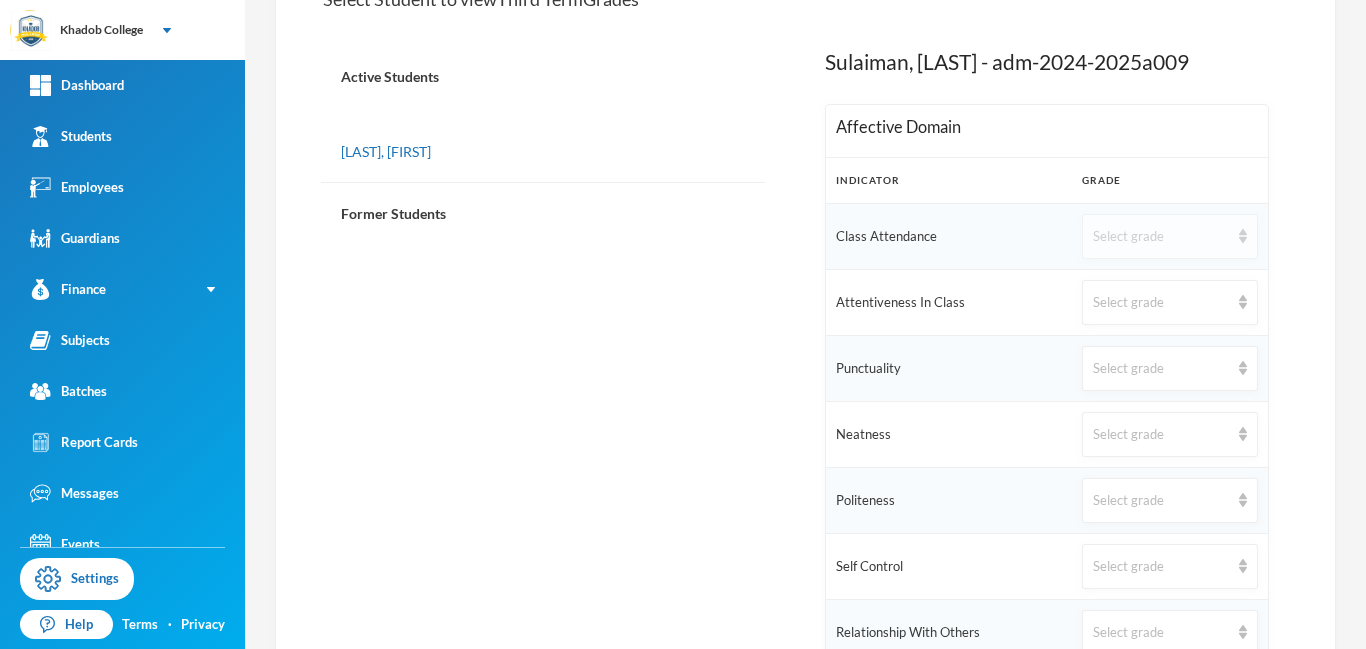 click on "Select grade" at bounding box center [1161, 237] 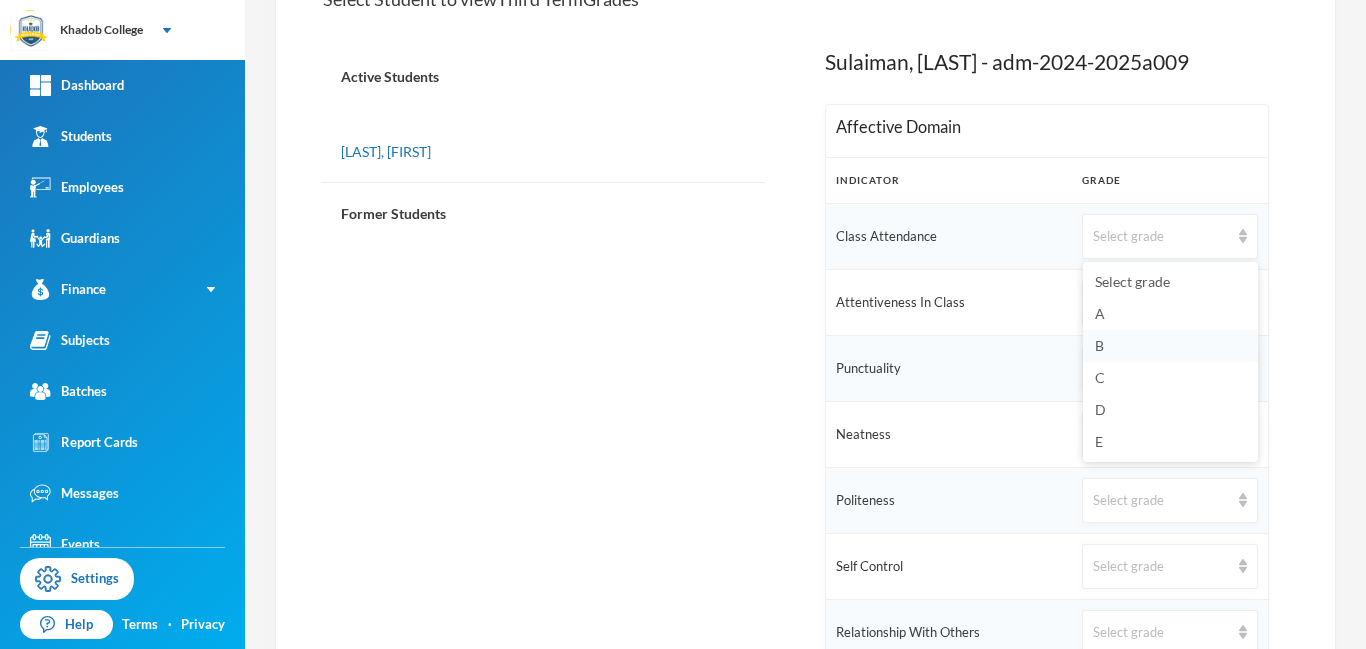 click on "B" at bounding box center [1170, 346] 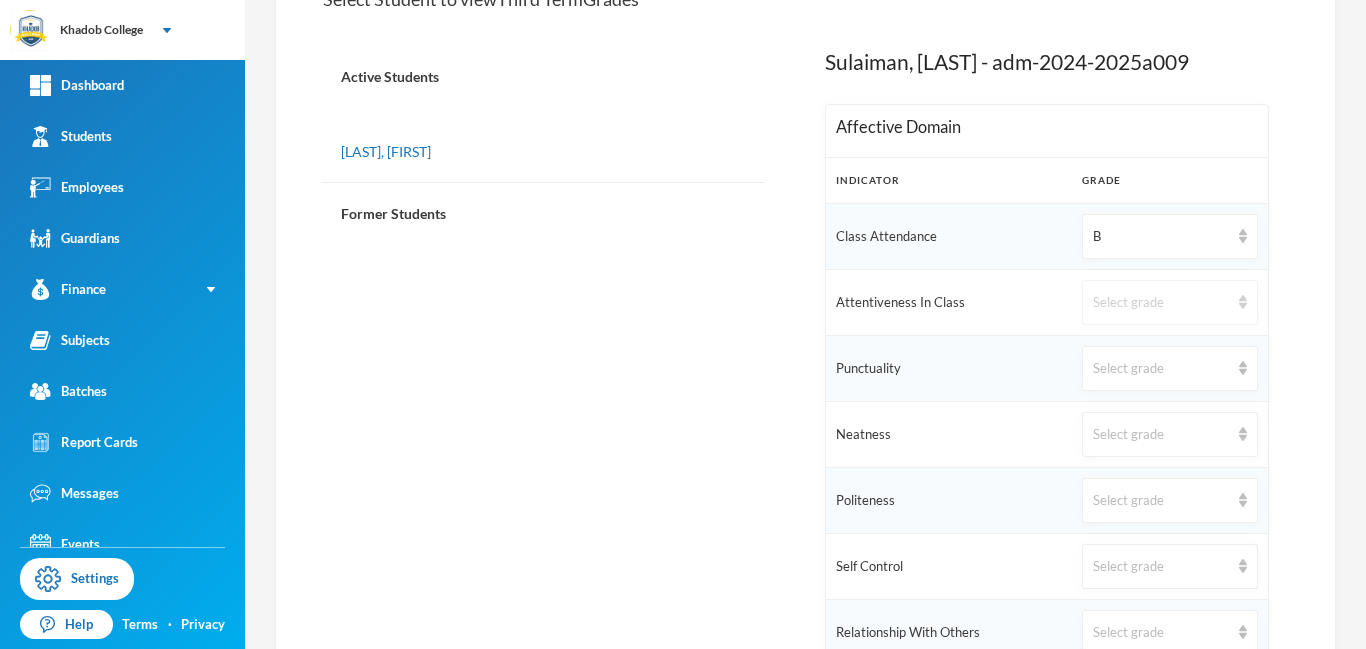 click on "Select grade" at bounding box center (1161, 303) 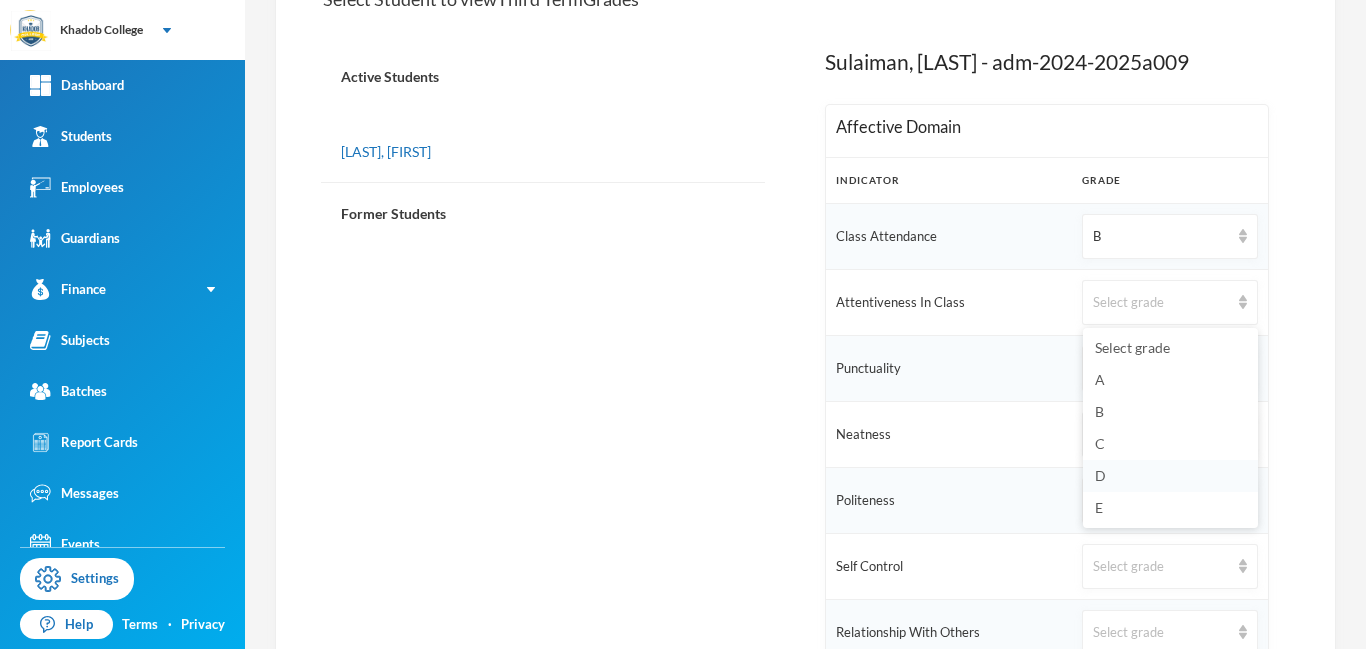 click on "D" at bounding box center [1170, 476] 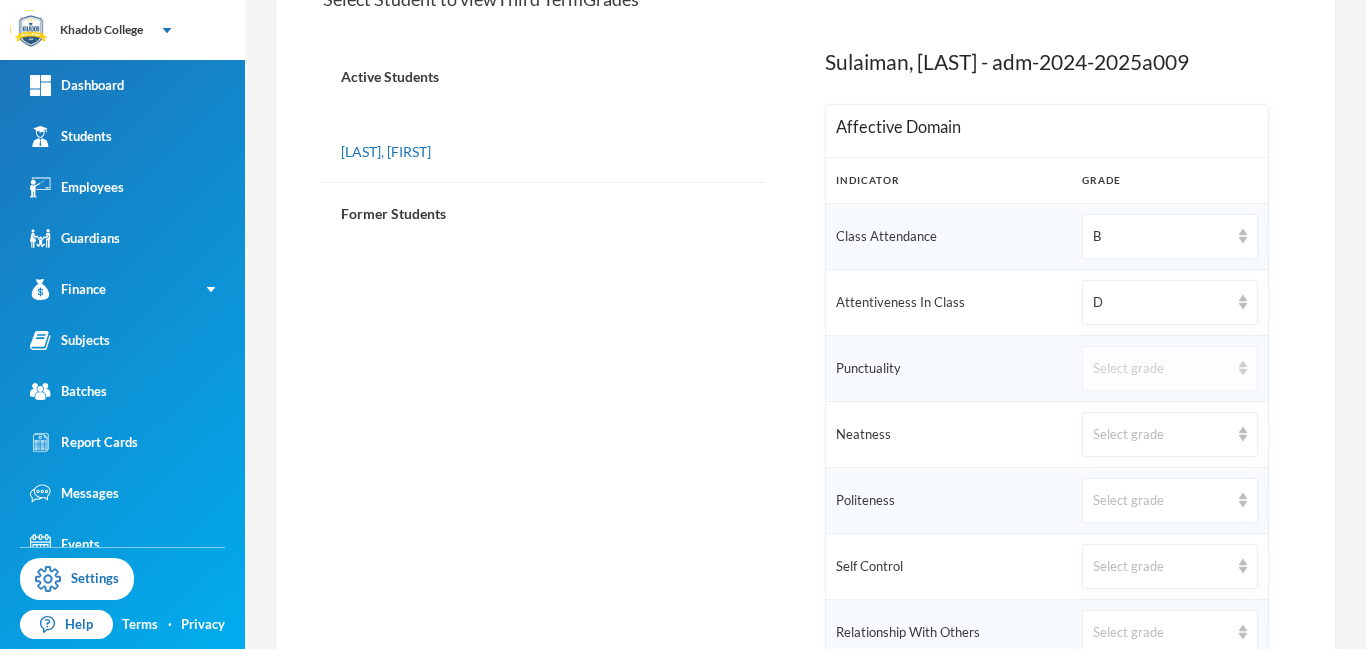 click on "Select grade" at bounding box center (1161, 369) 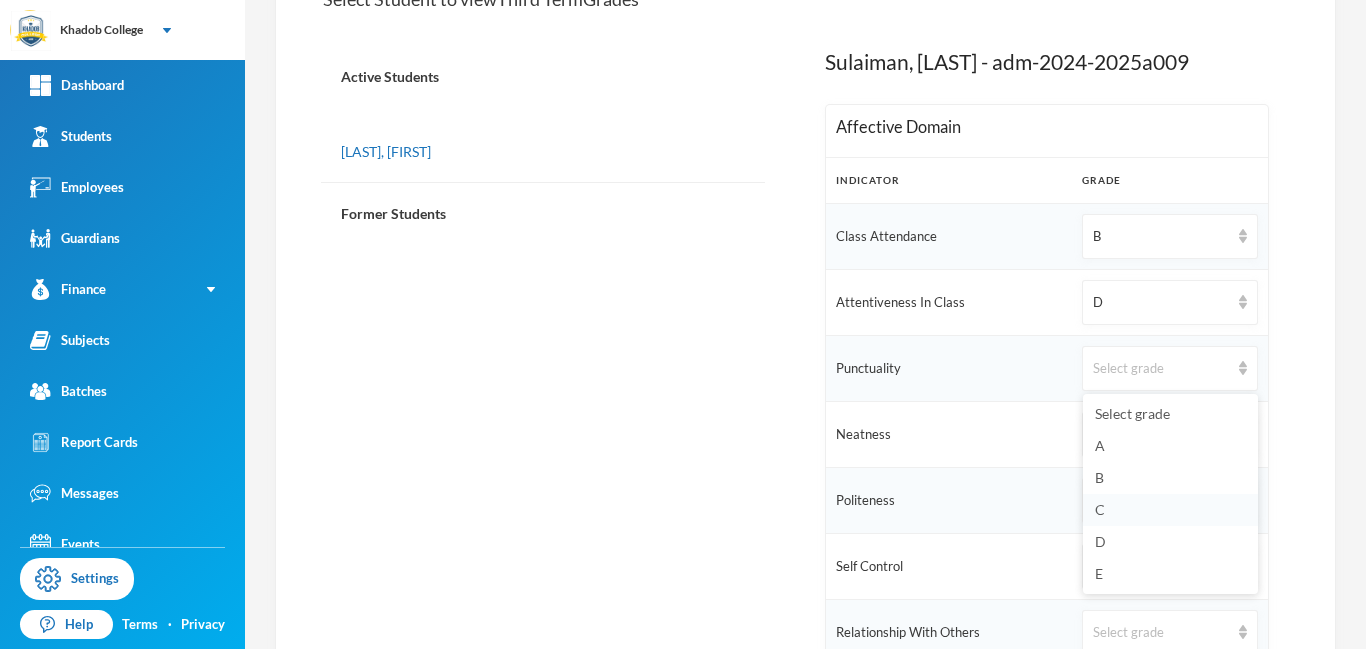 click on "C" at bounding box center (1170, 510) 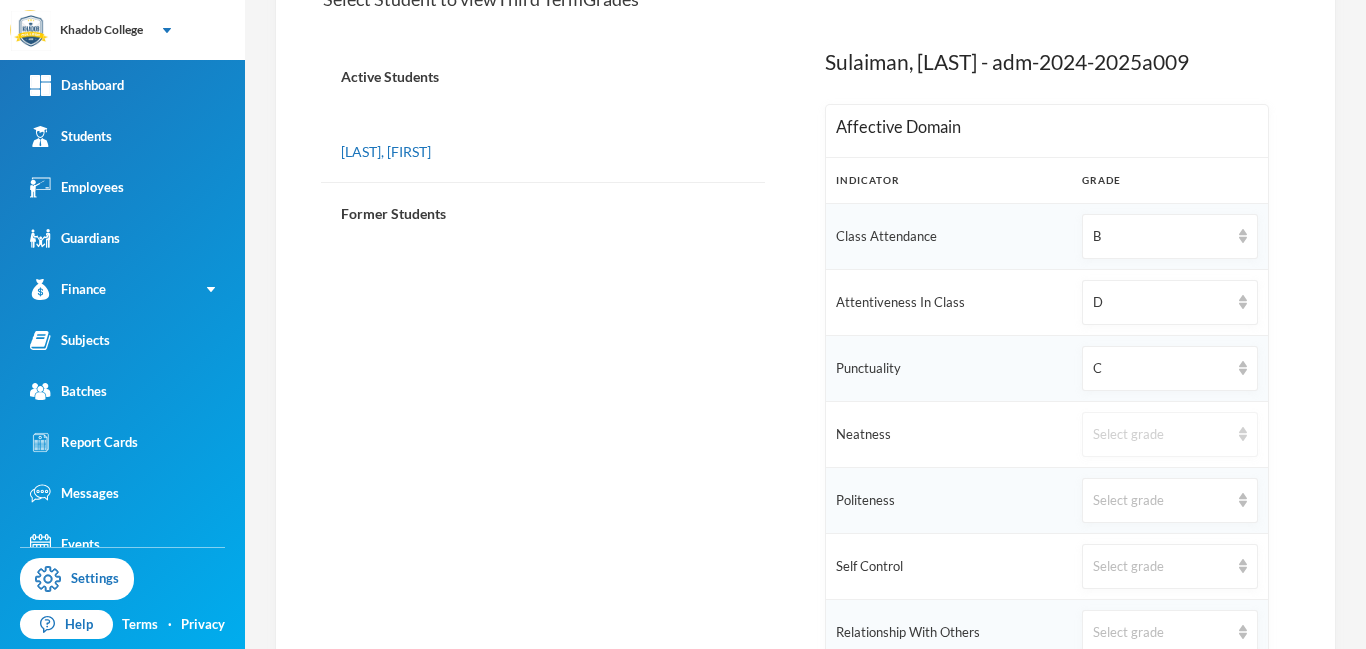 click on "Select grade" at bounding box center [1170, 434] 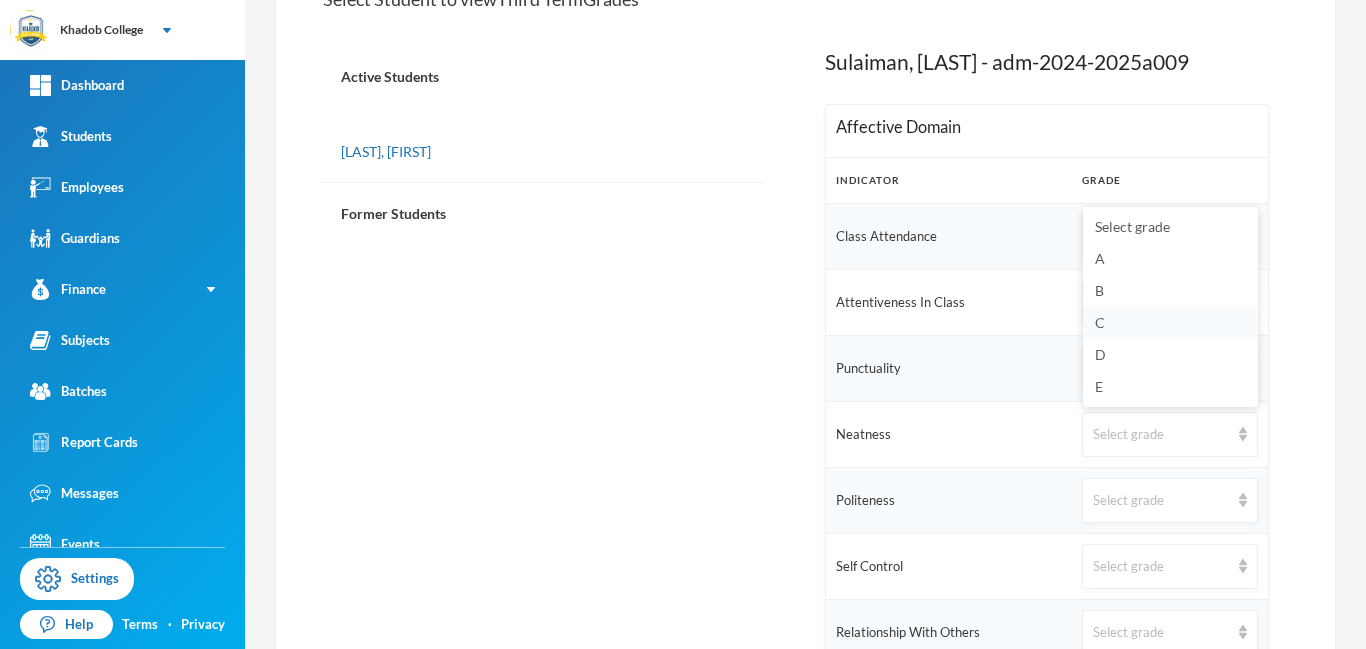 click on "C" at bounding box center (1170, 323) 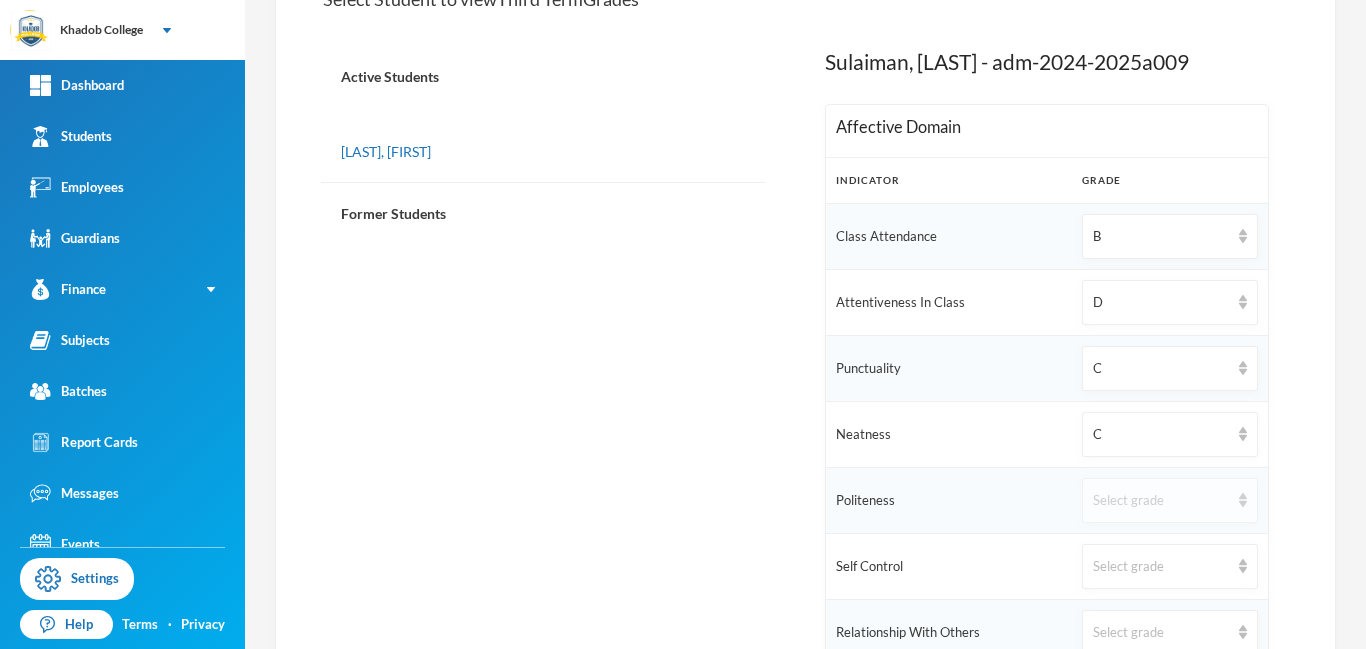 click on "Select grade" at bounding box center (1170, 500) 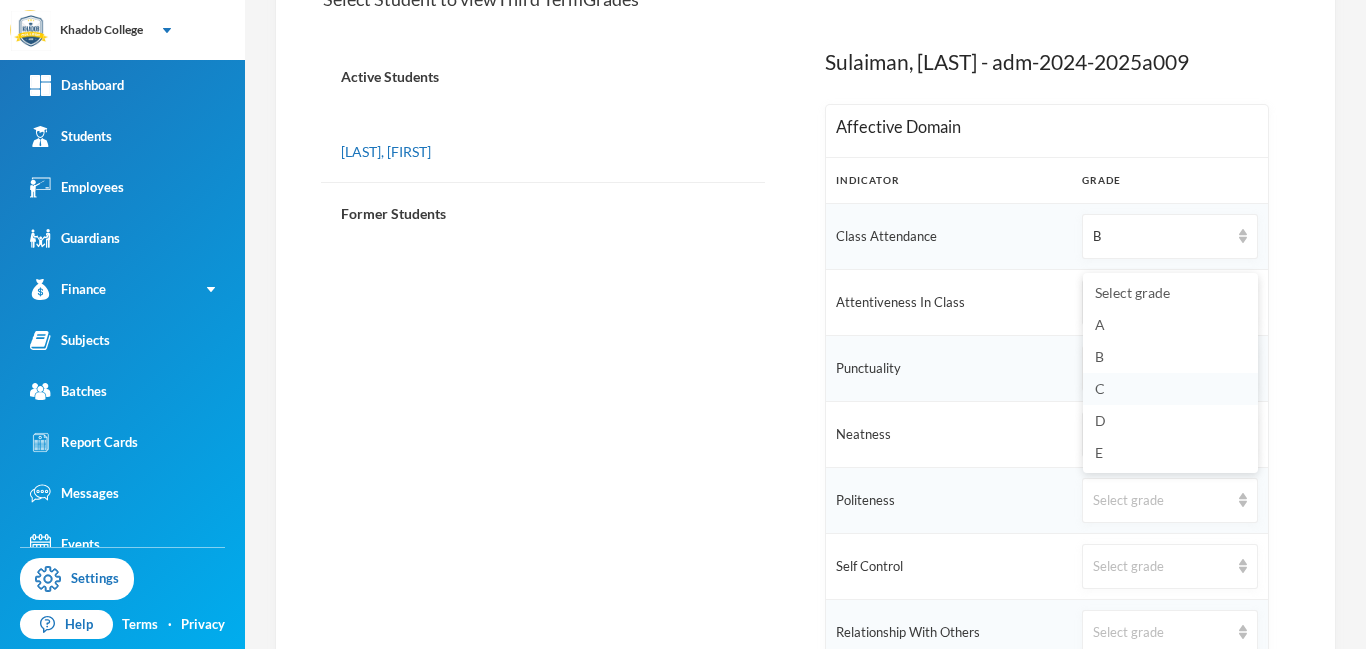 click on "C" at bounding box center [1170, 389] 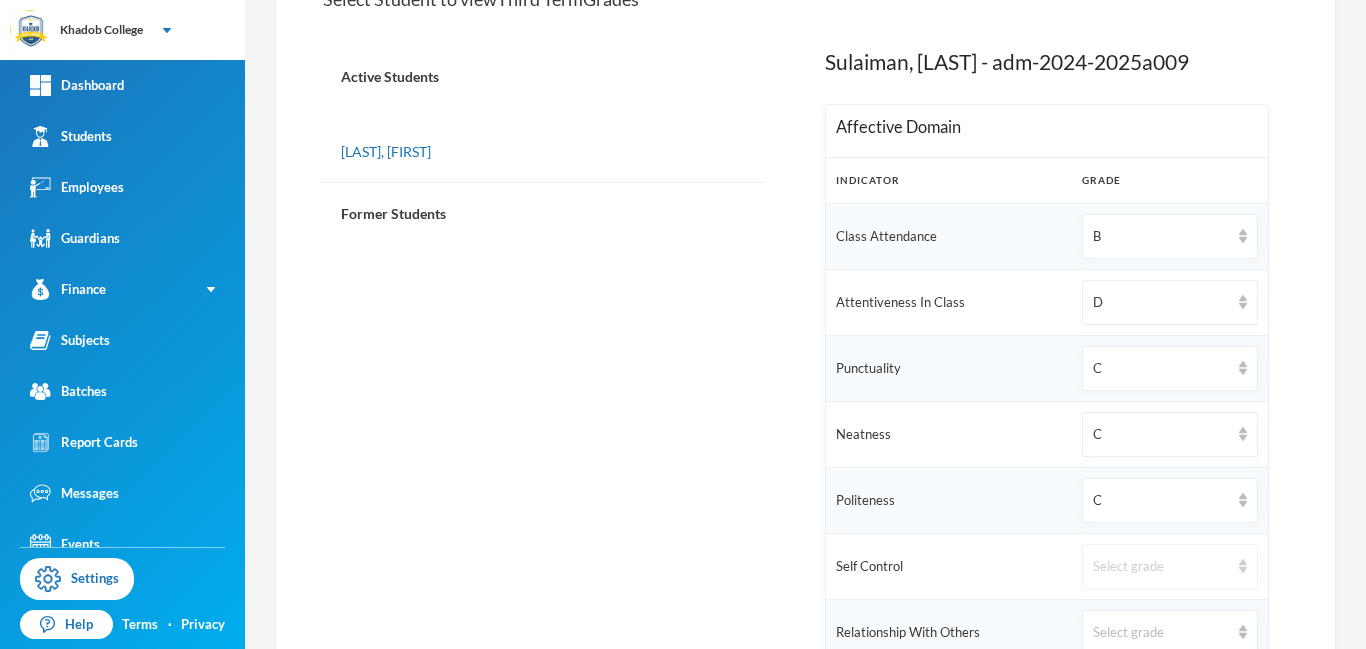 click on "Select grade" at bounding box center (1161, 567) 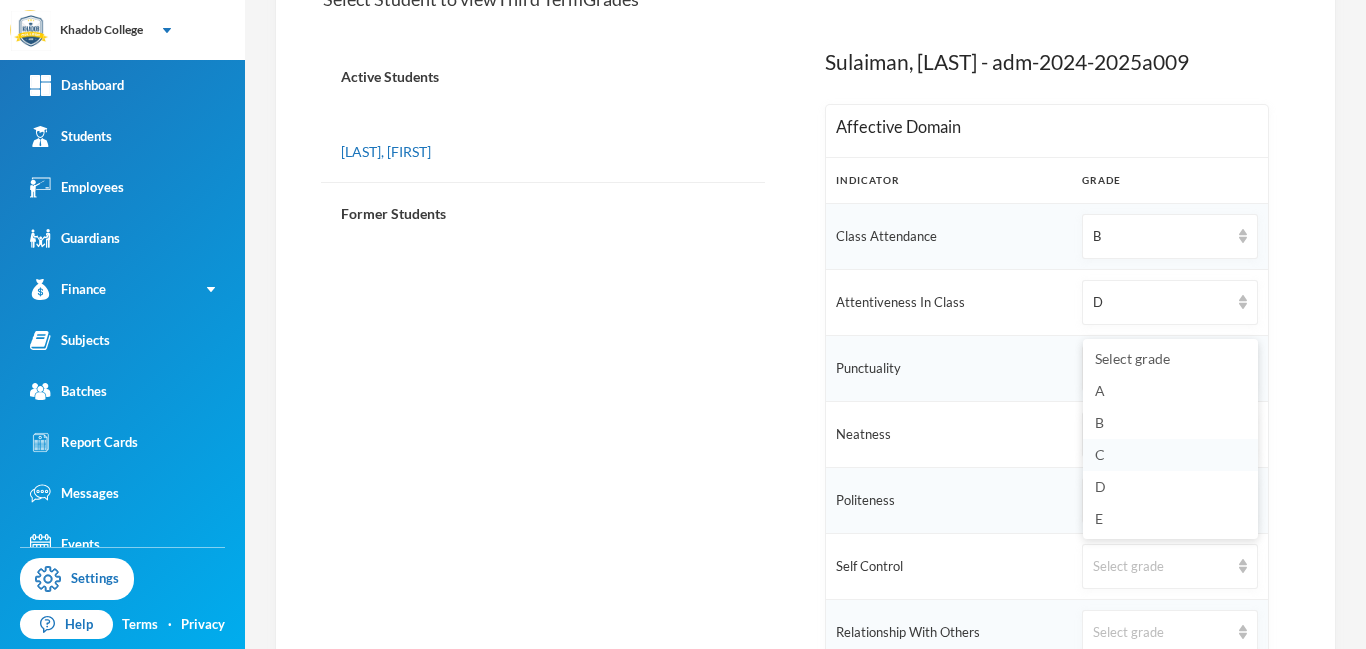 click on "C" at bounding box center (1170, 455) 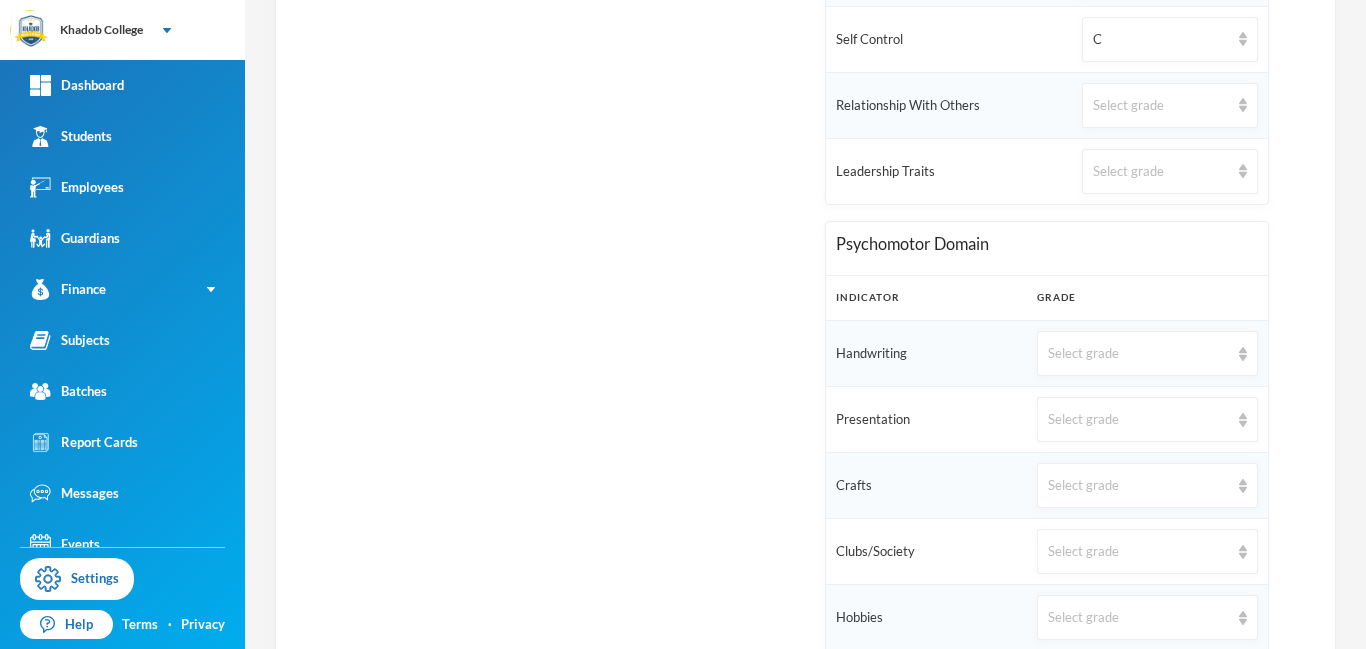 scroll, scrollTop: 1007, scrollLeft: 0, axis: vertical 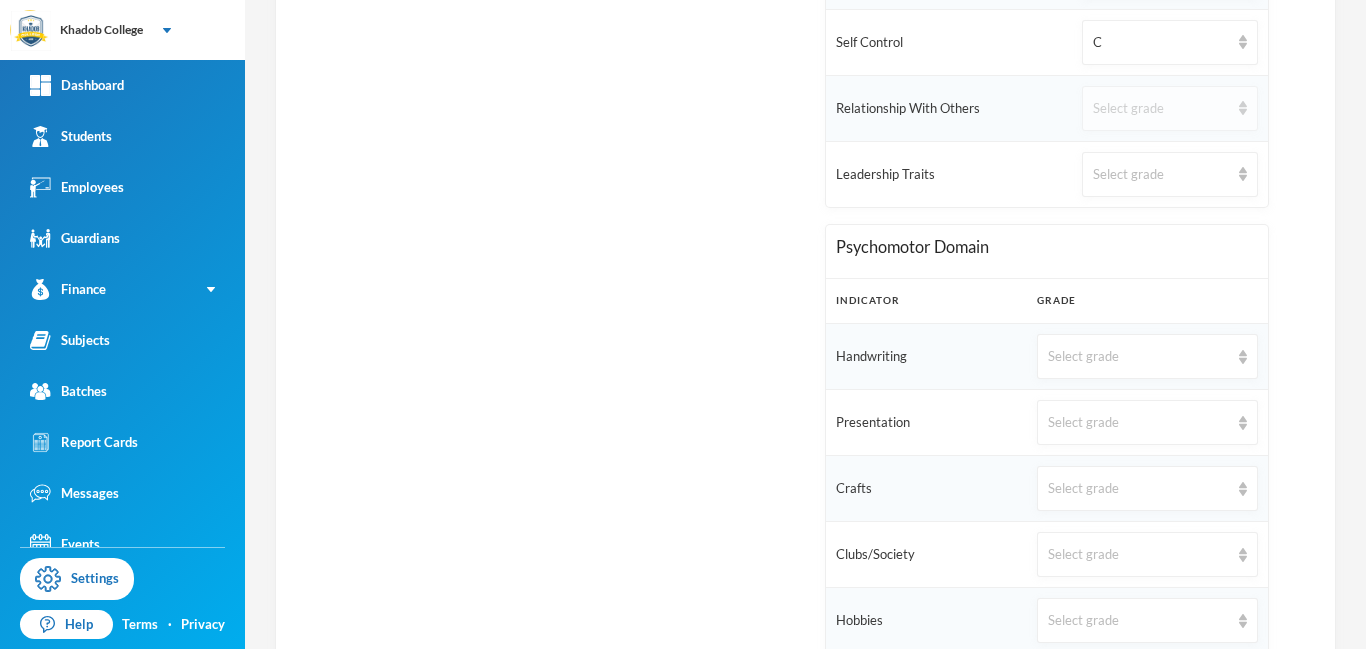 click on "Select grade" at bounding box center [1161, 109] 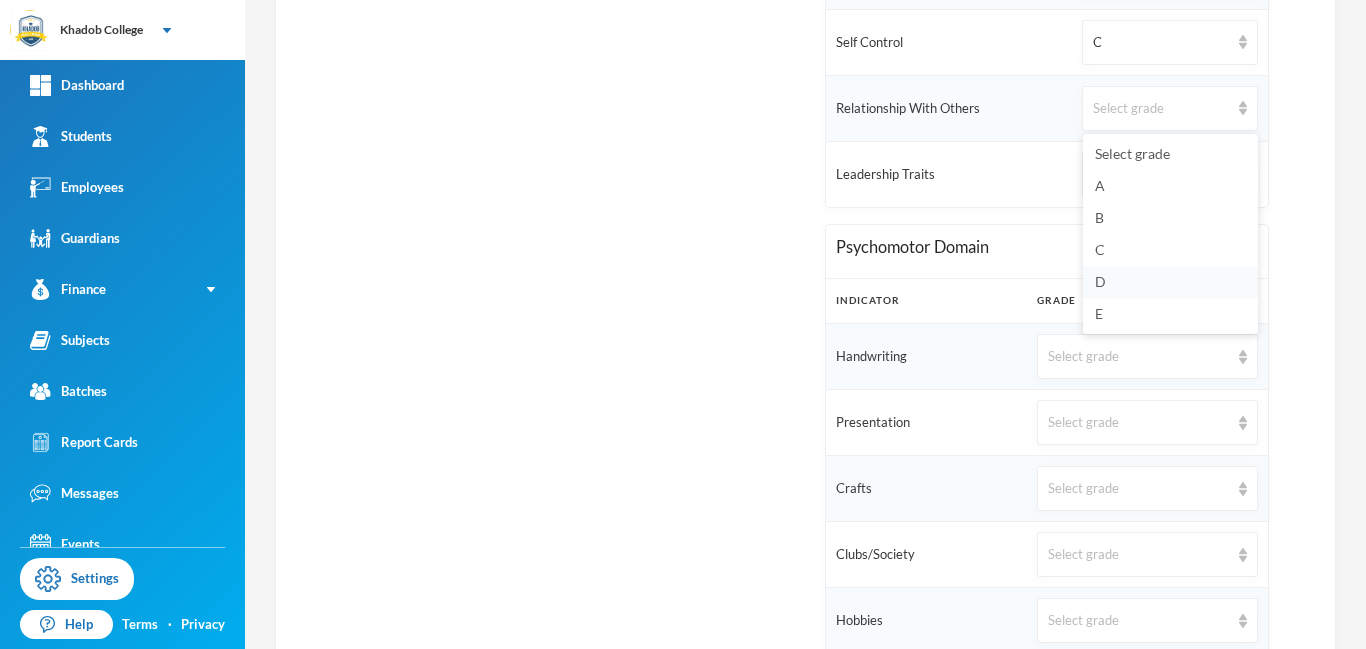 click on "D" at bounding box center [1100, 281] 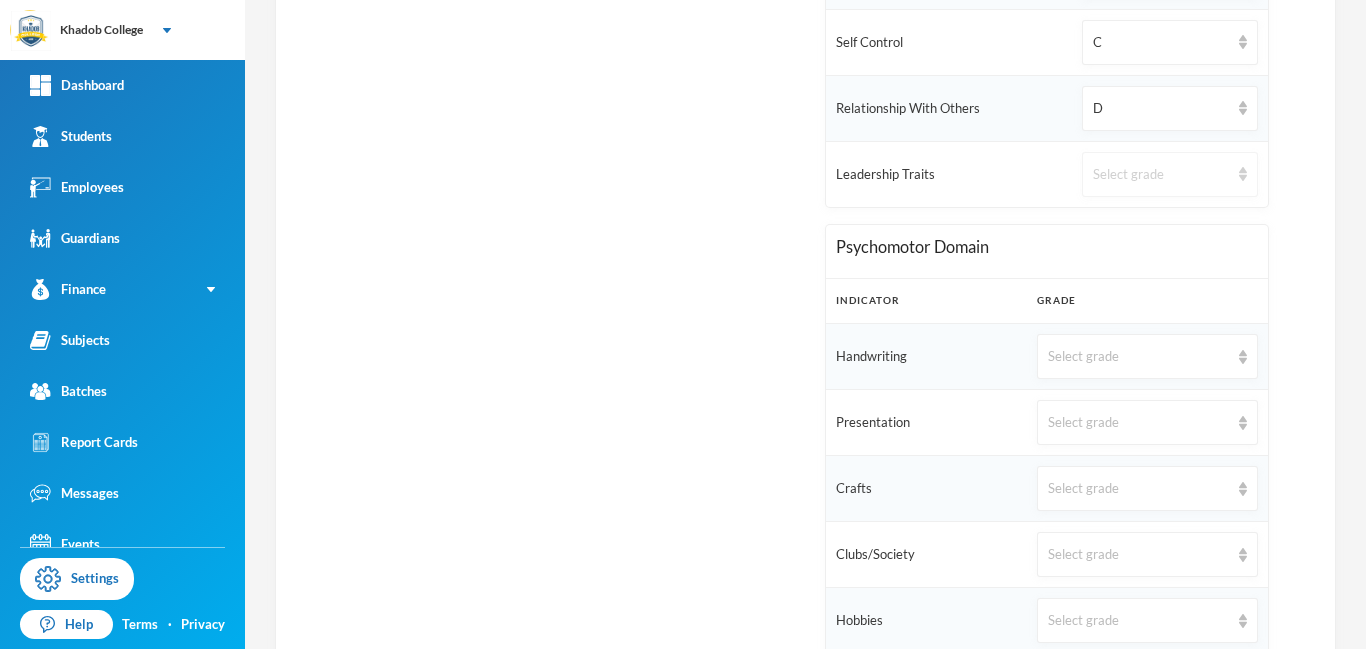 click on "Select grade" at bounding box center [1161, 175] 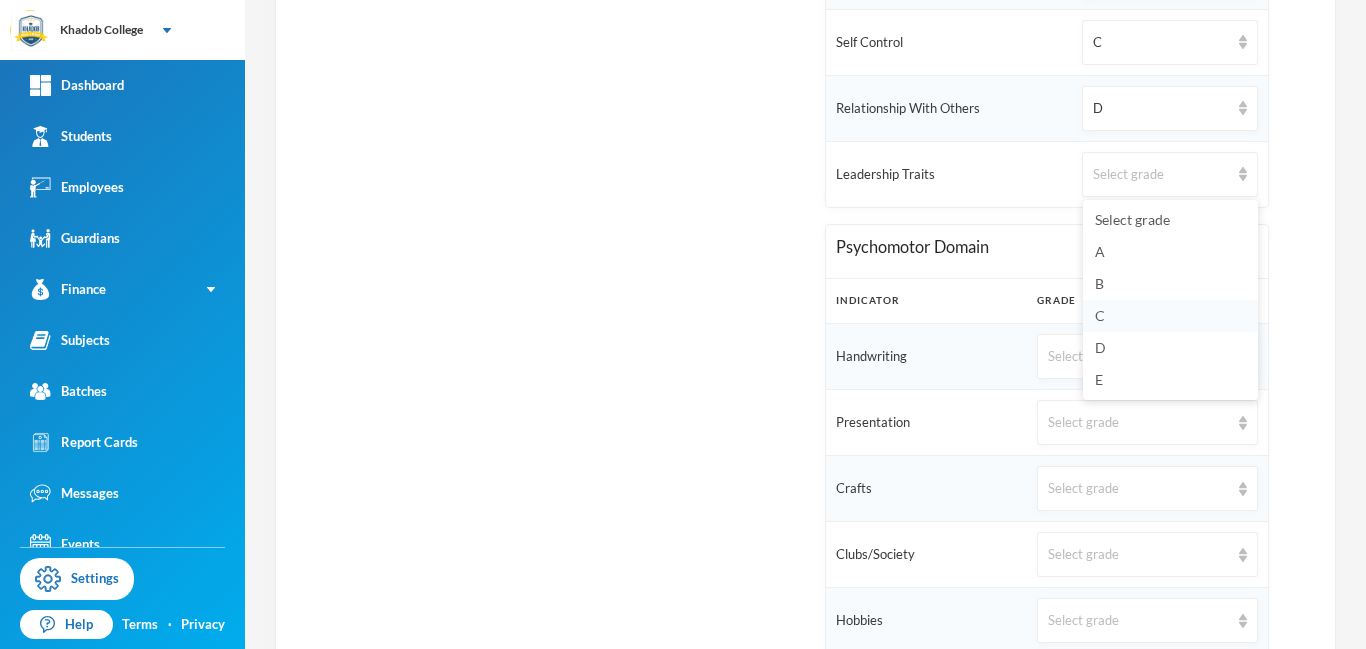 click on "C" at bounding box center [1170, 316] 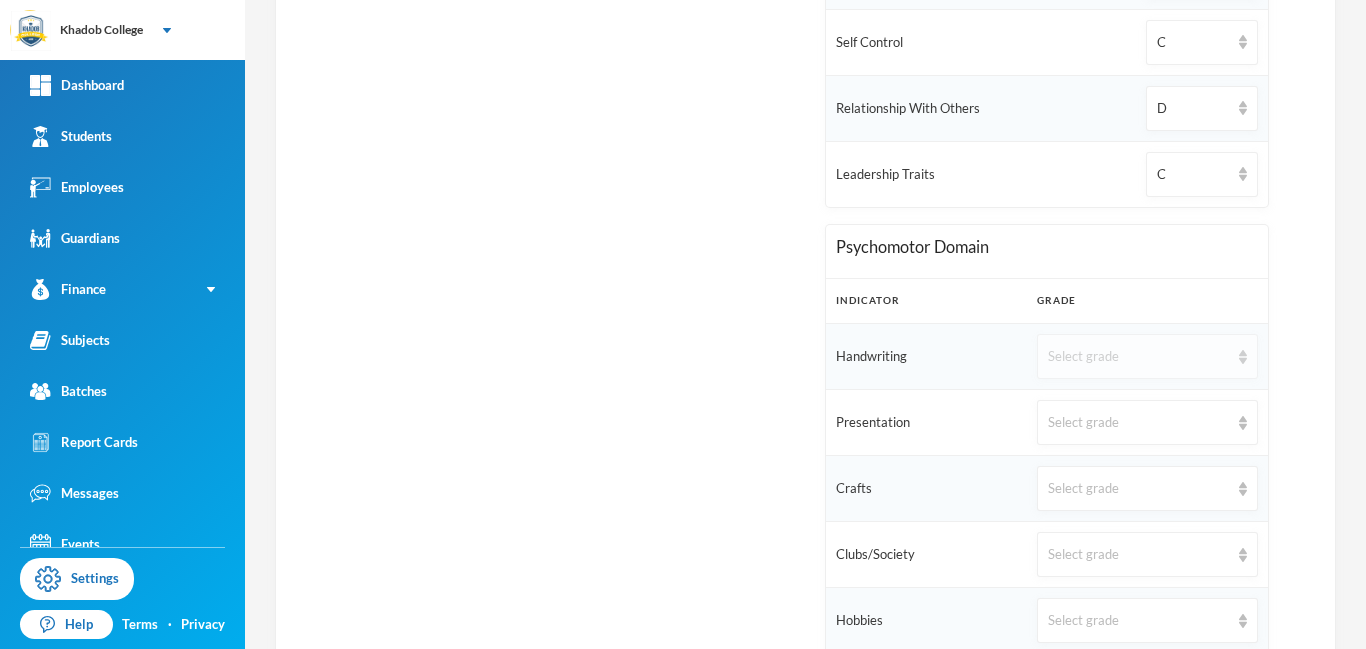 click on "Select grade" at bounding box center [1138, 357] 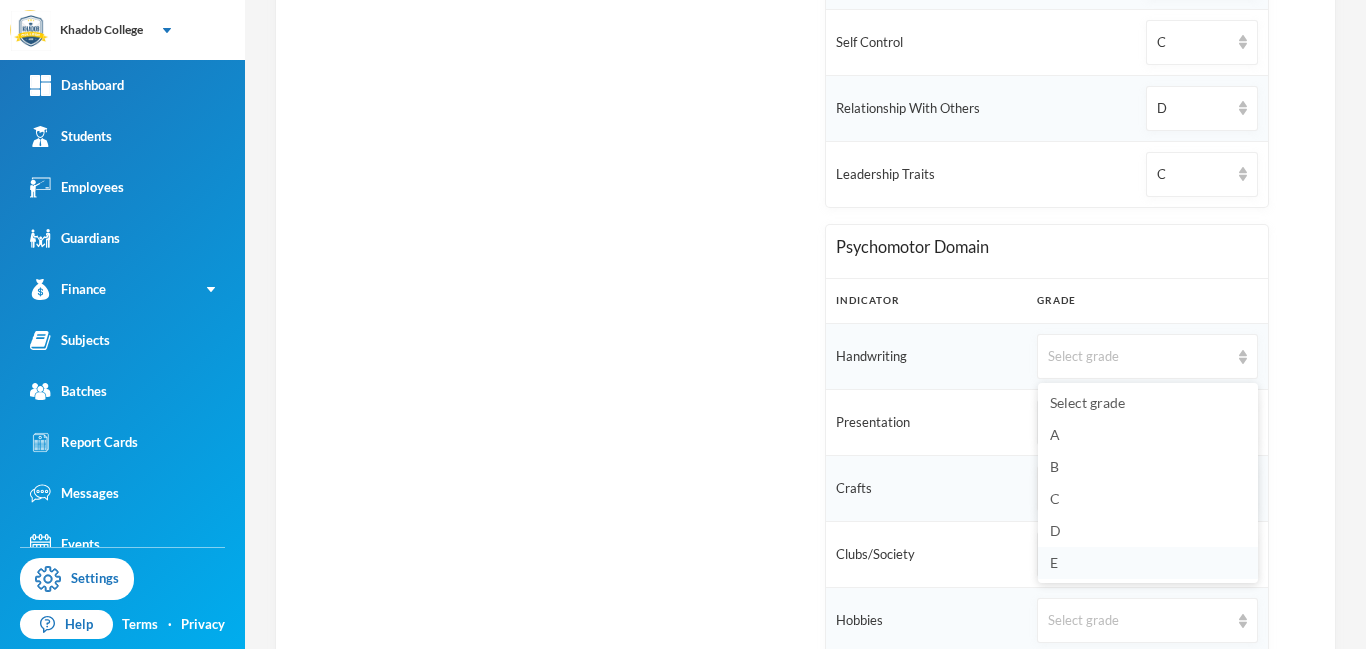 click on "E" at bounding box center (1054, 562) 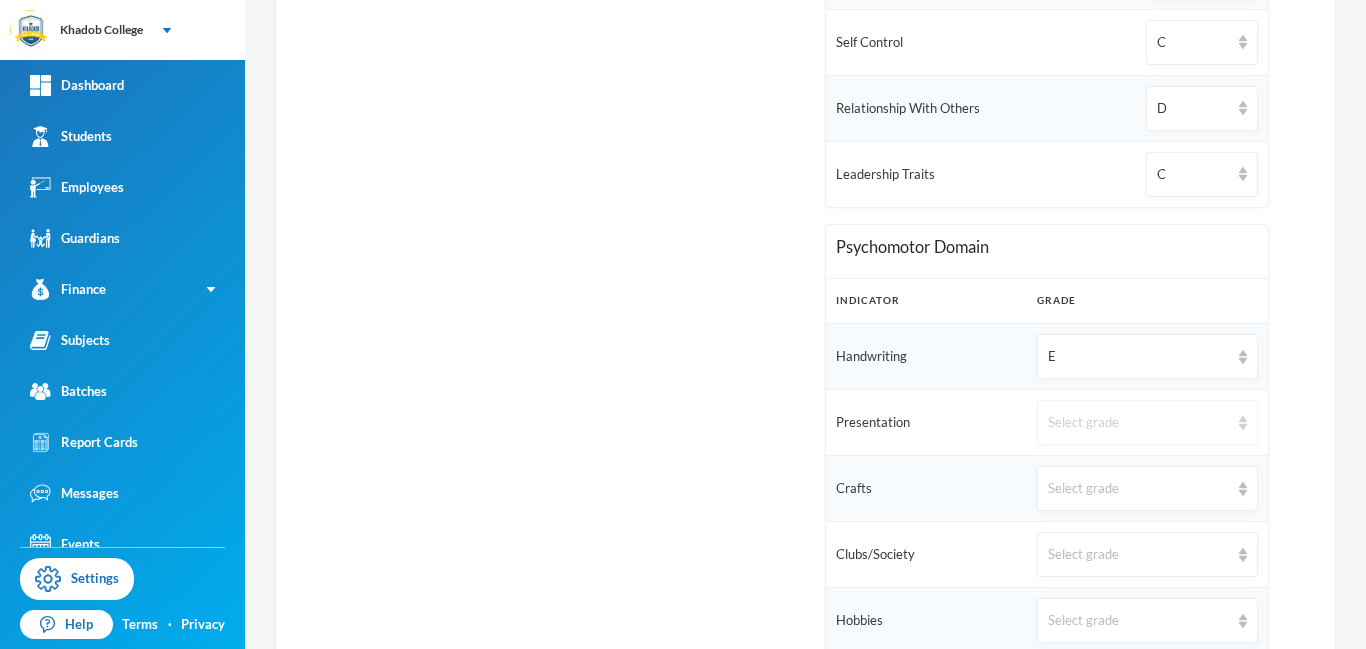click on "Select grade" at bounding box center (1147, 422) 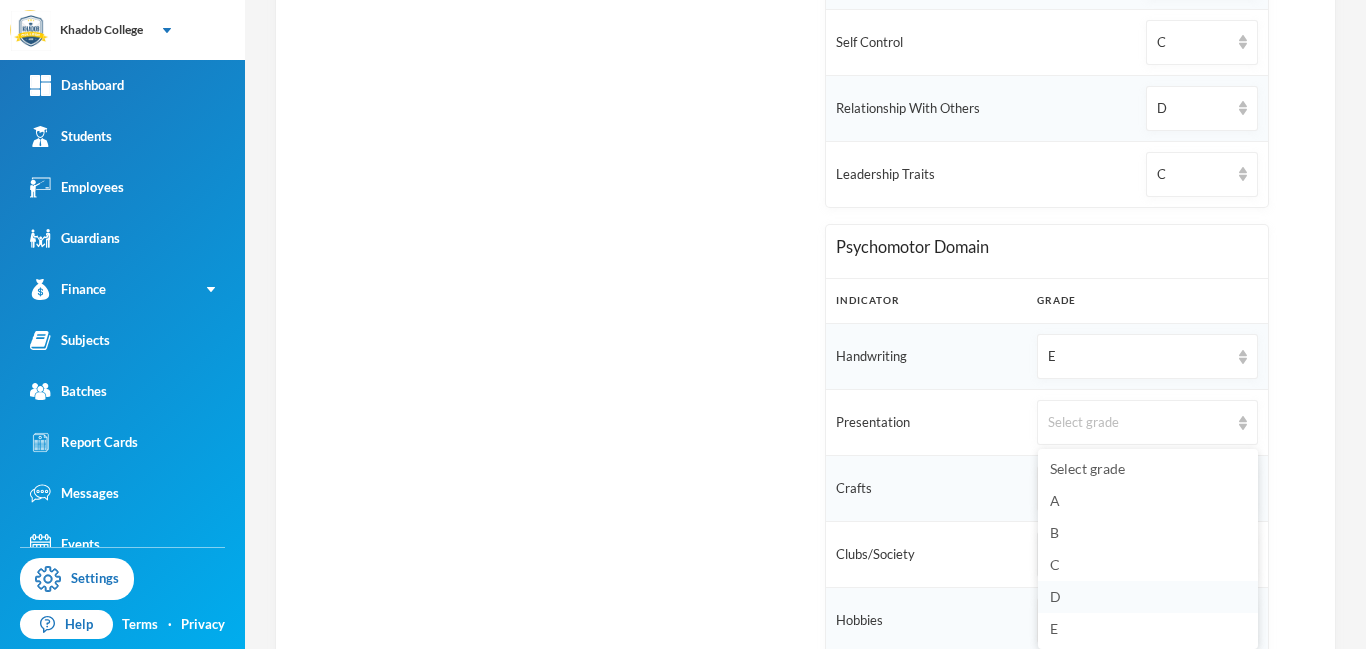 click on "D" at bounding box center (1148, 597) 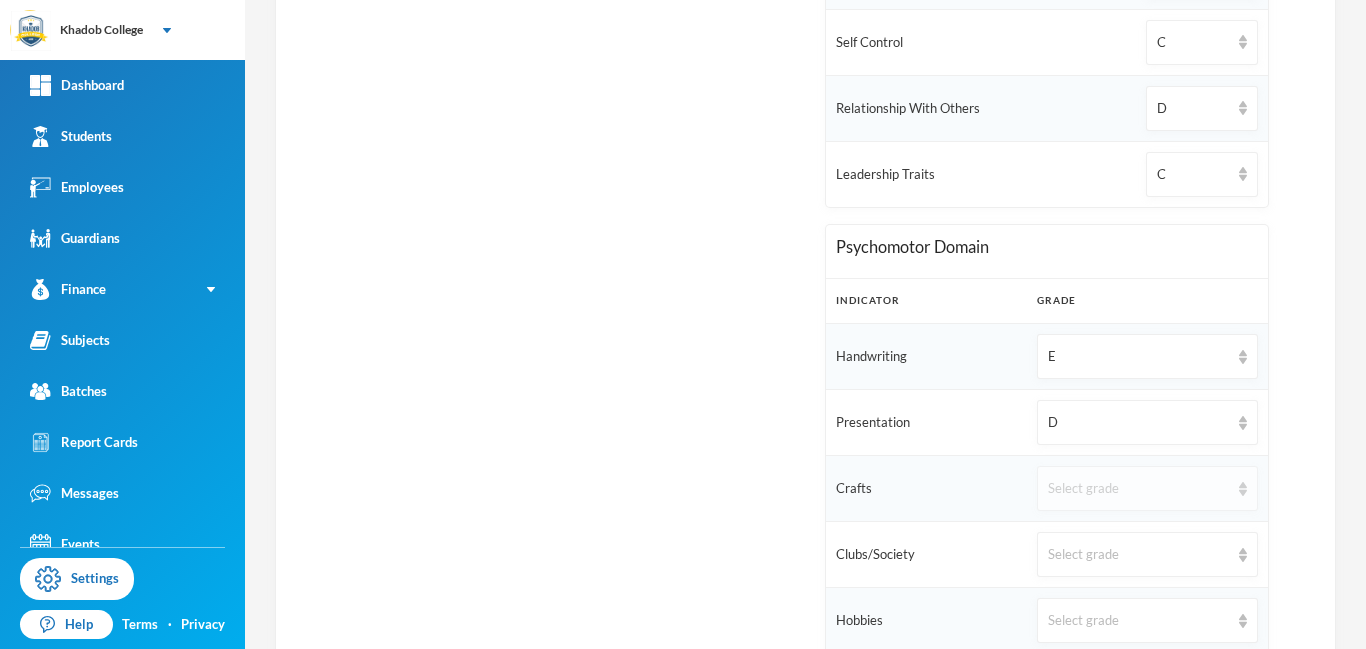 click on "Select grade" at bounding box center (1138, 489) 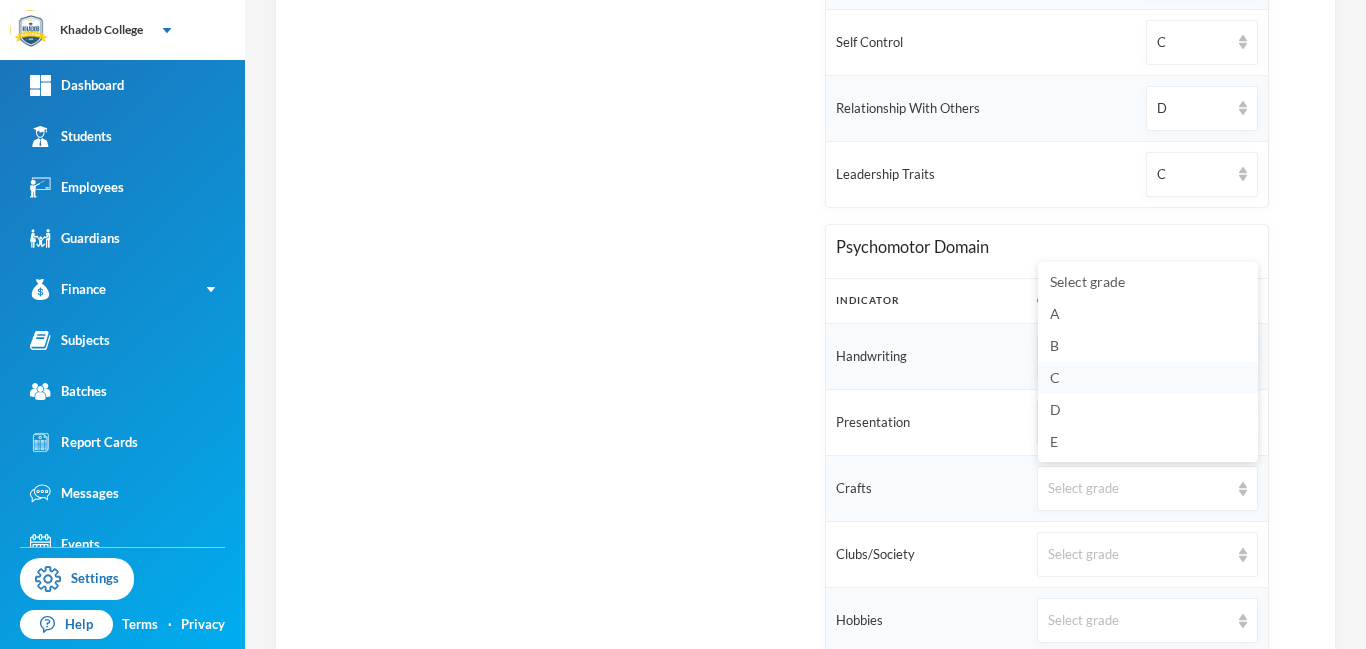 click on "C" at bounding box center (1055, 377) 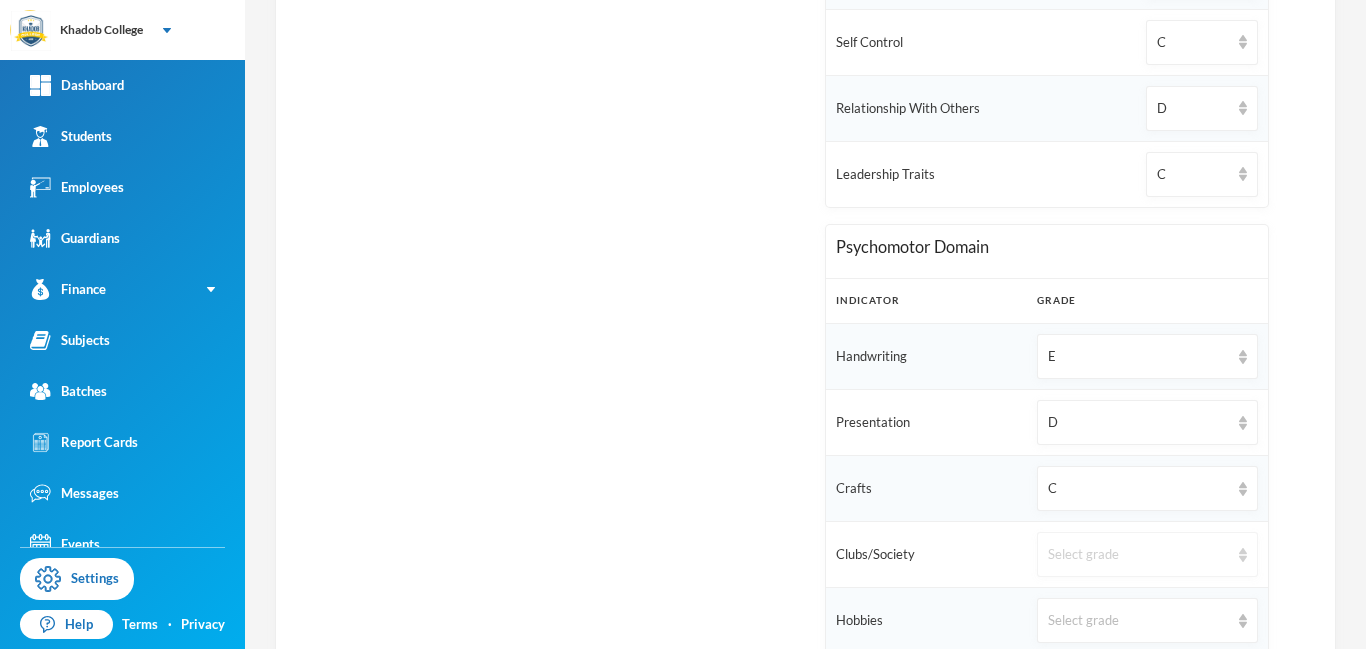 click on "Select grade" at bounding box center [1147, 554] 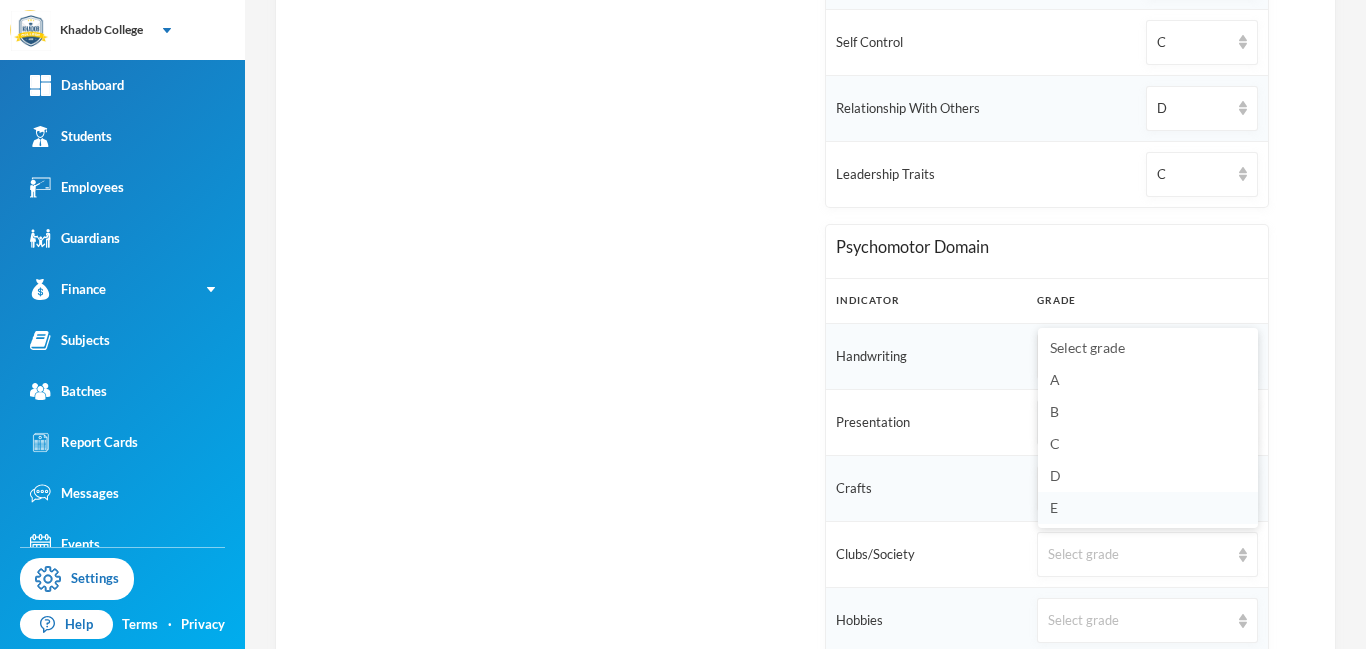 click on "E" at bounding box center [1148, 508] 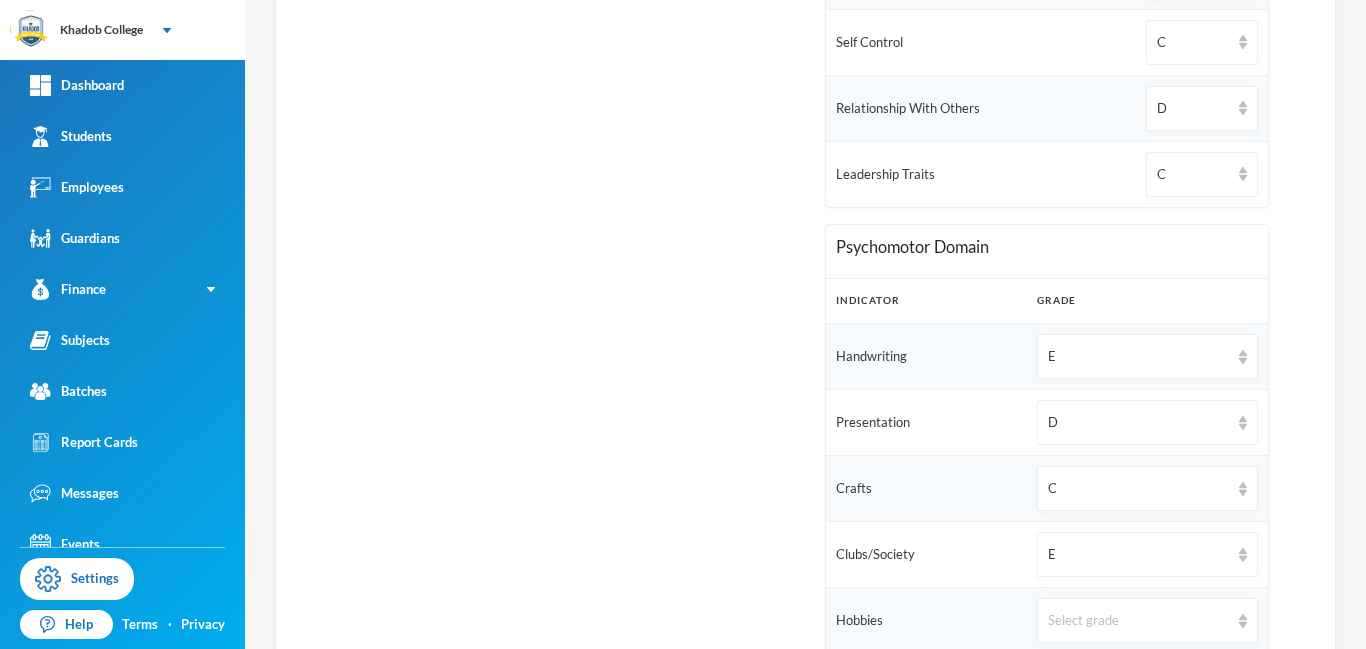 scroll, scrollTop: 1341, scrollLeft: 0, axis: vertical 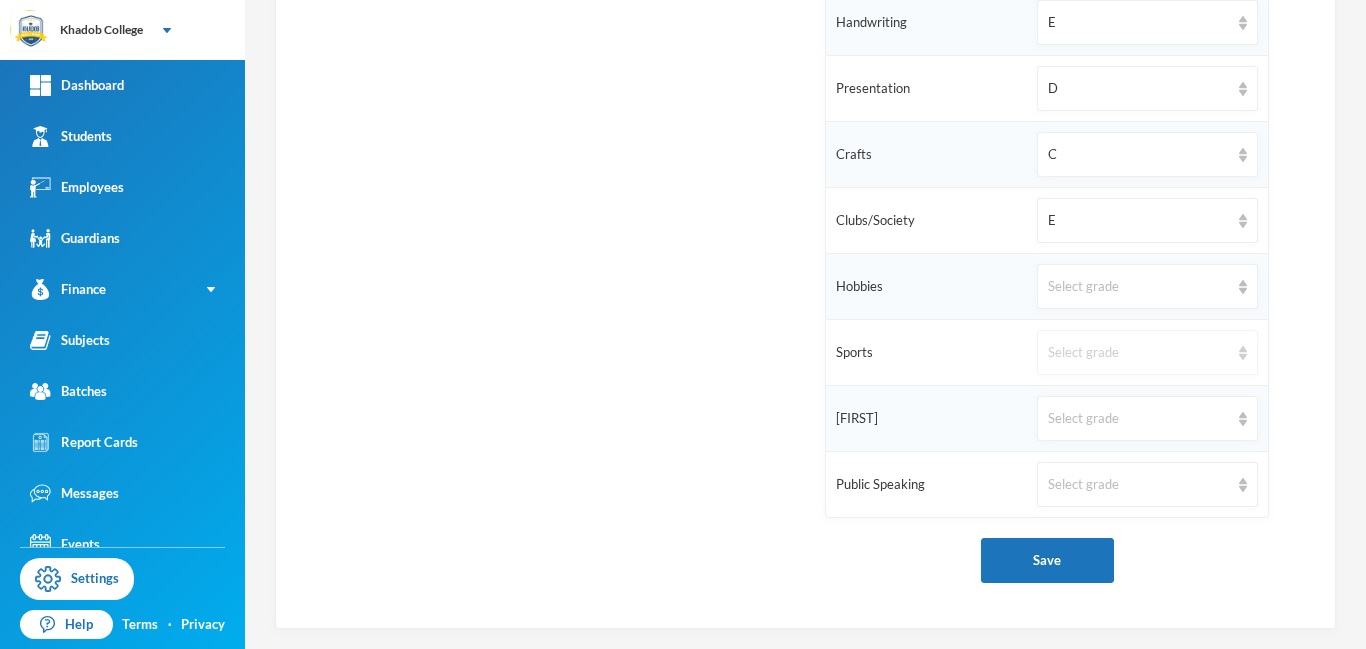 click on "Select grade" at bounding box center [1138, 353] 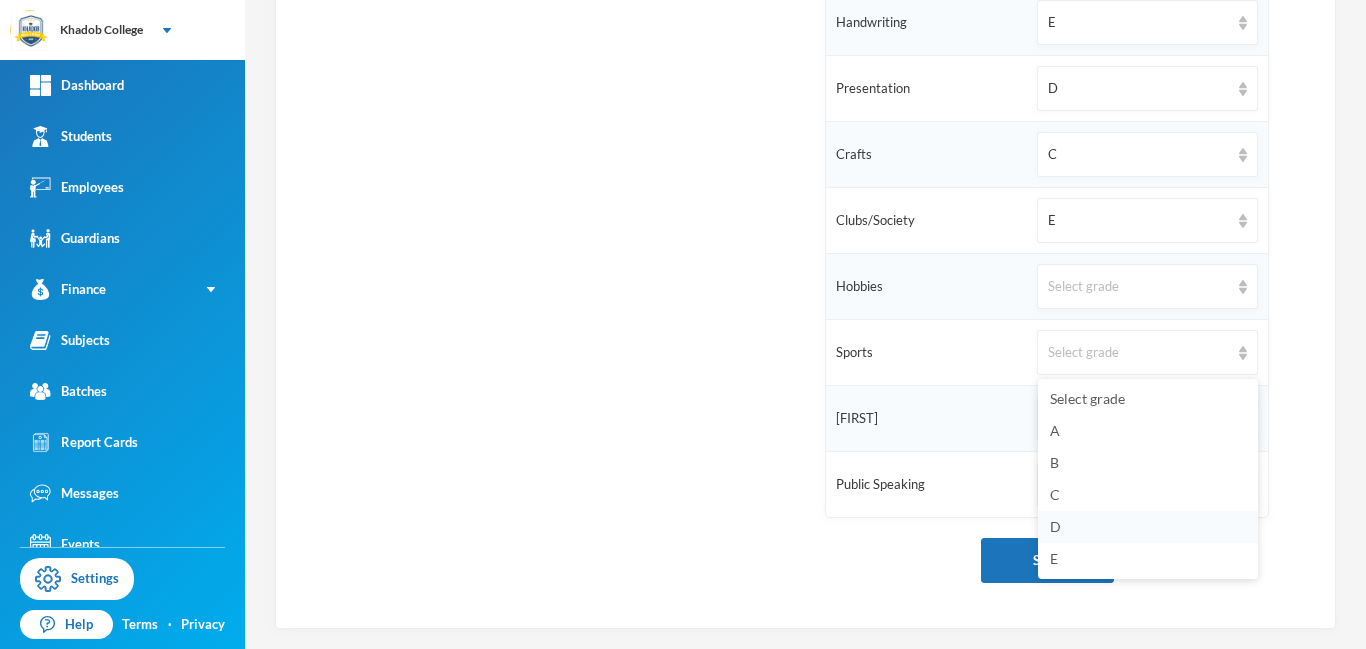 click on "D" at bounding box center [1055, 526] 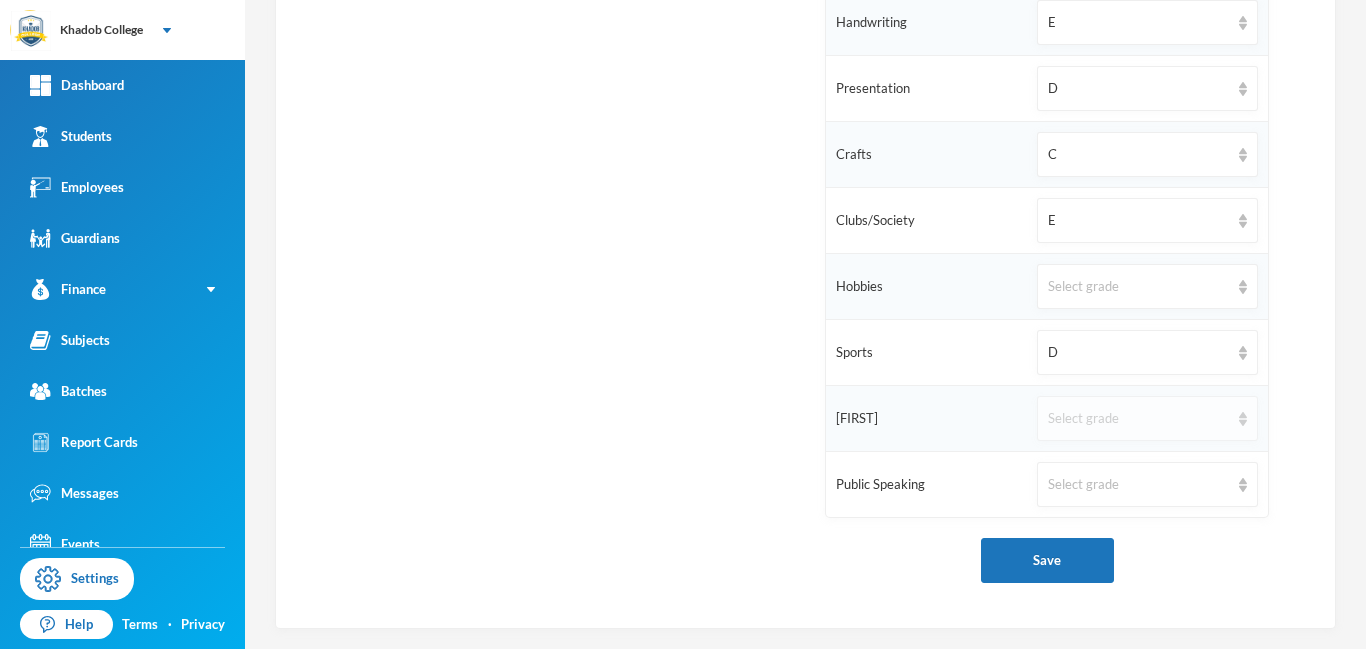 click on "Select grade" at bounding box center [1138, 419] 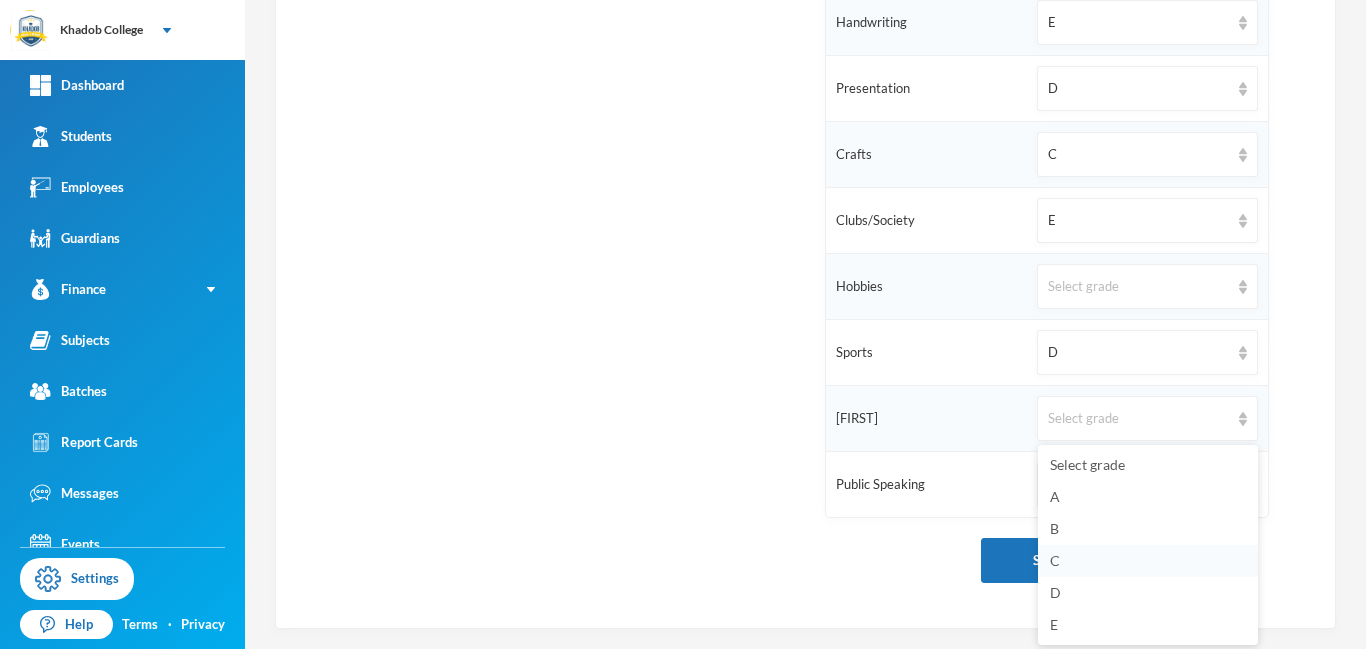 click on "C" at bounding box center (1148, 561) 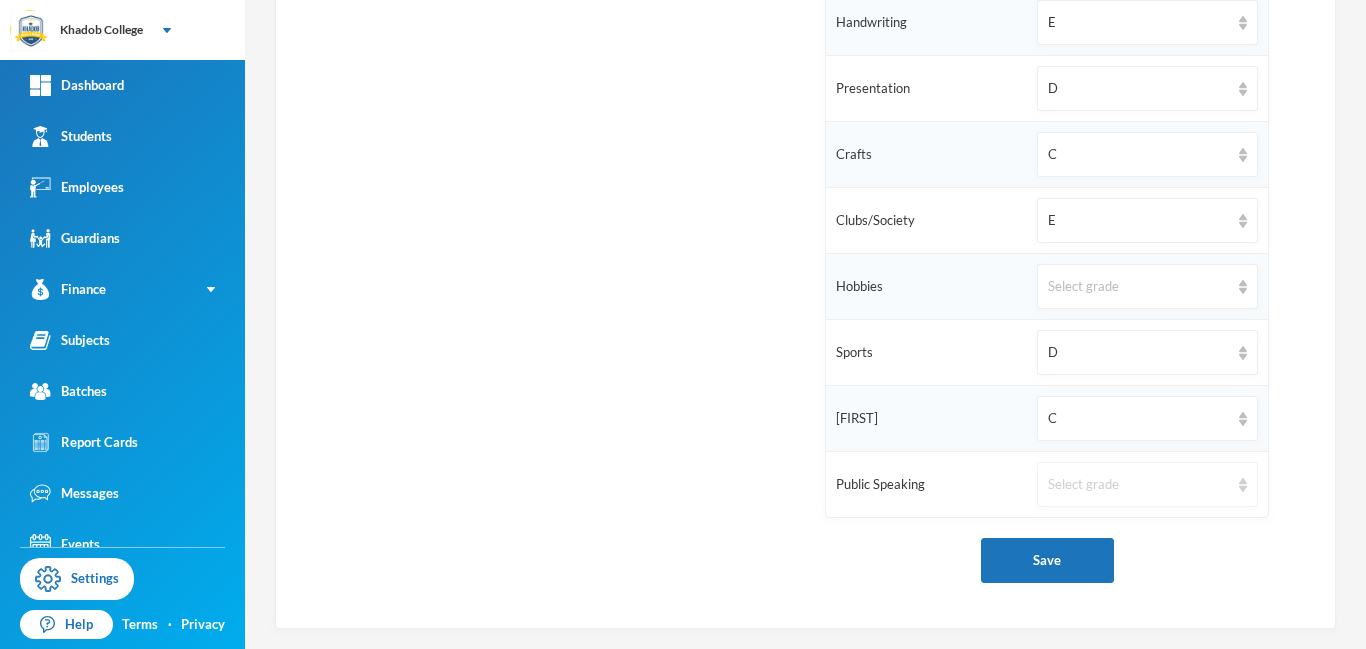 click on "Select grade" at bounding box center [1147, 484] 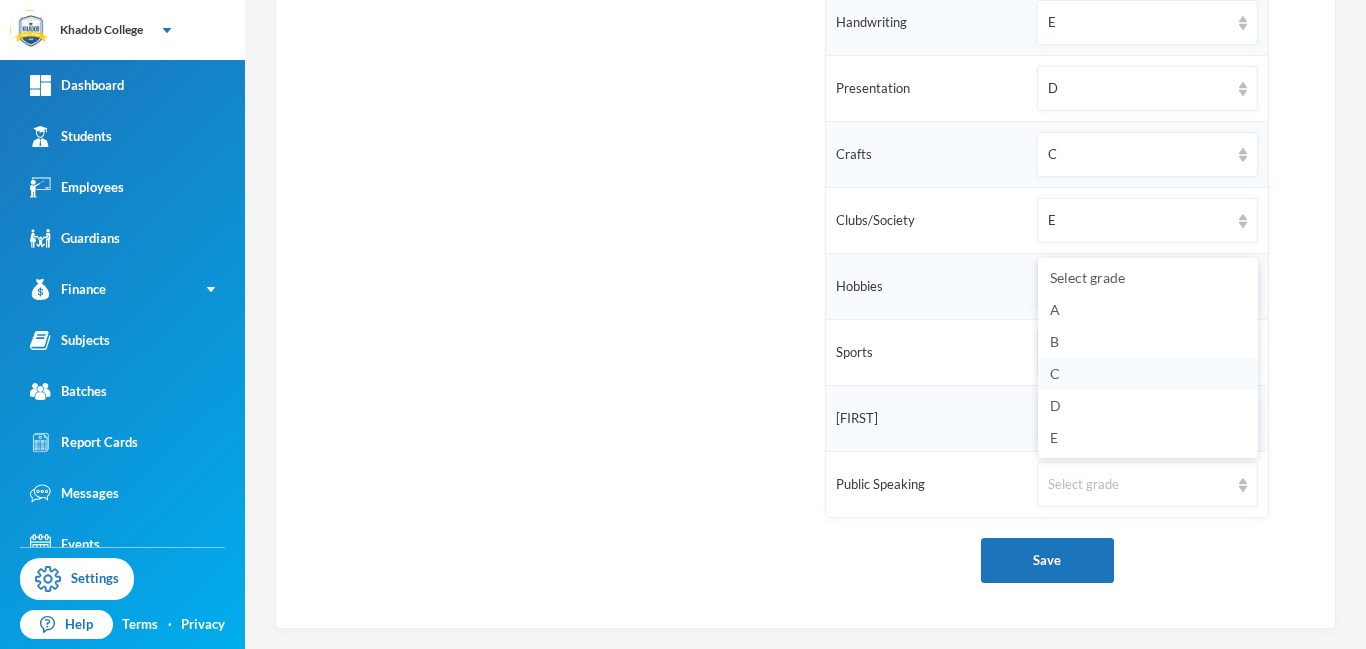 click on "C" at bounding box center (1148, 374) 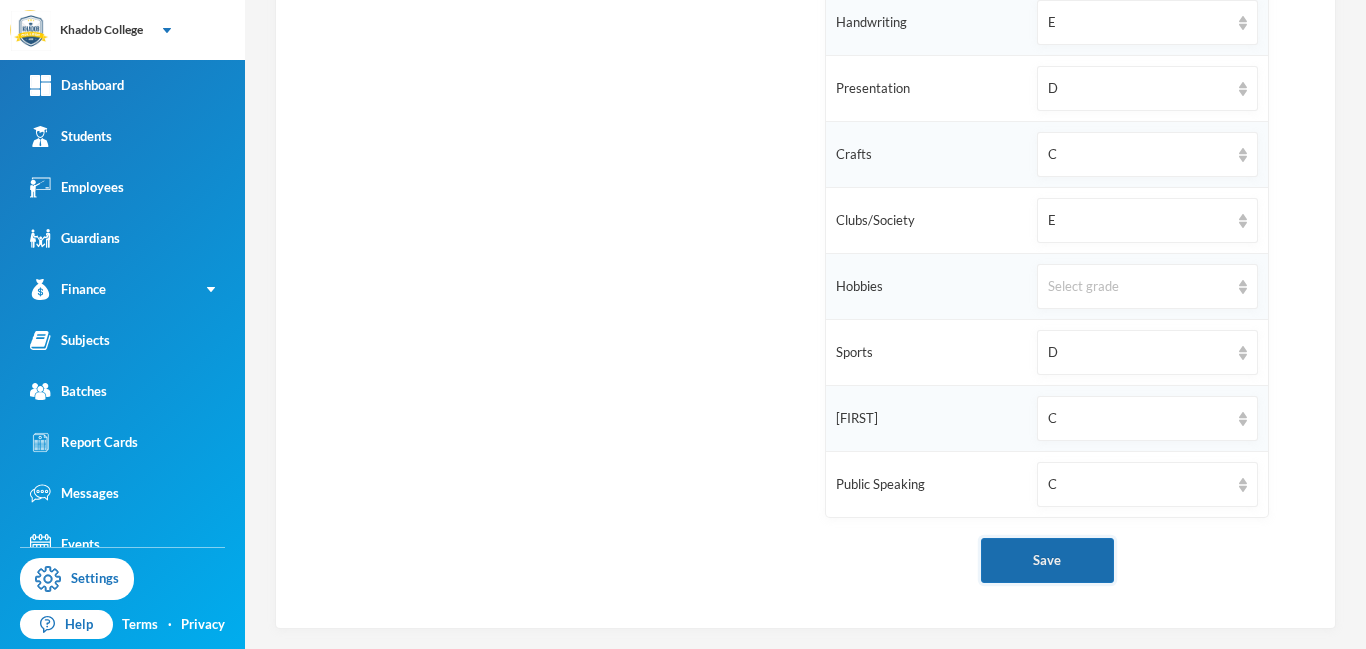 click on "Save" at bounding box center [1047, 560] 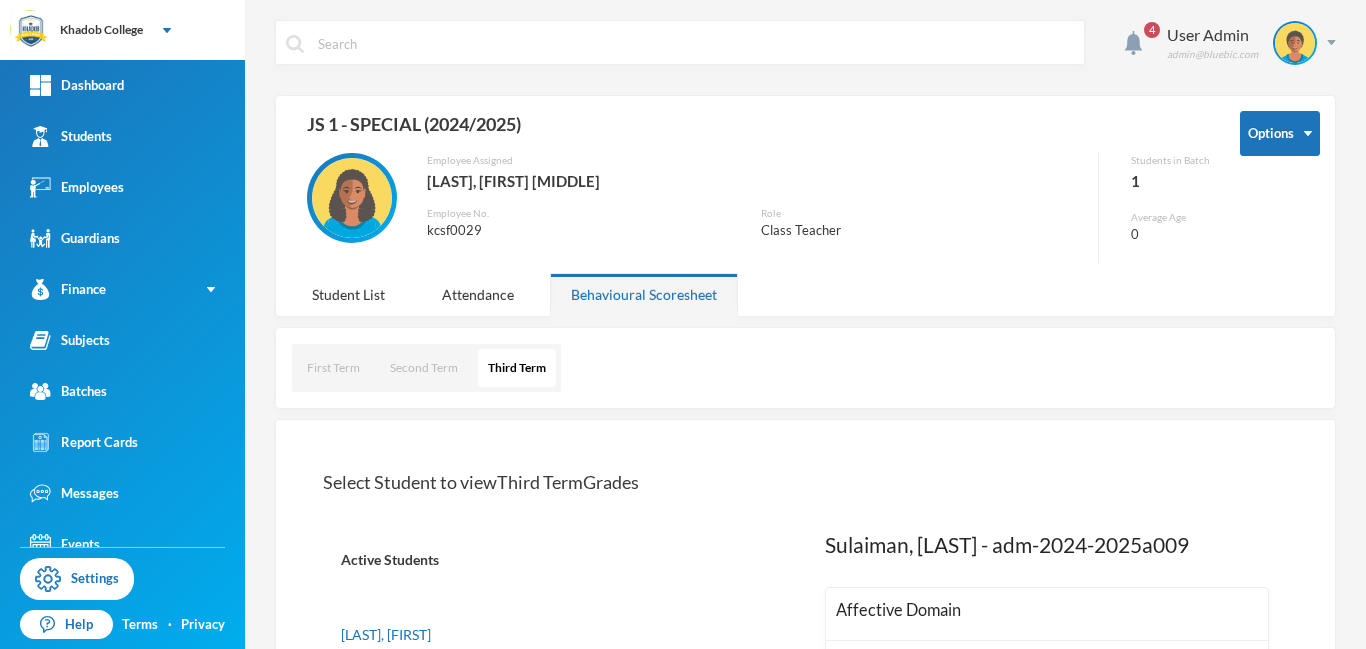 scroll, scrollTop: 1341, scrollLeft: 0, axis: vertical 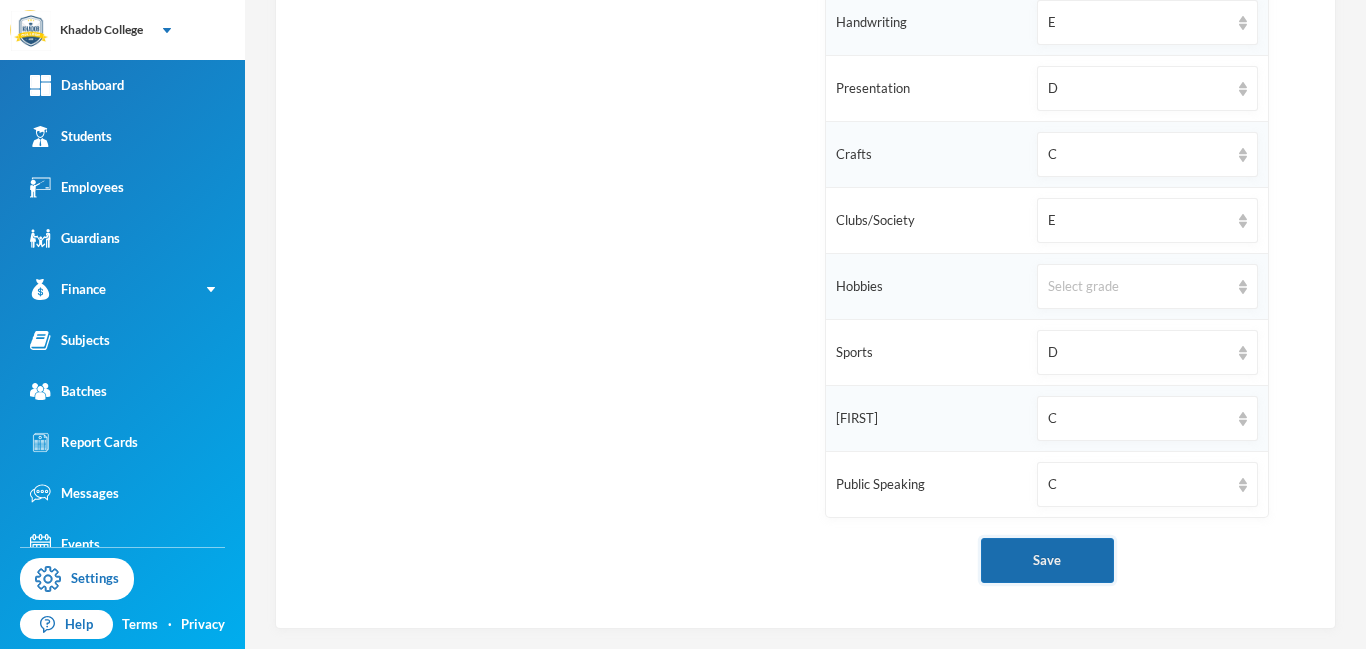 click on "Save" at bounding box center (1047, 560) 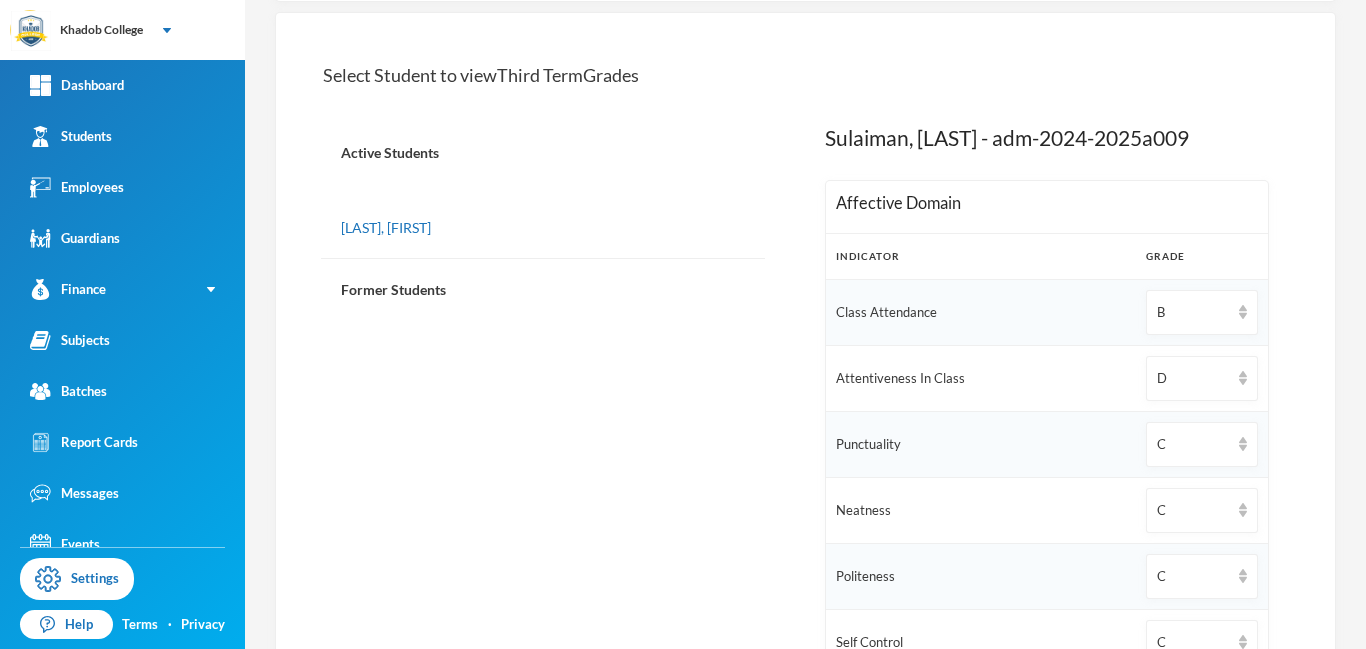scroll, scrollTop: 0, scrollLeft: 0, axis: both 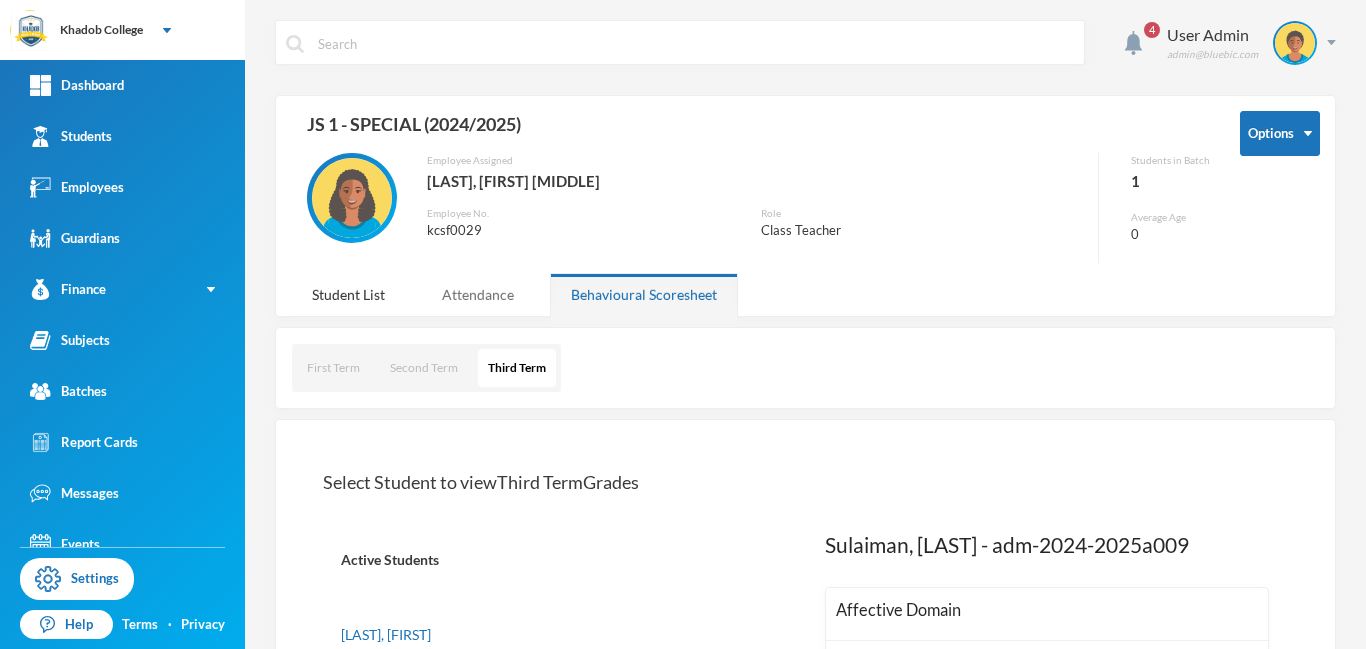 click on "Attendance" at bounding box center (478, 294) 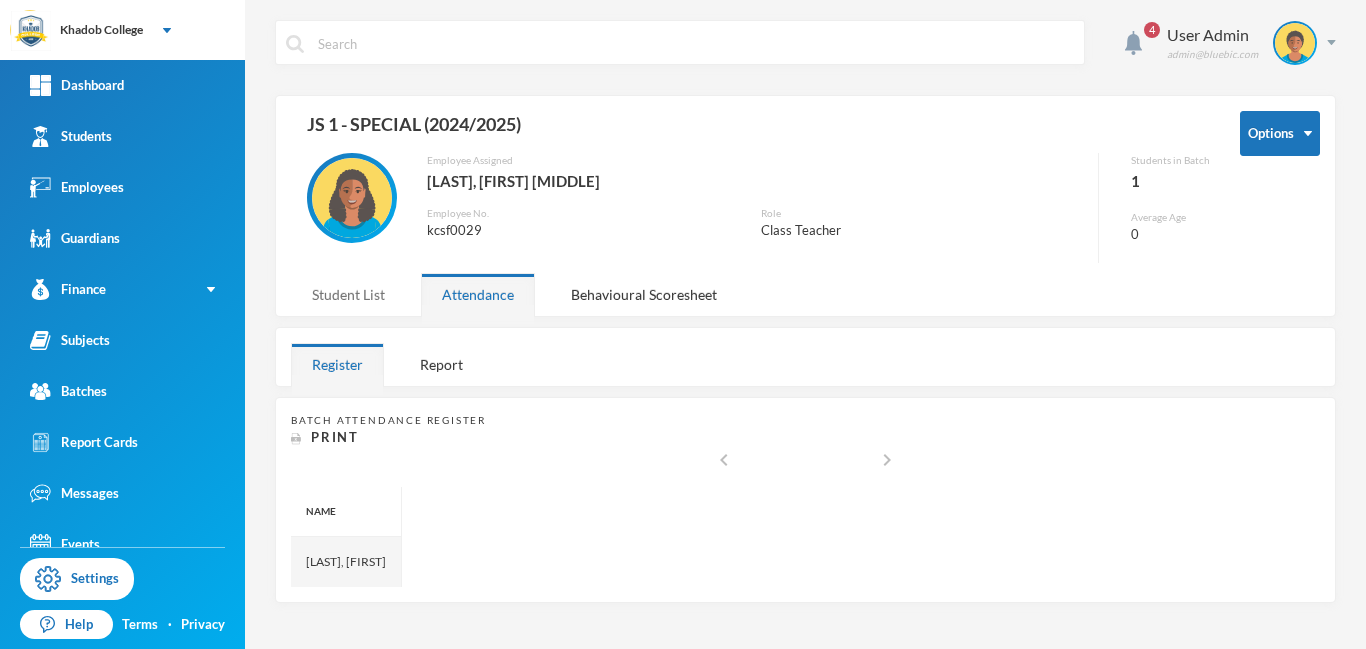 click on "Student List" at bounding box center [348, 294] 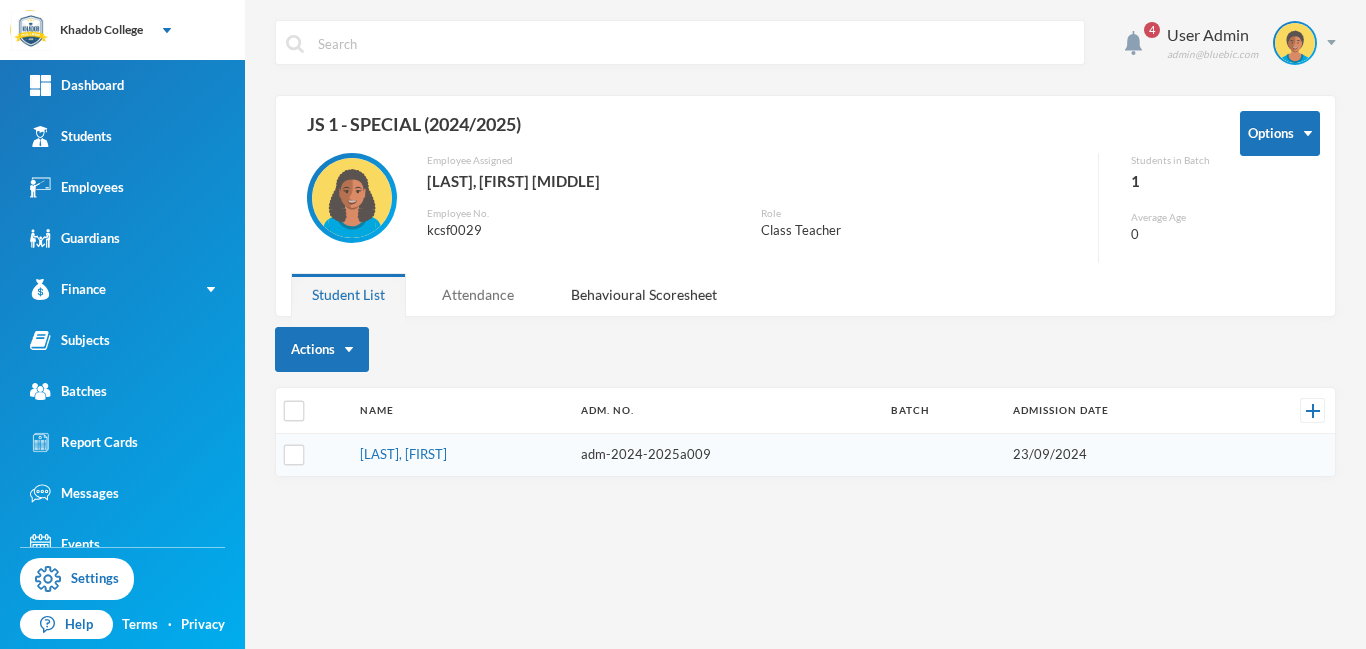 click on "Attendance" at bounding box center (478, 294) 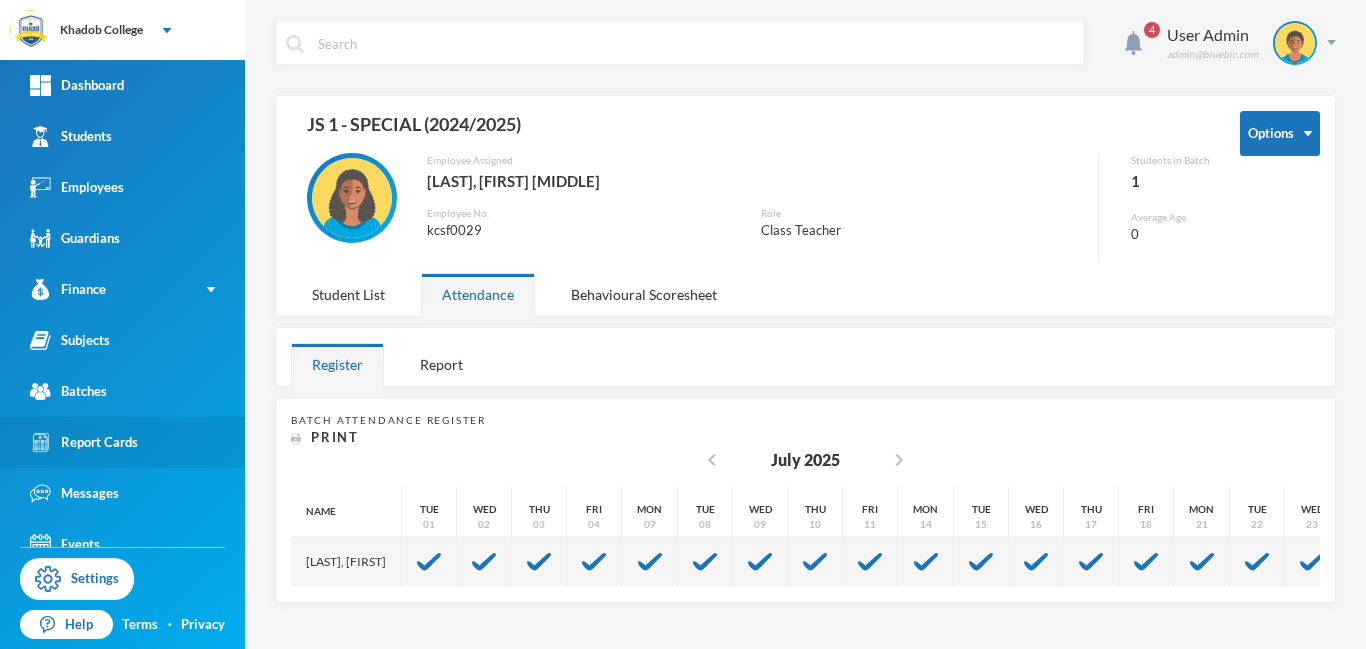 click on "Report Cards" at bounding box center (84, 442) 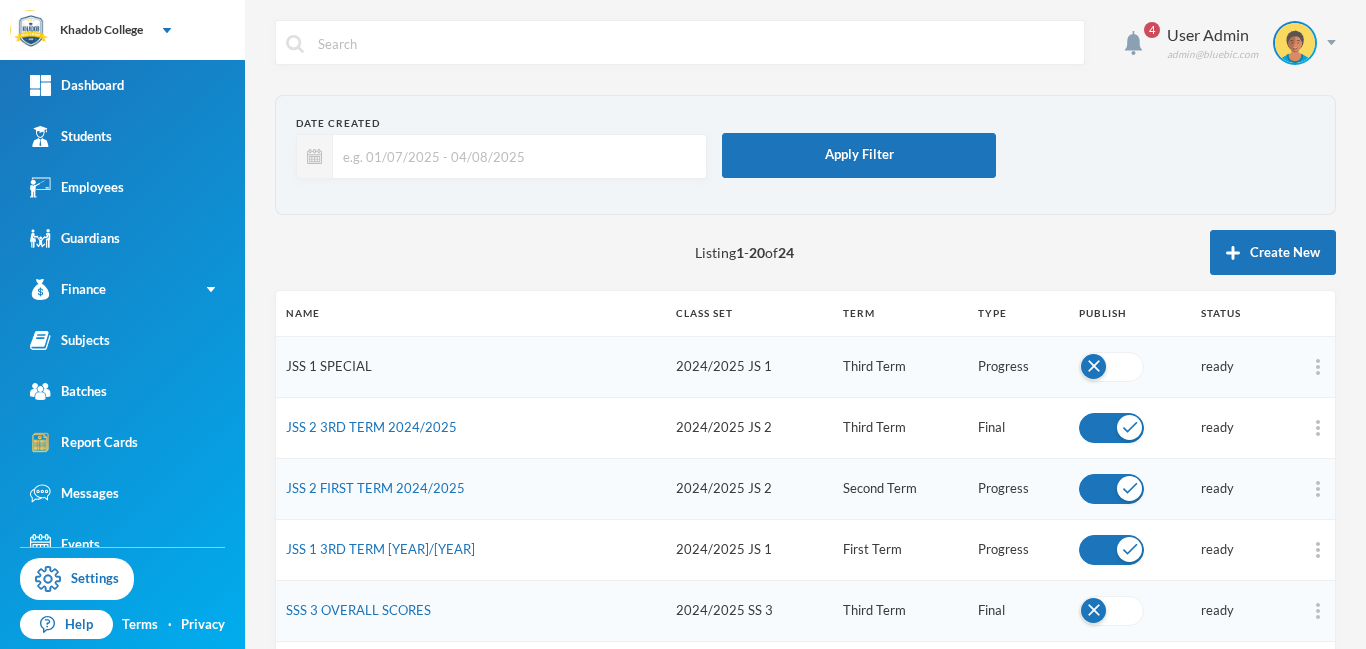 click on "JSS 1 SPECIAL" at bounding box center [329, 366] 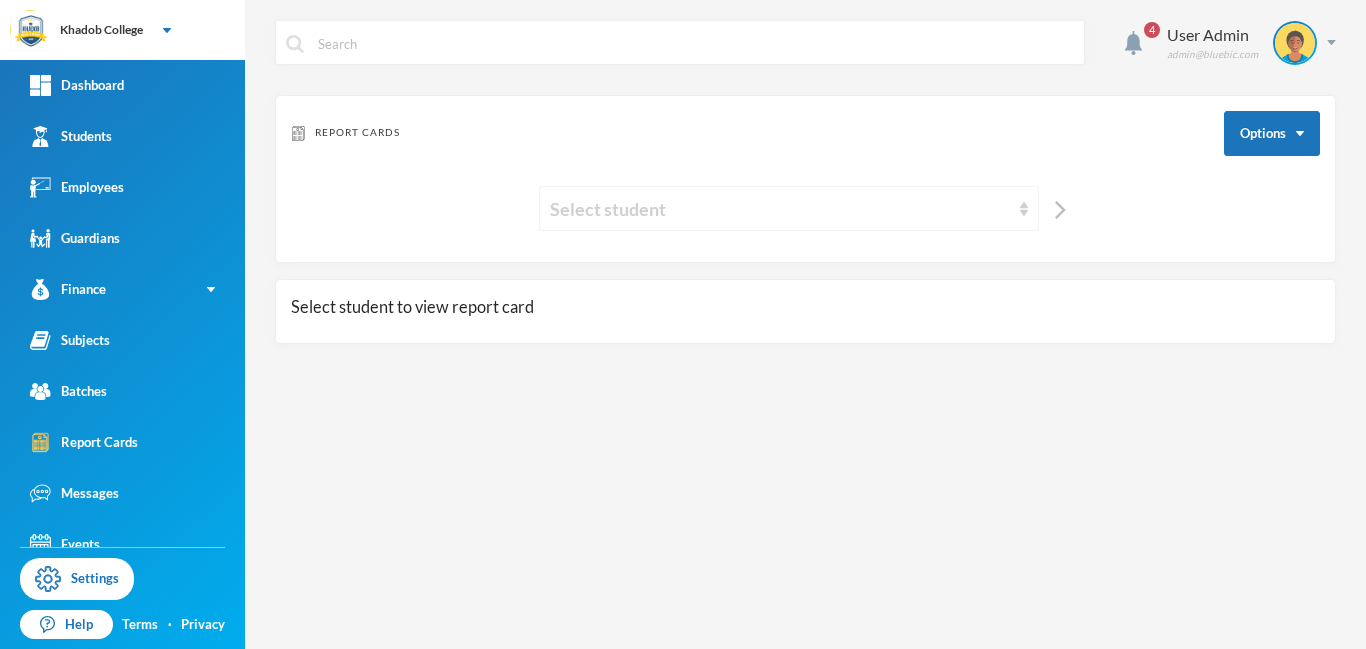 click on "Select student" at bounding box center (780, 209) 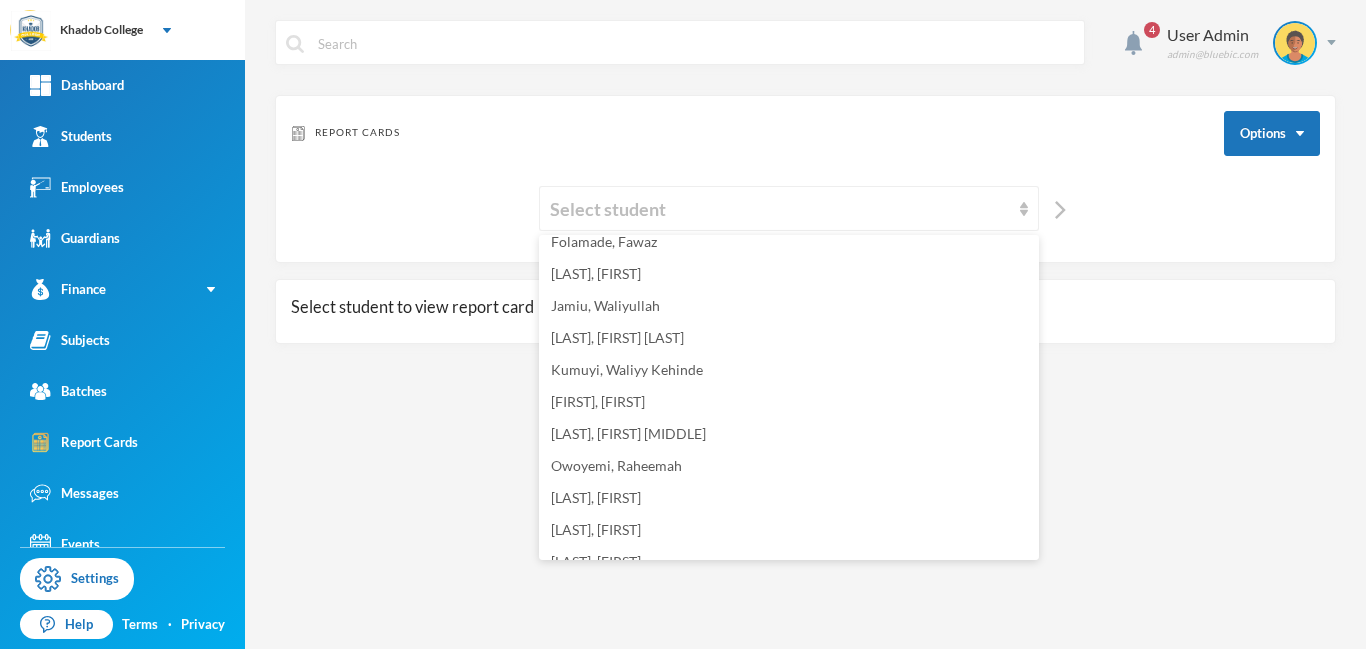 scroll, scrollTop: 195, scrollLeft: 0, axis: vertical 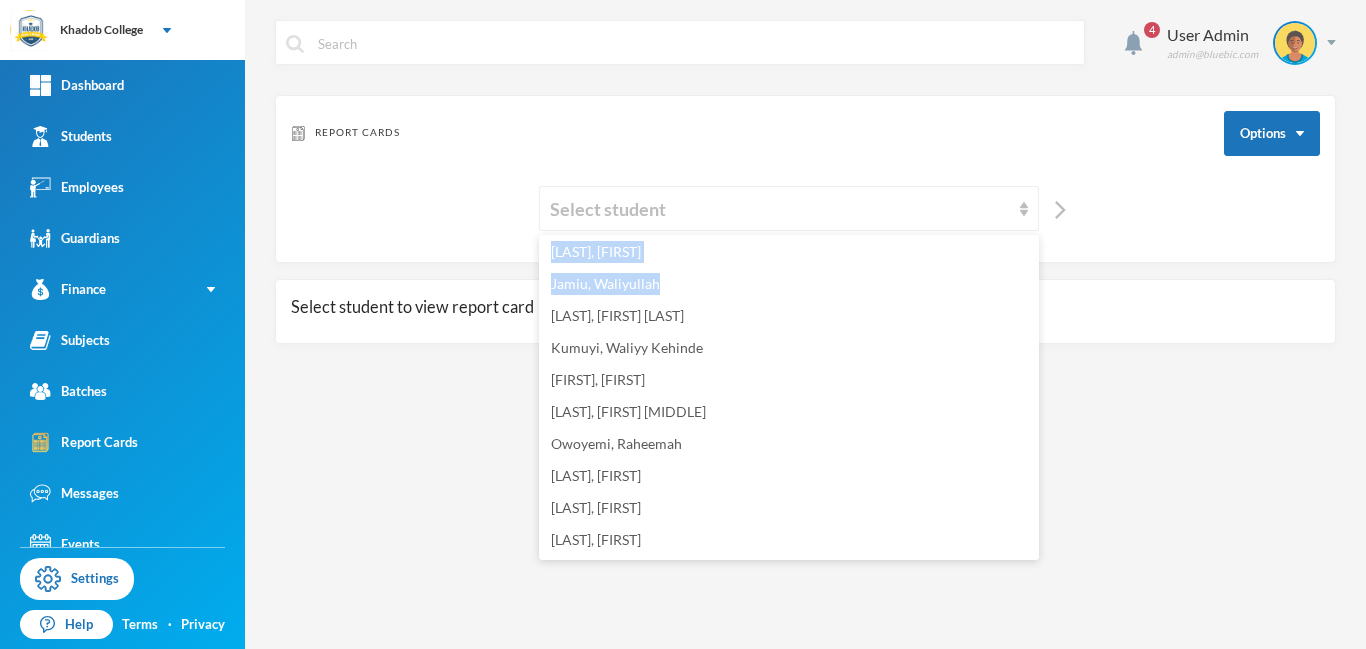 drag, startPoint x: 1036, startPoint y: 409, endPoint x: 1019, endPoint y: 579, distance: 170.84789 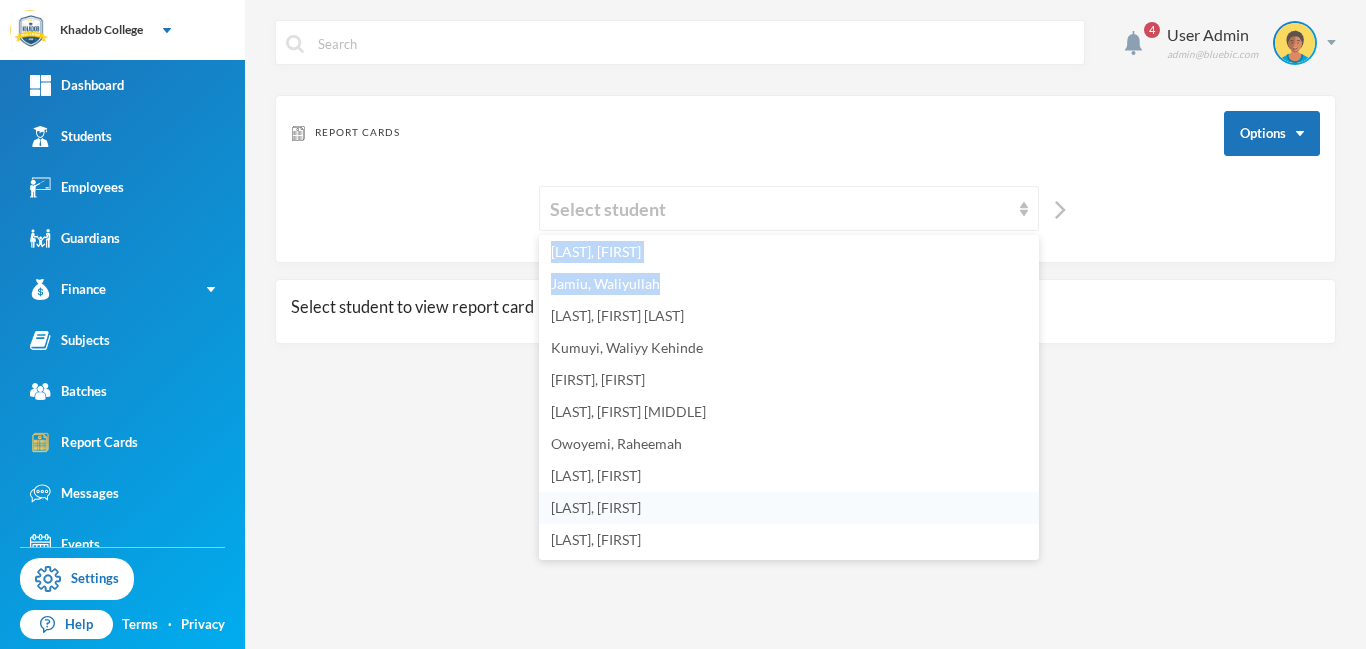 click on "[LAST], [FIRST]" at bounding box center [596, 507] 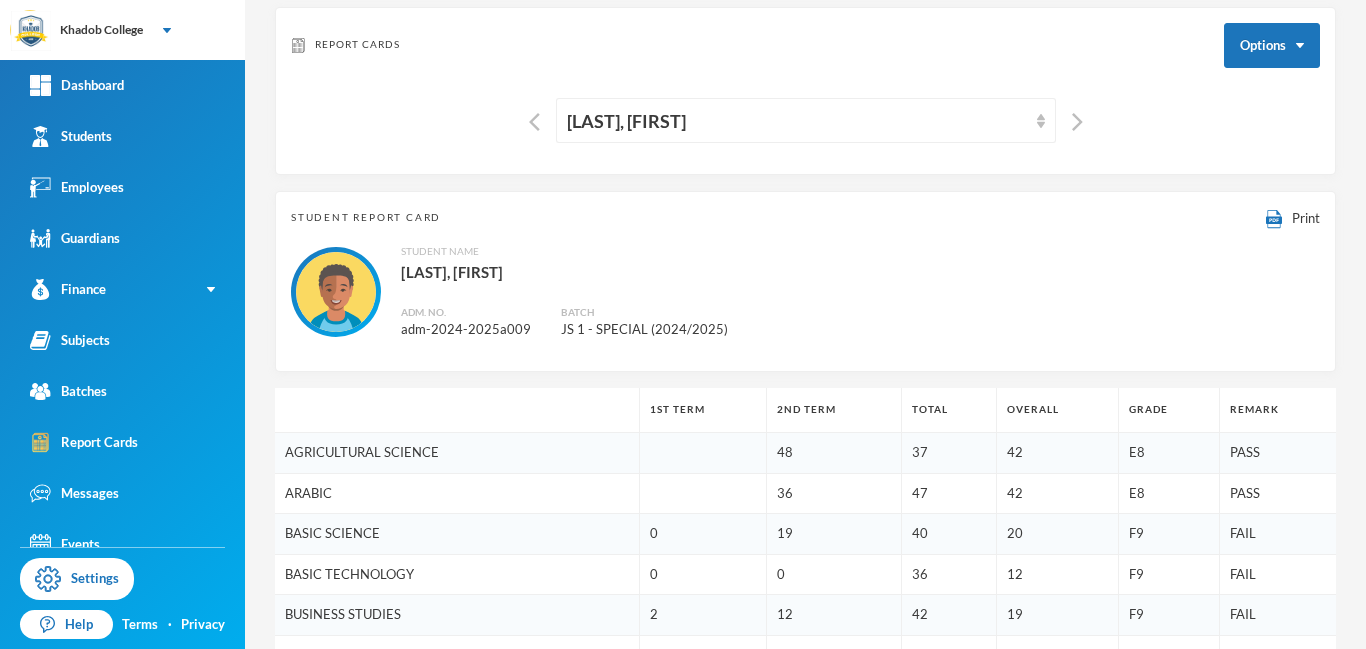 scroll, scrollTop: 0, scrollLeft: 0, axis: both 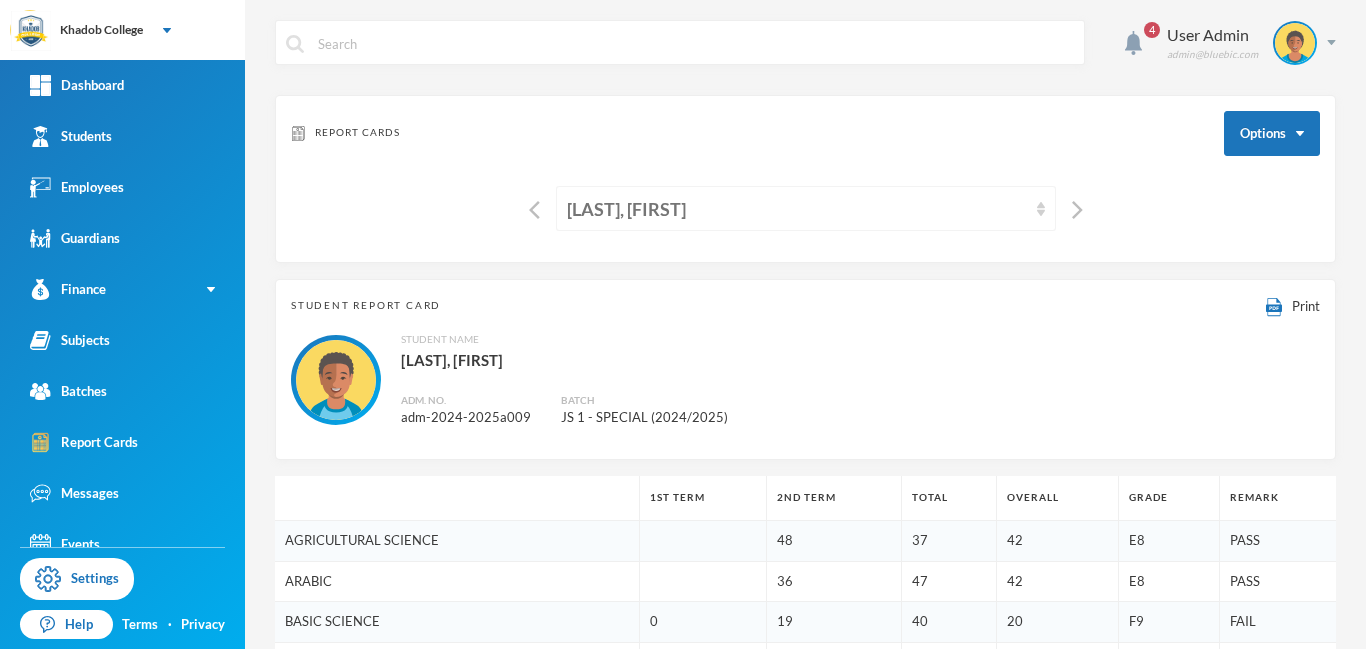 click on "[LAST], [FIRST]" at bounding box center [797, 209] 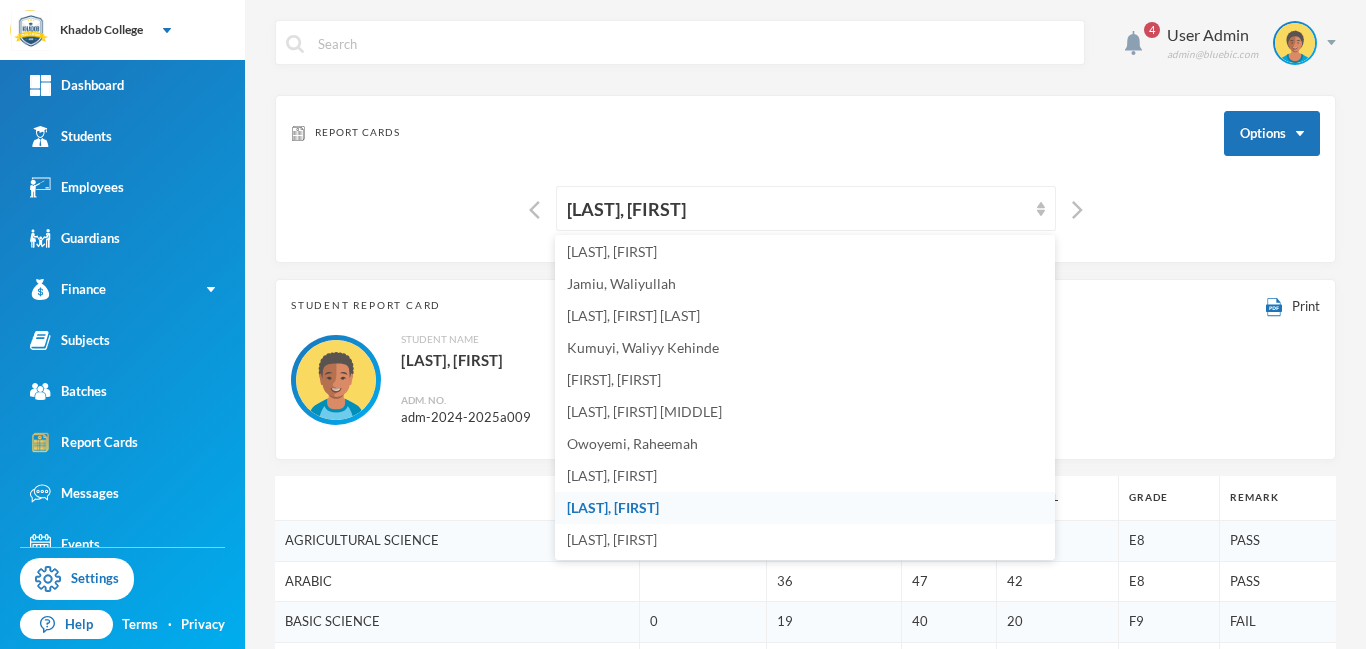 click on "Student Name [LAST], [FIRST] Adm. No. adm-[YEAR]-[YEAR]a[NUMBER] Batch JS 1 - SPECIAL (2024/2025)" at bounding box center [805, 380] 